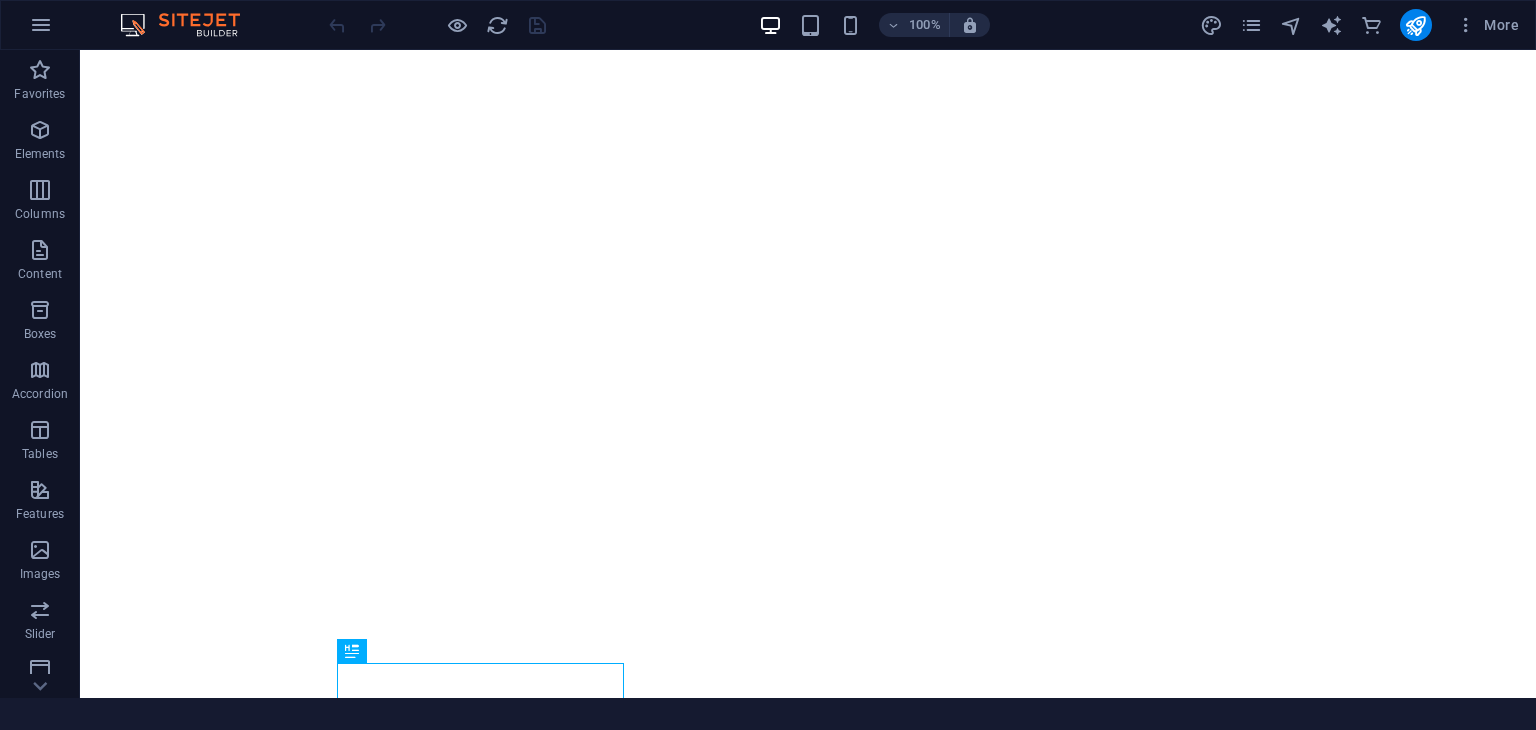 scroll, scrollTop: 0, scrollLeft: 0, axis: both 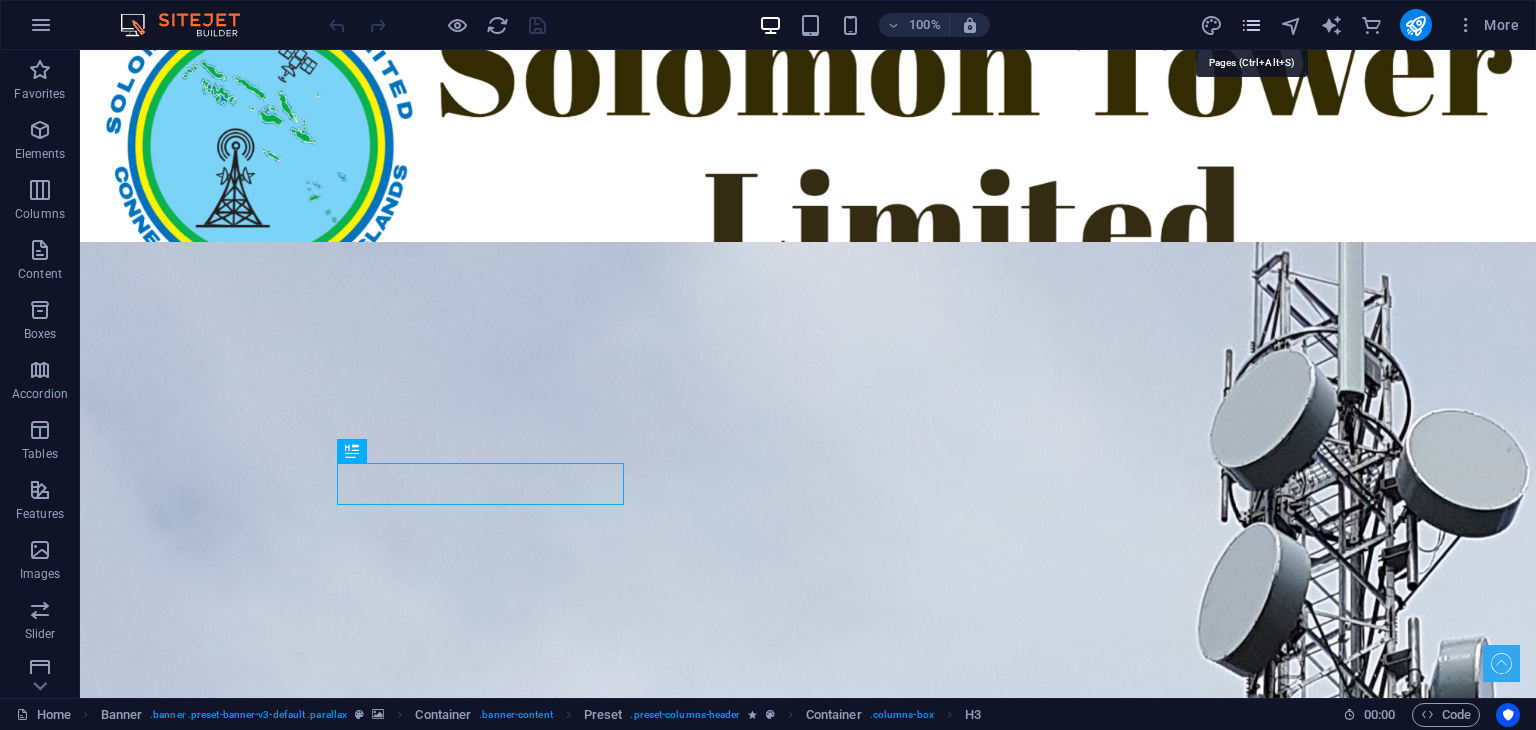 click at bounding box center [1251, 25] 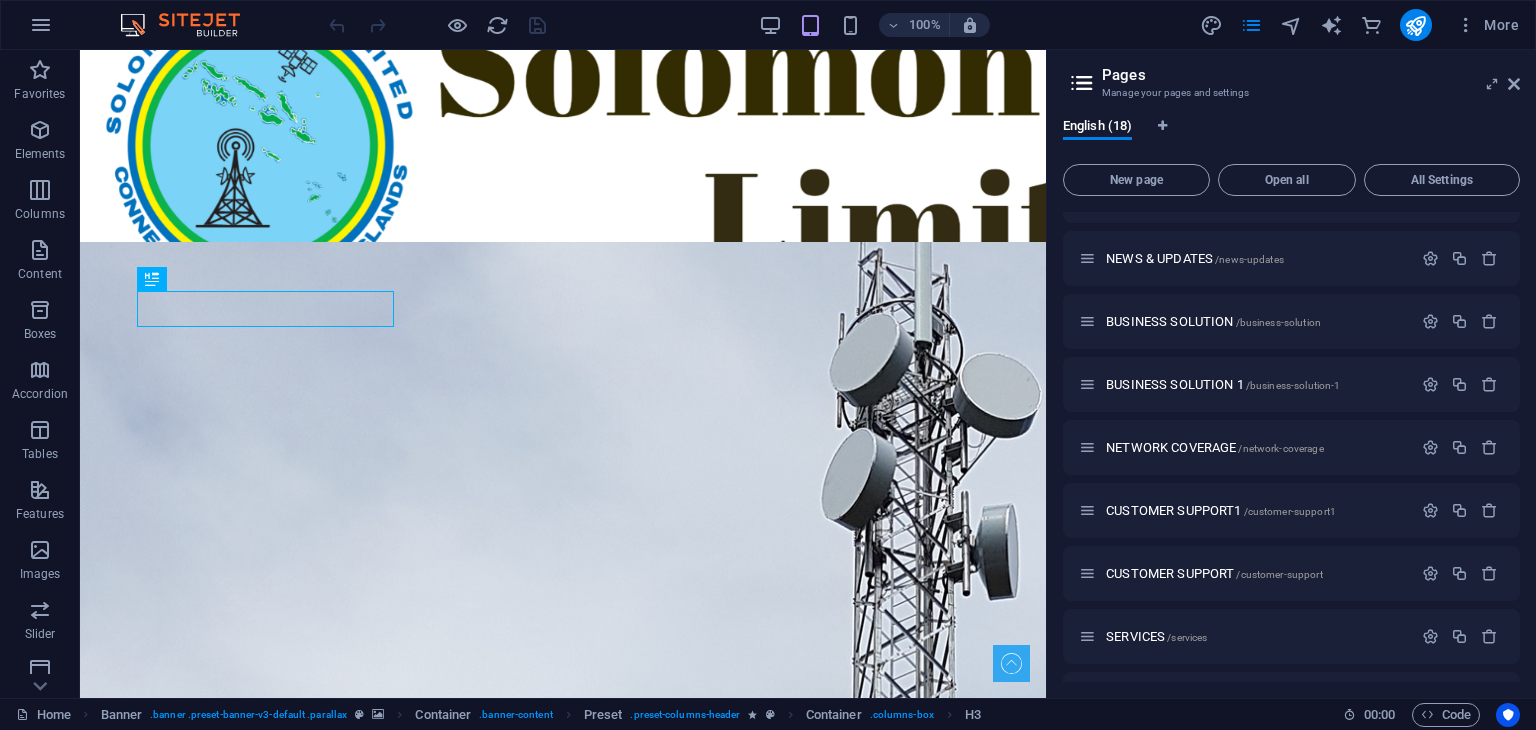 scroll, scrollTop: 300, scrollLeft: 0, axis: vertical 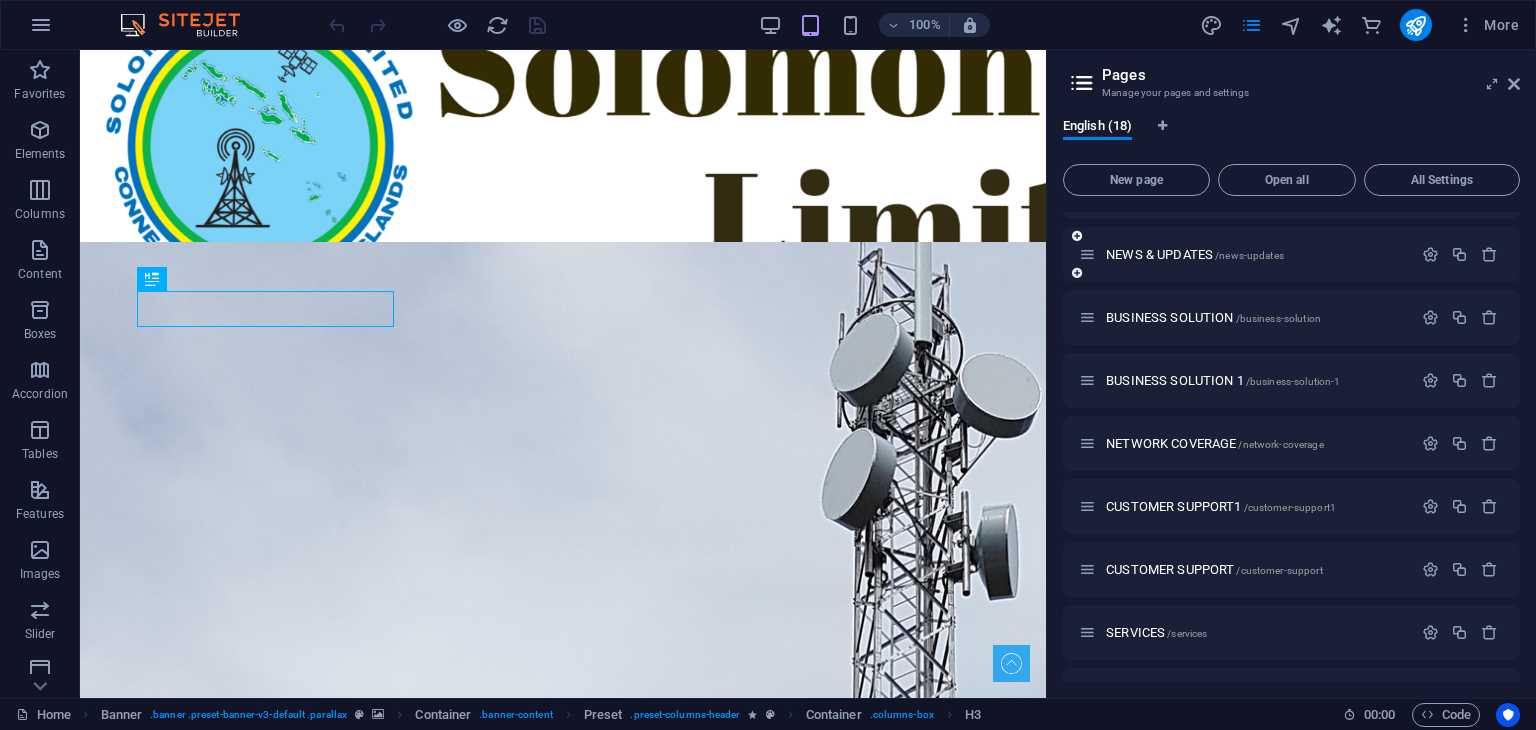 click on "NEWS & UPDATES /news-updates" at bounding box center [1245, 254] 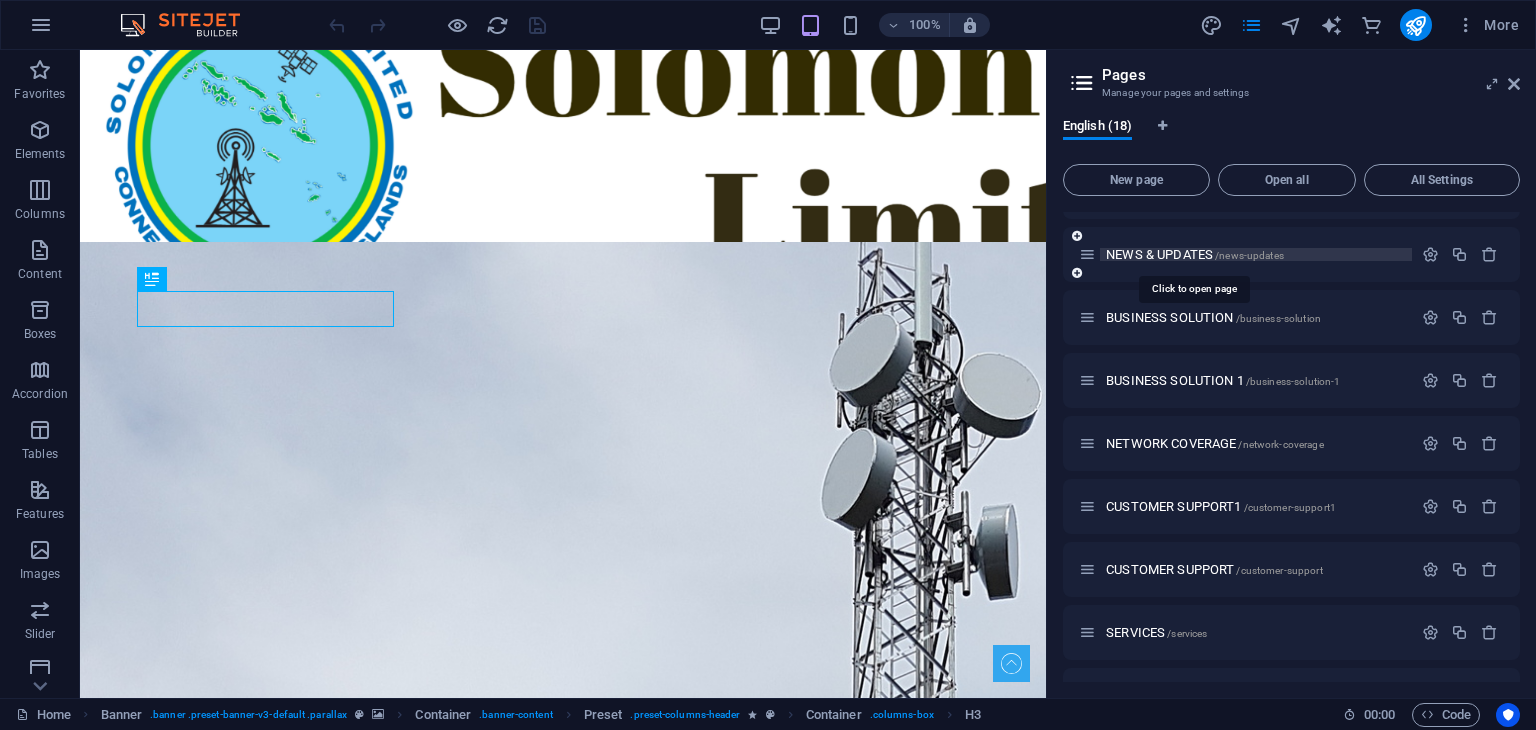click on "NEWS & UPDATES /news-updates" at bounding box center (1195, 254) 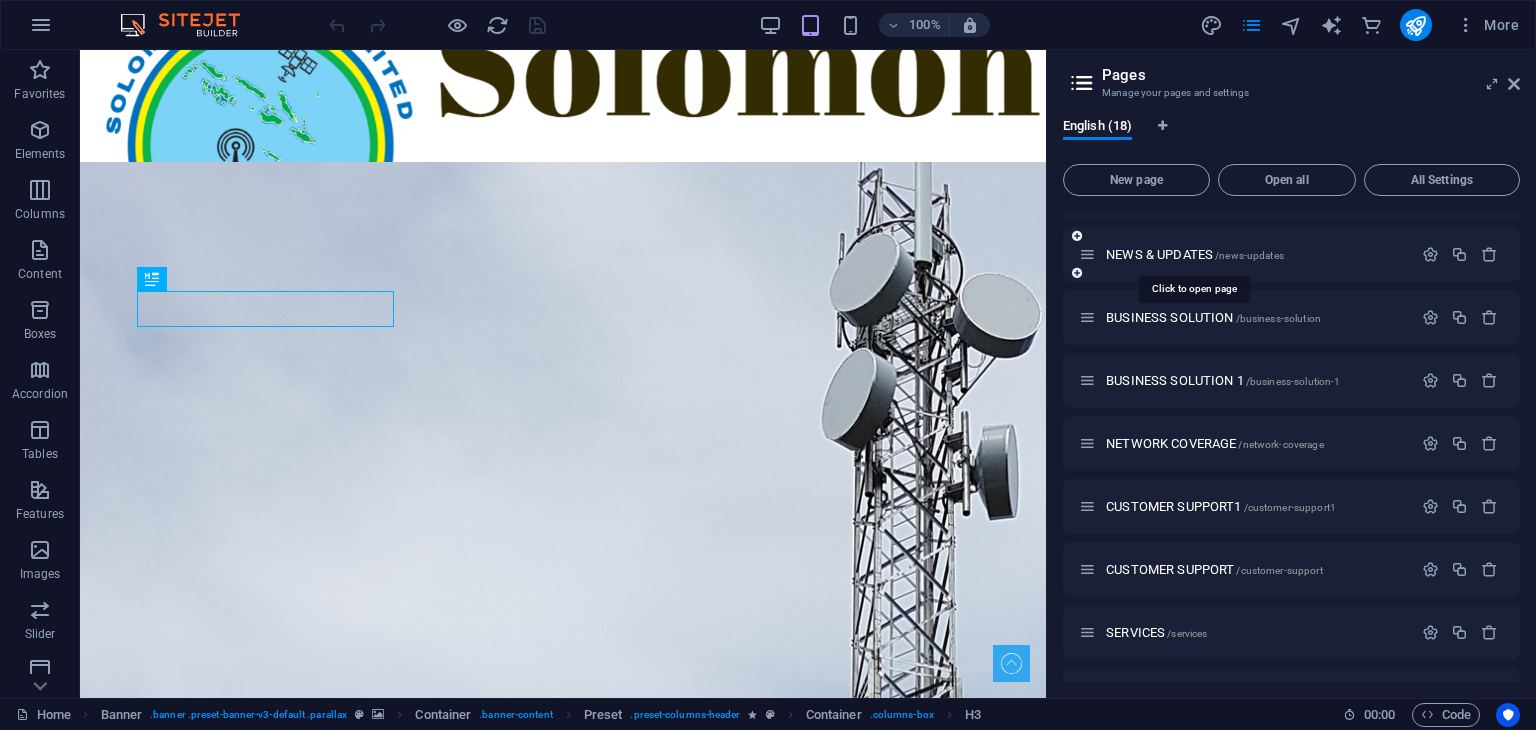 scroll, scrollTop: 0, scrollLeft: 0, axis: both 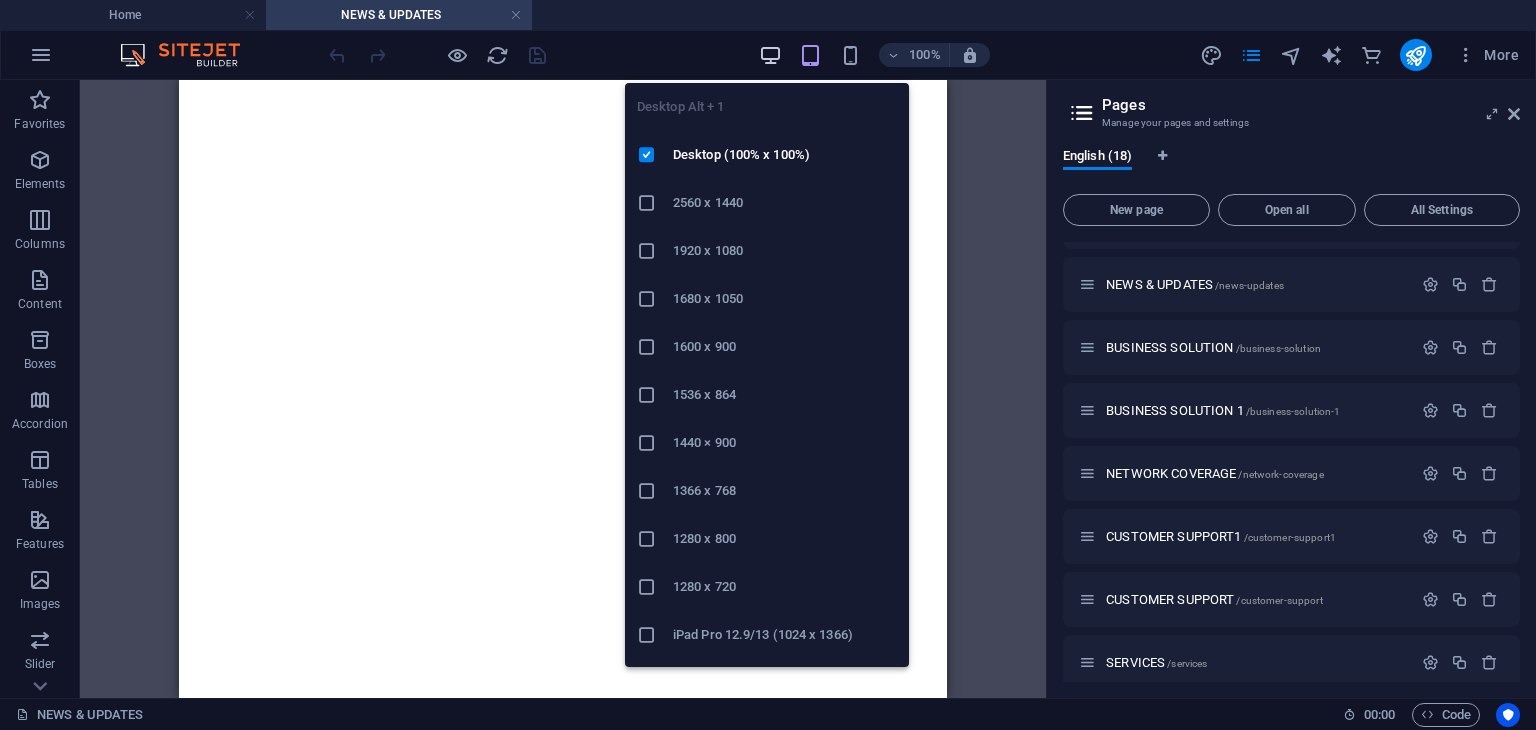 click at bounding box center [770, 55] 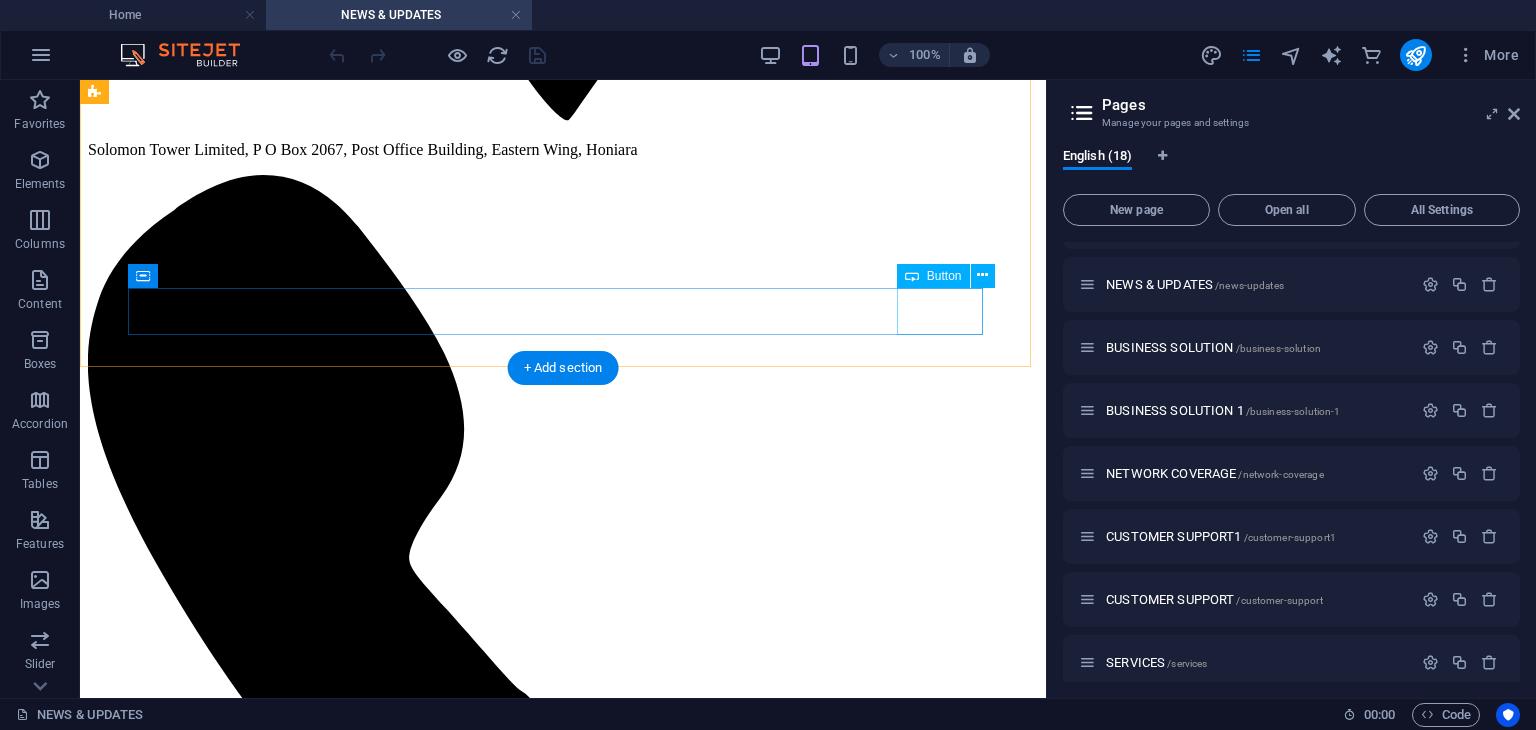 scroll, scrollTop: 1471, scrollLeft: 0, axis: vertical 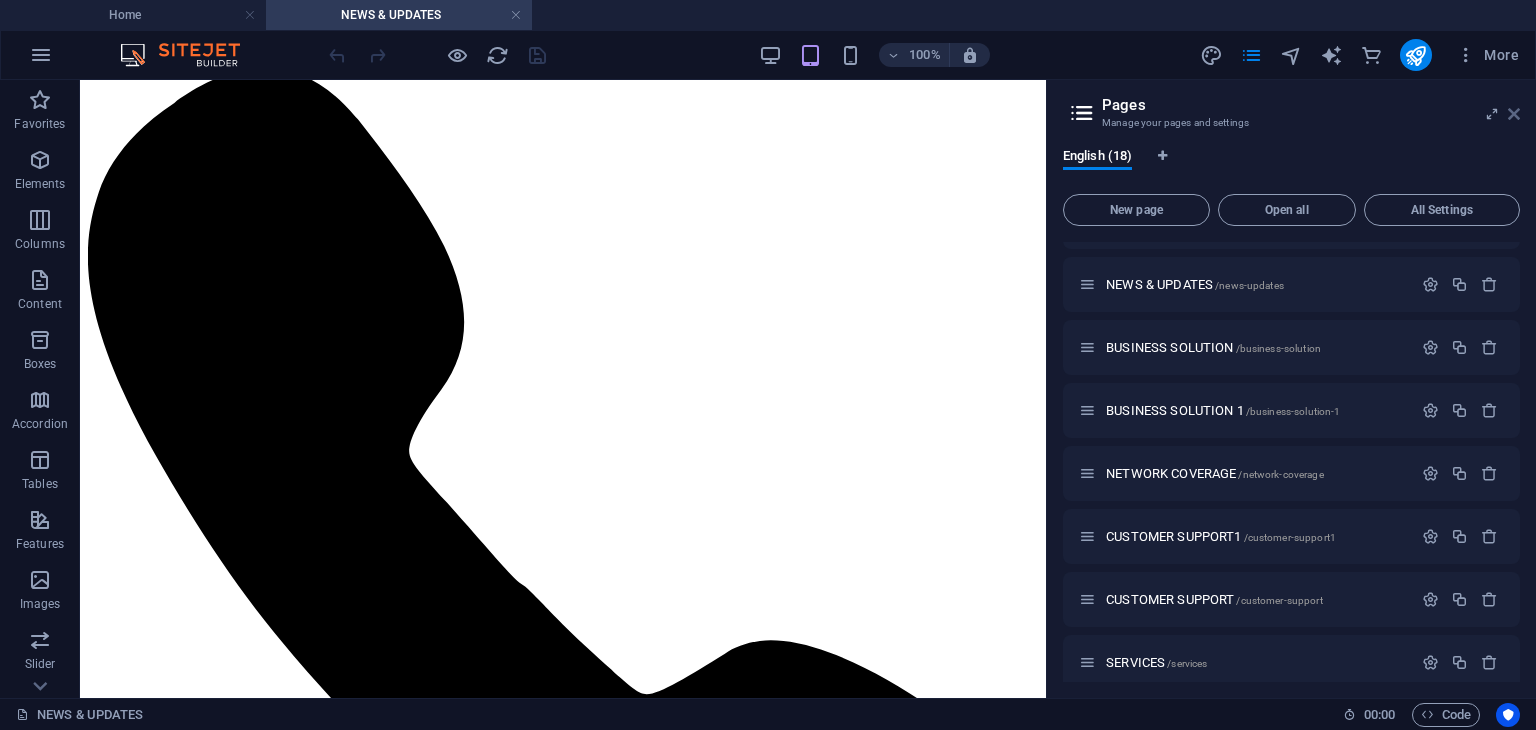 click at bounding box center [1514, 114] 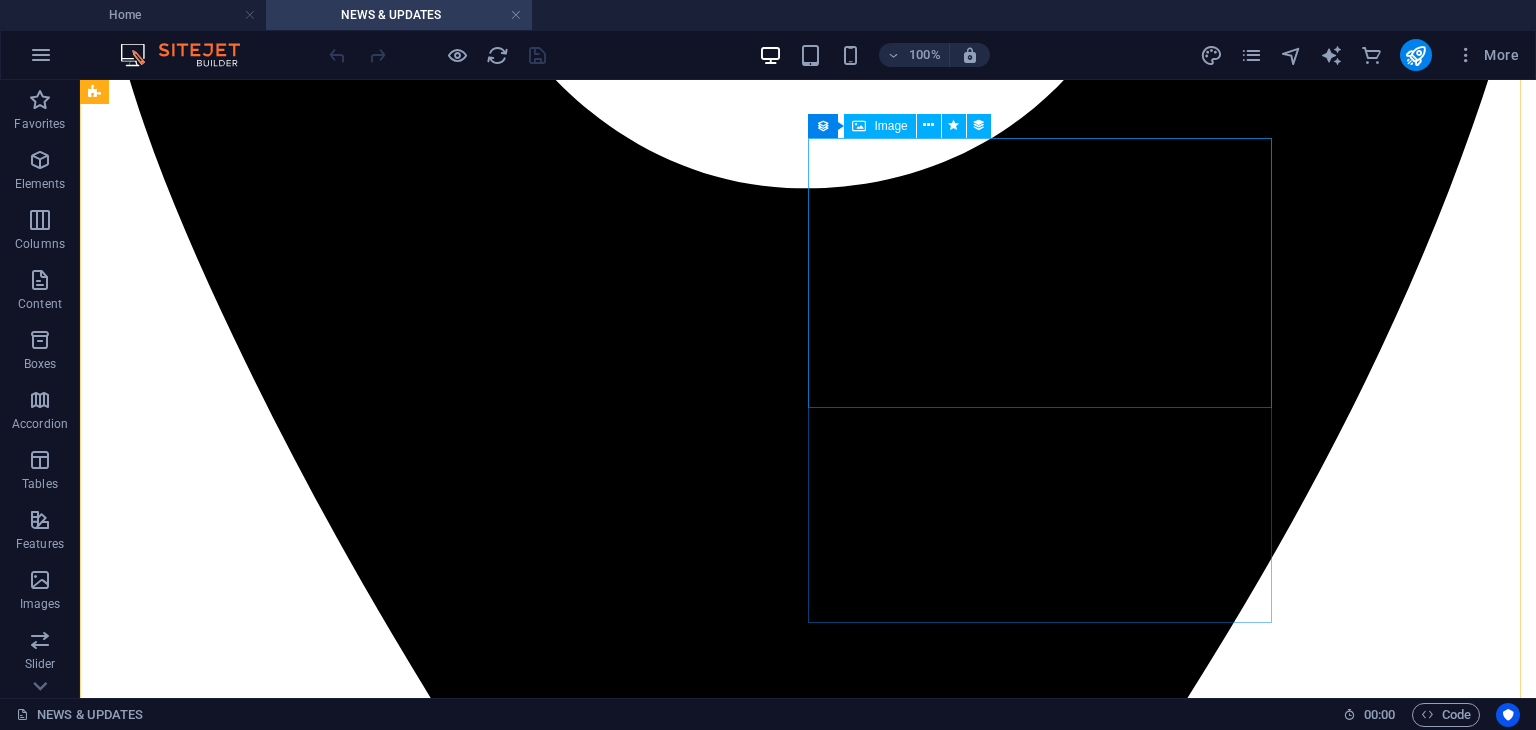 scroll, scrollTop: 1071, scrollLeft: 0, axis: vertical 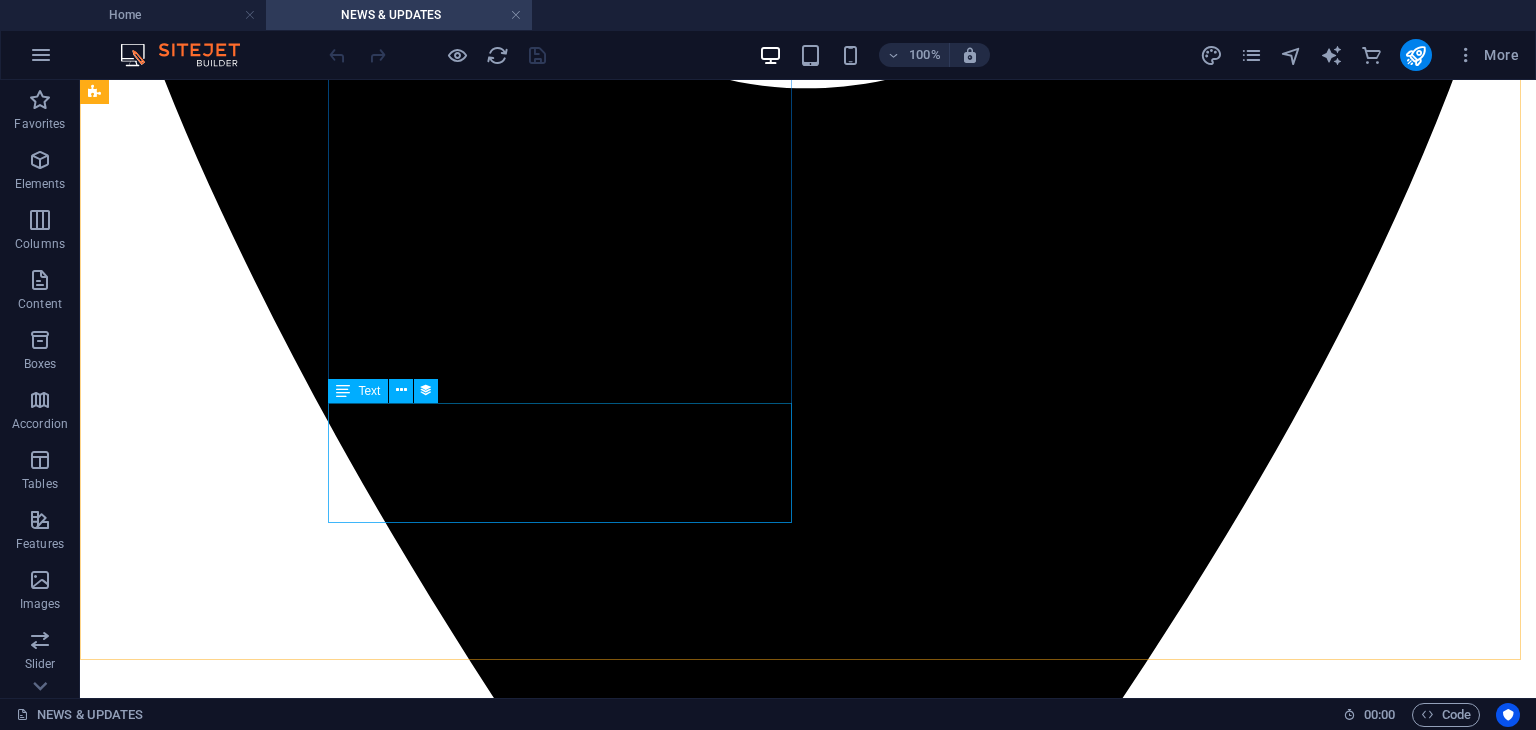 click on "Text" at bounding box center [369, 391] 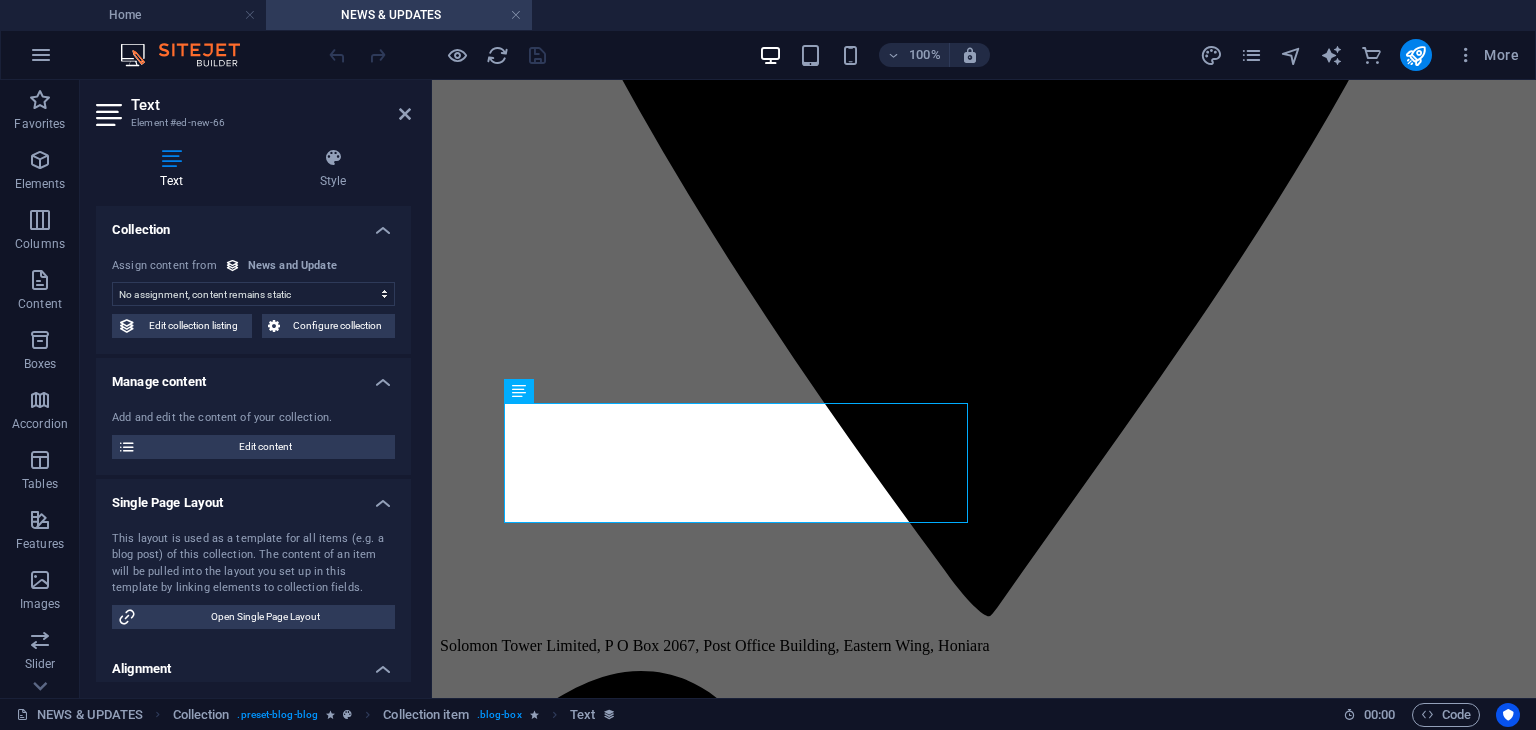 select on "description" 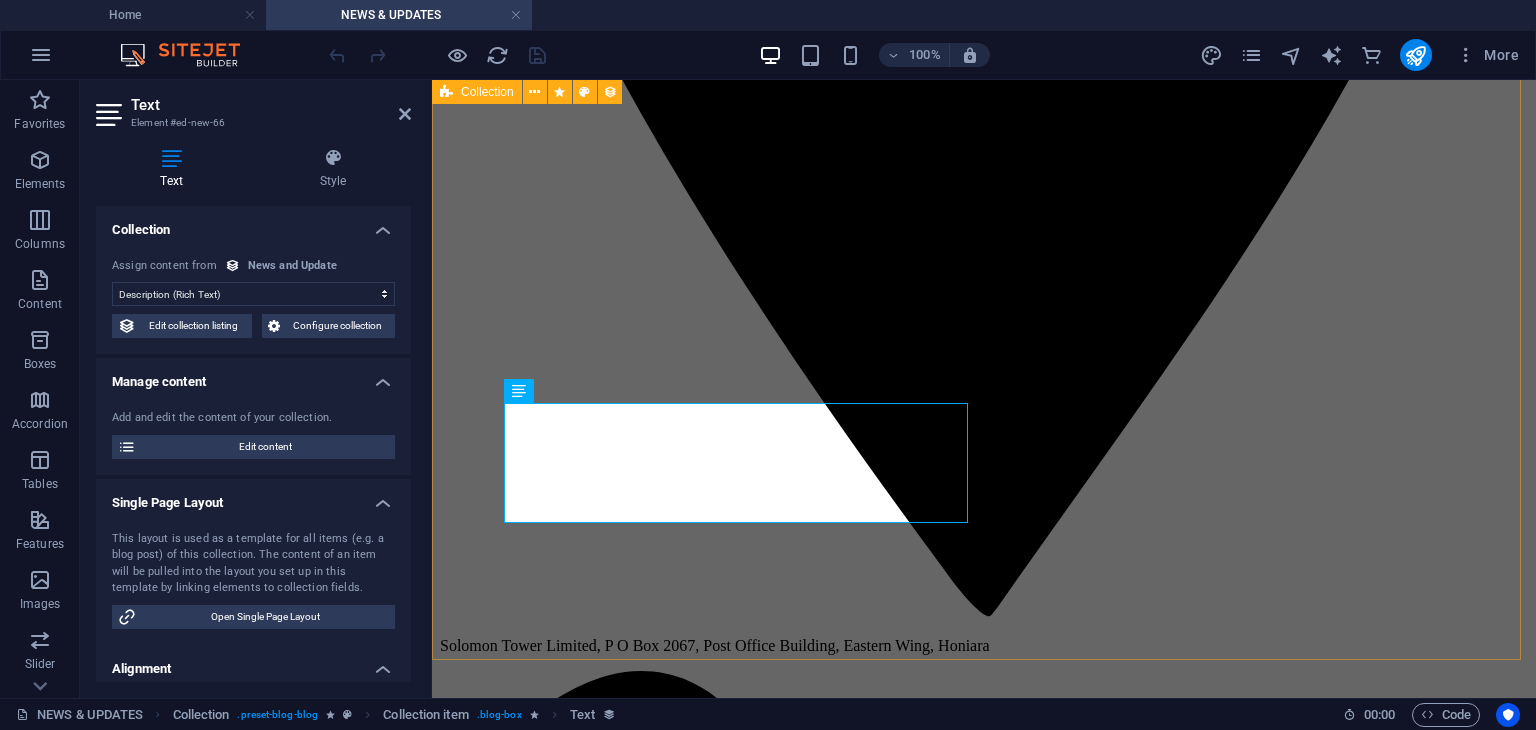click on "Solomon Tower Update Regional News [MONTH]/[DAY]/[YEAR] Solomon island update anout the towers in isabel How to tower Regional News [MONTH]/[DAY]/[YEAR] Integer himenaeos massa hendrerit aptent eu. Congue nec a aptent! Curabitur fusce interdum eget imperdiet a. Per habitant leo molestie! Phasellus euismod litora est euismod tincidunt lobortis? Blog Post 5 Regional News [MONTH]/[DAY]/[YEAR] Erat quisque commodo cras rhoncus libero? Conubia condimentum. Blandit vivamus vehicula risus sapien, blandit tempor? Urna pharetra aliquam pellentesque vel integer, egestas torquent faucibus. Dui conubia augue lobortis, ornare eu. Ipsum ullamcorper augue magna class curabitur nulla? Blog Post 4 Regional News [MONTH]/[DAY]/[YEAR] Venenatis condimentum eu taciti. Risus mi purus, class magna. Elit nec praesent venenatis ad. Vestibulum arcu ad mollis! Suspendisse netus ut tellus quisque habitant. Tellus ad?  Previous Next" at bounding box center [984, 7386] 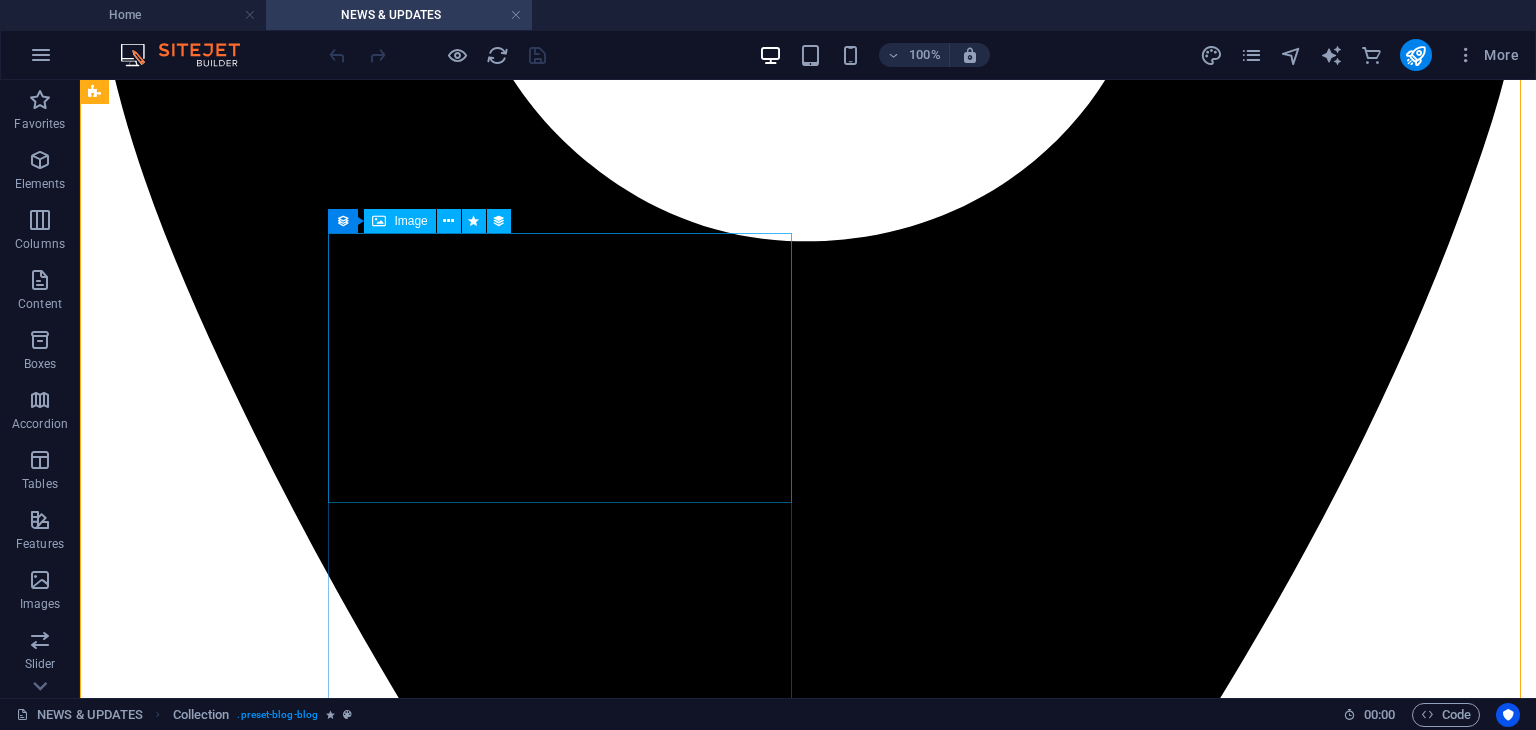 scroll, scrollTop: 771, scrollLeft: 0, axis: vertical 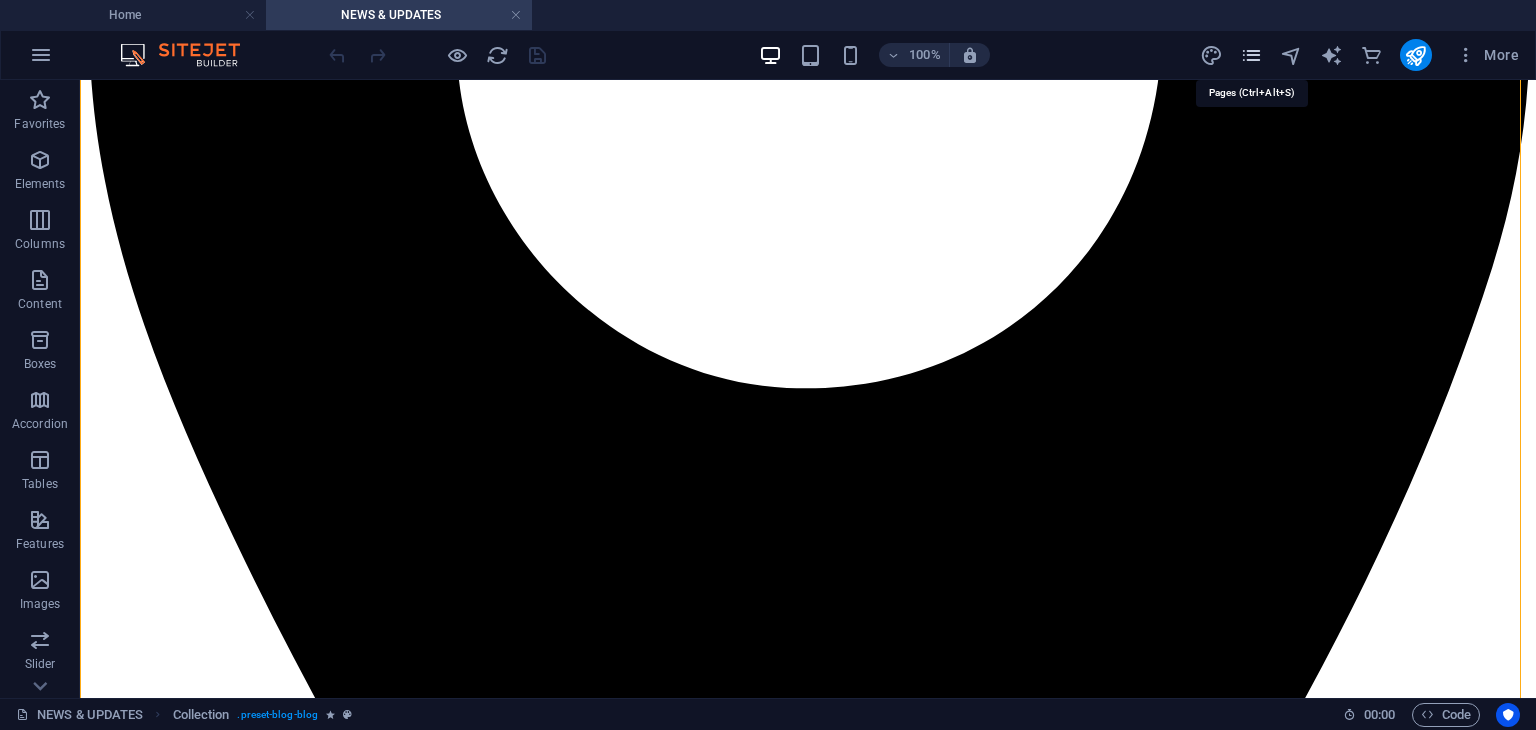 click at bounding box center (1251, 55) 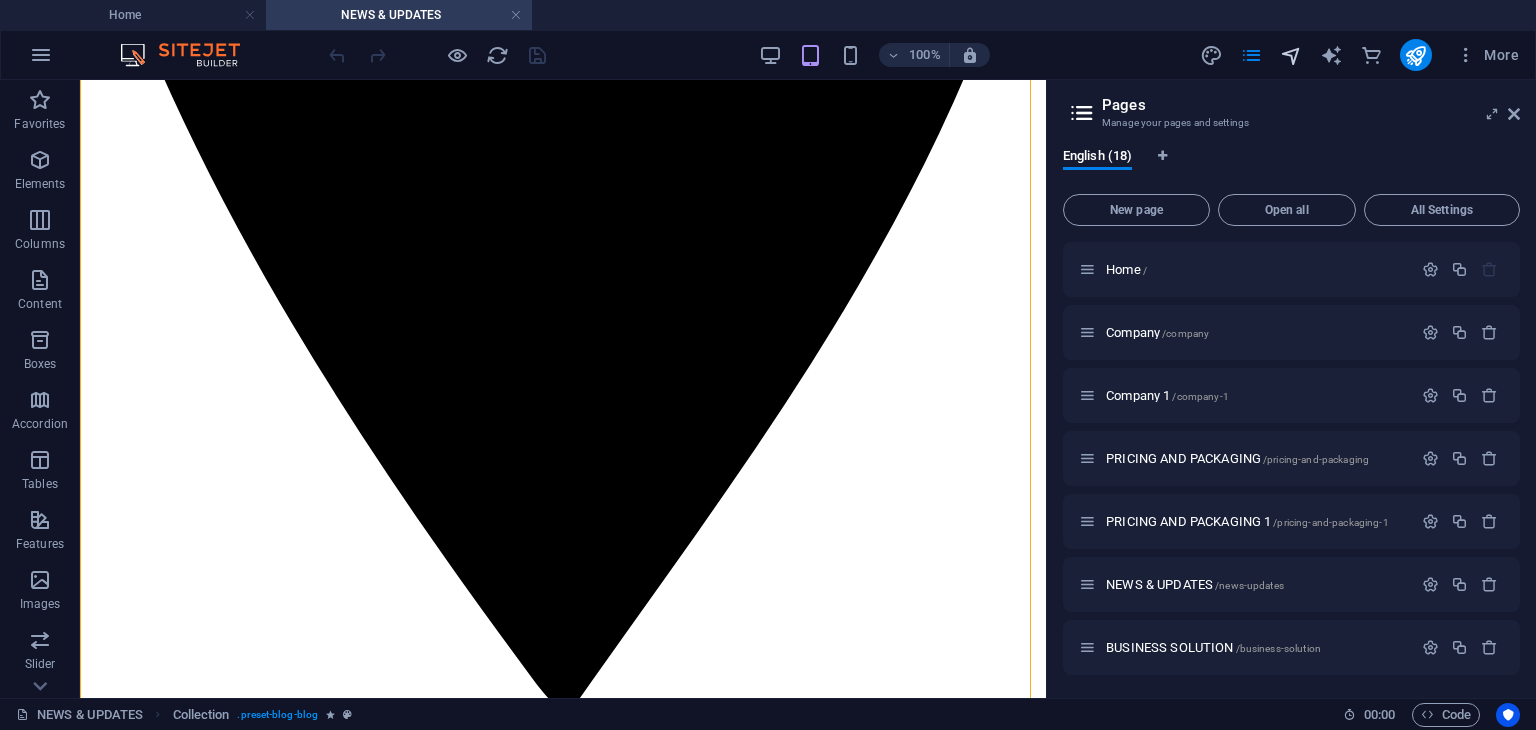click at bounding box center (1291, 55) 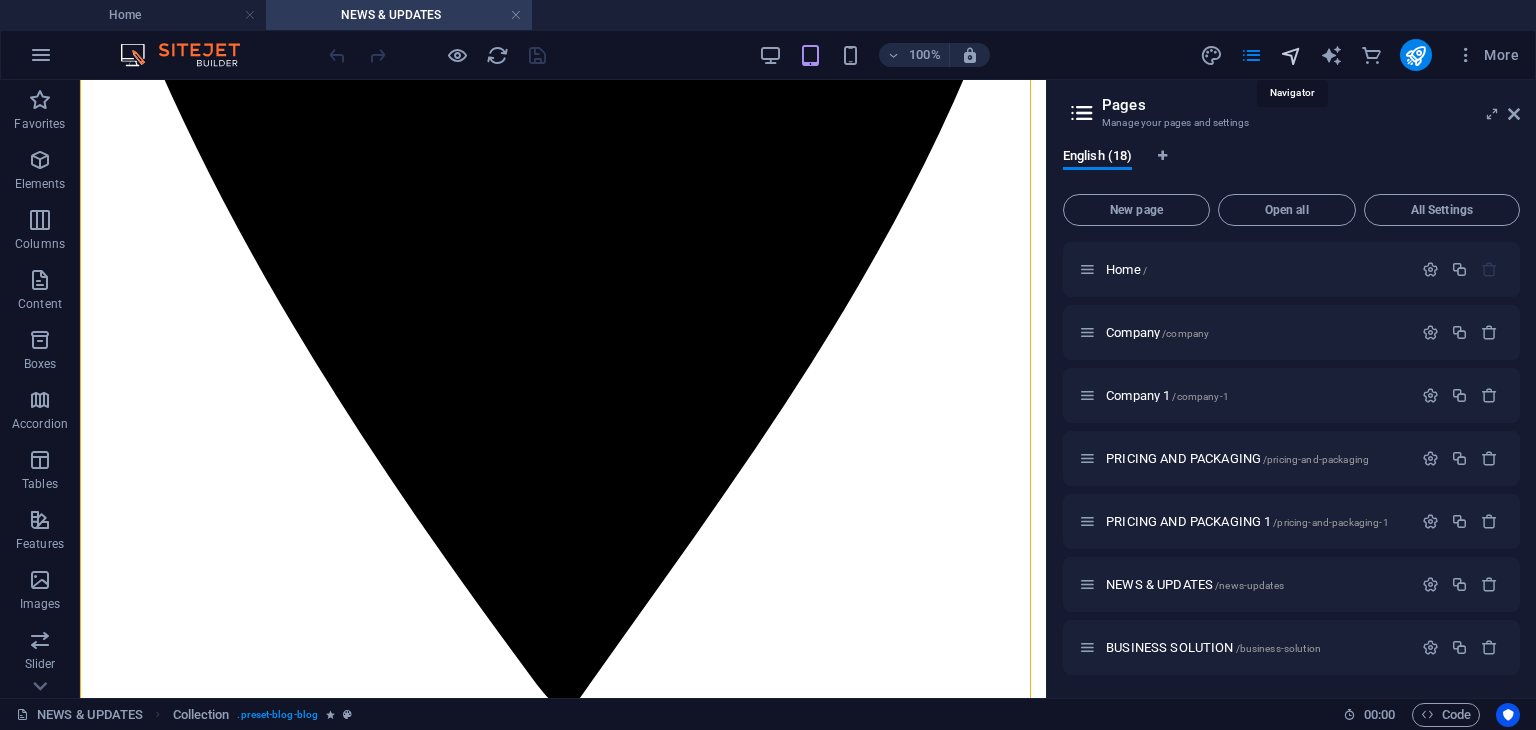 click at bounding box center [1291, 55] 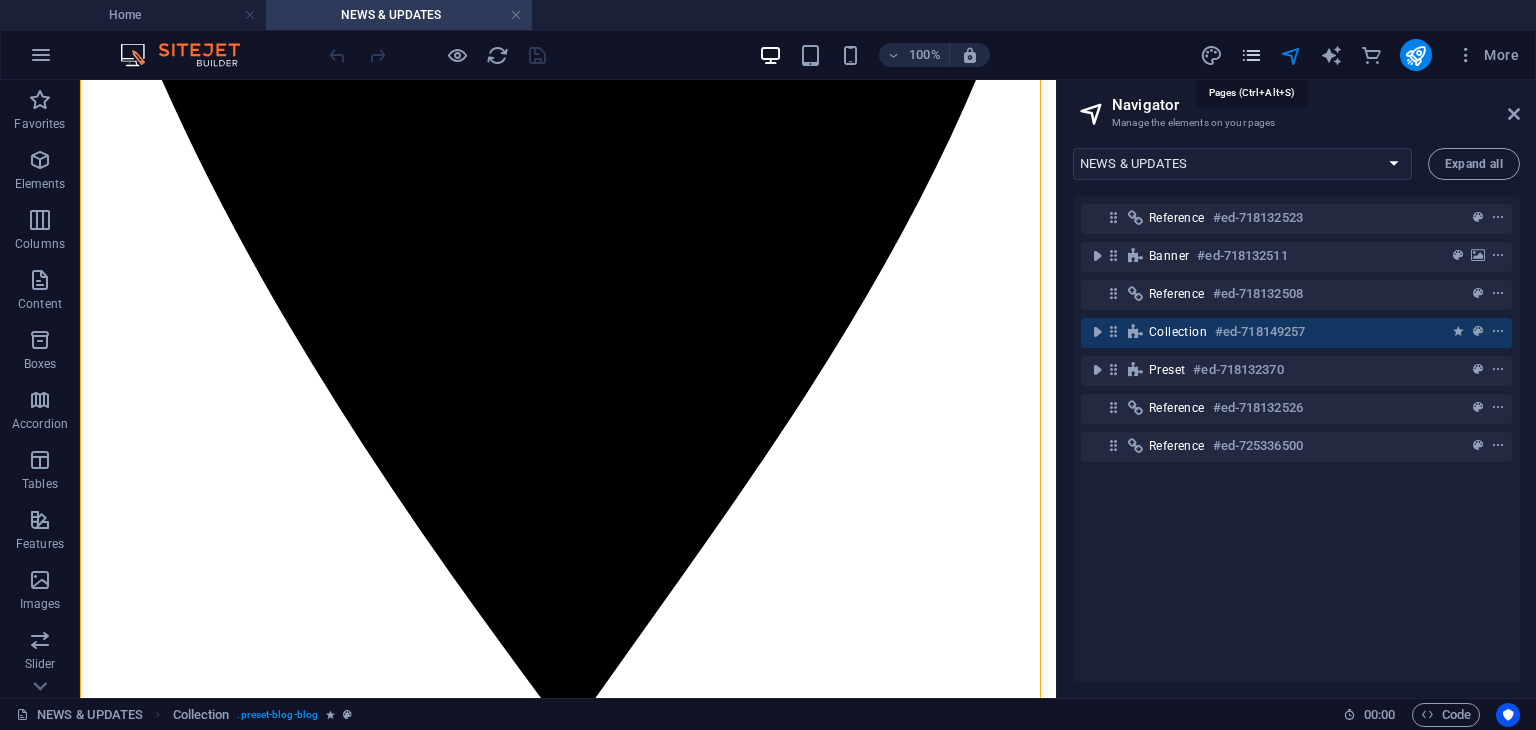 click at bounding box center [1251, 55] 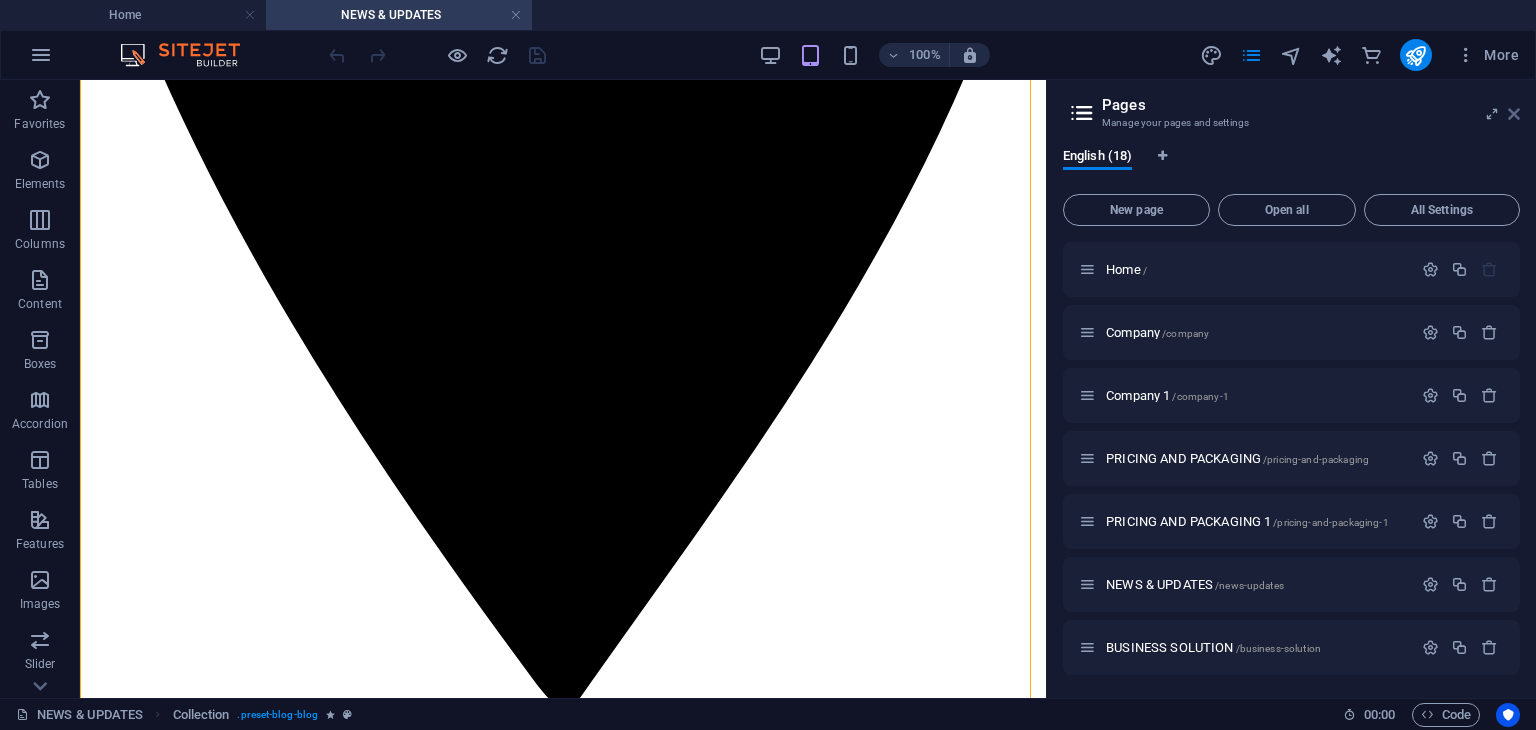 click at bounding box center (1514, 114) 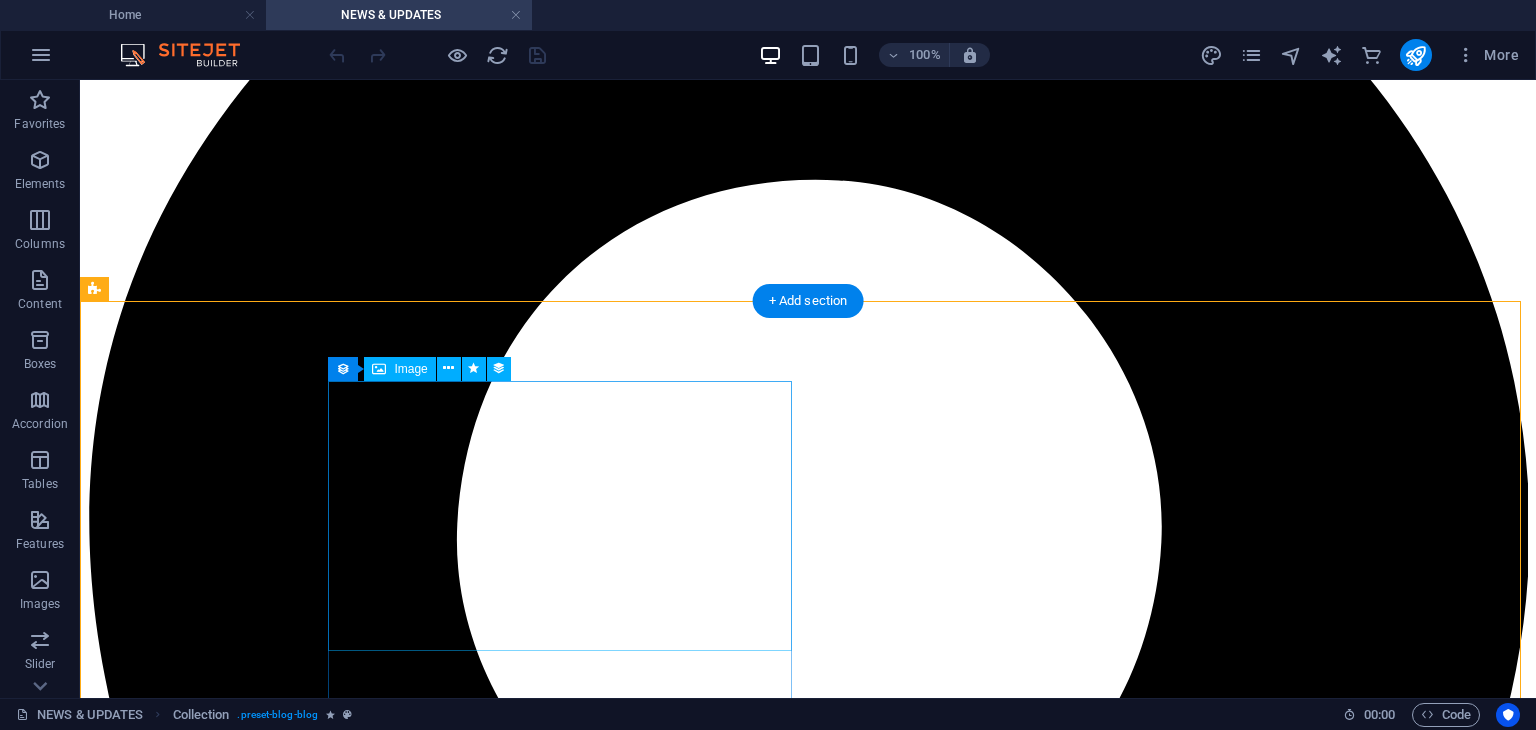 scroll, scrollTop: 271, scrollLeft: 0, axis: vertical 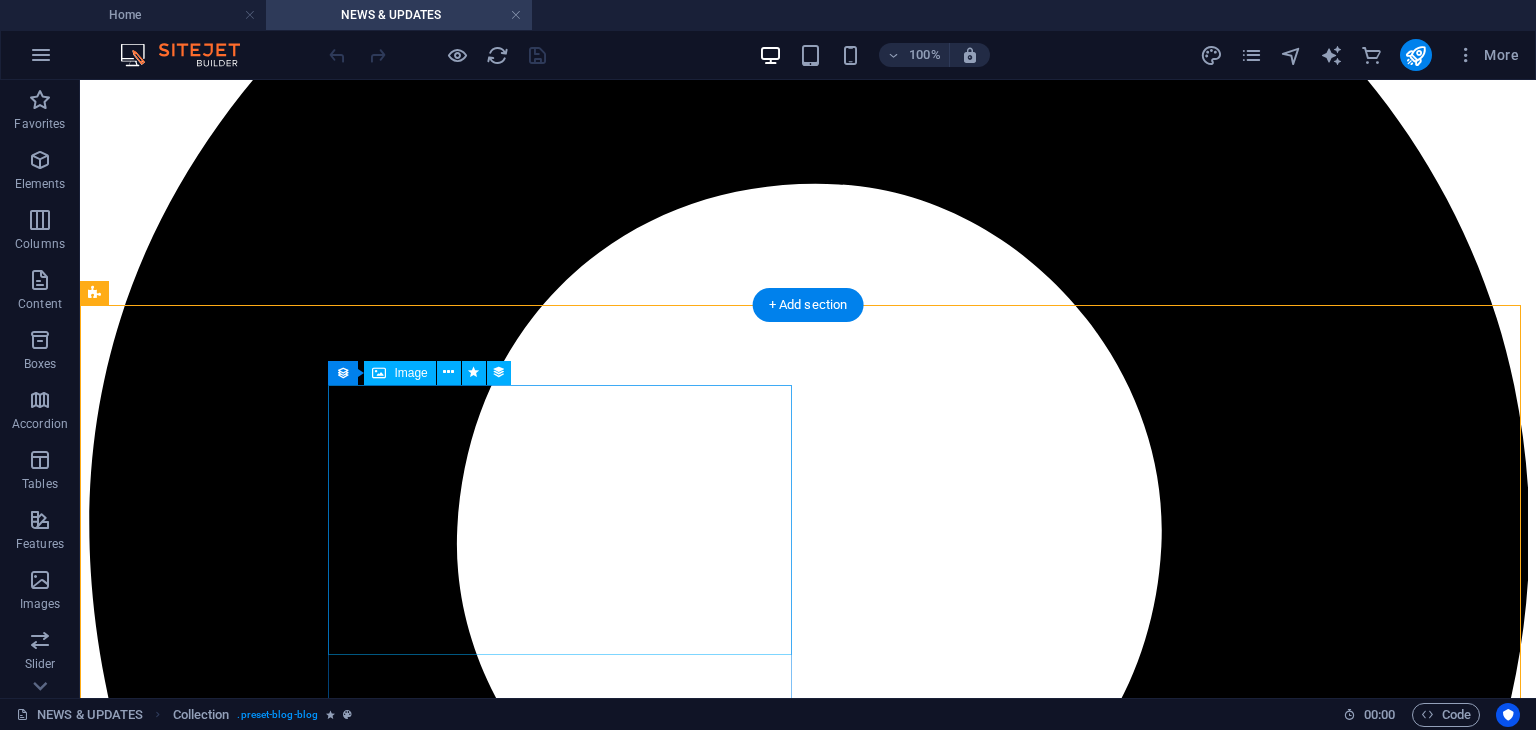 click at bounding box center [808, 9499] 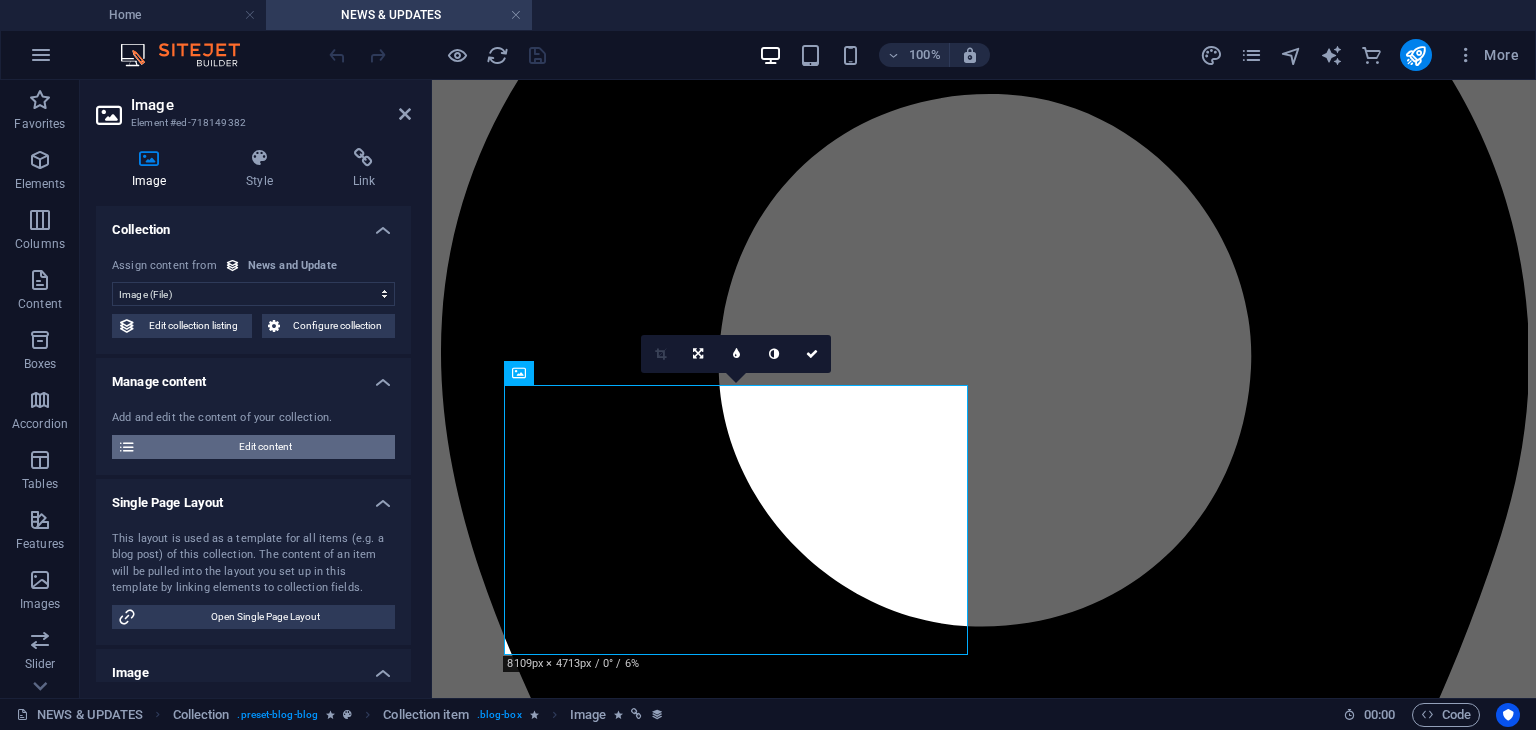 click on "Edit content" at bounding box center [265, 447] 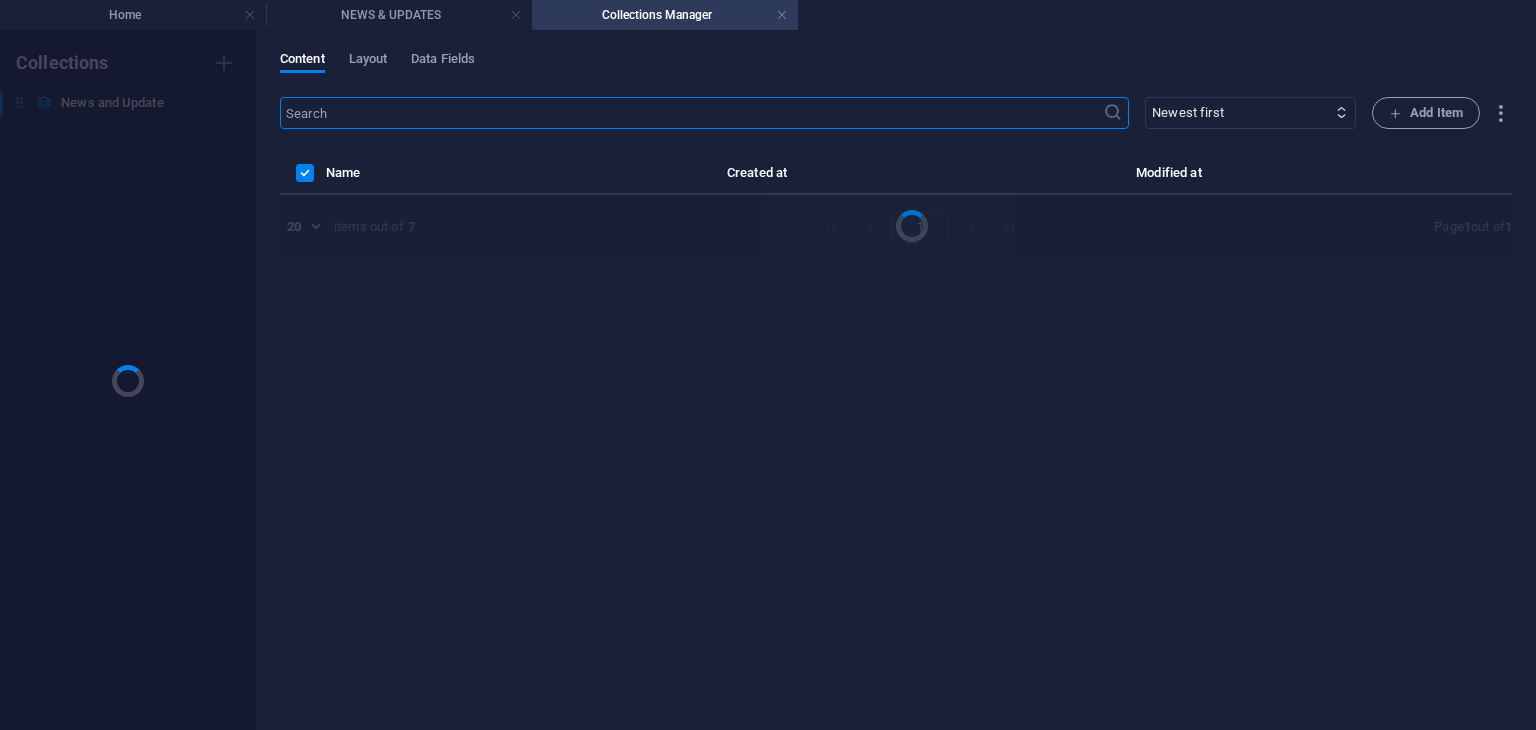 scroll, scrollTop: 0, scrollLeft: 0, axis: both 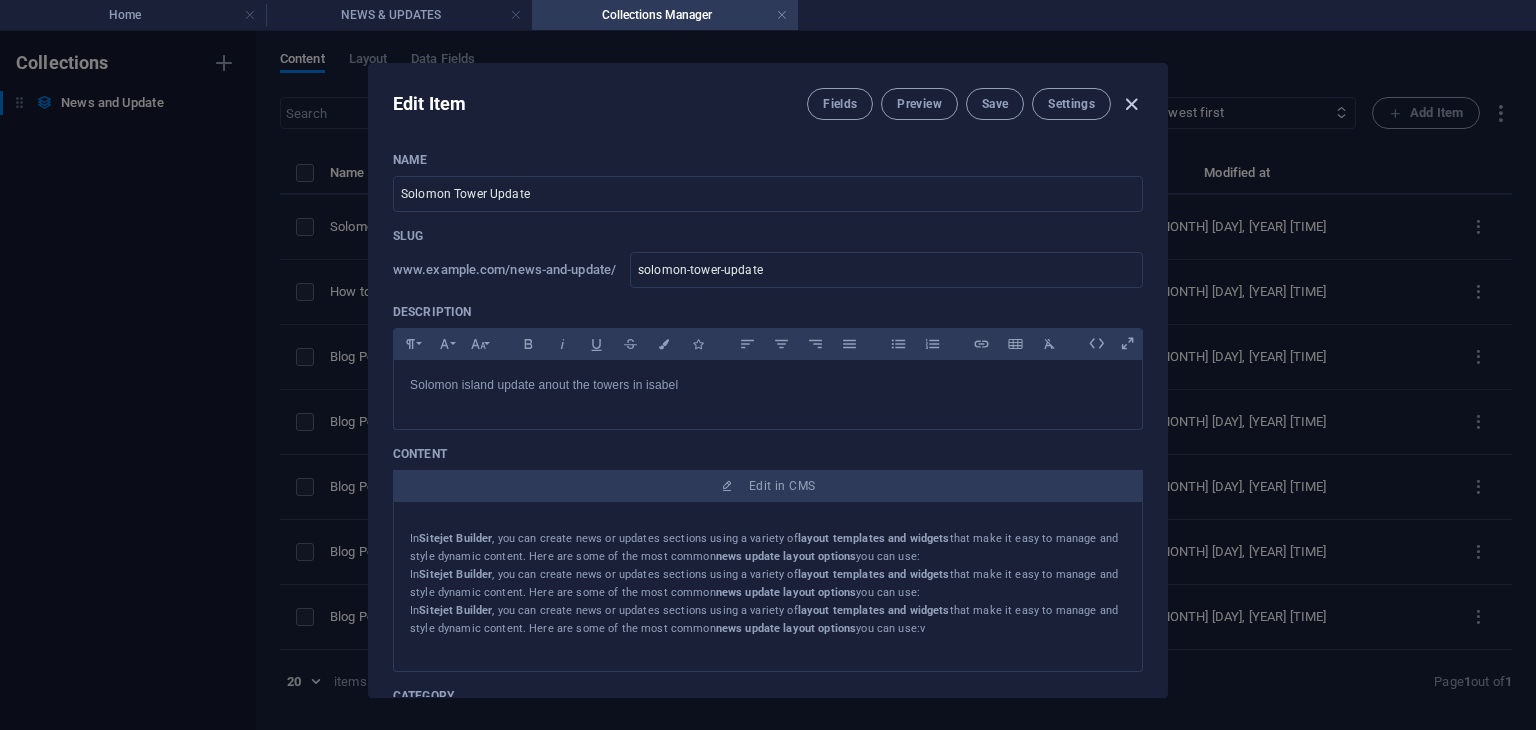 click at bounding box center [1131, 104] 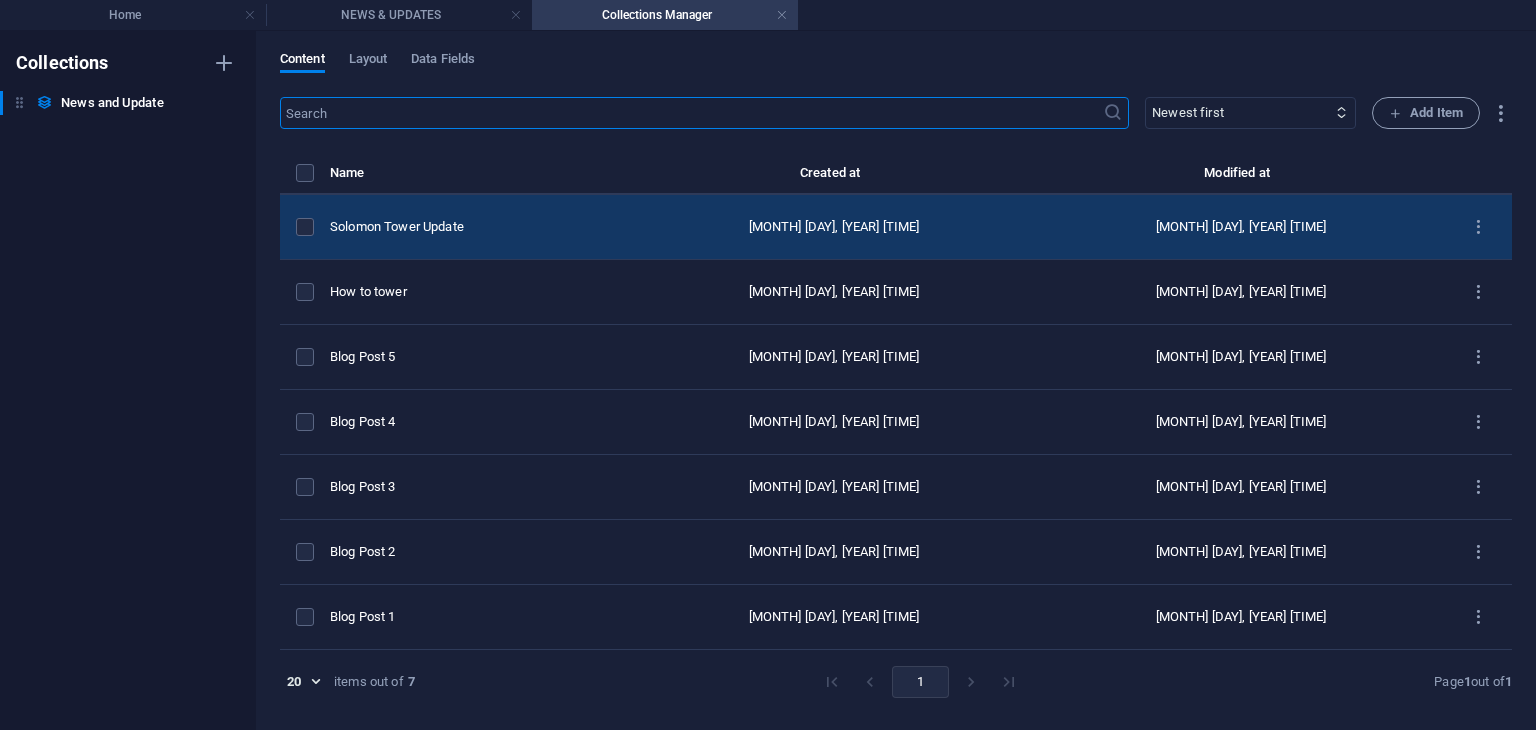 click on "[MONTH] [DAY], [YEAR] [TIME]" at bounding box center [834, 227] 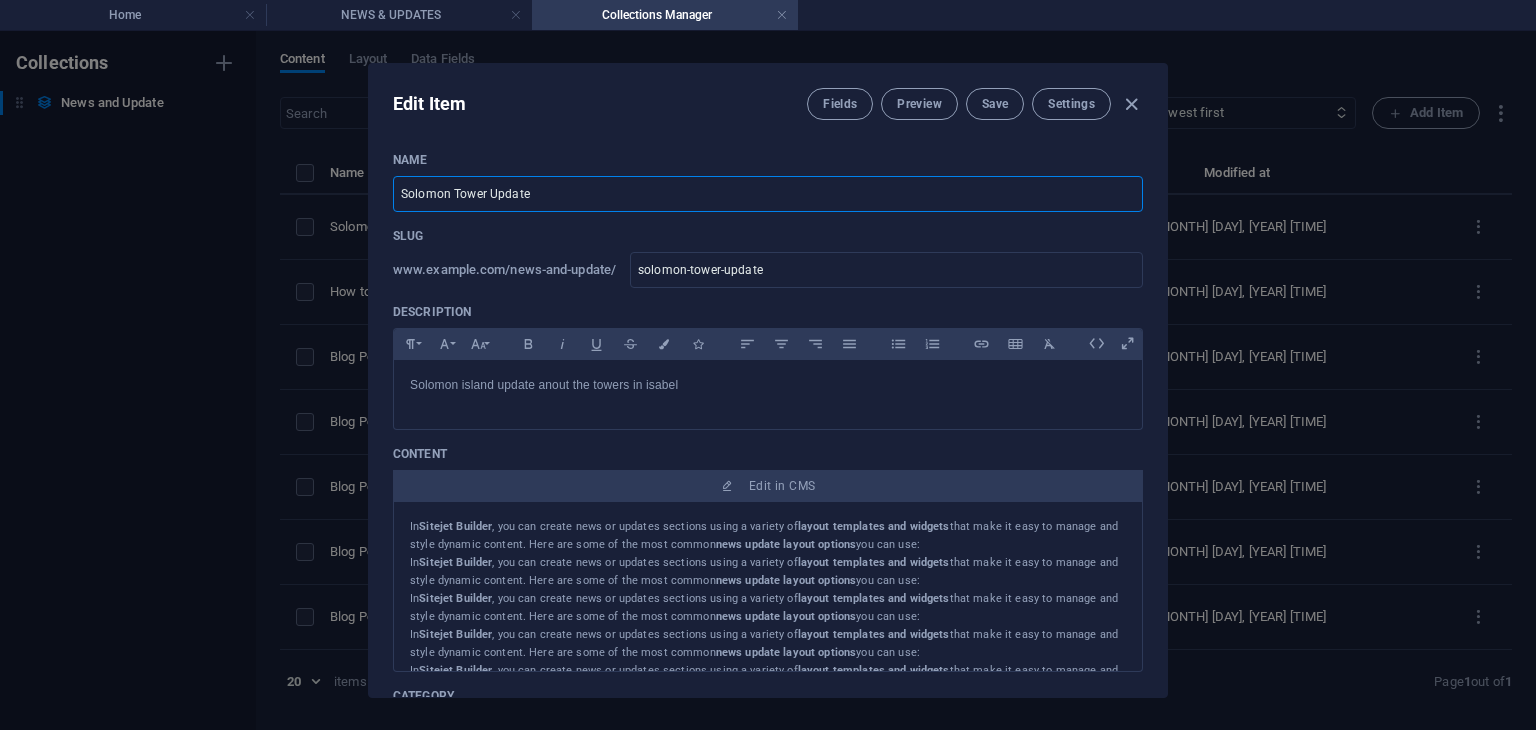 drag, startPoint x: 608, startPoint y: 200, endPoint x: 340, endPoint y: 199, distance: 268.00186 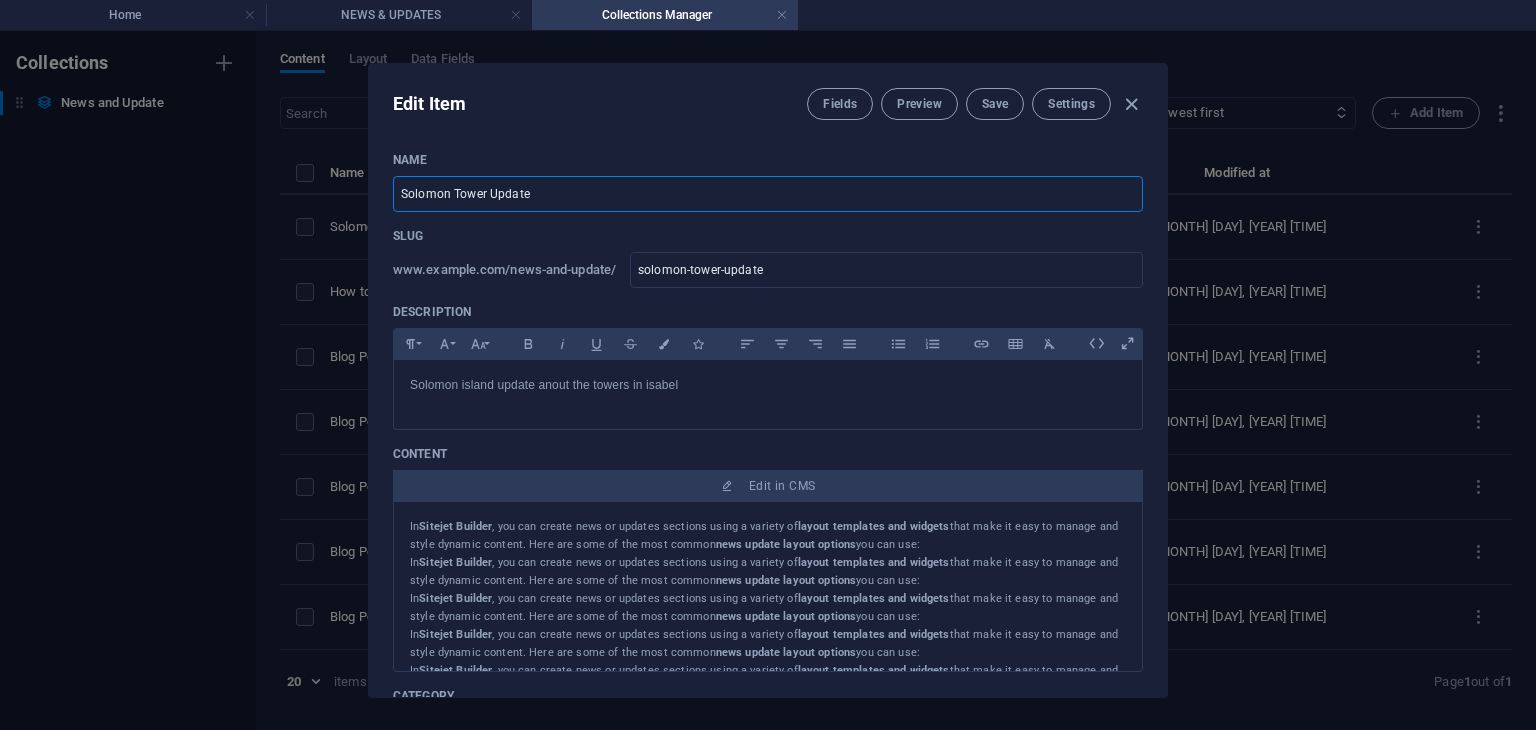 paste on "China Harbour Engineering Company and Huawei Boosts Communication in Solomon Islands with Five New Tower Sites" 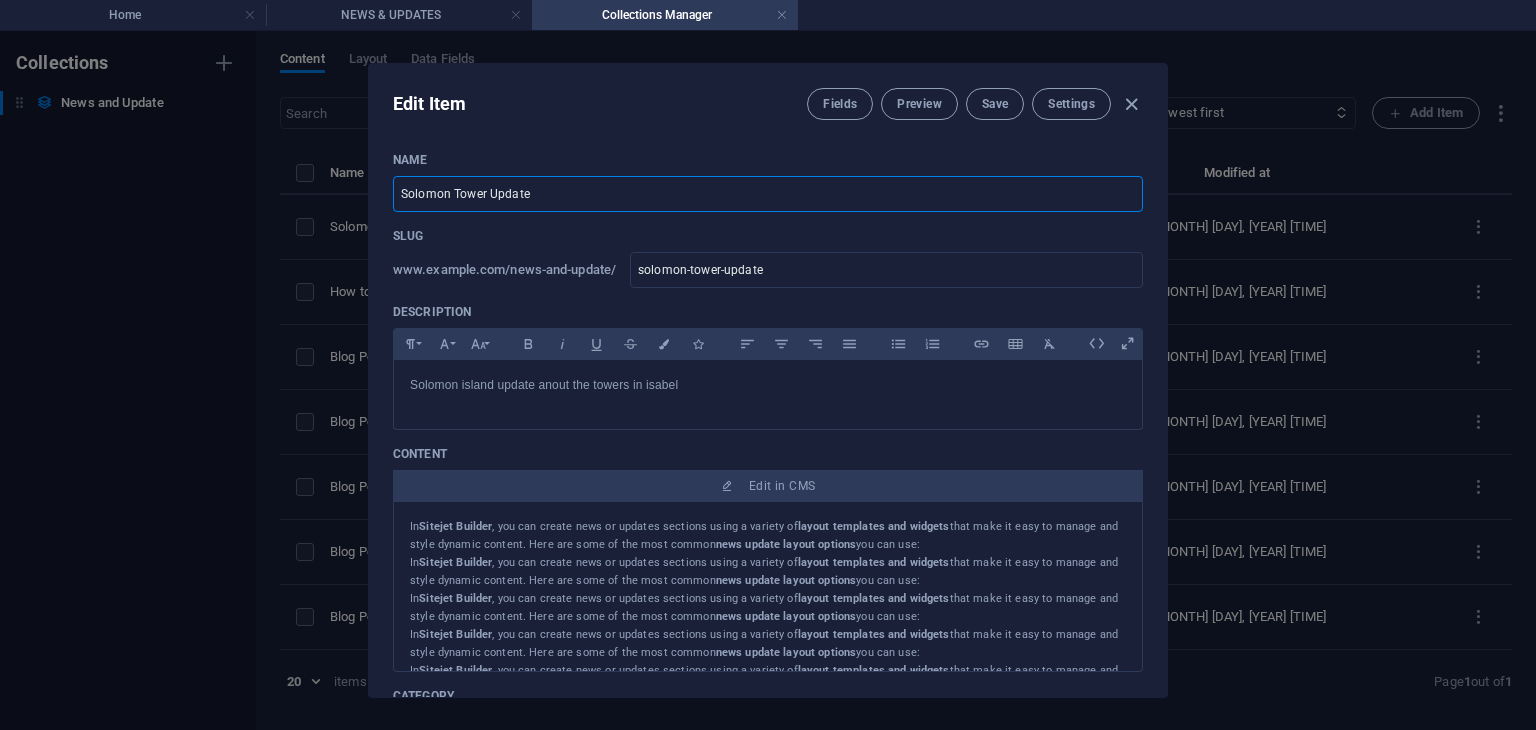 type on "China Harbour Engineering Company and Huawei Boosts Communication in Solomon Islands with Five New Tower Sites" 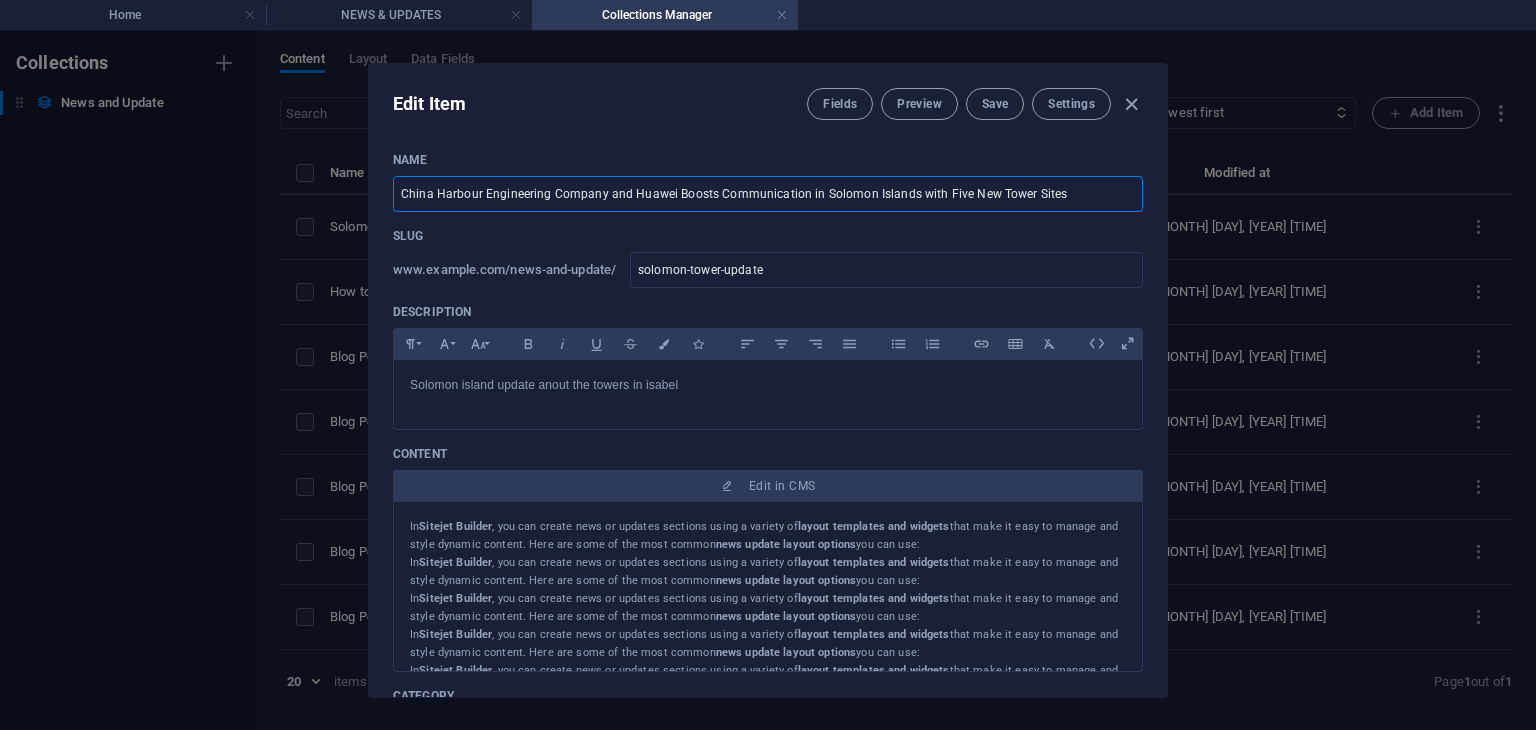 type on "china-harbour-engineering-company-and-huawei-boosts-communication-in-solomon-islands-with-five-new-tower-sites" 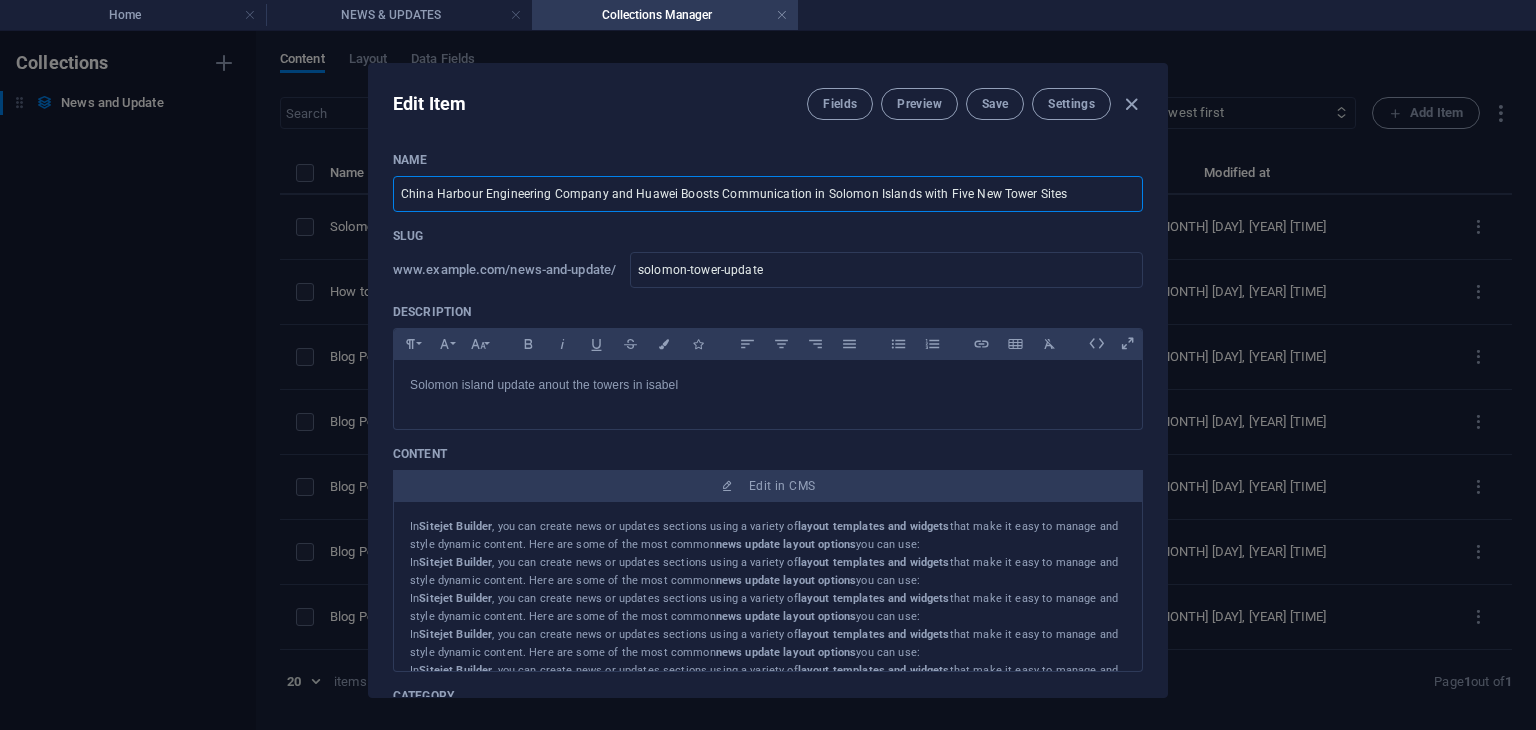 type on "china-harbour-engineering-company-and-huawei-boosts-communication-in-solomon-islands-with-five-new-tower-sites" 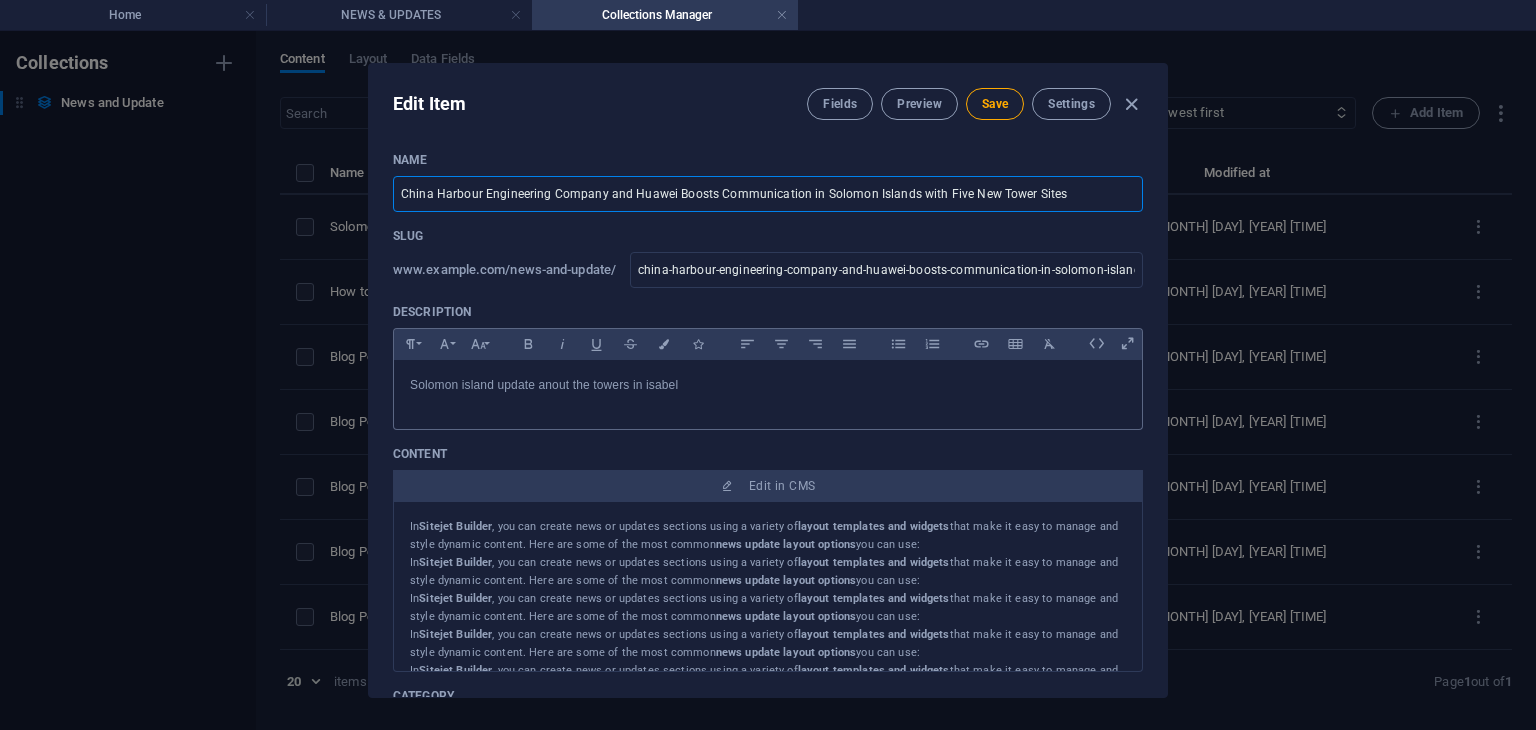 type on "China Harbour Engineering Company and Huawei Boosts Communication in Solomon Islands with Five New Tower Sites" 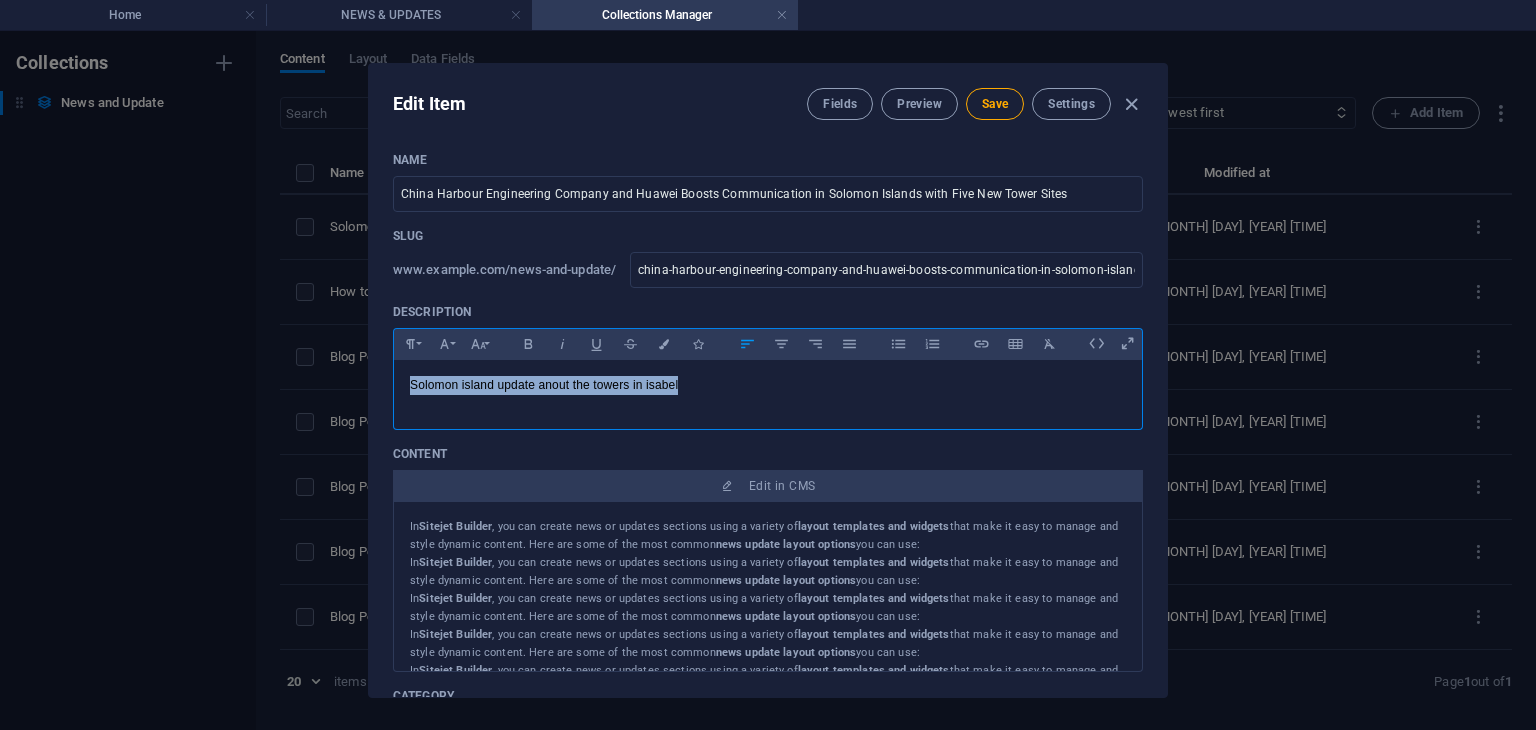 drag, startPoint x: 692, startPoint y: 385, endPoint x: 333, endPoint y: 380, distance: 359.03482 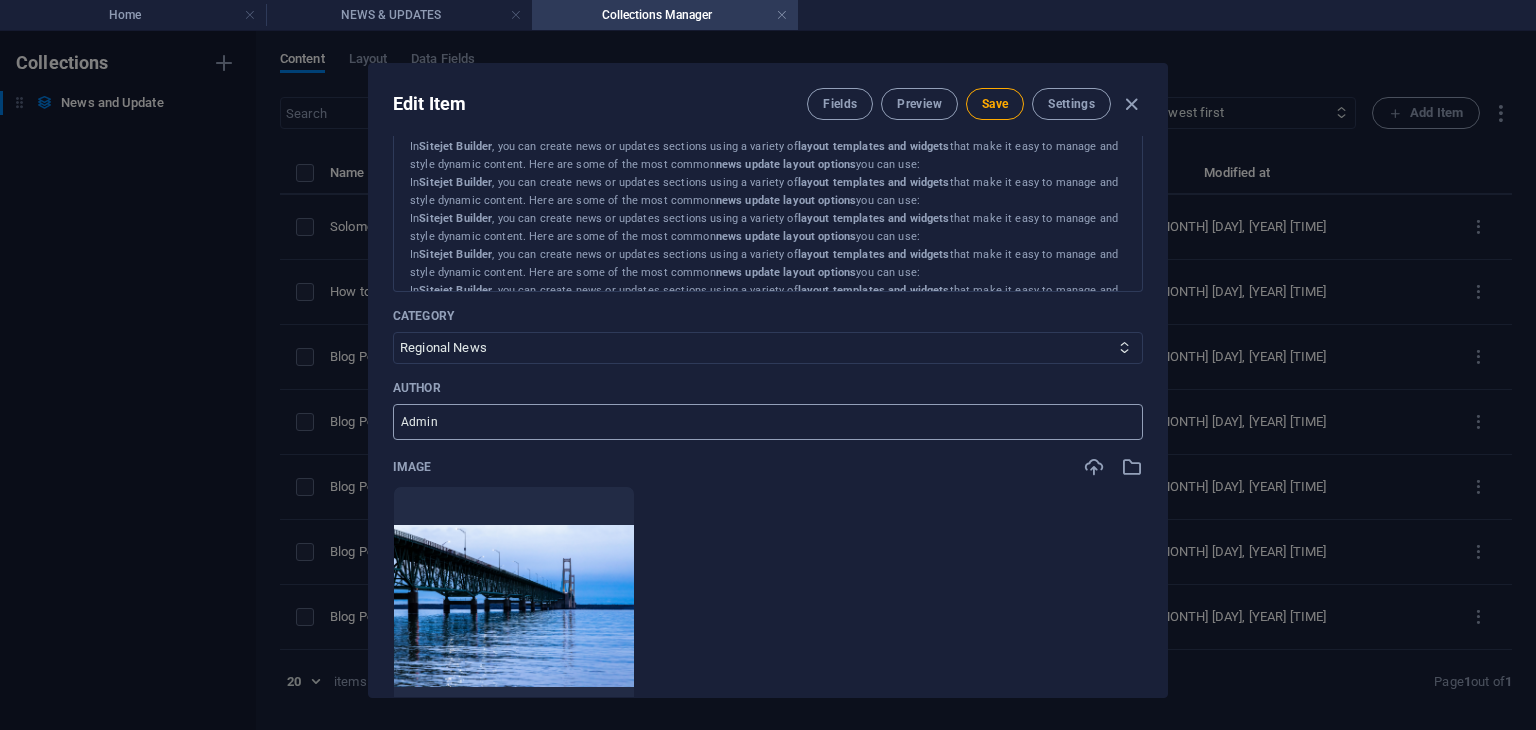 scroll, scrollTop: 100, scrollLeft: 0, axis: vertical 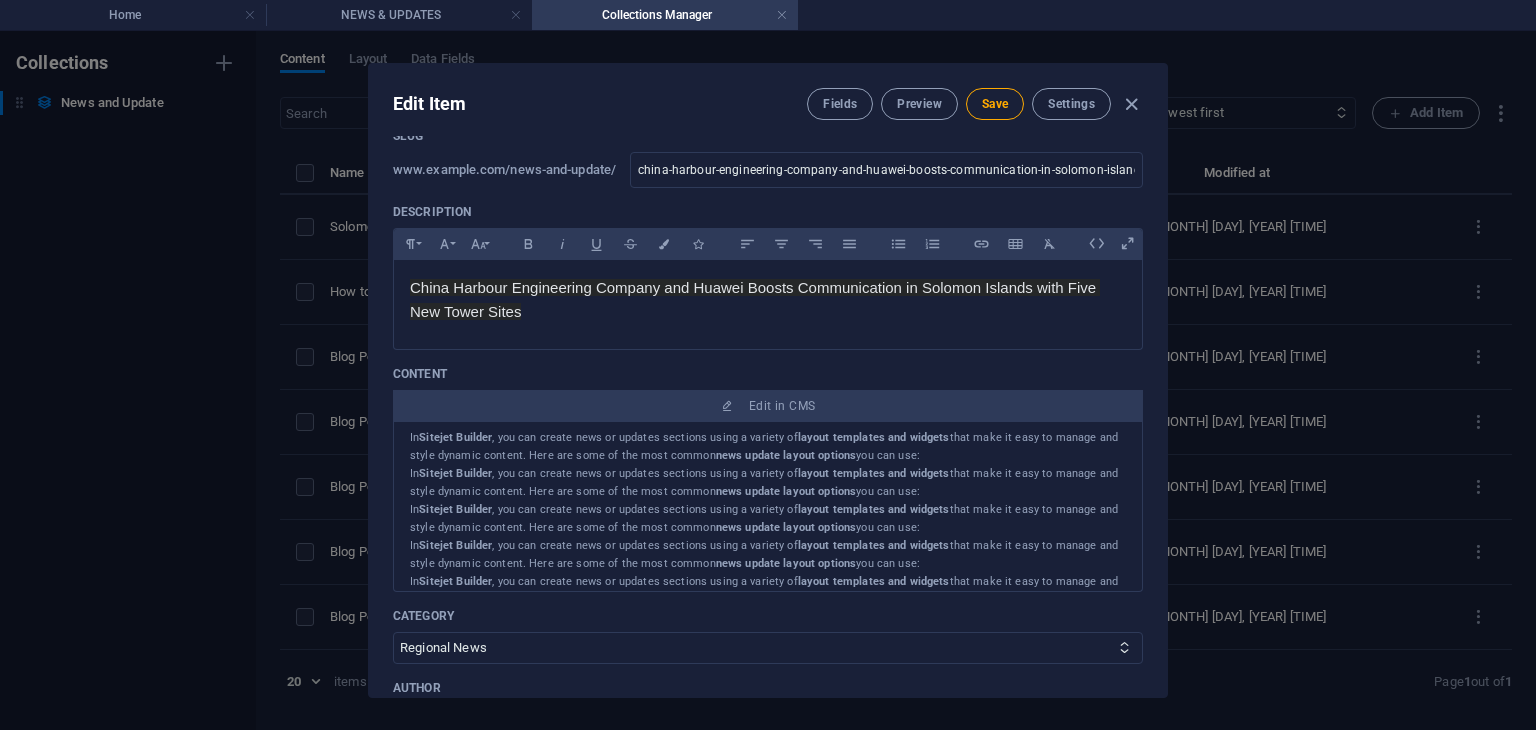 drag, startPoint x: 984, startPoint y: 585, endPoint x: 397, endPoint y: 445, distance: 603.4642 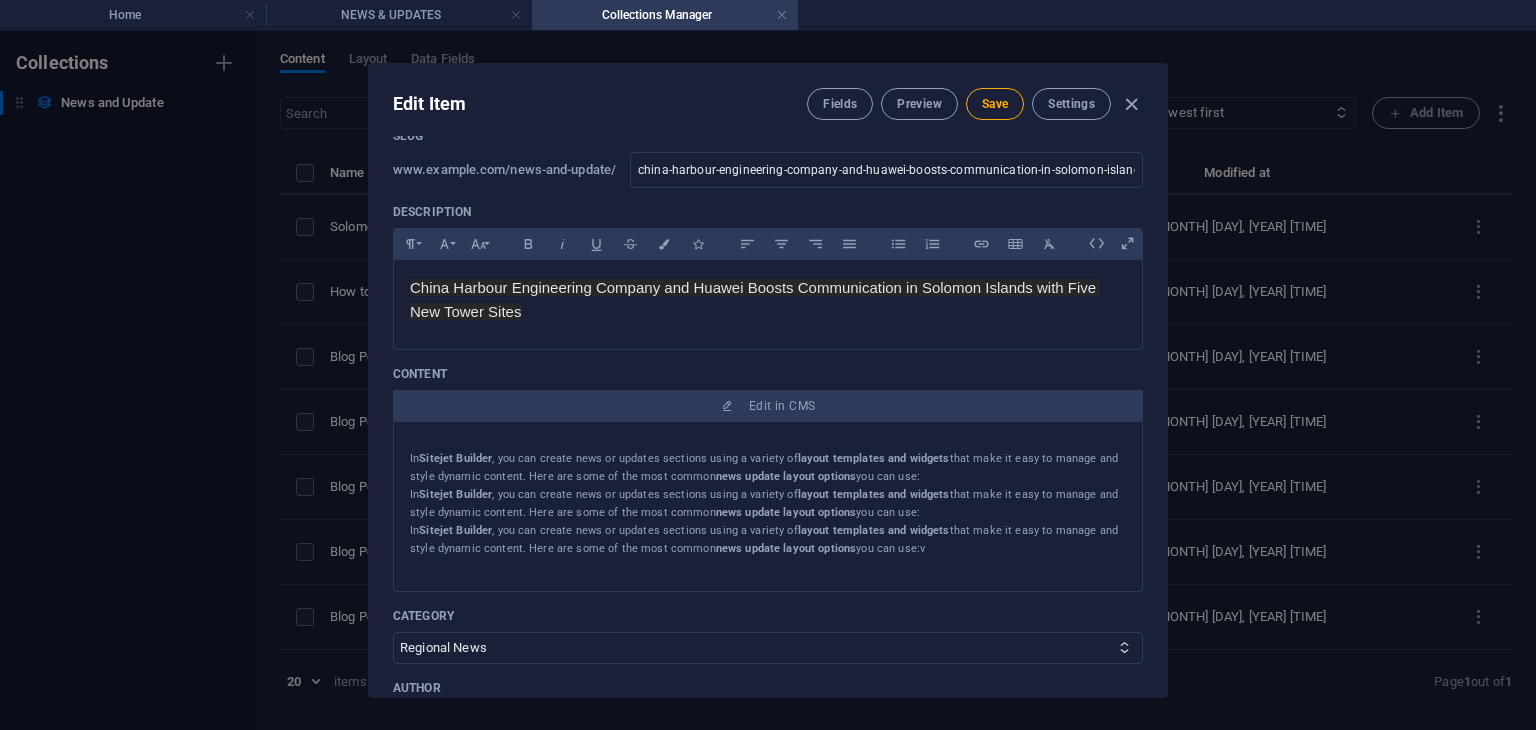 click on "In  Sitejet Builder , you can create news or updates sections using a variety of  layout templates and widgets  that make it easy to manage and style dynamic content. Here are some of the most common  news update layout options  you can use:v" at bounding box center [768, 540] 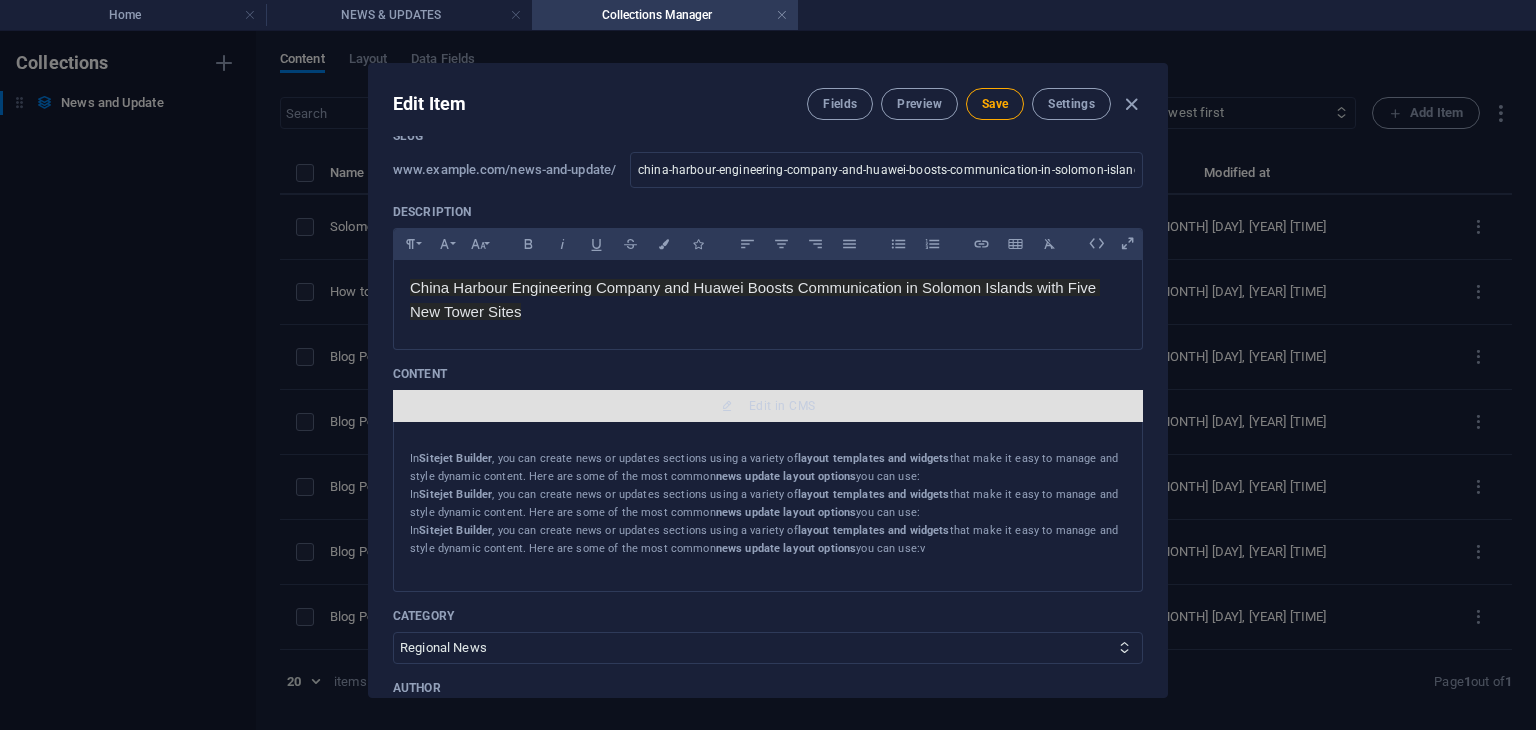 click on "Edit in CMS" at bounding box center [782, 406] 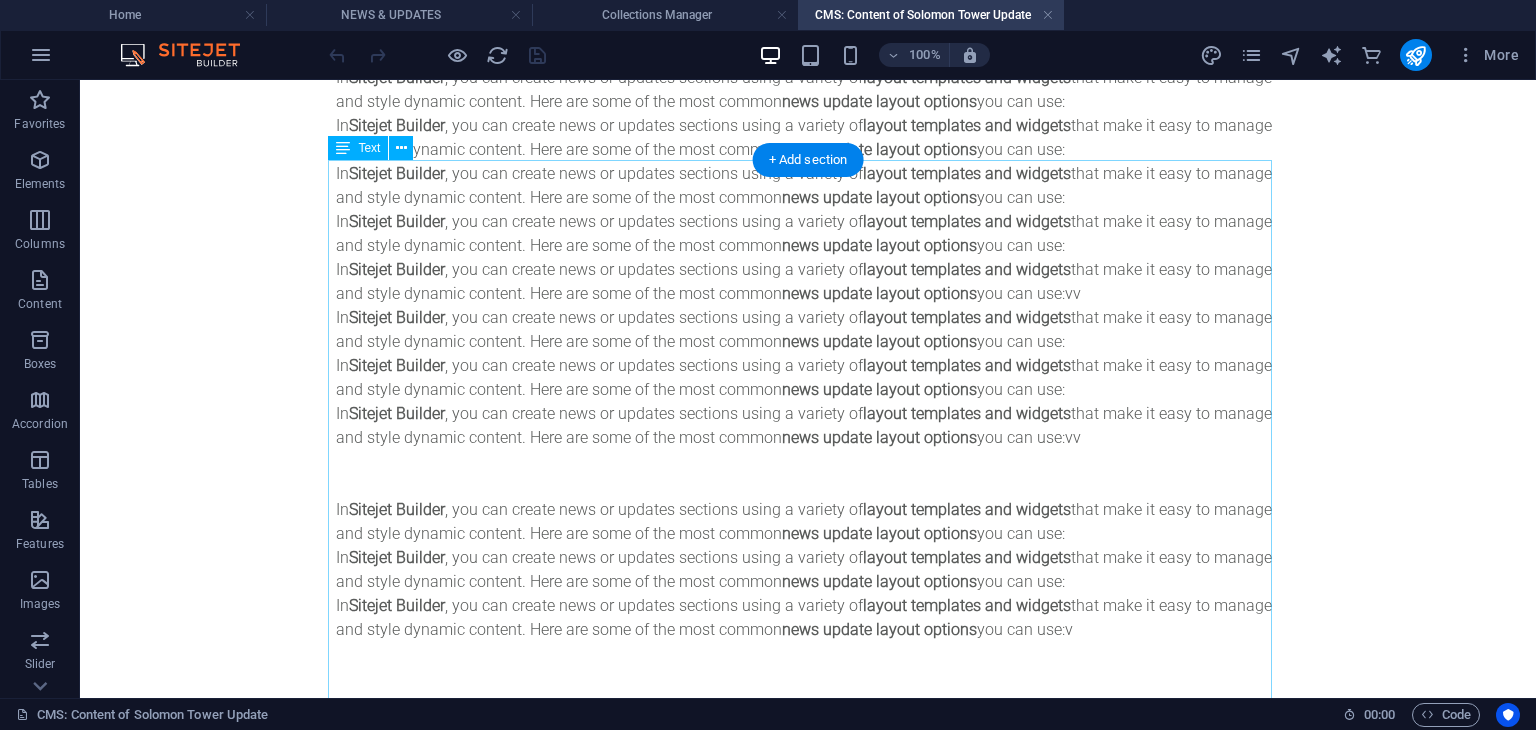 scroll, scrollTop: 316, scrollLeft: 0, axis: vertical 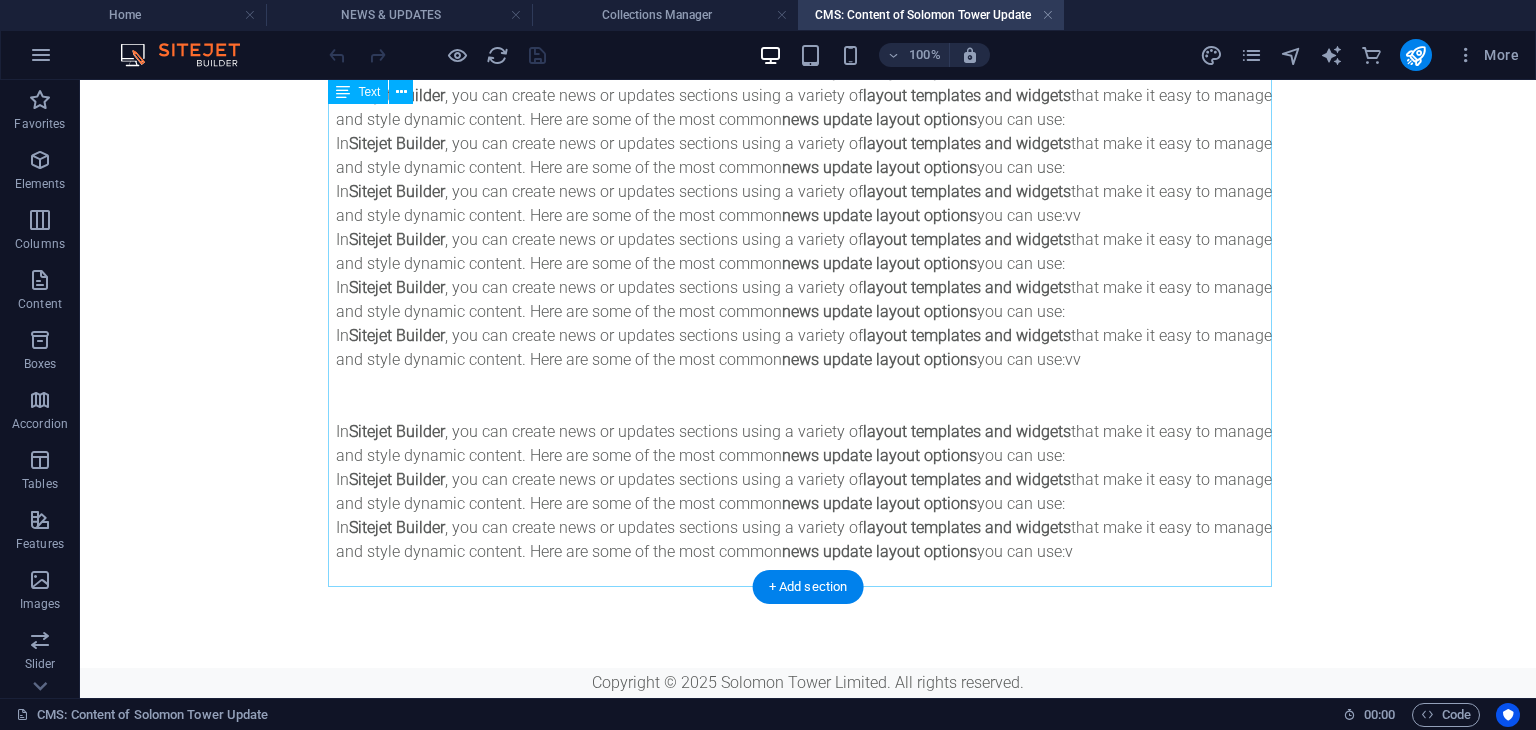 click on "In  Sitejet Builder , you can create news or updates sections using a variety of  layout templates and widgets  that make it easy to manage and style dynamic content. Here are some of the most common  news update layout options  you can use: In  Sitejet Builder , you can create news or updates sections using a variety of  layout templates and widgets  that make it easy to manage and style dynamic content. Here are some of the most common  news update layout options  you can use: In  Sitejet Builder , you can create news or updates sections using a variety of  layout templates and widgets  that make it easy to manage and style dynamic content. Here are some of the most common  news update layout options  you can use: In  Sitejet Builder , you can create news or updates sections using a variety of  layout templates and widgets  that make it easy to manage and style dynamic content. Here are some of the most common  news update layout options  you can use: In  Sitejet Builder layout templates and widgets In  In" at bounding box center (808, 216) 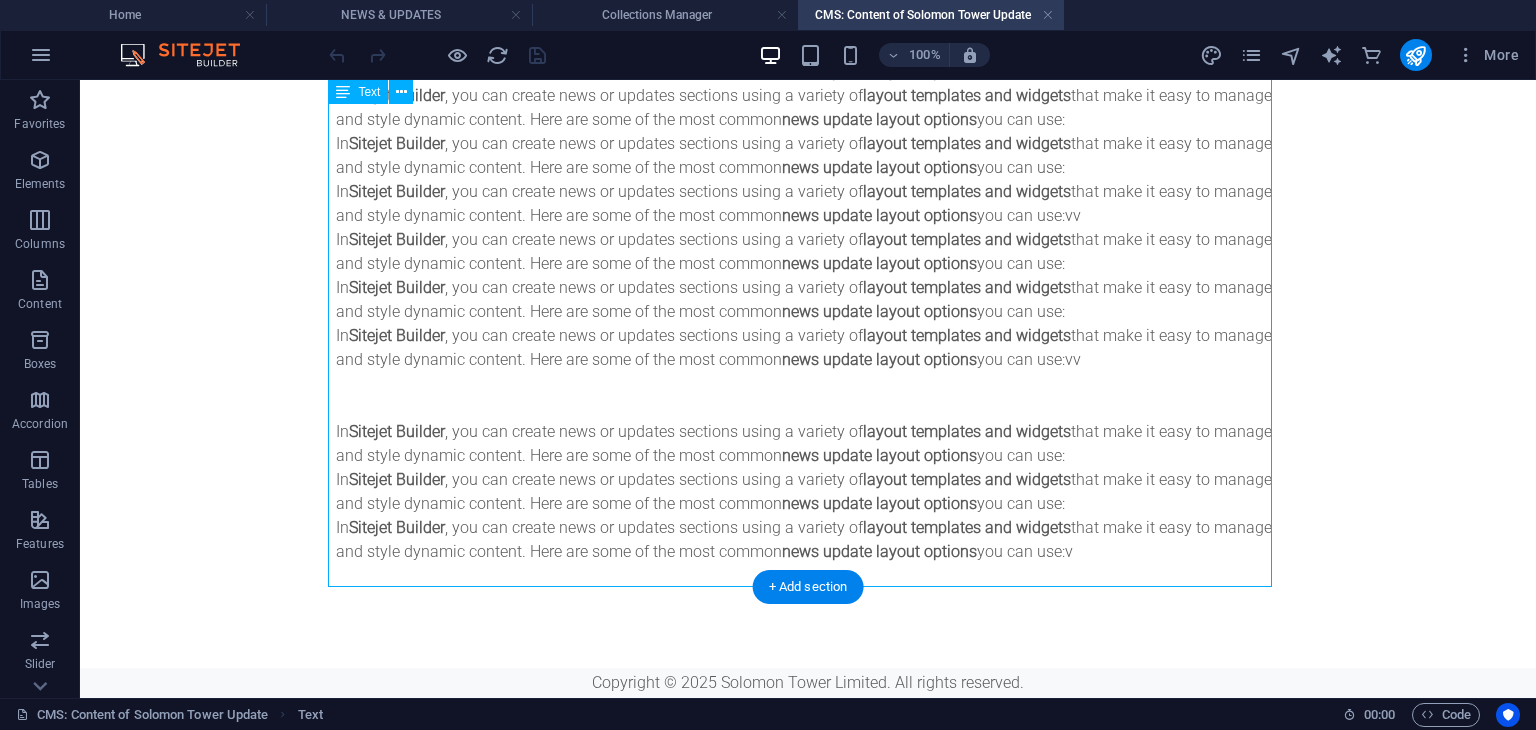 drag, startPoint x: 1067, startPoint y: 549, endPoint x: 686, endPoint y: 477, distance: 387.74347 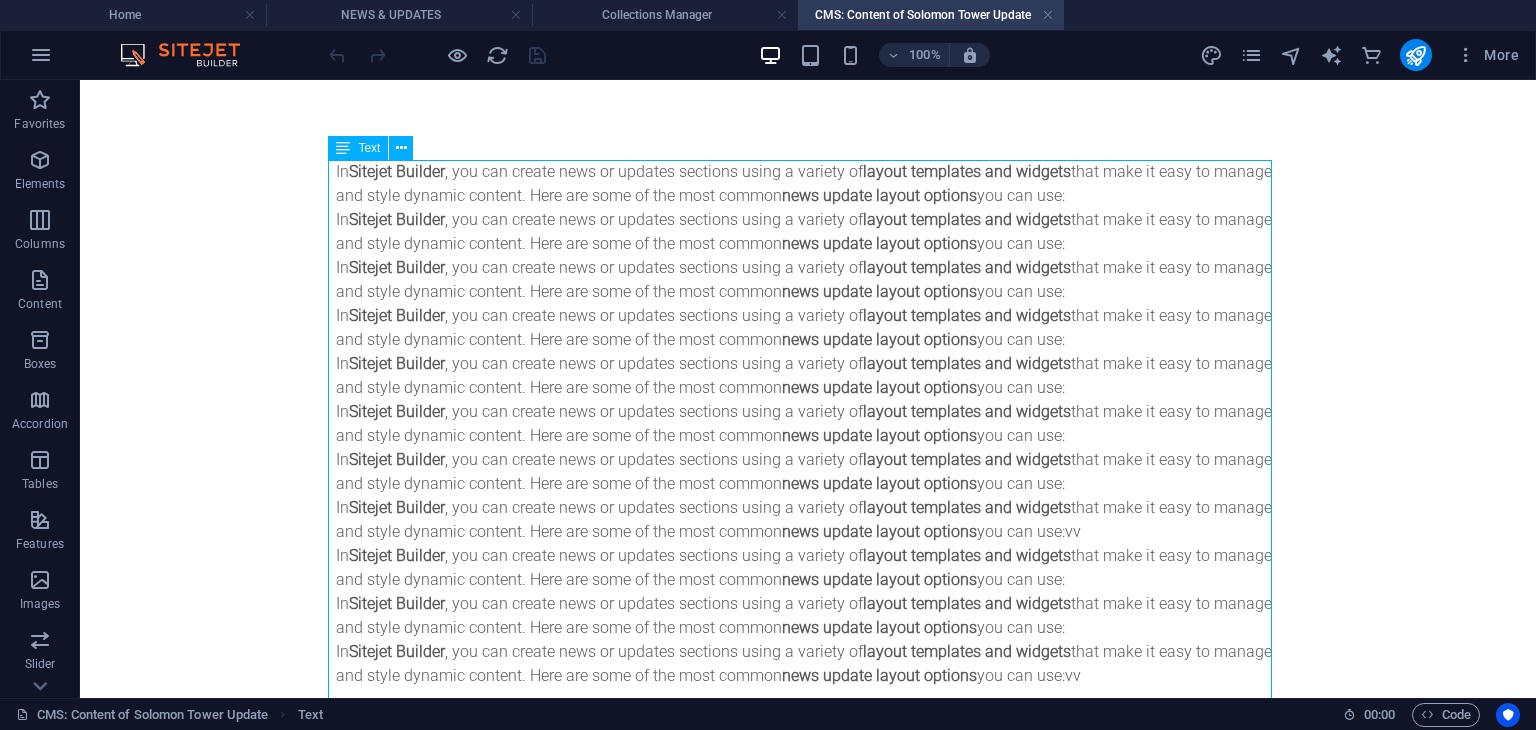 click on "Text" at bounding box center (369, 148) 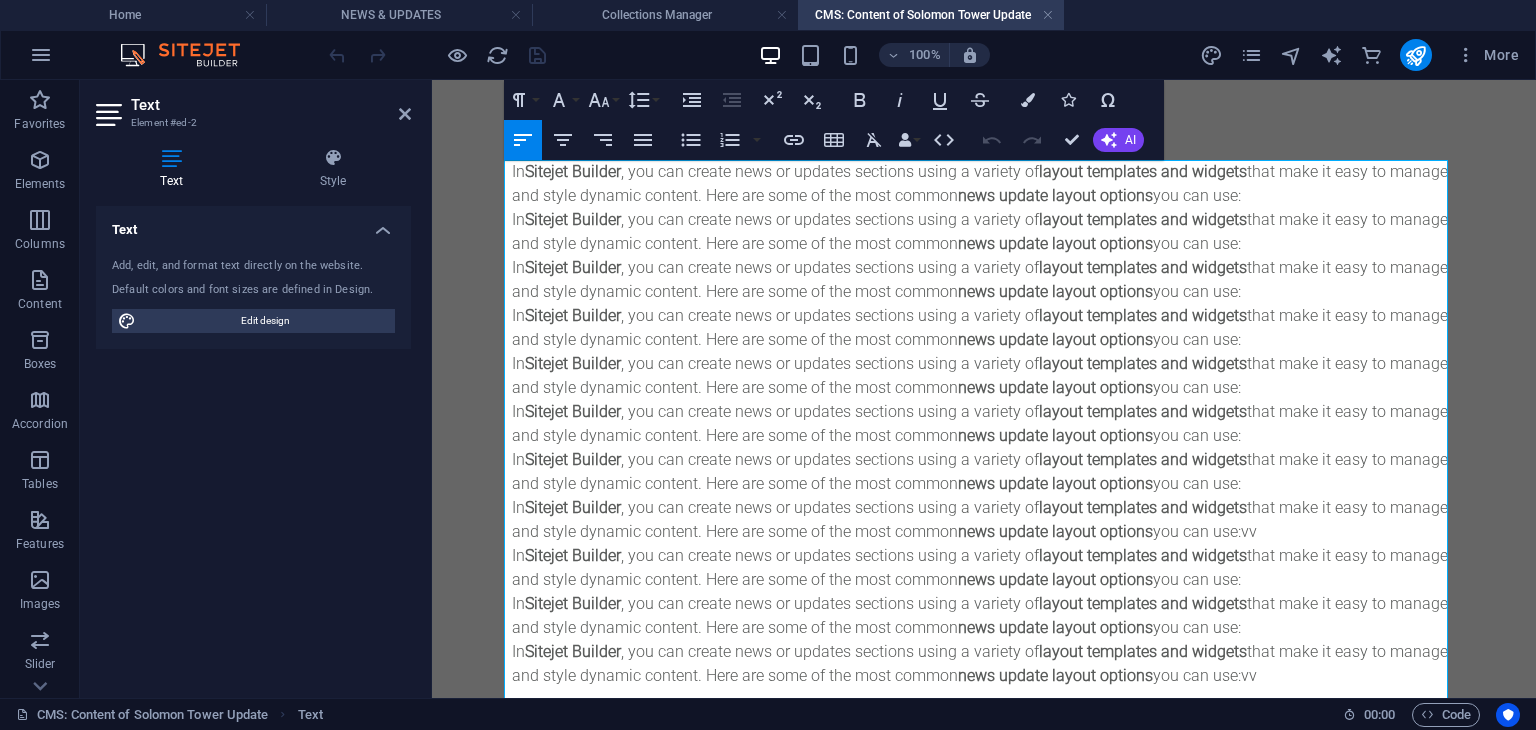 drag, startPoint x: 1260, startPoint y: 680, endPoint x: 509, endPoint y: 153, distance: 917.45844 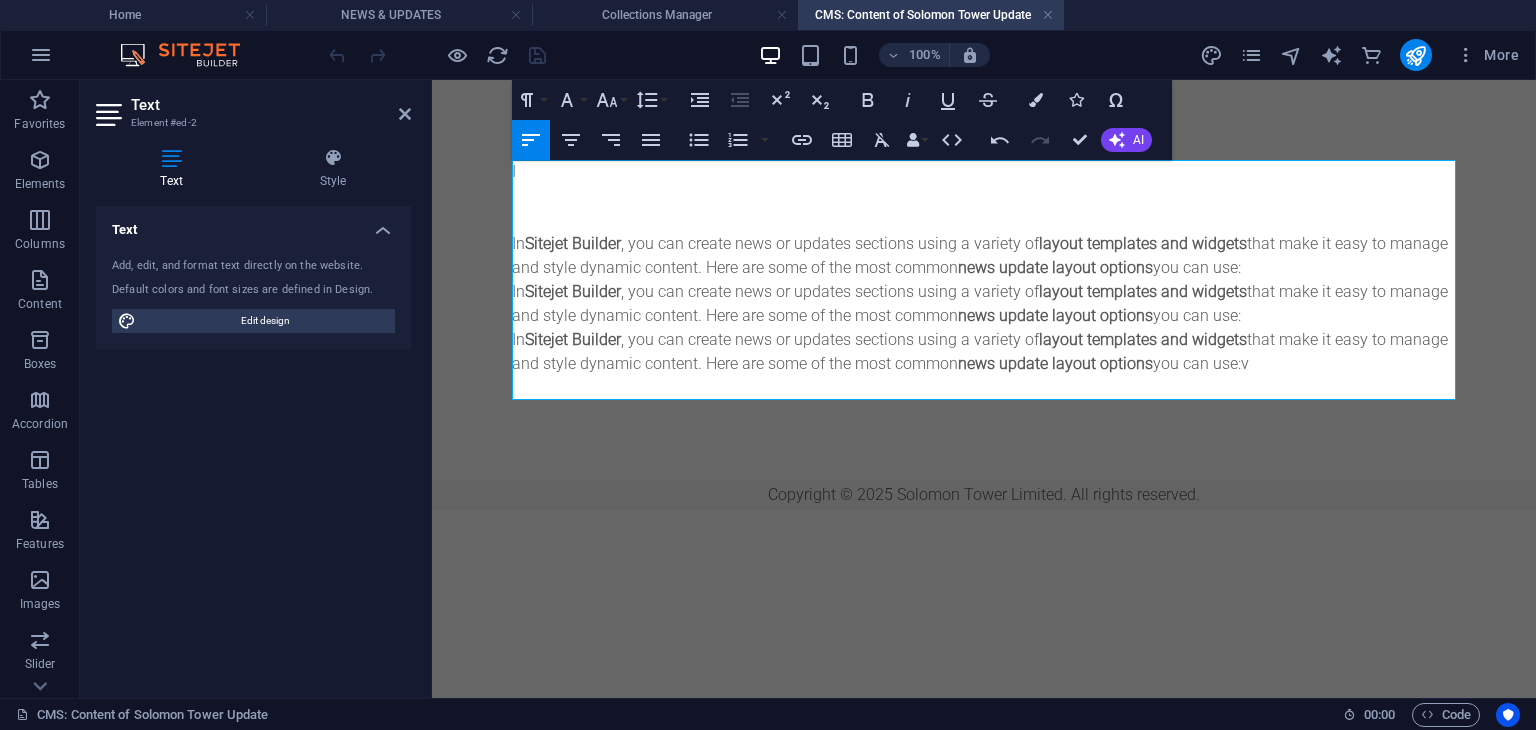 drag, startPoint x: 1273, startPoint y: 360, endPoint x: 557, endPoint y: 173, distance: 740.0169 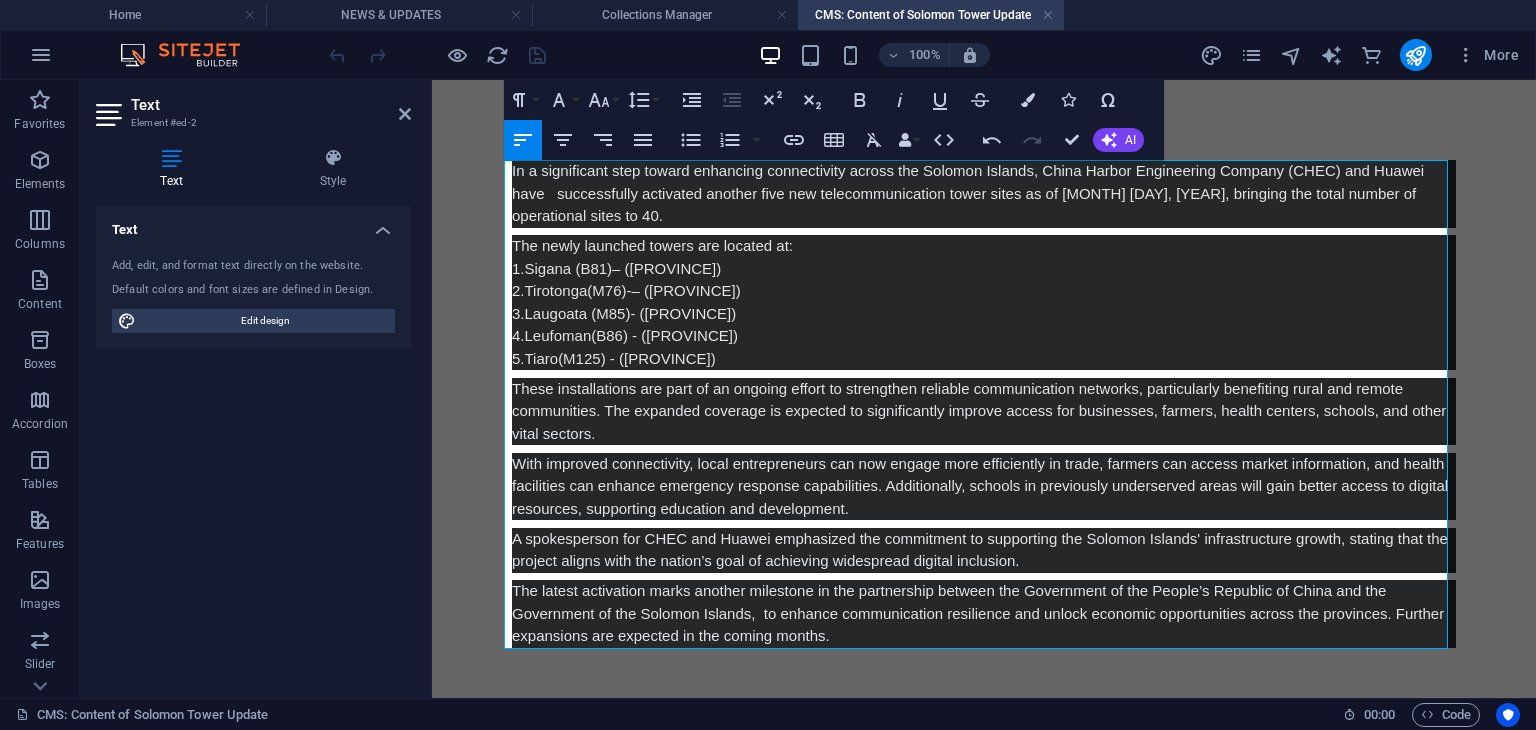 scroll, scrollTop: 61, scrollLeft: 0, axis: vertical 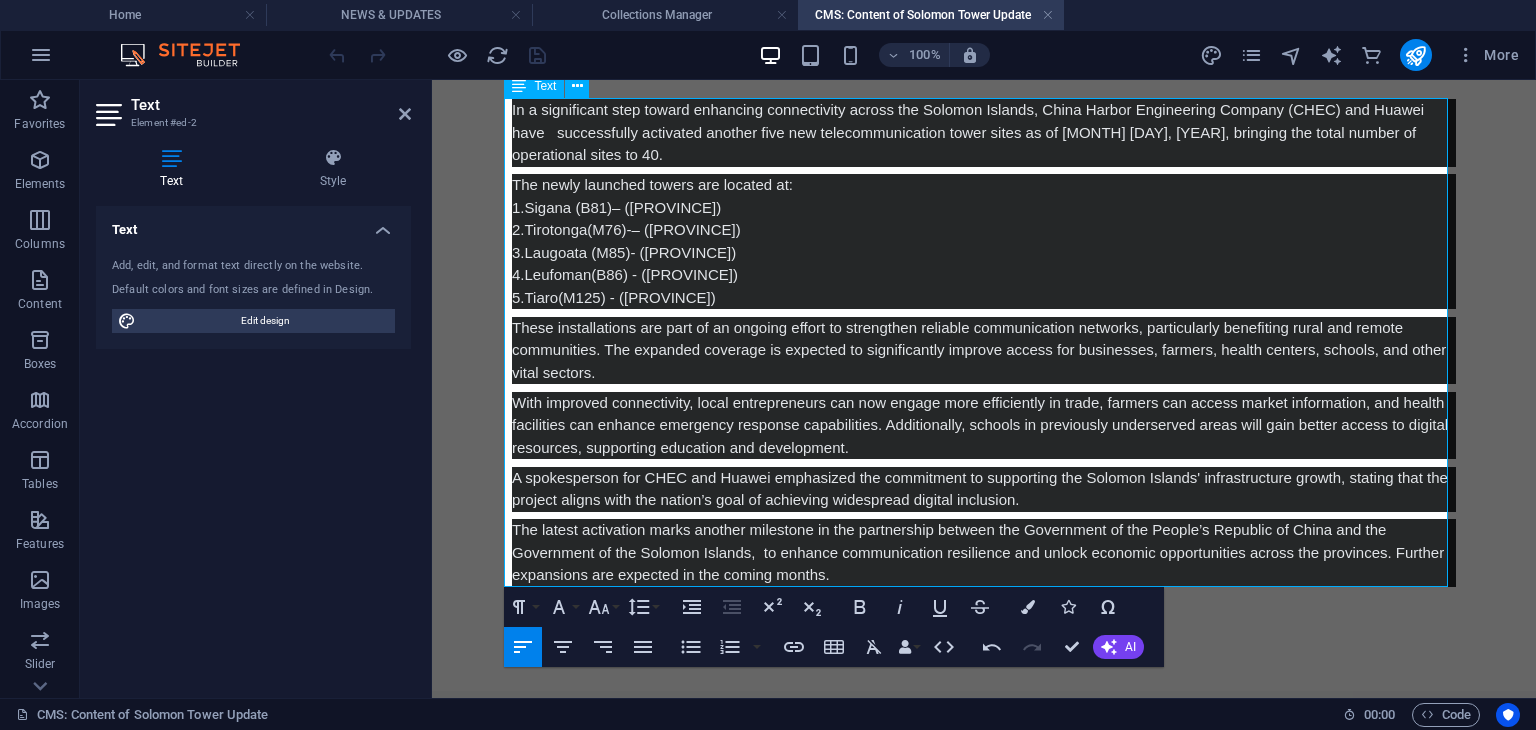 click on "The latest activation marks another milestone in the partnership between the Government of the People’s Republic of China and the Government of the Solomon Islands,  to enhance communication resilience and unlock economic opportunities across the provinces. Further expansions are expected in the coming months." at bounding box center [984, 553] 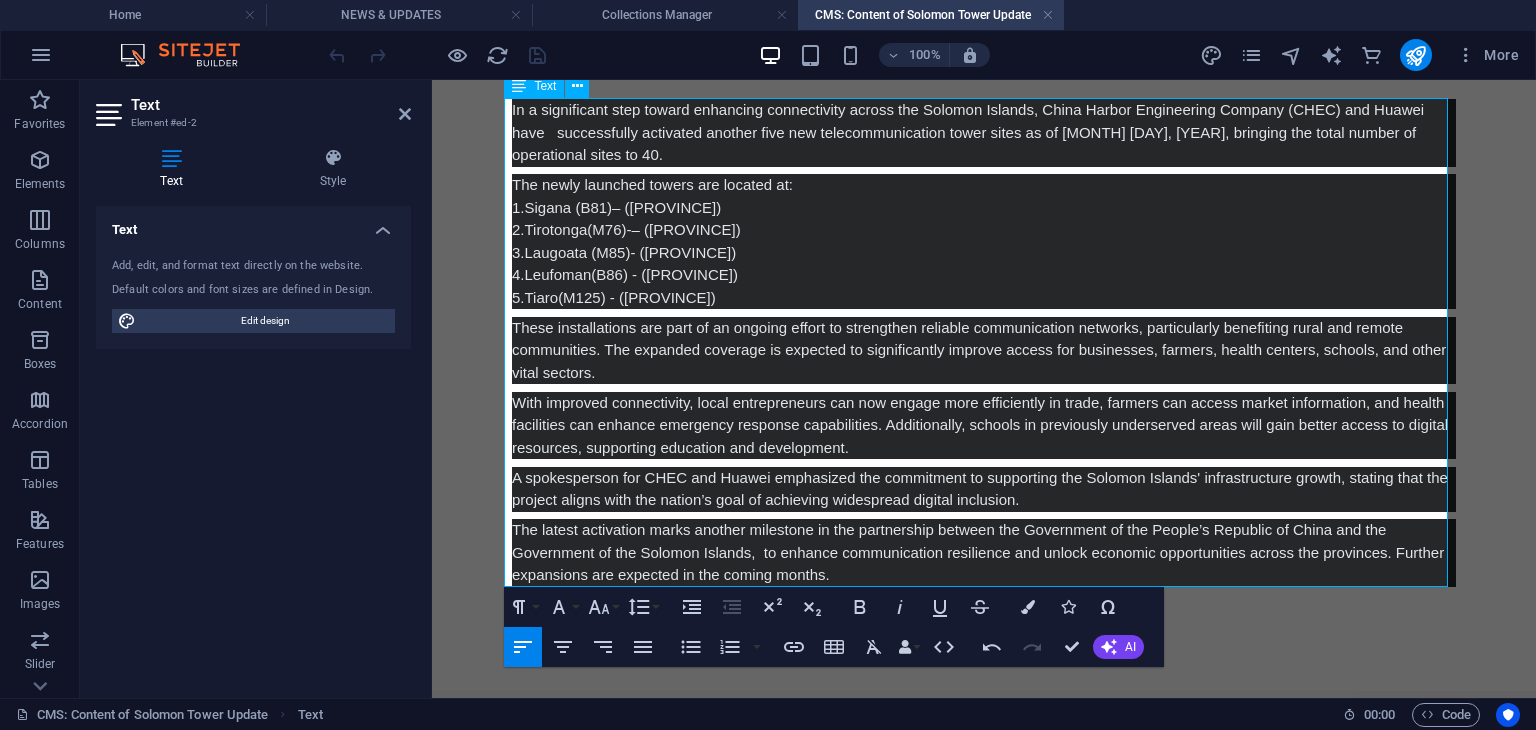 click on "The latest activation marks another milestone in the partnership between the Government of the People’s Republic of China and the Government of the Solomon Islands,  to enhance communication resilience and unlock economic opportunities across the provinces. Further expansions are expected in the coming months." at bounding box center (984, 553) 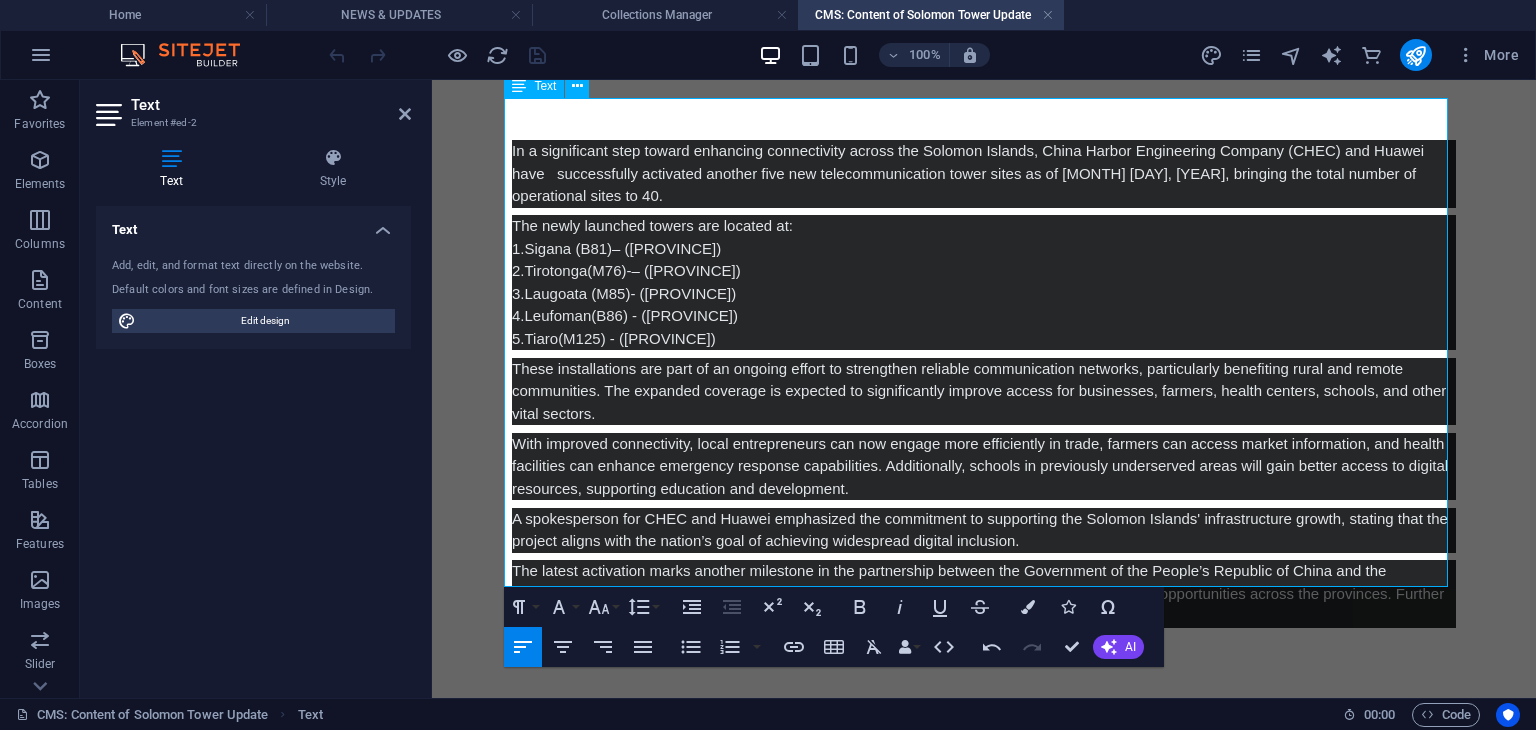 scroll, scrollTop: 0, scrollLeft: 0, axis: both 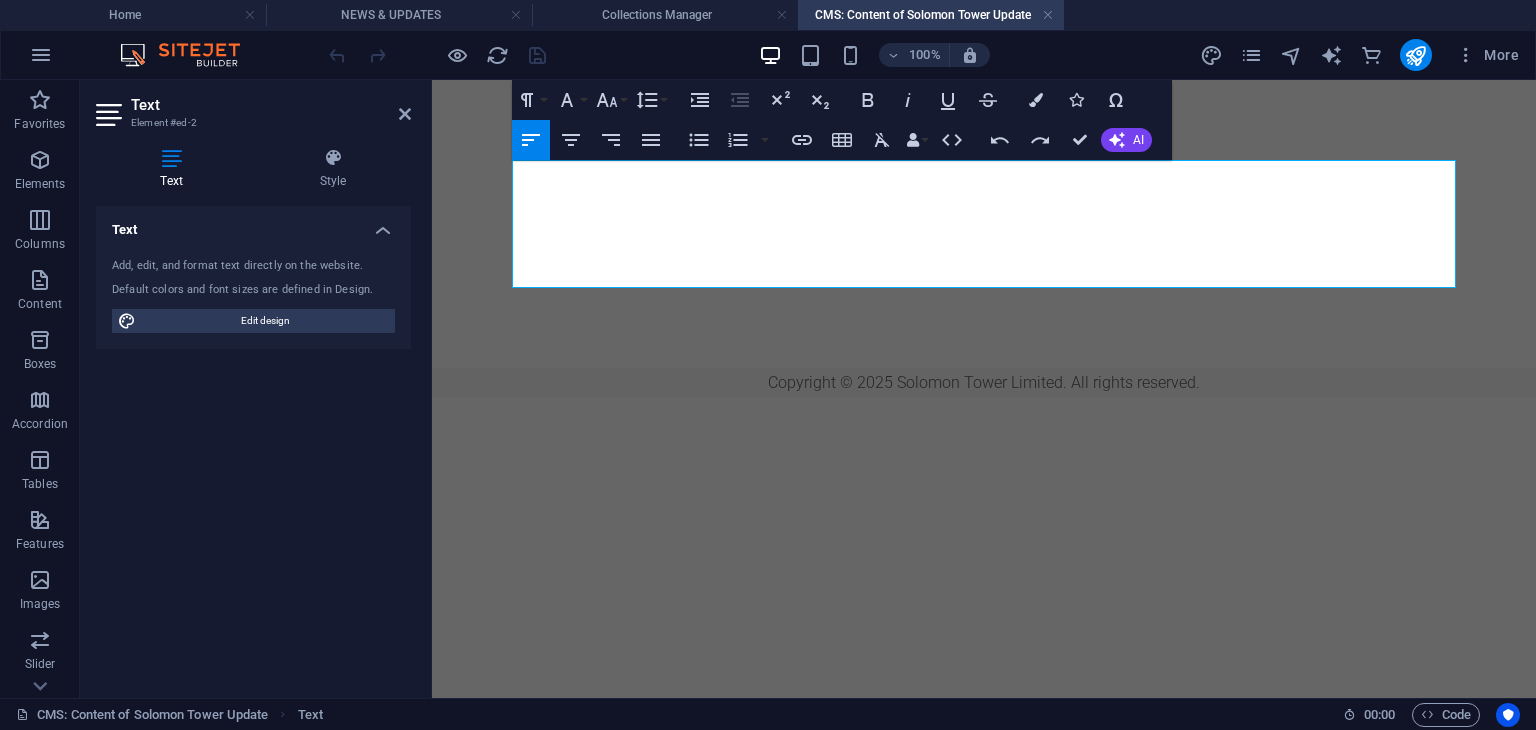 drag, startPoint x: 1385, startPoint y: 212, endPoint x: 1318, endPoint y: 233, distance: 70.21396 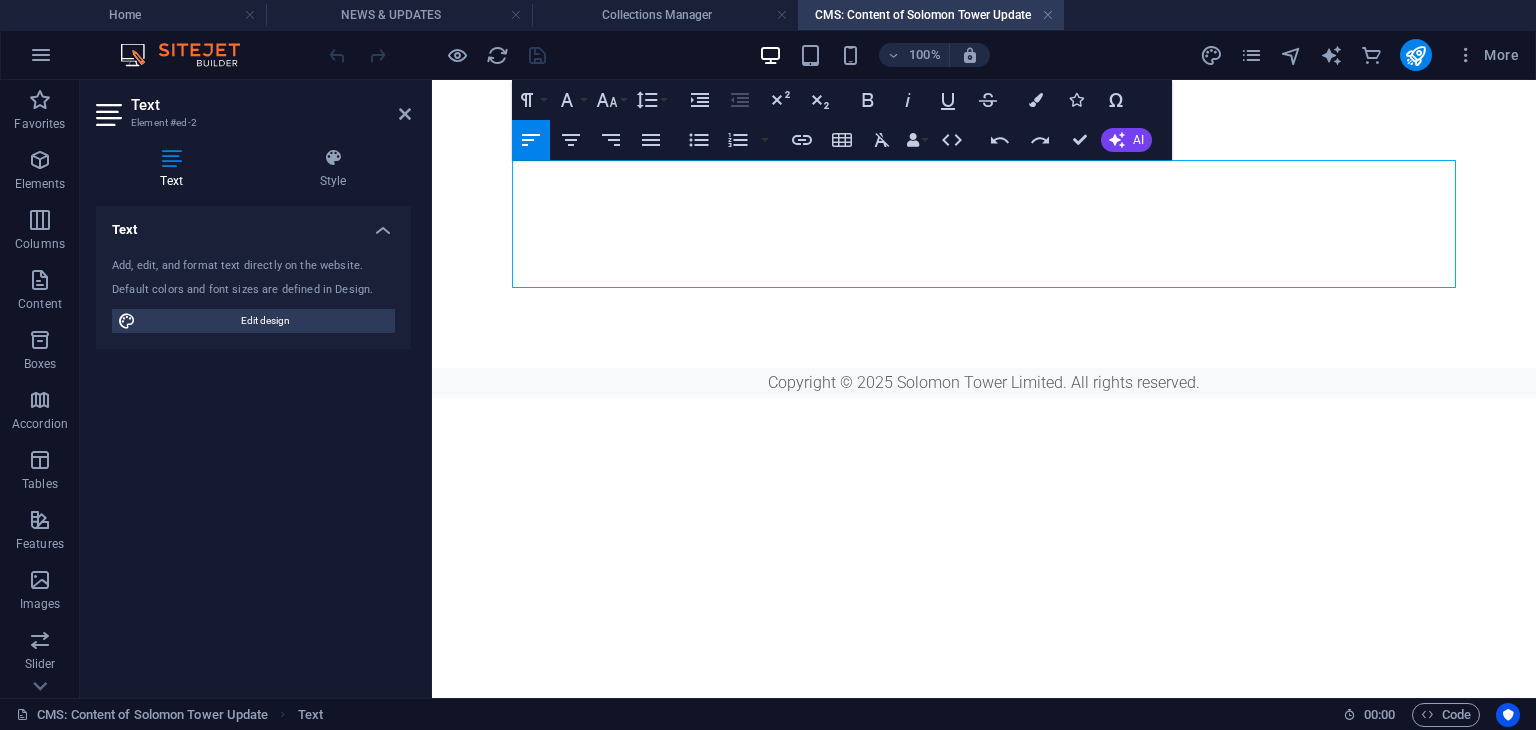 click at bounding box center (984, 224) 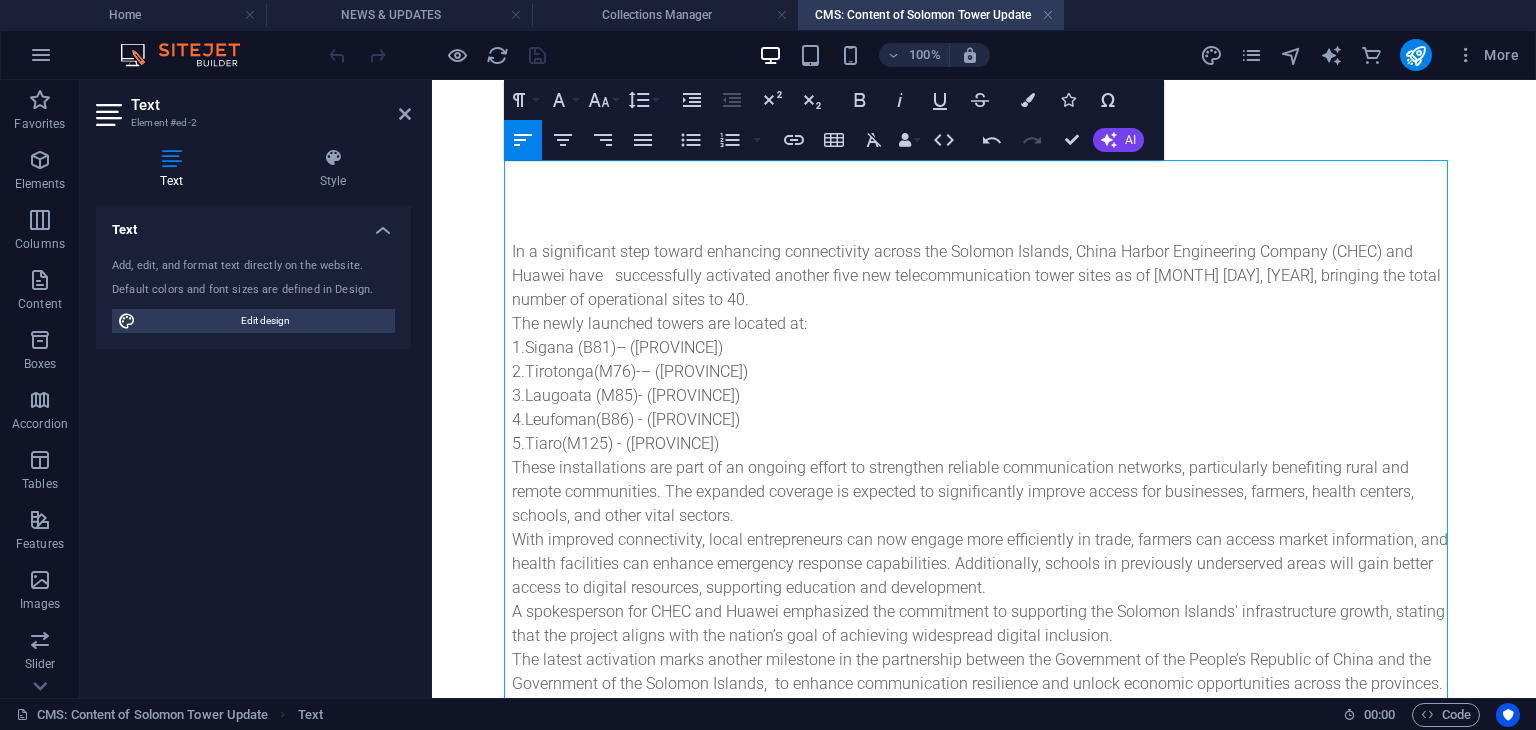 scroll, scrollTop: 31681, scrollLeft: 2, axis: both 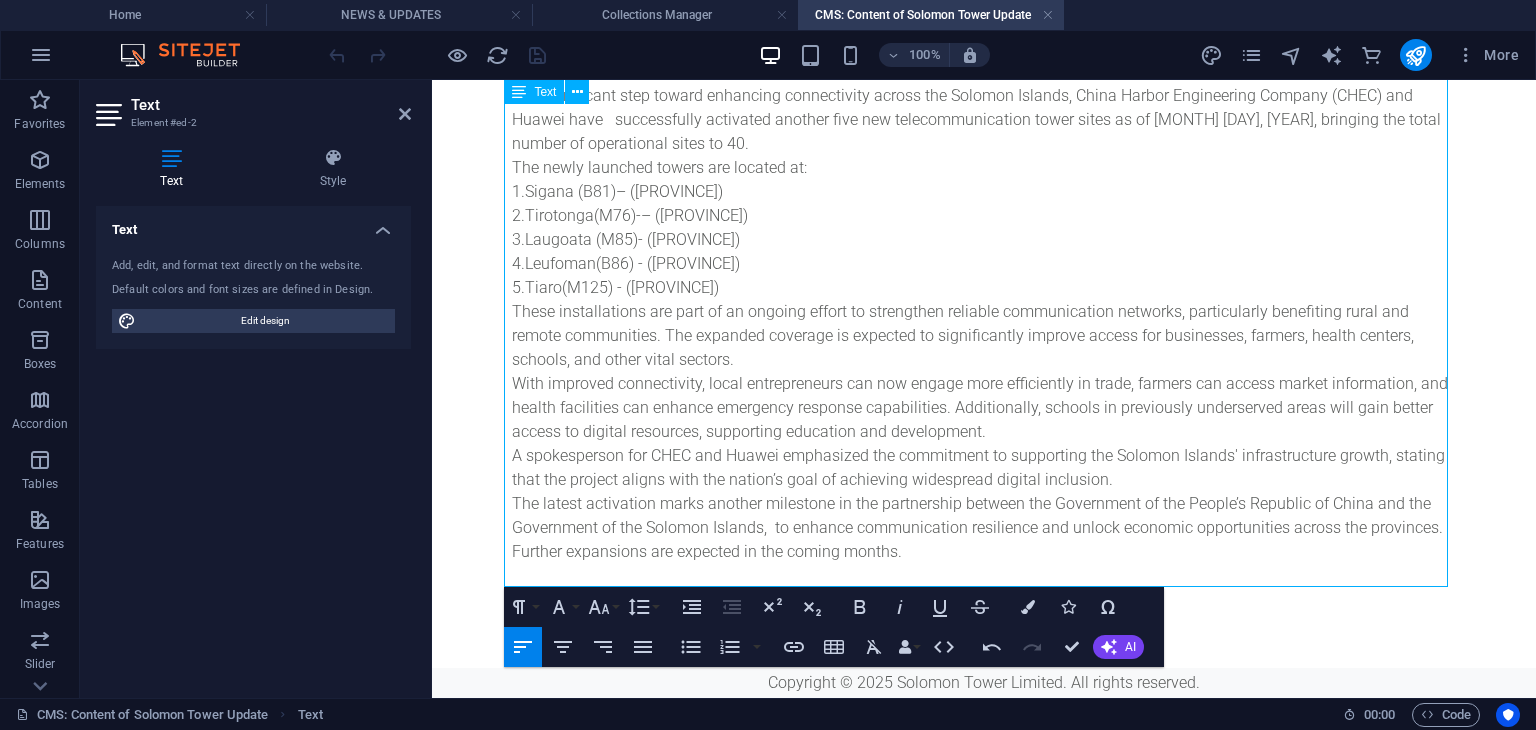 click on "5.Tiaro(M125) - ([PROVINCE])" at bounding box center (984, 288) 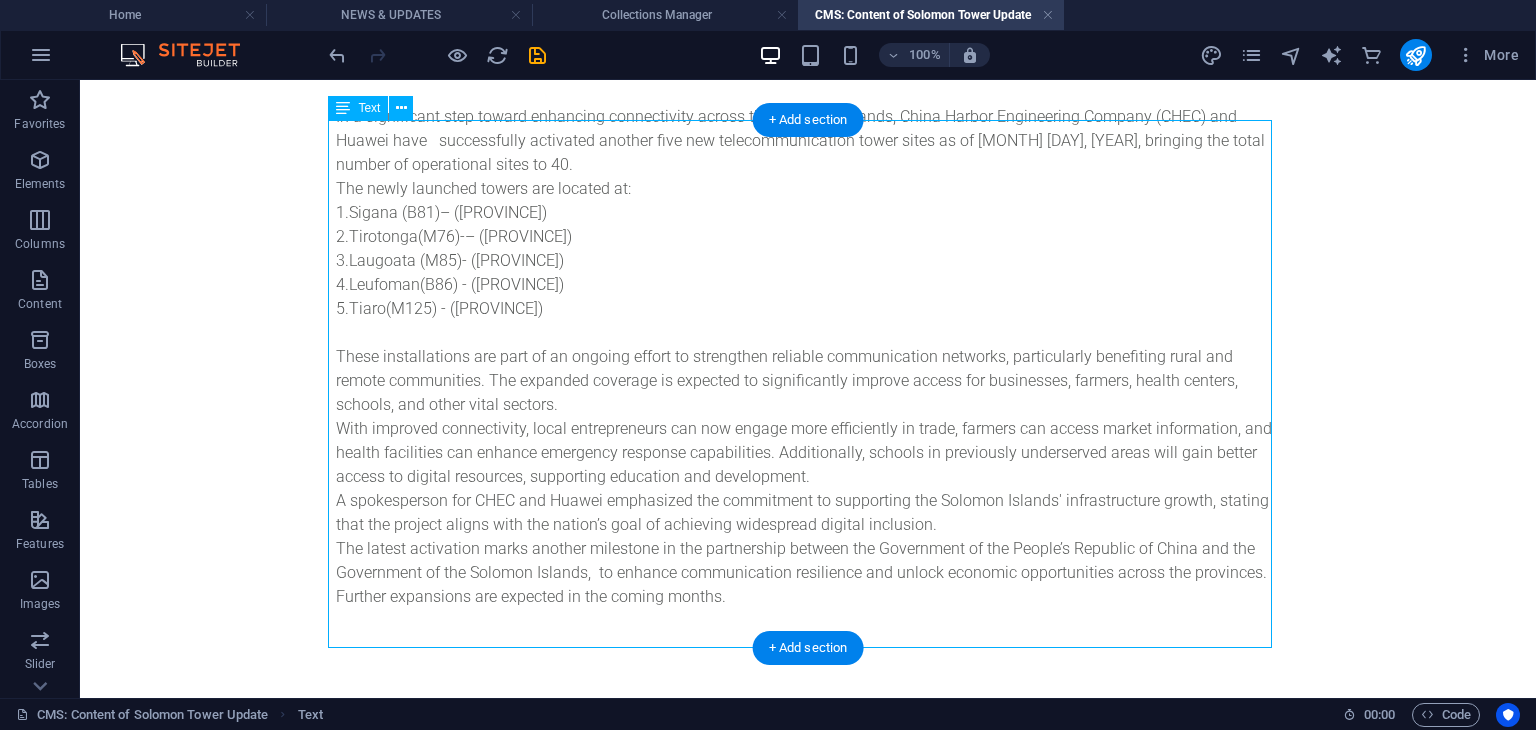 scroll, scrollTop: 100, scrollLeft: 0, axis: vertical 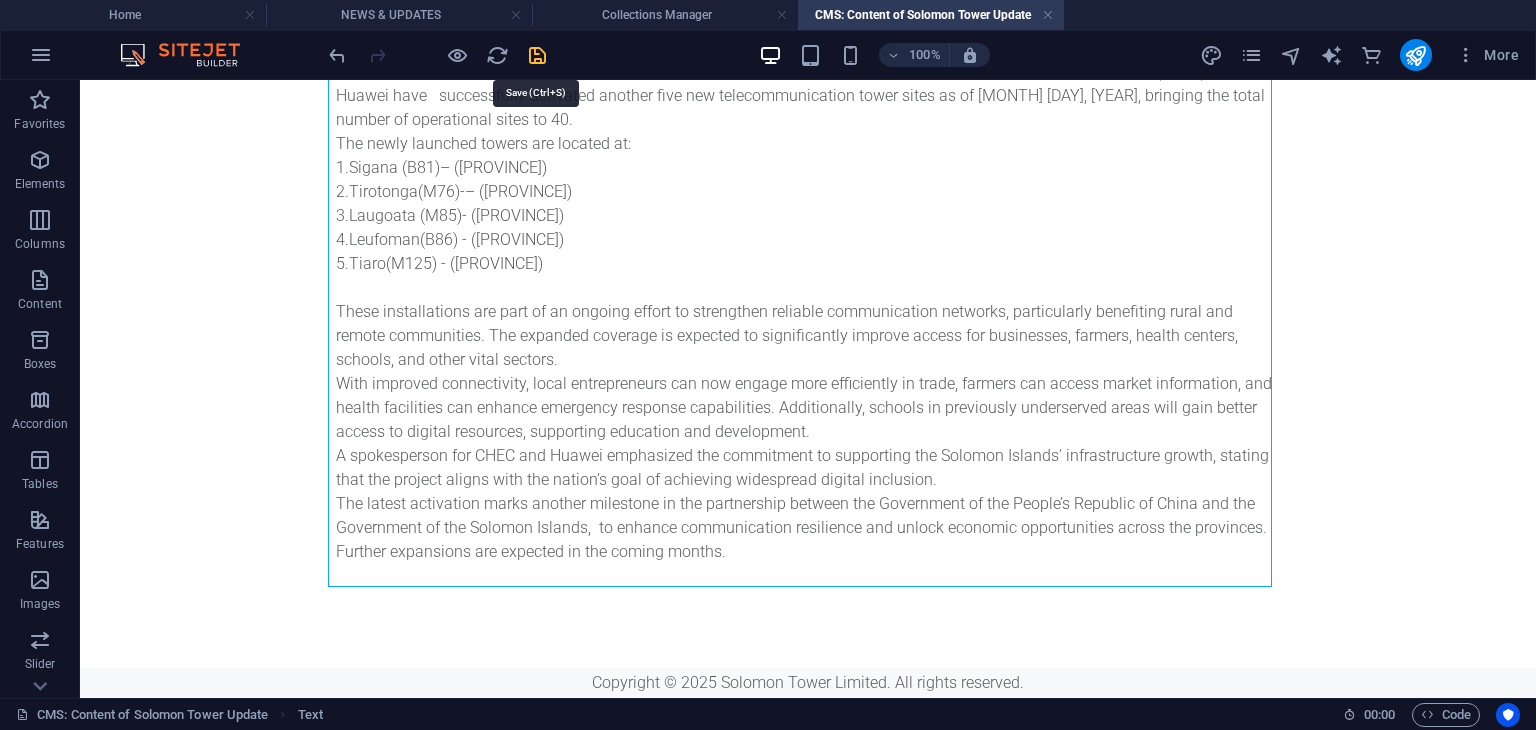 click at bounding box center (537, 55) 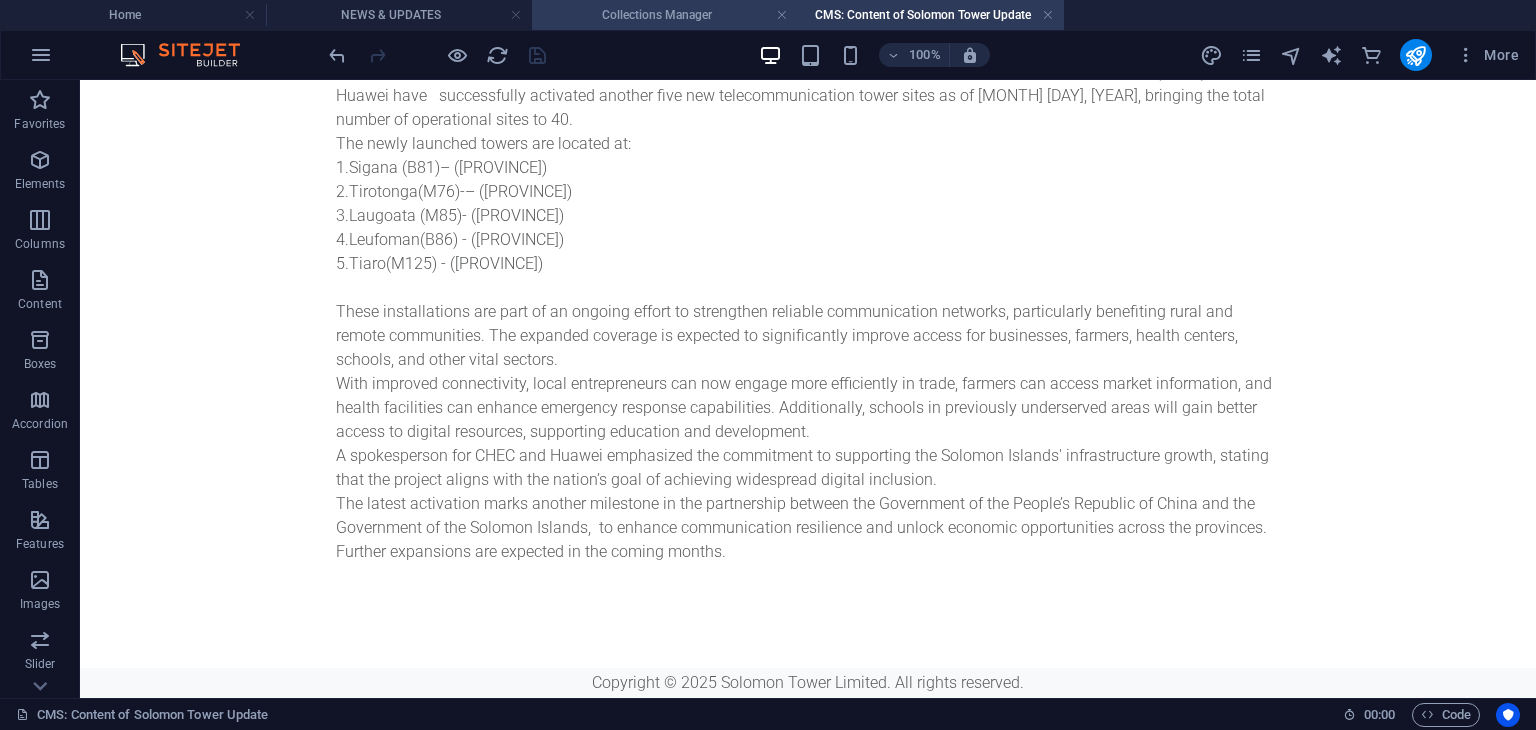 type on "china-harbour-engineering-company-and-huawei-boosts-communication-in-solomon-islands-with-five-new-tower-sites" 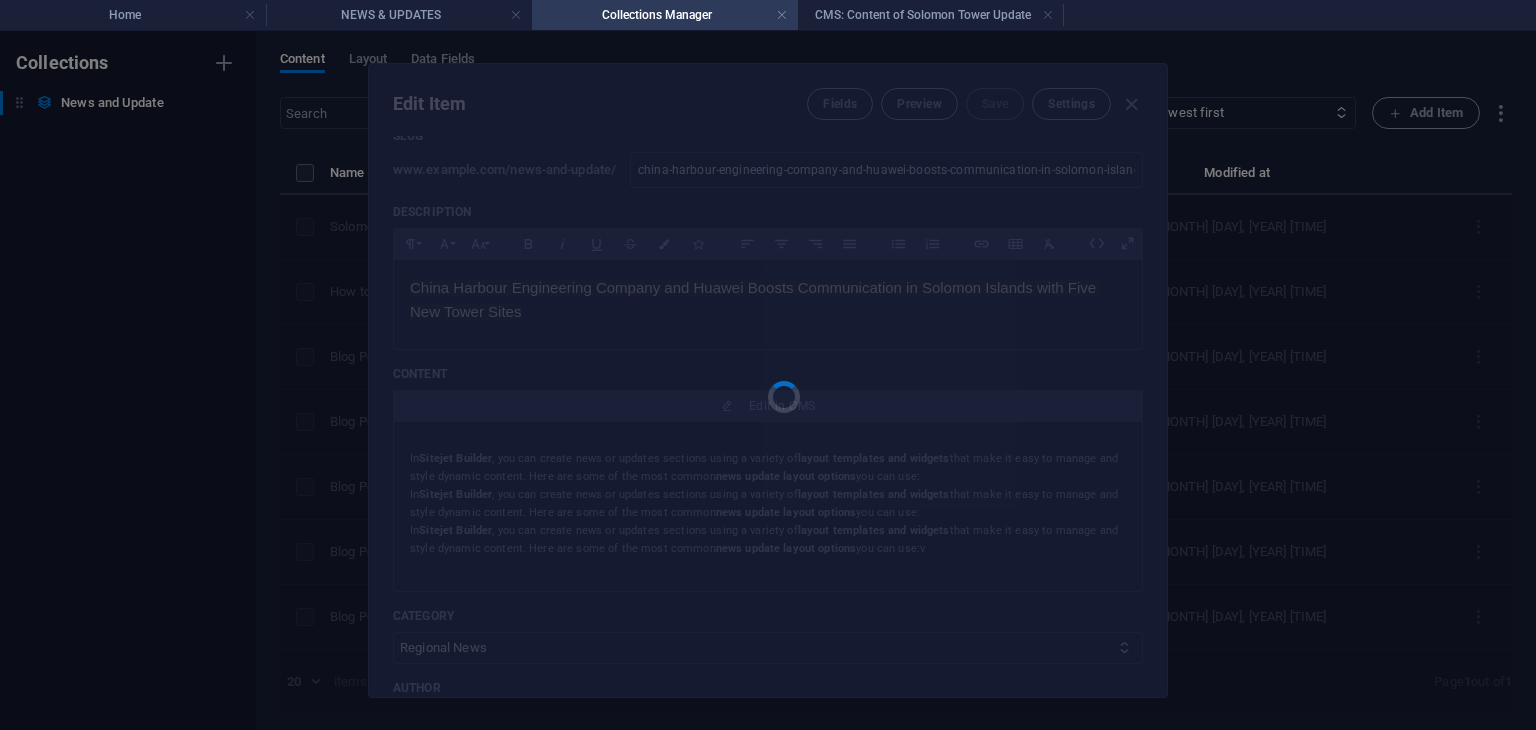 scroll, scrollTop: 0, scrollLeft: 0, axis: both 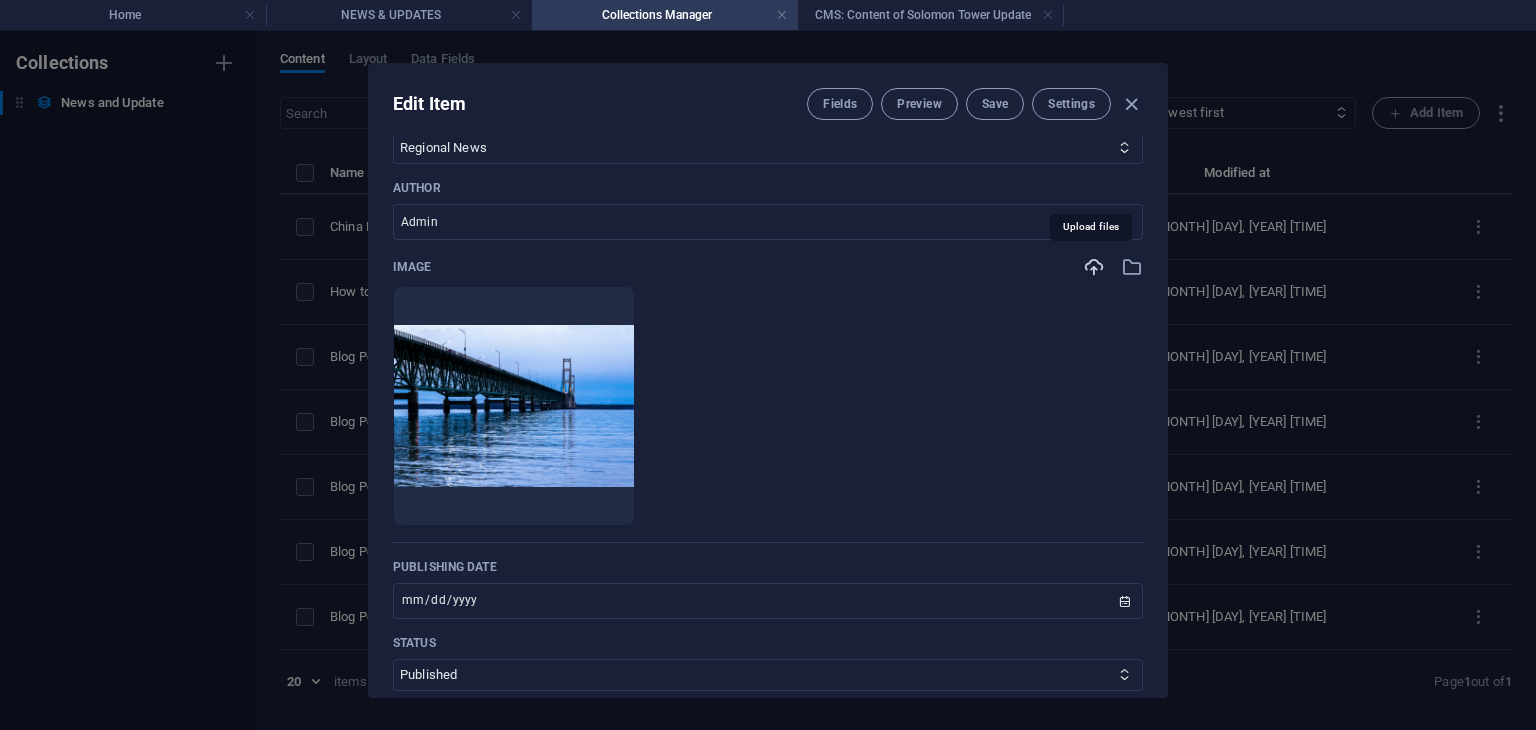 click at bounding box center [1094, 267] 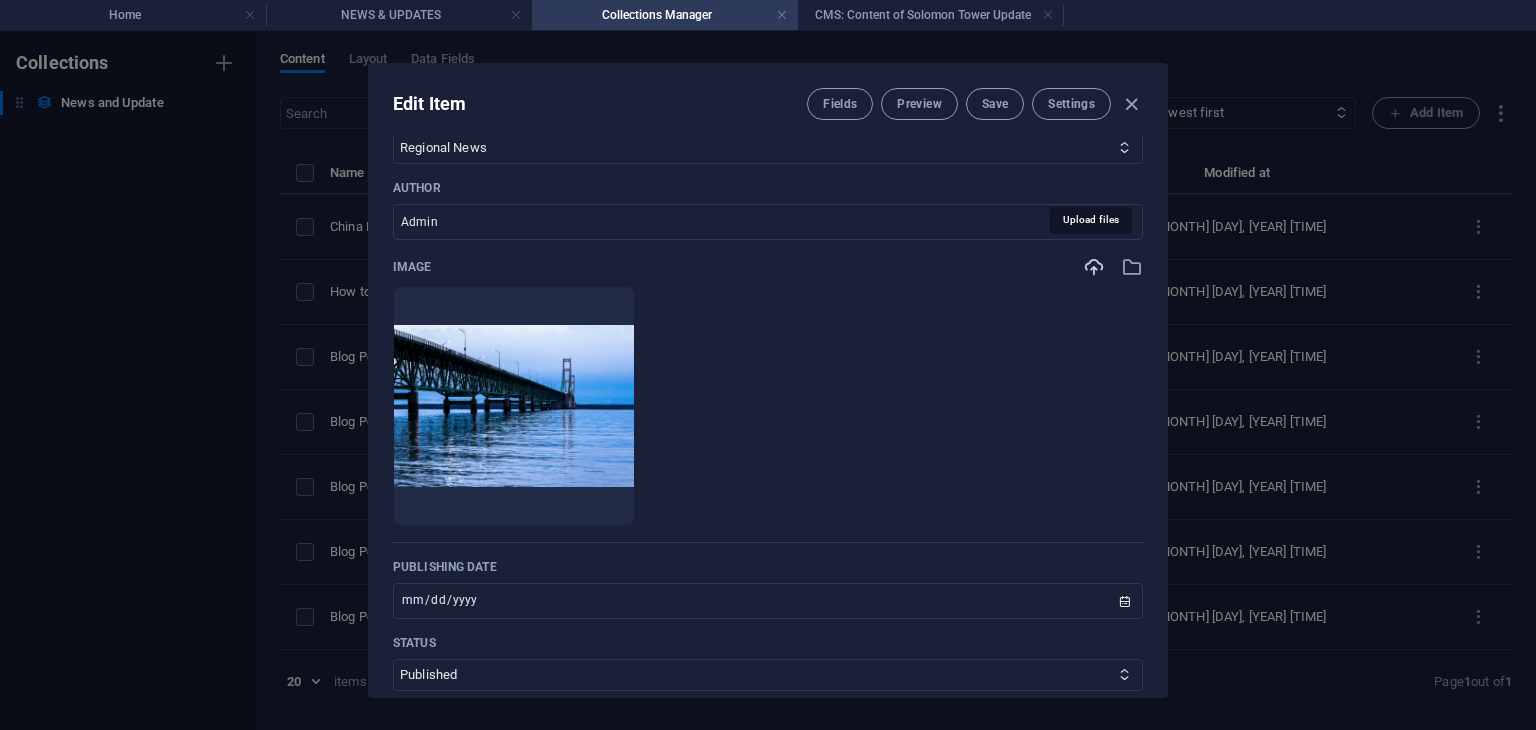 scroll, scrollTop: 1000, scrollLeft: 0, axis: vertical 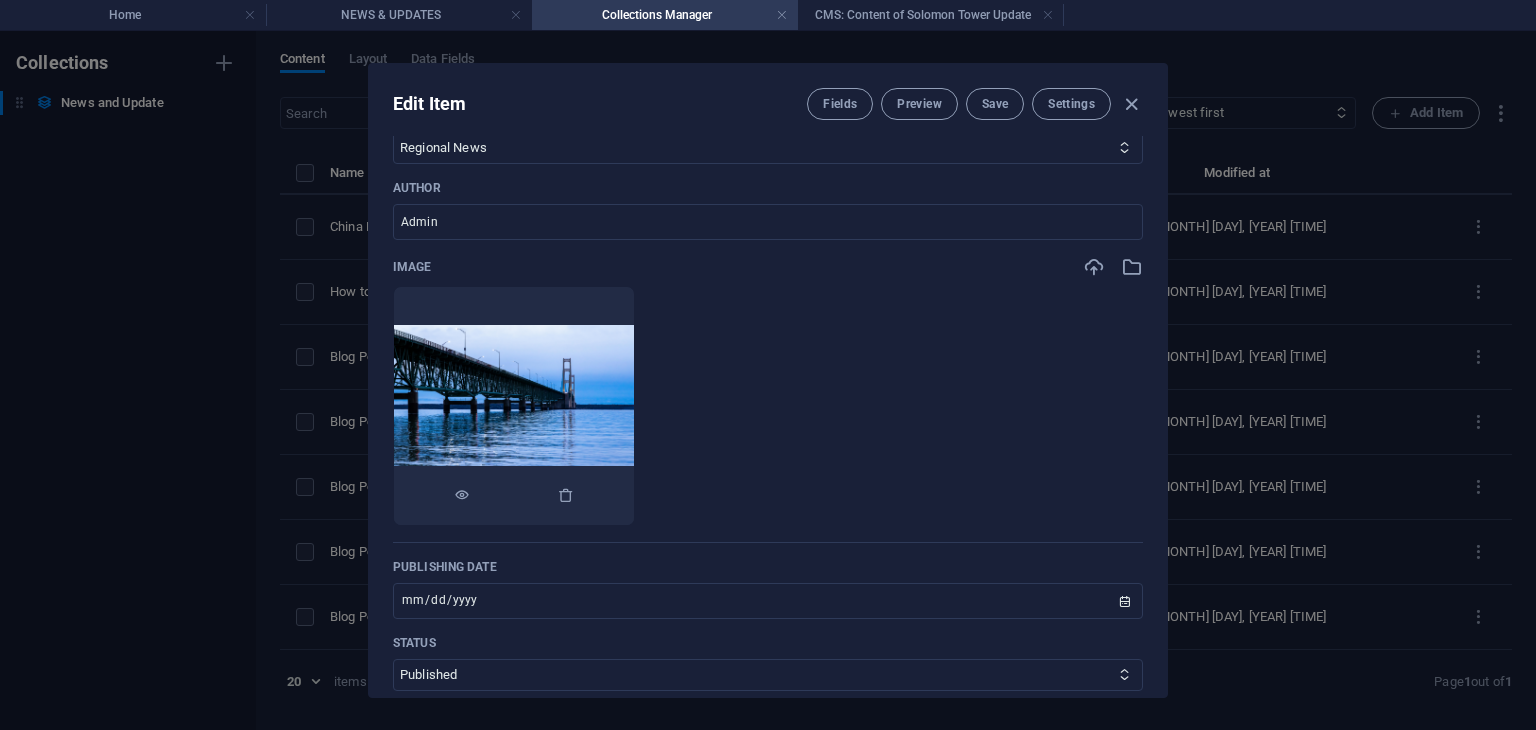 click at bounding box center [514, 406] 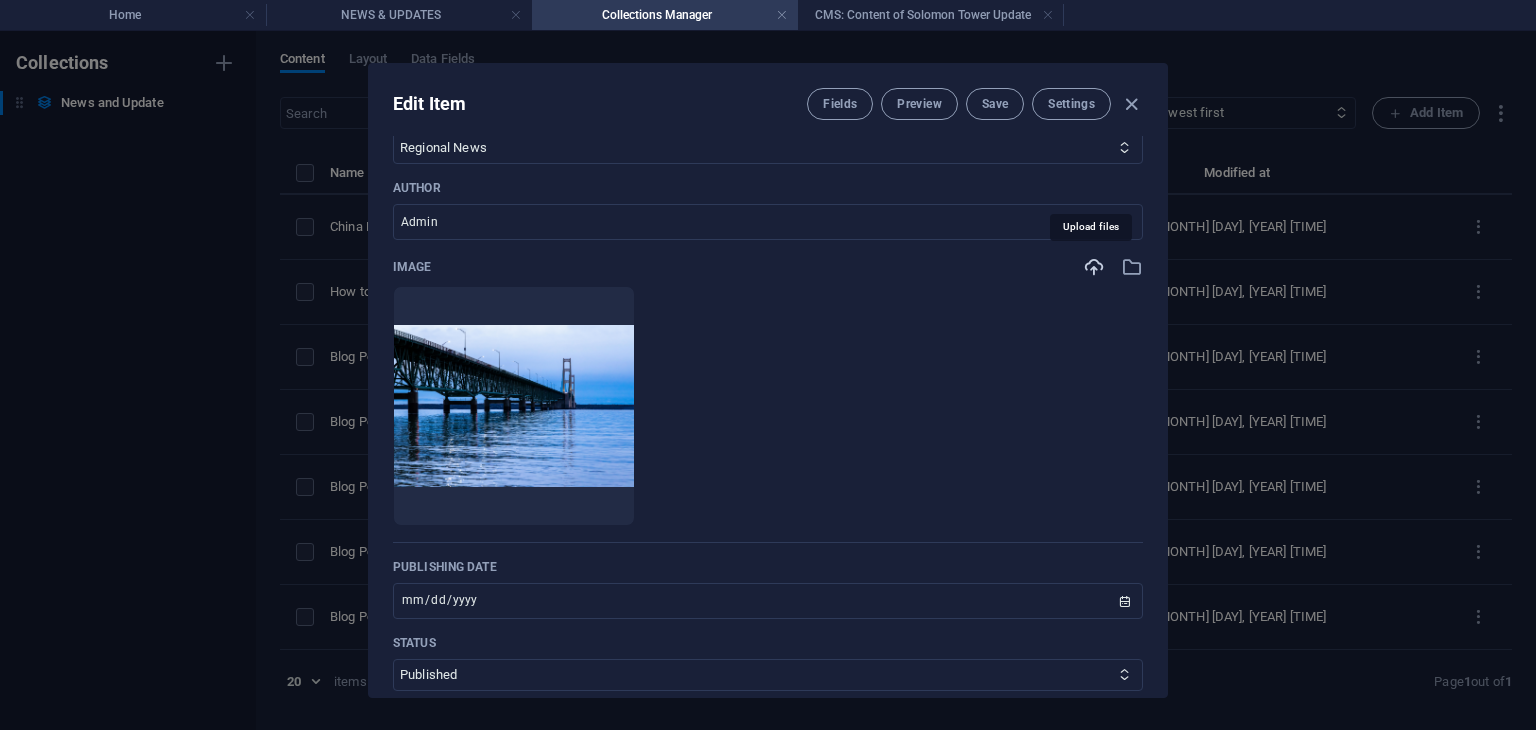 click at bounding box center (1094, 267) 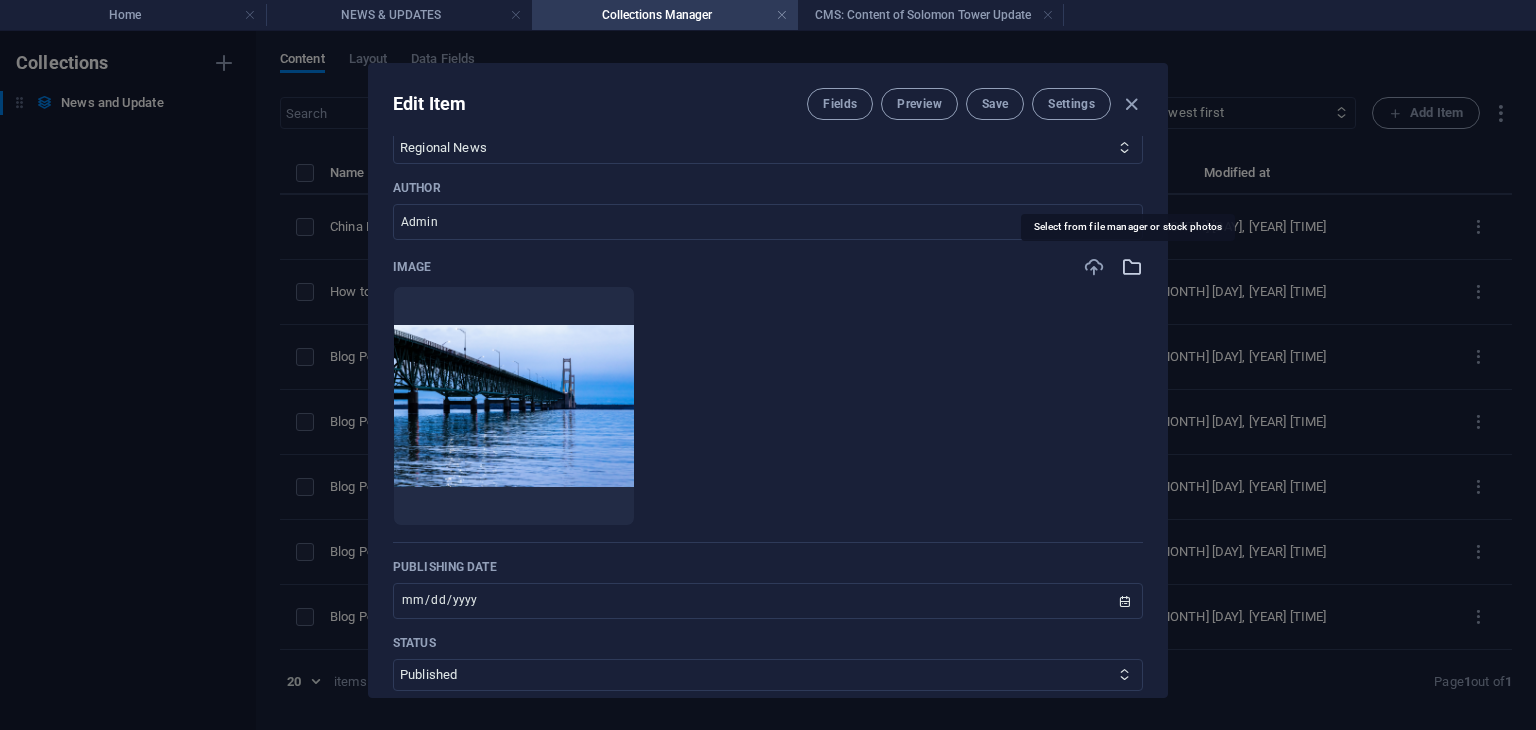 click at bounding box center [1132, 267] 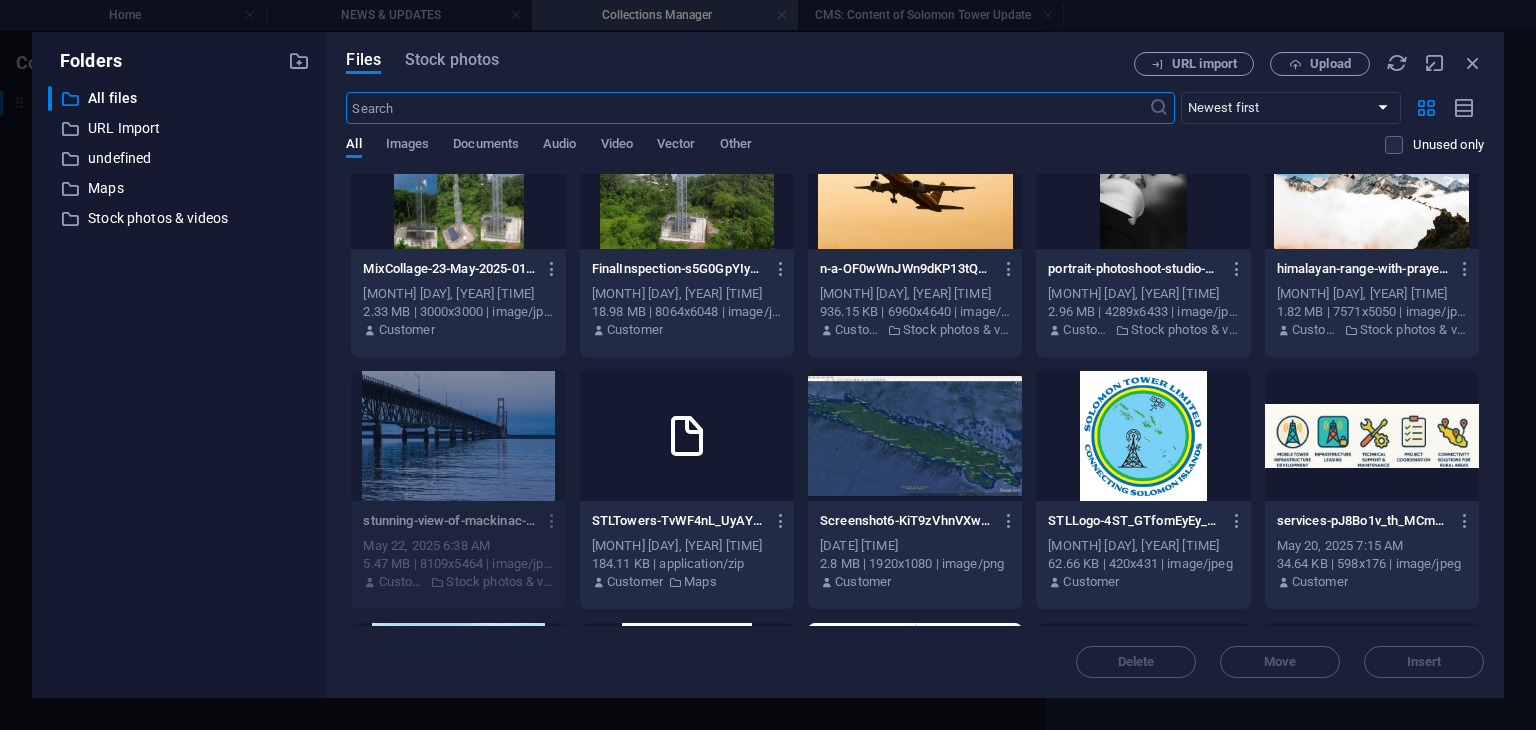 scroll, scrollTop: 200, scrollLeft: 0, axis: vertical 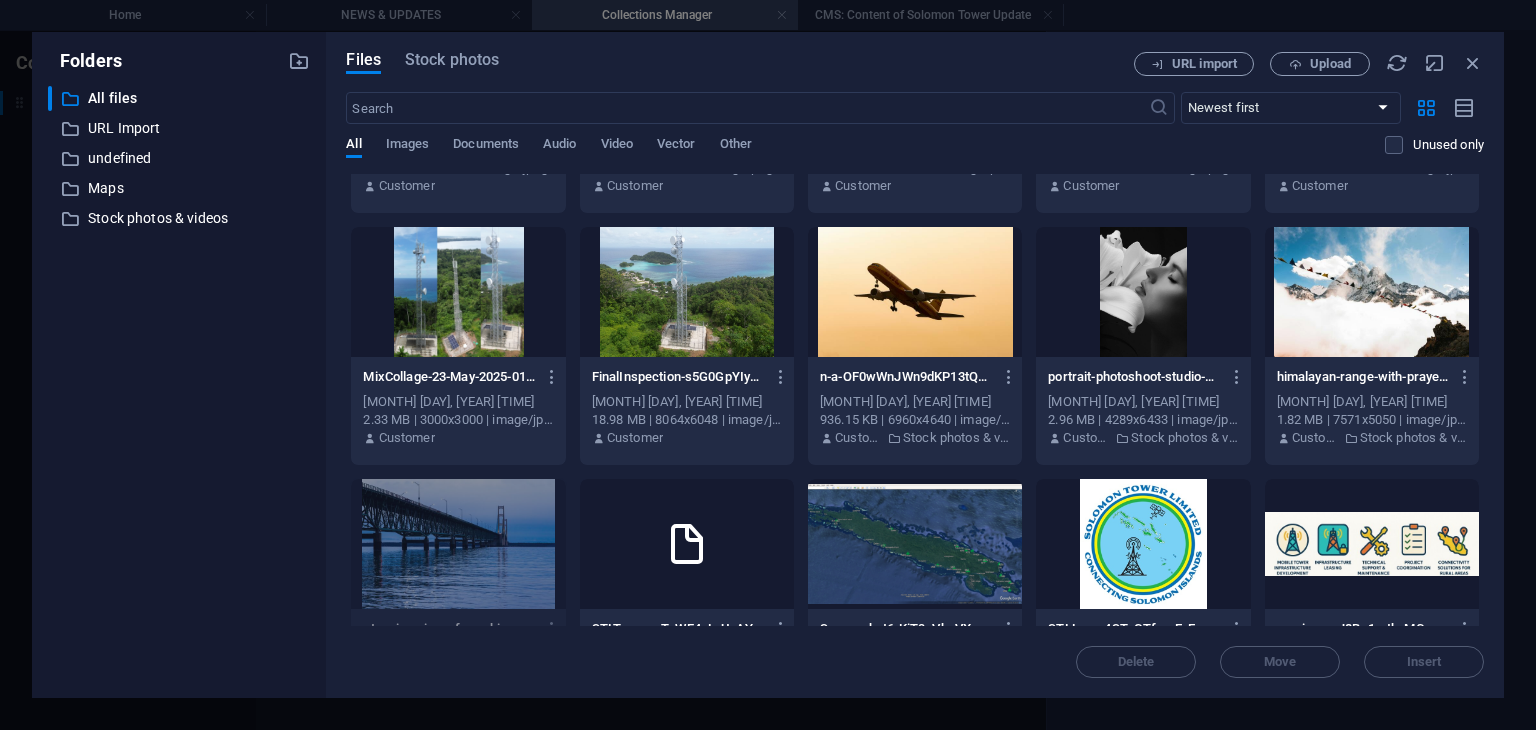 click at bounding box center (687, 292) 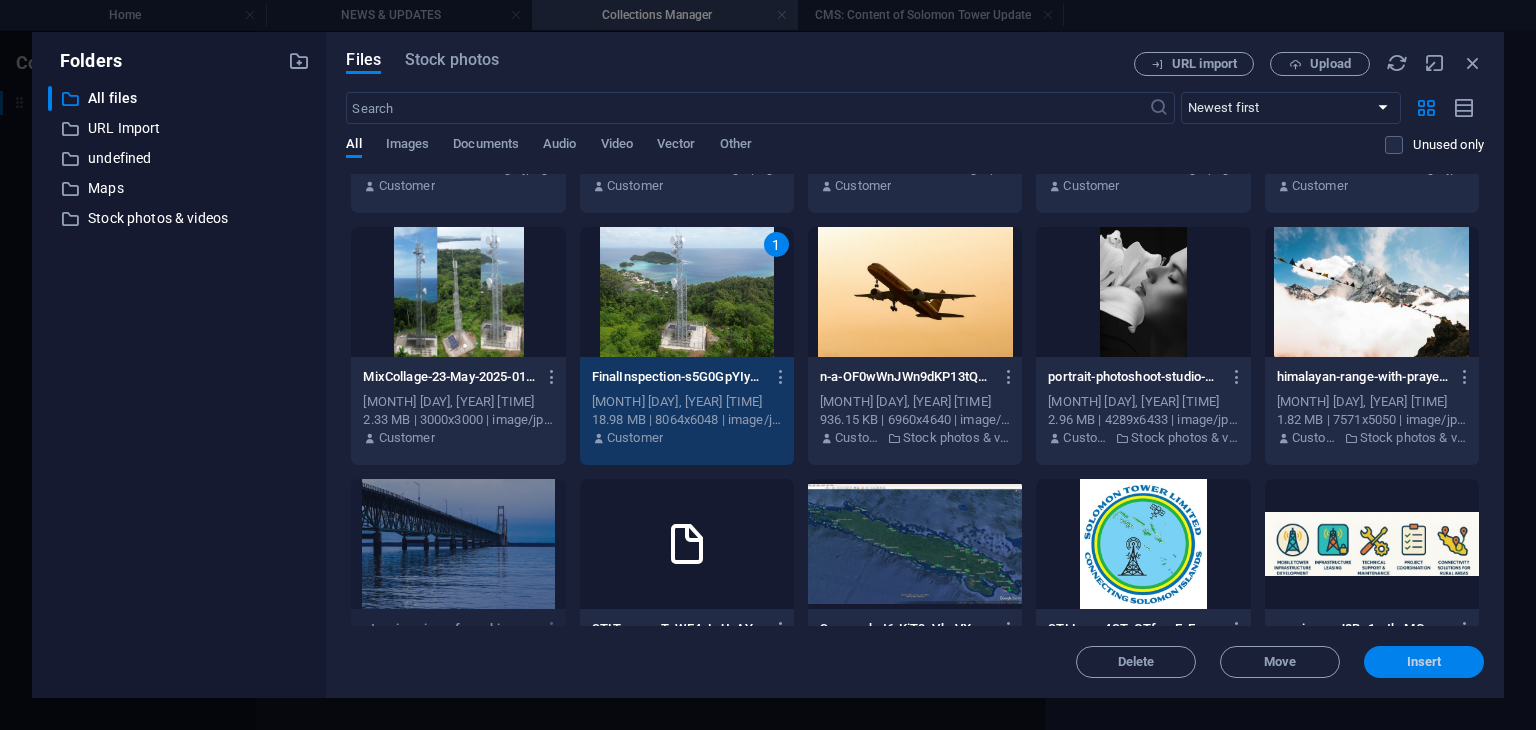 click on "Insert" at bounding box center [1424, 662] 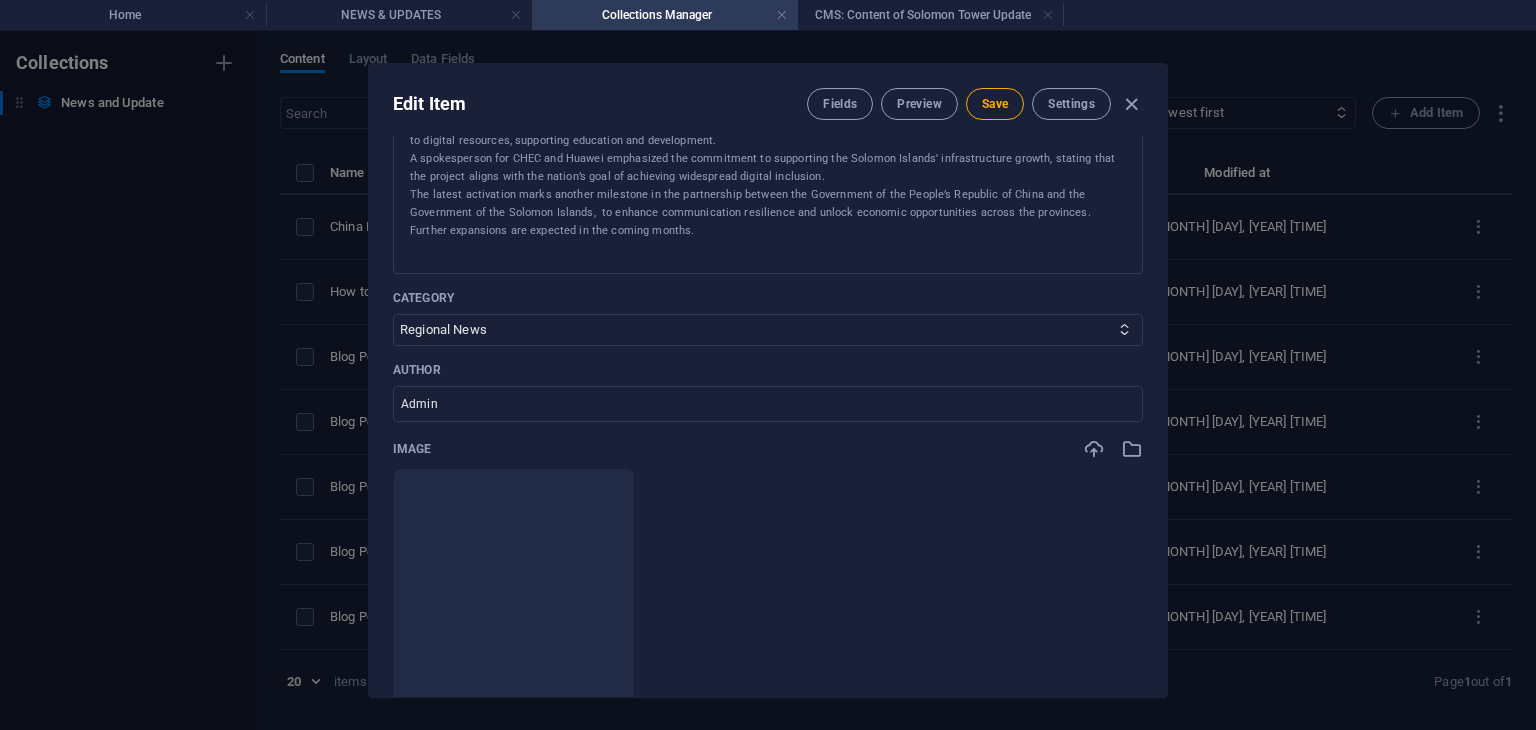 scroll, scrollTop: 400, scrollLeft: 0, axis: vertical 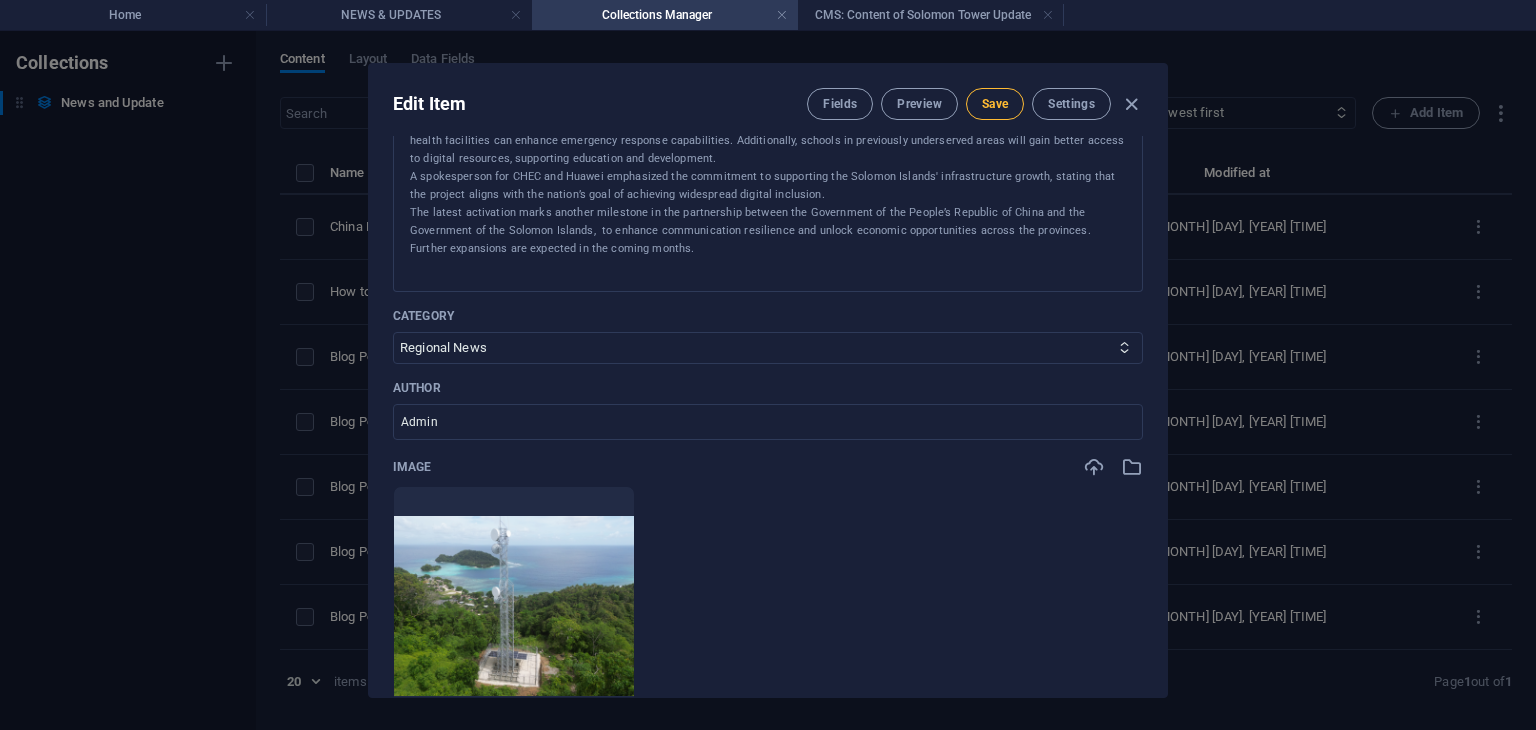 click on "Save" at bounding box center [995, 104] 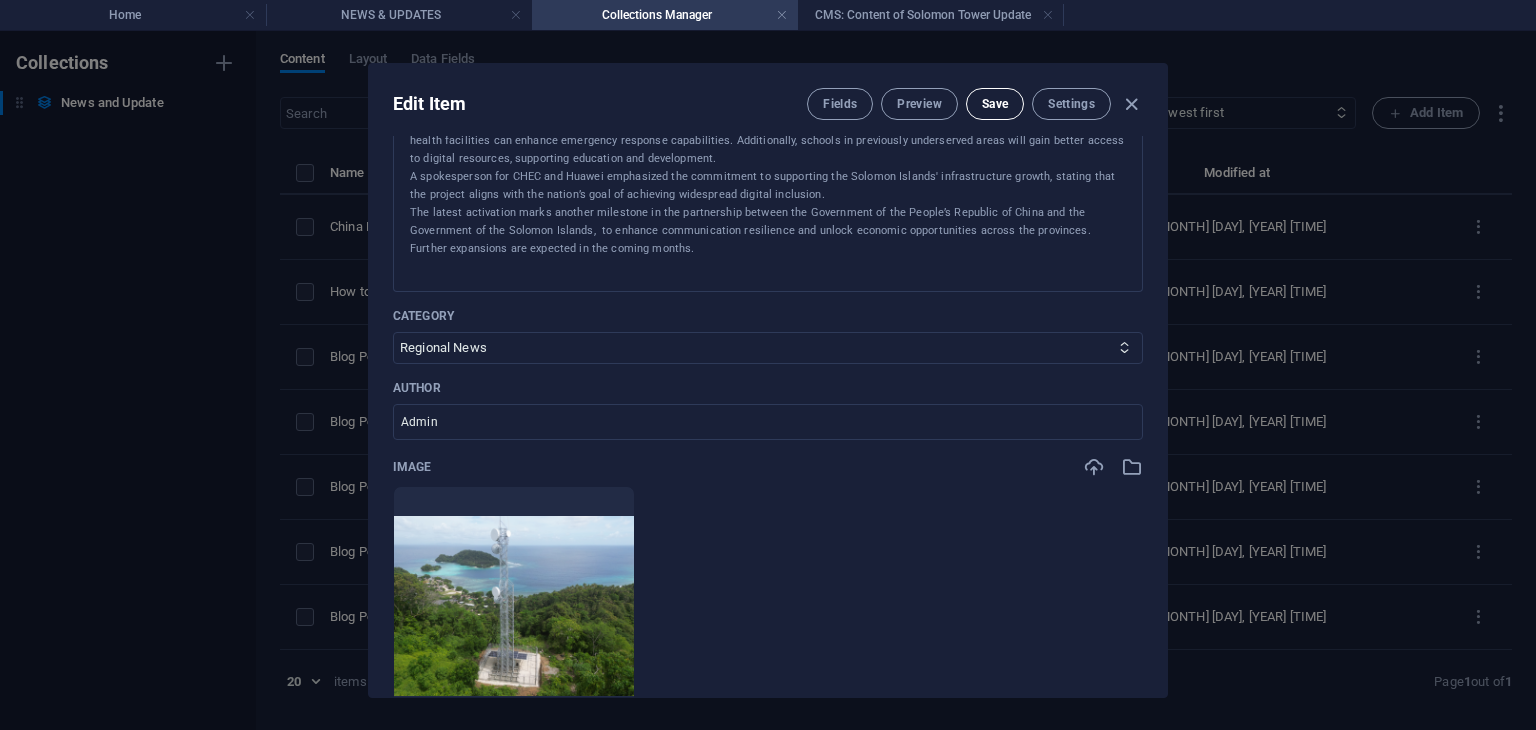 click on "Save" at bounding box center (995, 104) 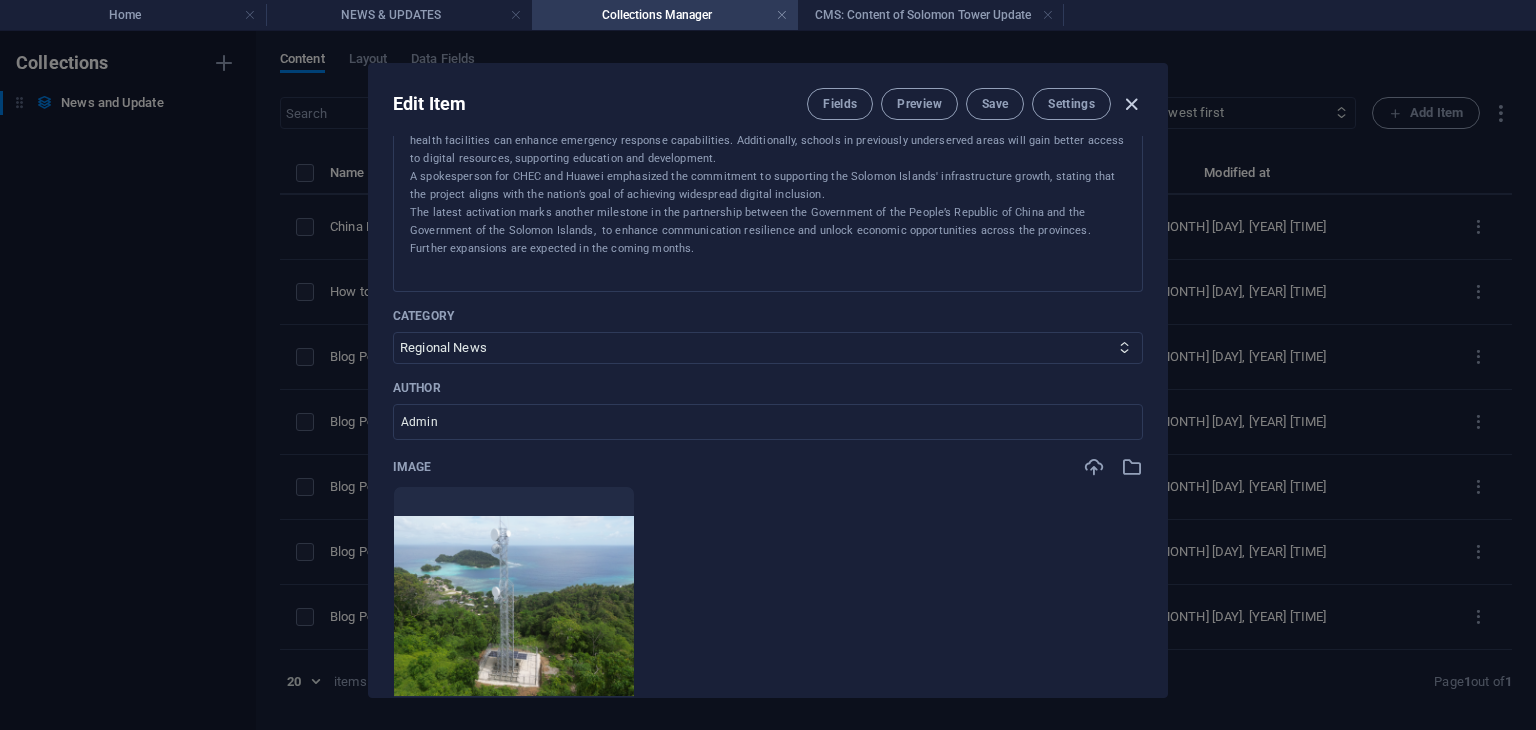 click at bounding box center (1131, 104) 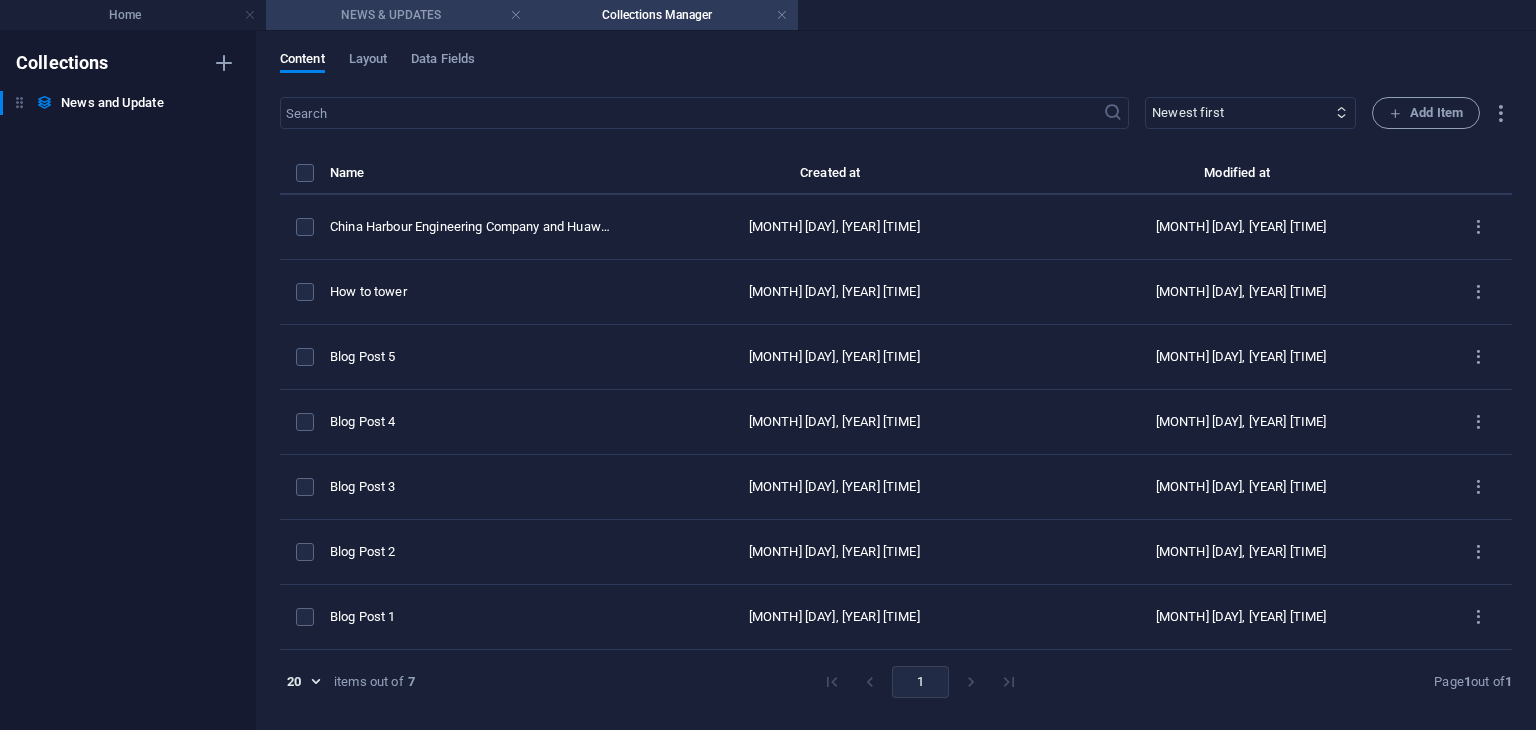 click on "NEWS & UPDATES" at bounding box center (399, 15) 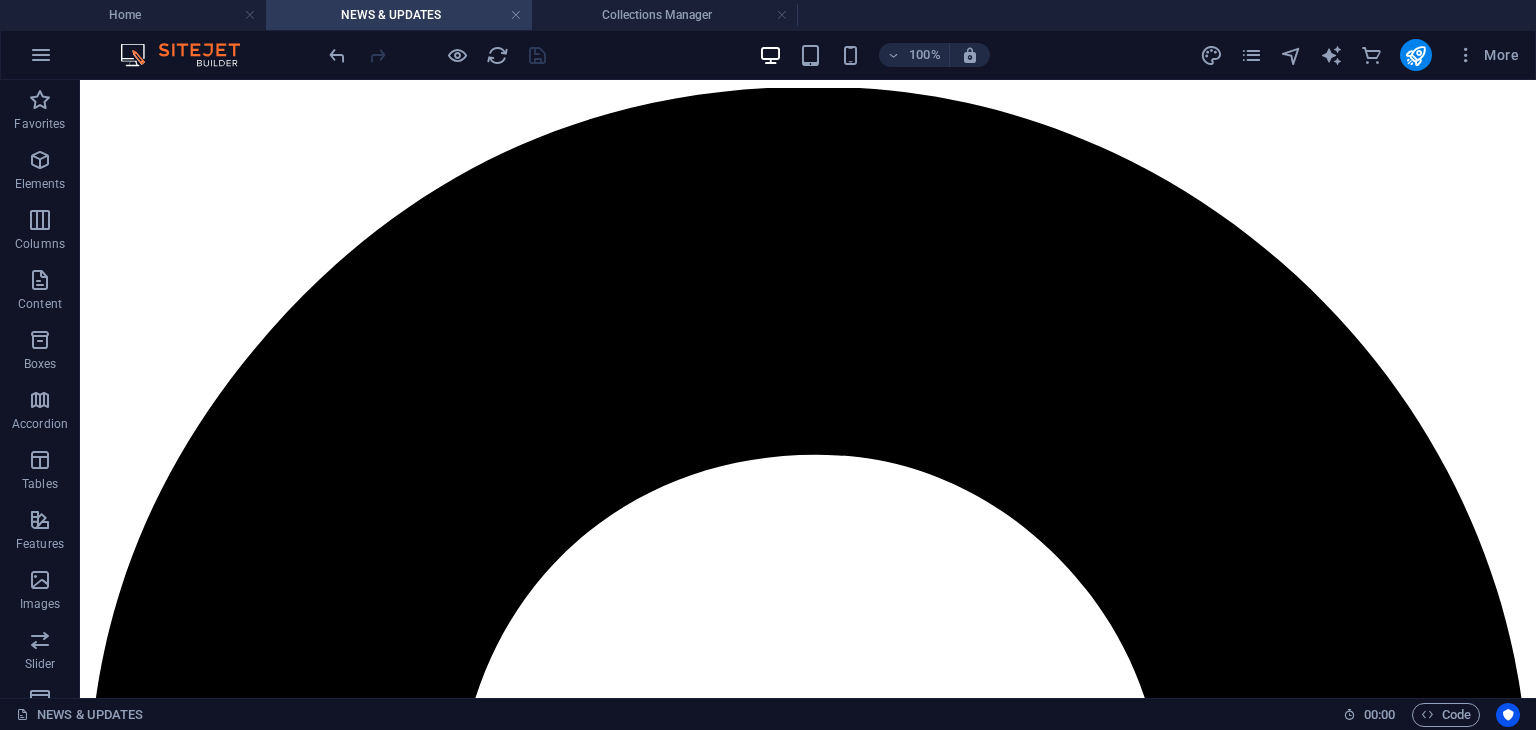 scroll, scrollTop: 271, scrollLeft: 0, axis: vertical 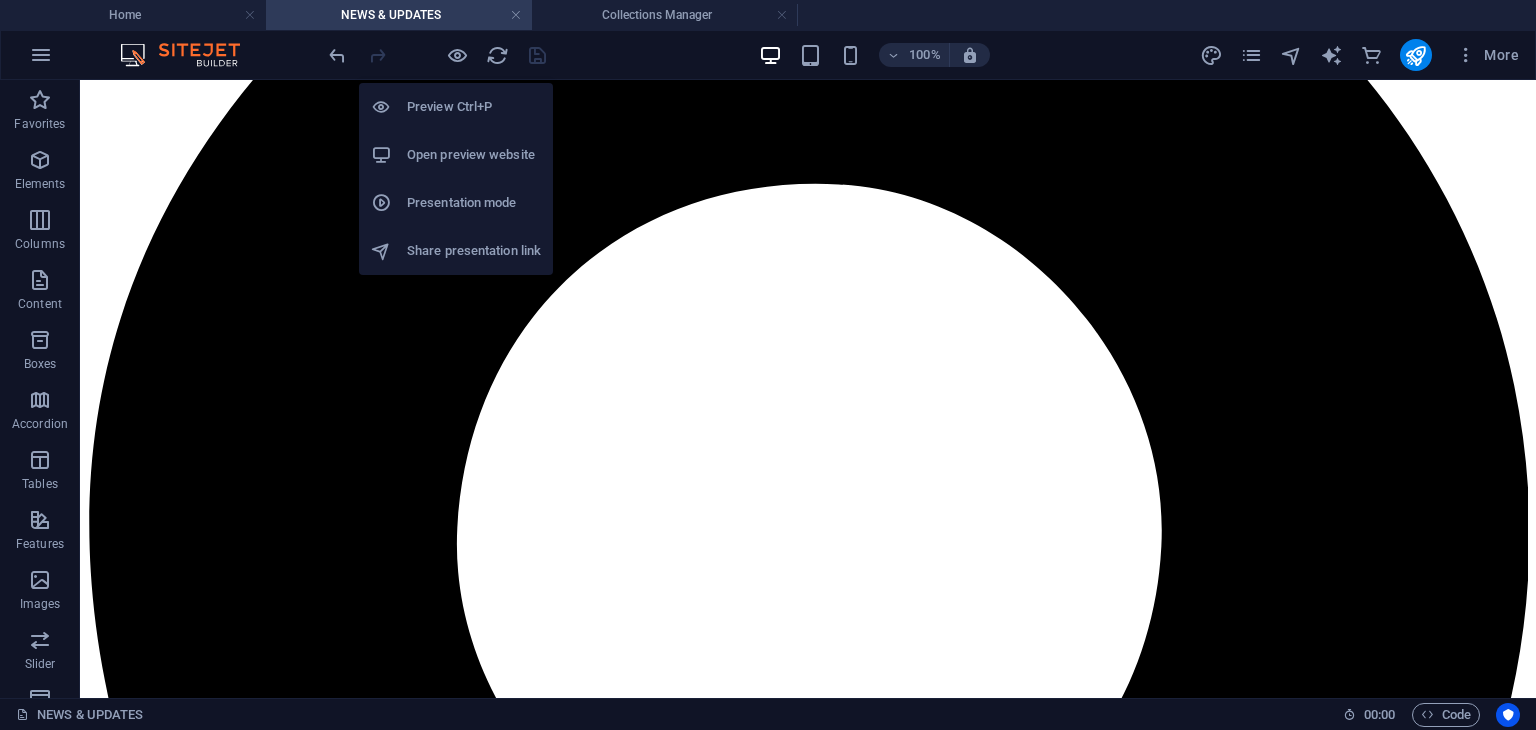 click on "Open preview website" at bounding box center [474, 155] 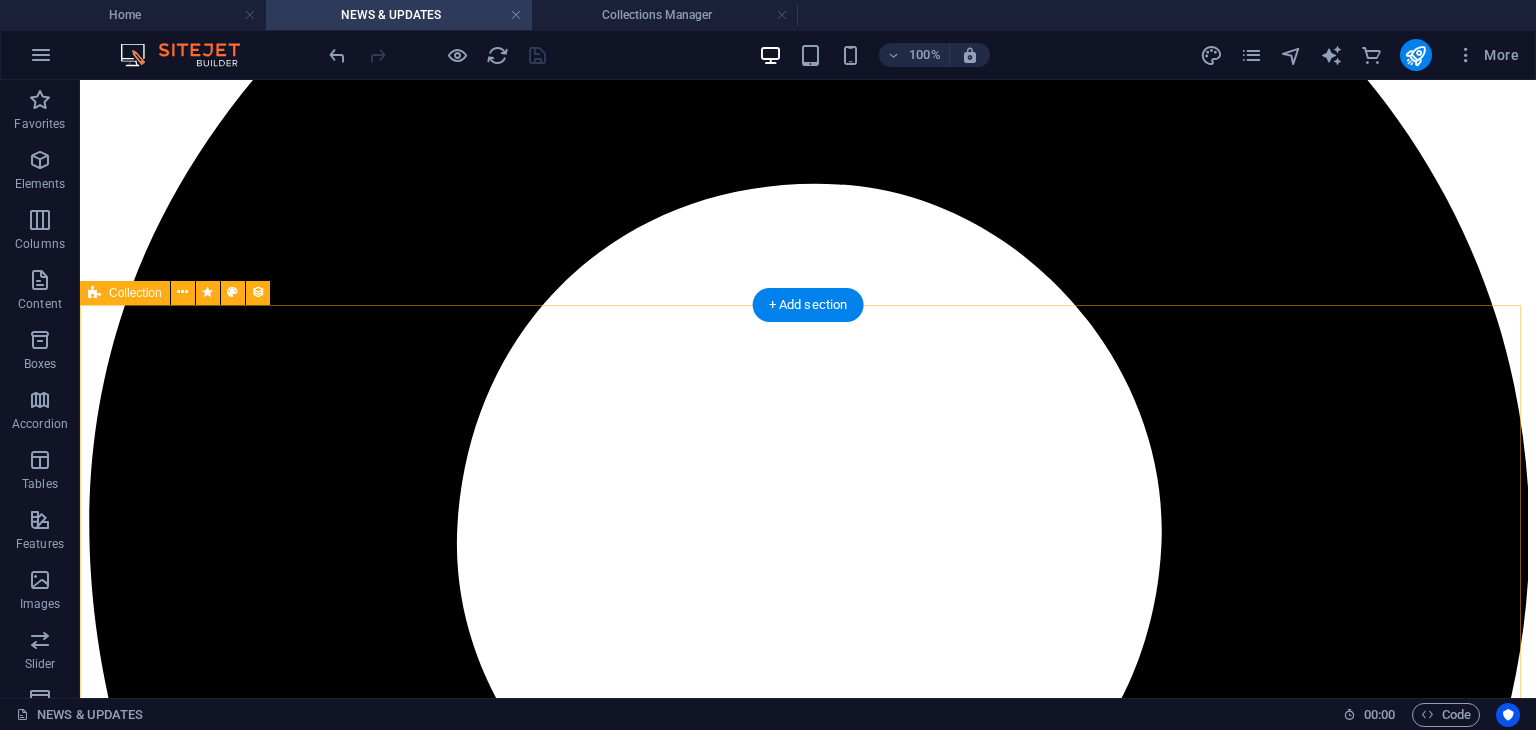 scroll, scrollTop: 0, scrollLeft: 0, axis: both 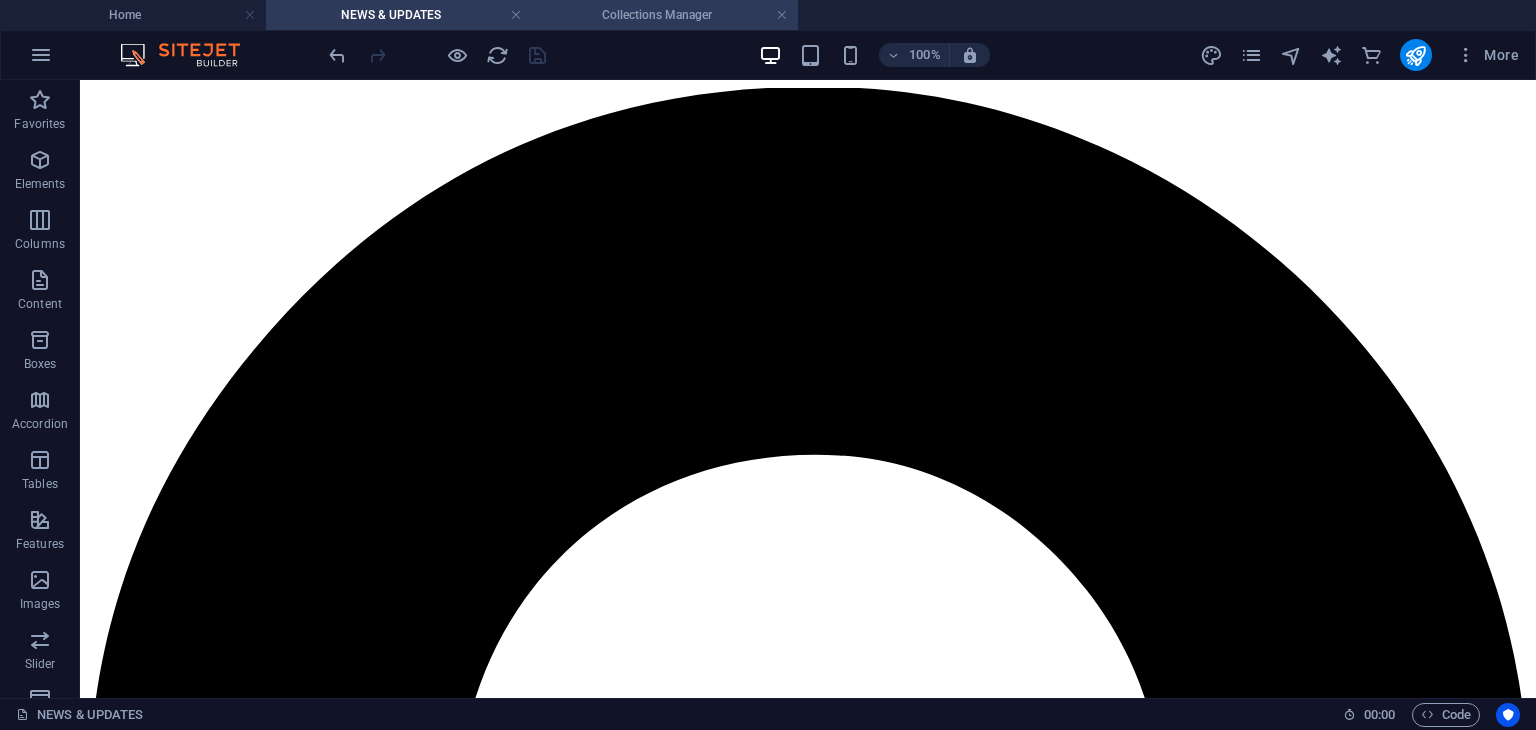 click on "Collections Manager" at bounding box center [665, 15] 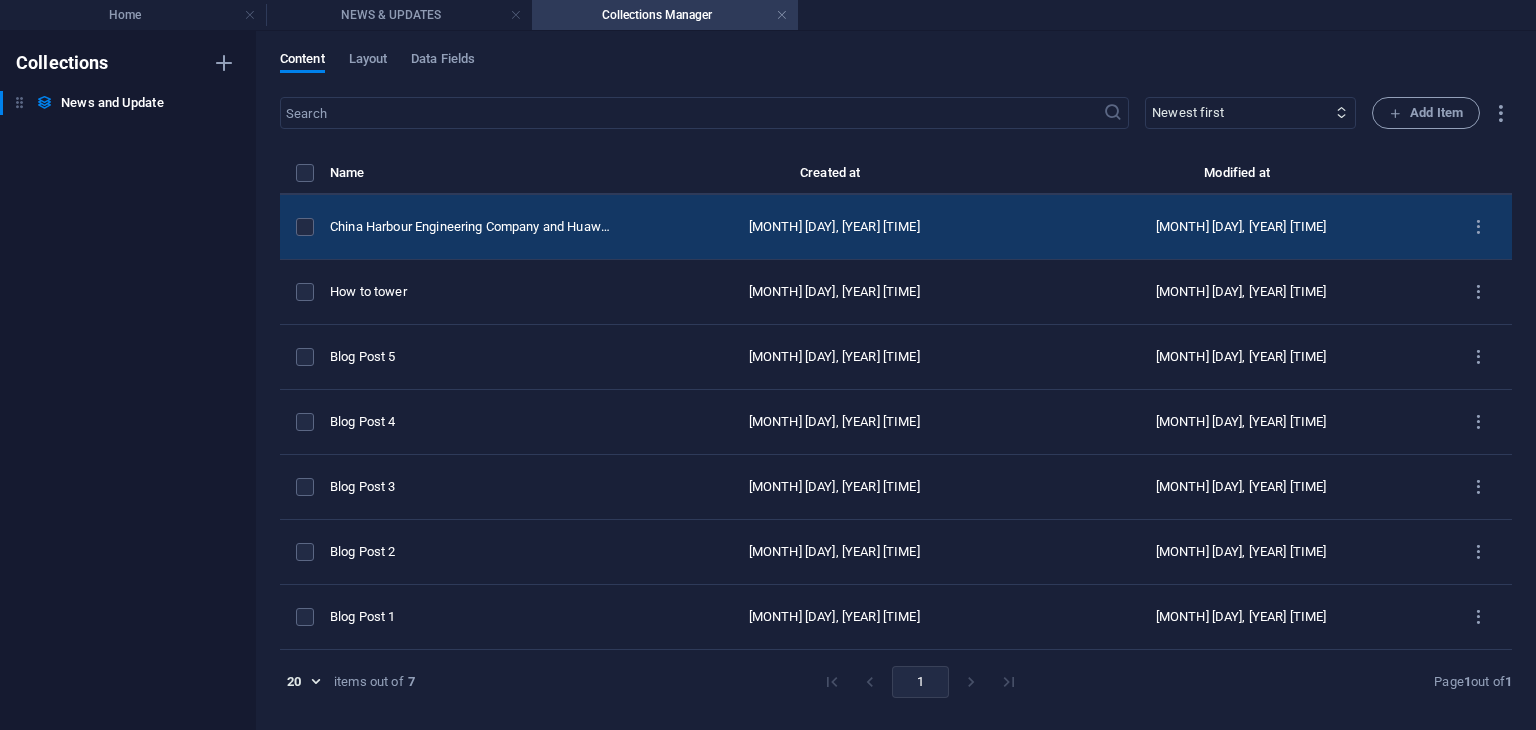 click on "[MONTH] [DAY], [YEAR] [TIME]" at bounding box center (834, 227) 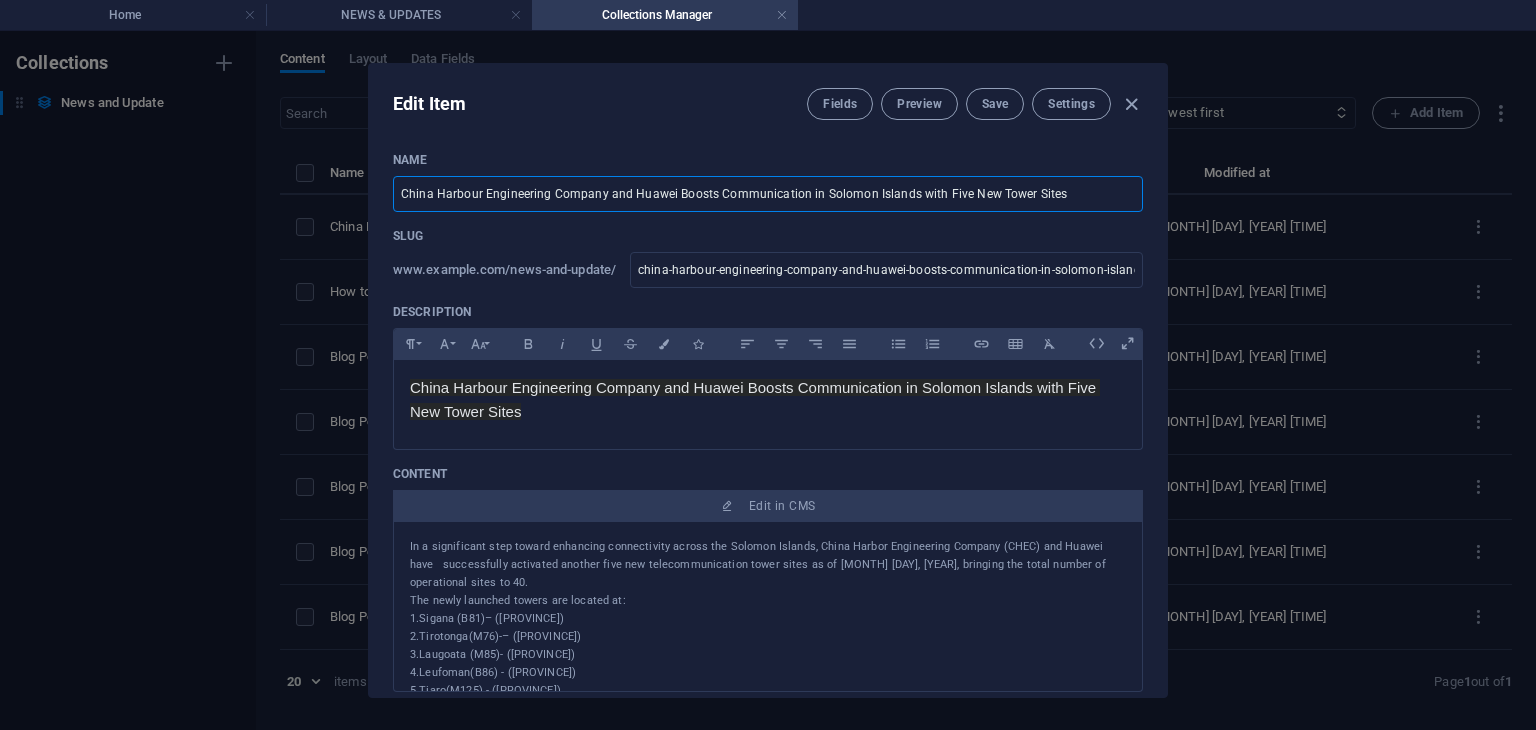 drag, startPoint x: 1060, startPoint y: 197, endPoint x: 384, endPoint y: 208, distance: 676.0895 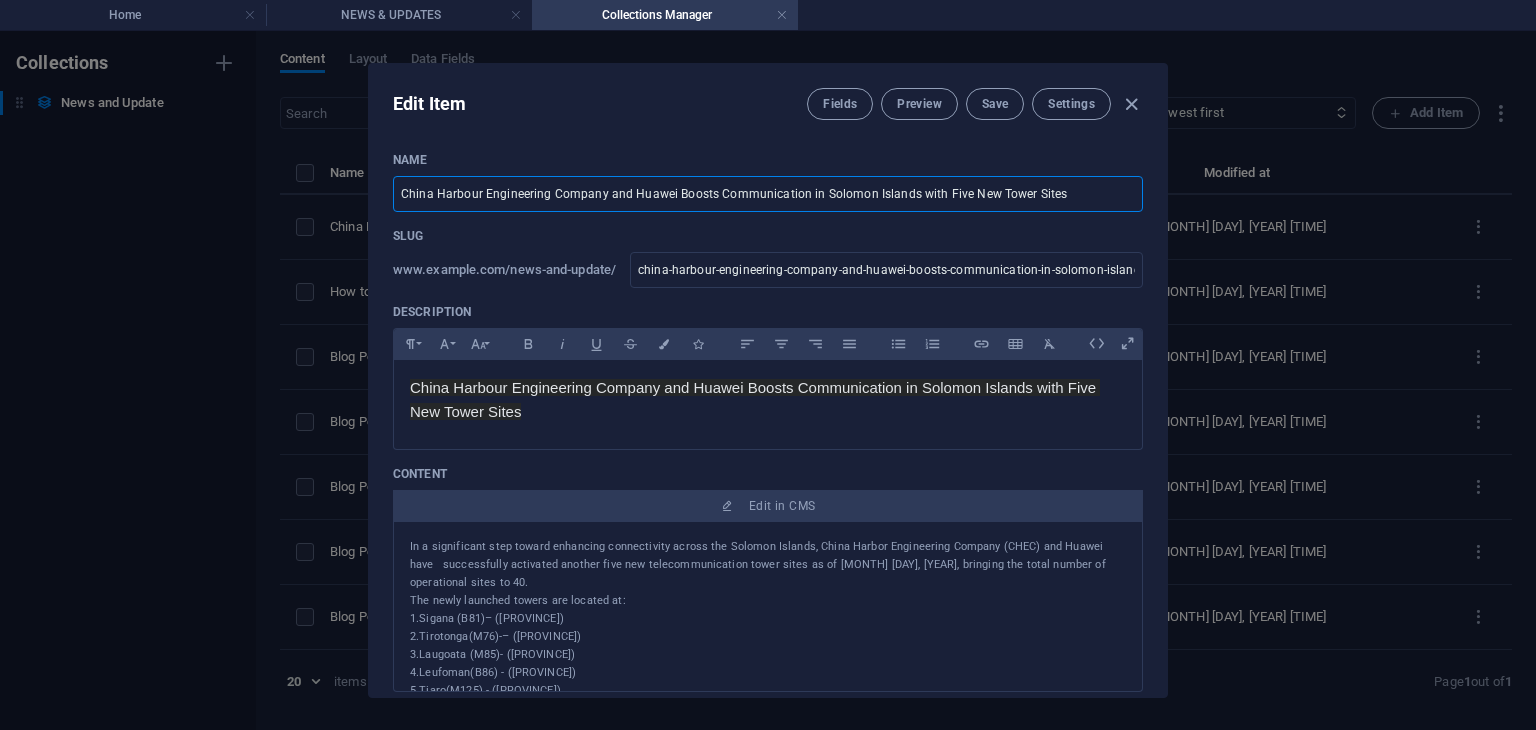 click on "Name China Harbour Engineering Company and Huawei Boosts Communication in Solomon Islands with Five New Tower Sites ​ Slug www.example.com/news-and-update/ china-harbour-engineering-company-and-huawei-boosts-communication-in-solomon-islands-with-five-new-tower-sites ​ Description Paragraph Format Normal Heading 1 Heading 2 Heading 3 Heading 4 Heading 5 Heading 6 Code Font Family Arial Georgia Impact Tahoma Times New Roman Verdana Roboto Ubuntu Font Size 8 9 10 11 12 14 18 24 30 36 48 60 72 96 Bold Italic Underline Strikethrough Colors Icons Align Left Align Center Align Right Align Justify Unordered List Ordered List Insert Link Insert Table Clear Formatting China Harbour Engineering Company and Huawei Boosts Communication in Solomon Islands with Five New Tower Sites Content Edit in CMS The newly launched towers are located at: 1.Sigana (B81)– (Isable Province) 2.Tirotonga(M76)-– (Isable Province) 3.Laugoata (M85)- (Central Province) 4.Leufoman(B86) - (Central Province) Category Regional News Events" at bounding box center (768, 416) 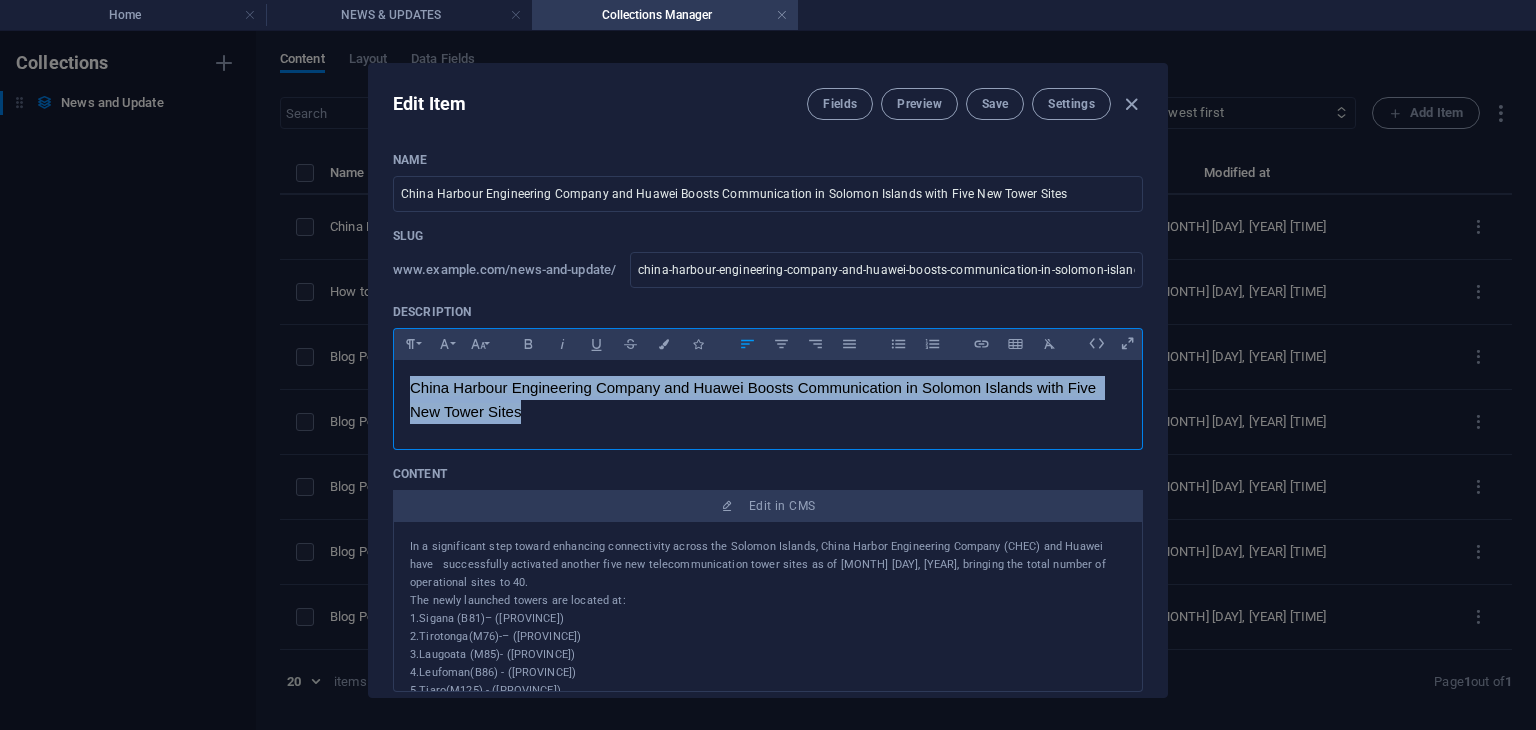drag, startPoint x: 640, startPoint y: 430, endPoint x: 384, endPoint y: 377, distance: 261.42877 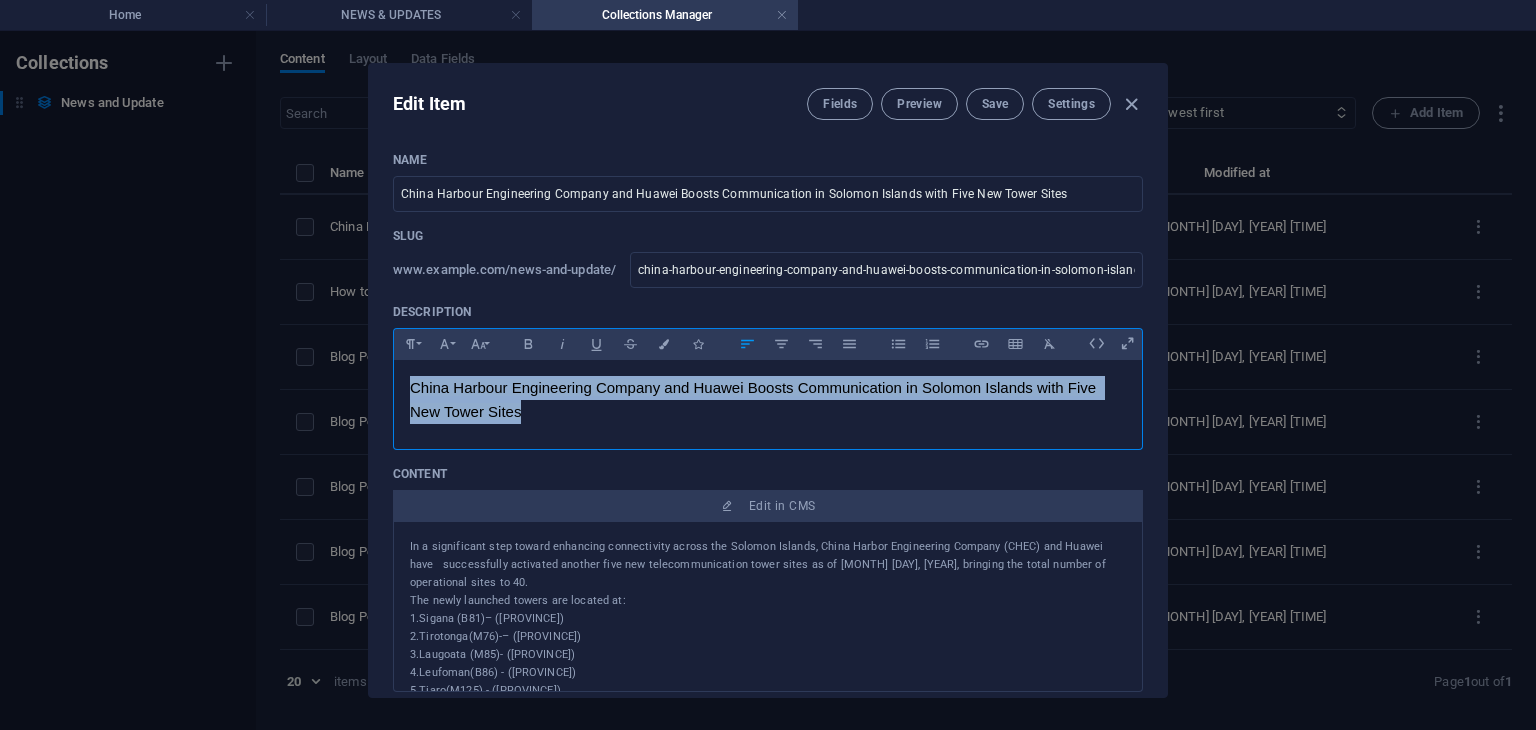 click on "Name China Harbour Engineering Company and Huawei Boosts Communication in Solomon Islands with Five New Tower Sites ​ Slug www.example.com/news-and-update/ china-harbour-engineering-company-and-huawei-boosts-communication-in-solomon-islands-with-five-new-tower-sites ​ Description Paragraph Format Normal Heading 1 Heading 2 Heading 3 Heading 4 Heading 5 Heading 6 Code Font Family Arial Georgia Impact Tahoma Times New Roman Verdana Roboto Ubuntu Font Size 8 9 10 11 12 14 18 24 30 36 48 60 72 96 Bold Italic Underline Strikethrough Colors Icons Align Left Align Center Align Right Align Justify Unordered List Ordered List Insert Link Insert Table Clear Formatting China Harbour Engineering Company and Huawei Boosts Communication in Solomon Islands with Five New Tower Sites Content Edit in CMS The newly launched towers are located at: 1.Sigana (B81)– (Isable Province) 2.Tirotonga(M76)-– (Isable Province) 3.Laugoata (M85)- (Central Province) 4.Leufoman(B86) - (Central Province) Category Regional News Events" at bounding box center [768, 416] 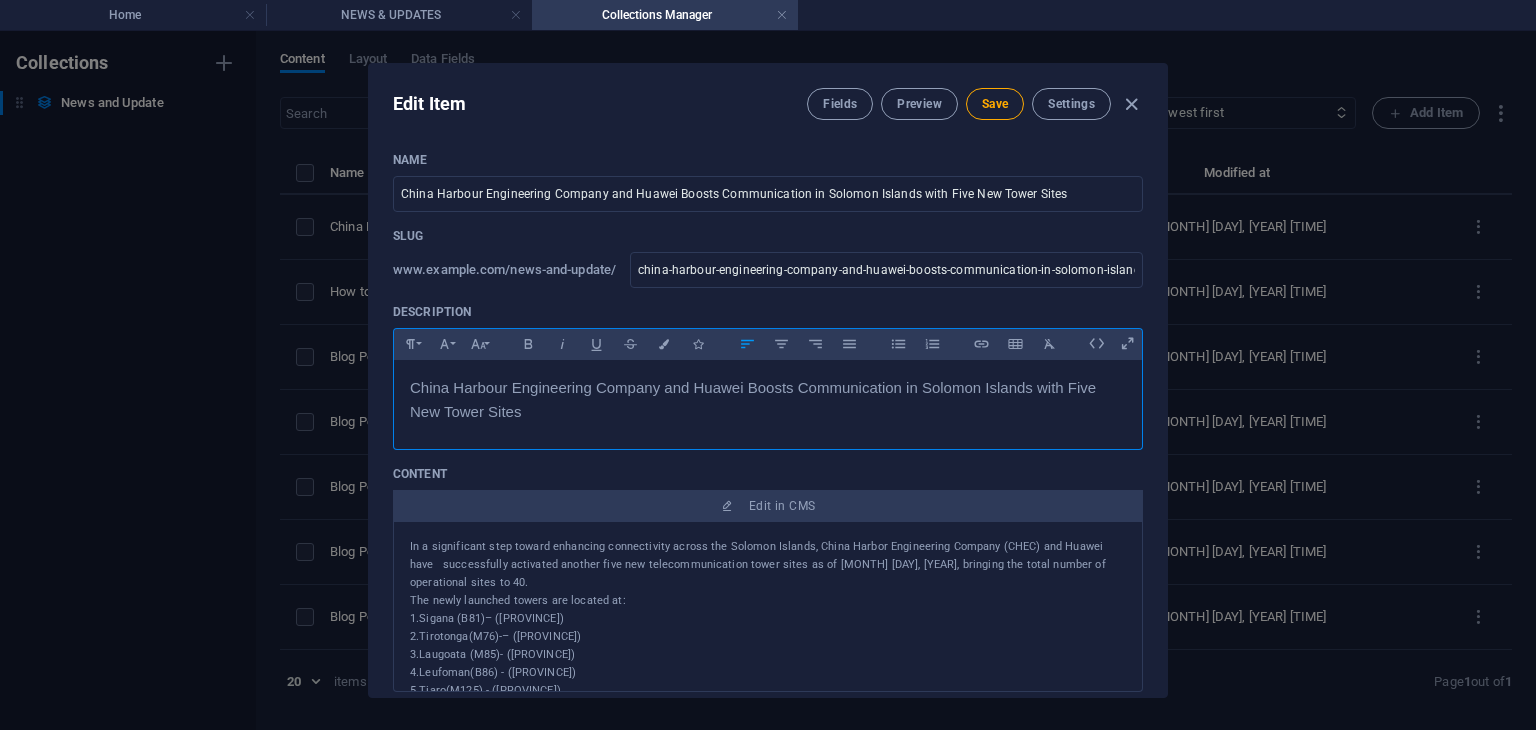 scroll, scrollTop: 997, scrollLeft: 5, axis: both 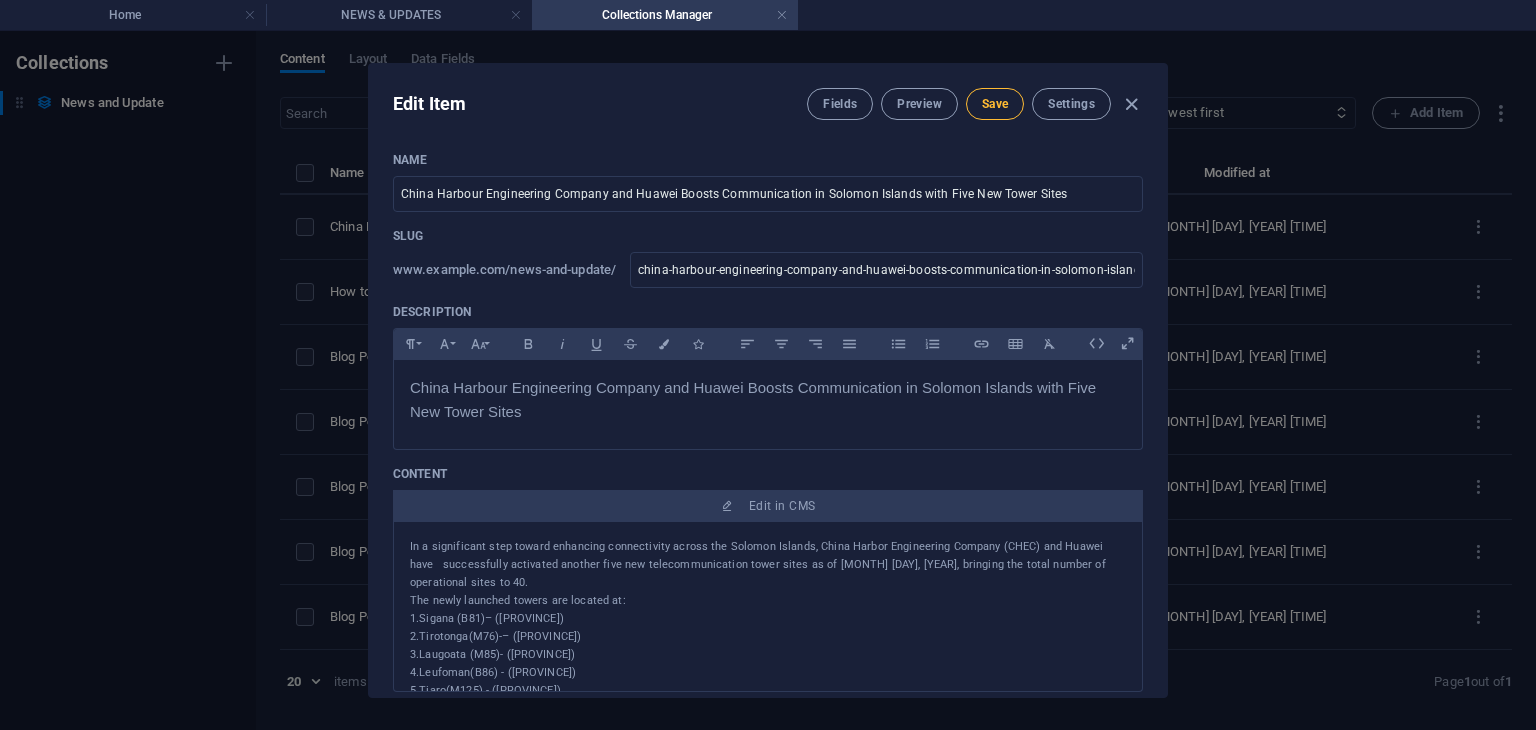 click on "Save" at bounding box center [995, 104] 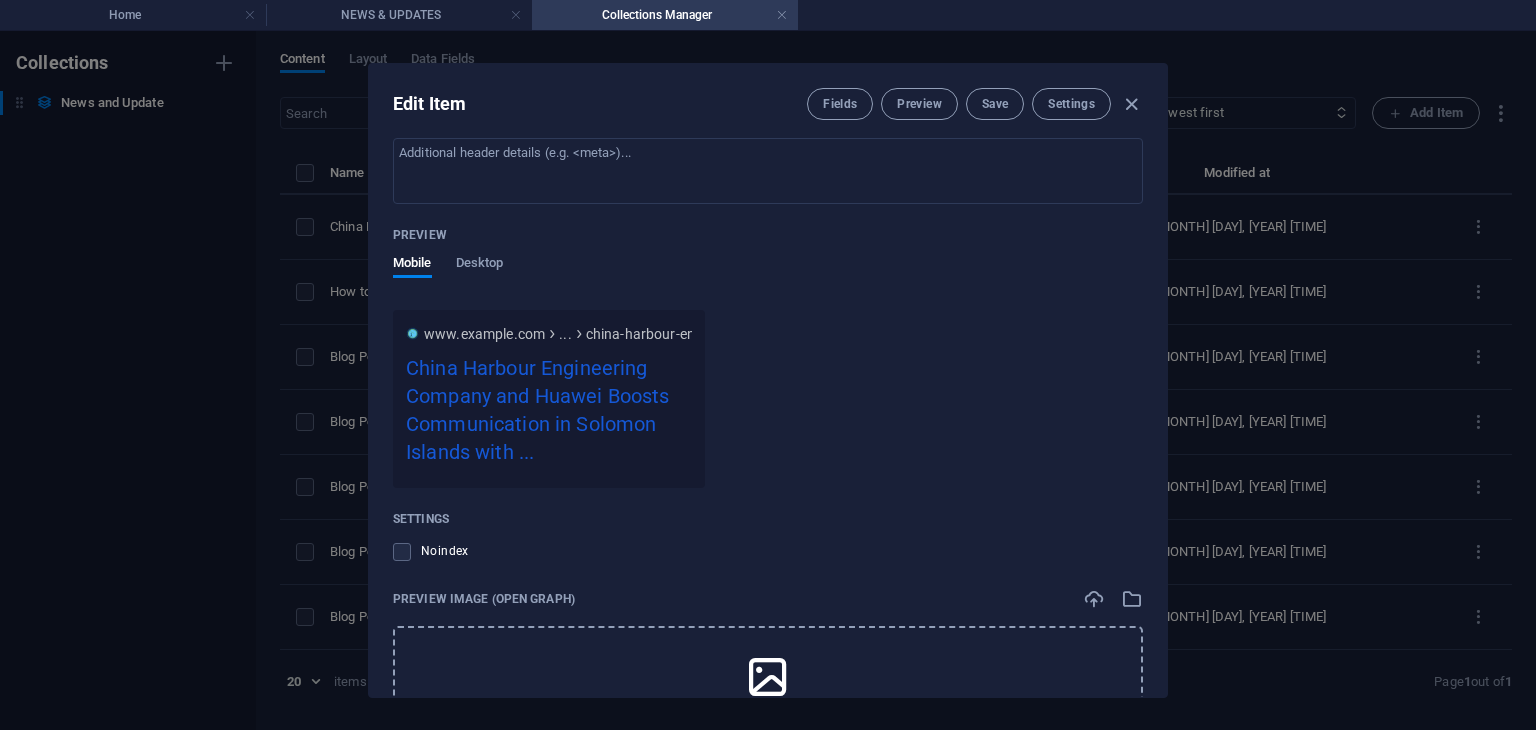scroll, scrollTop: 1700, scrollLeft: 0, axis: vertical 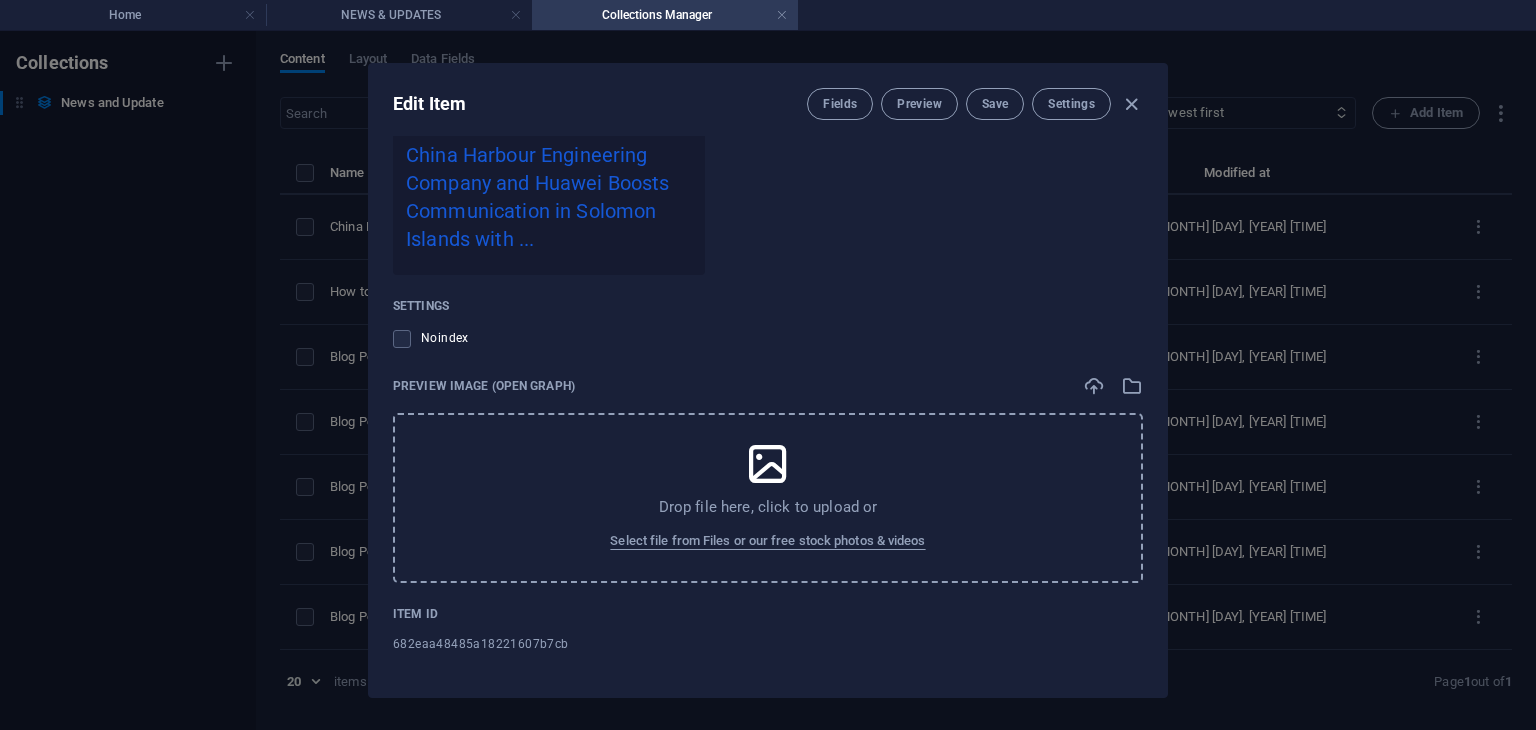 click at bounding box center (768, 464) 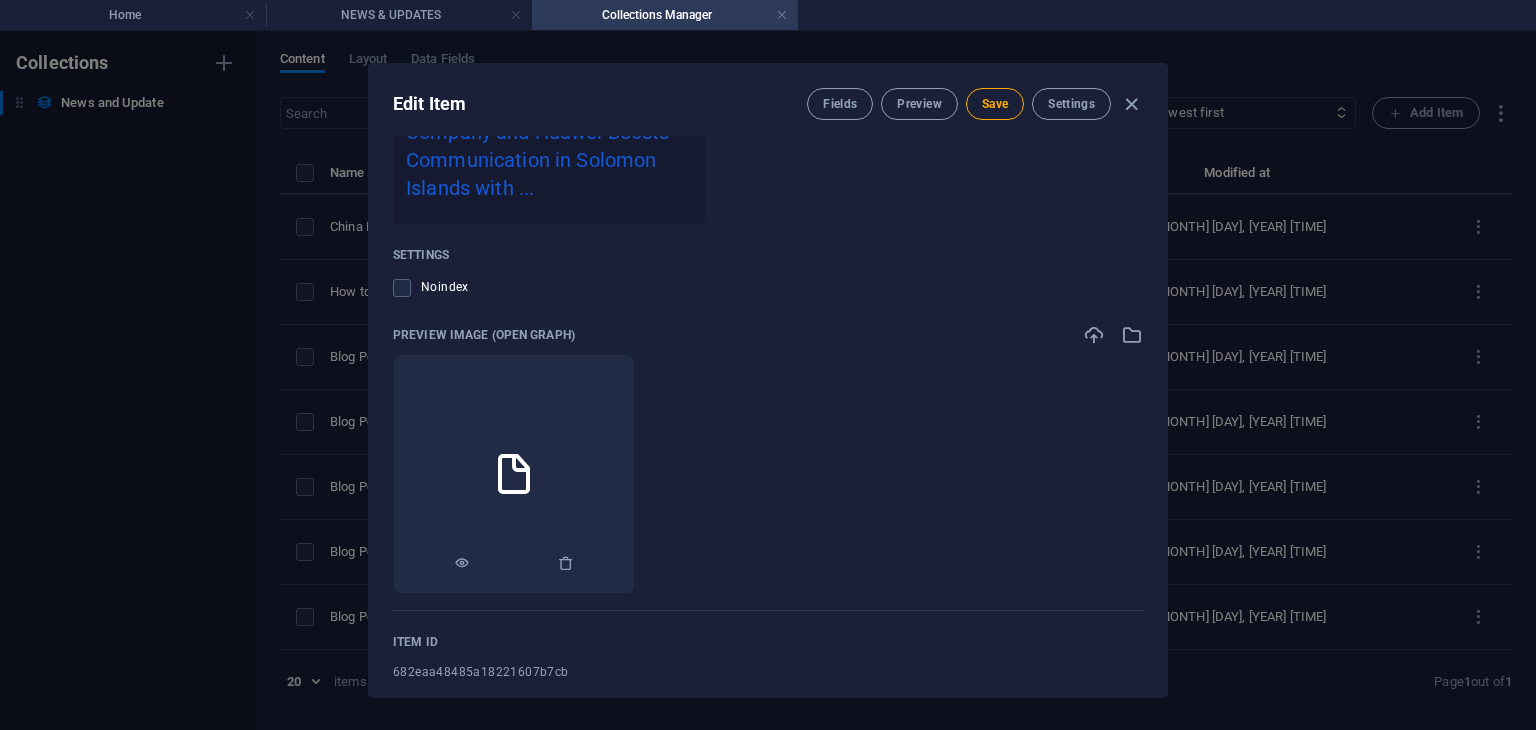 scroll, scrollTop: 1978, scrollLeft: 0, axis: vertical 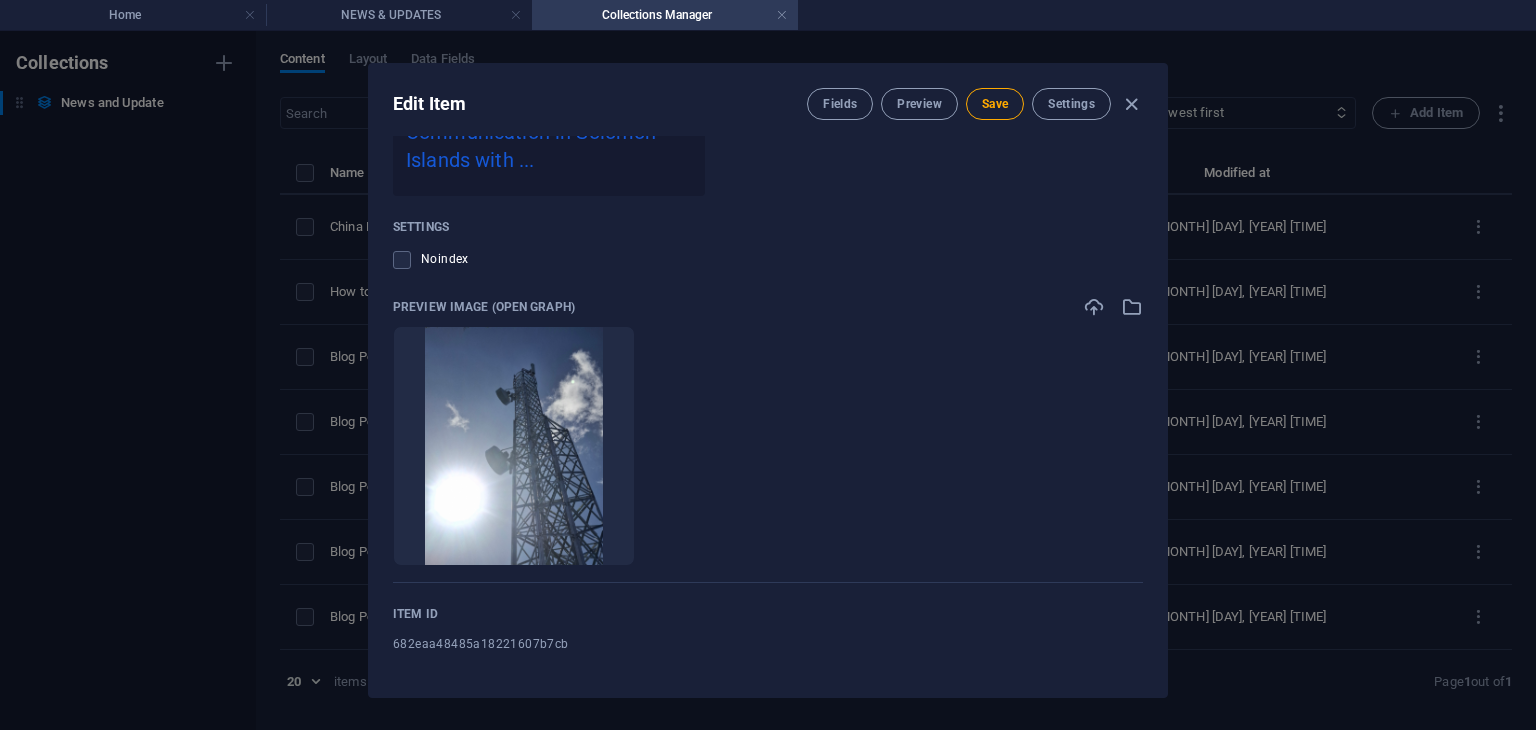 click on "682eaa48485a18221607b7cb" at bounding box center (481, 644) 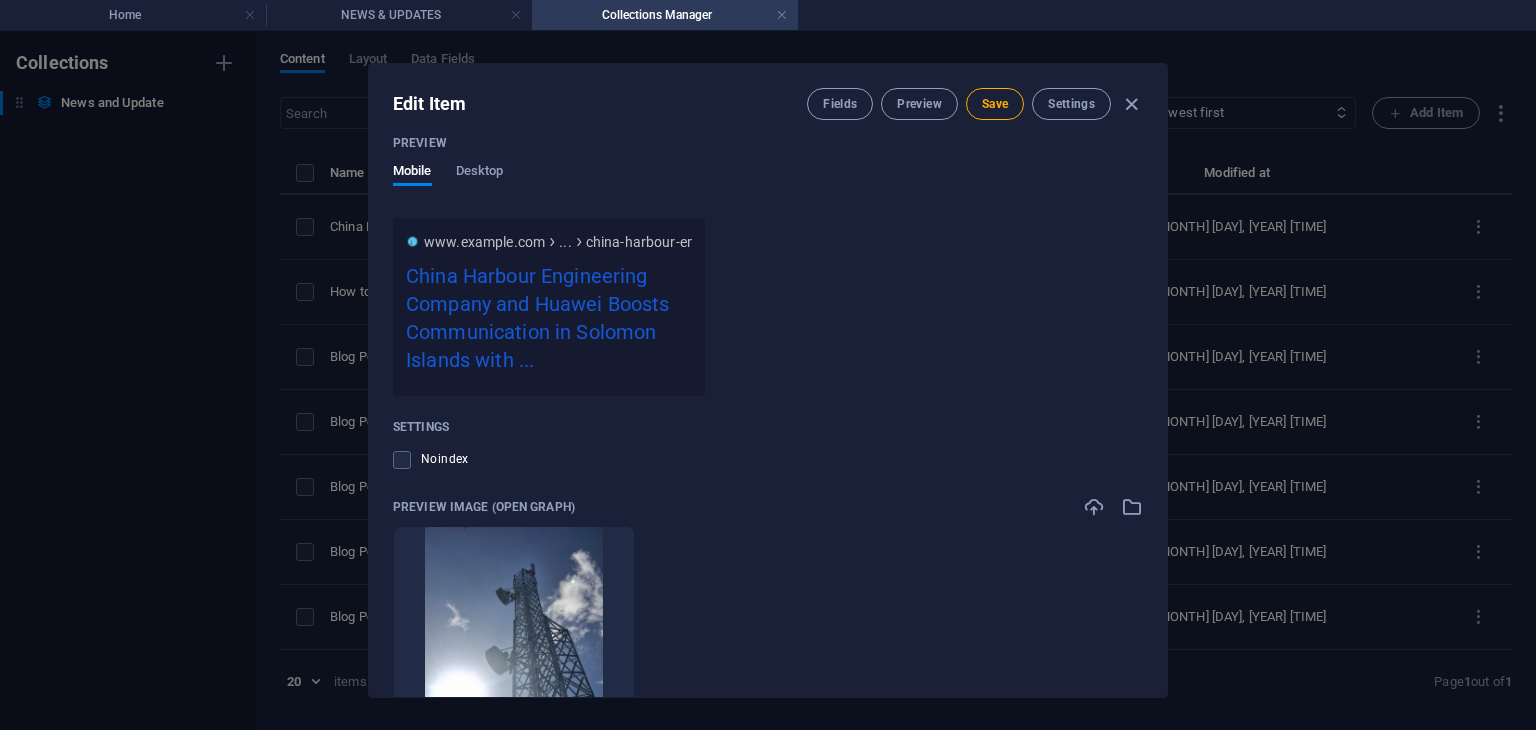 scroll, scrollTop: 1978, scrollLeft: 0, axis: vertical 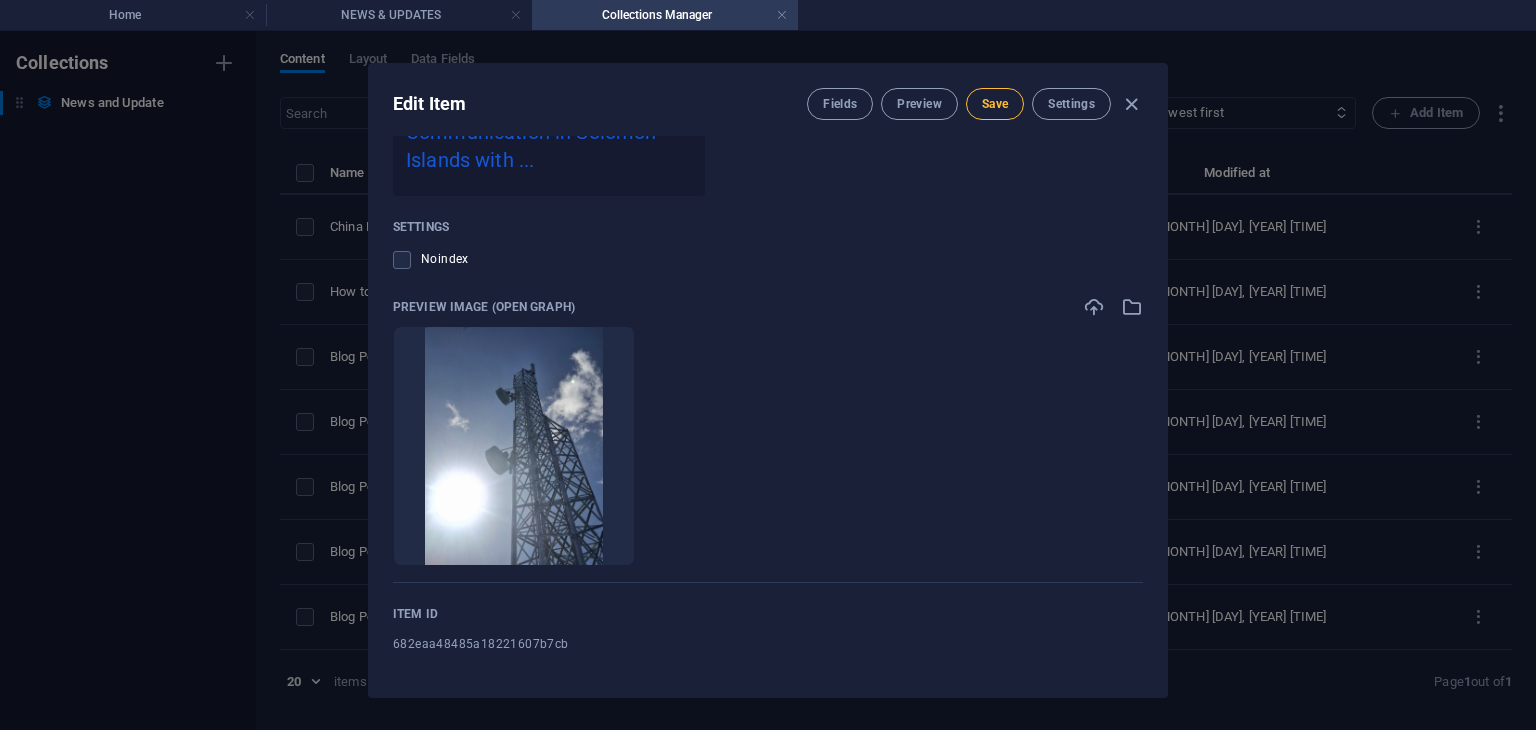 click on "Save" at bounding box center [995, 104] 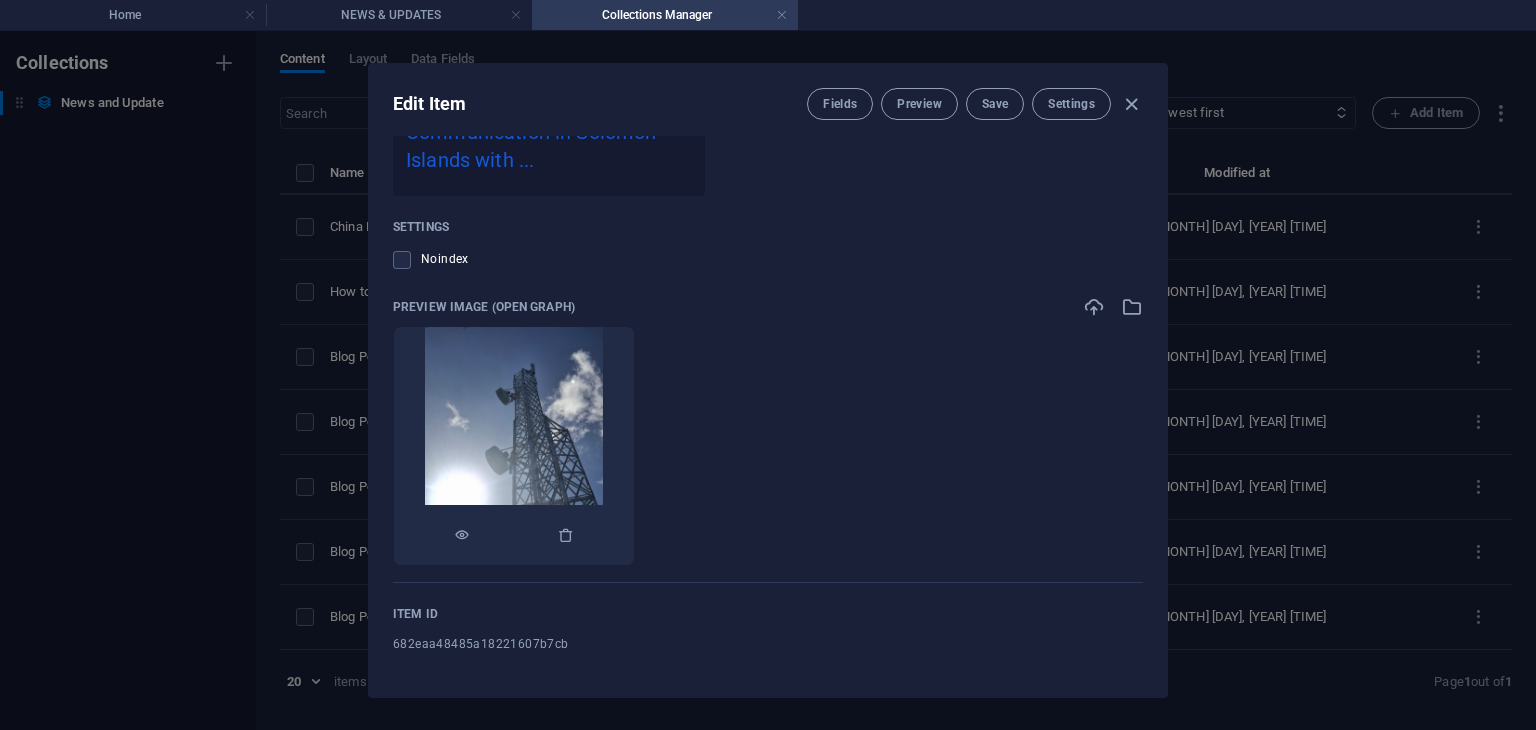 click at bounding box center [514, 446] 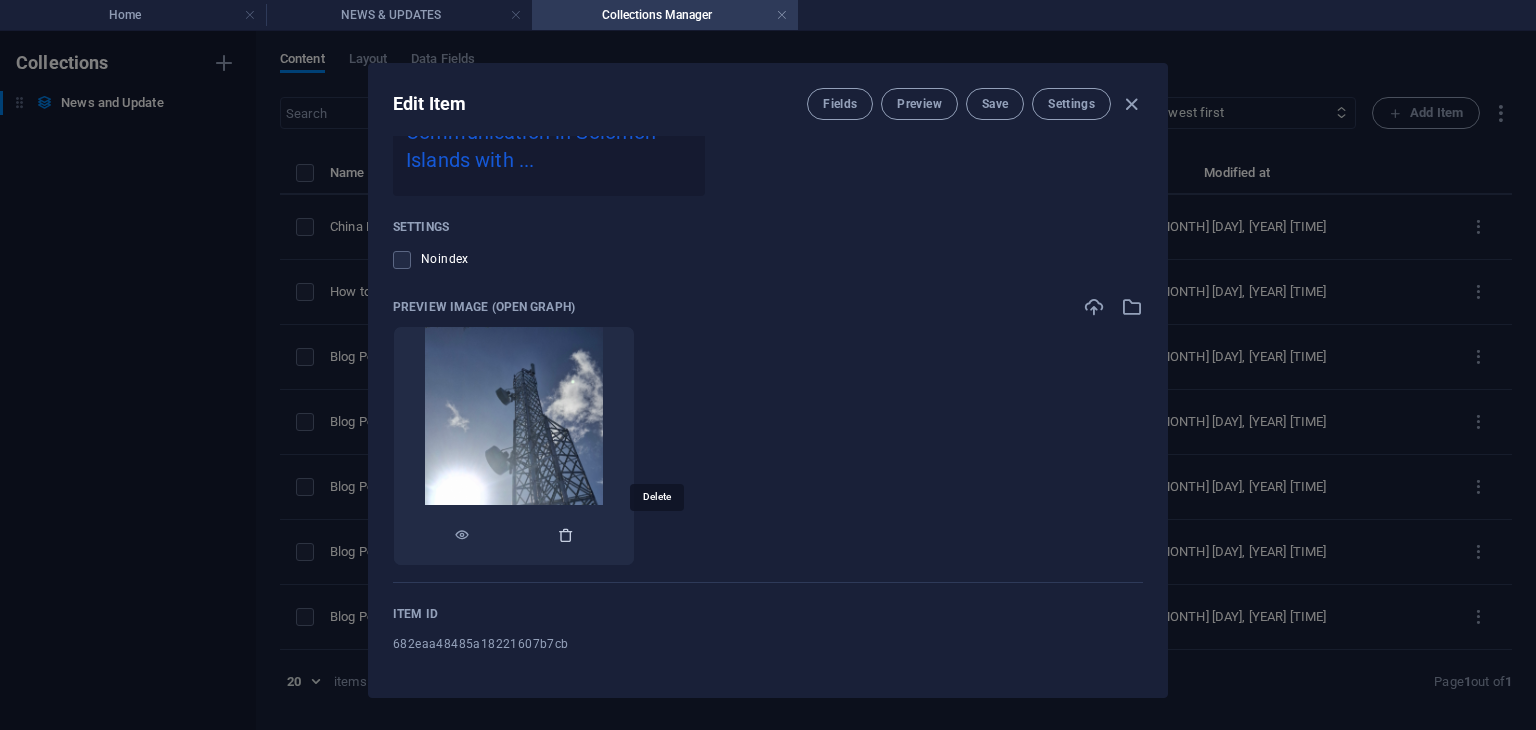 click at bounding box center [566, 535] 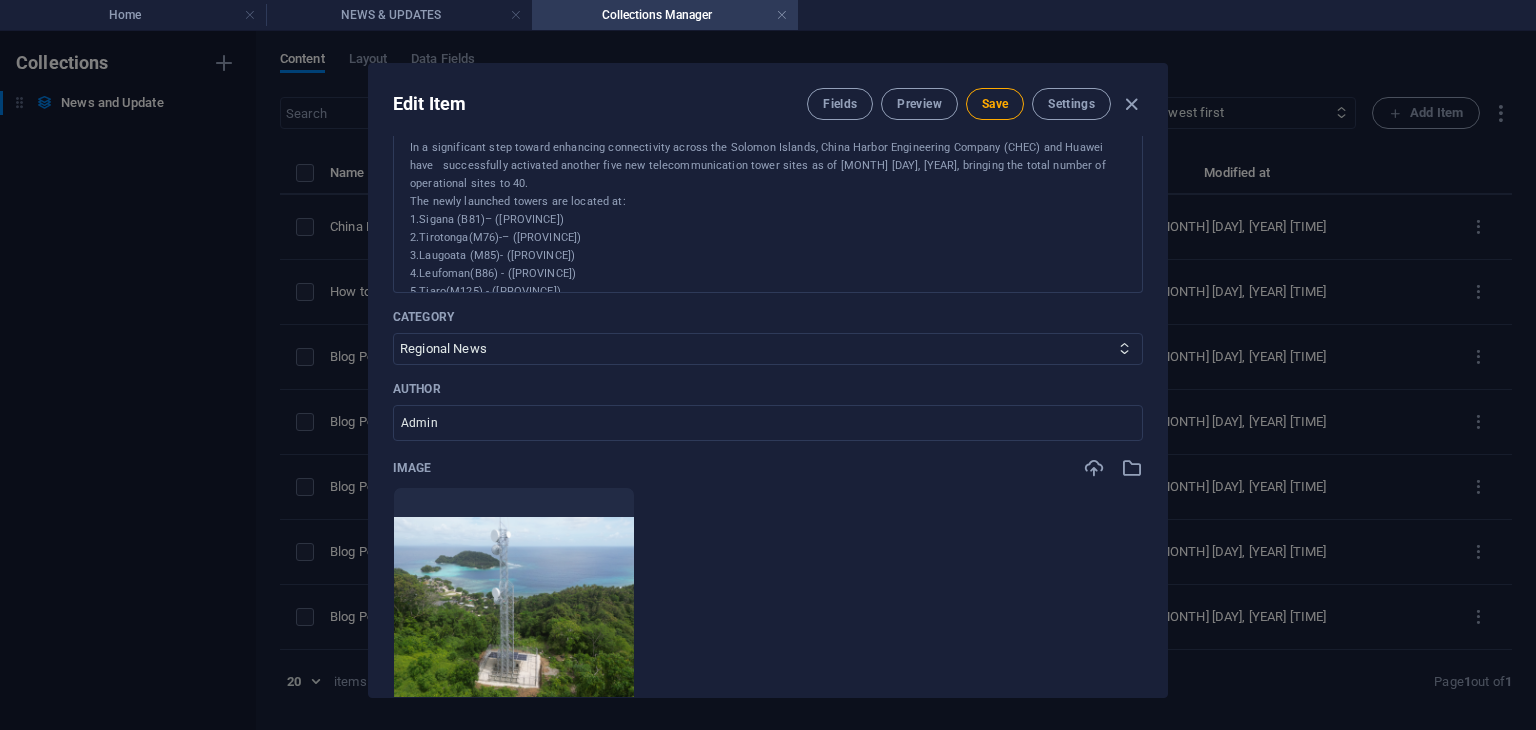 scroll, scrollTop: 99, scrollLeft: 0, axis: vertical 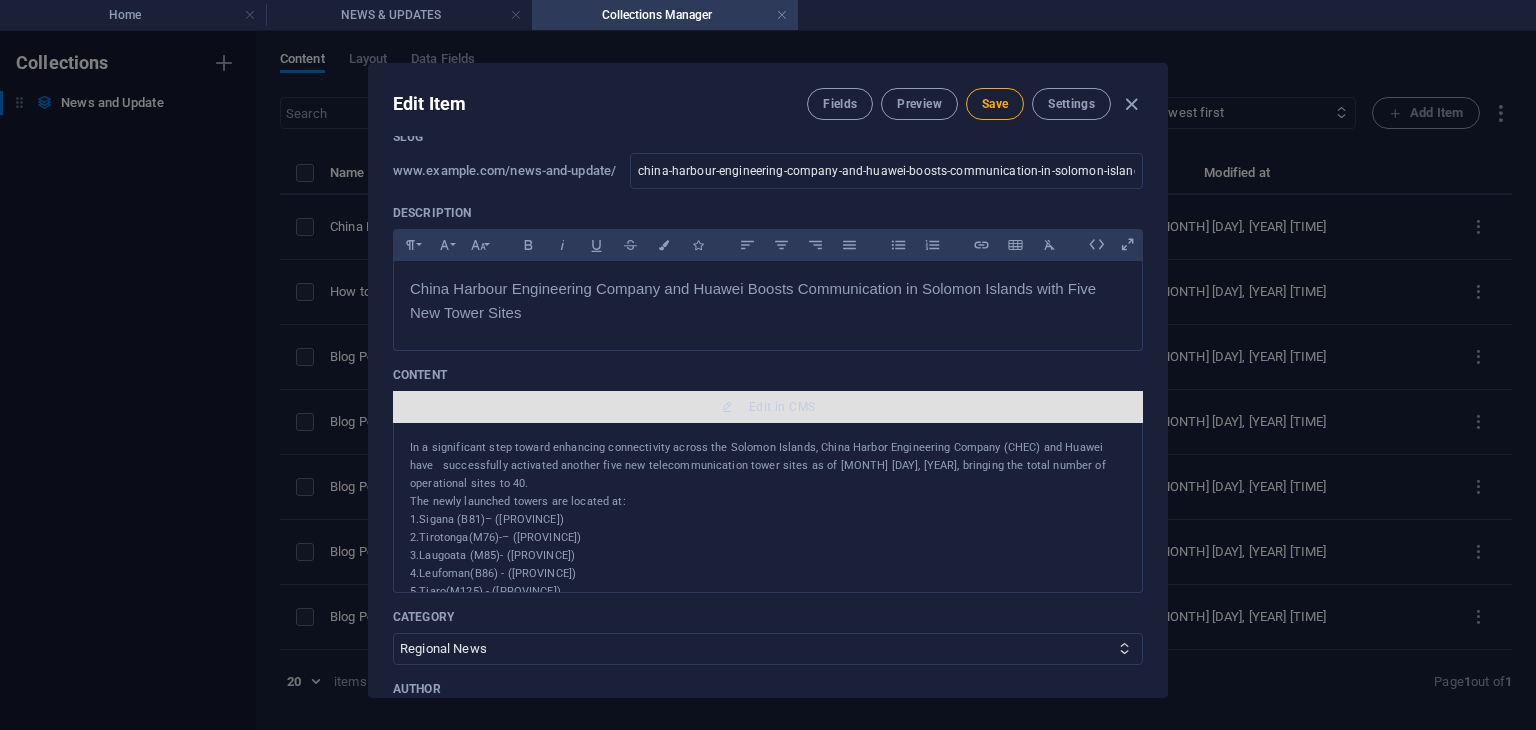 click on "Edit in CMS" at bounding box center [768, 407] 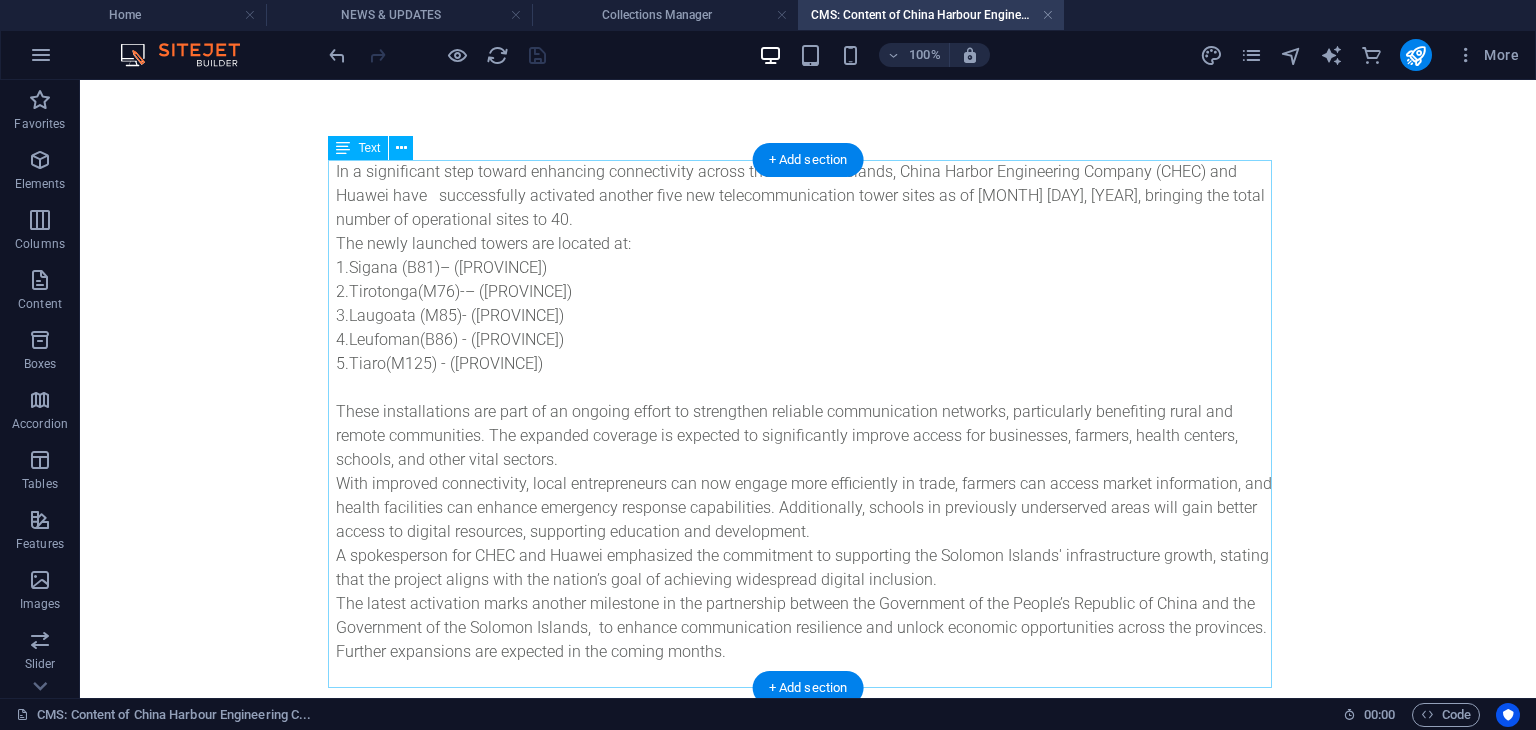 scroll, scrollTop: 100, scrollLeft: 0, axis: vertical 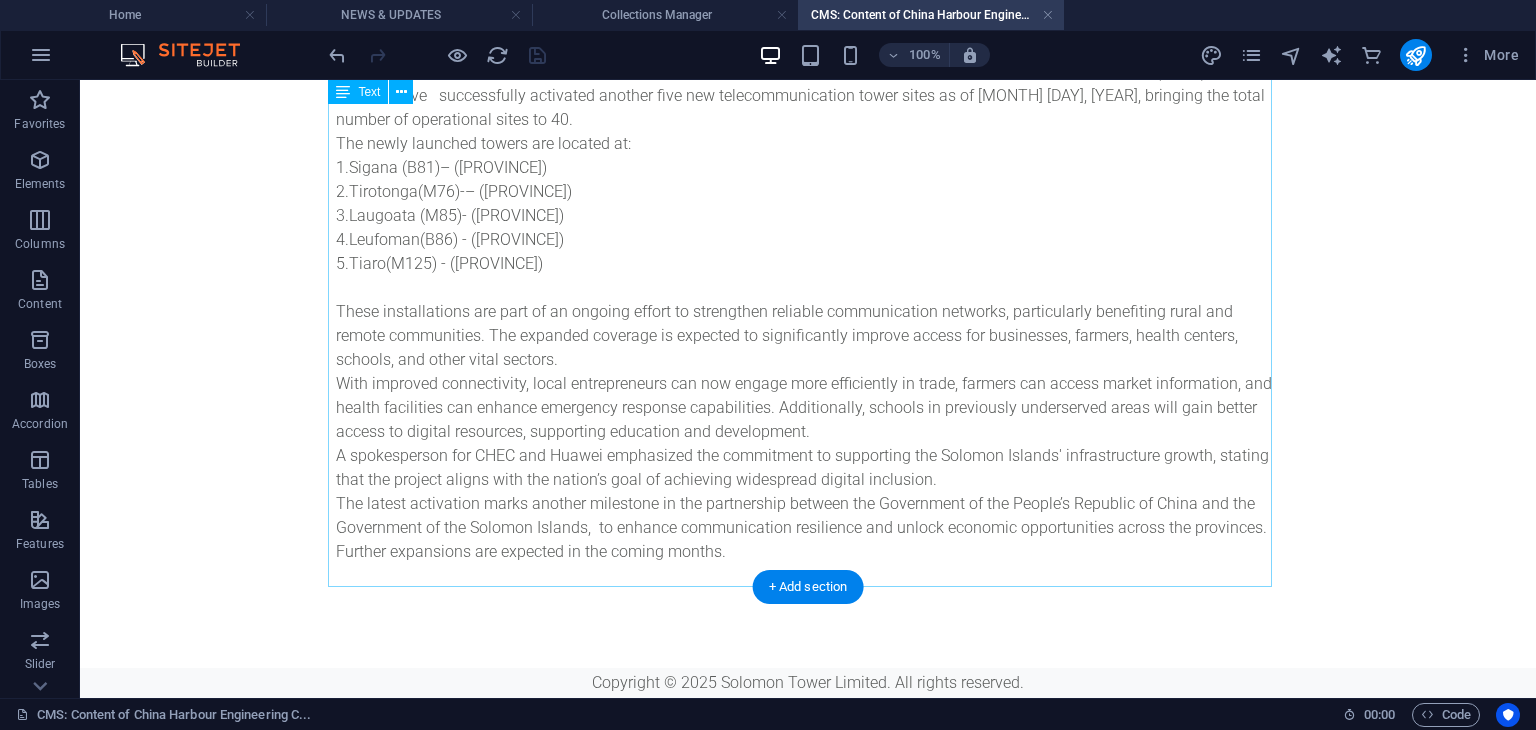 click on "In a significant step toward enhancing connectivity across the Solomon Islands, China Harbor Engineering Company (CHEC) and Huawei have   successfully activated another five new telecommunication tower sites as of July 31, 2025, bringing the total number of operational sites to 40. The newly launched towers are located at: 1.Sigana (B81)– (Isable Province) 2.Tirotonga(M76)-– (Isable Province) 3.Laugoata (M85)- (Central Province) 4.Leufoman(B86) - (Central Province) 5.Tiaro(M125) - (Guadalcanal Province) These installations are part of an ongoing effort to strengthen reliable communication networks, particularly benefiting rural and remote communities. The expanded coverage is expected to significantly improve access for businesses, farmers, health centers, schools, and other vital sectors. A spokesperson for CHEC and Huawei emphasized the commitment to supporting the Solomon Islands' infrastructure growth, stating that the project aligns with the nation’s goal of achieving widespread digital inclusion." at bounding box center (808, 324) 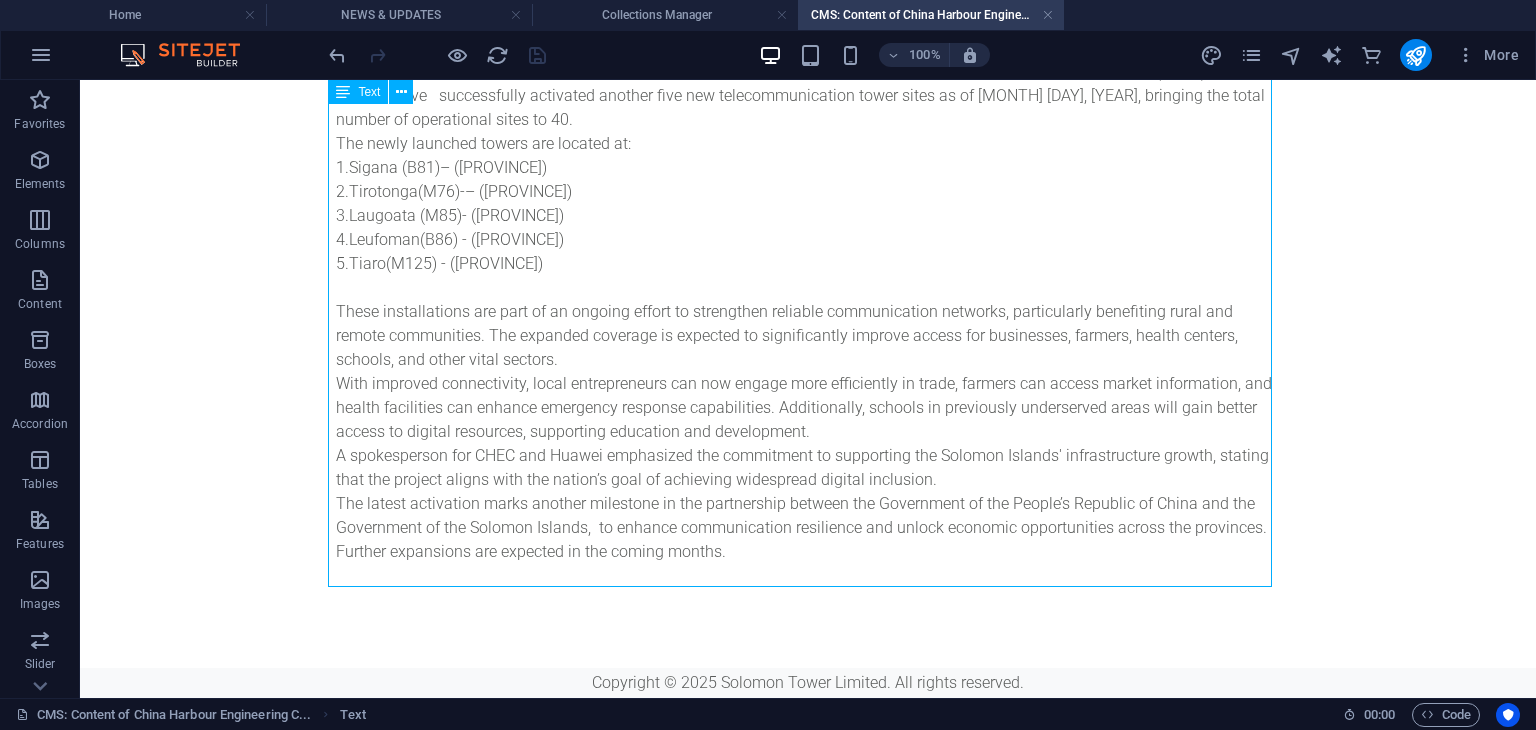 click on "Text" at bounding box center (369, 92) 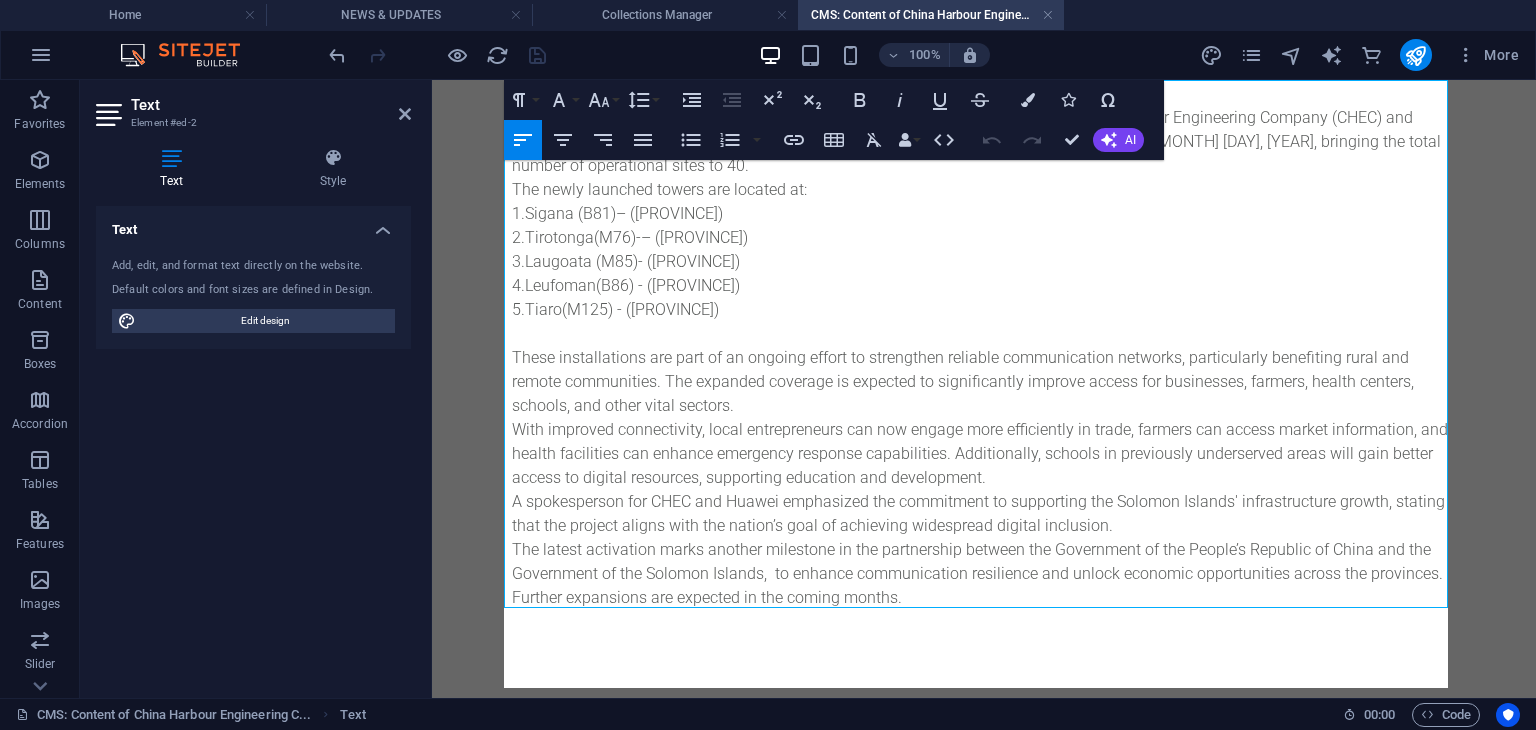 scroll, scrollTop: 180, scrollLeft: 0, axis: vertical 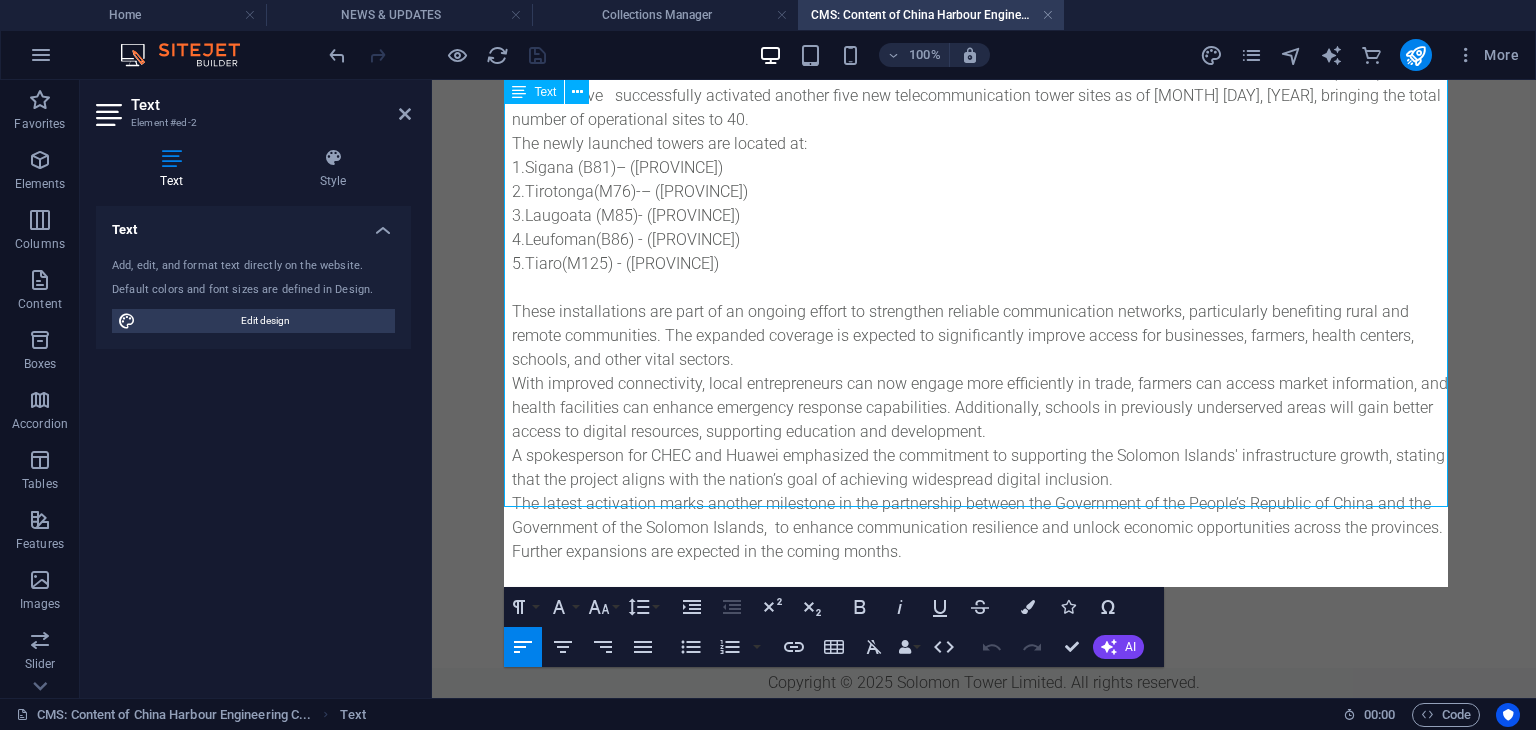 click on "The latest activation marks another milestone in the partnership between the Government of the People’s Republic of China and the Government of the Solomon Islands,  to enhance communication resilience and unlock economic opportunities across the provinces. Further expansions are expected in the coming months." at bounding box center (984, 528) 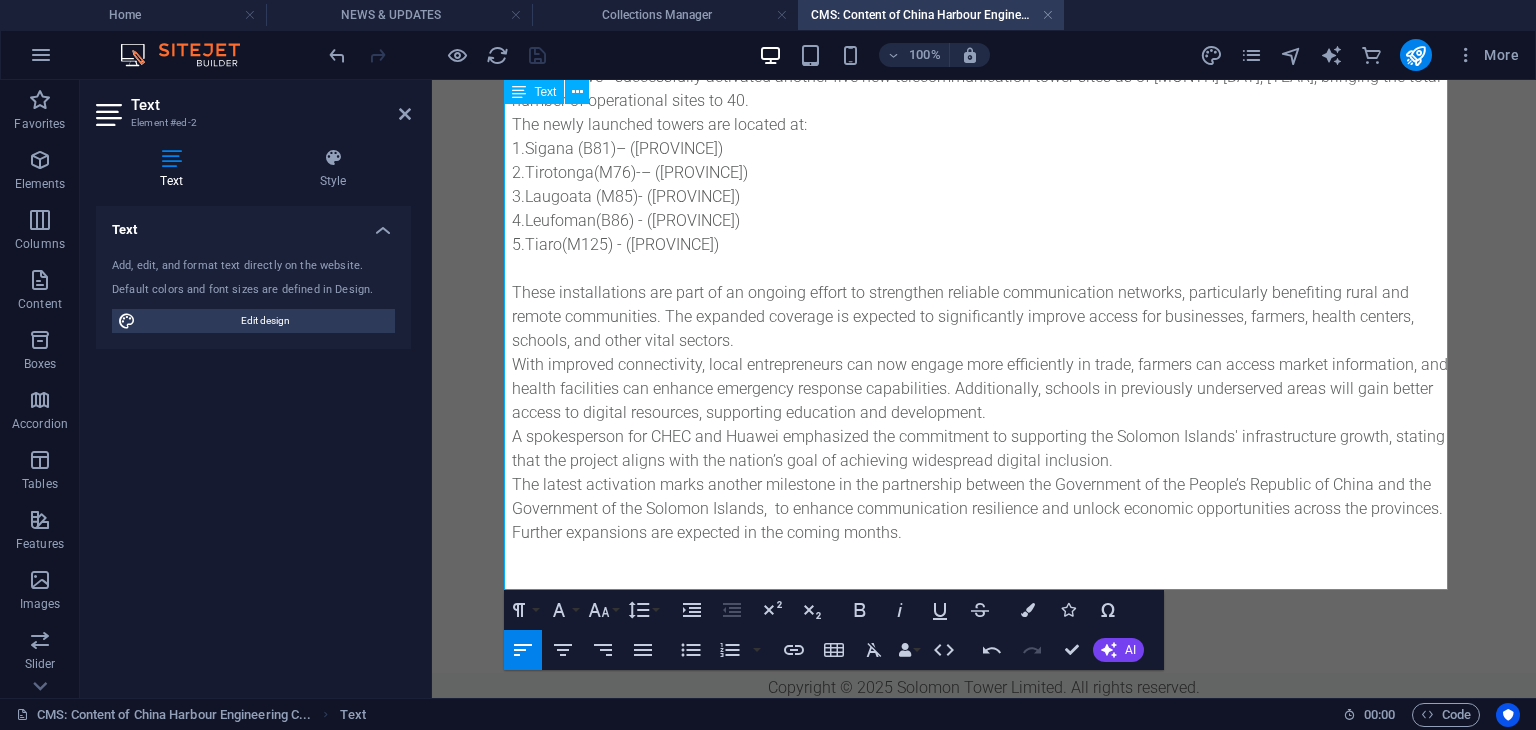 scroll, scrollTop: 204, scrollLeft: 0, axis: vertical 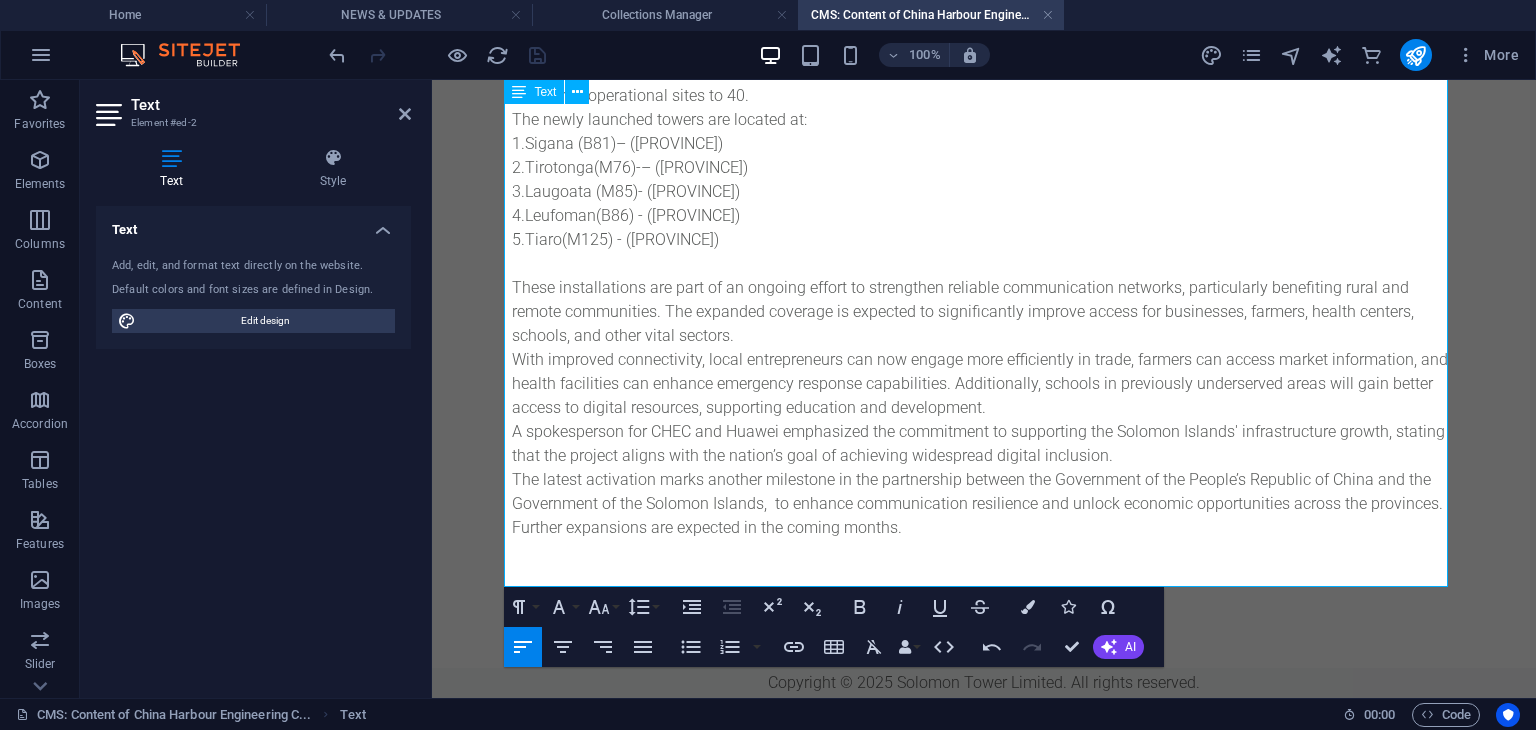 click on "The latest activation marks another milestone in the partnership between the Government of the People’s Republic of China and the Government of the Solomon Islands,  to enhance communication resilience and unlock economic opportunities across the provinces. Further expansions are expected in the coming months." at bounding box center (984, 504) 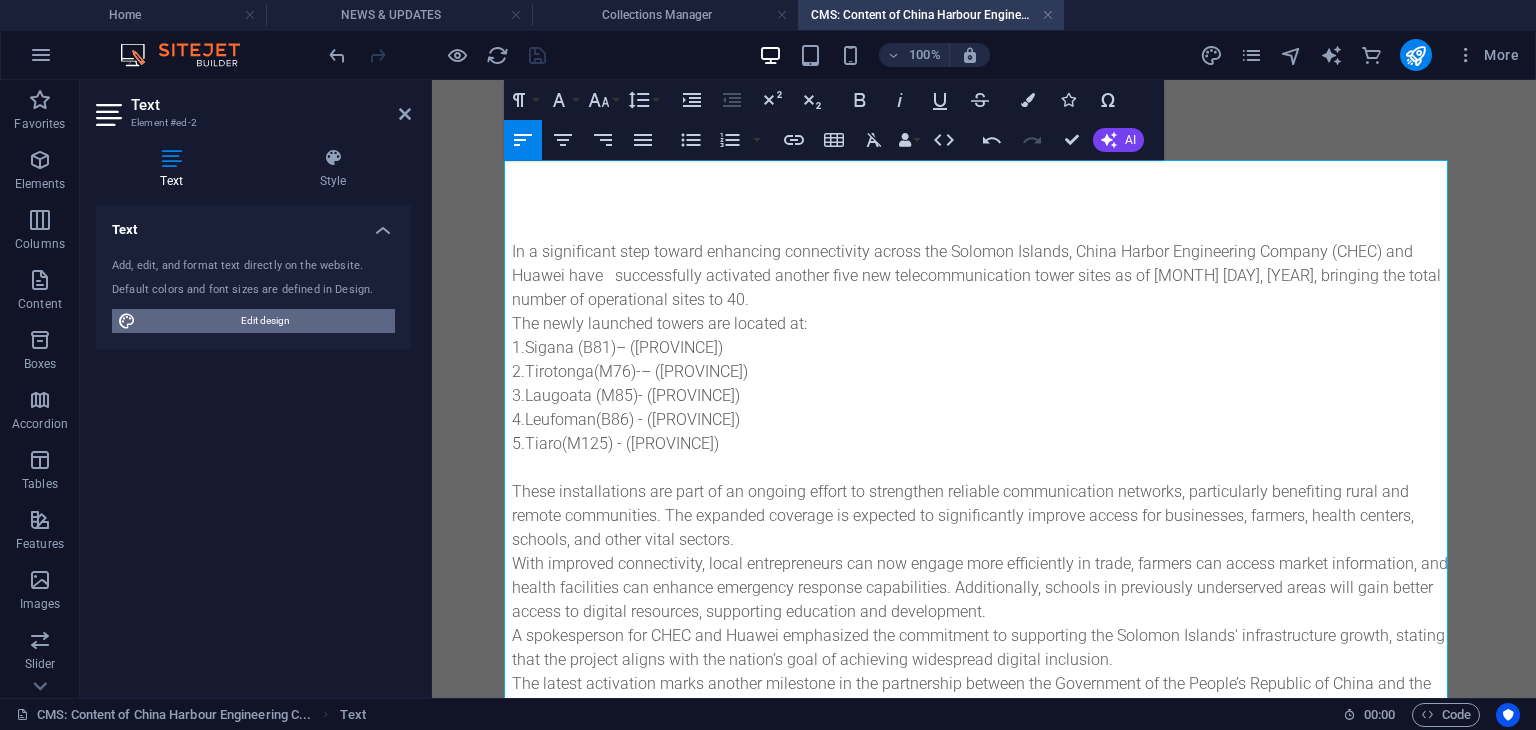 click on "Edit design" at bounding box center (265, 321) 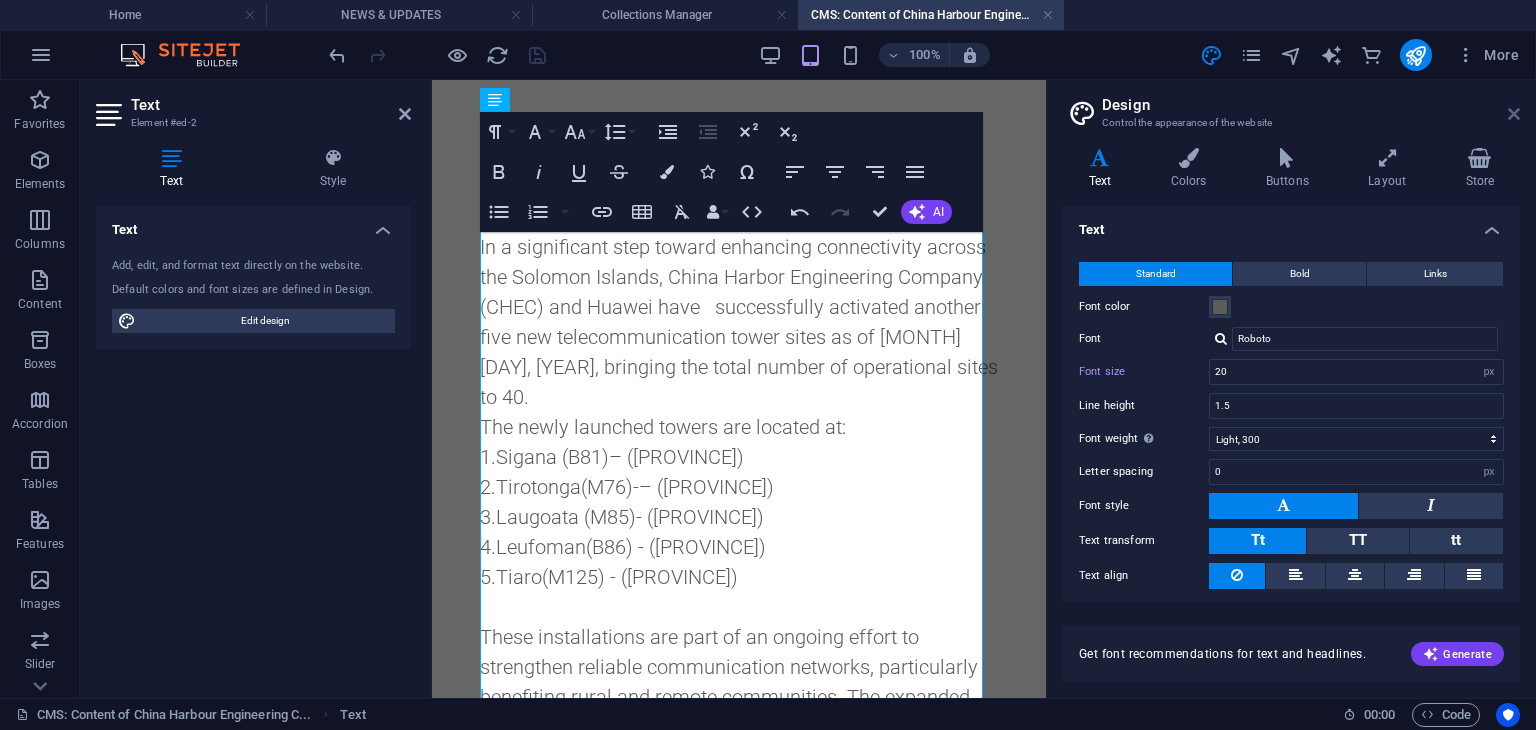 click at bounding box center [1514, 114] 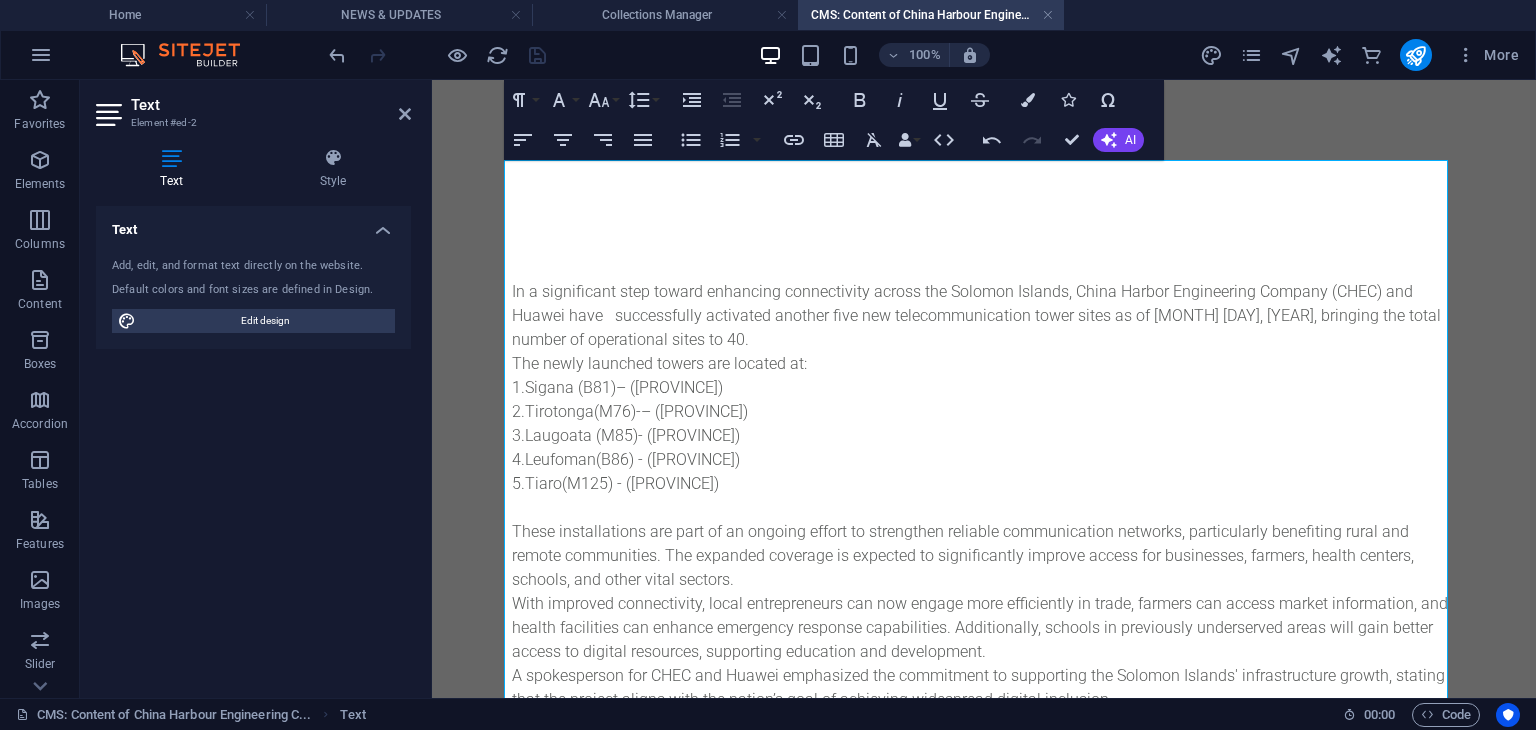click on "In a significant step toward enhancing connectivity across the Solomon Islands, China Harbor Engineering Company (CHEC) and Huawei have   successfully activated another five new telecommunication tower sites as of July 31, 2025, bringing the total number of operational sites to 40. The newly launched towers are located at: 1.Sigana (B81)– (Isable Province) 2.Tirotonga(M76)-– (Isable Province) 3.Laugoata (M85)- (Central Province) 4.Leufoman(B86) - (Central Province) 5.Tiaro(M125) - (Guadalcanal Province) These installations are part of an ongoing effort to strengthen reliable communication networks, particularly benefiting rural and remote communities. The expanded coverage is expected to significantly improve access for businesses, farmers, health centers, schools, and other vital sectors. A spokesperson for CHEC and Huawei emphasized the commitment to supporting the Solomon Islands' infrastructure growth, stating that the project aligns with the nation’s goal of achieving widespread digital inclusion." at bounding box center [984, 496] 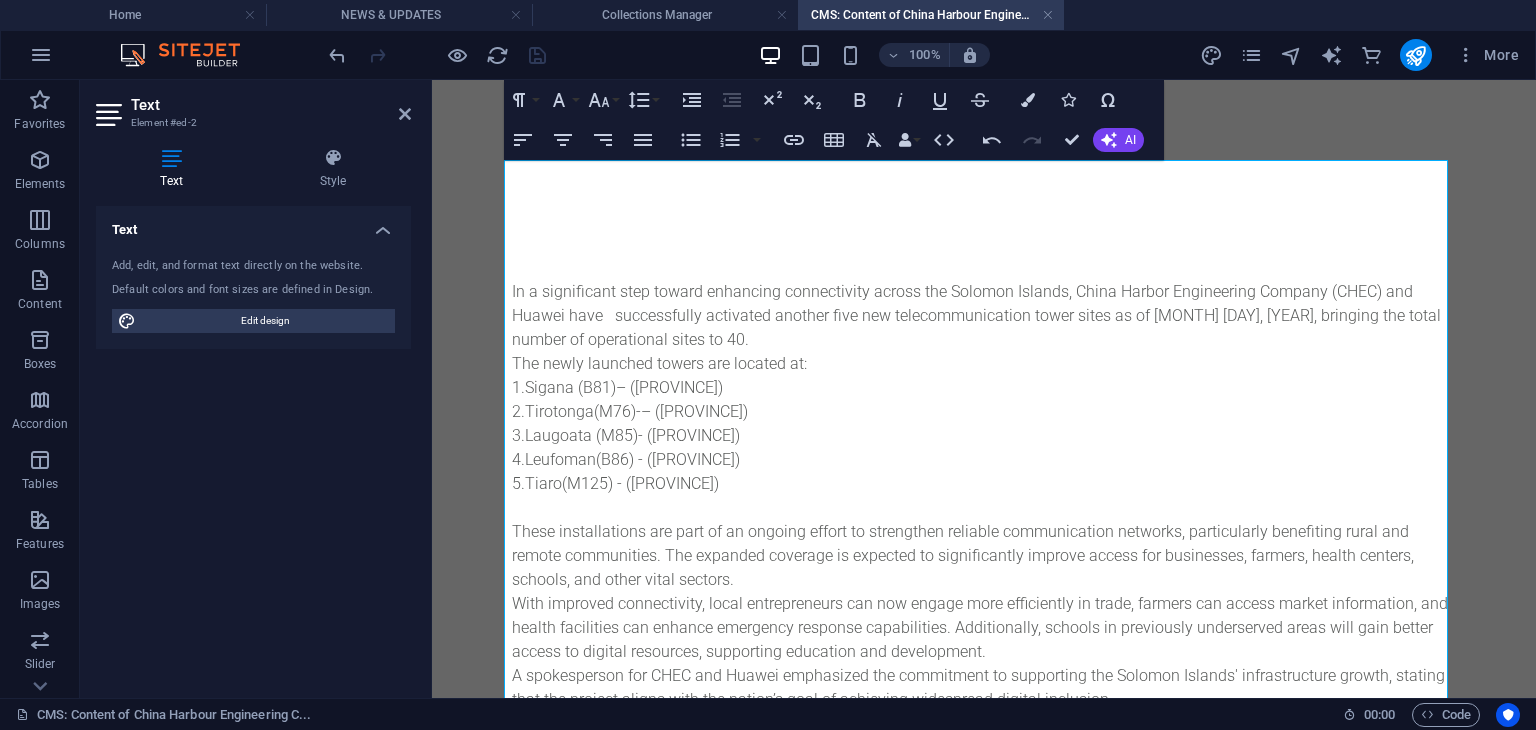 click on "In a significant step toward enhancing connectivity across the Solomon Islands, China Harbor Engineering Company (CHEC) and Huawei have   successfully activated another five new telecommunication tower sites as of July 31, 2025, bringing the total number of operational sites to 40. The newly launched towers are located at: 1.Sigana (B81)– (Isable Province) 2.Tirotonga(M76)-– (Isable Province) 3.Laugoata (M85)- (Central Province) 4.Leufoman(B86) - (Central Province) 5.Tiaro(M125) - (Guadalcanal Province) These installations are part of an ongoing effort to strengthen reliable communication networks, particularly benefiting rural and remote communities. The expanded coverage is expected to significantly improve access for businesses, farmers, health centers, schools, and other vital sectors. A spokesperson for CHEC and Huawei emphasized the commitment to supporting the Solomon Islands' infrastructure growth, stating that the project aligns with the nation’s goal of achieving widespread digital inclusion." at bounding box center [984, 496] 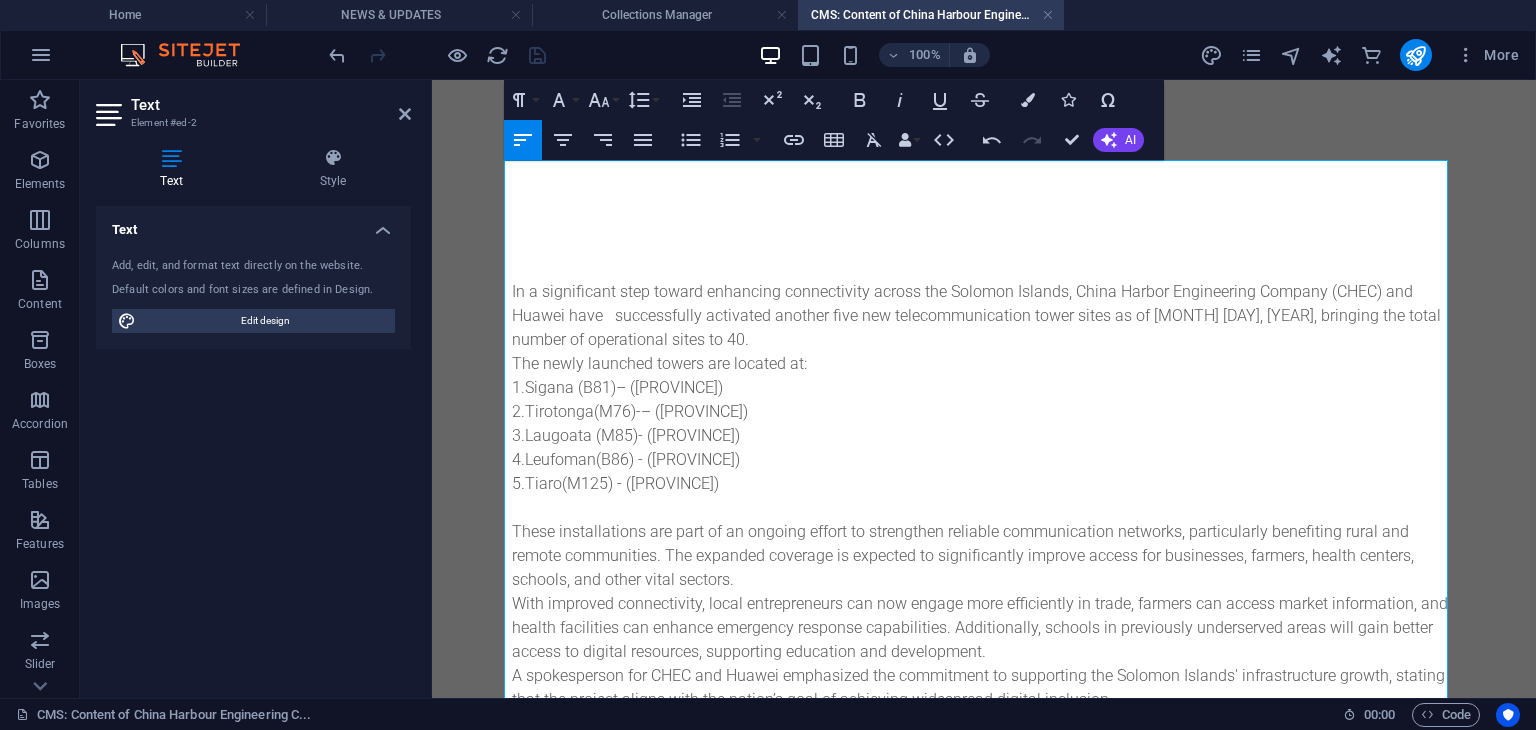 click on "1.Sigana (B81)– ([PROVINCE])" at bounding box center (984, 388) 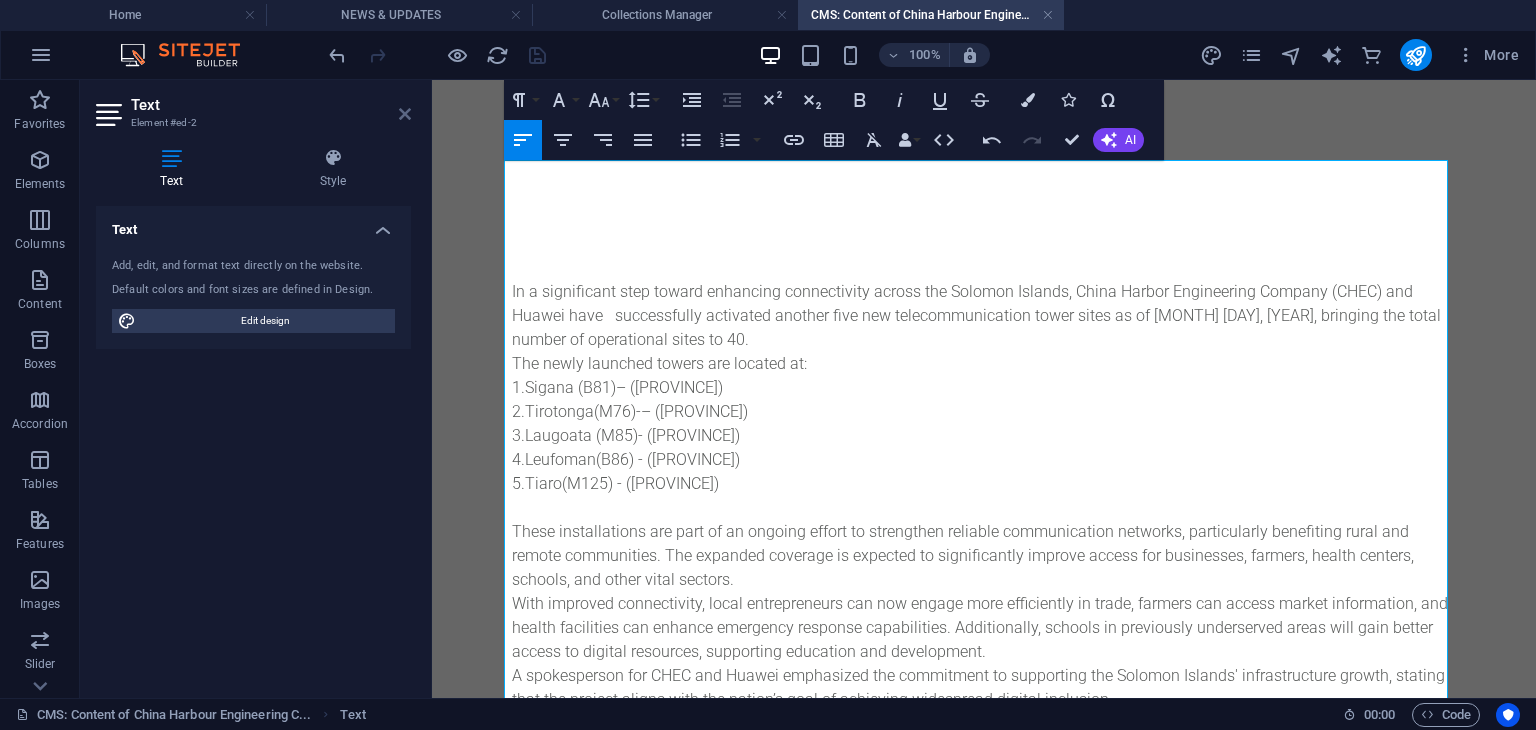 click at bounding box center [405, 114] 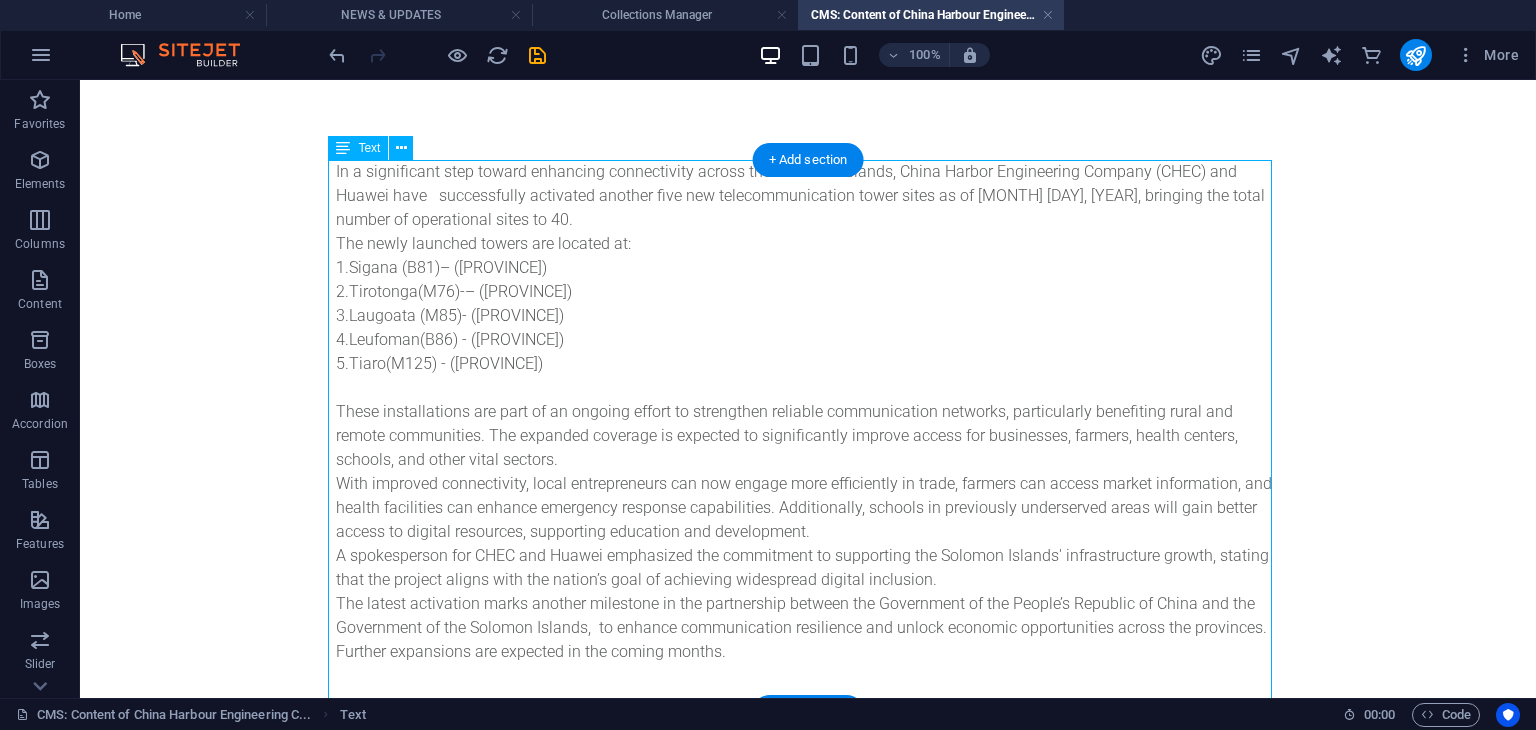 scroll, scrollTop: 124, scrollLeft: 0, axis: vertical 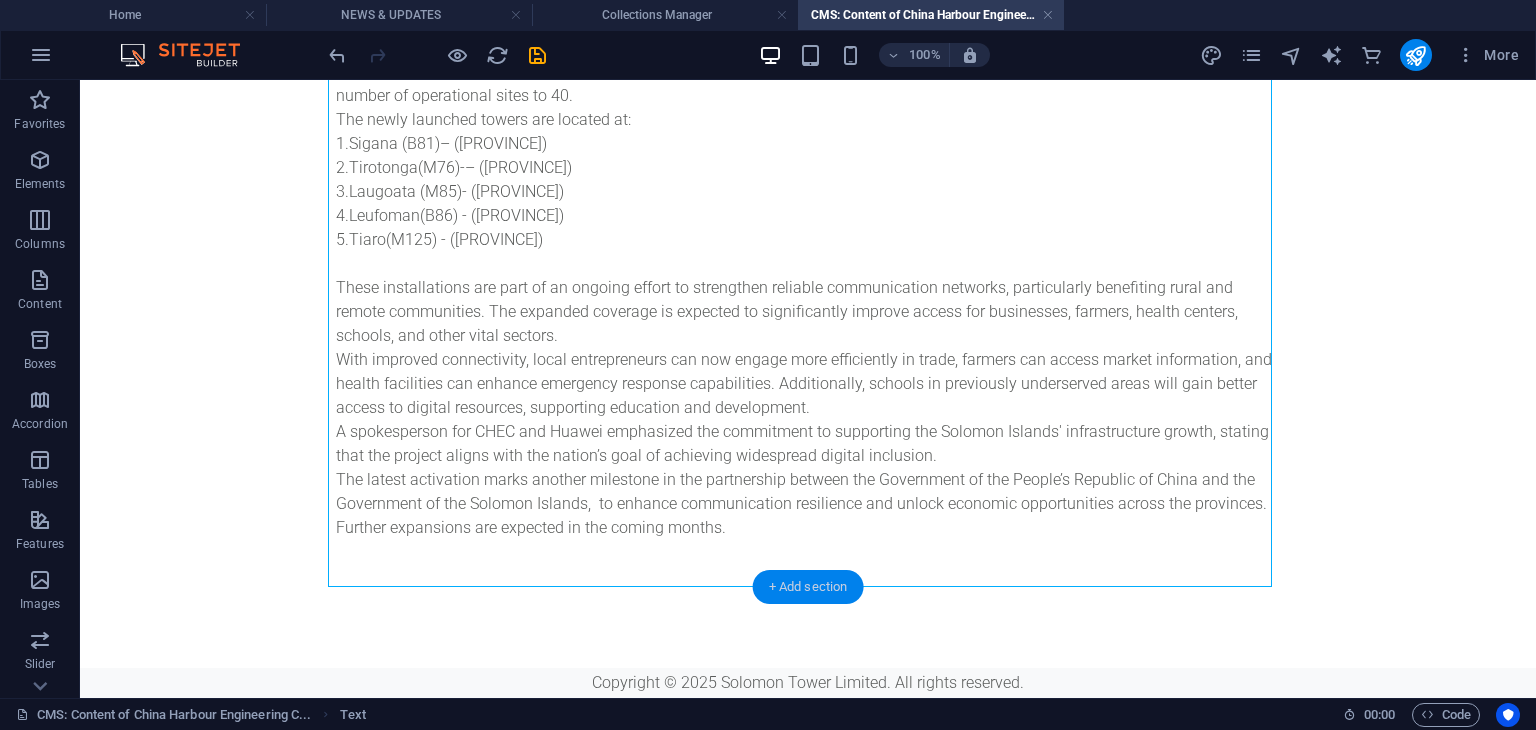 click on "+ Add section" at bounding box center (808, 587) 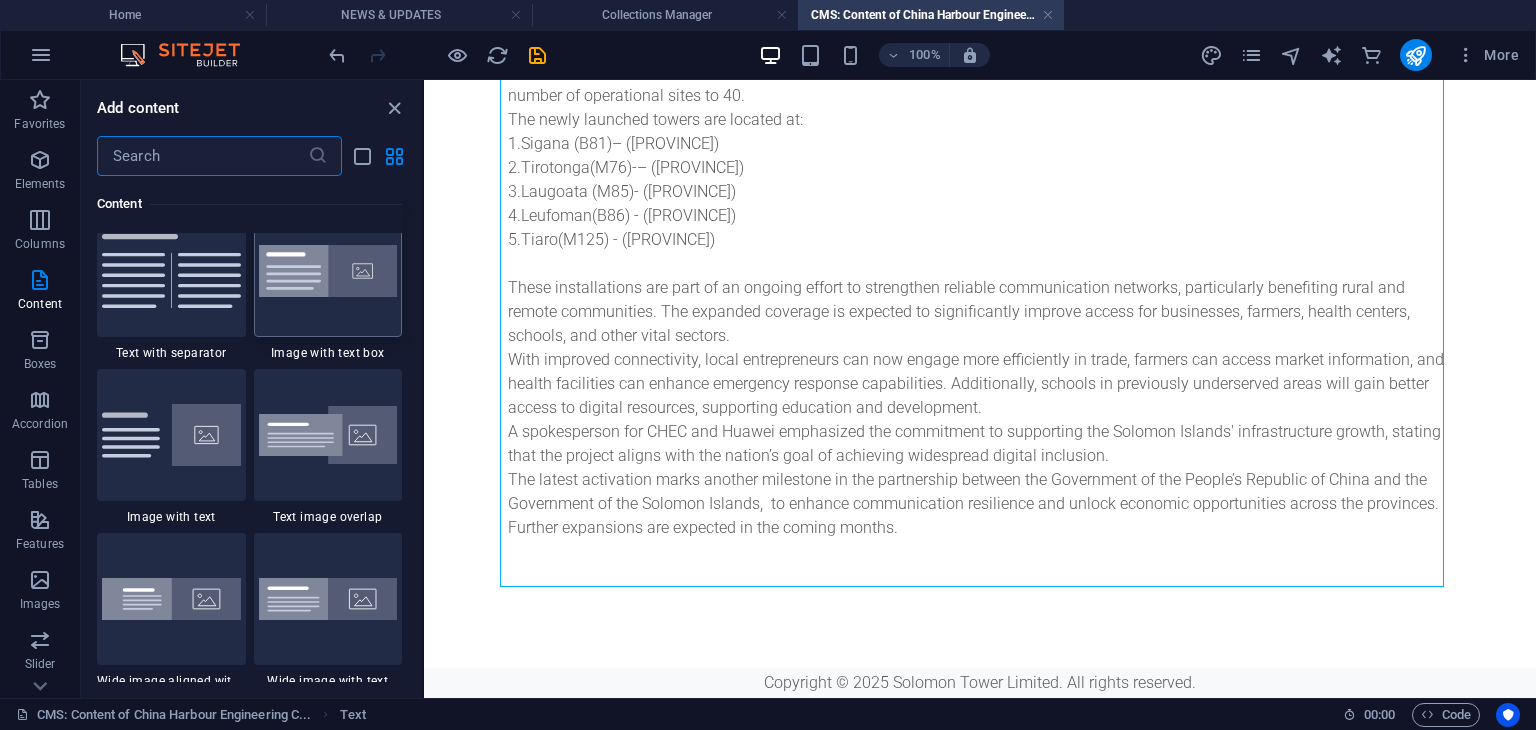 scroll, scrollTop: 3699, scrollLeft: 0, axis: vertical 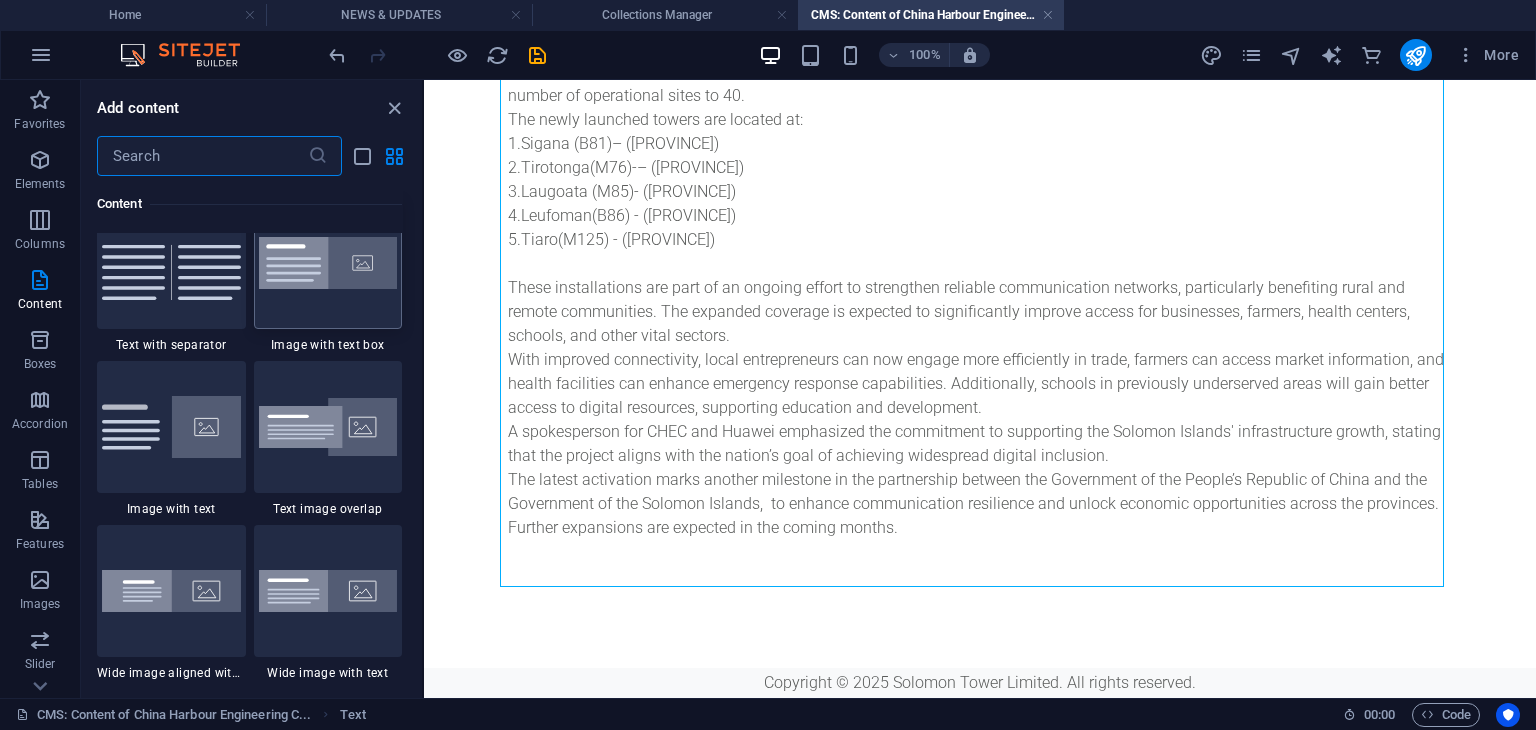 click at bounding box center (328, 263) 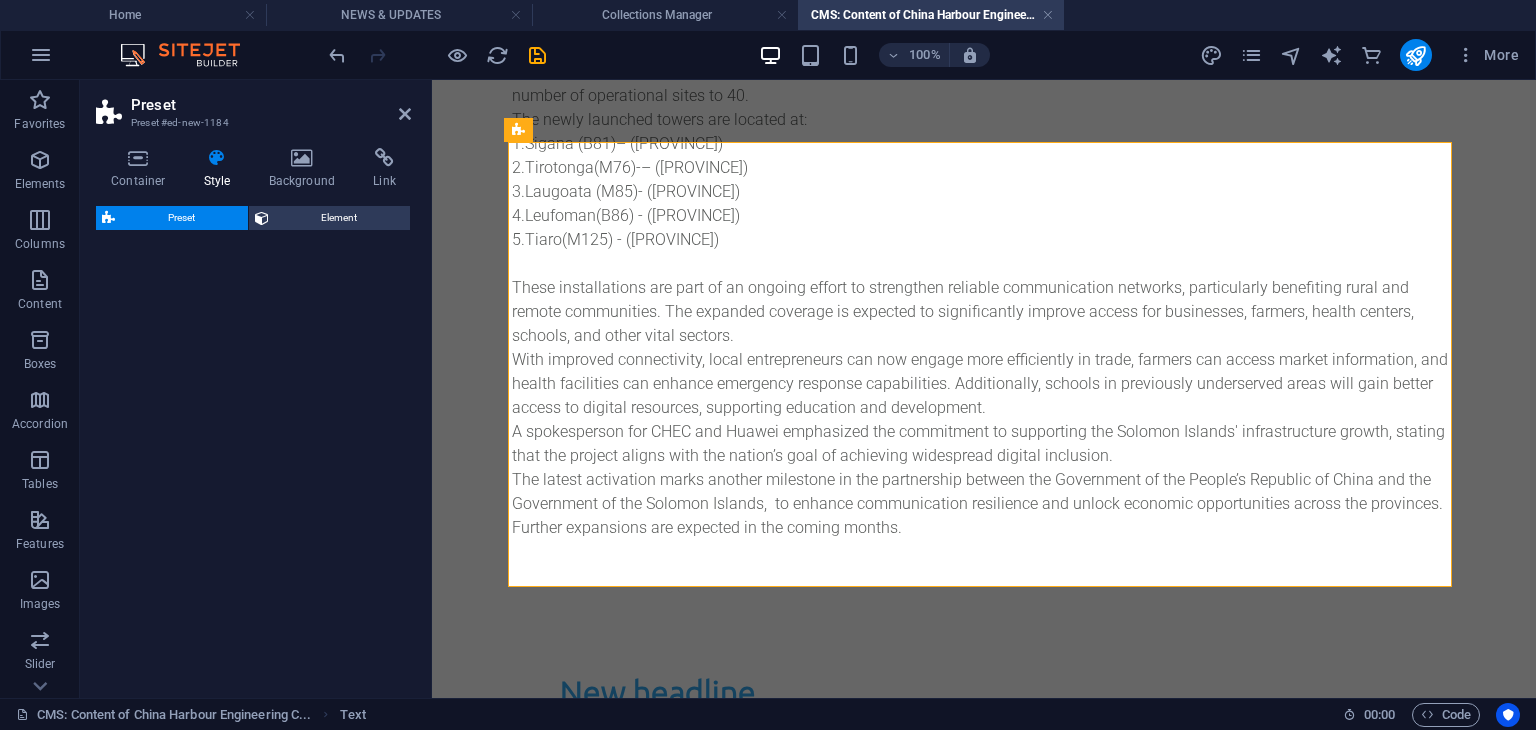 select on "rem" 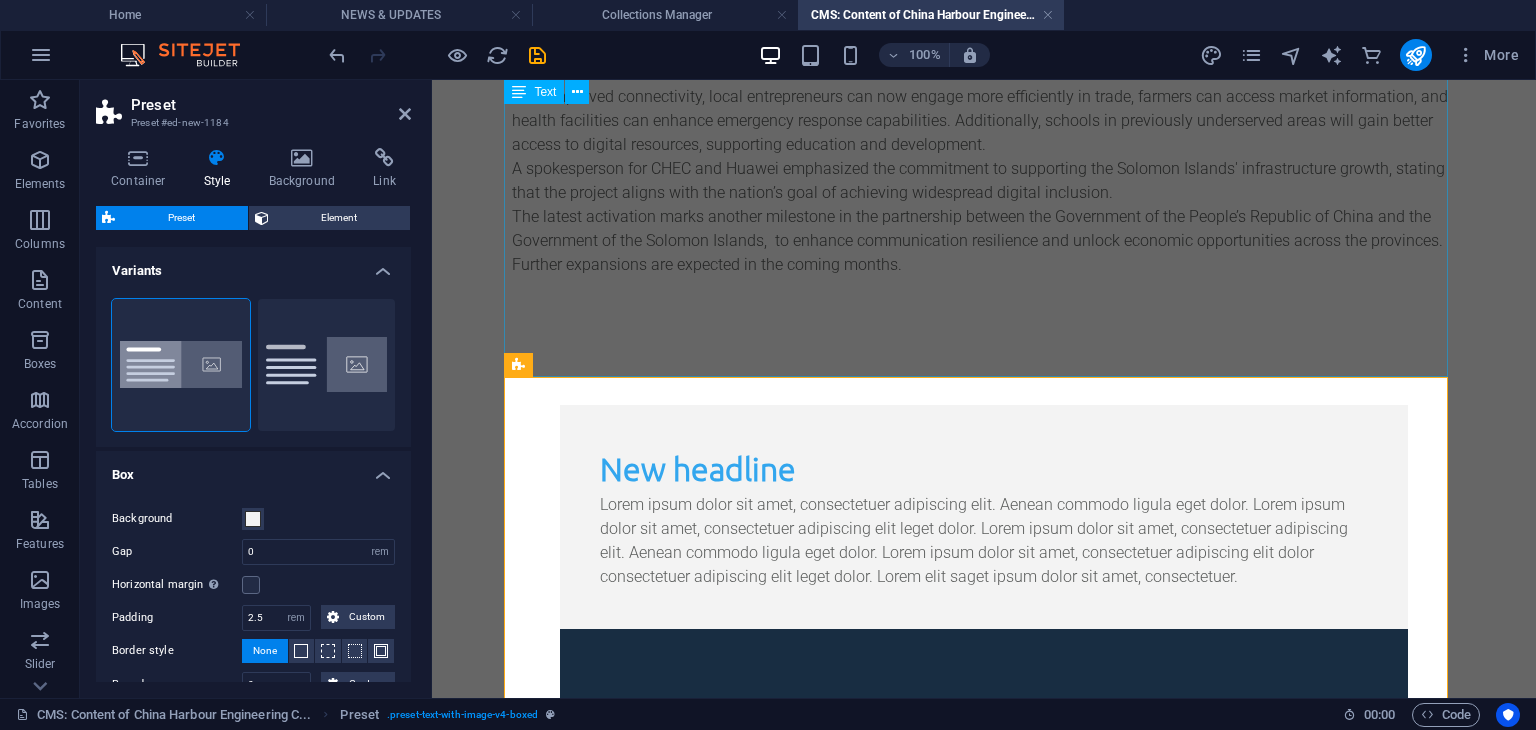 scroll, scrollTop: 628, scrollLeft: 0, axis: vertical 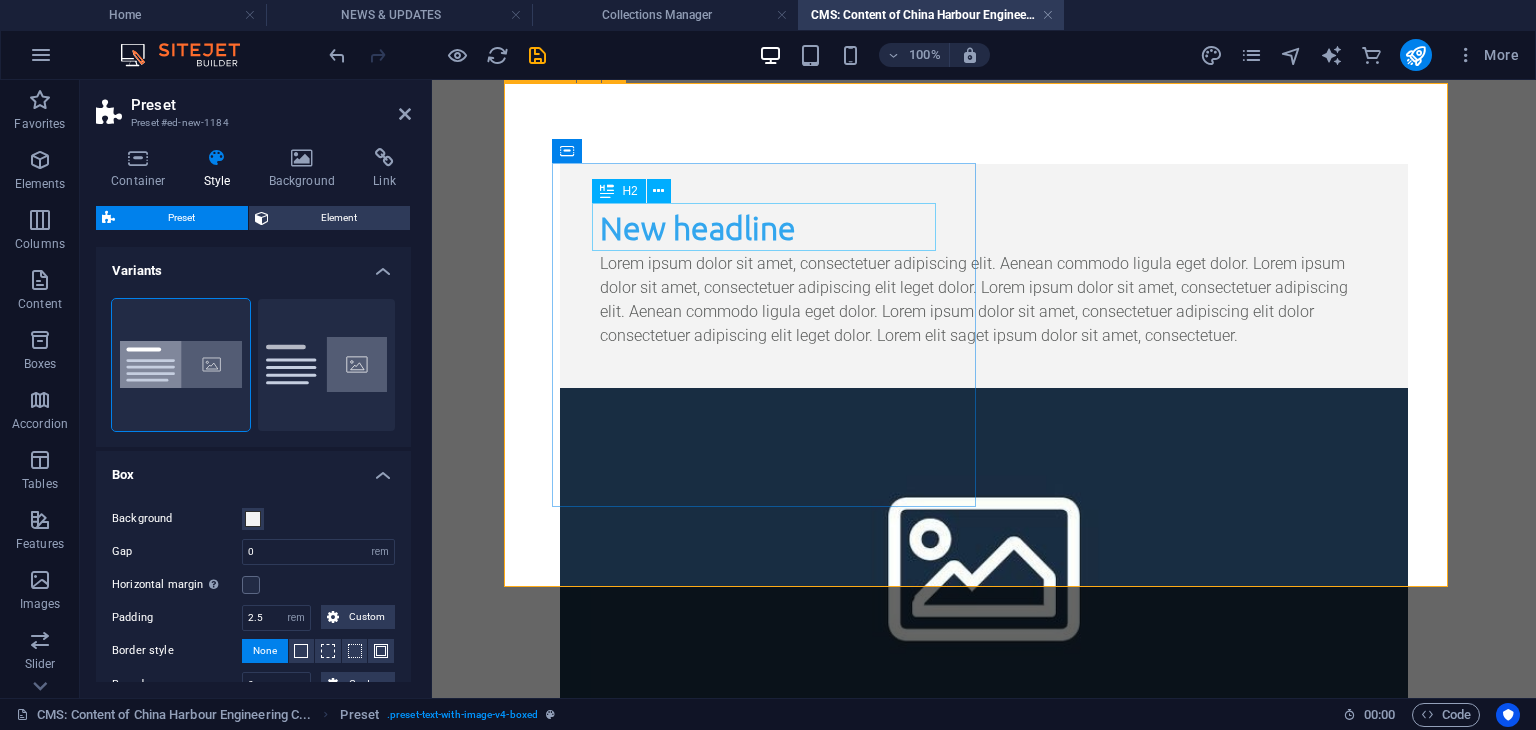click on "New headline" at bounding box center [984, 228] 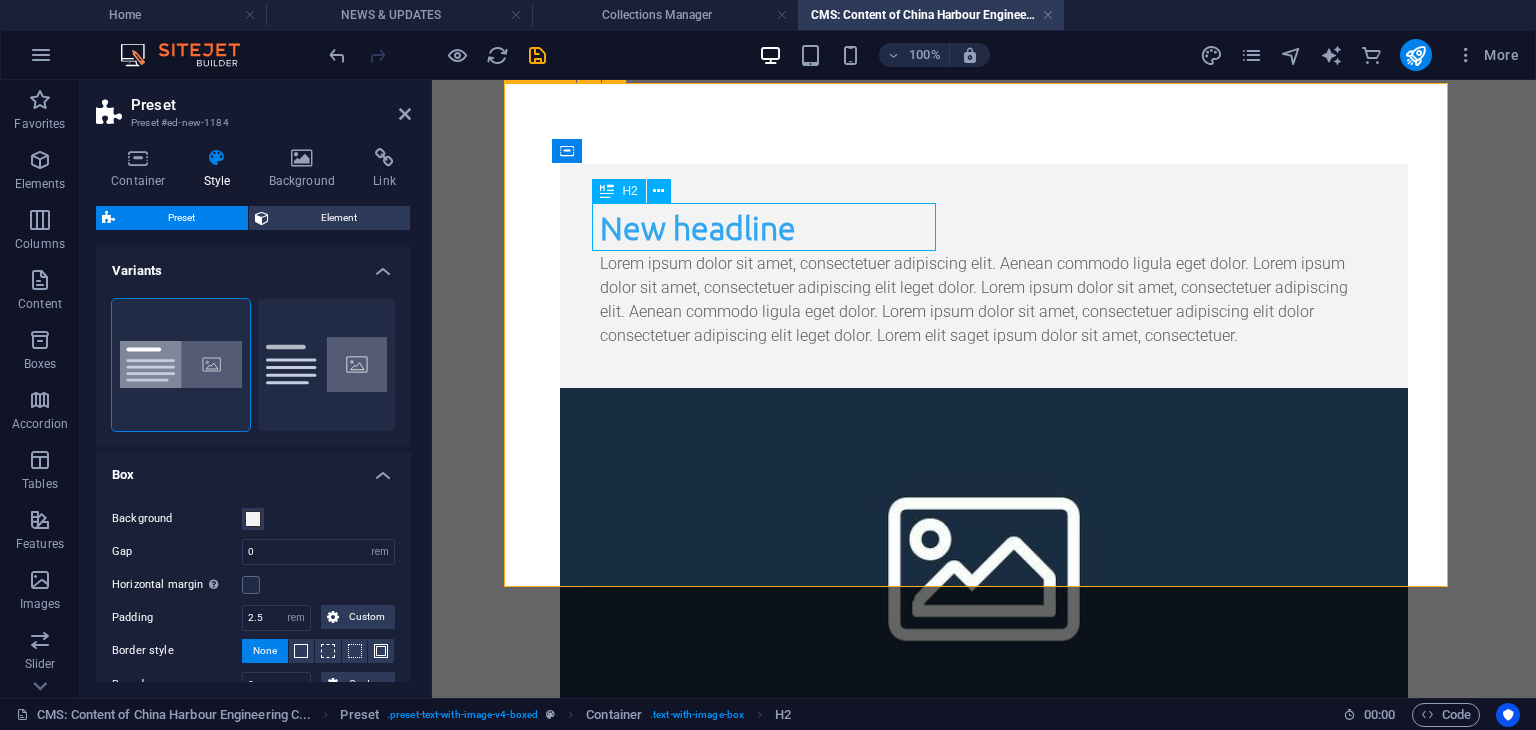 click on "New headline" at bounding box center (984, 228) 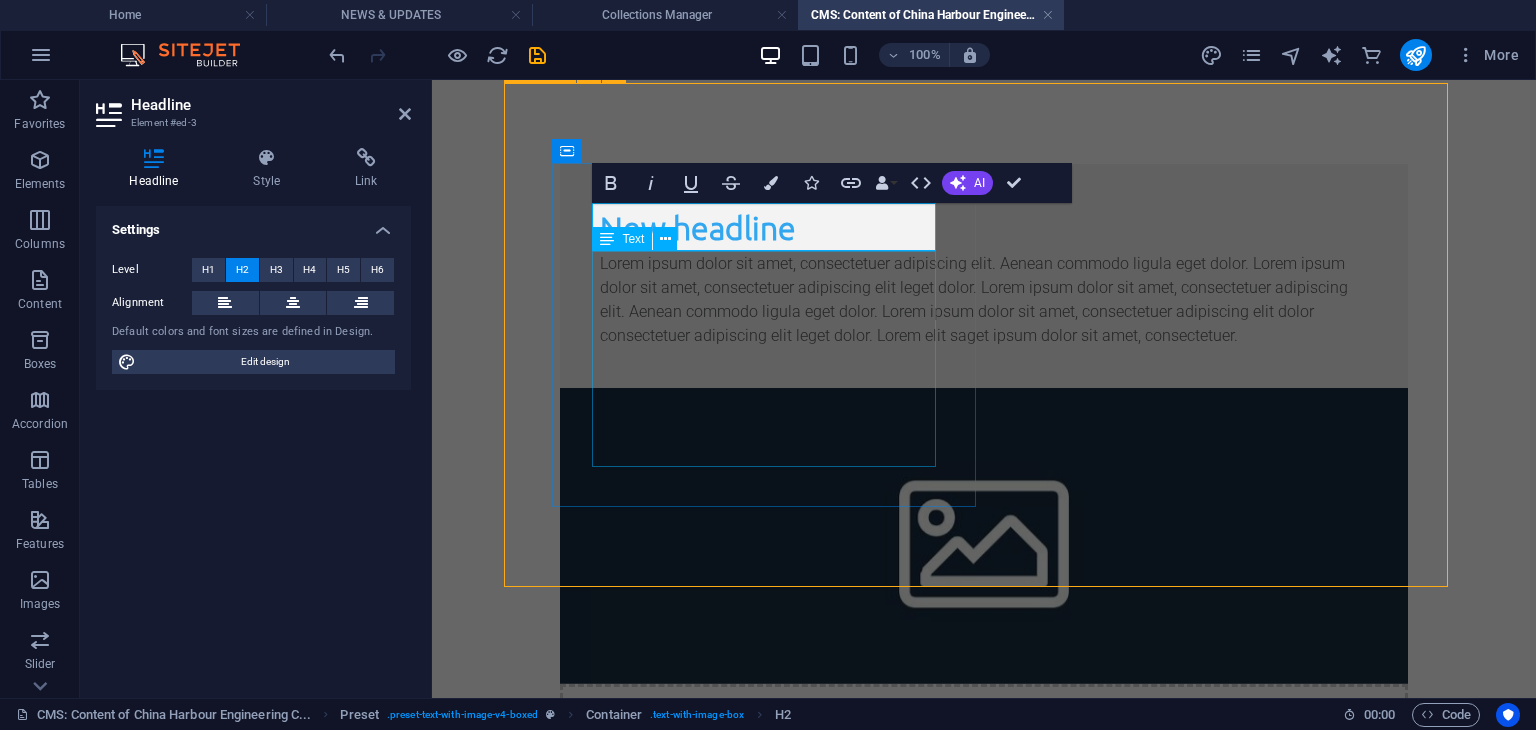 click on "Lorem ipsum dolor sit amet, consectetuer adipiscing elit. Aenean commodo ligula eget dolor. Lorem ipsum dolor sit amet, consectetuer adipiscing elit leget dolor. Lorem ipsum dolor sit amet, consectetuer adipiscing elit. Aenean commodo ligula eget dolor. Lorem ipsum dolor sit amet, consectetuer adipiscing elit dolor consectetuer adipiscing elit leget dolor. Lorem elit saget ipsum dolor sit amet, consectetuer." at bounding box center (984, 300) 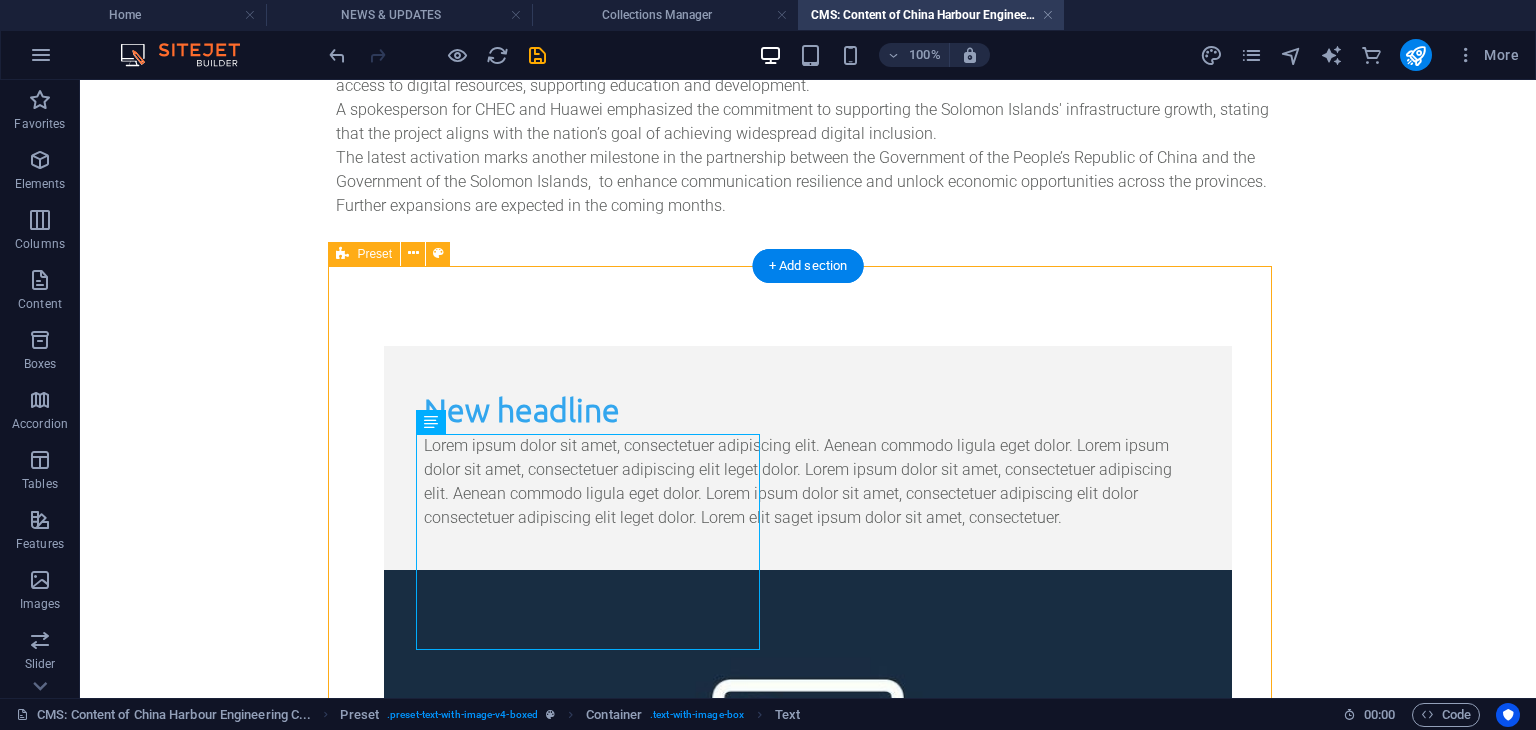 scroll, scrollTop: 628, scrollLeft: 0, axis: vertical 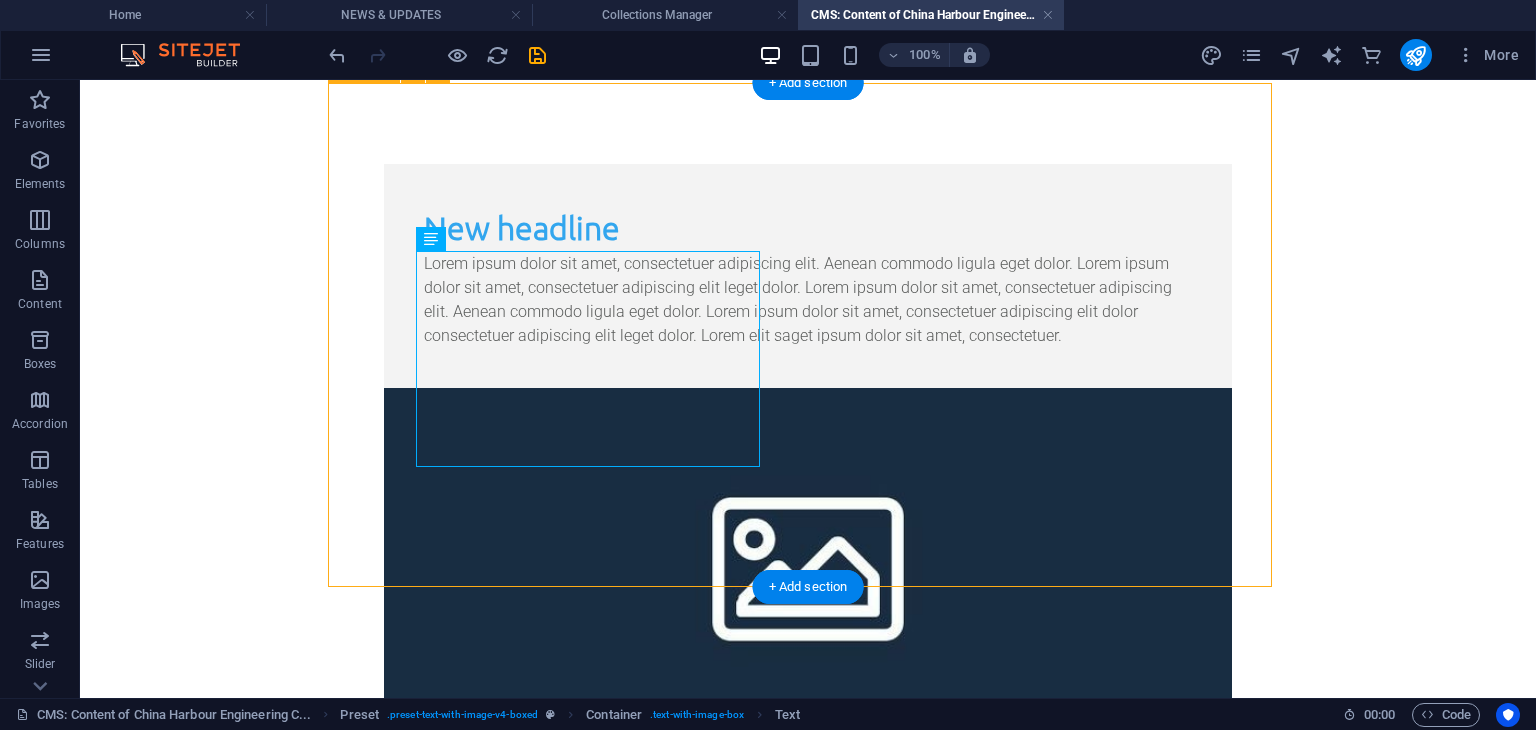 click at bounding box center (808, 560) 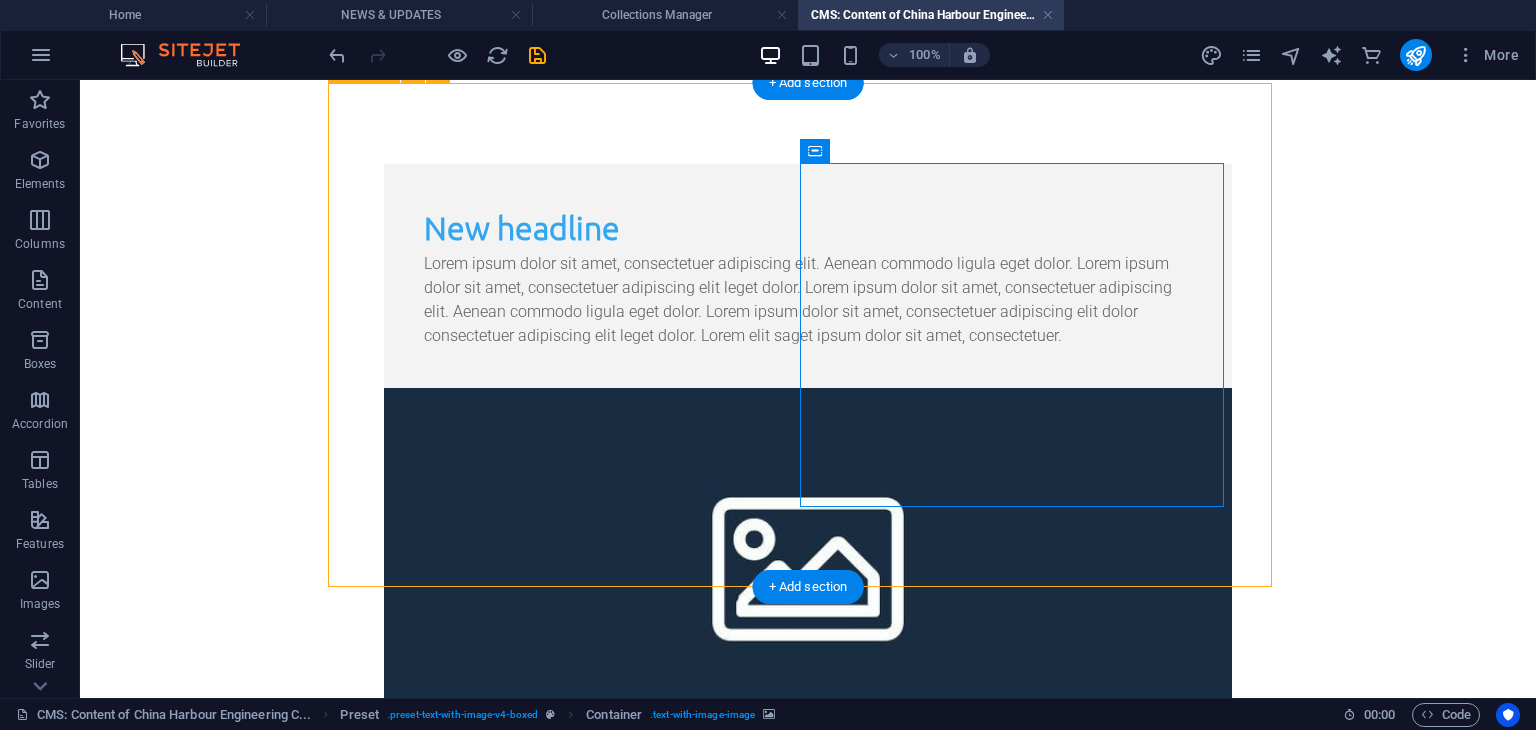 click at bounding box center (808, 560) 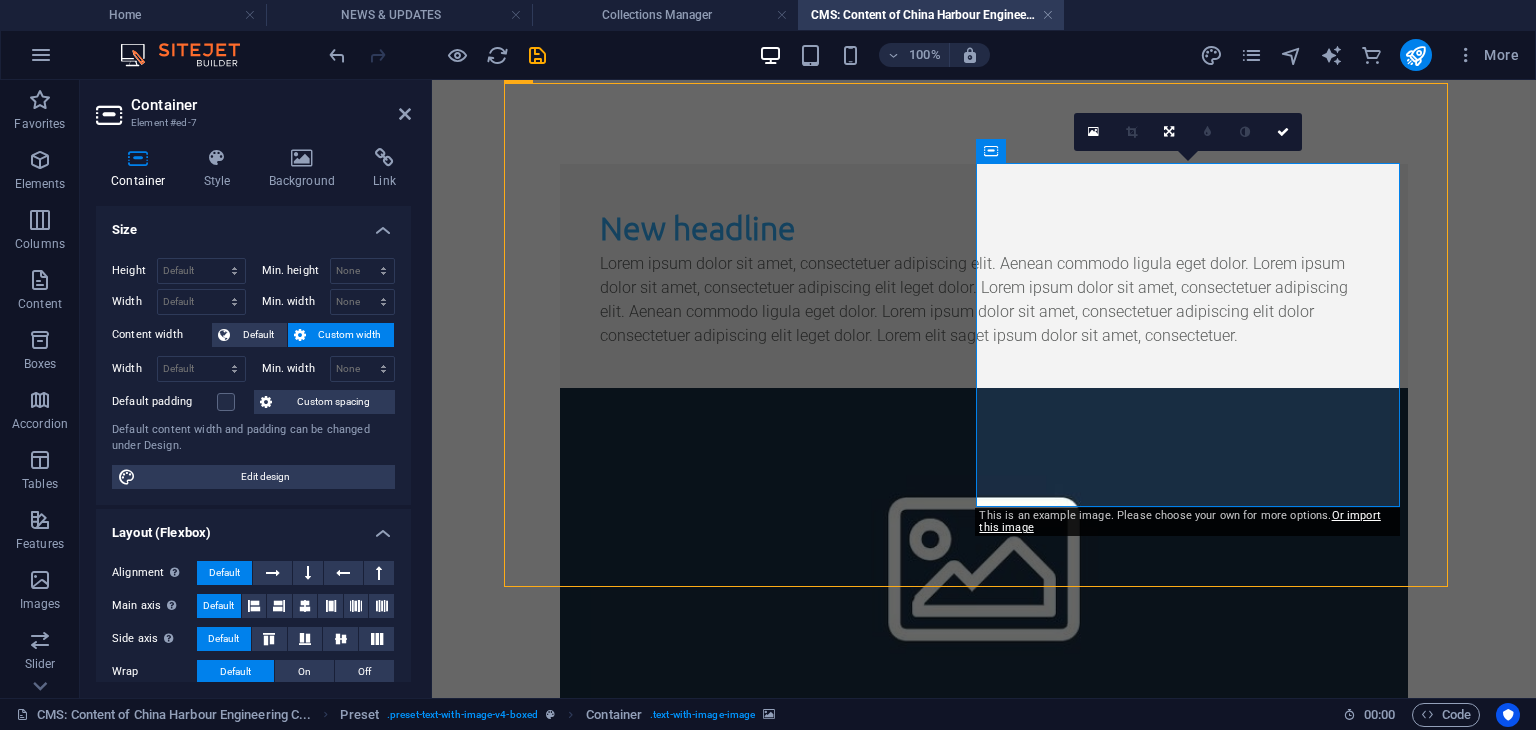 click at bounding box center (984, 560) 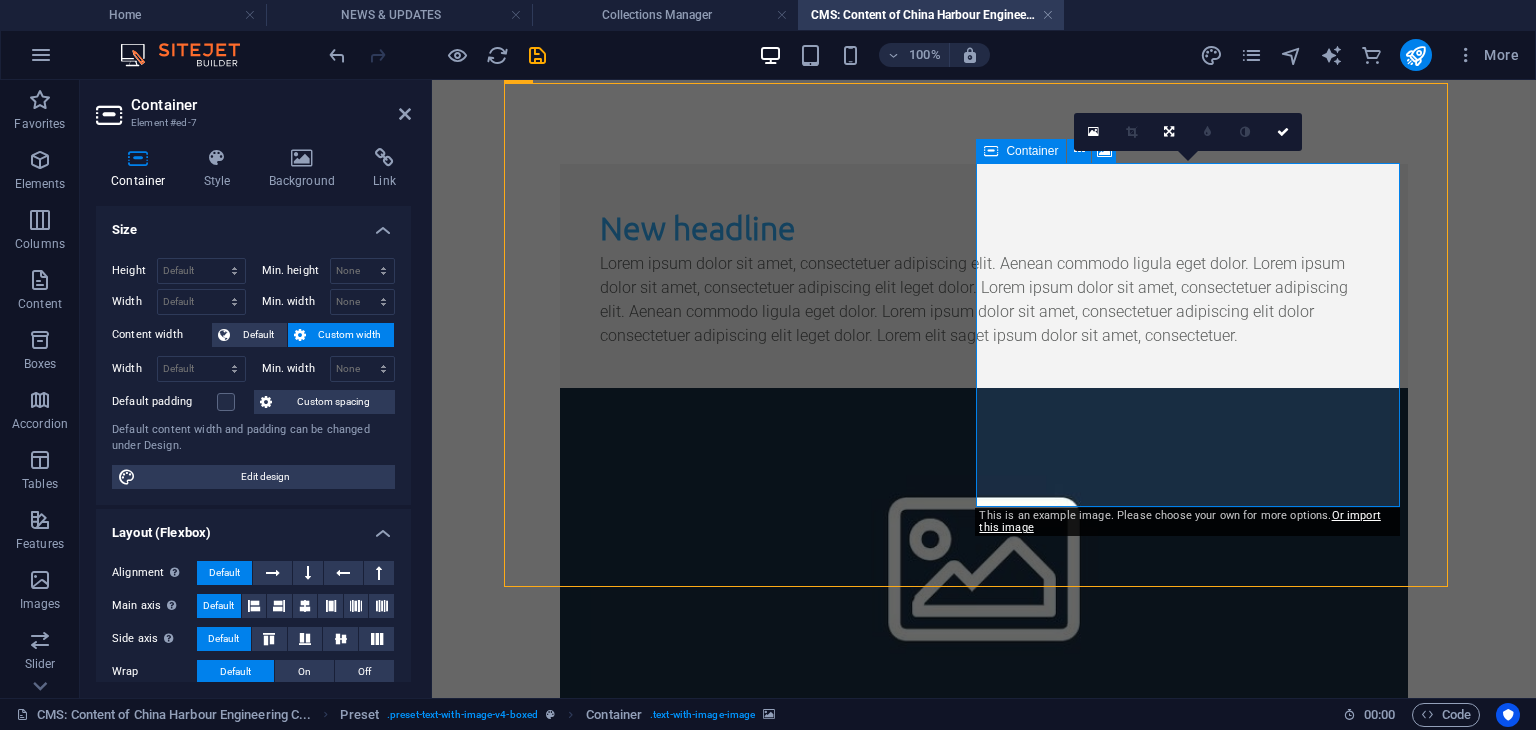 click on "Drop content here or  Add elements  Paste clipboard" at bounding box center (984, 803) 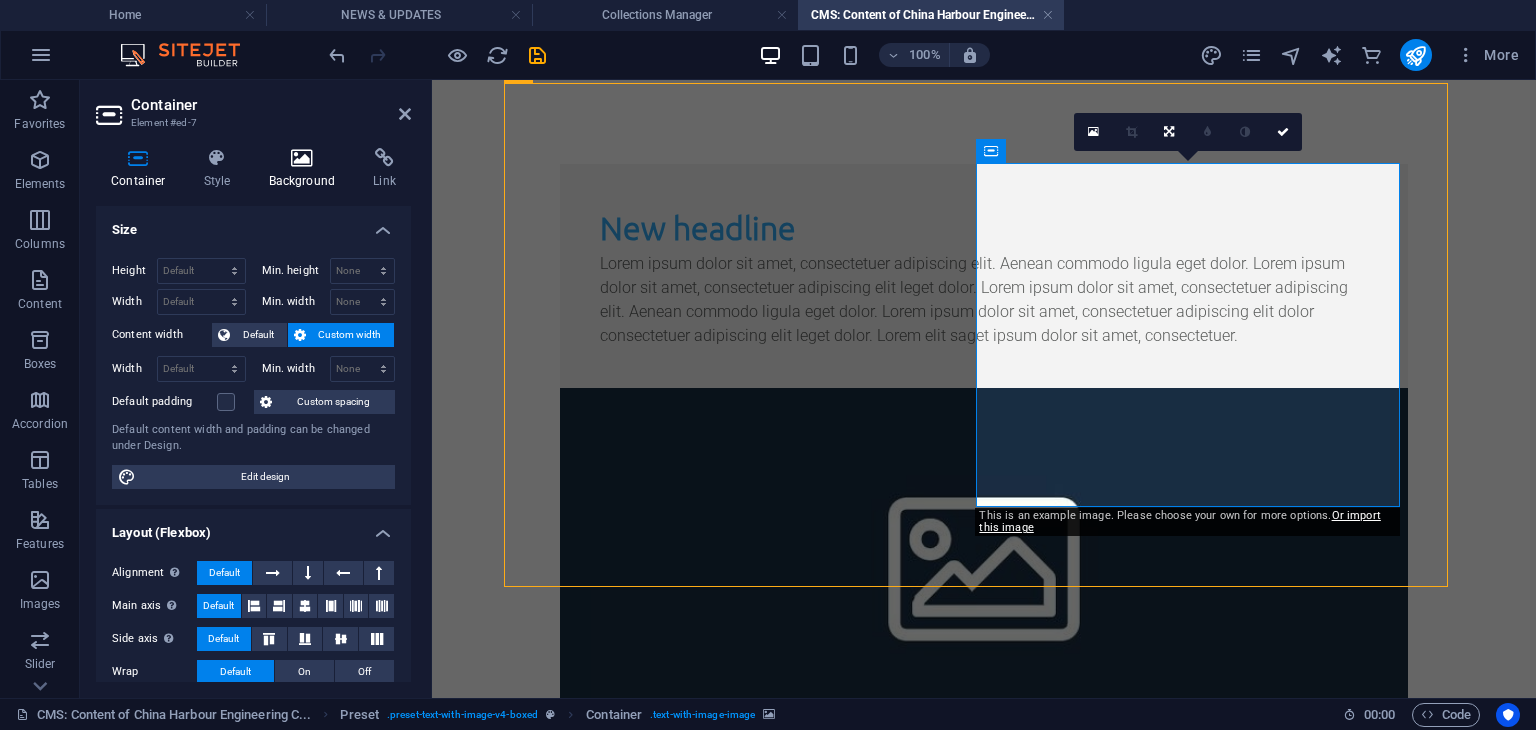 click at bounding box center (302, 158) 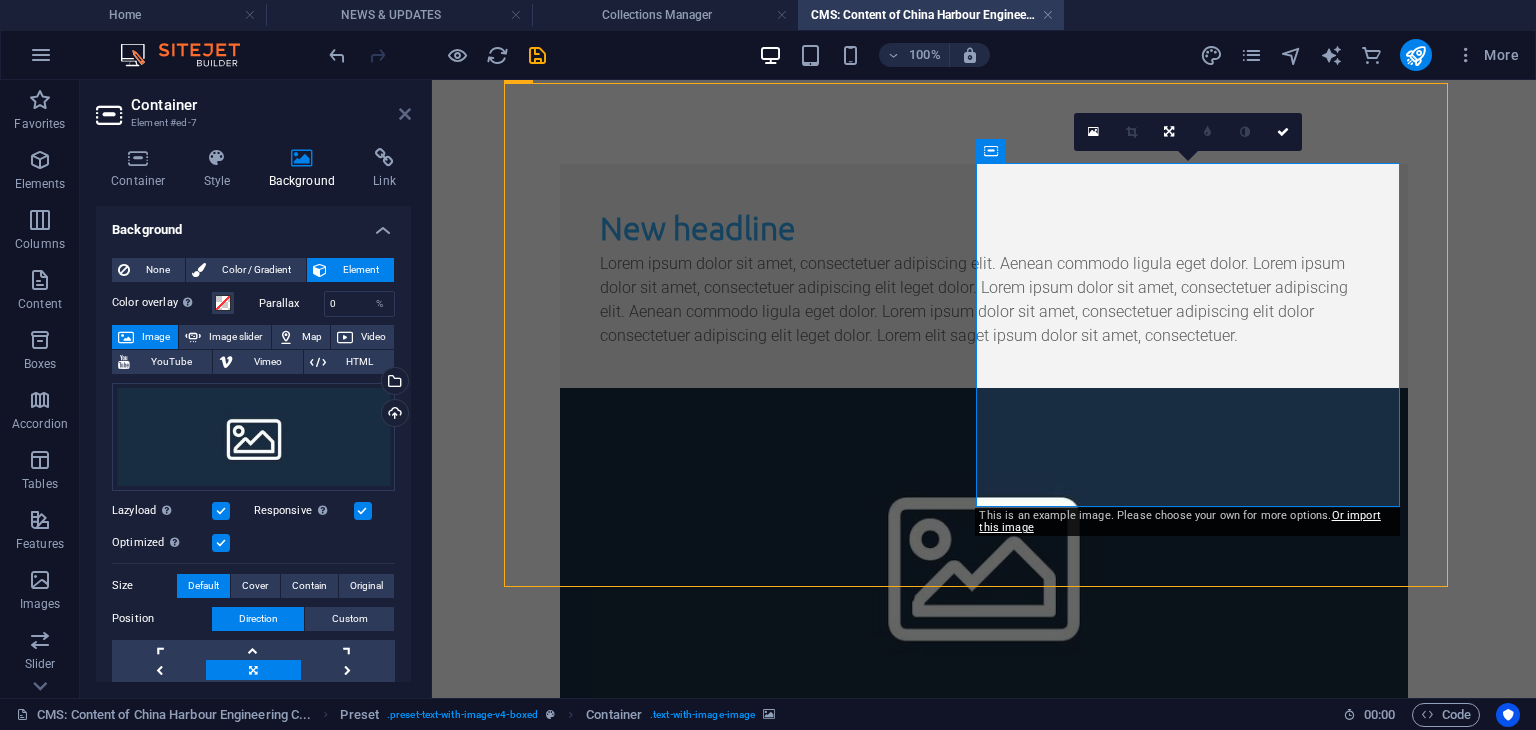 click at bounding box center (405, 114) 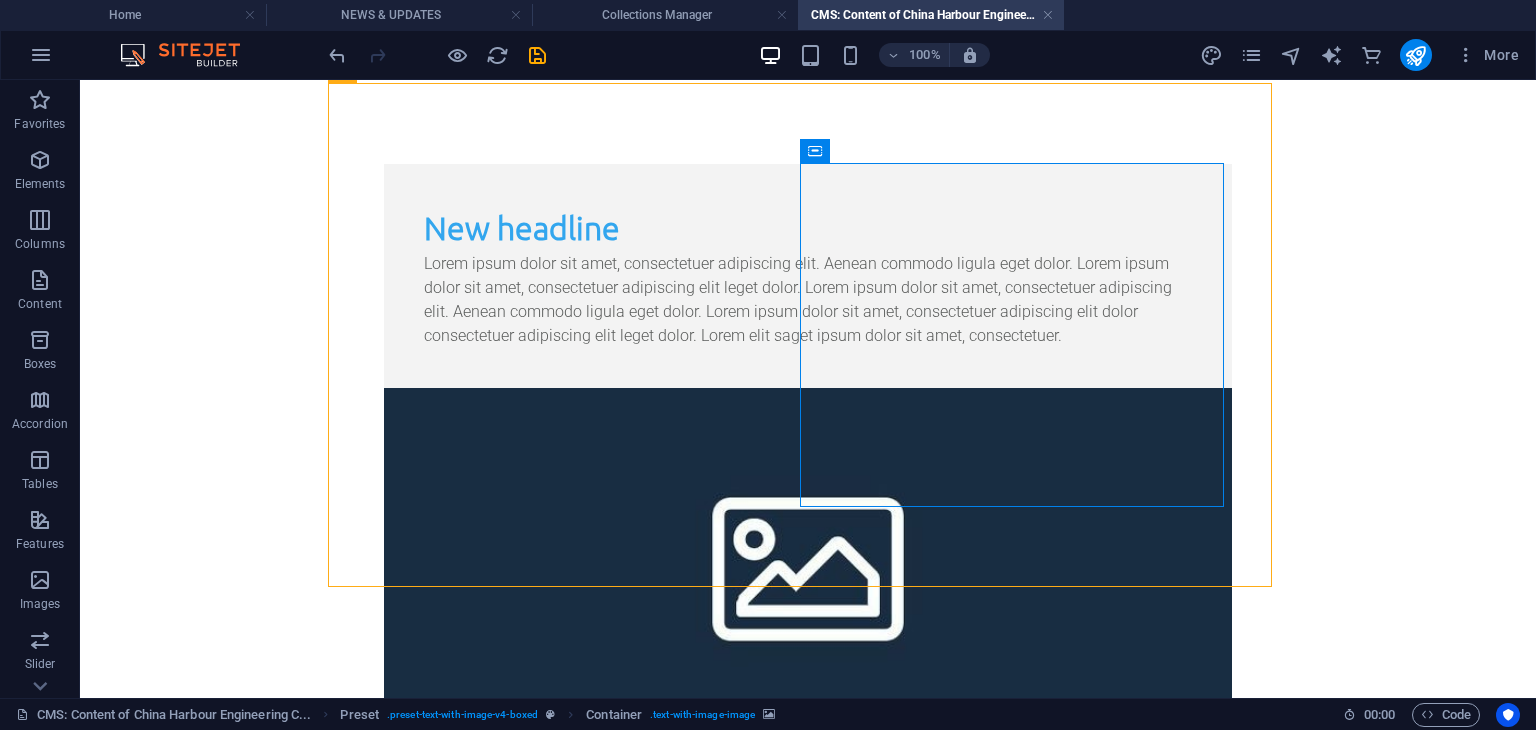 click on "Solomon Tower Limited
In a significant step toward enhancing connectivity across the Solomon Islands, China Harbor Engineering Company (CHEC) and Huawei have   successfully activated another five new telecommunication tower sites as of [MONTH] [DAY], [YEAR], bringing the total number of operational sites to 40. The newly launched towers are located at: 1.Sigana (B81)– ([PROVINCE]) 2.Tirotonga(M76)-– ([PROVINCE]) 3.Laugoata (M85)- ([PROVINCE]) 4.Leufoman(B86) - ([PROVINCE]) 5.Tiaro(M125) - ([PROVINCE]) These installations are part of an ongoing effort to strengthen reliable communication networks, particularly benefiting rural and remote communities. The expanded coverage is expected to significantly improve access for businesses, farmers, health centers, schools, and other vital sectors. New headline Drop content here or  Add elements  Paste clipboard
Copyright © [YEAR] Solomon Tower Limited. All rights reserved." at bounding box center [808, 258] 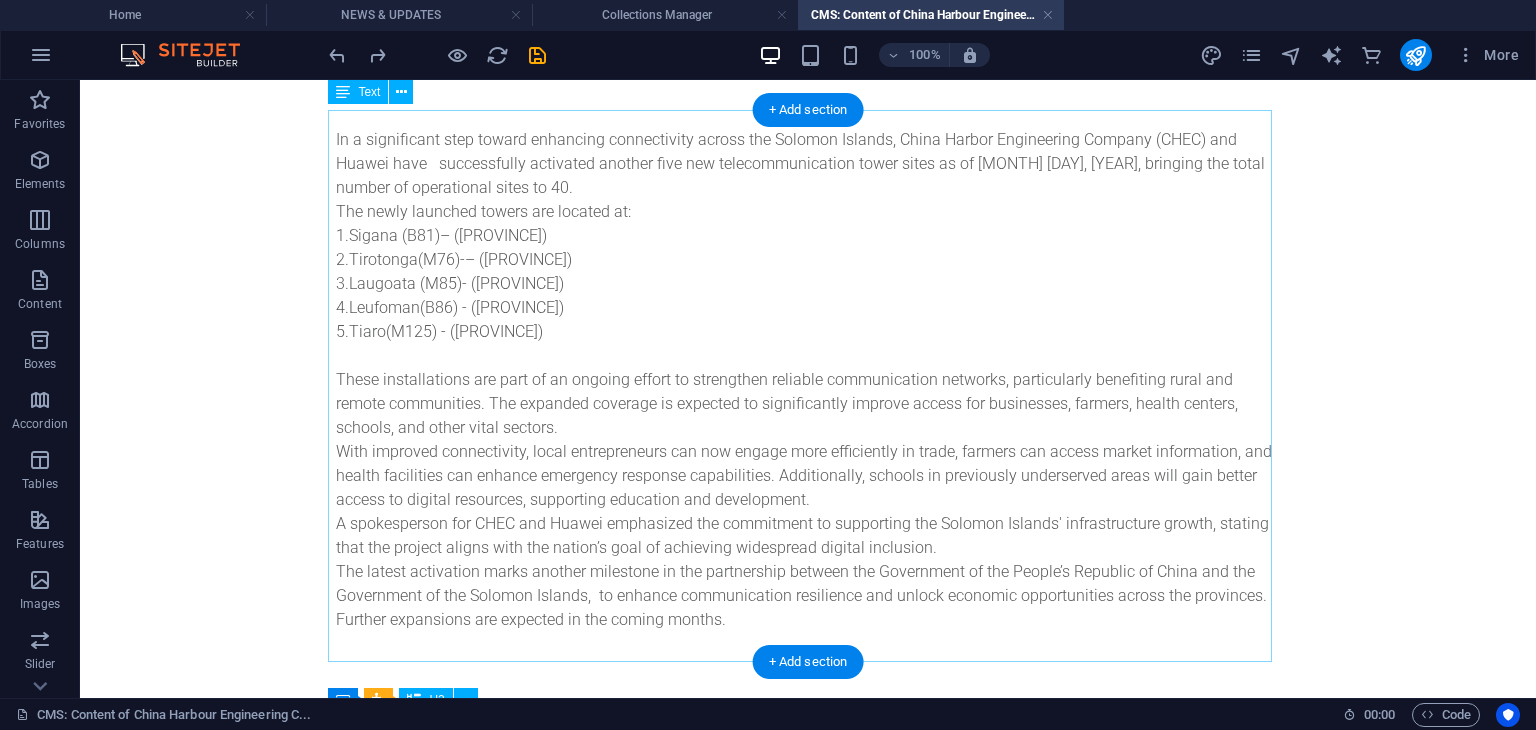 scroll, scrollTop: 0, scrollLeft: 0, axis: both 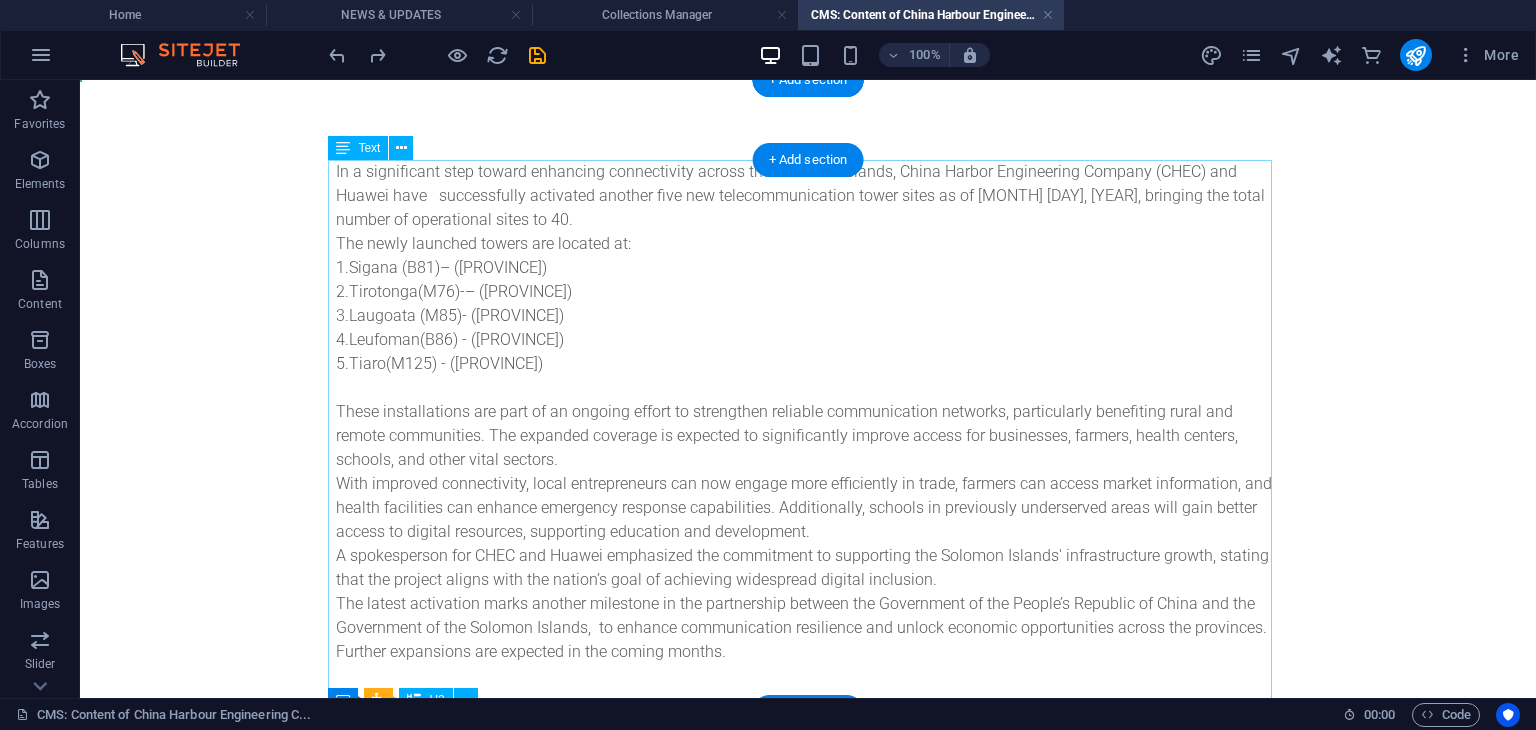 click on "In a significant step toward enhancing connectivity across the Solomon Islands, China Harbor Engineering Company (CHEC) and Huawei have   successfully activated another five new telecommunication tower sites as of July 31, 2025, bringing the total number of operational sites to 40. The newly launched towers are located at: 1.Sigana (B81)– (Isable Province) 2.Tirotonga(M76)-– (Isable Province) 3.Laugoata (M85)- (Central Province) 4.Leufoman(B86) - (Central Province) 5.Tiaro(M125) - (Guadalcanal Province) These installations are part of an ongoing effort to strengthen reliable communication networks, particularly benefiting rural and remote communities. The expanded coverage is expected to significantly improve access for businesses, farmers, health centers, schools, and other vital sectors. A spokesperson for CHEC and Huawei emphasized the commitment to supporting the Solomon Islands' infrastructure growth, stating that the project aligns with the nation’s goal of achieving widespread digital inclusion." at bounding box center [808, 436] 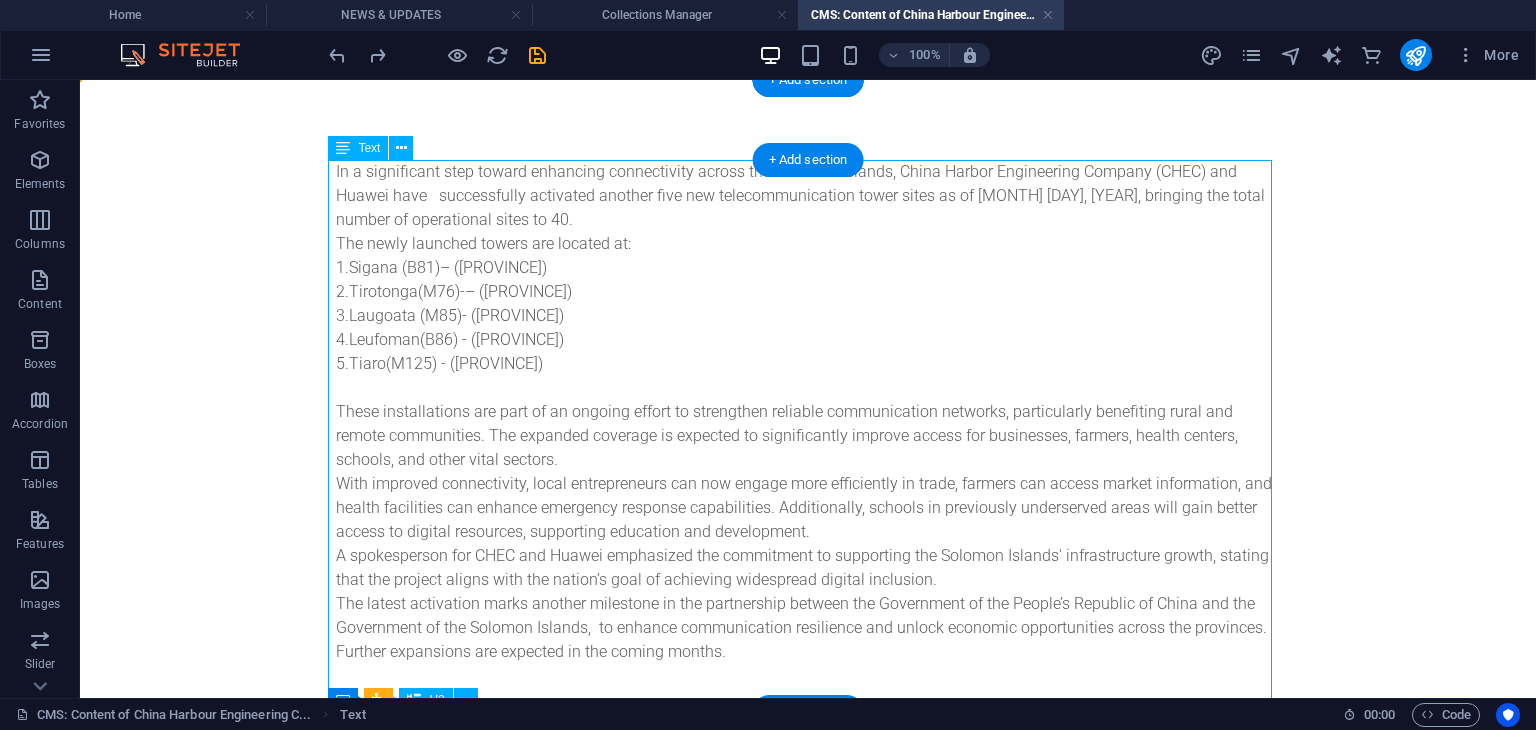 click on "In a significant step toward enhancing connectivity across the Solomon Islands, China Harbor Engineering Company (CHEC) and Huawei have   successfully activated another five new telecommunication tower sites as of July 31, 2025, bringing the total number of operational sites to 40. The newly launched towers are located at: 1.Sigana (B81)– (Isable Province) 2.Tirotonga(M76)-– (Isable Province) 3.Laugoata (M85)- (Central Province) 4.Leufoman(B86) - (Central Province) 5.Tiaro(M125) - (Guadalcanal Province) These installations are part of an ongoing effort to strengthen reliable communication networks, particularly benefiting rural and remote communities. The expanded coverage is expected to significantly improve access for businesses, farmers, health centers, schools, and other vital sectors. A spokesperson for CHEC and Huawei emphasized the commitment to supporting the Solomon Islands' infrastructure growth, stating that the project aligns with the nation’s goal of achieving widespread digital inclusion." at bounding box center [808, 436] 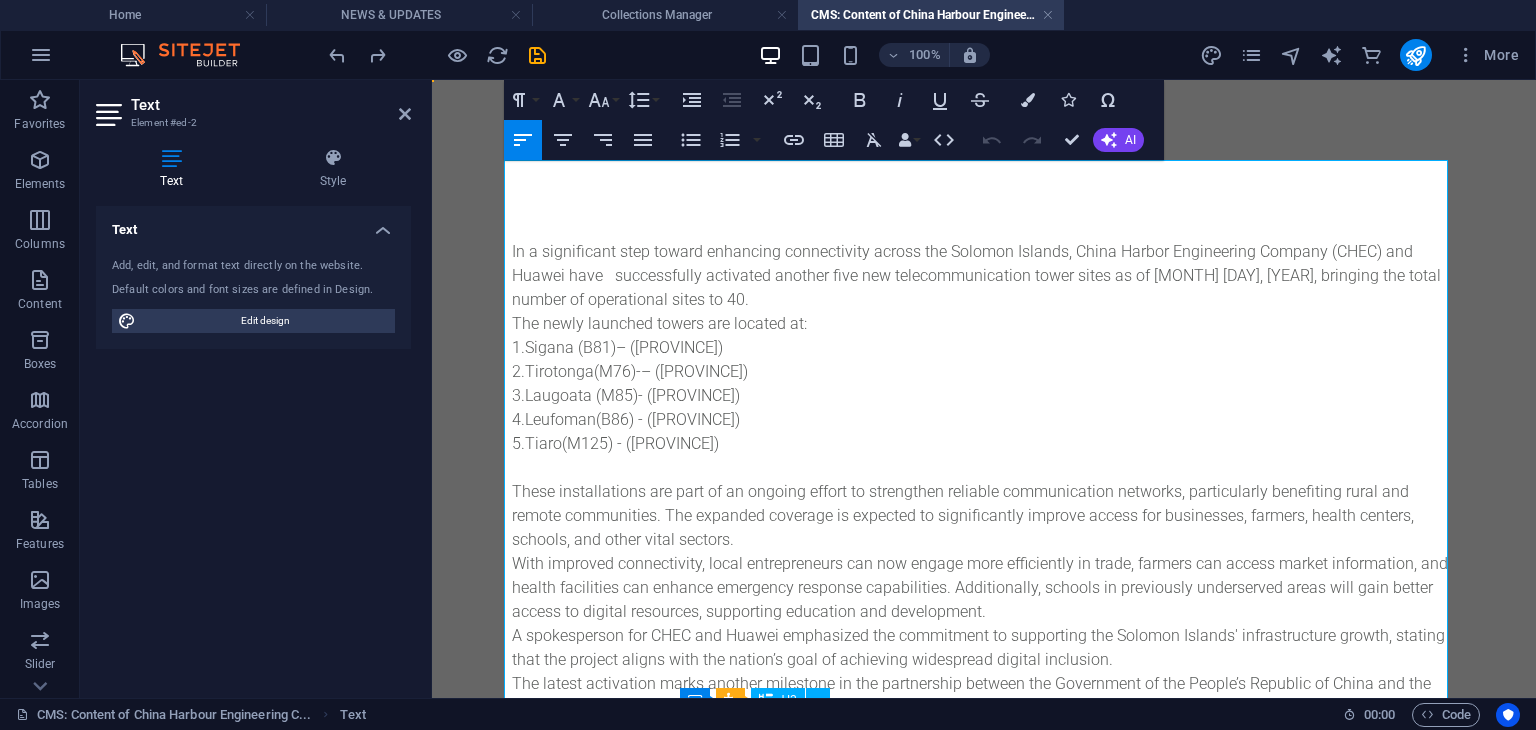scroll, scrollTop: 204, scrollLeft: 0, axis: vertical 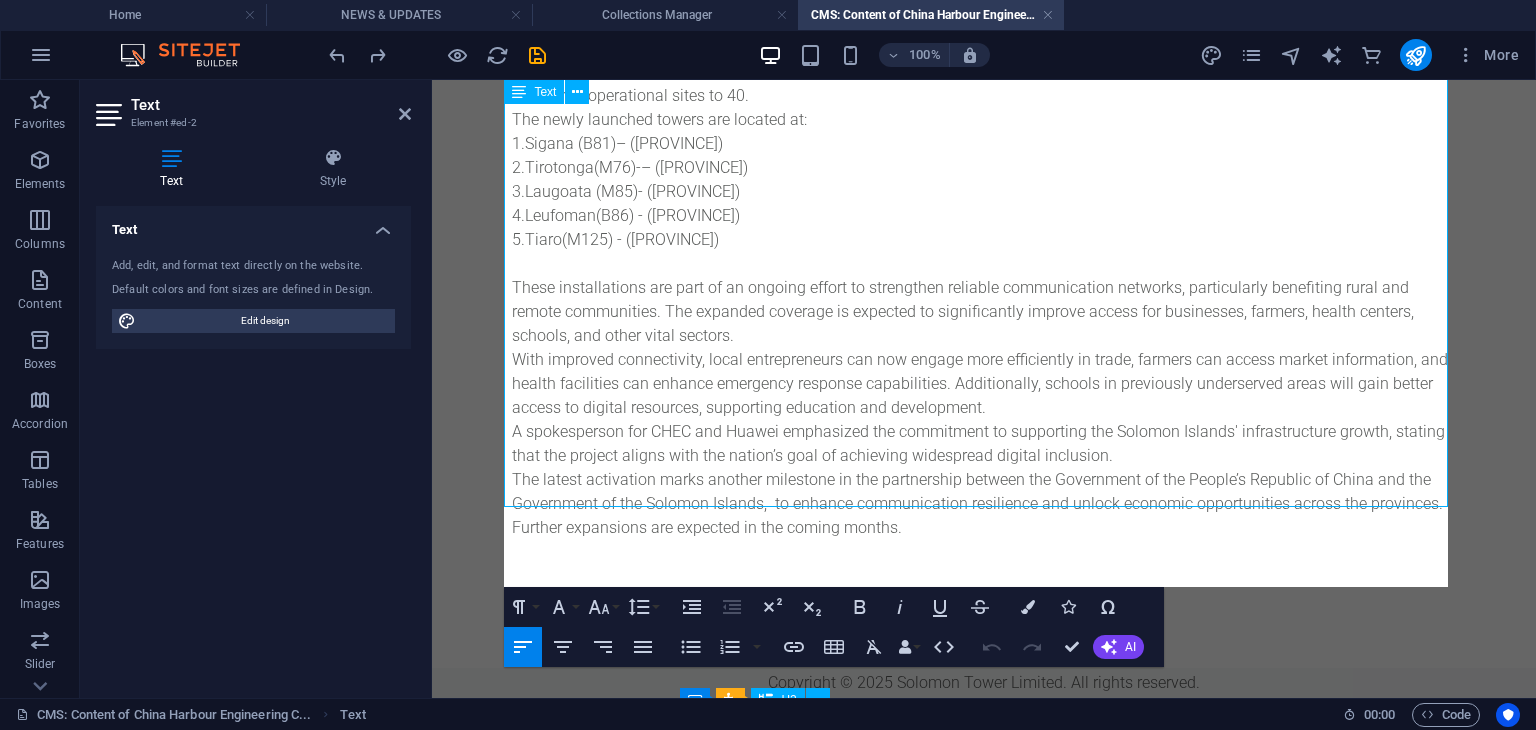 click on "The latest activation marks another milestone in the partnership between the Government of the People’s Republic of China and the Government of the Solomon Islands,  to enhance communication resilience and unlock economic opportunities across the provinces. Further expansions are expected in the coming months." at bounding box center [984, 504] 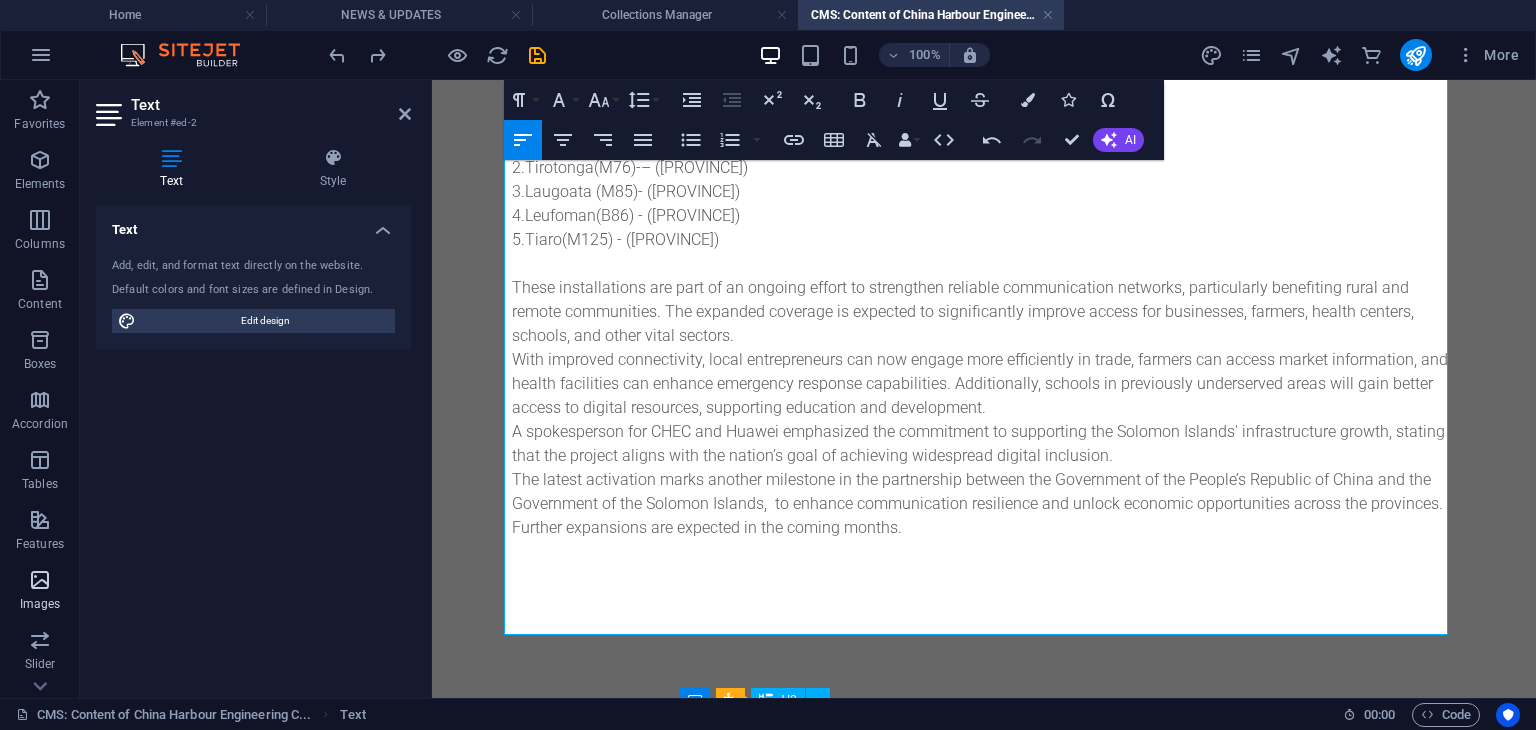 click on "Images" at bounding box center [40, 592] 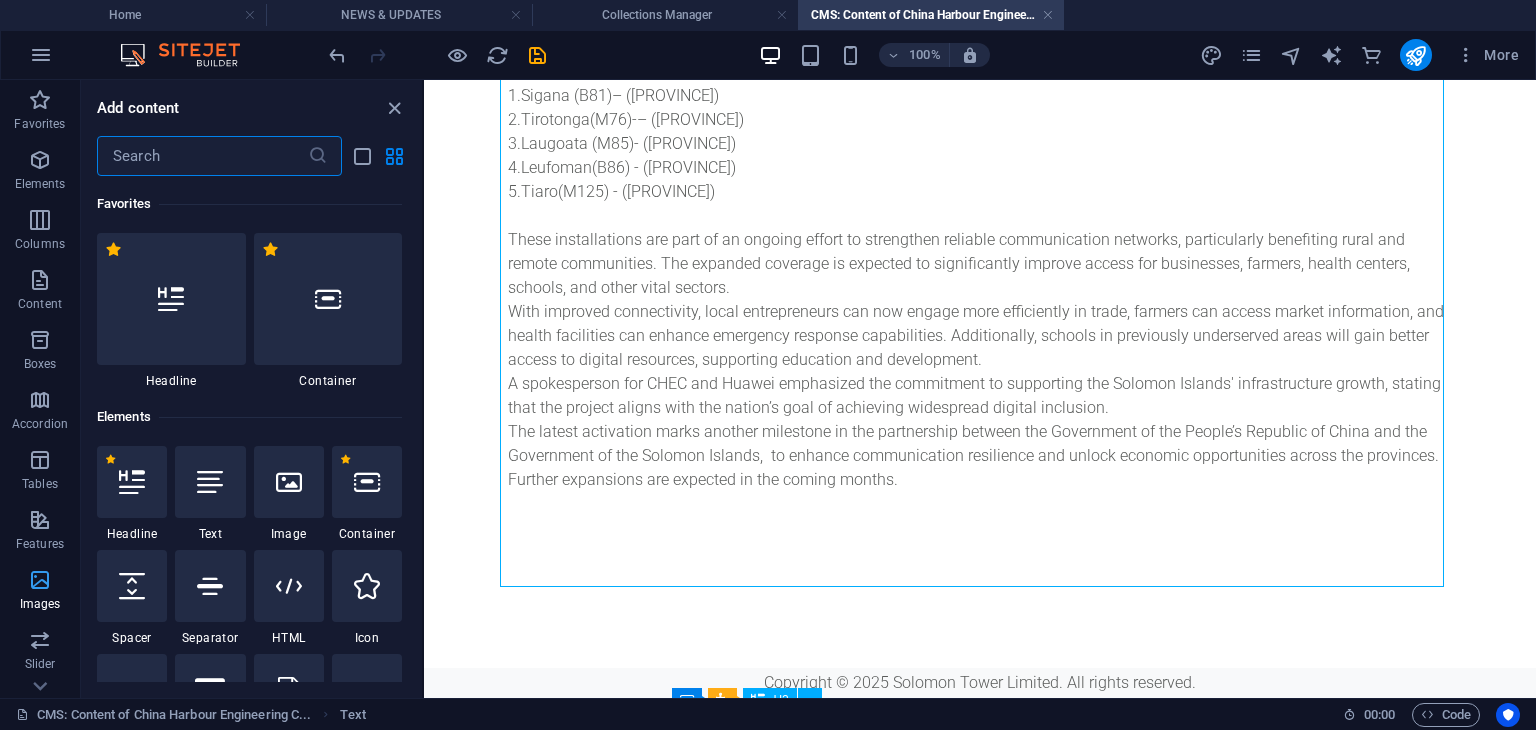 scroll, scrollTop: 172, scrollLeft: 0, axis: vertical 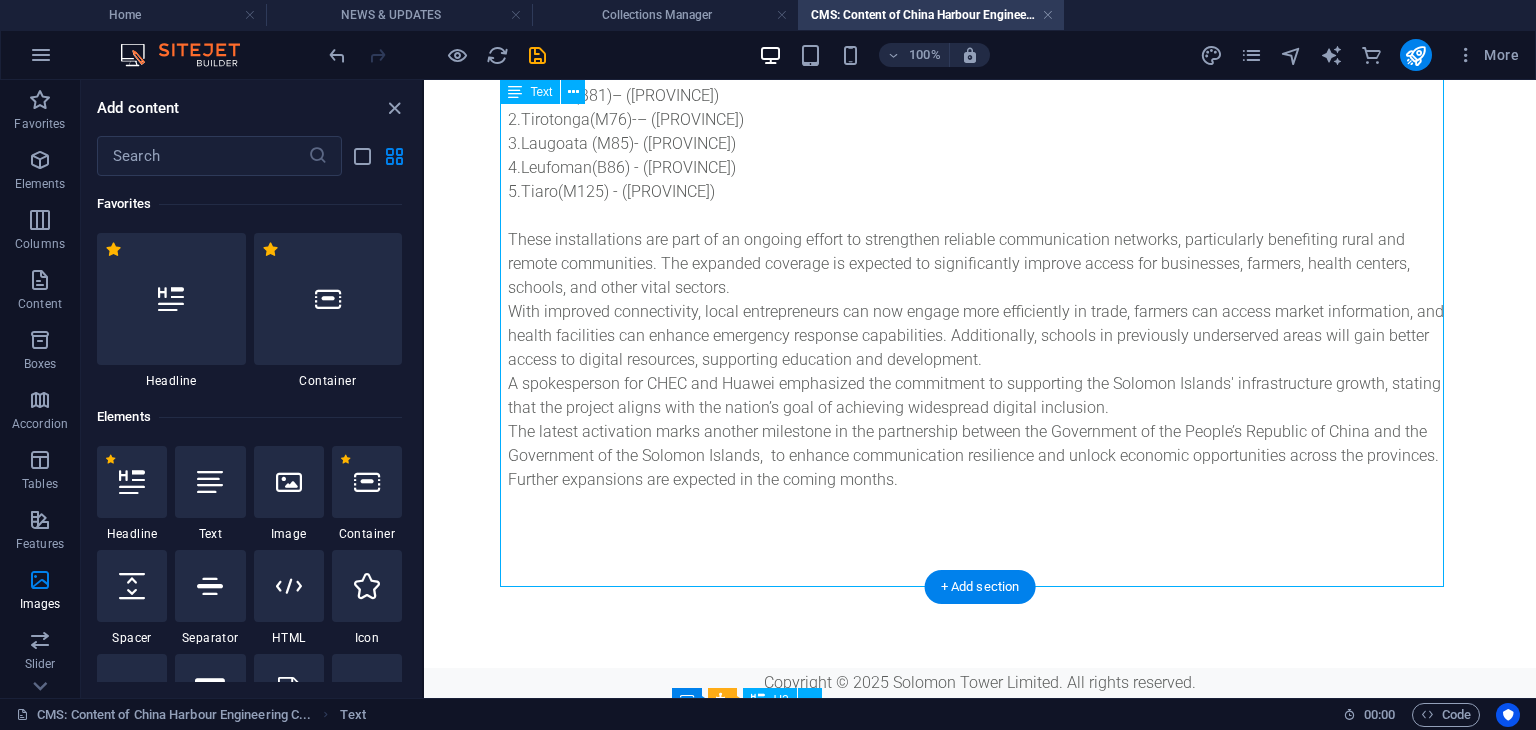 click on "In a significant step toward enhancing connectivity across the Solomon Islands, China Harbor Engineering Company (CHEC) and Huawei have   successfully activated another five new telecommunication tower sites as of July 31, 2025, bringing the total number of operational sites to 40. The newly launched towers are located at: 1.Sigana (B81)– (Isable Province) 2.Tirotonga(M76)-– (Isable Province) 3.Laugoata (M85)- (Central Province) 4.Leufoman(B86) - (Central Province) 5.Tiaro(M125) - (Guadalcanal Province) These installations are part of an ongoing effort to strengthen reliable communication networks, particularly benefiting rural and remote communities. The expanded coverage is expected to significantly improve access for businesses, farmers, health centers, schools, and other vital sectors. A spokesperson for CHEC and Huawei emphasized the commitment to supporting the Solomon Islands' infrastructure growth, stating that the project aligns with the nation’s goal of achieving widespread digital inclusion." at bounding box center (980, 288) 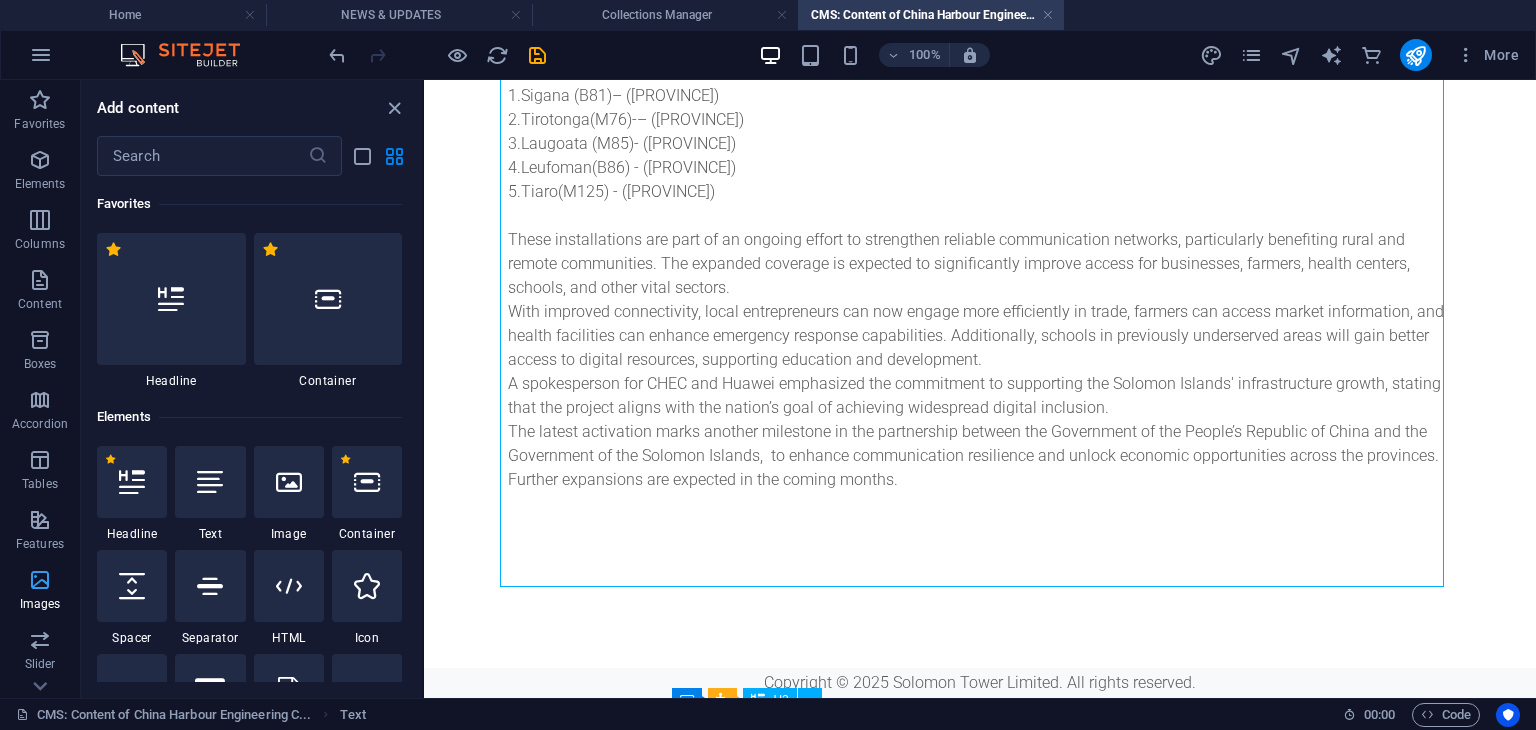 click at bounding box center (40, 580) 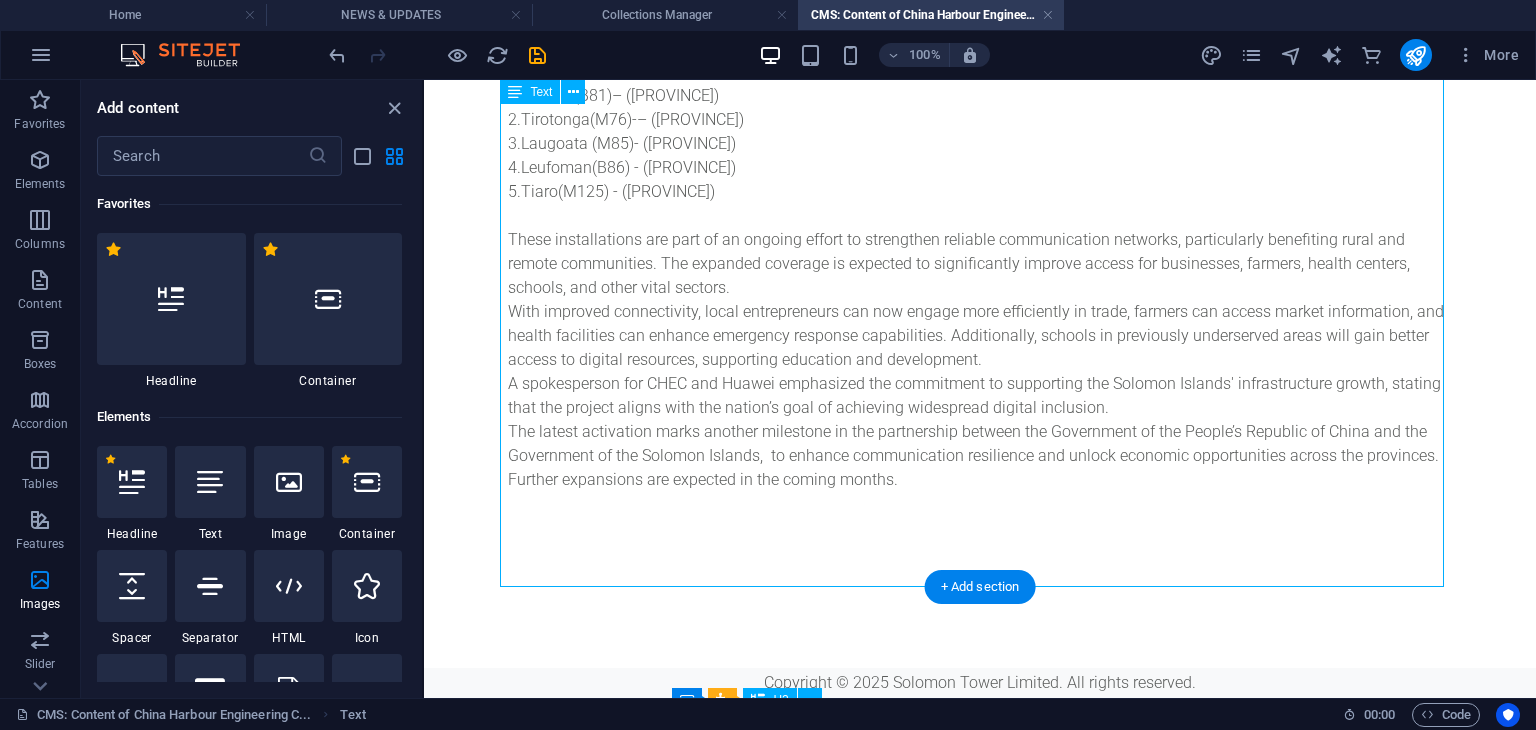 drag, startPoint x: 462, startPoint y: 662, endPoint x: 804, endPoint y: 557, distance: 357.7555 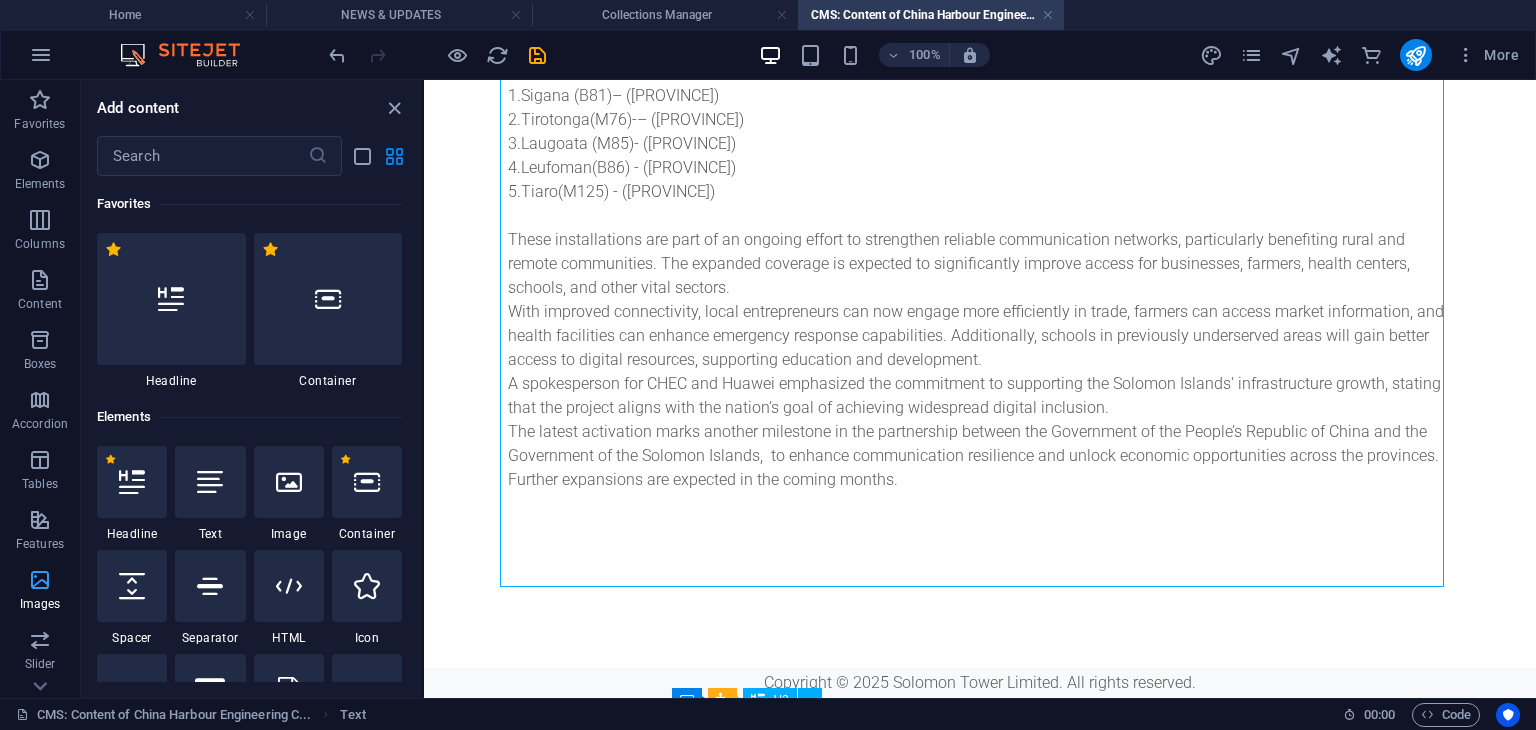 click at bounding box center [40, 580] 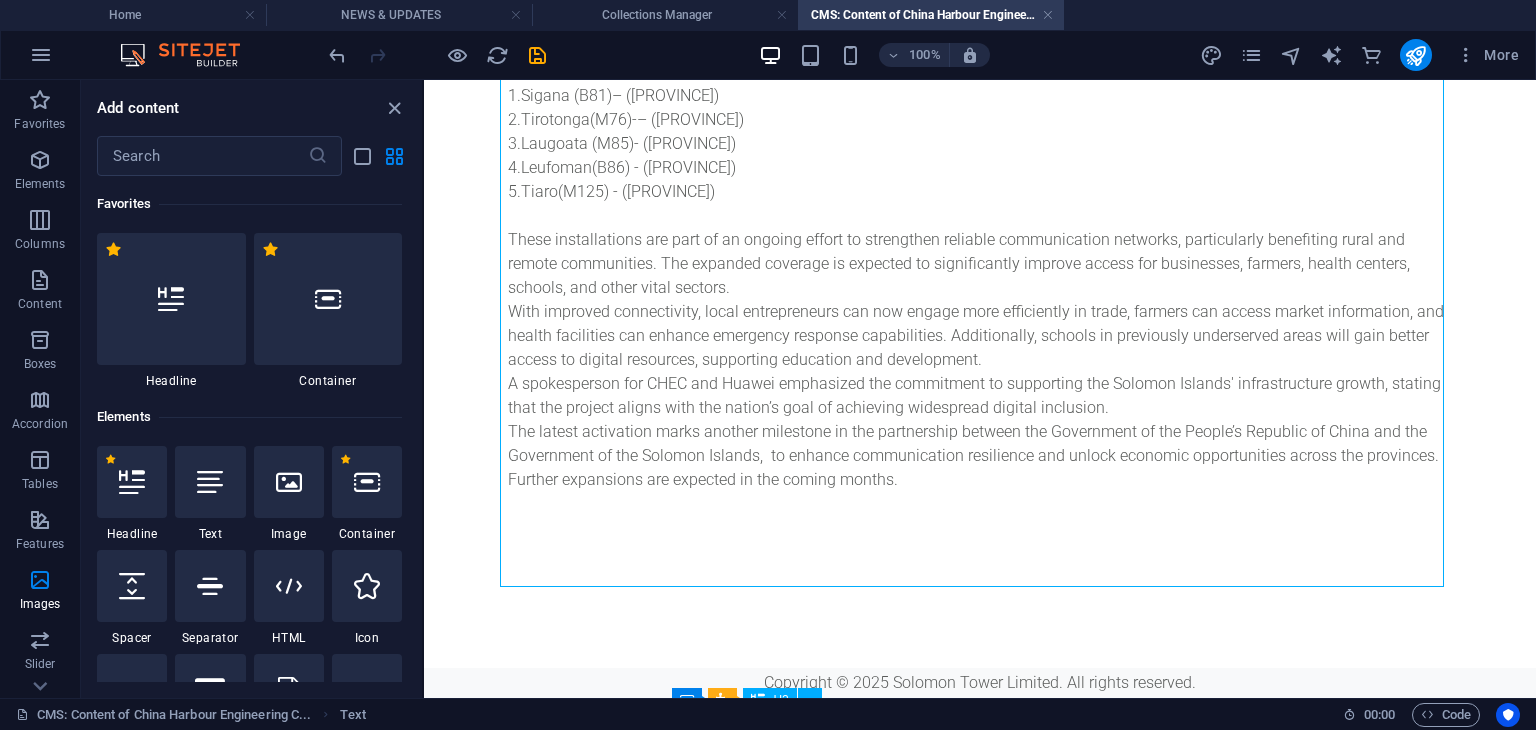 scroll, scrollTop: 200, scrollLeft: 0, axis: vertical 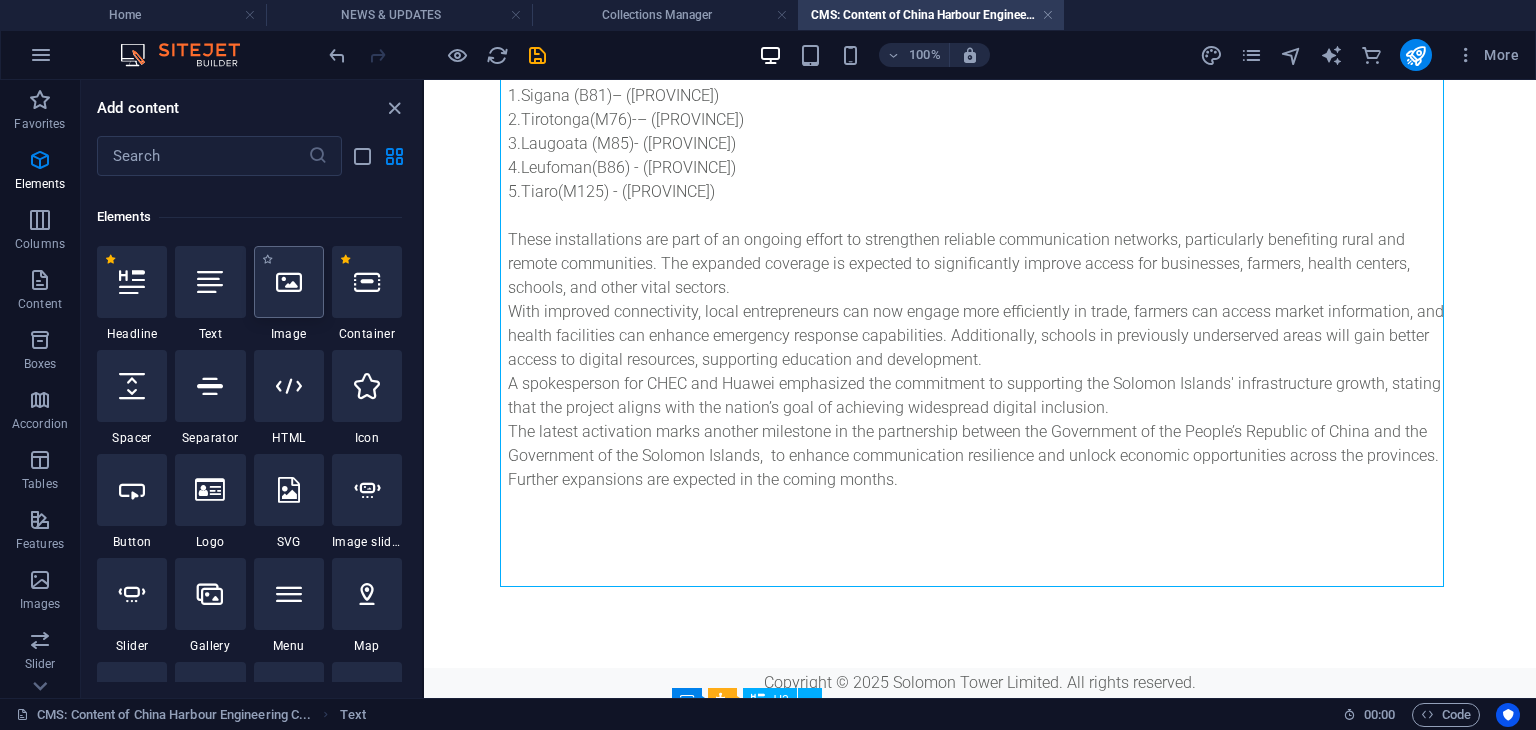 click at bounding box center [289, 282] 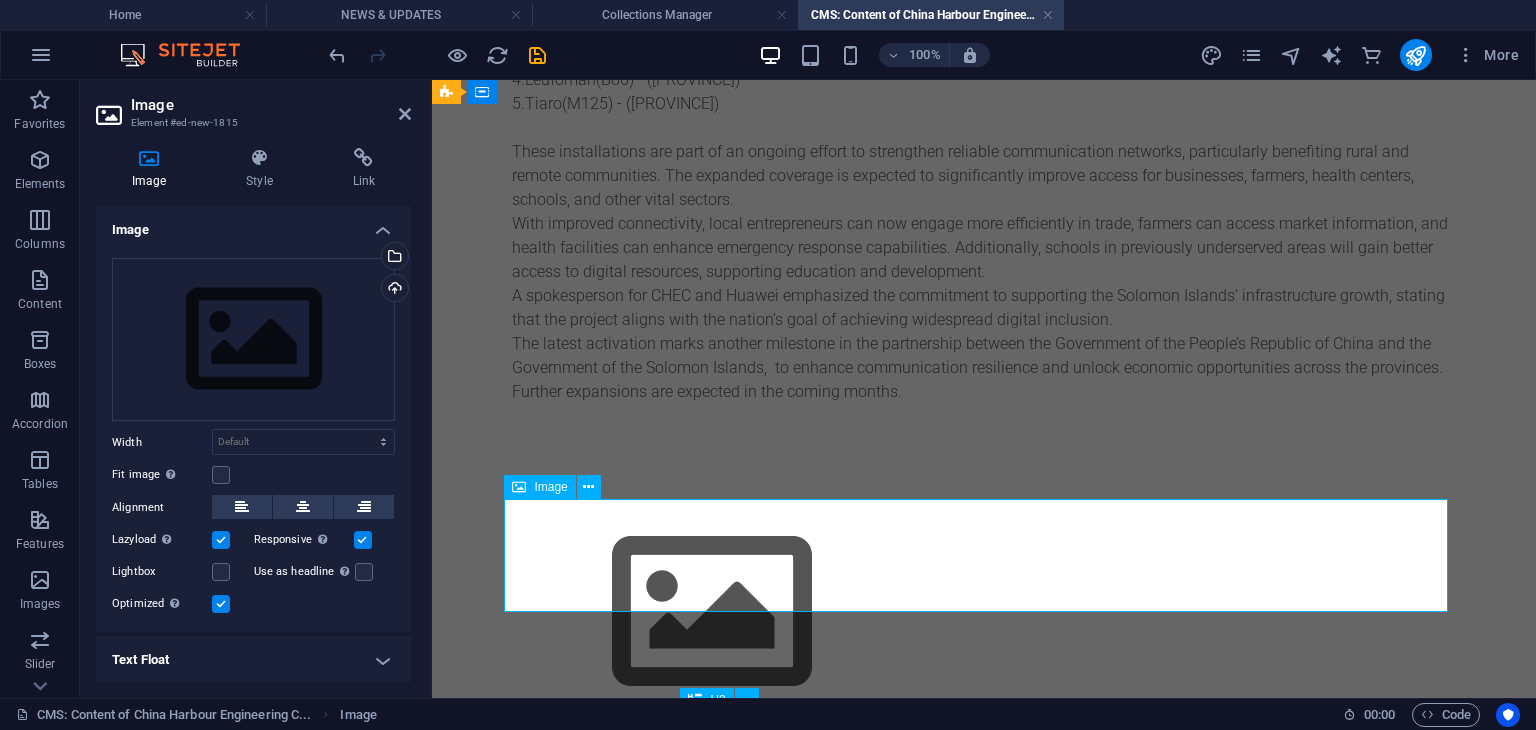 scroll, scrollTop: 284, scrollLeft: 0, axis: vertical 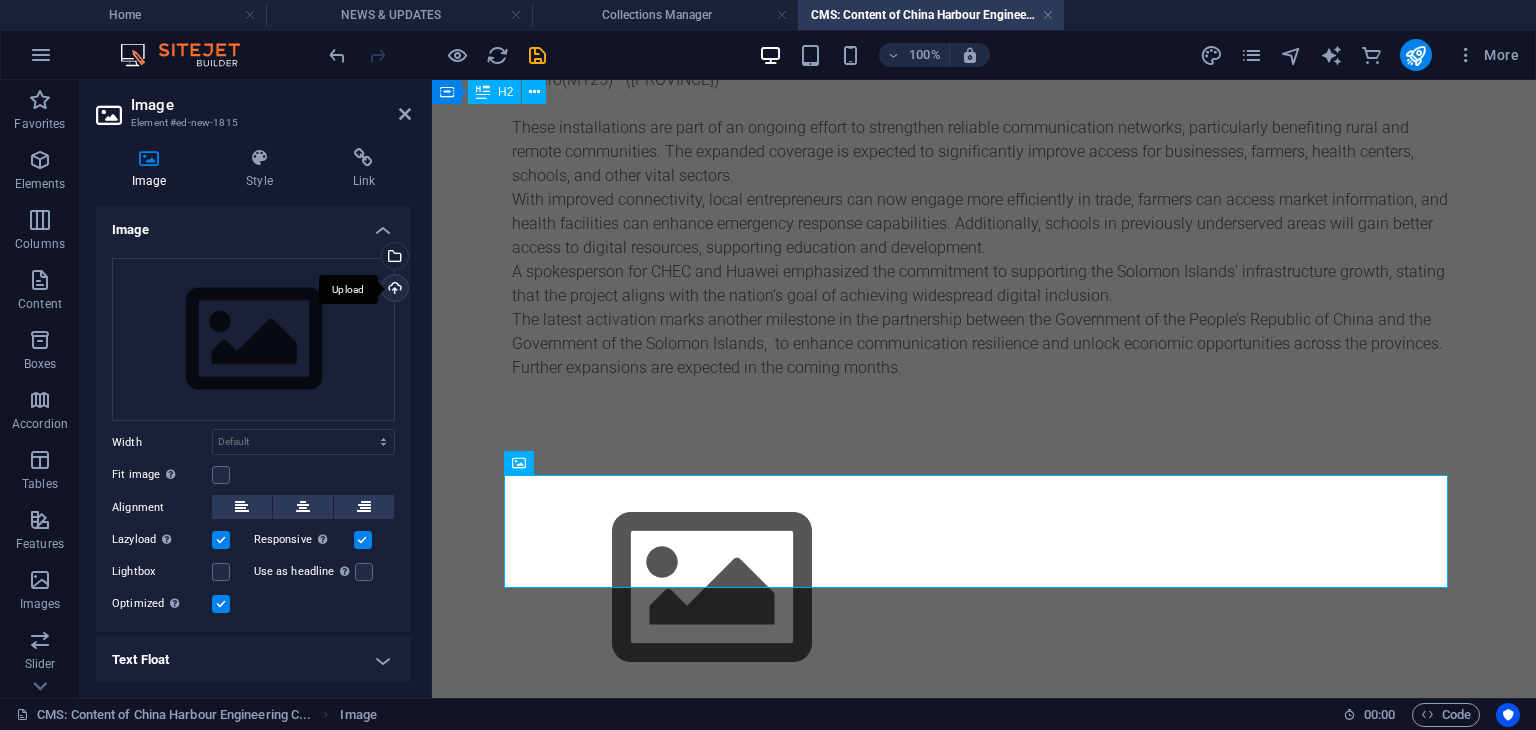 click on "Upload" at bounding box center [393, 290] 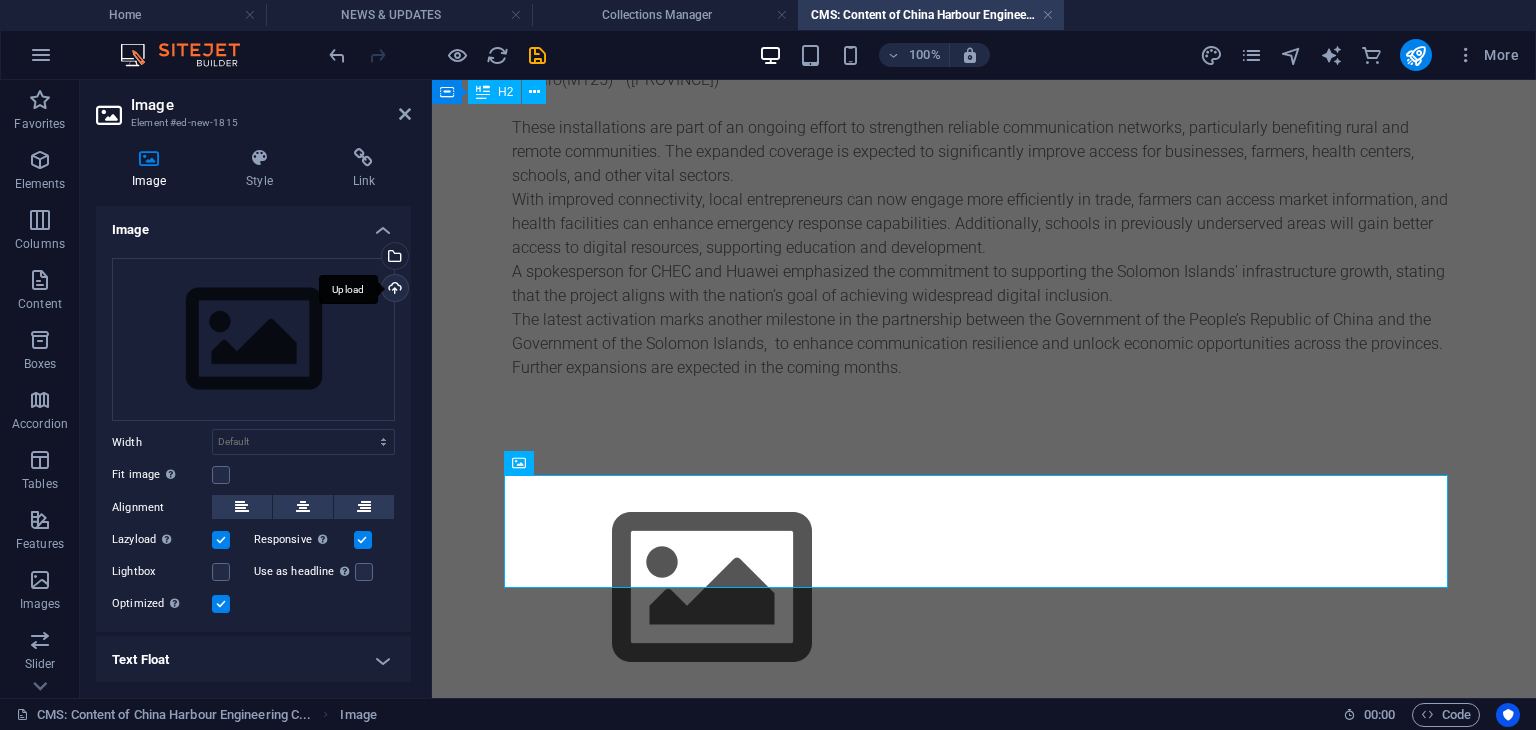 click on "Upload" at bounding box center [393, 290] 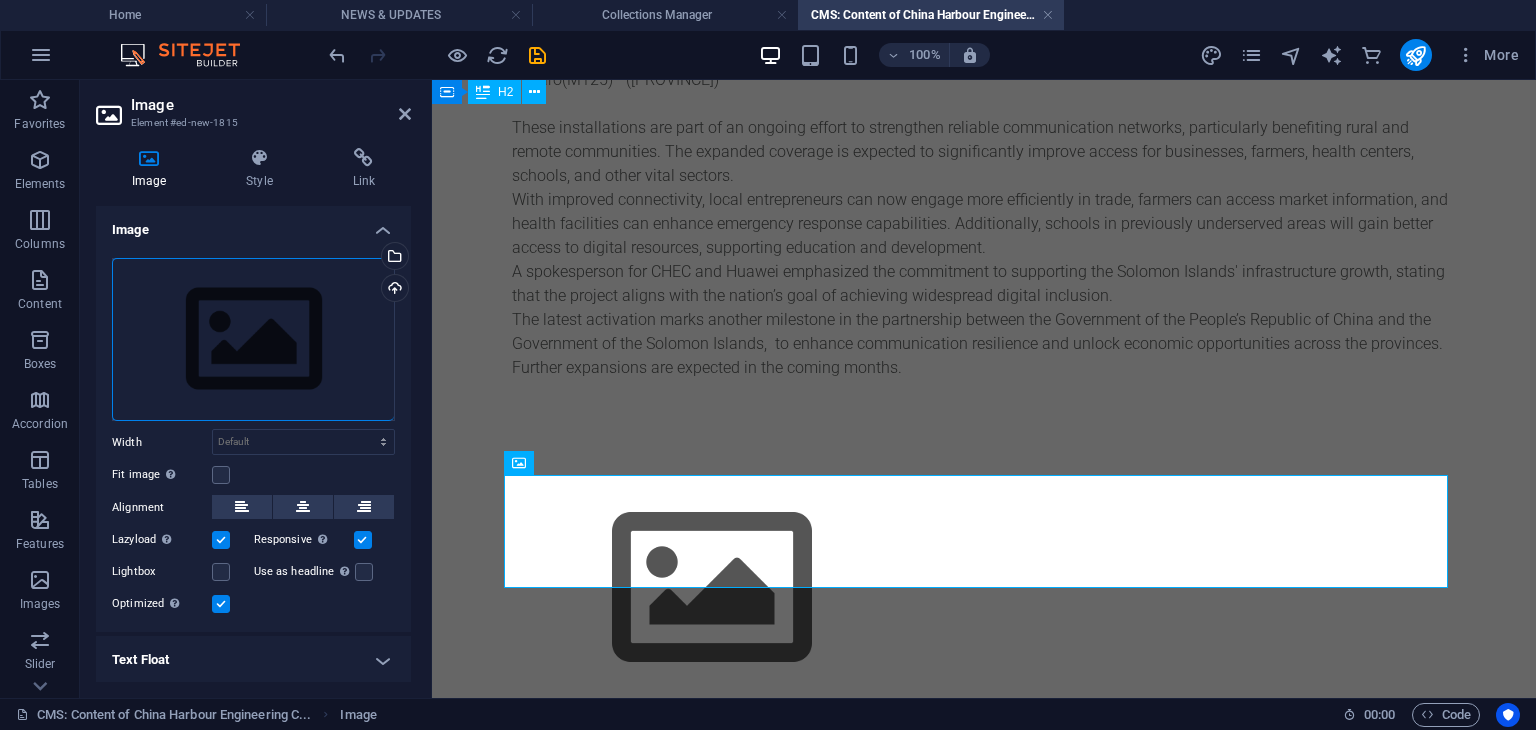 scroll, scrollTop: 52, scrollLeft: 0, axis: vertical 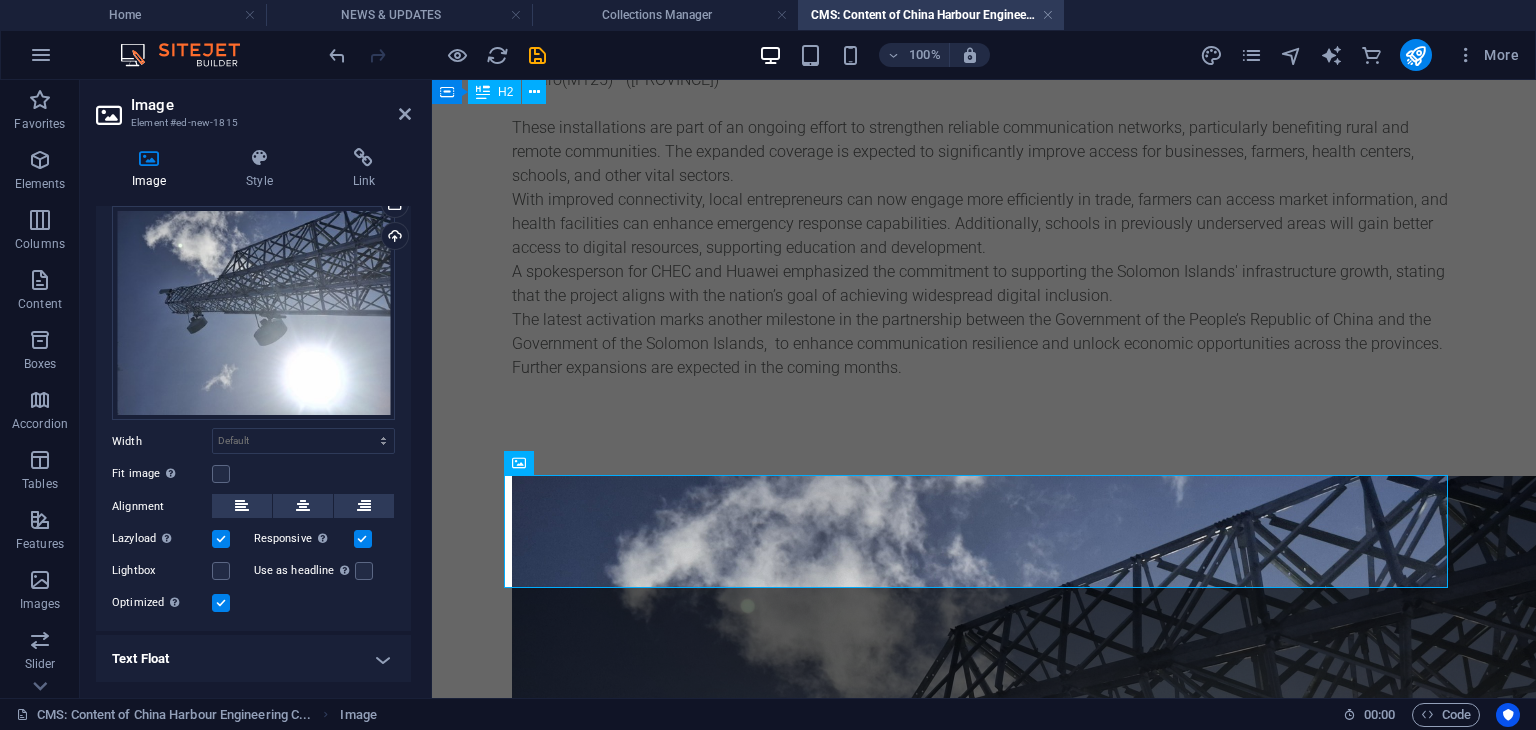 click on "Text" at bounding box center [253, 711] 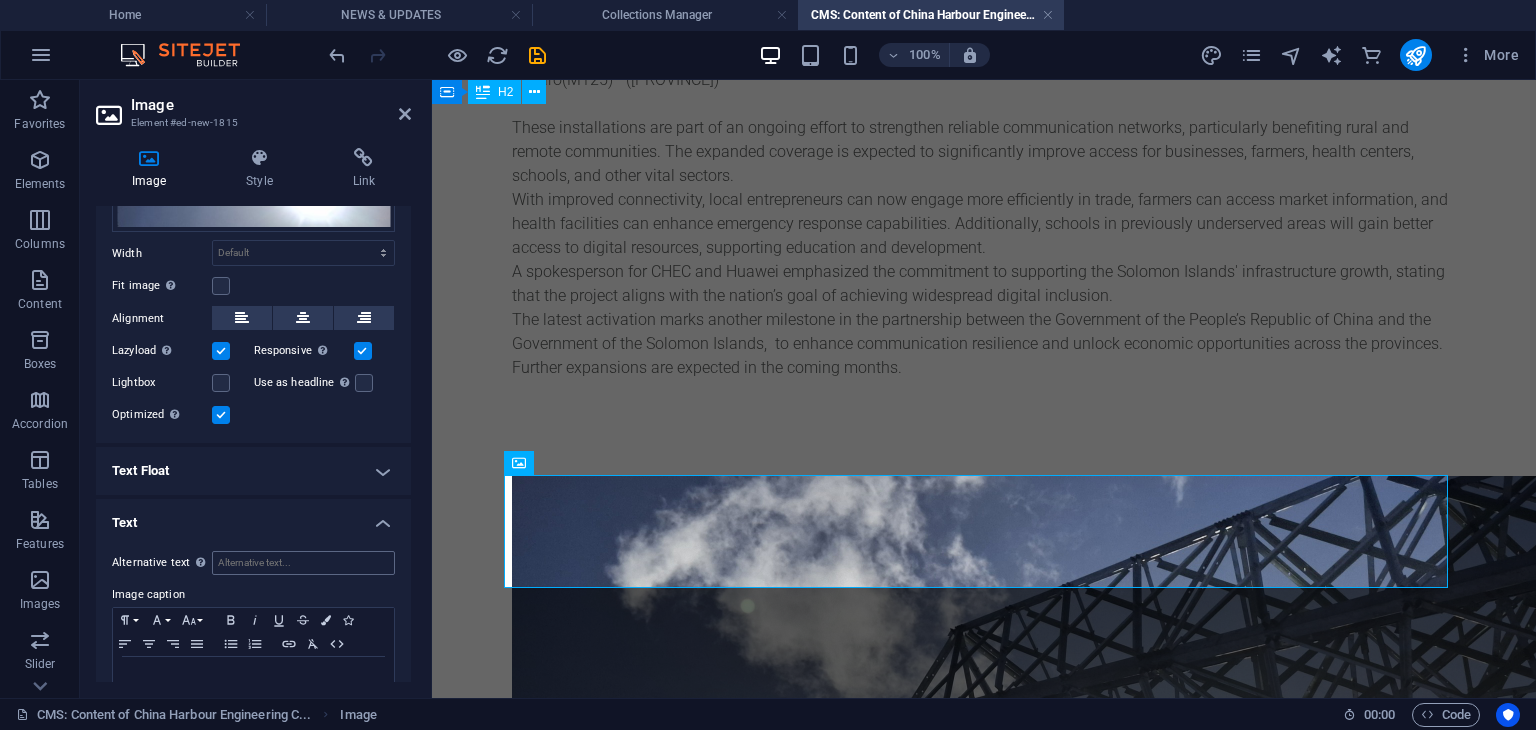 scroll, scrollTop: 290, scrollLeft: 0, axis: vertical 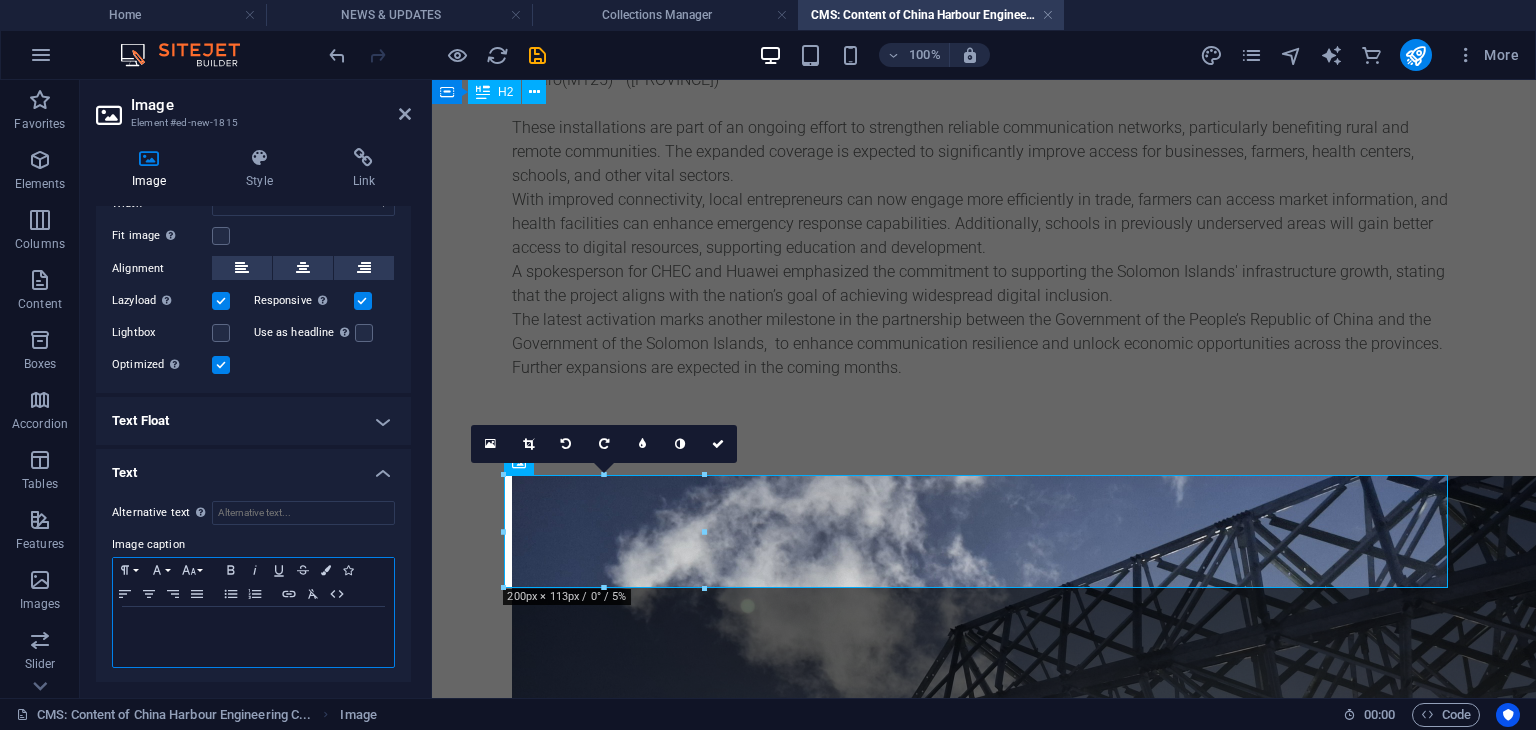click at bounding box center [253, 637] 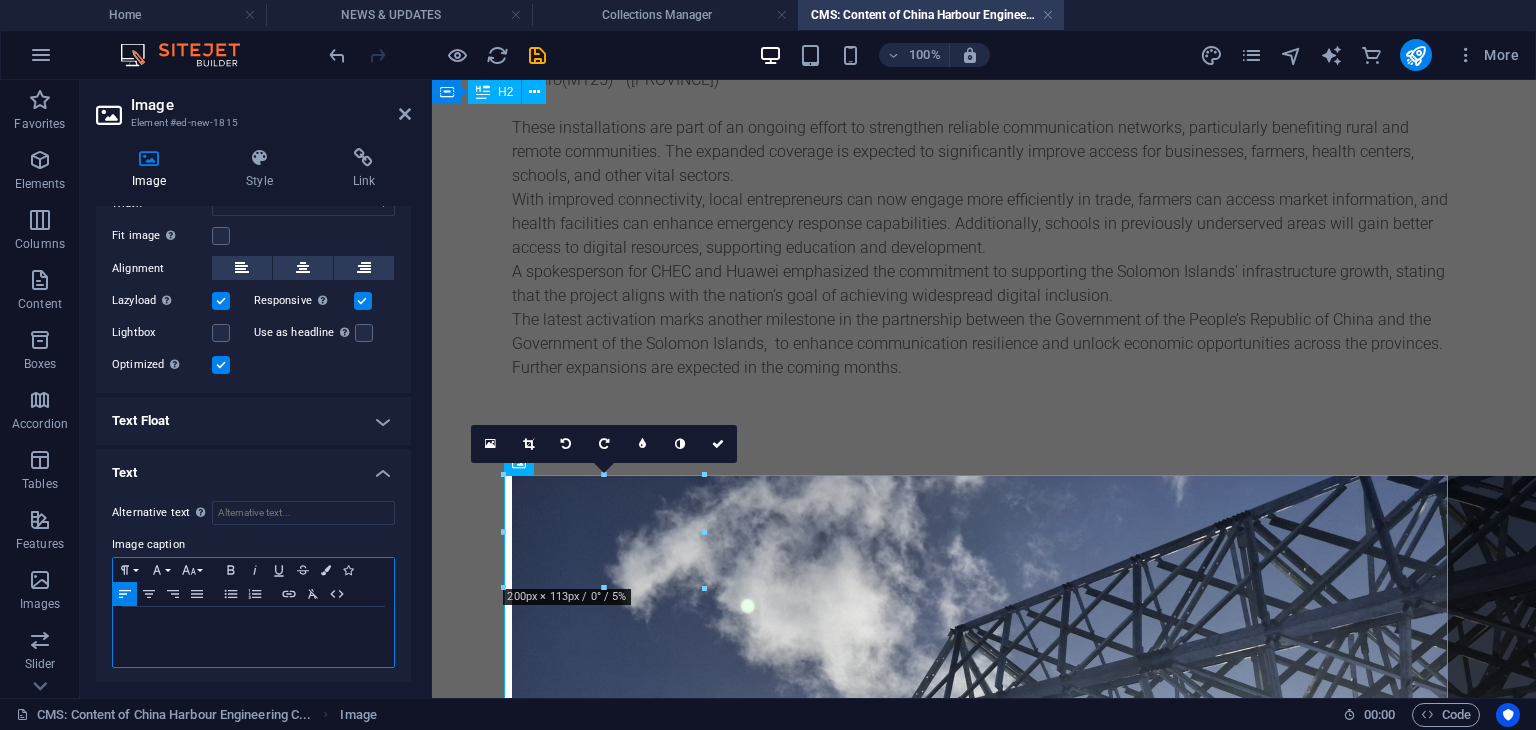 type 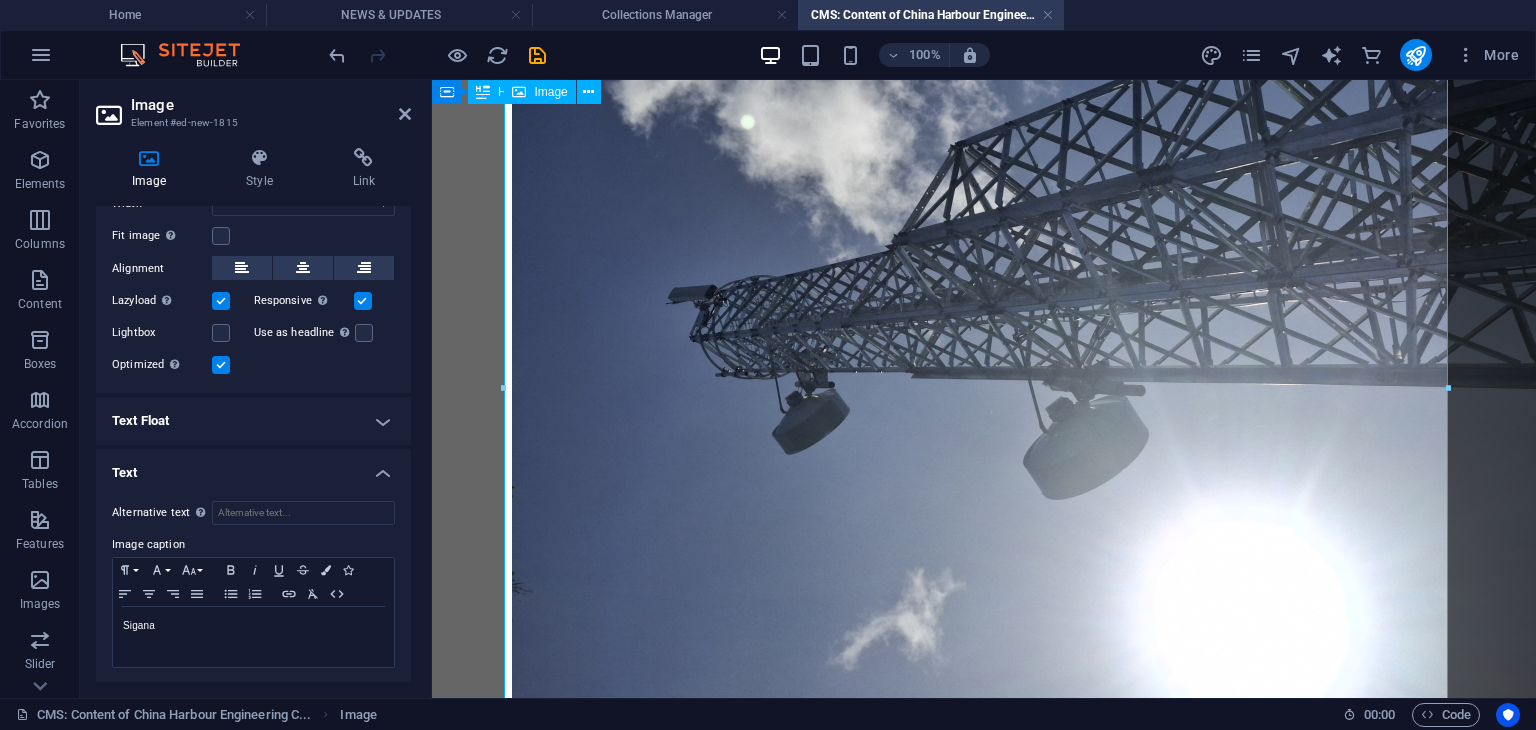 scroll, scrollTop: 884, scrollLeft: 0, axis: vertical 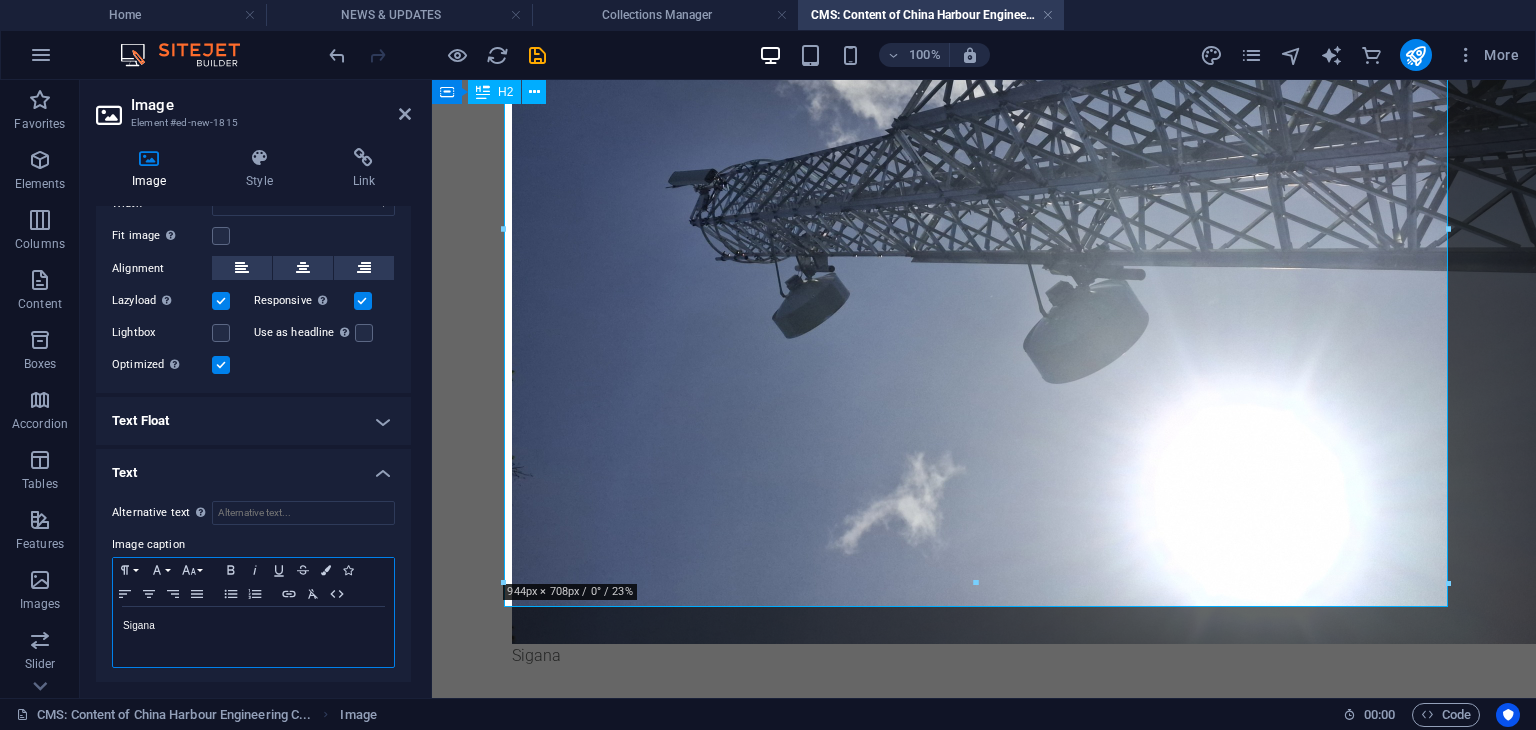 click on "Sigana" at bounding box center (253, 626) 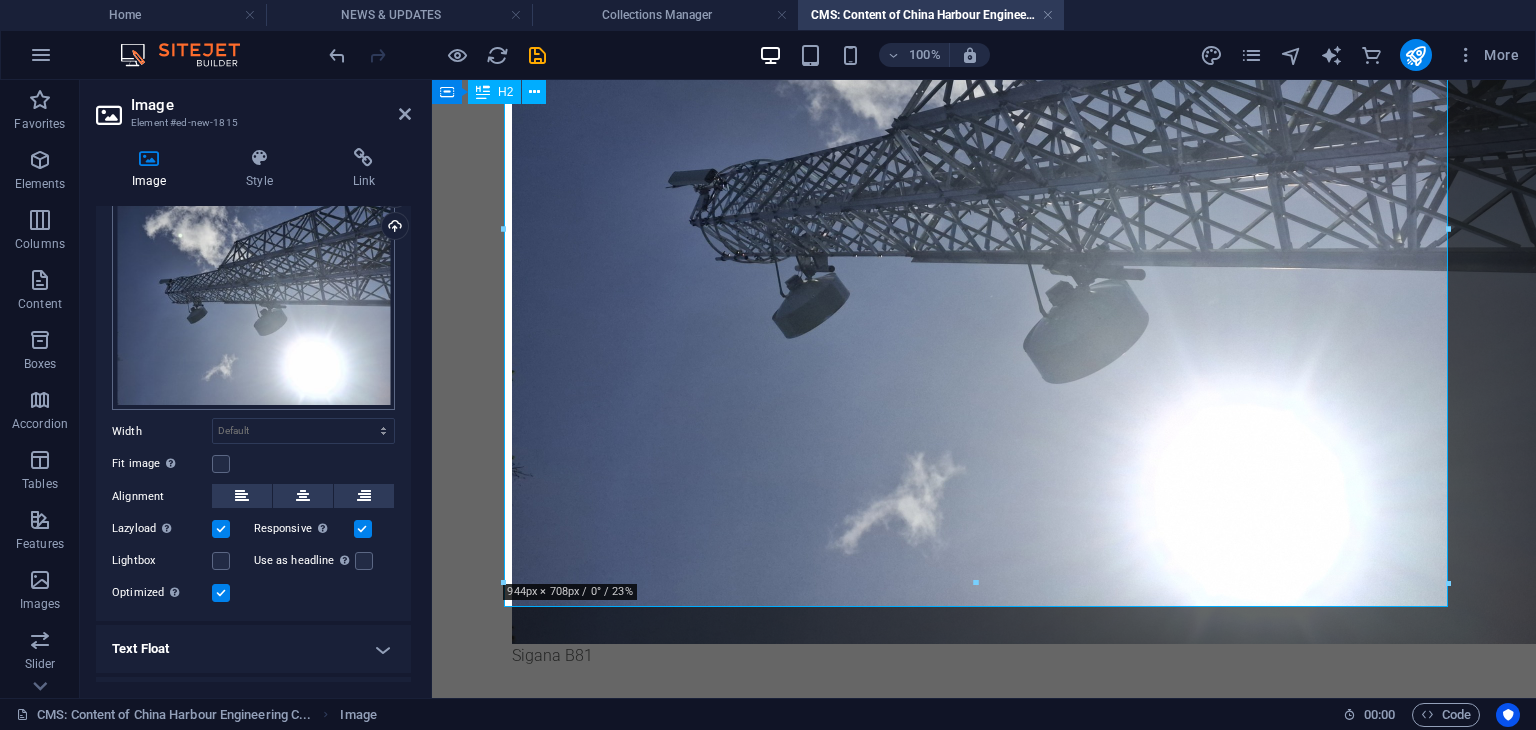 scroll, scrollTop: 0, scrollLeft: 0, axis: both 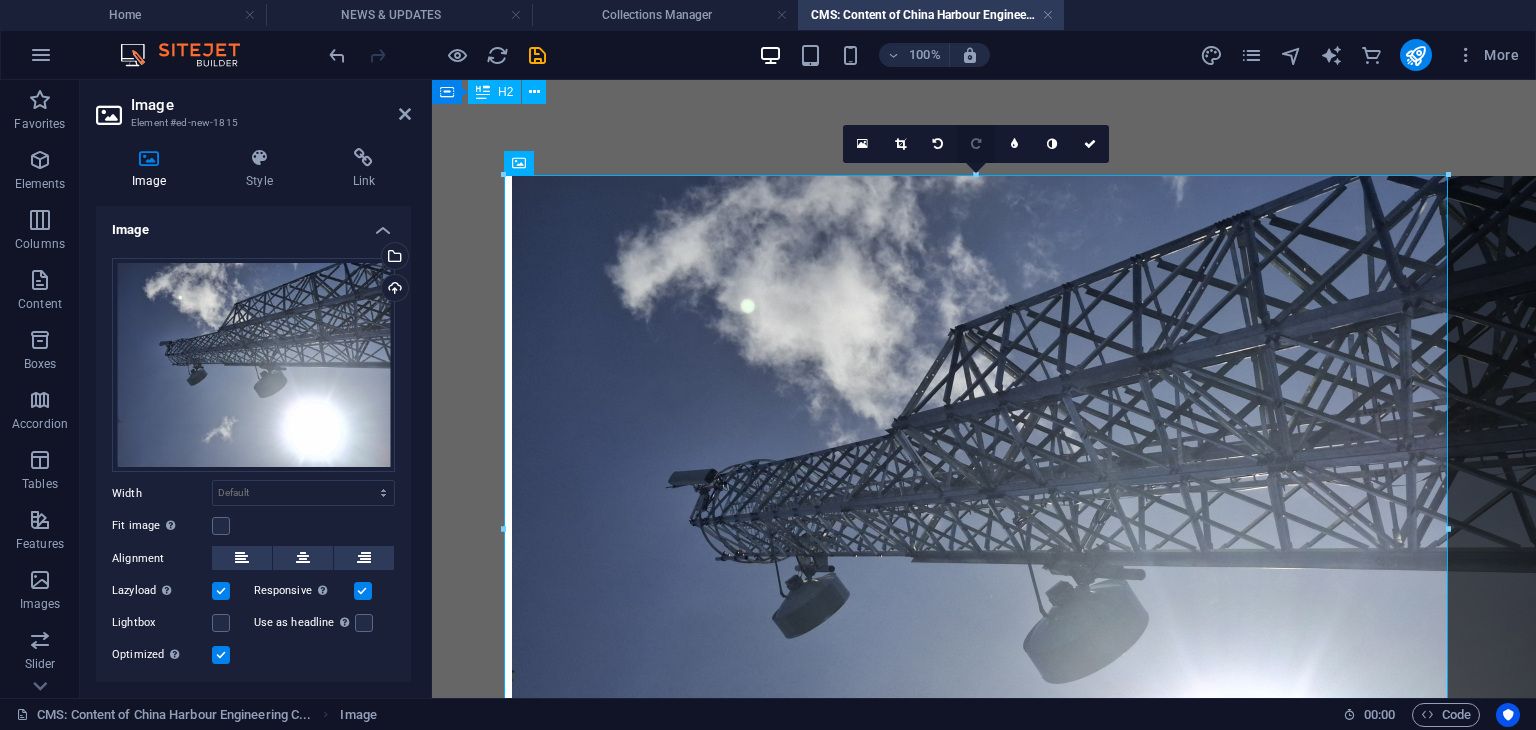 click at bounding box center (976, 144) 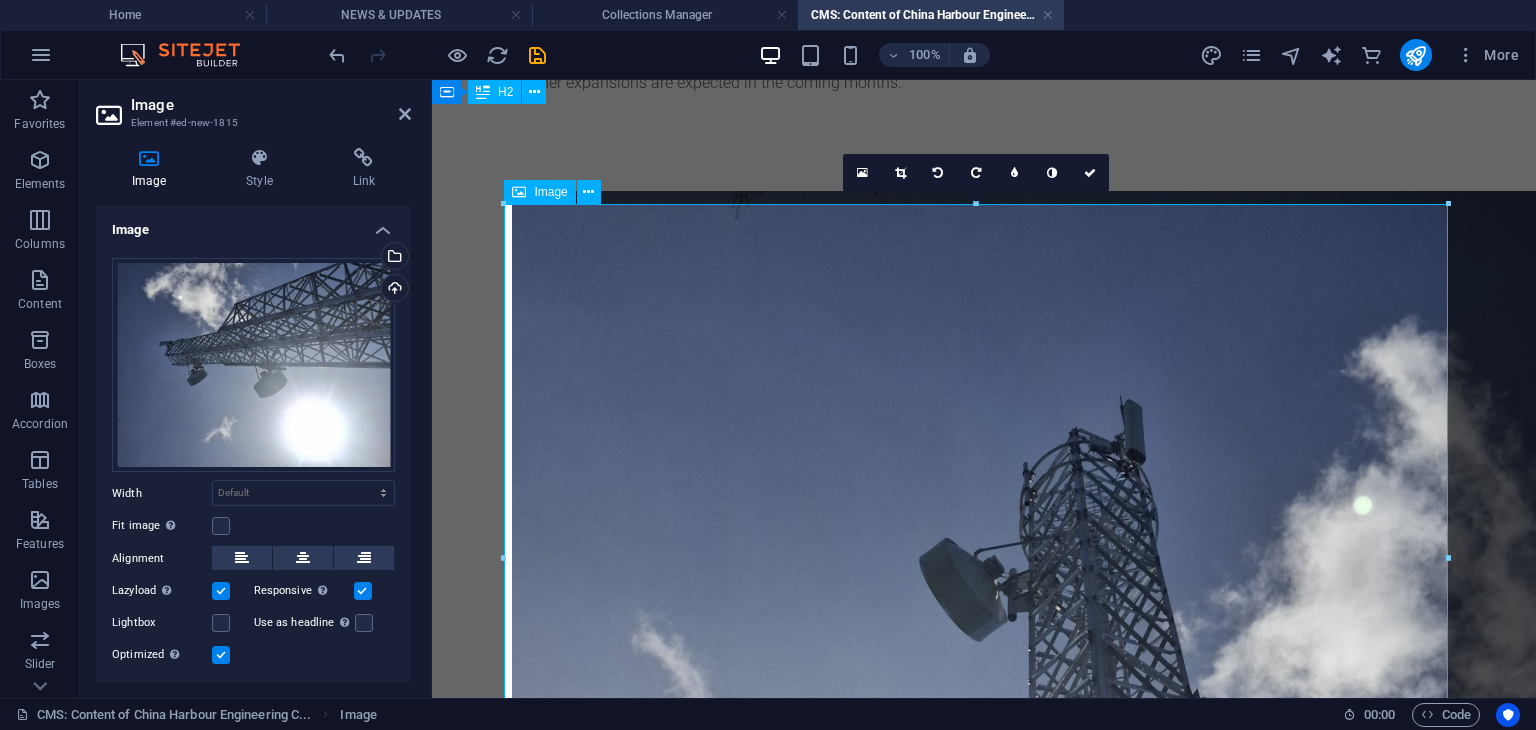 scroll, scrollTop: 556, scrollLeft: 0, axis: vertical 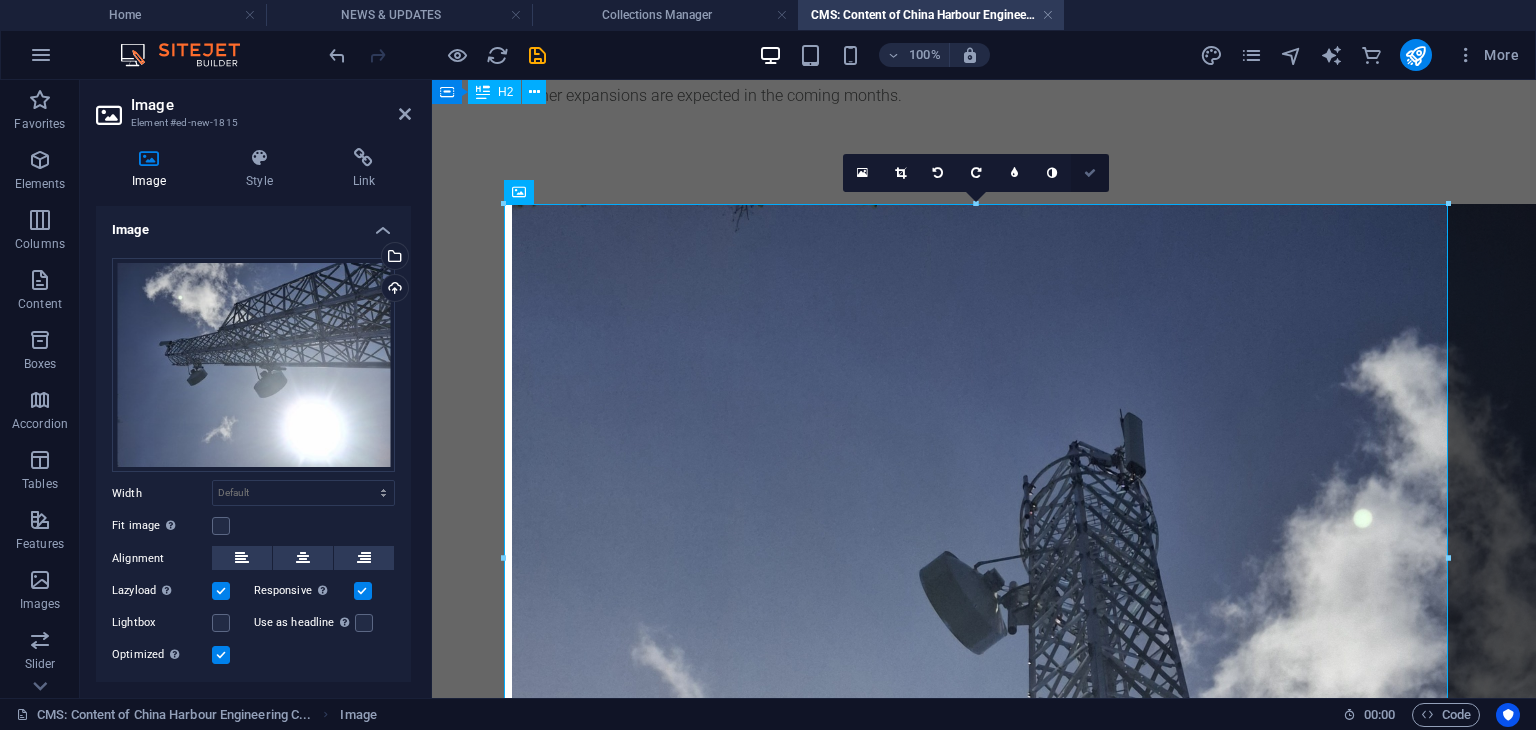 click at bounding box center (1090, 173) 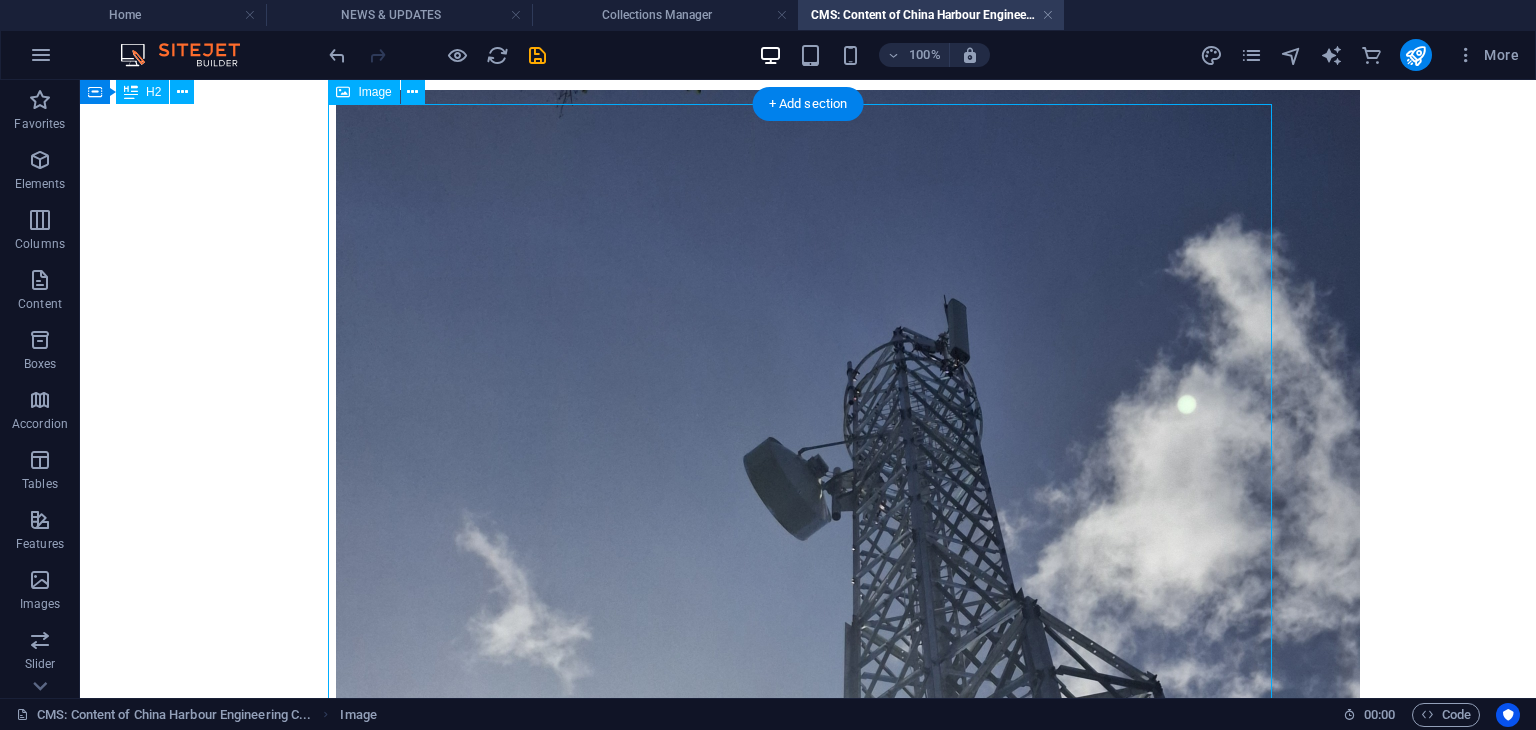 scroll, scrollTop: 656, scrollLeft: 0, axis: vertical 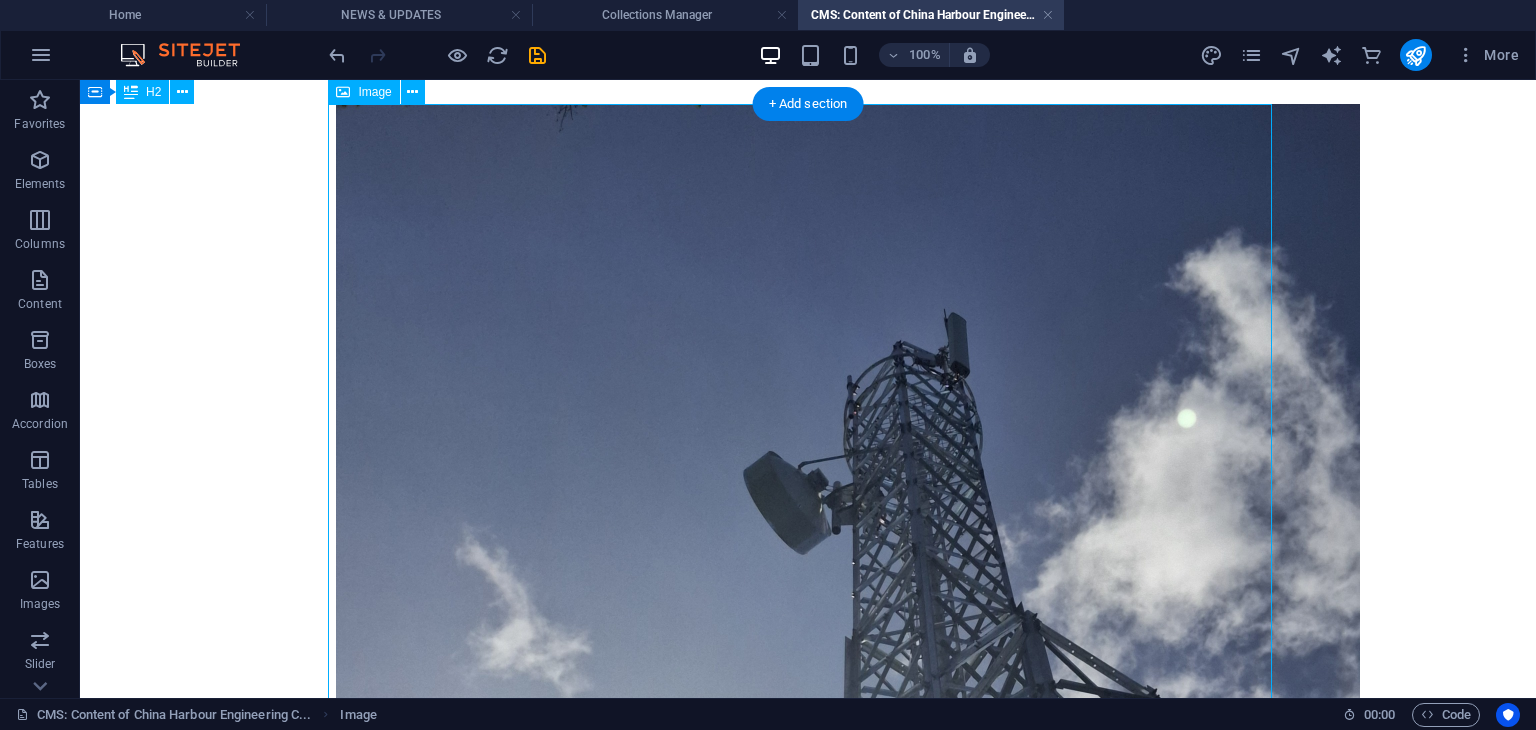 click on "Sigana B81" at bounding box center [808, 799] 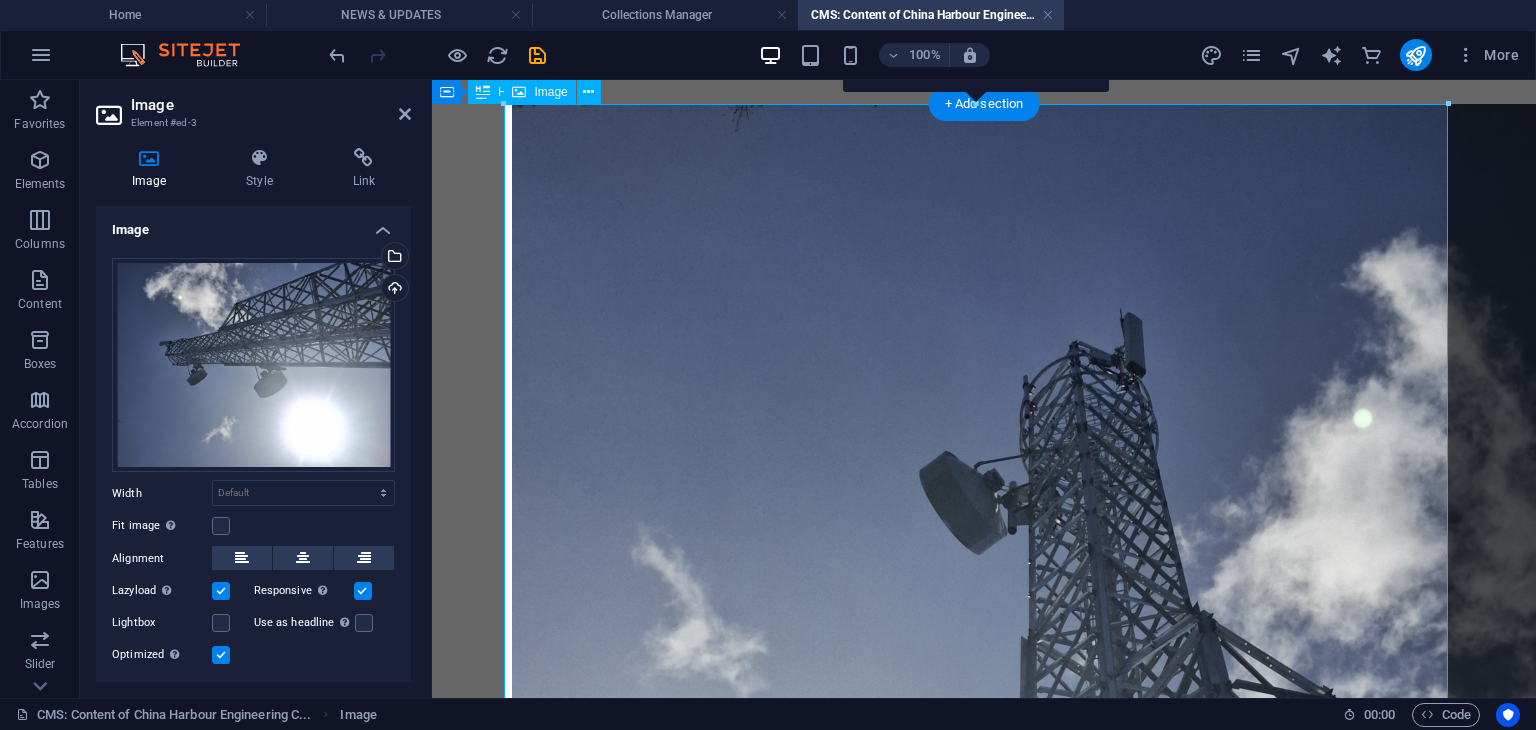 scroll, scrollTop: 256, scrollLeft: 0, axis: vertical 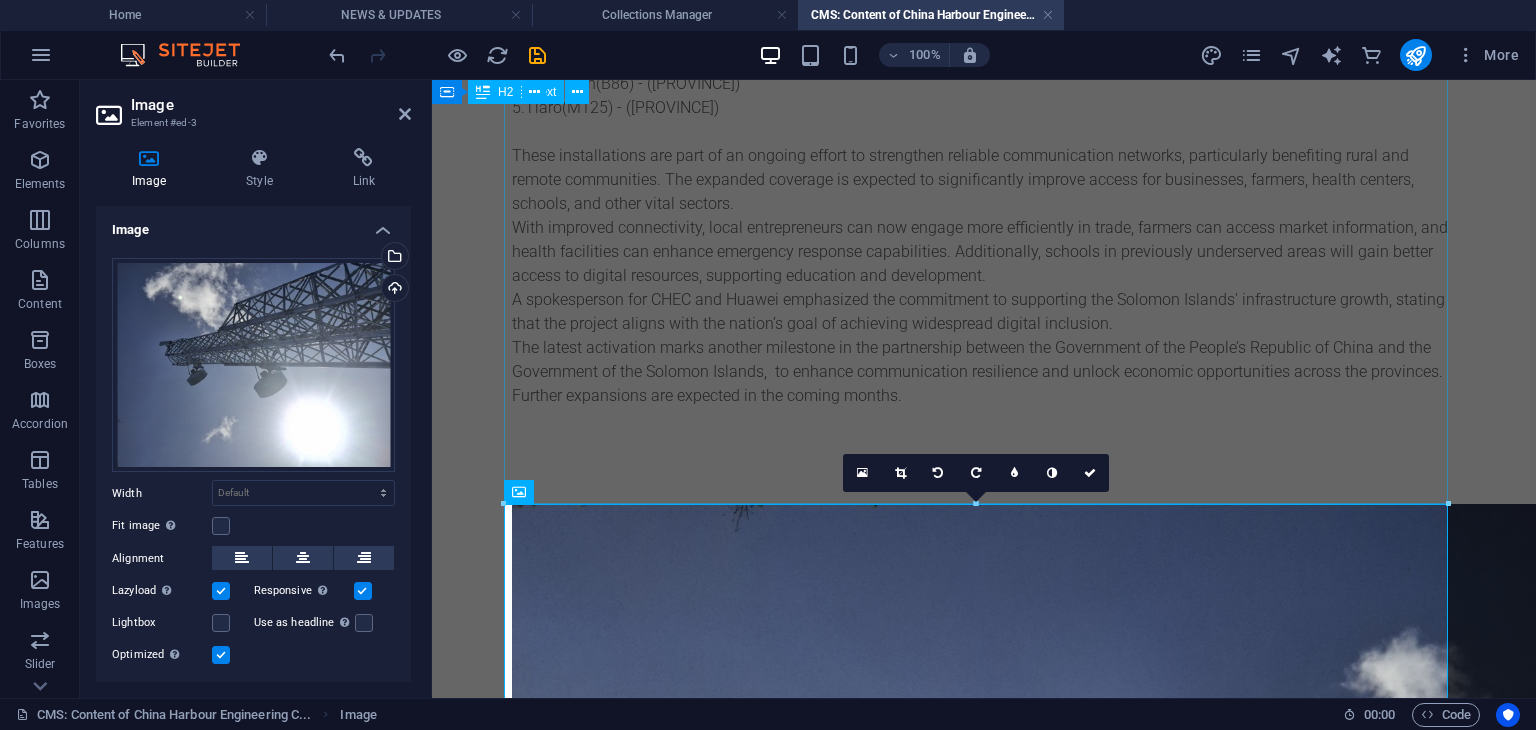 click on "In a significant step toward enhancing connectivity across the Solomon Islands, China Harbor Engineering Company (CHEC) and Huawei have   successfully activated another five new telecommunication tower sites as of July 31, 2025, bringing the total number of operational sites to 40. The newly launched towers are located at: 1.Sigana (B81)– (Isable Province) 2.Tirotonga(M76)-– (Isable Province) 3.Laugoata (M85)- (Central Province) 4.Leufoman(B86) - (Central Province) 5.Tiaro(M125) - (Guadalcanal Province) These installations are part of an ongoing effort to strengthen reliable communication networks, particularly benefiting rural and remote communities. The expanded coverage is expected to significantly improve access for businesses, farmers, health centers, schools, and other vital sectors. A spokesperson for CHEC and Huawei emphasized the commitment to supporting the Solomon Islands' infrastructure growth, stating that the project aligns with the nation’s goal of achieving widespread digital inclusion." at bounding box center (984, 204) 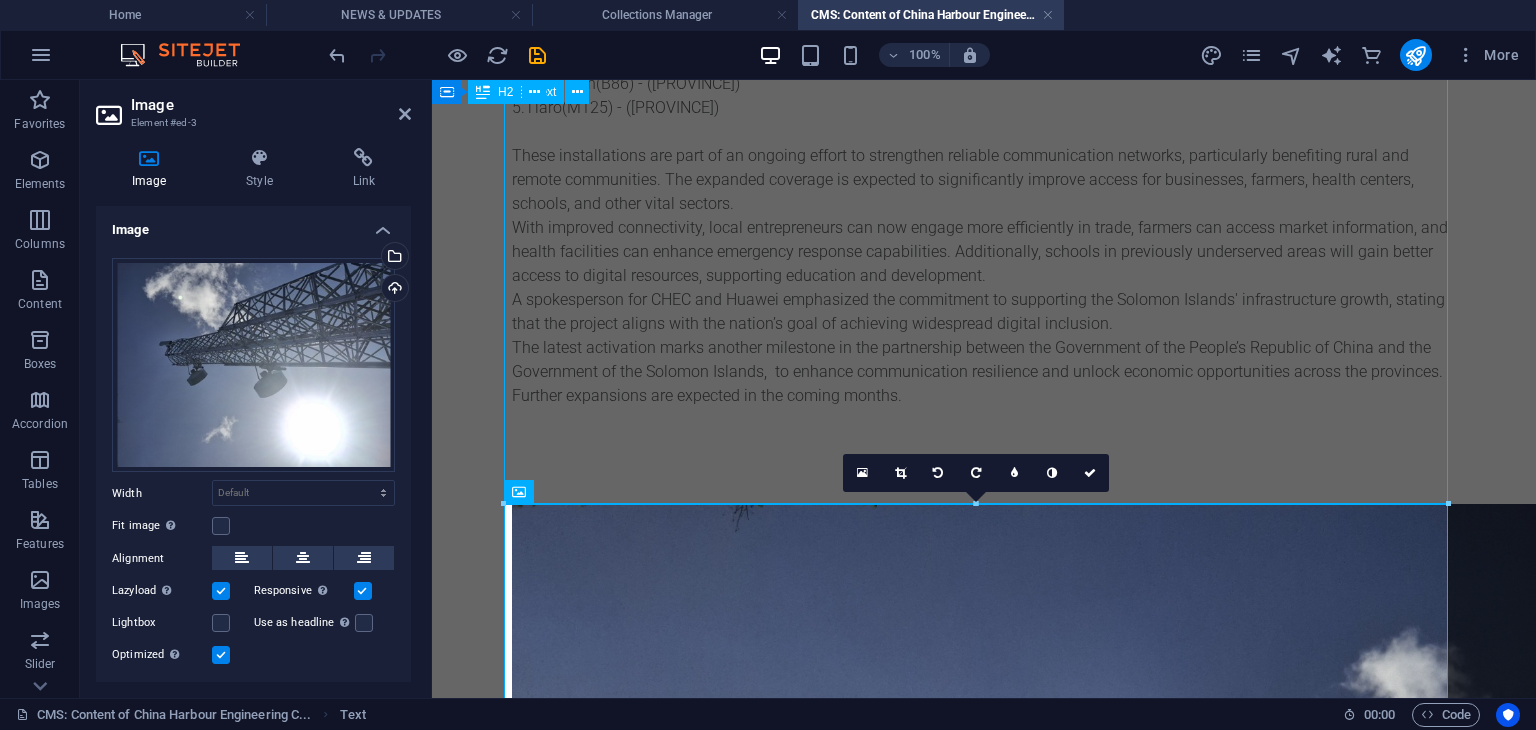 click on "In a significant step toward enhancing connectivity across the Solomon Islands, China Harbor Engineering Company (CHEC) and Huawei have   successfully activated another five new telecommunication tower sites as of July 31, 2025, bringing the total number of operational sites to 40. The newly launched towers are located at: 1.Sigana (B81)– (Isable Province) 2.Tirotonga(M76)-– (Isable Province) 3.Laugoata (M85)- (Central Province) 4.Leufoman(B86) - (Central Province) 5.Tiaro(M125) - (Guadalcanal Province) These installations are part of an ongoing effort to strengthen reliable communication networks, particularly benefiting rural and remote communities. The expanded coverage is expected to significantly improve access for businesses, farmers, health centers, schools, and other vital sectors. A spokesperson for CHEC and Huawei emphasized the commitment to supporting the Solomon Islands' infrastructure growth, stating that the project aligns with the nation’s goal of achieving widespread digital inclusion." at bounding box center (984, 204) 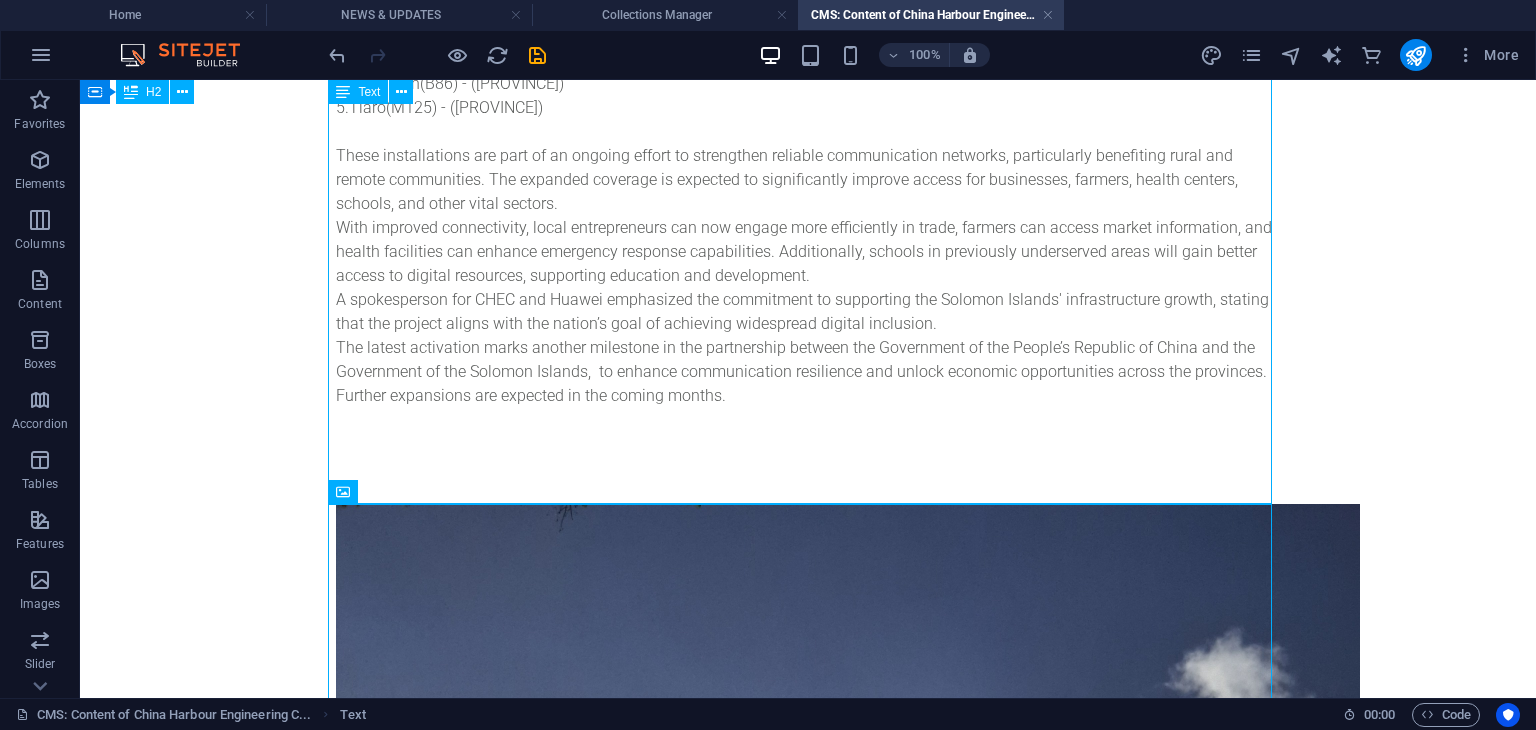 click on "In a significant step toward enhancing connectivity across the Solomon Islands, China Harbor Engineering Company (CHEC) and Huawei have   successfully activated another five new telecommunication tower sites as of July 31, 2025, bringing the total number of operational sites to 40. The newly launched towers are located at: 1.Sigana (B81)– (Isable Province) 2.Tirotonga(M76)-– (Isable Province) 3.Laugoata (M85)- (Central Province) 4.Leufoman(B86) - (Central Province) 5.Tiaro(M125) - (Guadalcanal Province) These installations are part of an ongoing effort to strengthen reliable communication networks, particularly benefiting rural and remote communities. The expanded coverage is expected to significantly improve access for businesses, farmers, health centers, schools, and other vital sectors. A spokesperson for CHEC and Huawei emphasized the commitment to supporting the Solomon Islands' infrastructure growth, stating that the project aligns with the nation’s goal of achieving widespread digital inclusion." at bounding box center (808, 204) 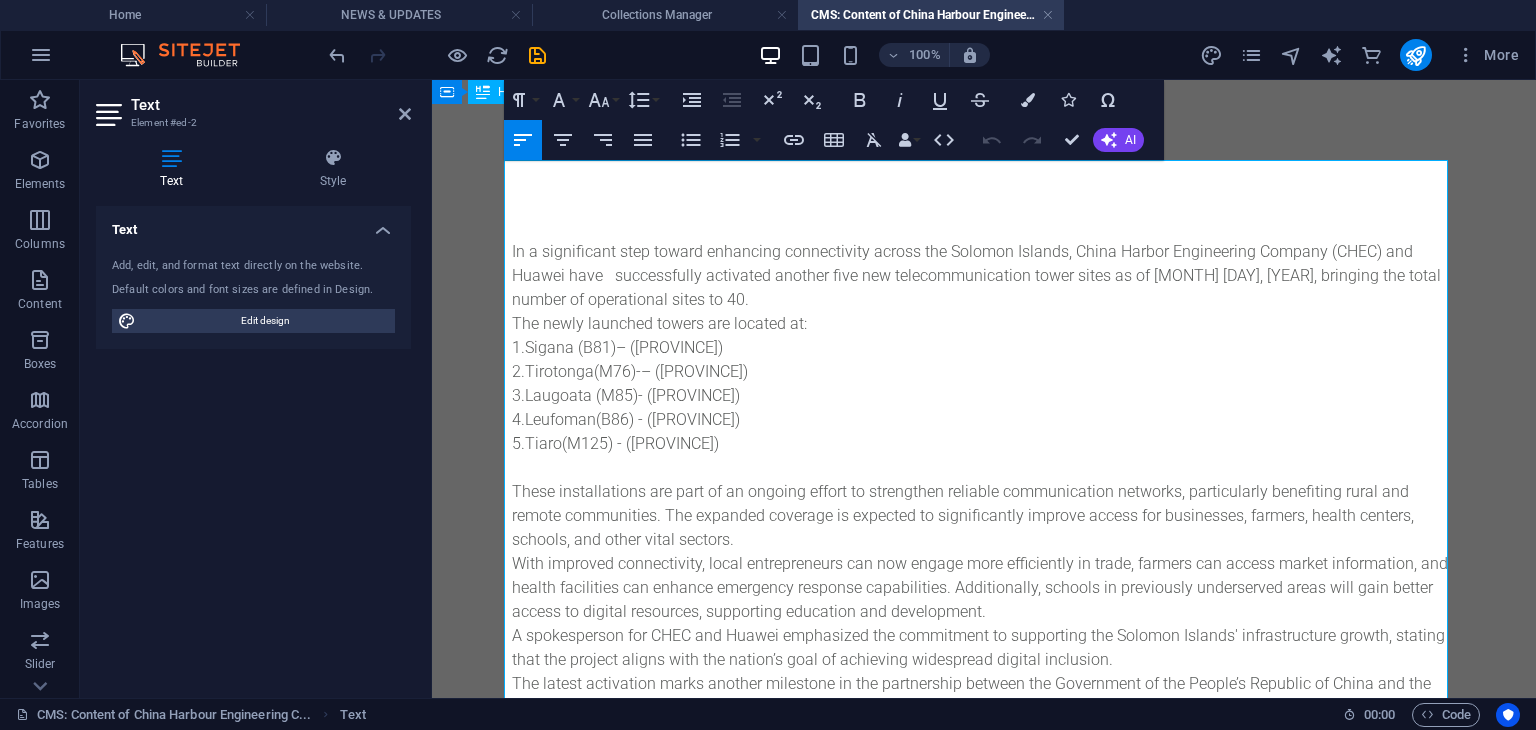 scroll, scrollTop: 600, scrollLeft: 0, axis: vertical 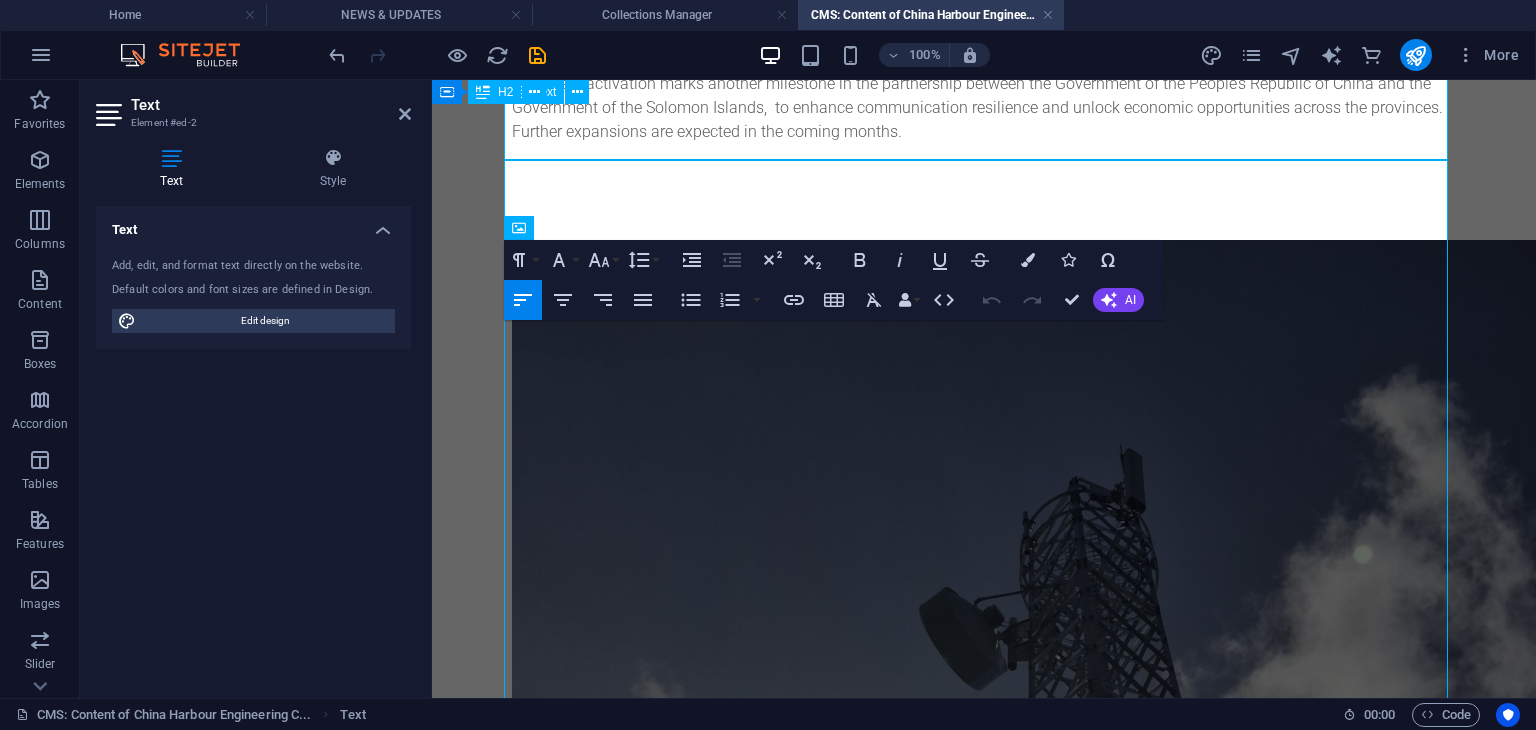 click at bounding box center [984, 204] 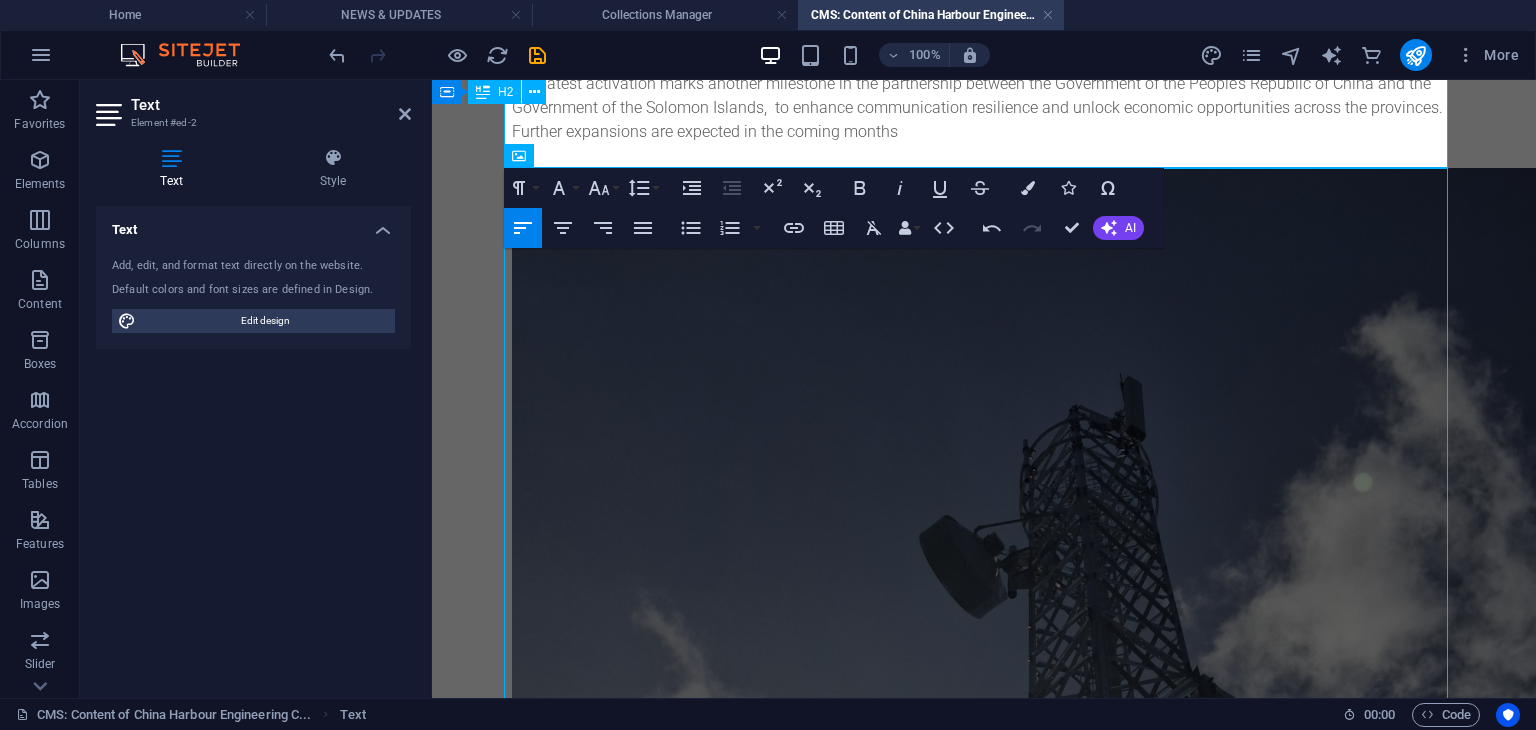 type 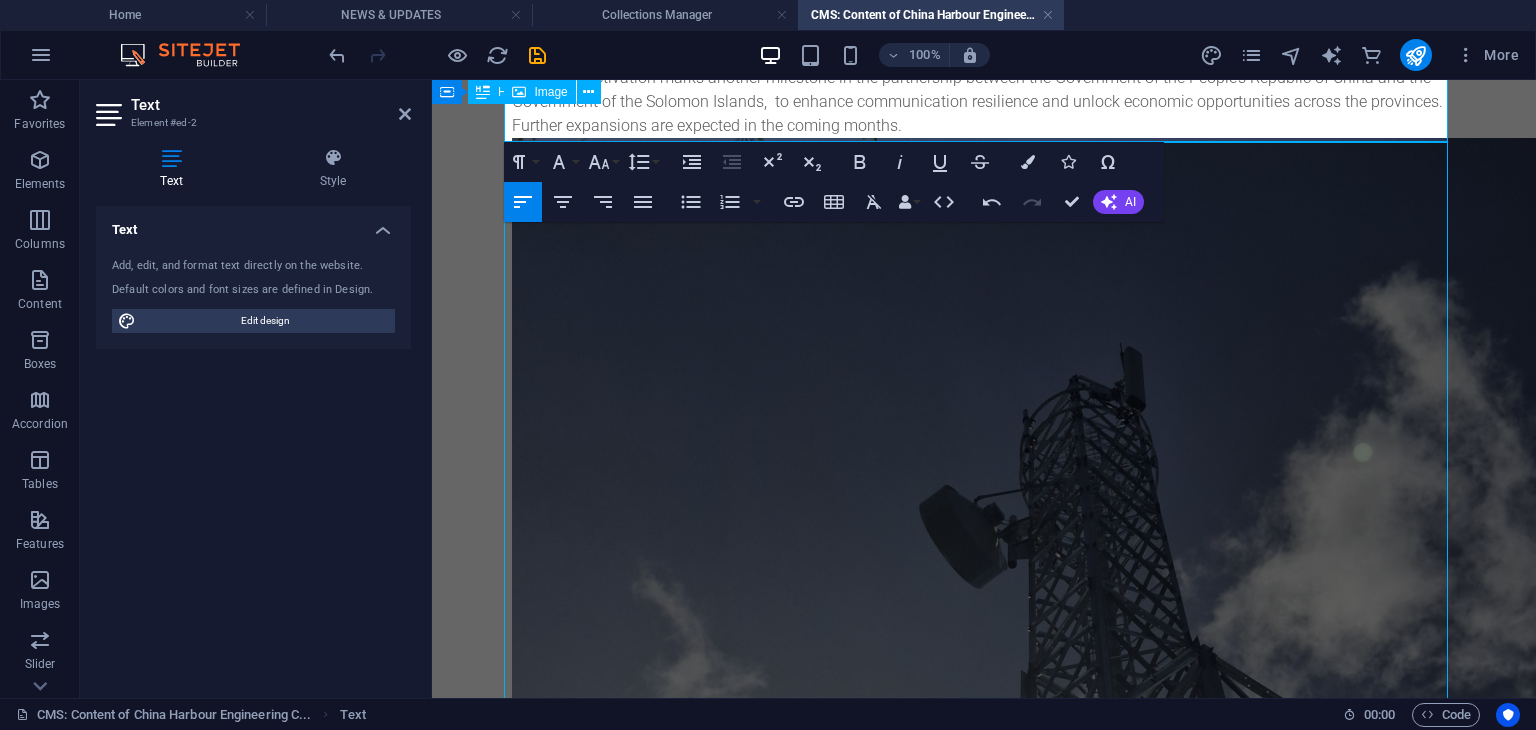 scroll, scrollTop: 600, scrollLeft: 0, axis: vertical 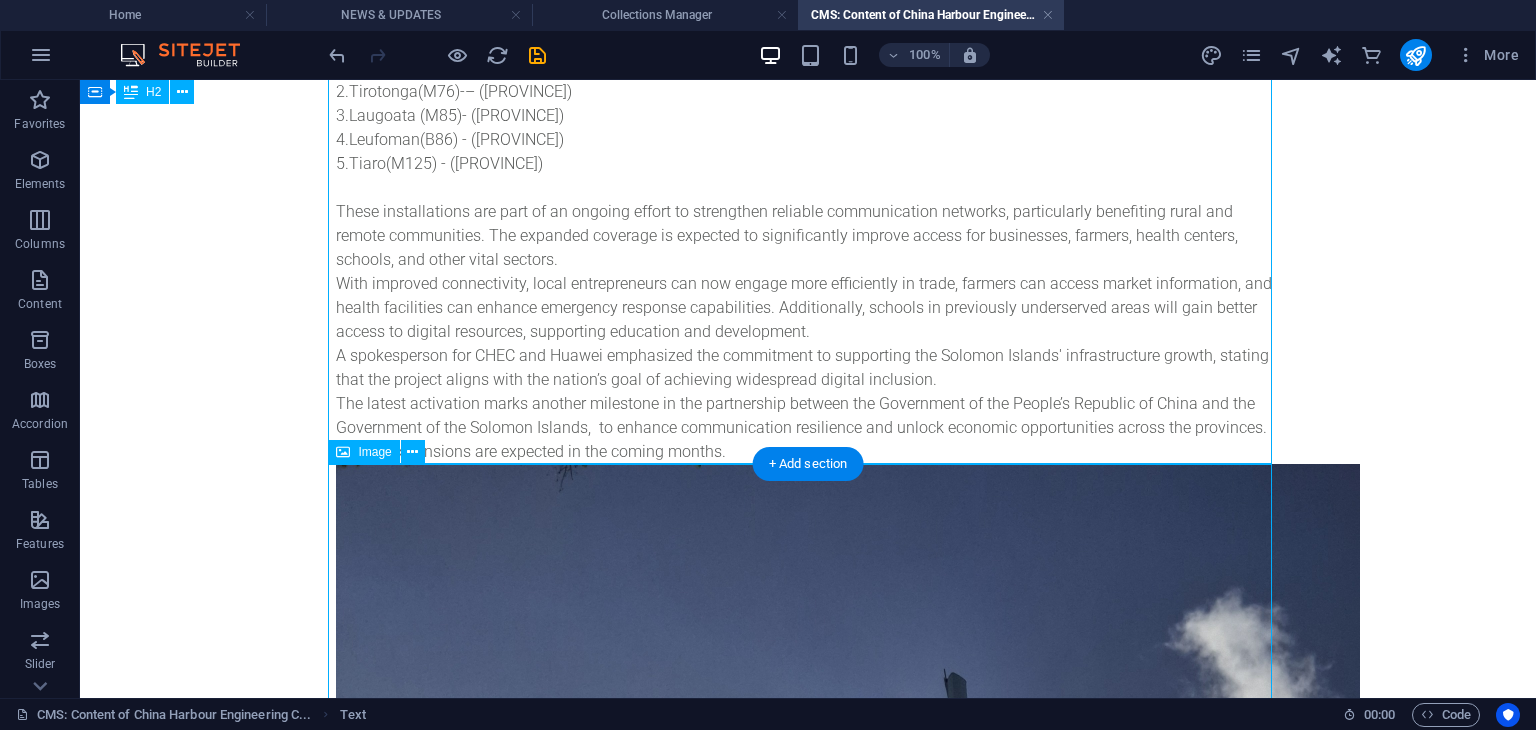 click on "Sigana B81" at bounding box center [808, 1159] 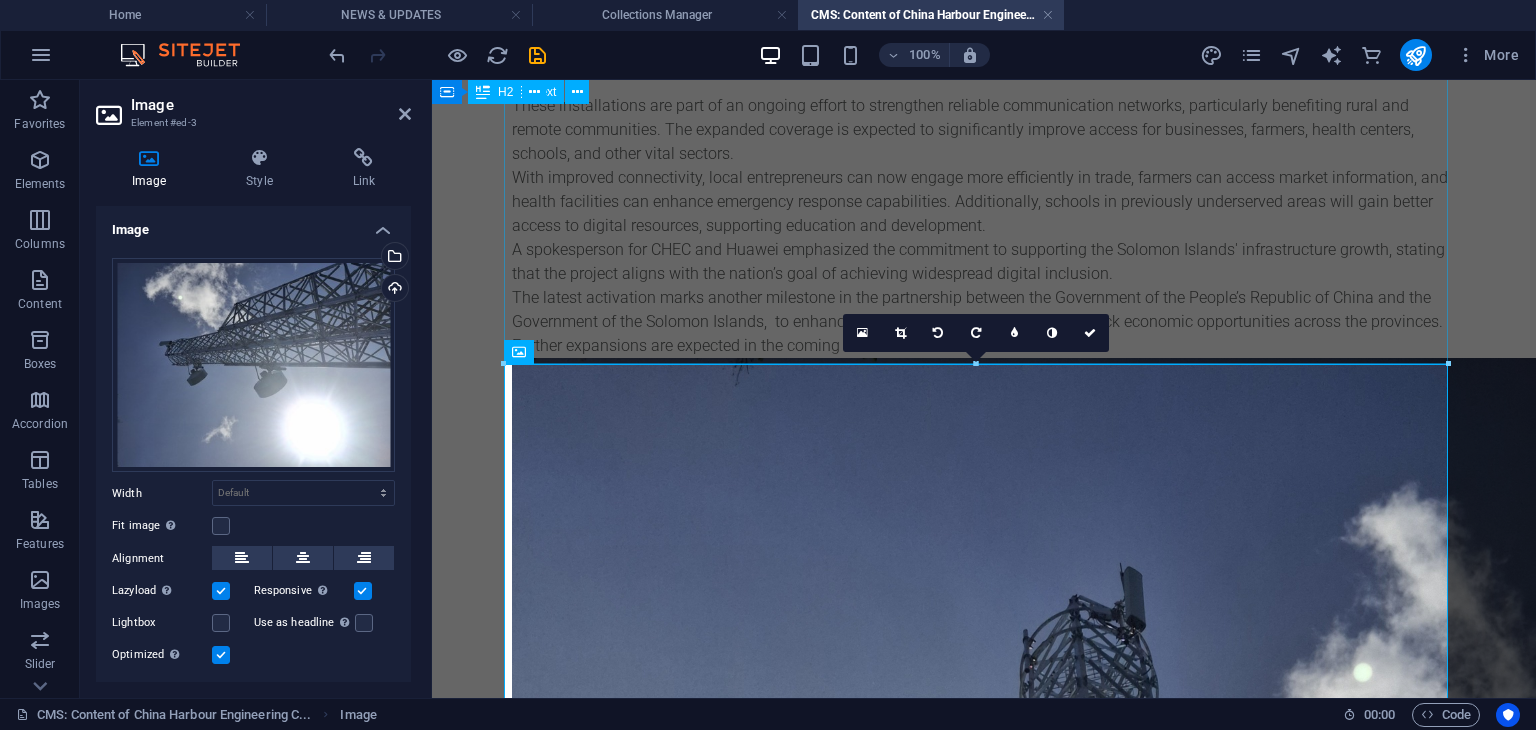 scroll, scrollTop: 300, scrollLeft: 0, axis: vertical 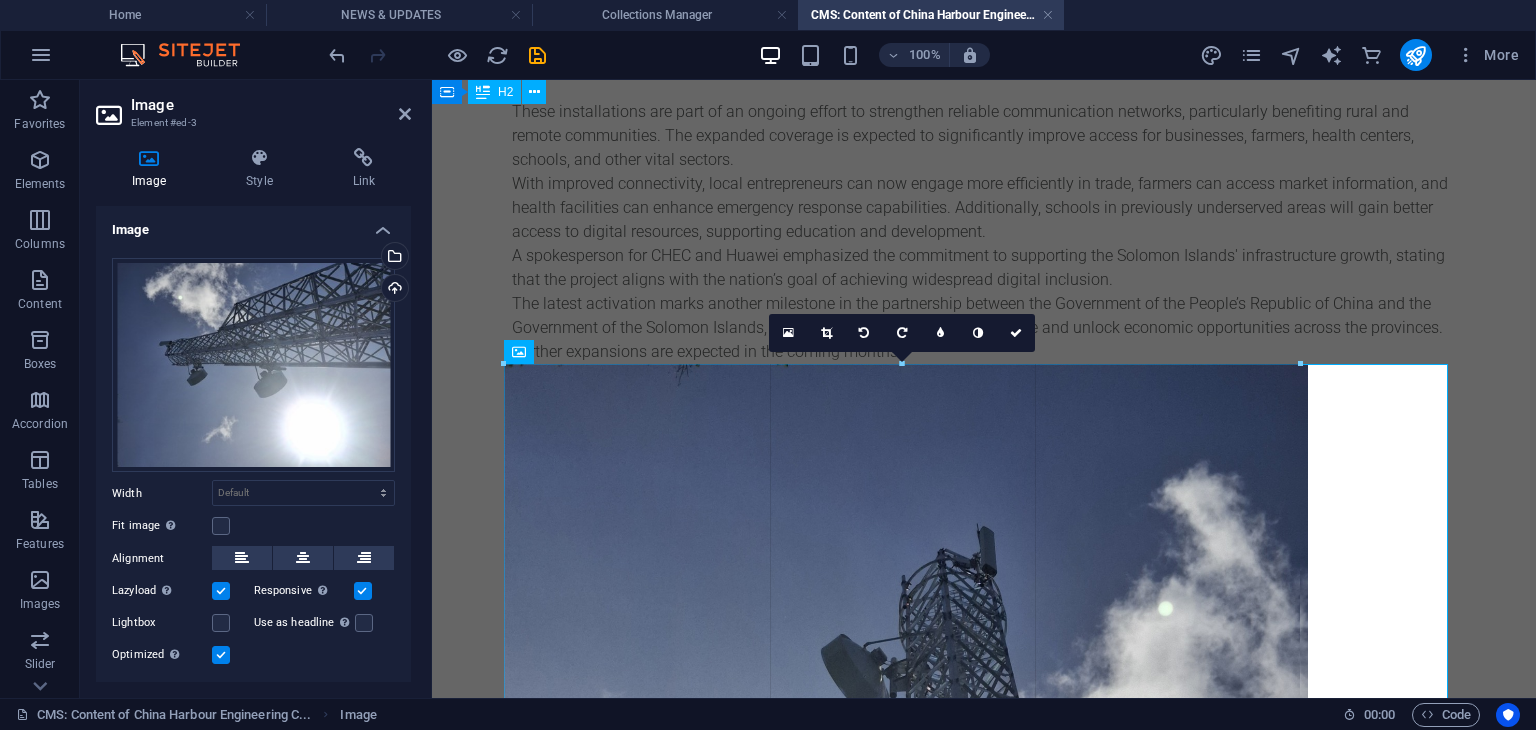 drag, startPoint x: 506, startPoint y: 362, endPoint x: 804, endPoint y: 479, distance: 320.1453 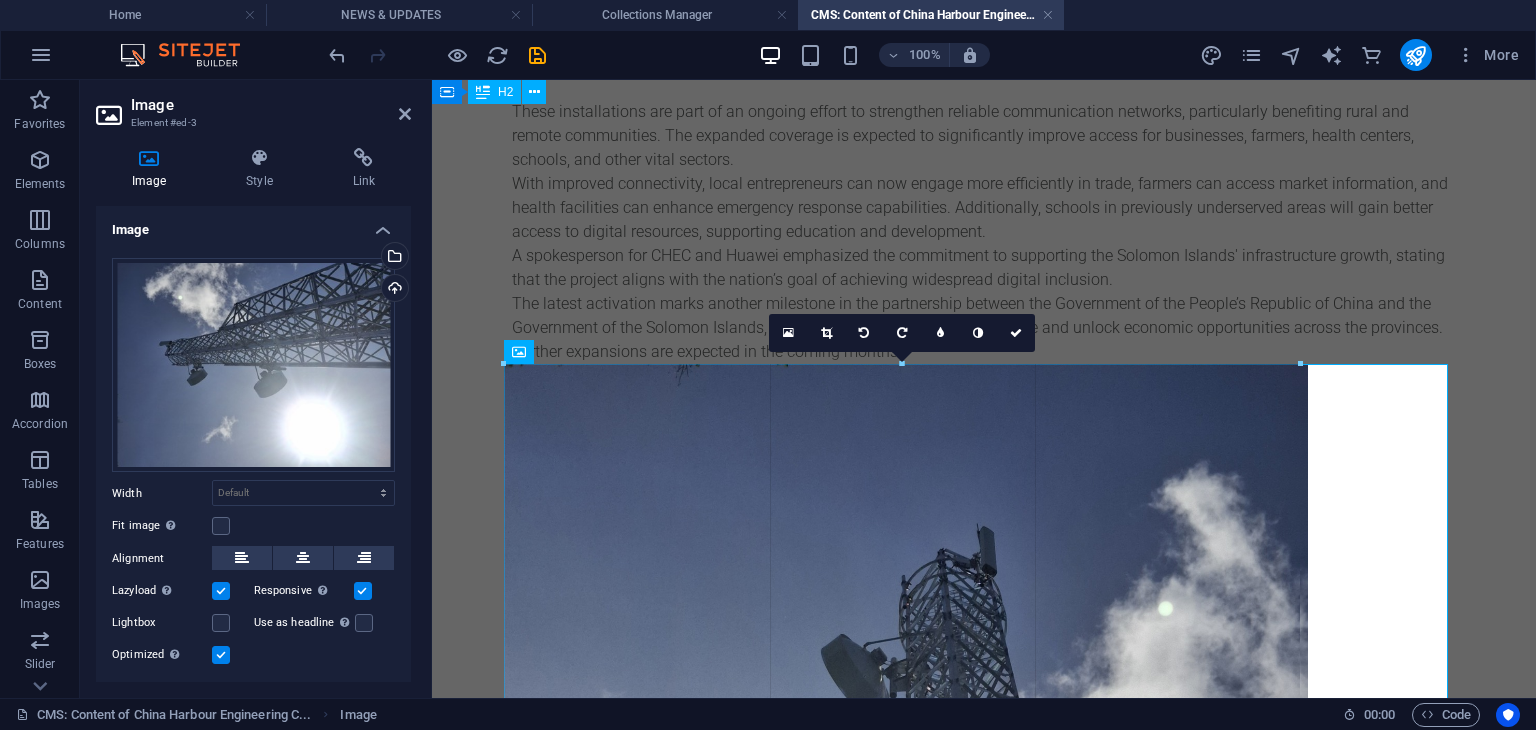 type on "795" 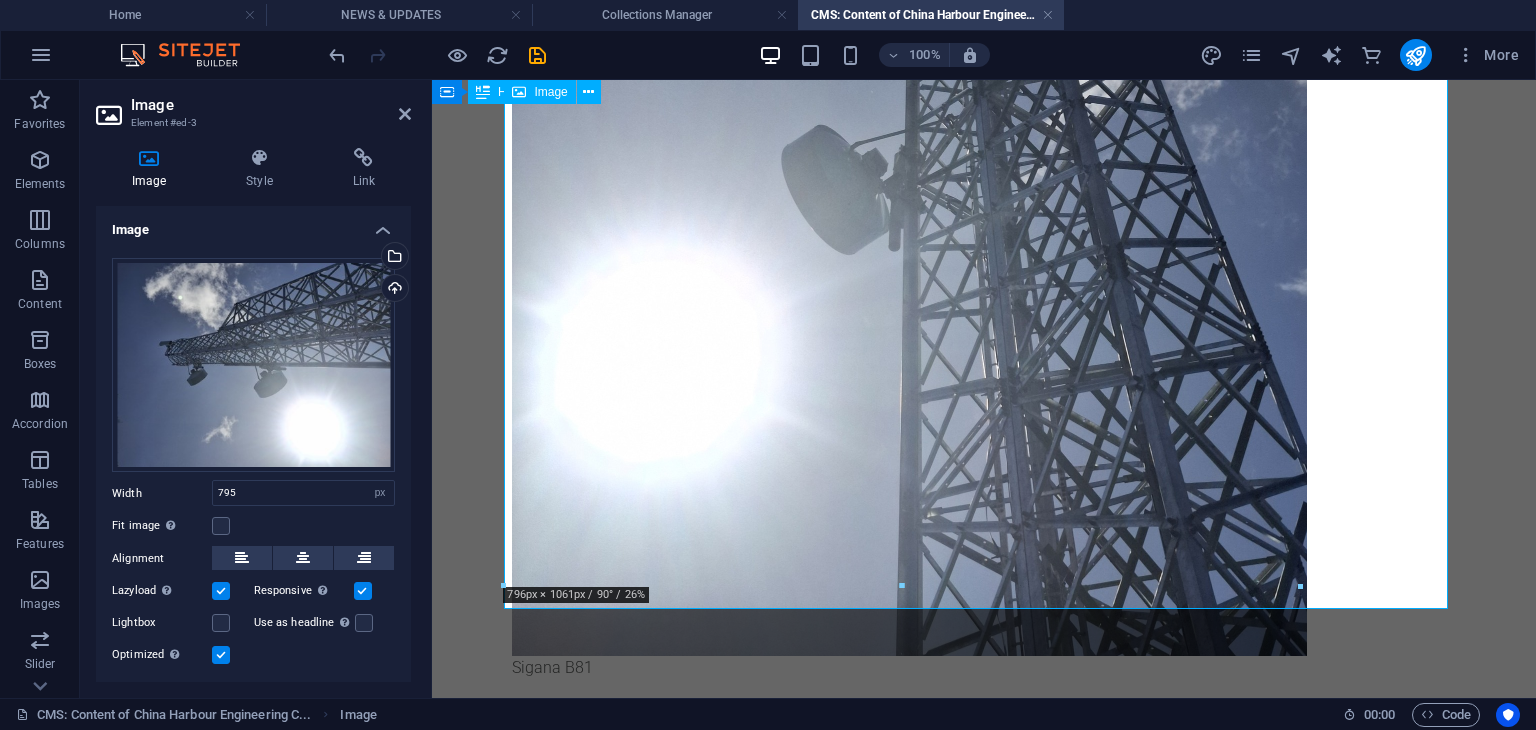 scroll, scrollTop: 1160, scrollLeft: 0, axis: vertical 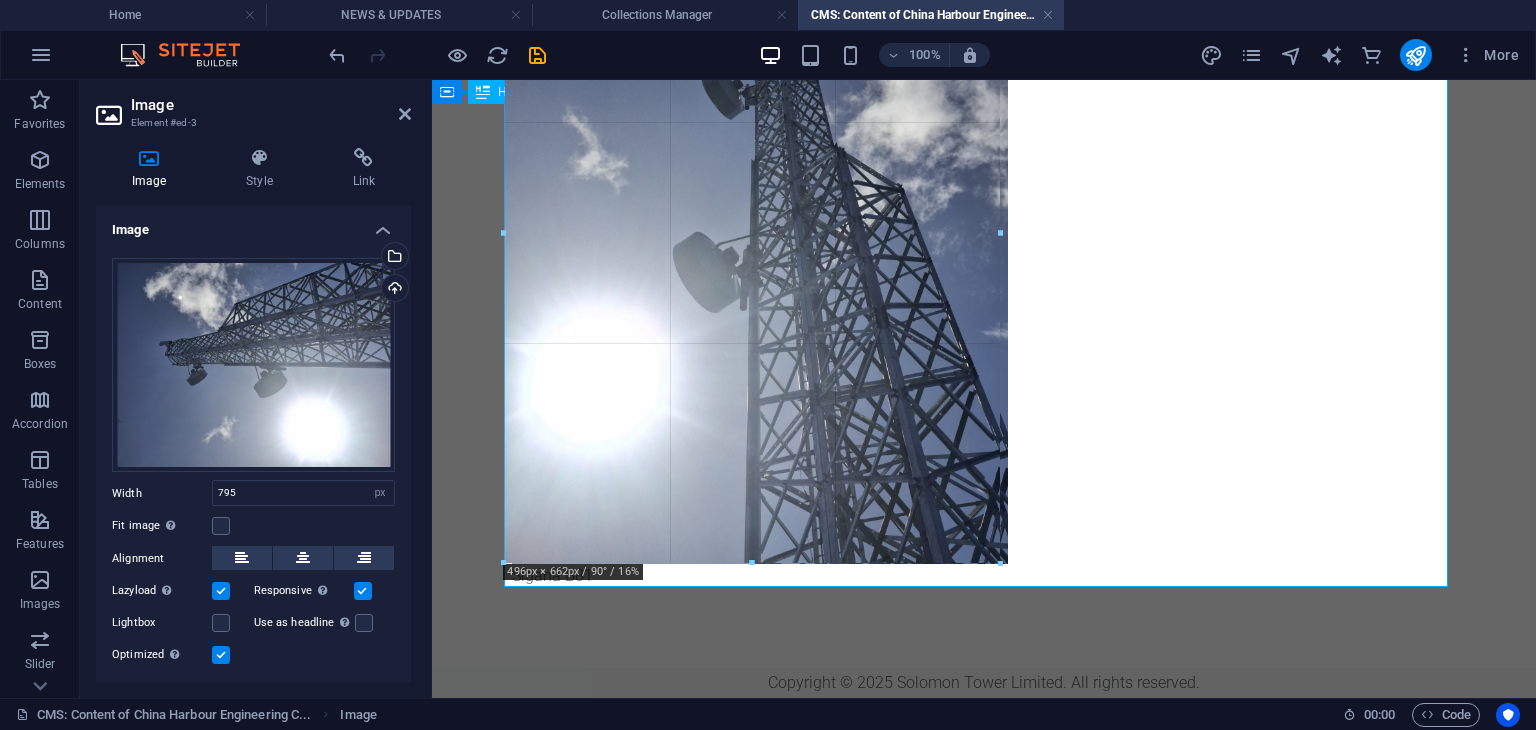 drag, startPoint x: 1305, startPoint y: 567, endPoint x: 143, endPoint y: 81, distance: 1259.5396 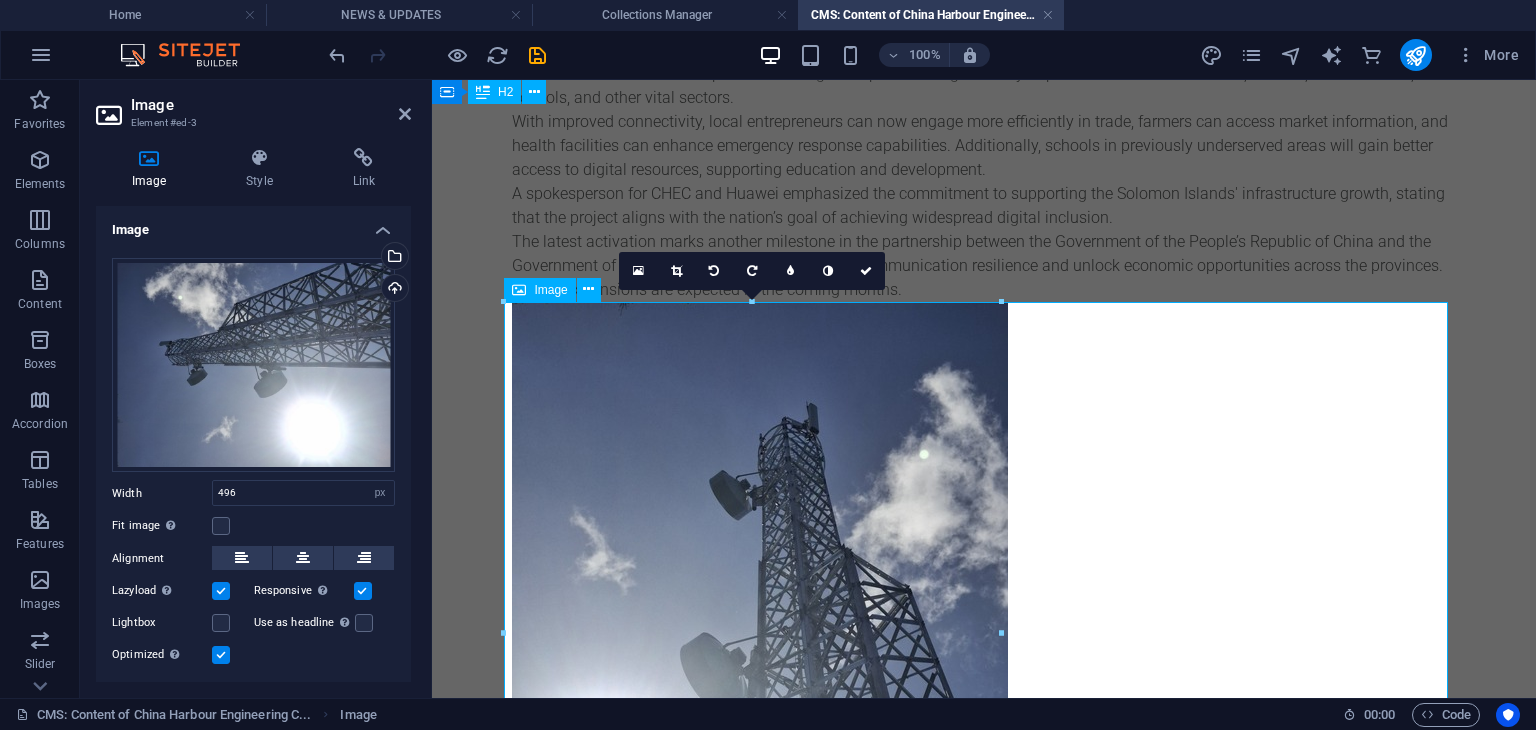scroll, scrollTop: 762, scrollLeft: 0, axis: vertical 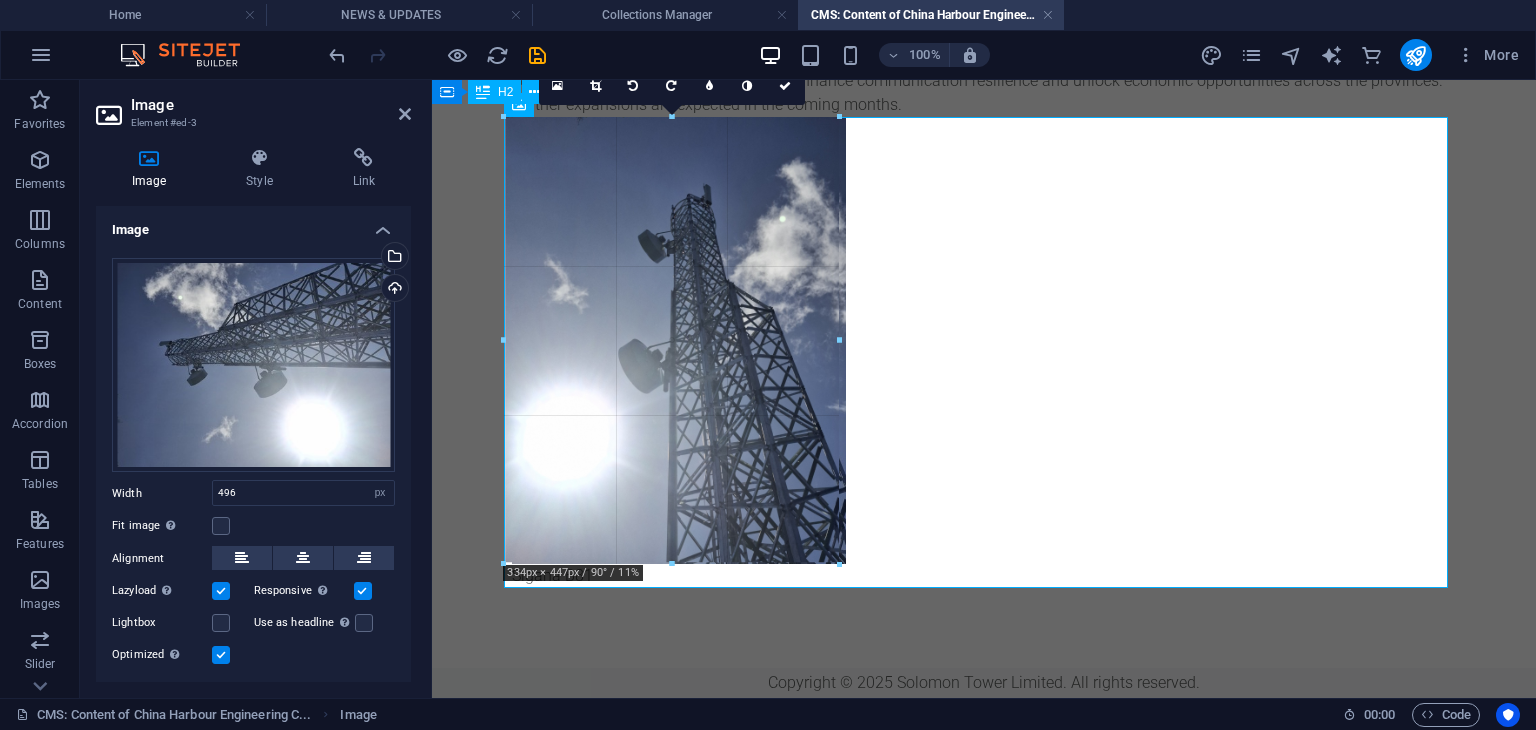 drag, startPoint x: 1000, startPoint y: 565, endPoint x: 842, endPoint y: 330, distance: 283.17664 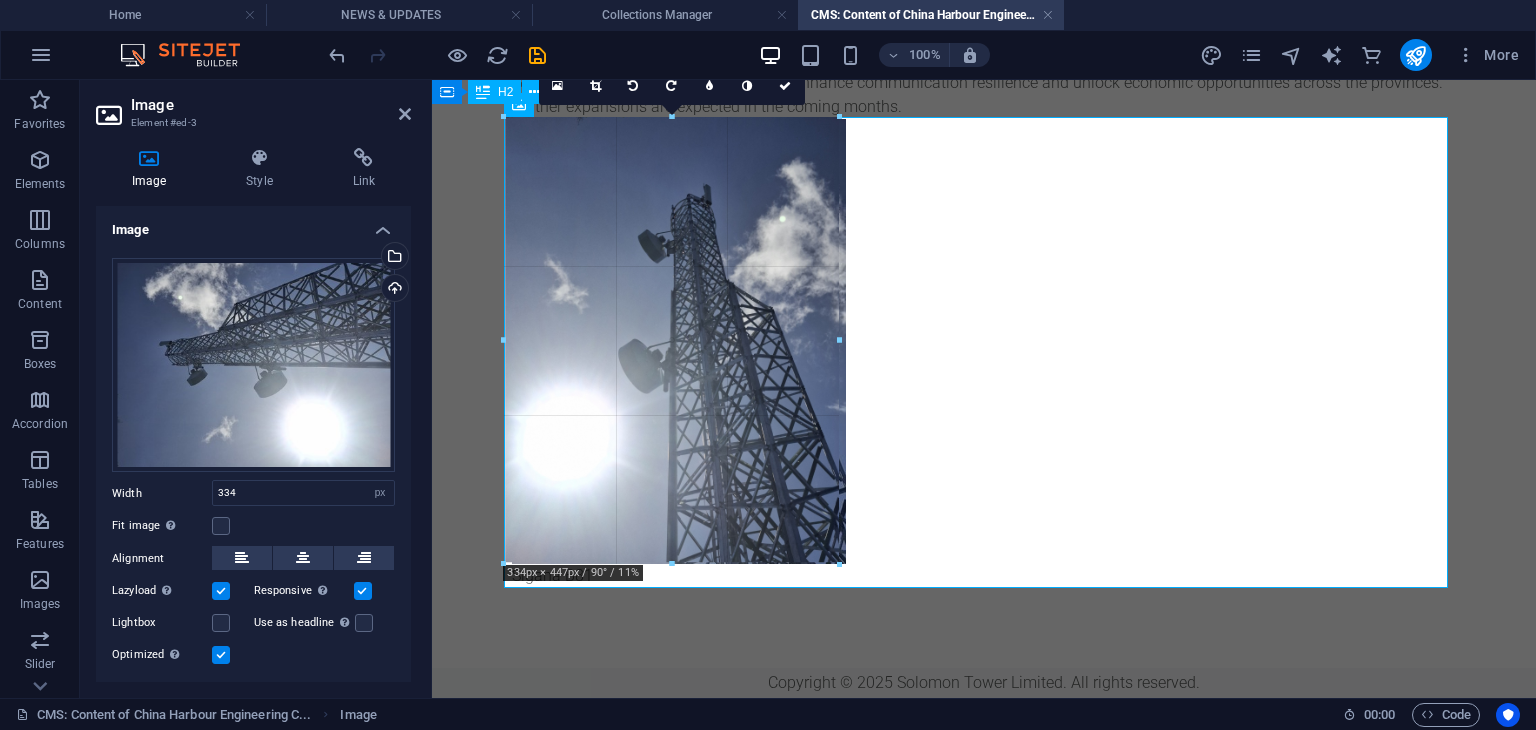 scroll, scrollTop: 545, scrollLeft: 0, axis: vertical 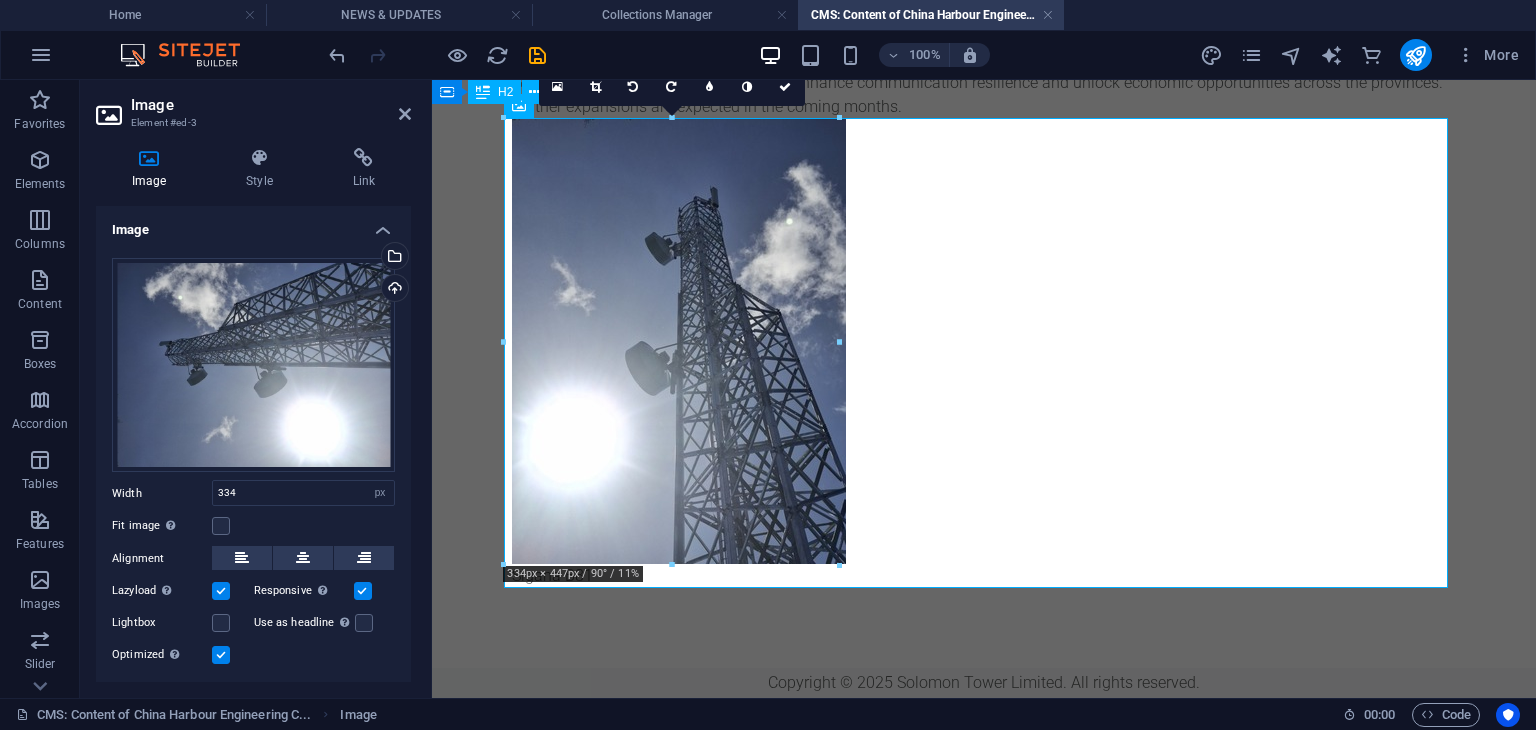 click on "In a significant step toward enhancing connectivity across the Solomon Islands, China Harbor Engineering Company (CHEC) and Huawei have   successfully activated another five new telecommunication tower sites as of July 31, 2025, bringing the total number of operational sites to 40. The newly launched towers are located at: 1.Sigana (B81)– (Isable Province) 2.Tirotonga(M76)-– (Isable Province) 3.Laugoata (M85)- (Central Province) 4.Leufoman(B86) - (Central Province) 5.Tiaro(M125) - (Guadalcanal Province) These installations are part of an ongoing effort to strengthen reliable communication networks, particularly benefiting rural and remote communities. The expanded coverage is expected to significantly improve access for businesses, farmers, health centers, schools, and other vital sectors. A spokesperson for CHEC and Huawei emphasized the commitment to supporting the Solomon Islands' infrastructure growth, stating that the project aligns with the nation’s goal of achieving widespread digital inclusion." at bounding box center [984, 101] 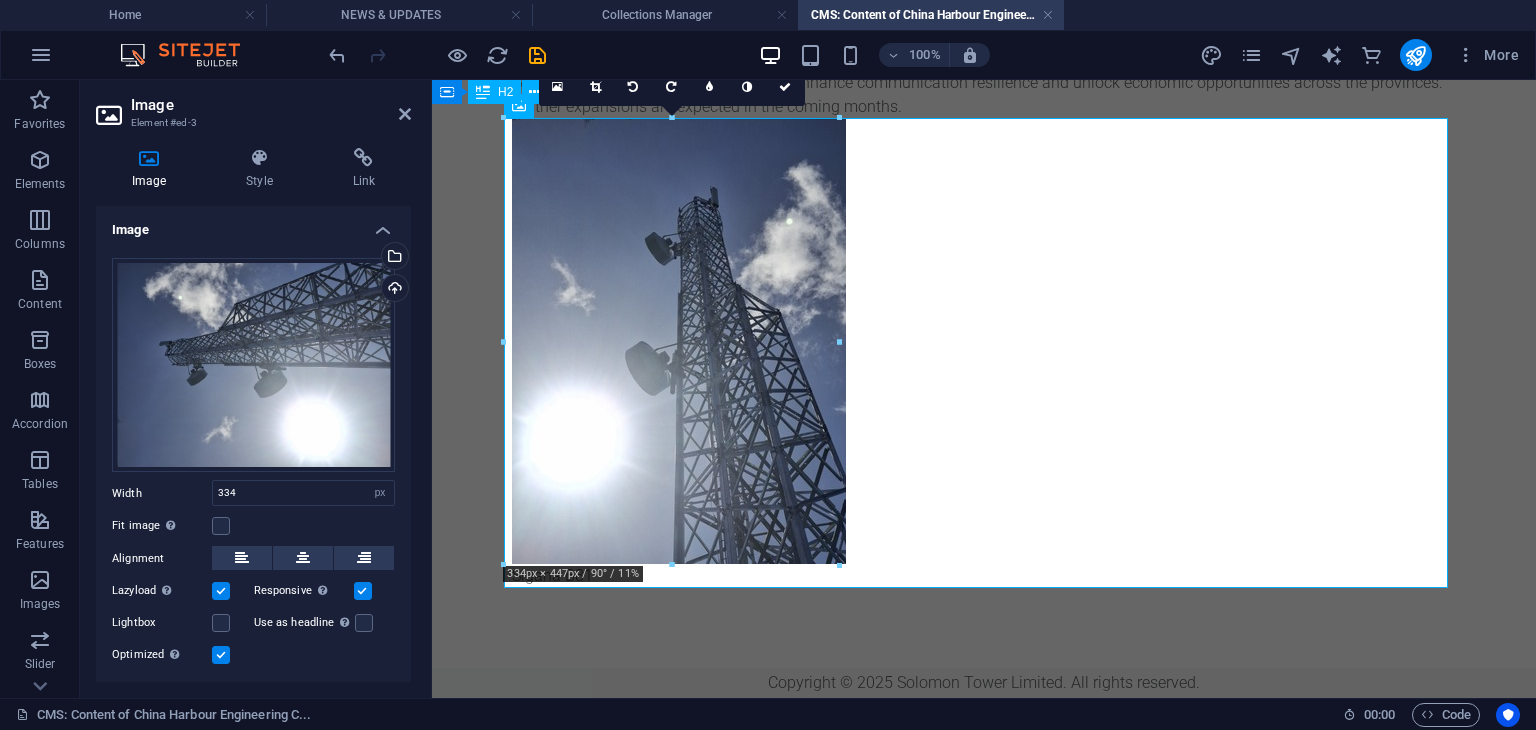 click on "In a significant step toward enhancing connectivity across the Solomon Islands, China Harbor Engineering Company (CHEC) and Huawei have   successfully activated another five new telecommunication tower sites as of July 31, 2025, bringing the total number of operational sites to 40. The newly launched towers are located at: 1.Sigana (B81)– (Isable Province) 2.Tirotonga(M76)-– (Isable Province) 3.Laugoata (M85)- (Central Province) 4.Leufoman(B86) - (Central Province) 5.Tiaro(M125) - (Guadalcanal Province) These installations are part of an ongoing effort to strengthen reliable communication networks, particularly benefiting rural and remote communities. The expanded coverage is expected to significantly improve access for businesses, farmers, health centers, schools, and other vital sectors. A spokesperson for CHEC and Huawei emphasized the commitment to supporting the Solomon Islands' infrastructure growth, stating that the project aligns with the nation’s goal of achieving widespread digital inclusion." at bounding box center [984, 101] 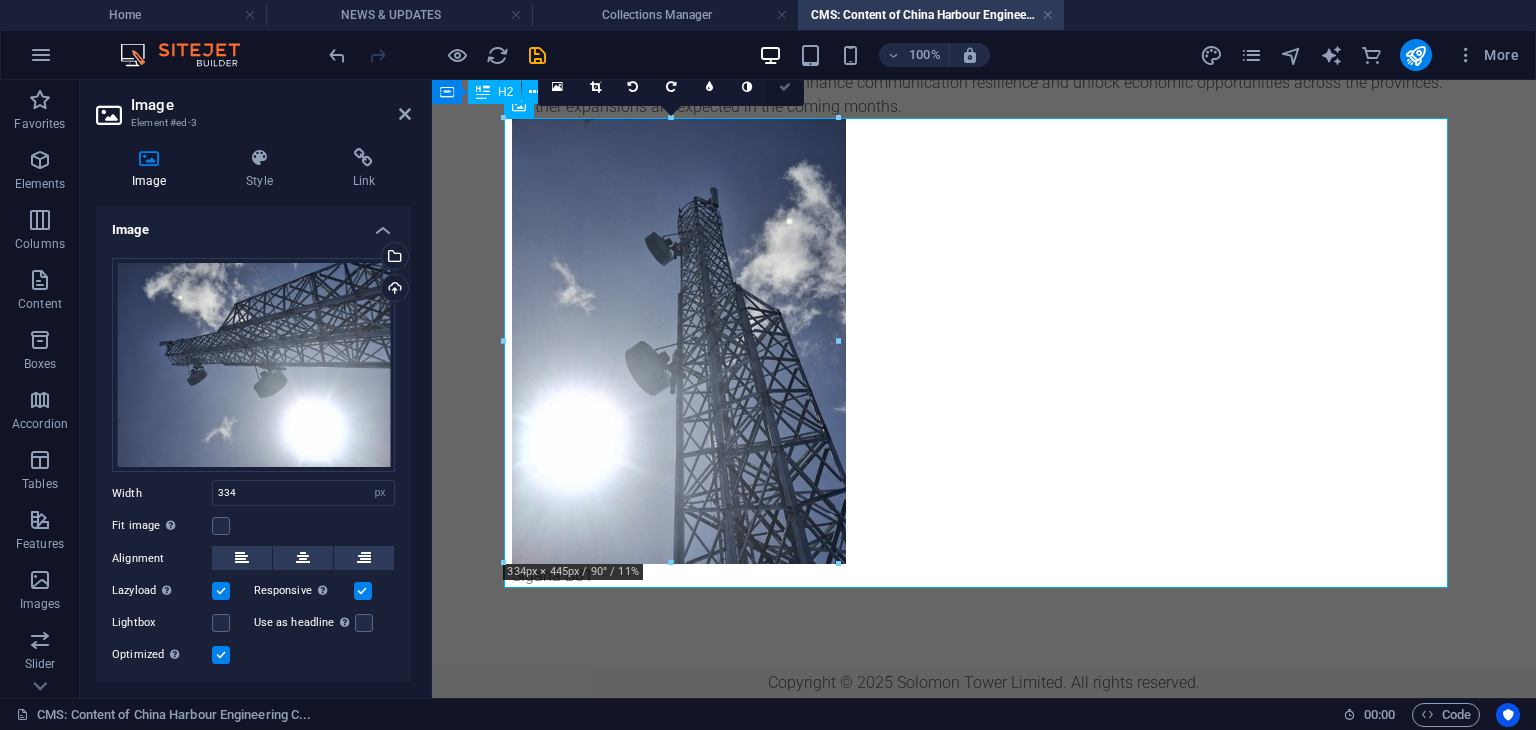 click at bounding box center [785, 87] 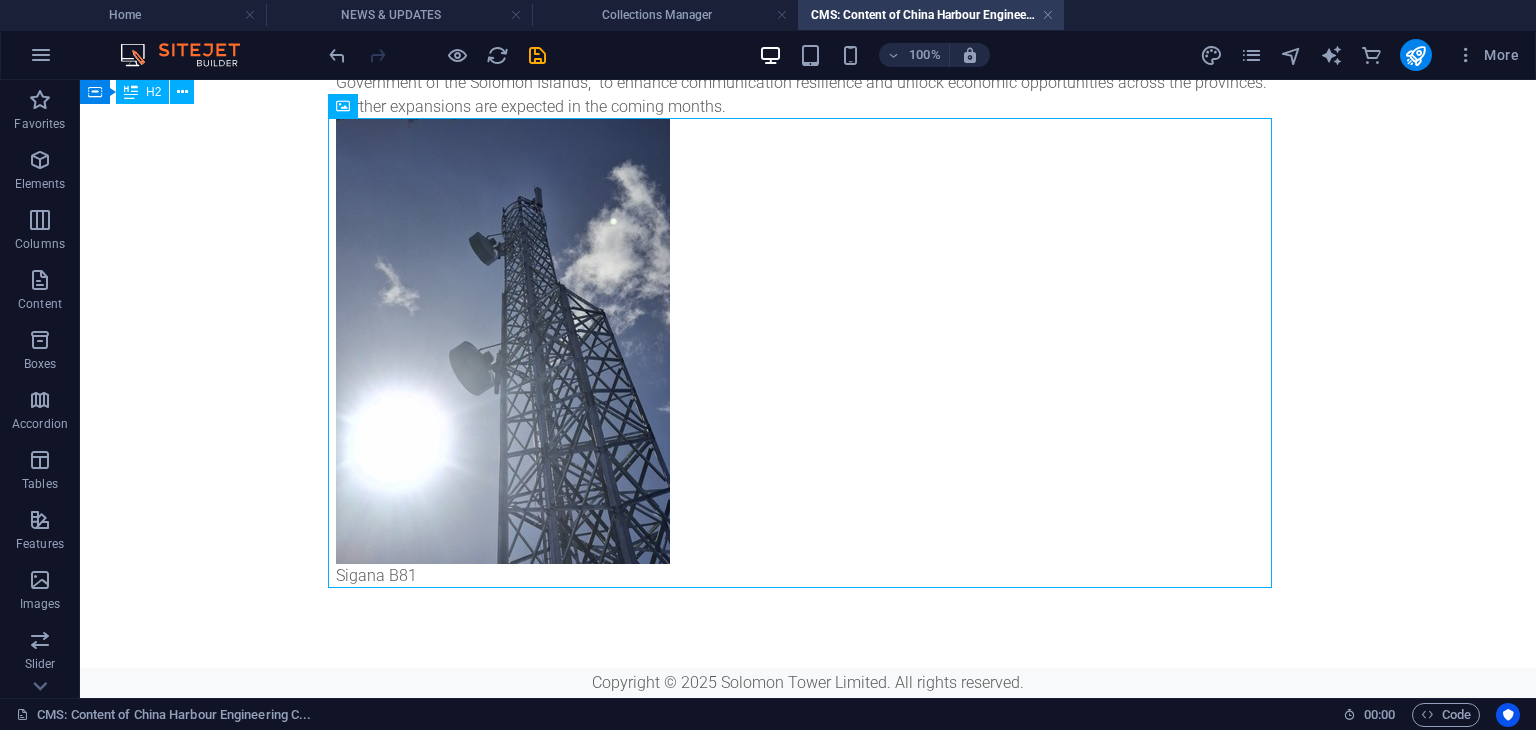 click on "Solomon Tower Limited
In a significant step toward enhancing connectivity across the Solomon Islands, China Harbor Engineering Company (CHEC) and Huawei have   successfully activated another five new telecommunication tower sites as of [MONTH] [DAY], [YEAR], bringing the total number of operational sites to 40. The newly launched towers are located at: 1.Sigana (B81)– ([PROVINCE]) 2.Tirotonga(M76)-– ([PROVINCE]) 3.Laugoata (M85)- ([PROVINCE]) 4.Leufoman(B86) - ([PROVINCE]) 5.Tiaro(M125) - ([PROVINCE]) These installations are part of an ongoing effort to strengthen reliable communication networks, particularly benefiting rural and remote communities. The expanded coverage is expected to significantly improve access for businesses, farmers, health centers, schools, and other vital sectors. Sigana B81
Copyright © [YEAR] Solomon Tower Limited. All rights reserved." at bounding box center (808, 116) 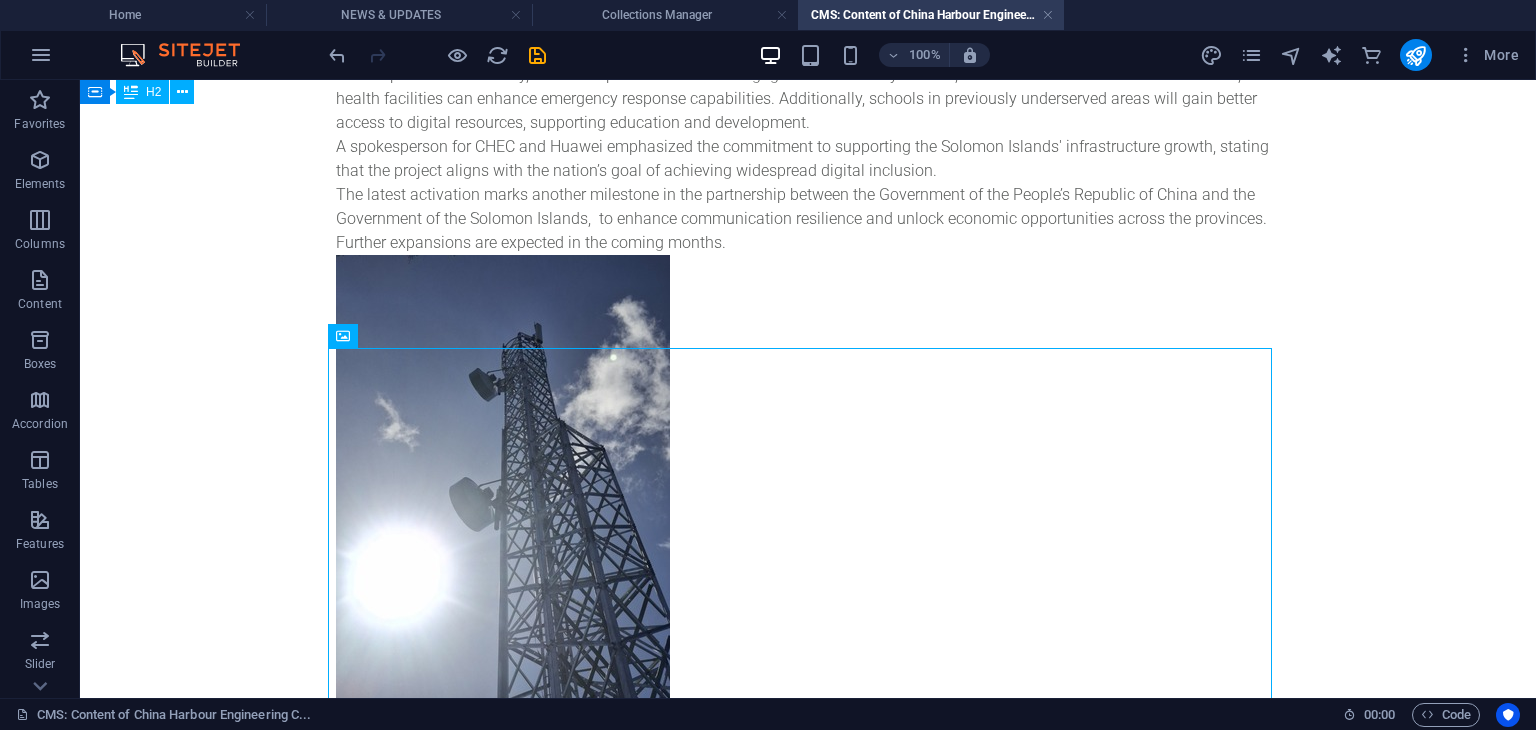 scroll, scrollTop: 245, scrollLeft: 0, axis: vertical 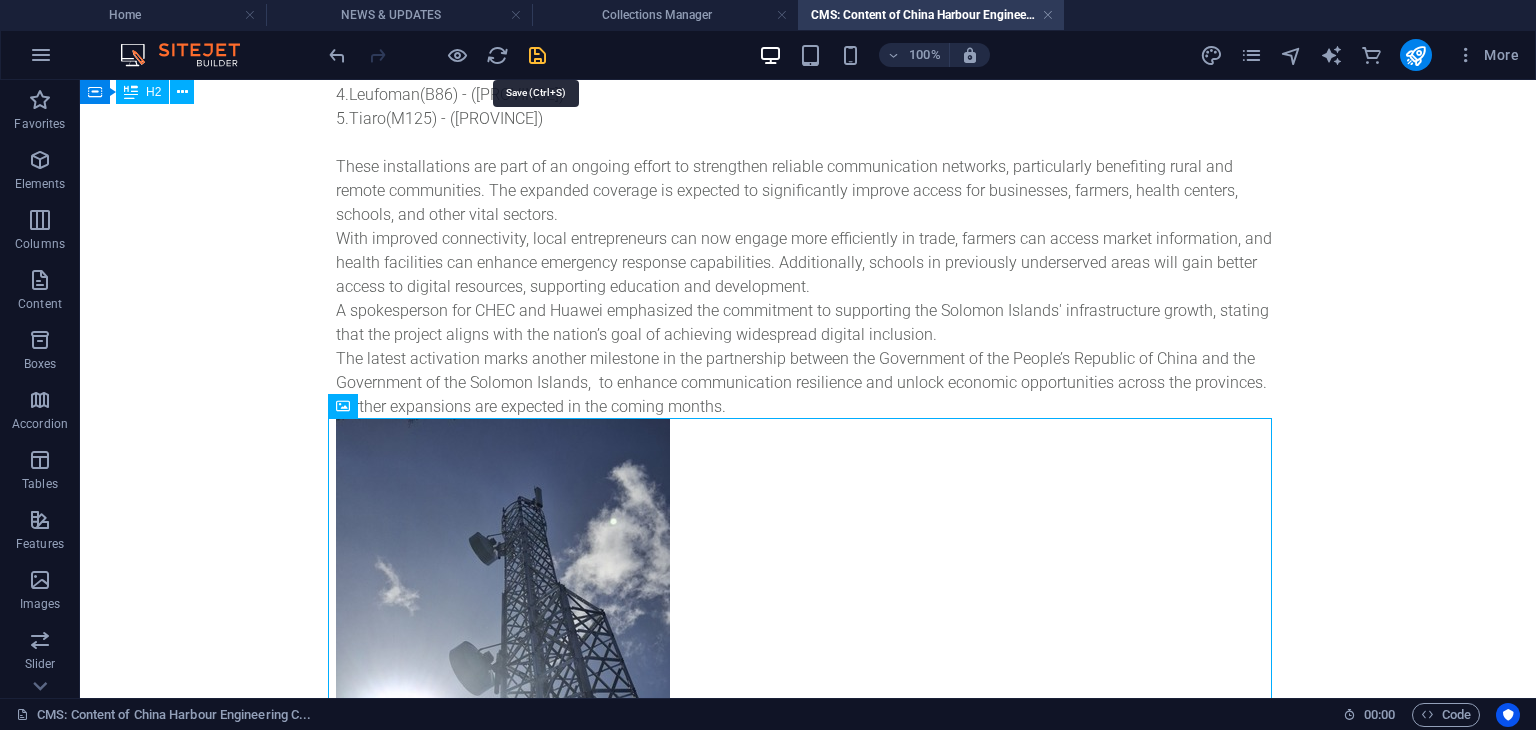 click at bounding box center (537, 55) 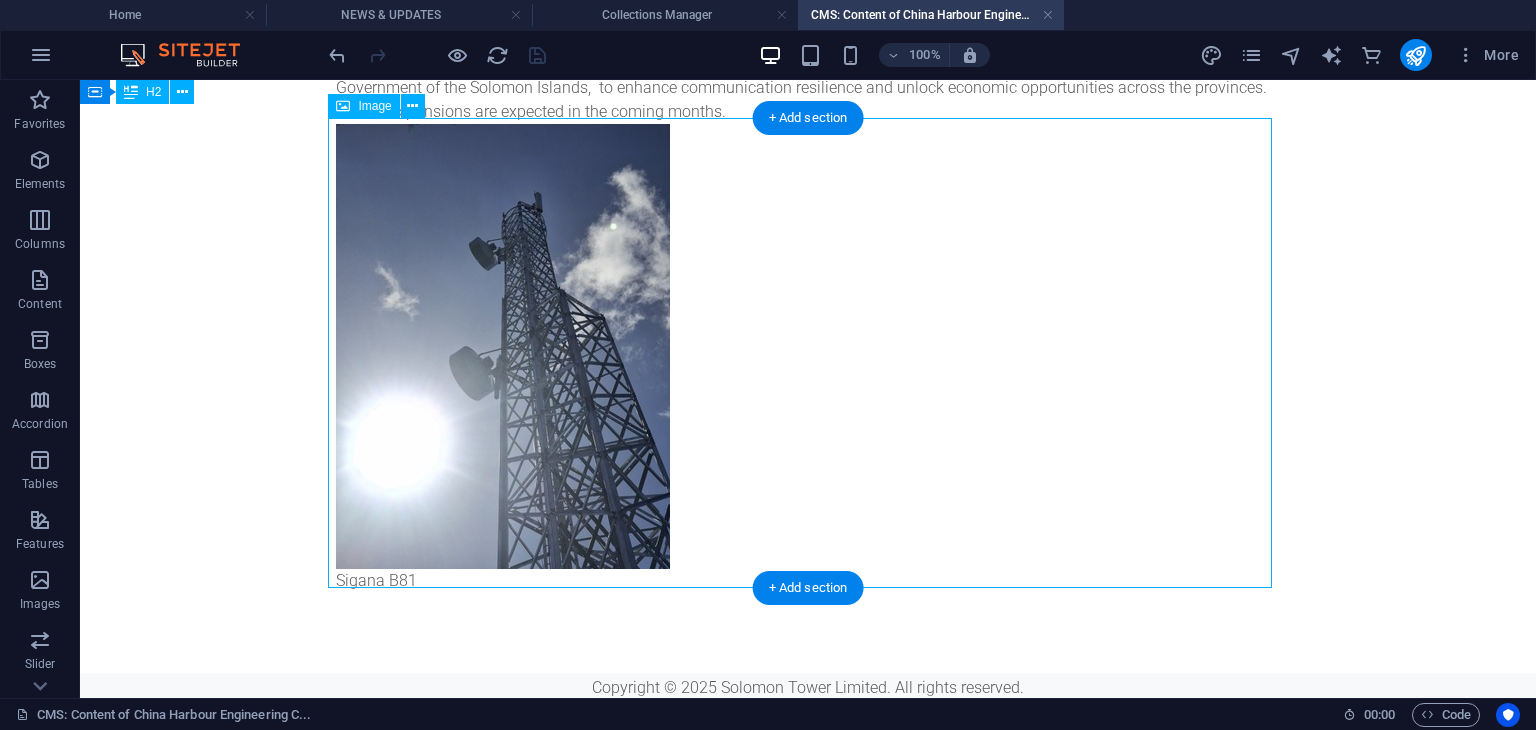 scroll, scrollTop: 545, scrollLeft: 0, axis: vertical 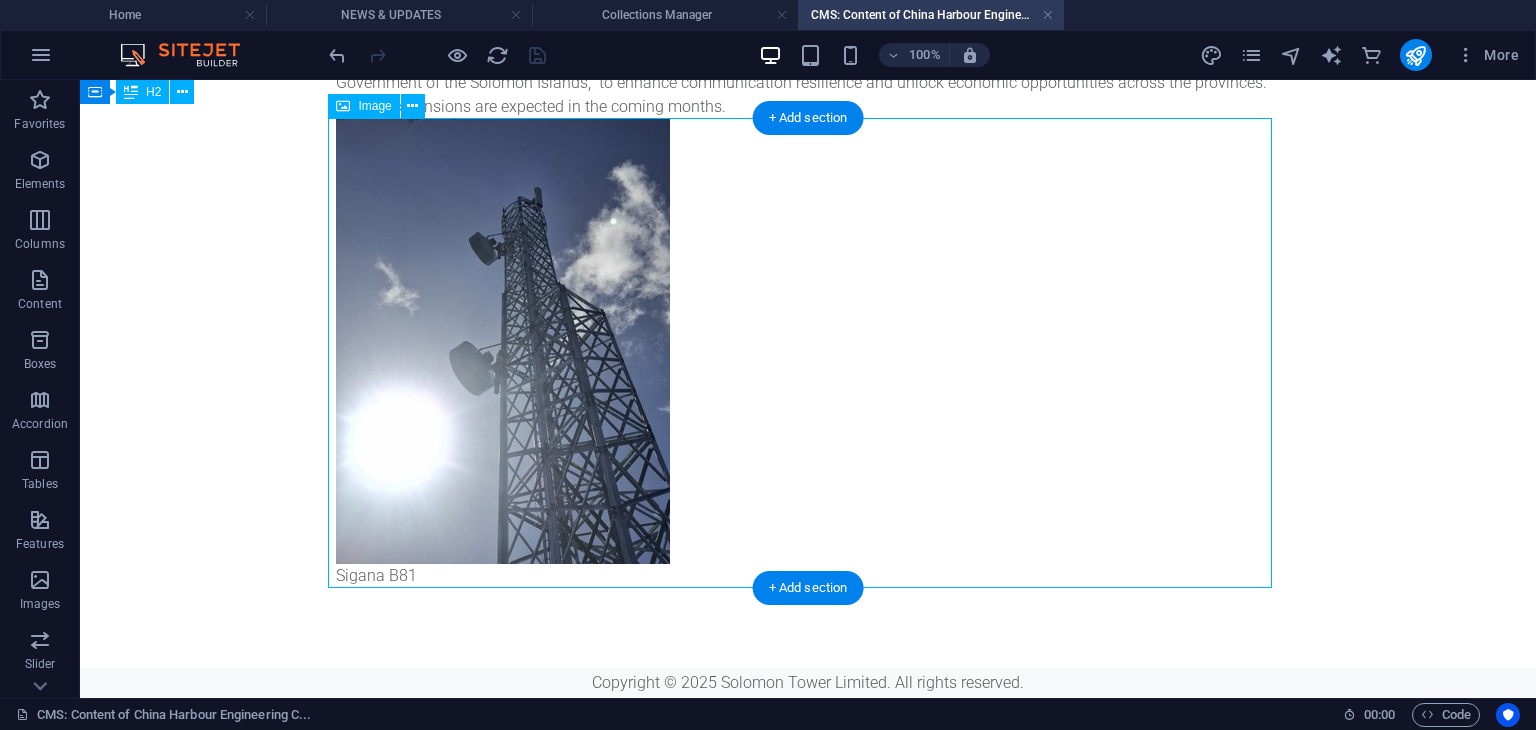 click on "Sigana B81" at bounding box center (808, 353) 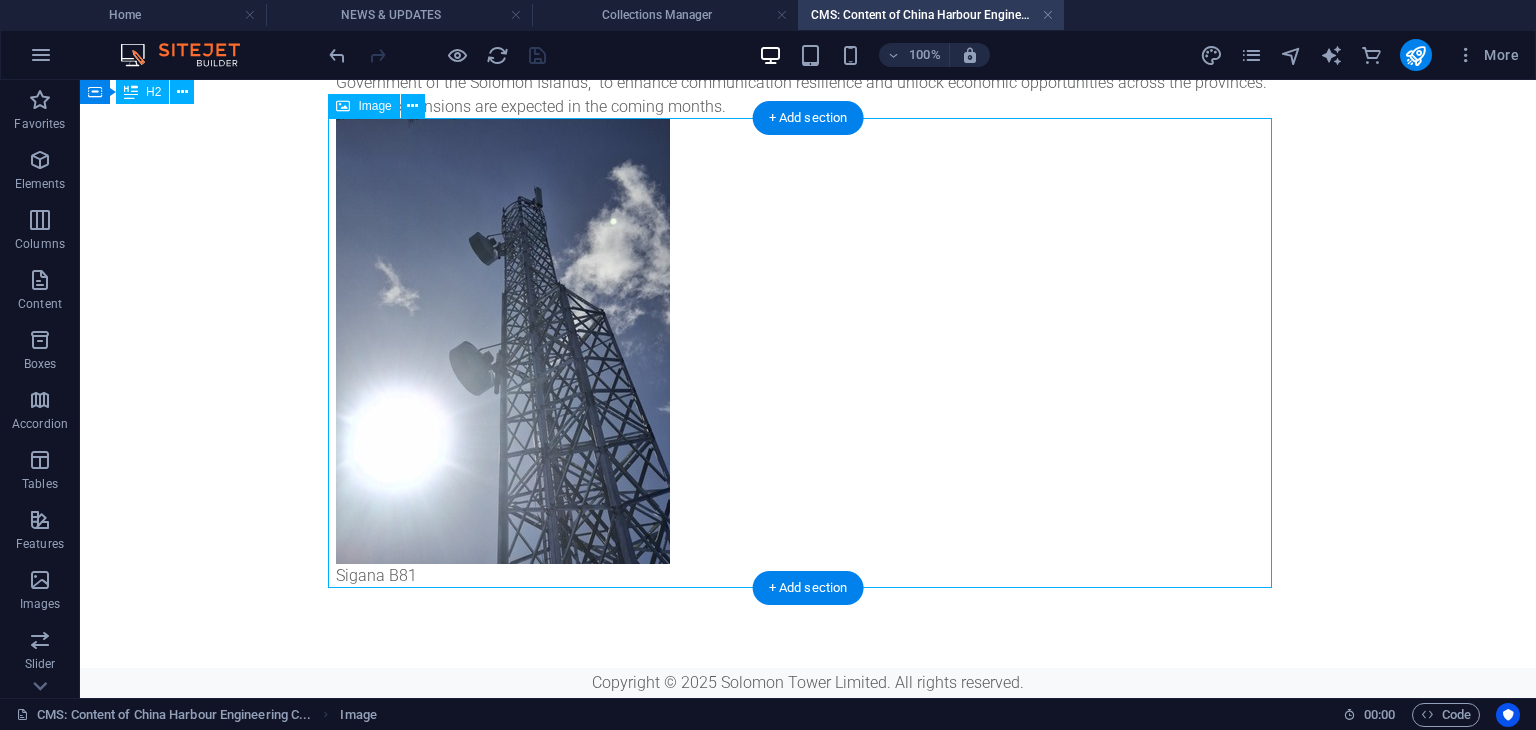 click on "Sigana B81" at bounding box center [808, 353] 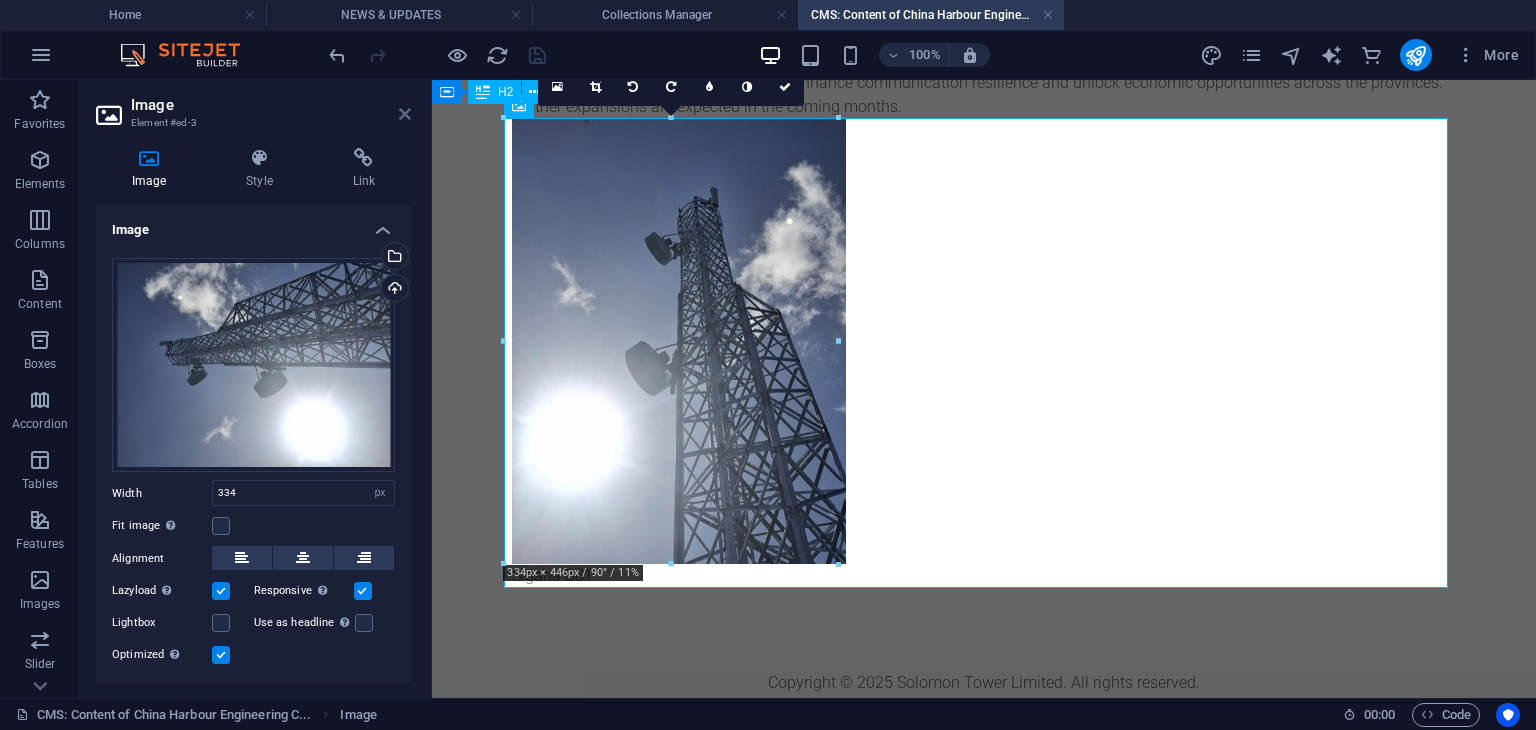 click at bounding box center (405, 114) 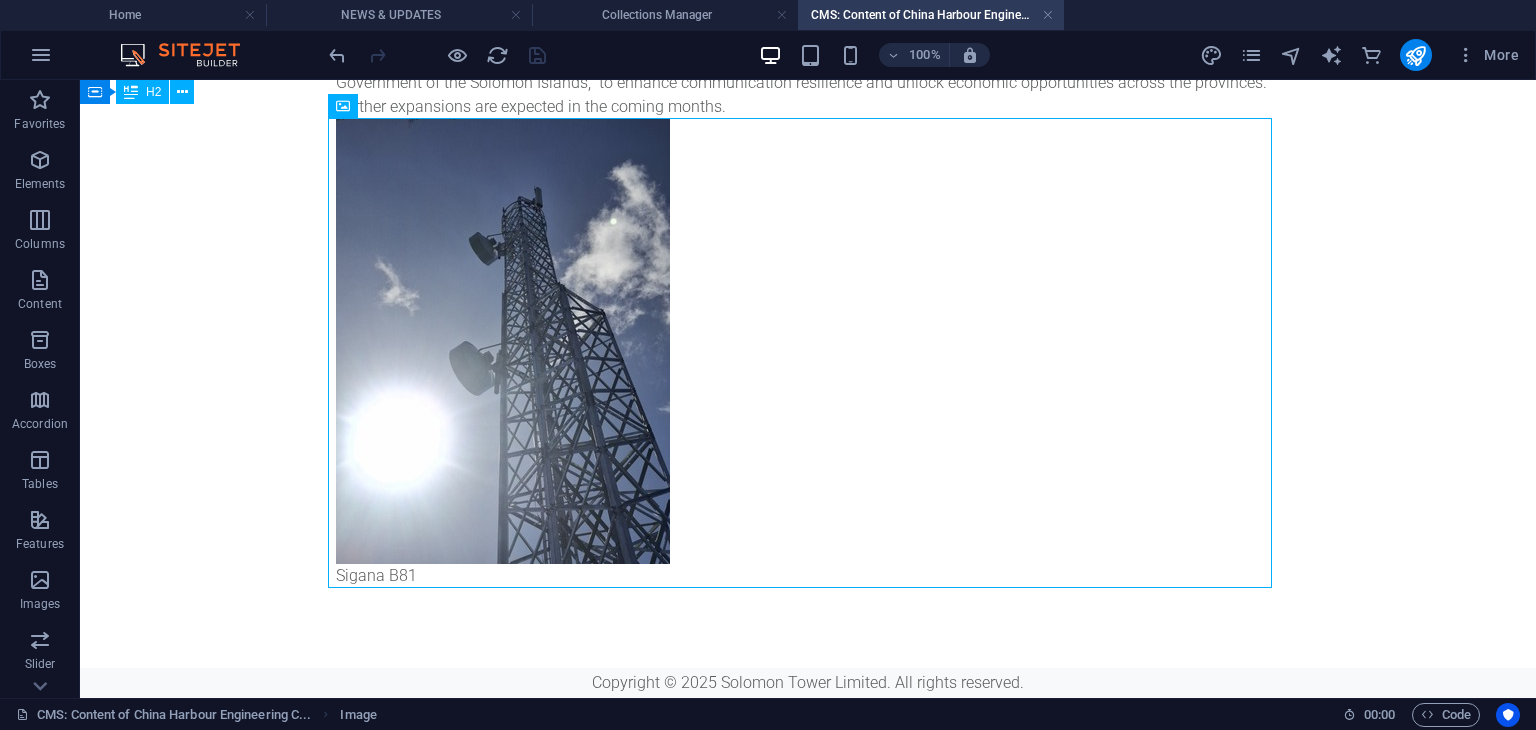 click on "Solomon Tower Limited
In a significant step toward enhancing connectivity across the Solomon Islands, China Harbor Engineering Company (CHEC) and Huawei have   successfully activated another five new telecommunication tower sites as of [MONTH] [DAY], [YEAR], bringing the total number of operational sites to 40. The newly launched towers are located at: 1.Sigana (B81)– ([PROVINCE]) 2.Tirotonga(M76)-– ([PROVINCE]) 3.Laugoata (M85)- ([PROVINCE]) 4.Leufoman(B86) - ([PROVINCE]) 5.Tiaro(M125) - ([PROVINCE]) These installations are part of an ongoing effort to strengthen reliable communication networks, particularly benefiting rural and remote communities. The expanded coverage is expected to significantly improve access for businesses, farmers, health centers, schools, and other vital sectors. Sigana B81
Copyright © [YEAR] Solomon Tower Limited. All rights reserved." at bounding box center [808, 116] 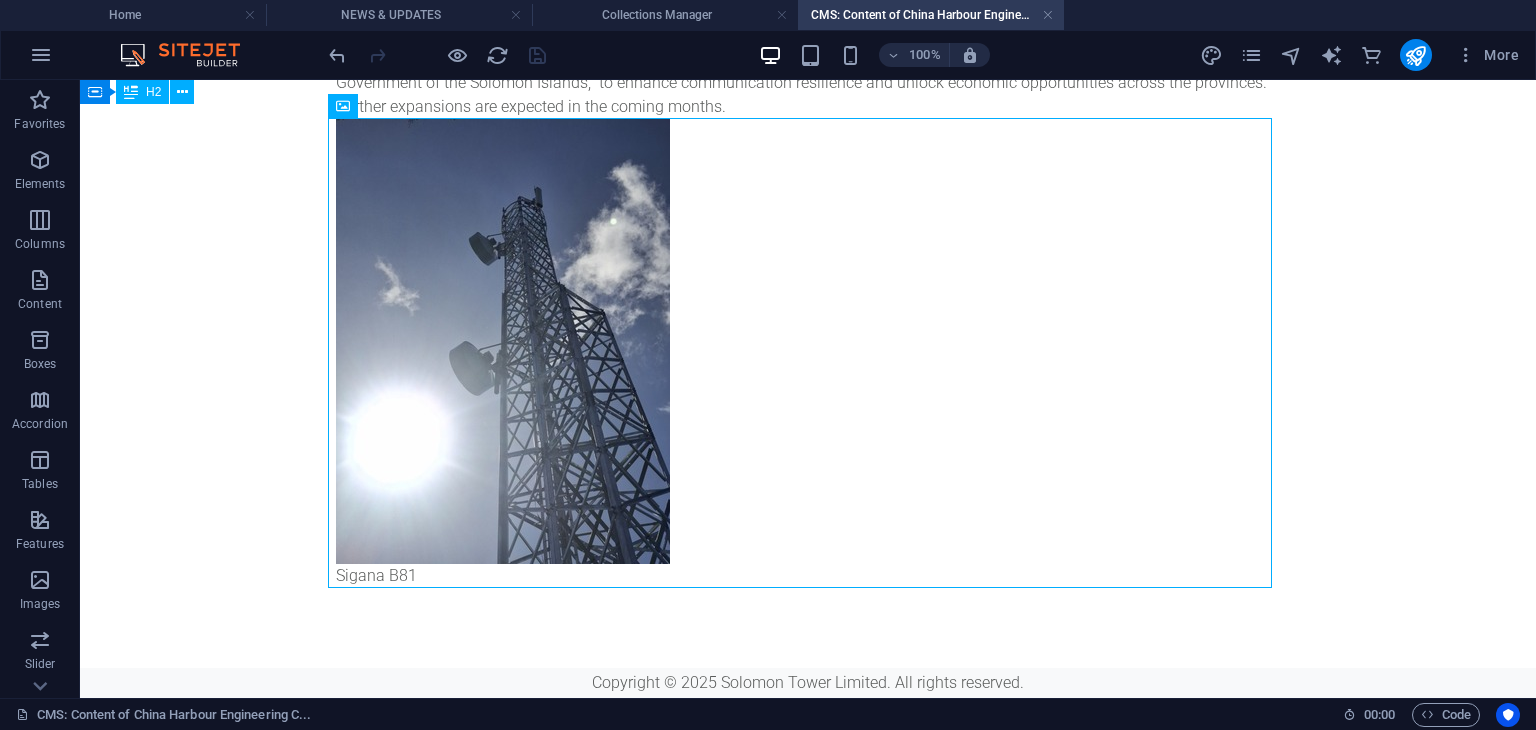 click on "Solomon Tower Limited
In a significant step toward enhancing connectivity across the Solomon Islands, China Harbor Engineering Company (CHEC) and Huawei have   successfully activated another five new telecommunication tower sites as of [MONTH] [DAY], [YEAR], bringing the total number of operational sites to 40. The newly launched towers are located at: 1.Sigana (B81)– ([PROVINCE]) 2.Tirotonga(M76)-– ([PROVINCE]) 3.Laugoata (M85)- ([PROVINCE]) 4.Leufoman(B86) - ([PROVINCE]) 5.Tiaro(M125) - ([PROVINCE]) These installations are part of an ongoing effort to strengthen reliable communication networks, particularly benefiting rural and remote communities. The expanded coverage is expected to significantly improve access for businesses, farmers, health centers, schools, and other vital sectors. Sigana B81
Copyright © [YEAR] Solomon Tower Limited. All rights reserved." at bounding box center [808, 116] 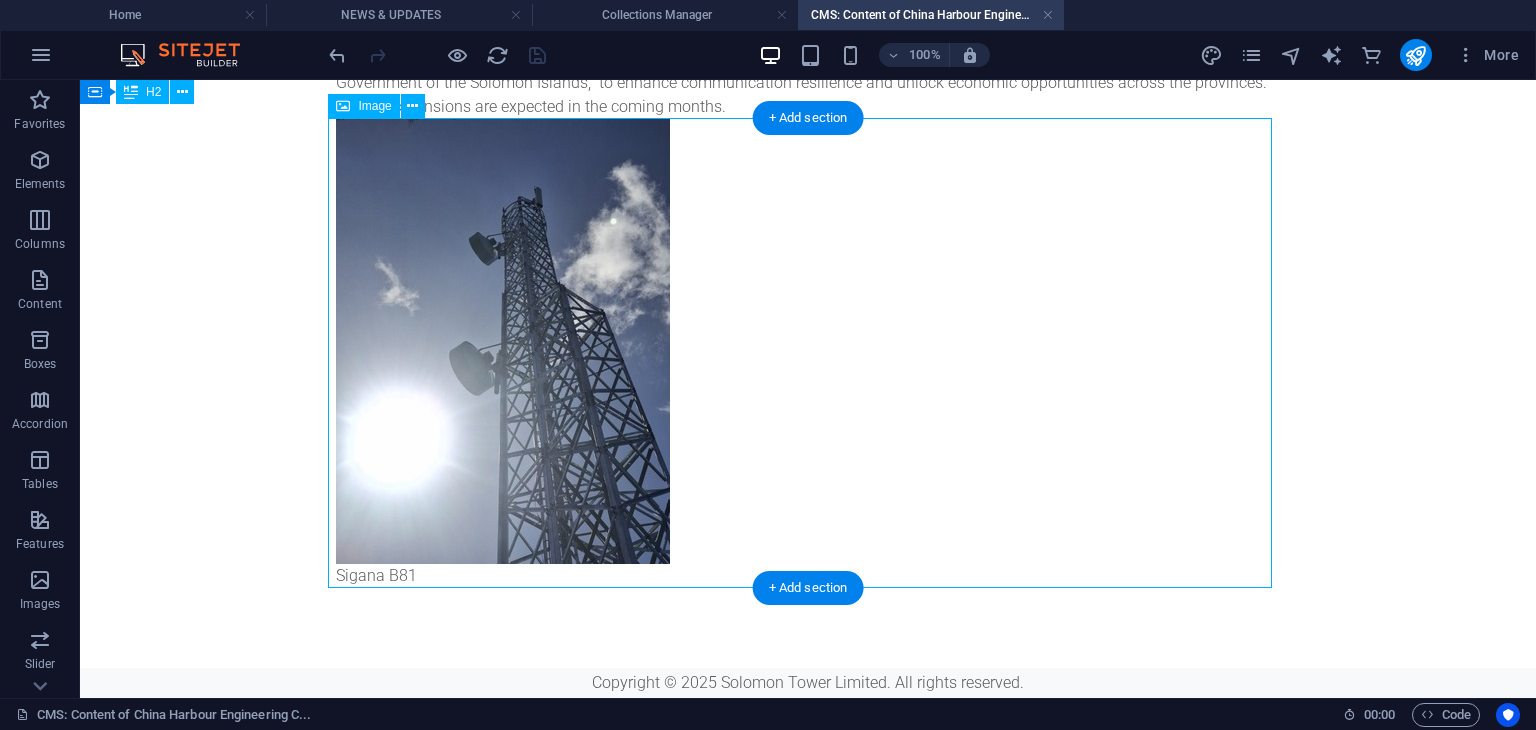 click on "Sigana B81" at bounding box center [808, 353] 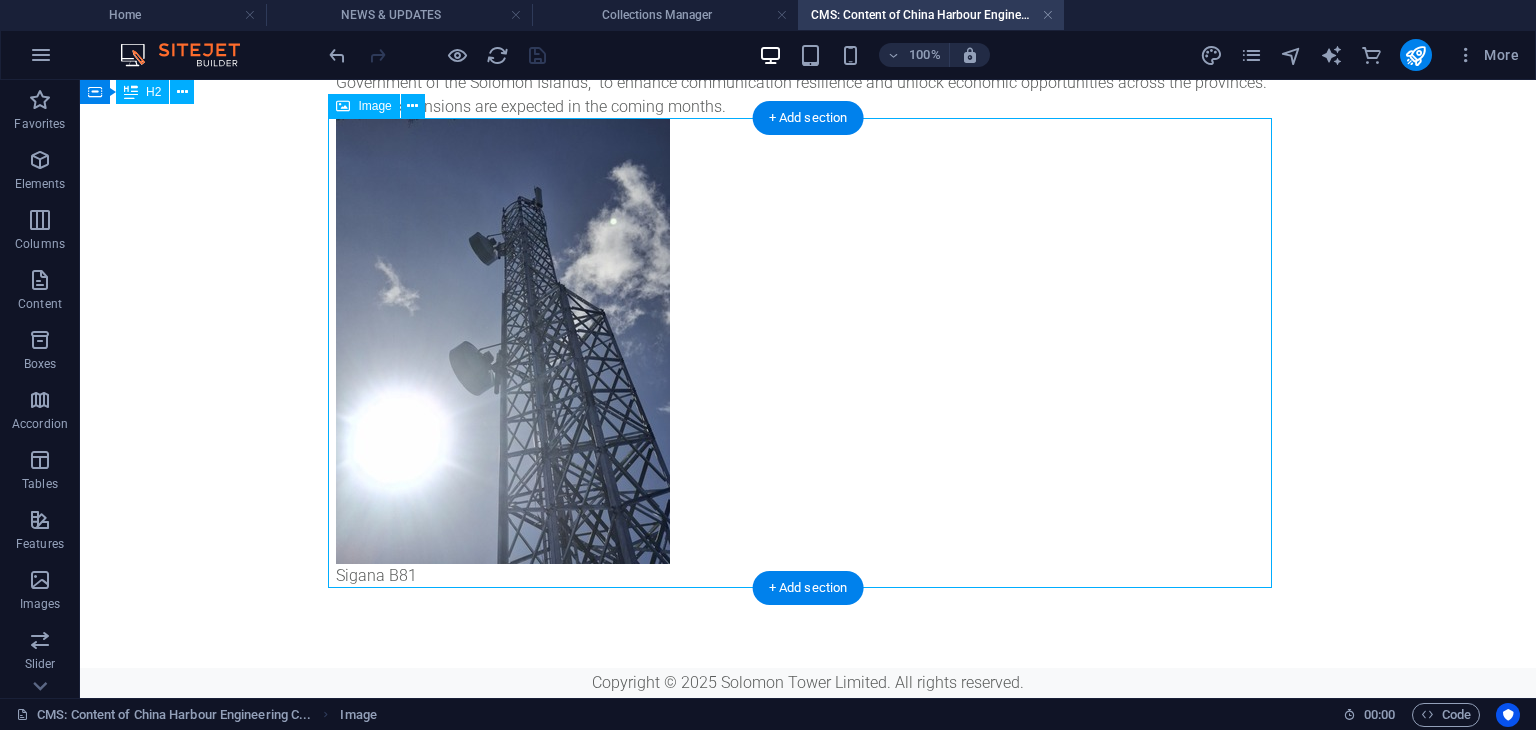 click on "Sigana B81" at bounding box center [808, 353] 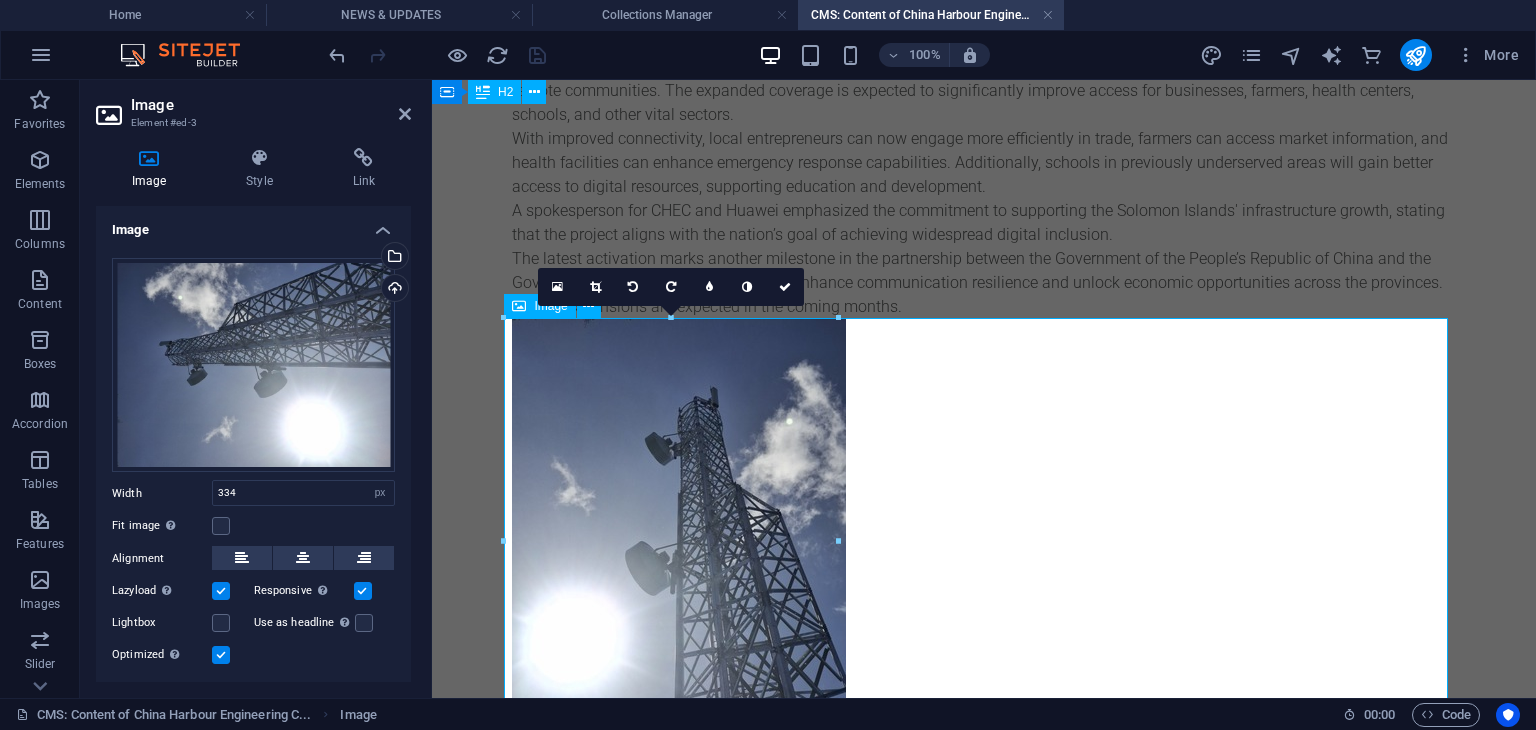 scroll, scrollTop: 545, scrollLeft: 0, axis: vertical 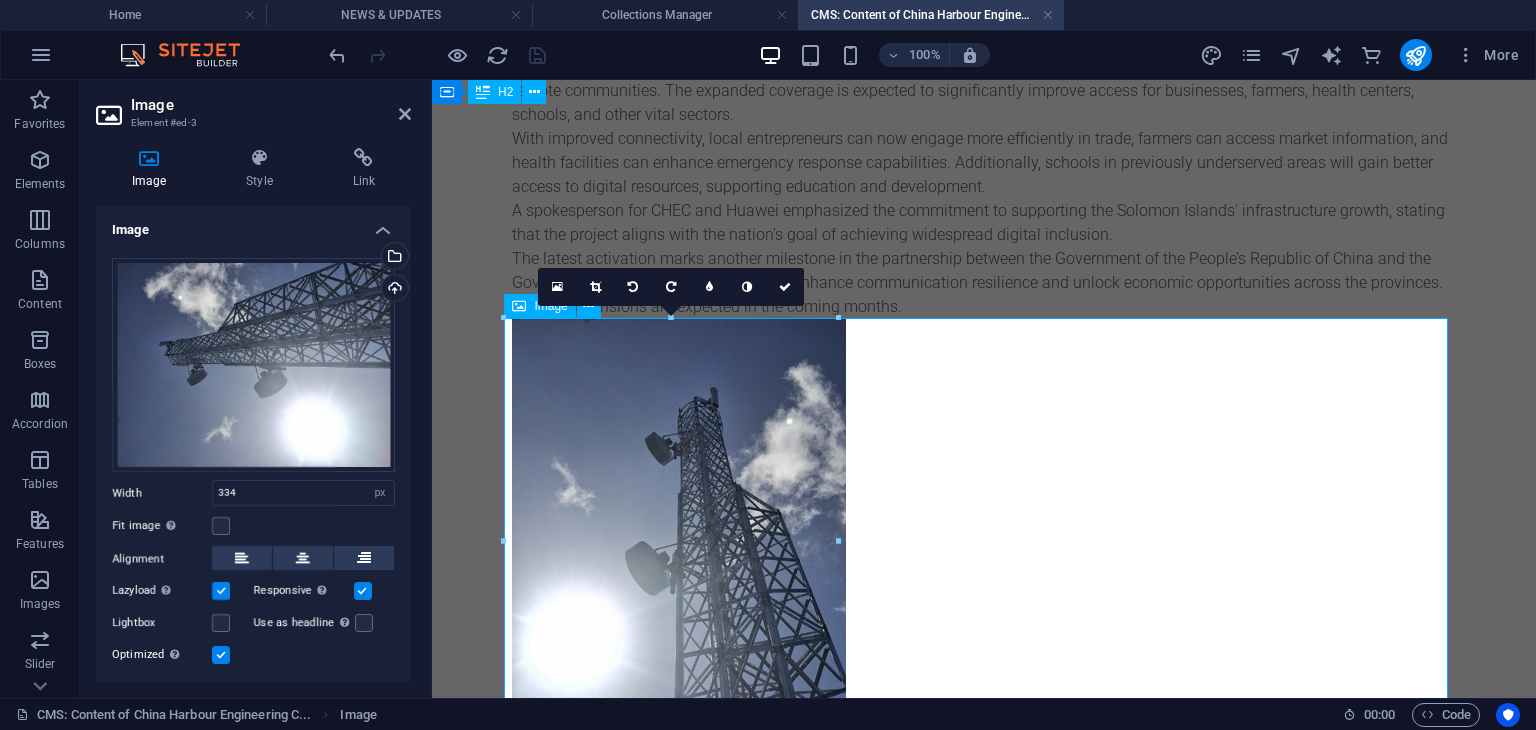 click on "Sigana B81" at bounding box center (984, 553) 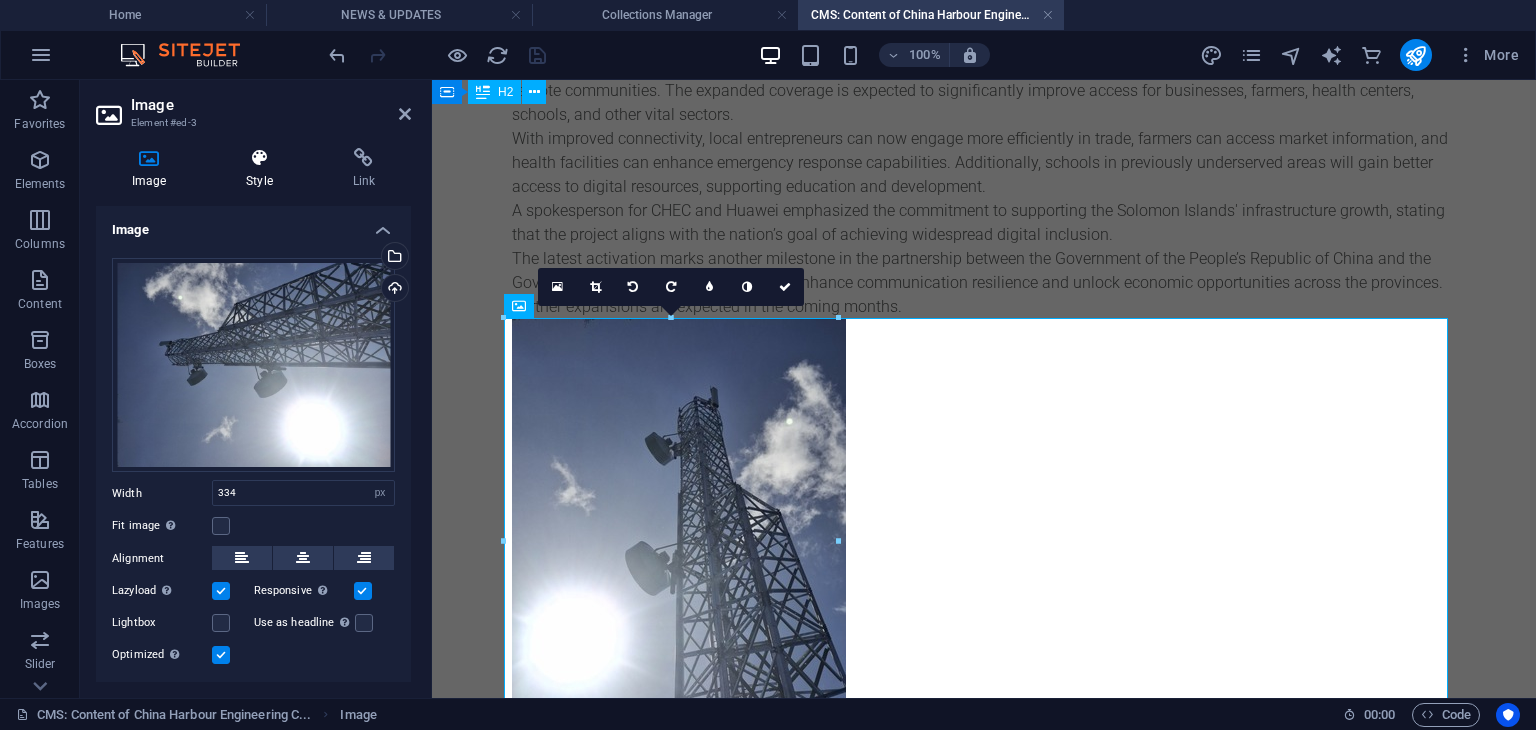 click at bounding box center [259, 158] 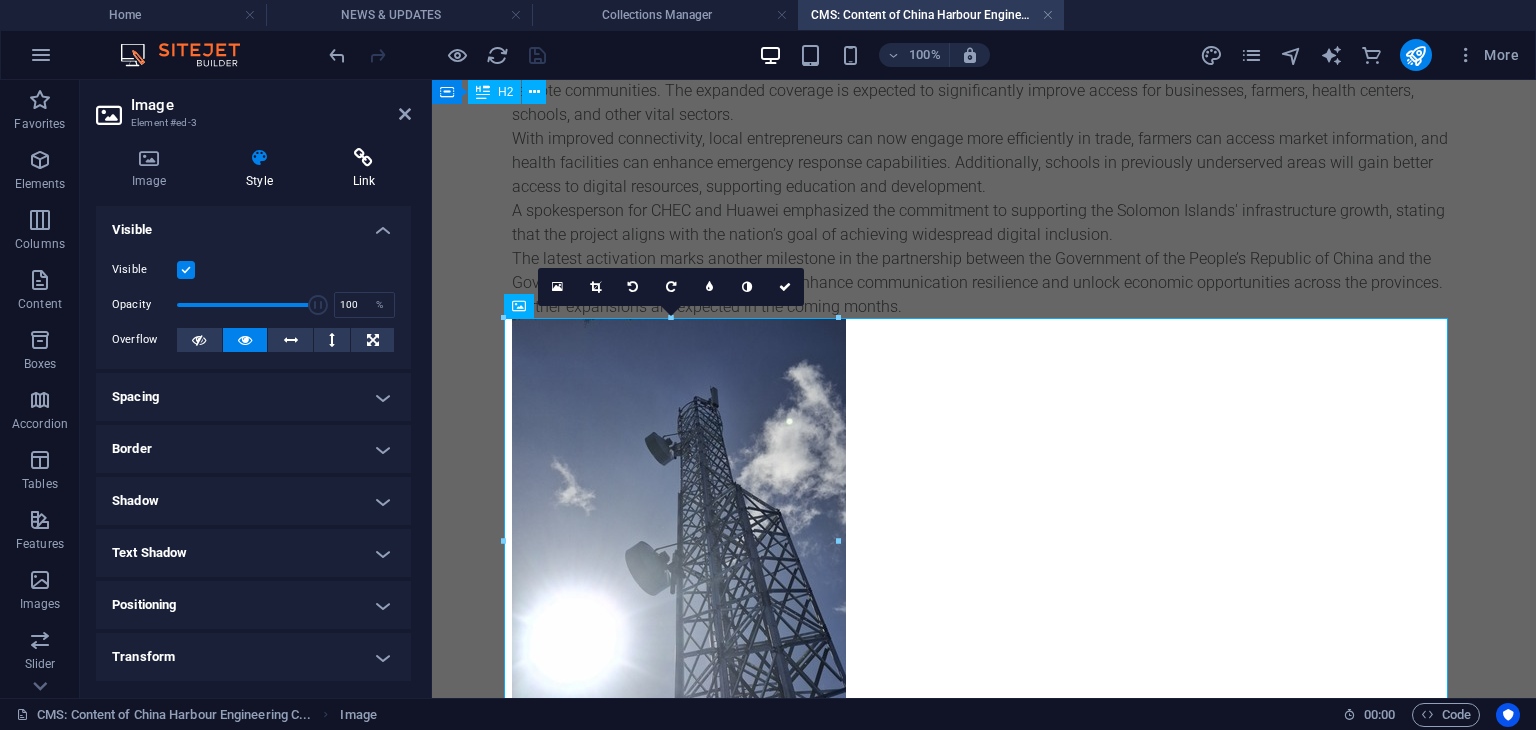 click at bounding box center (364, 158) 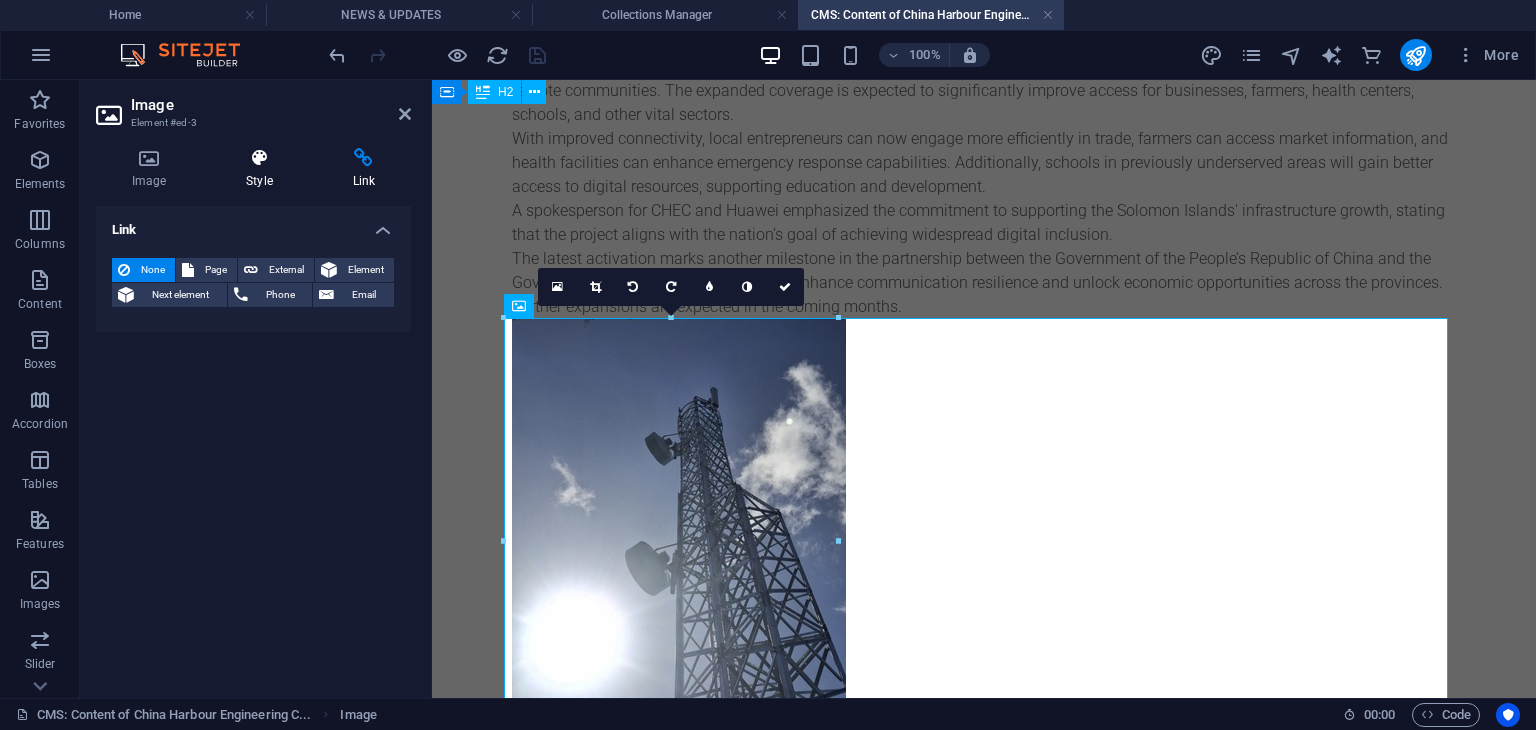 click at bounding box center (259, 158) 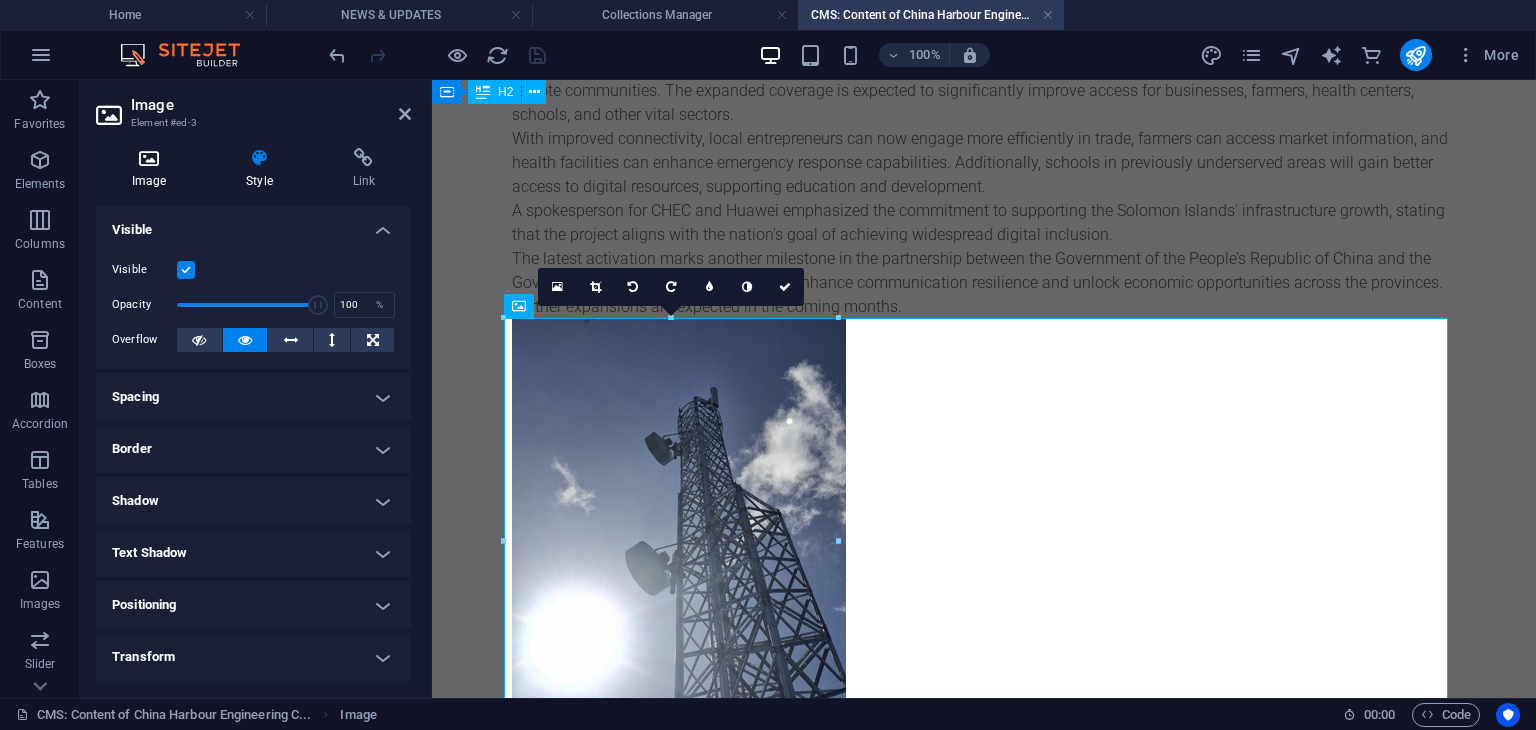 click on "Image" at bounding box center (153, 169) 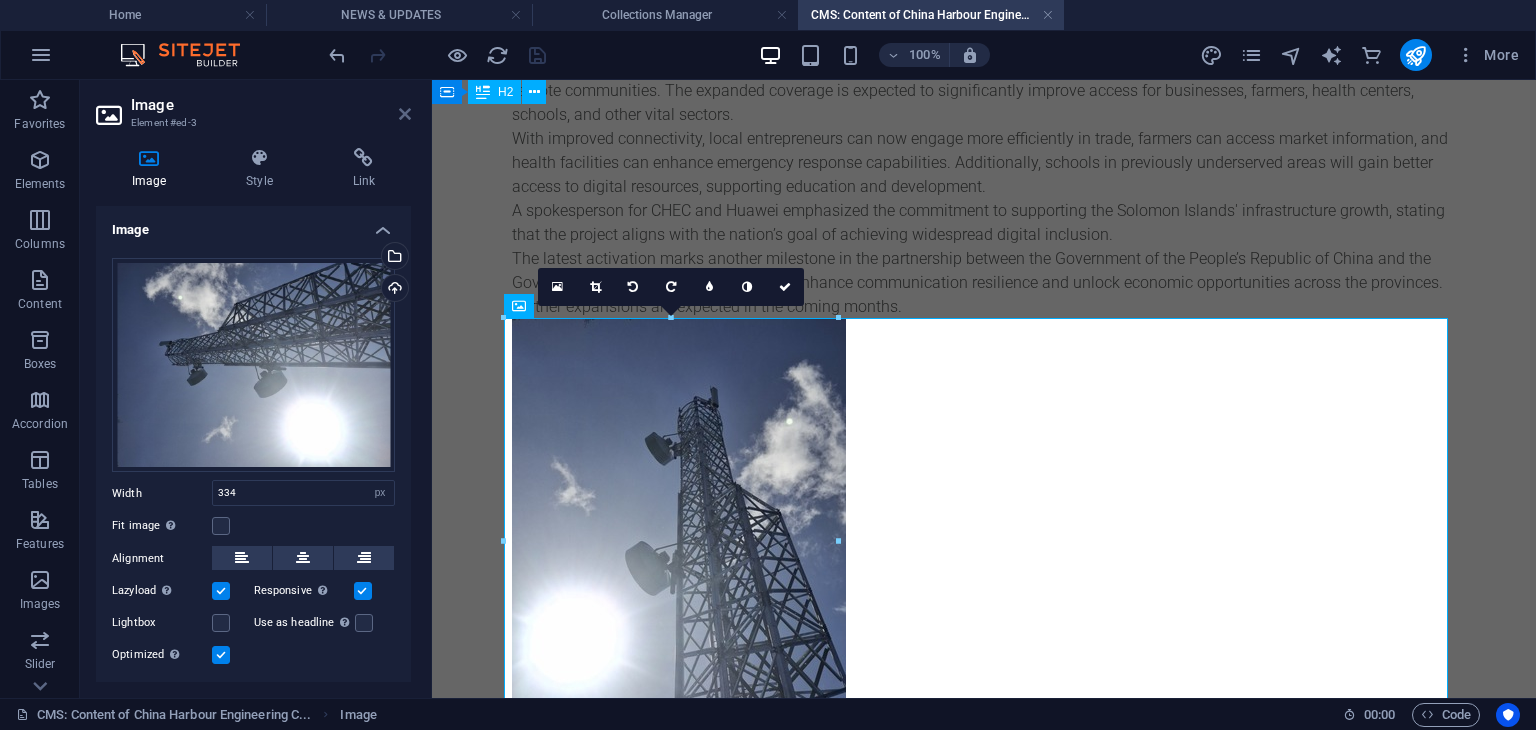drag, startPoint x: 401, startPoint y: 113, endPoint x: 380, endPoint y: 41, distance: 75 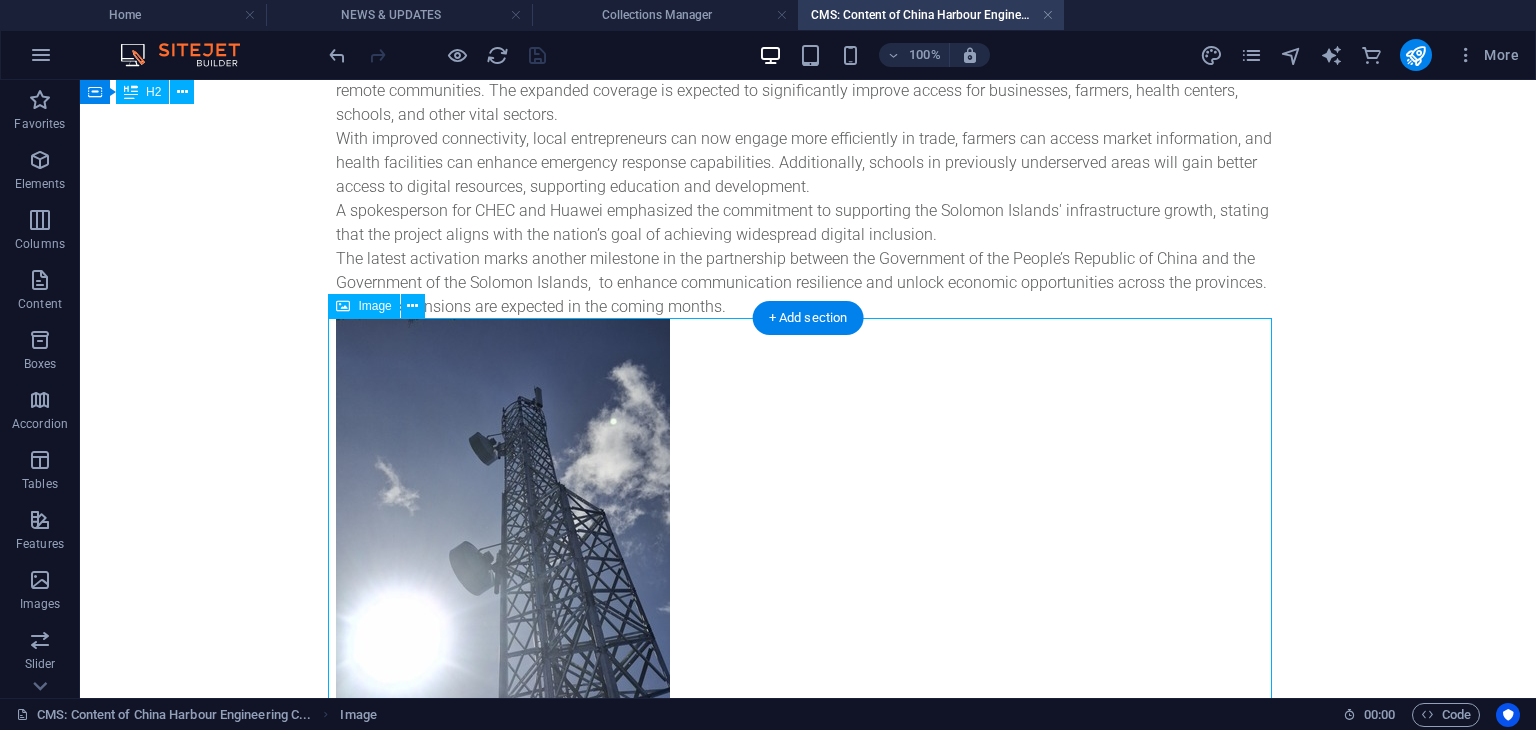 click on "Sigana B81" at bounding box center (808, 553) 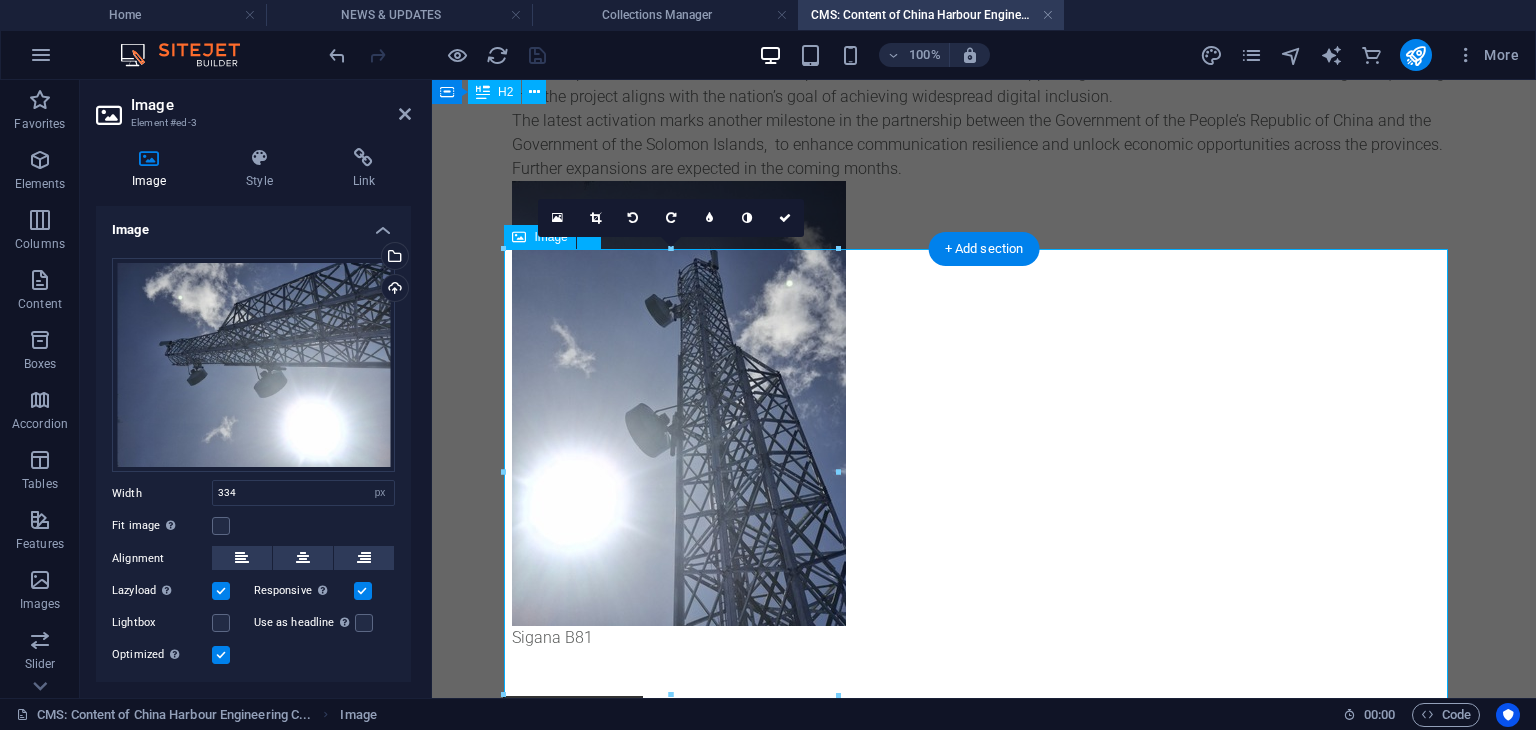 scroll, scrollTop: 545, scrollLeft: 0, axis: vertical 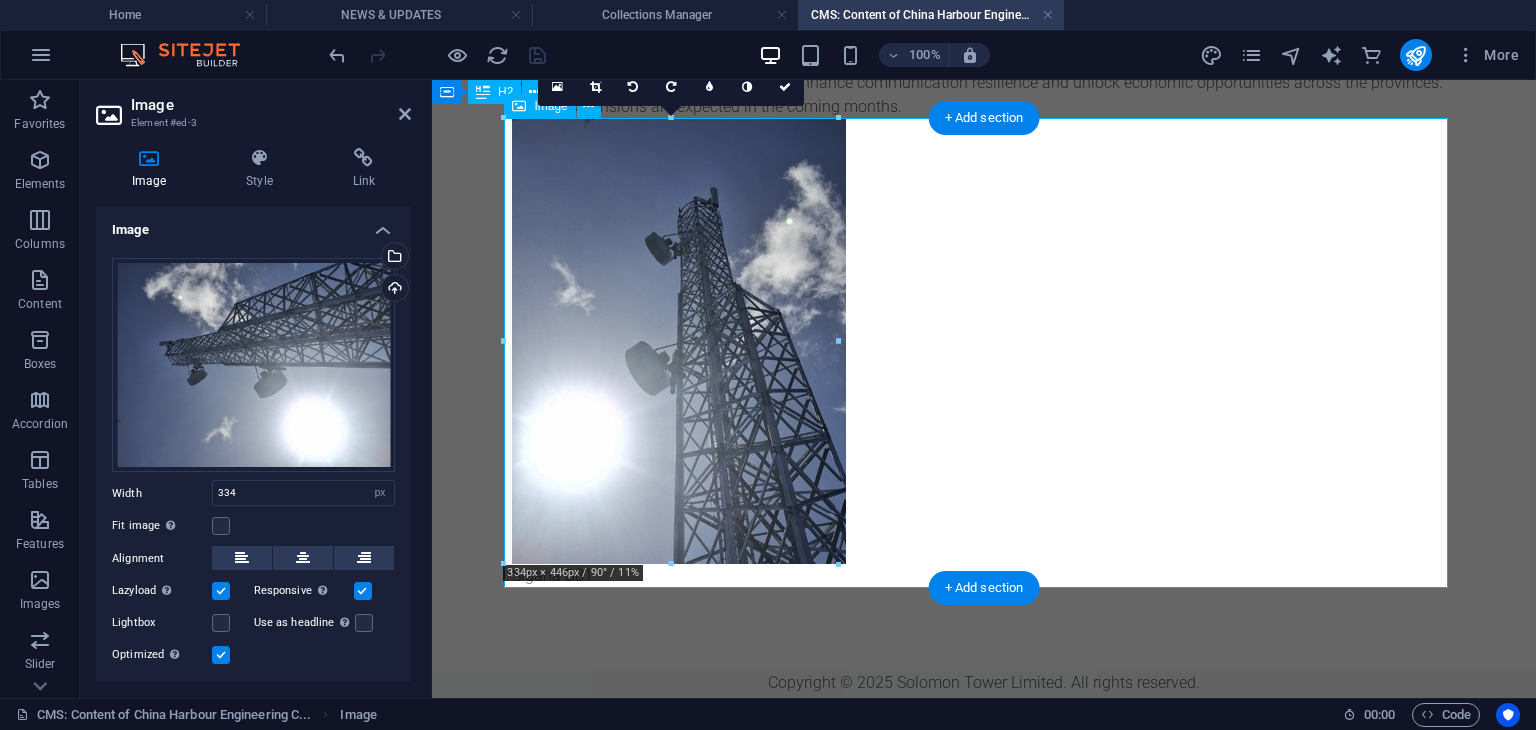 click on "Sigana B81" at bounding box center (984, 353) 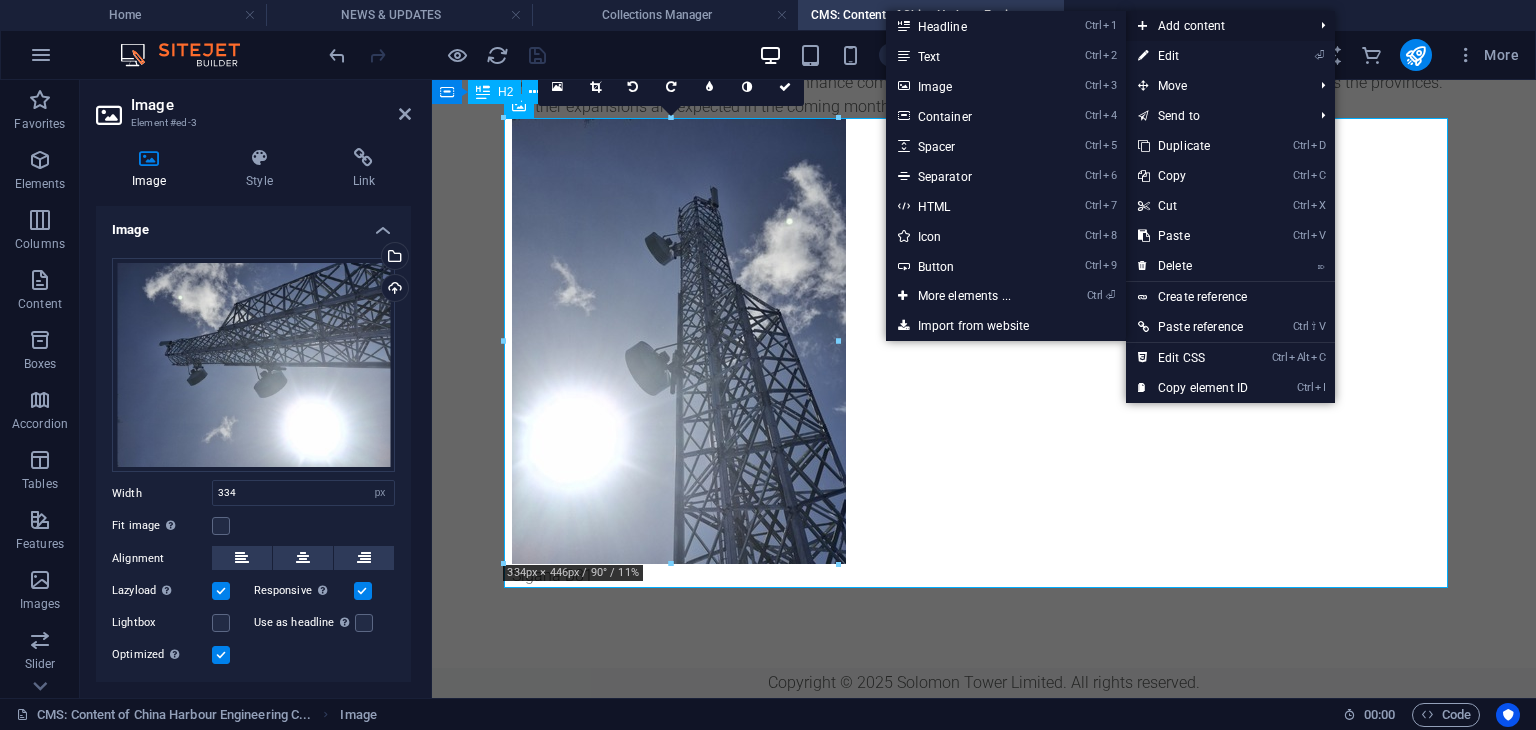 click on "Add content" at bounding box center (1215, 26) 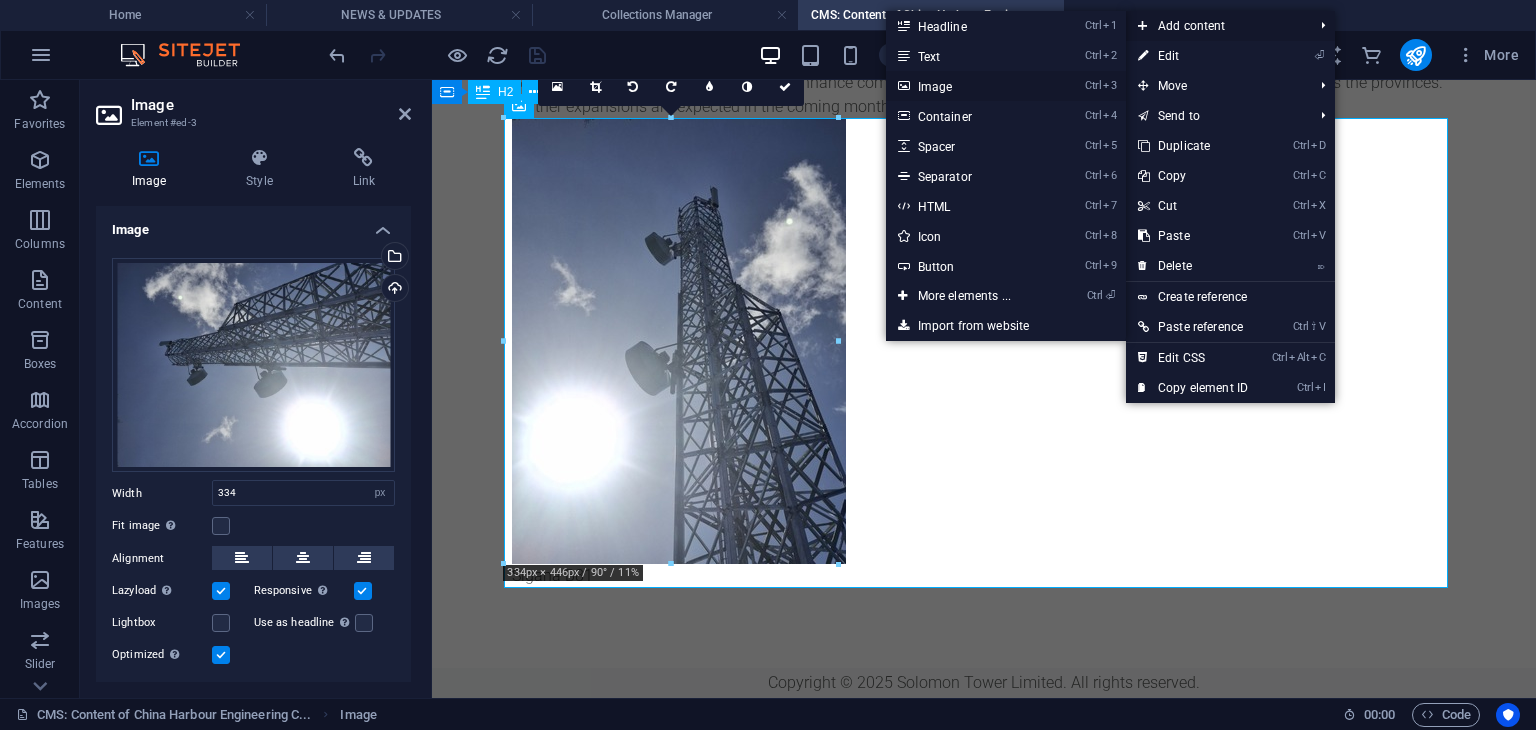 click on "Ctrl 3  Image" at bounding box center [968, 86] 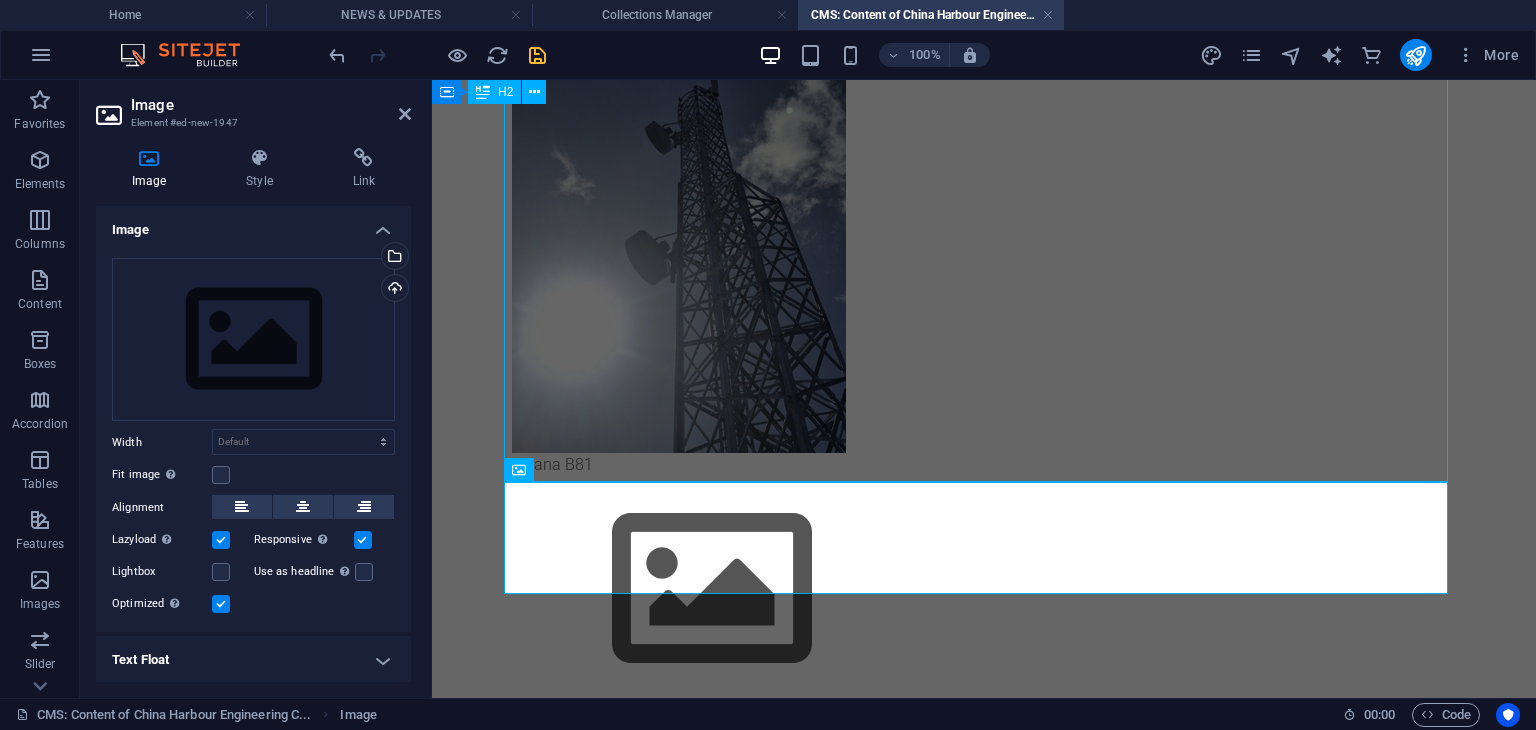 scroll, scrollTop: 658, scrollLeft: 0, axis: vertical 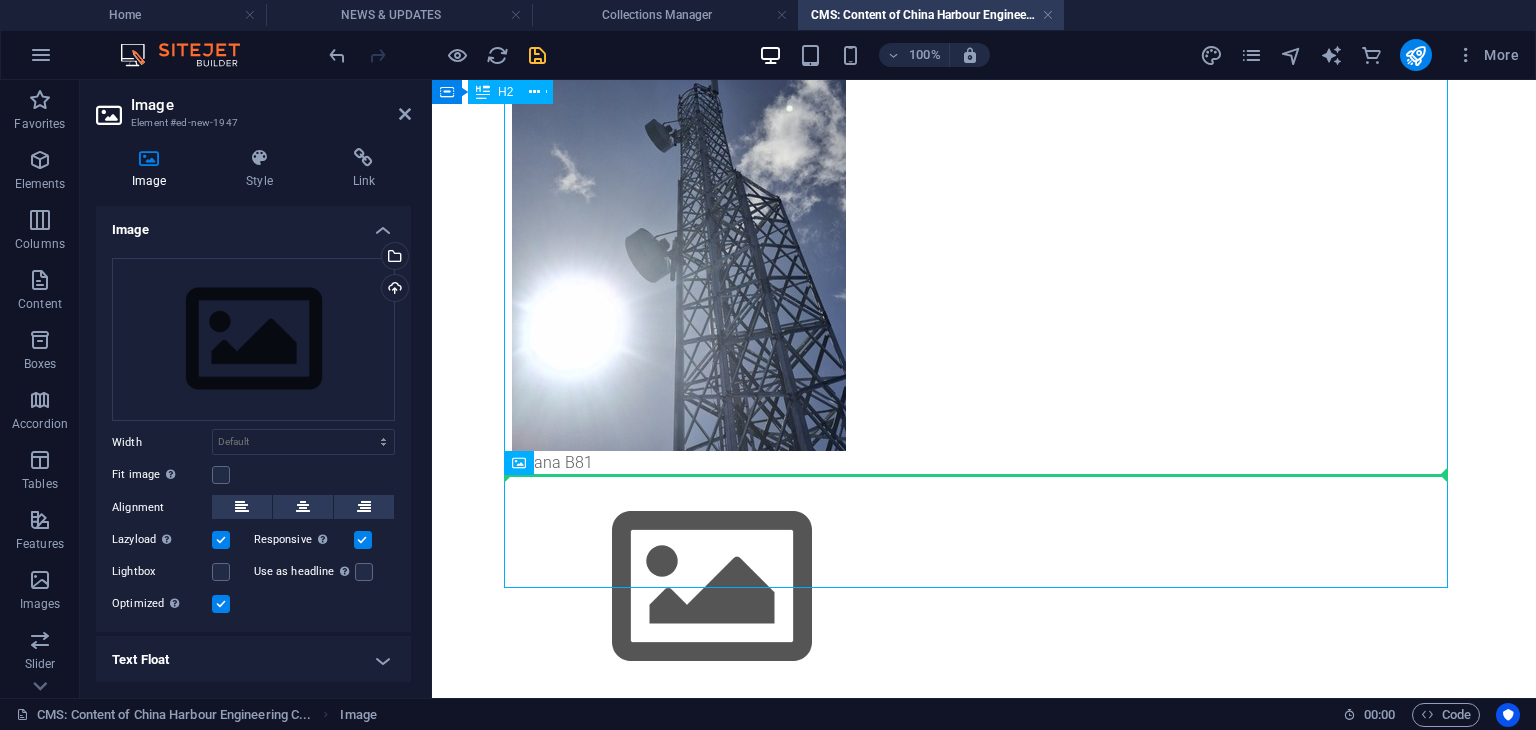 drag, startPoint x: 859, startPoint y: 514, endPoint x: 1065, endPoint y: 265, distance: 323.16714 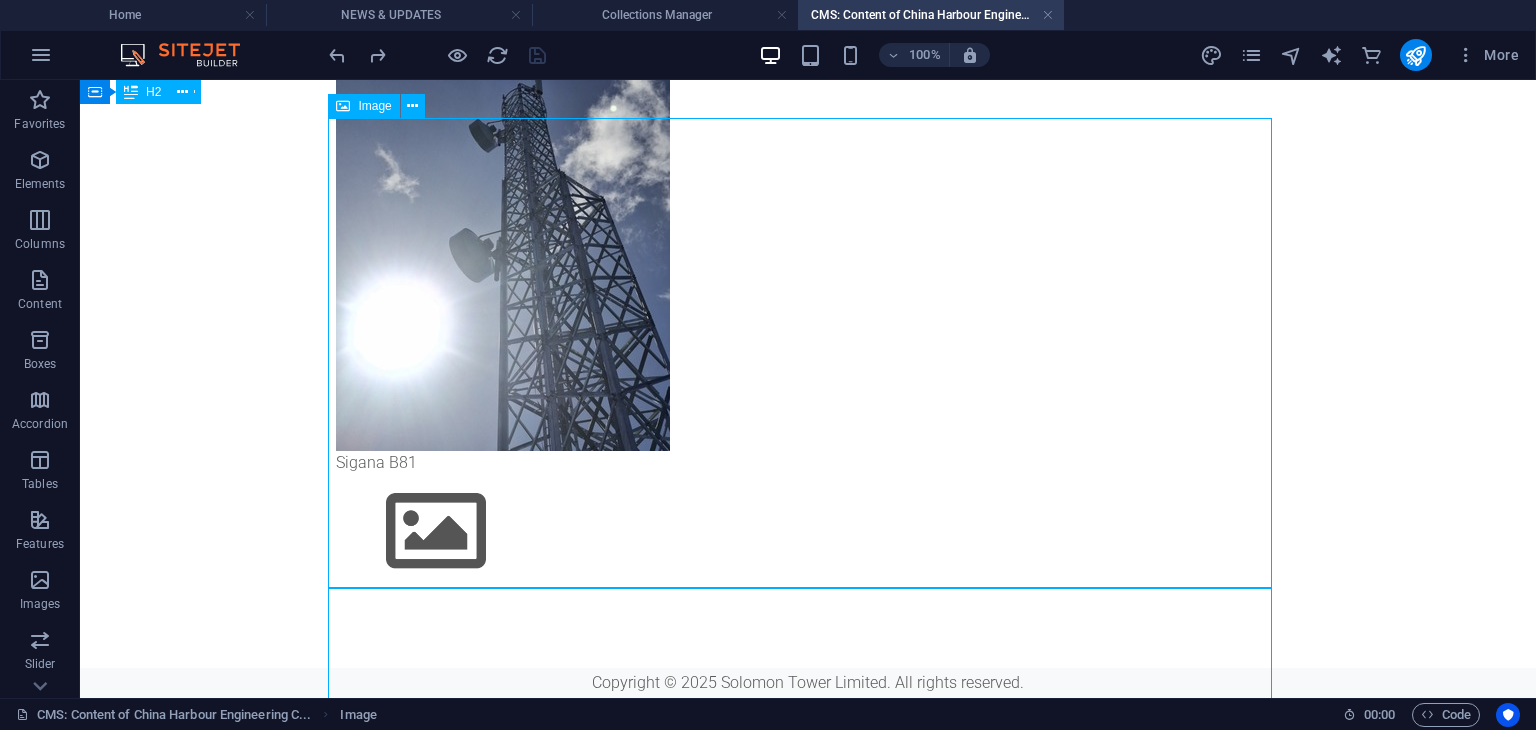 scroll, scrollTop: 545, scrollLeft: 0, axis: vertical 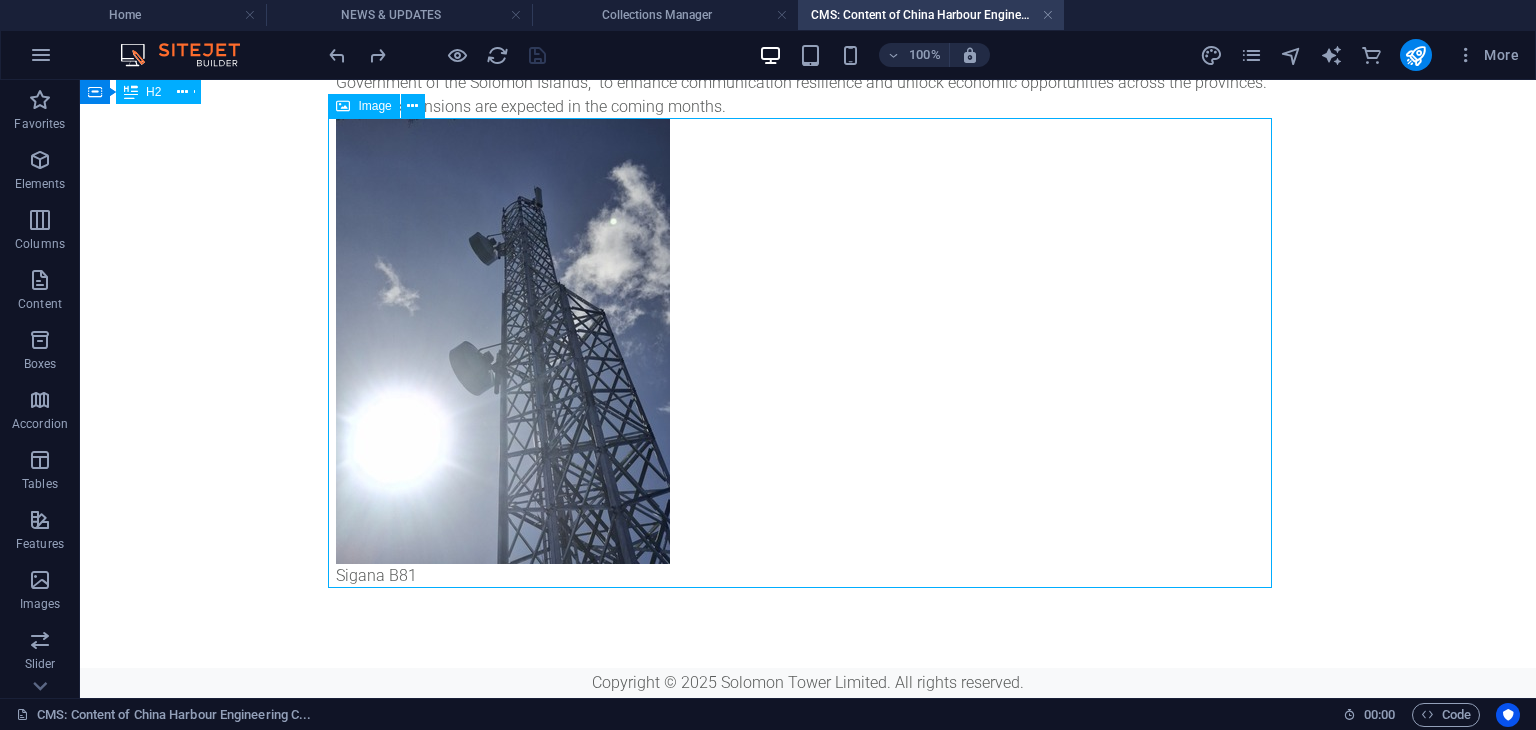 click on "Sigana B81" at bounding box center (808, 353) 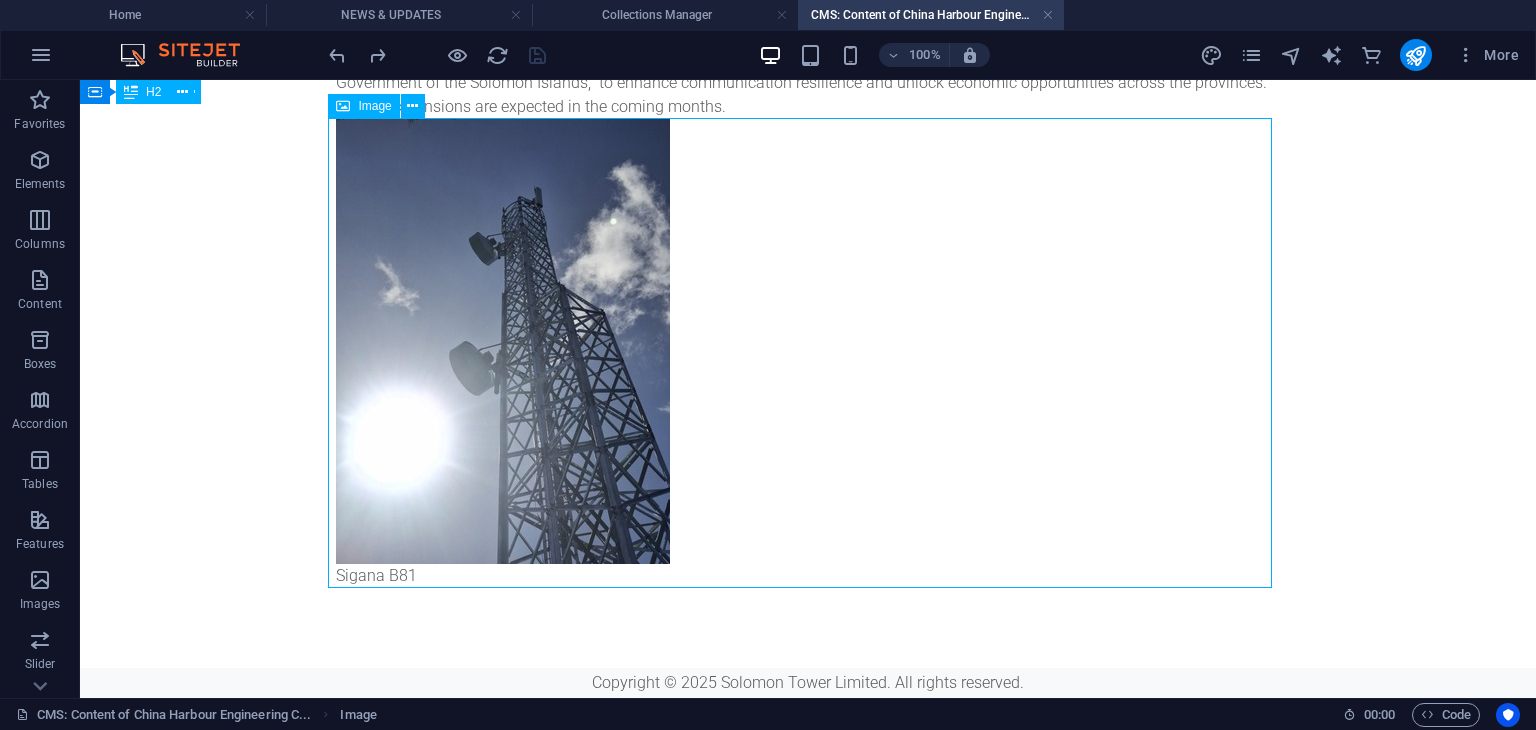click on "Sigana B81" at bounding box center (808, 353) 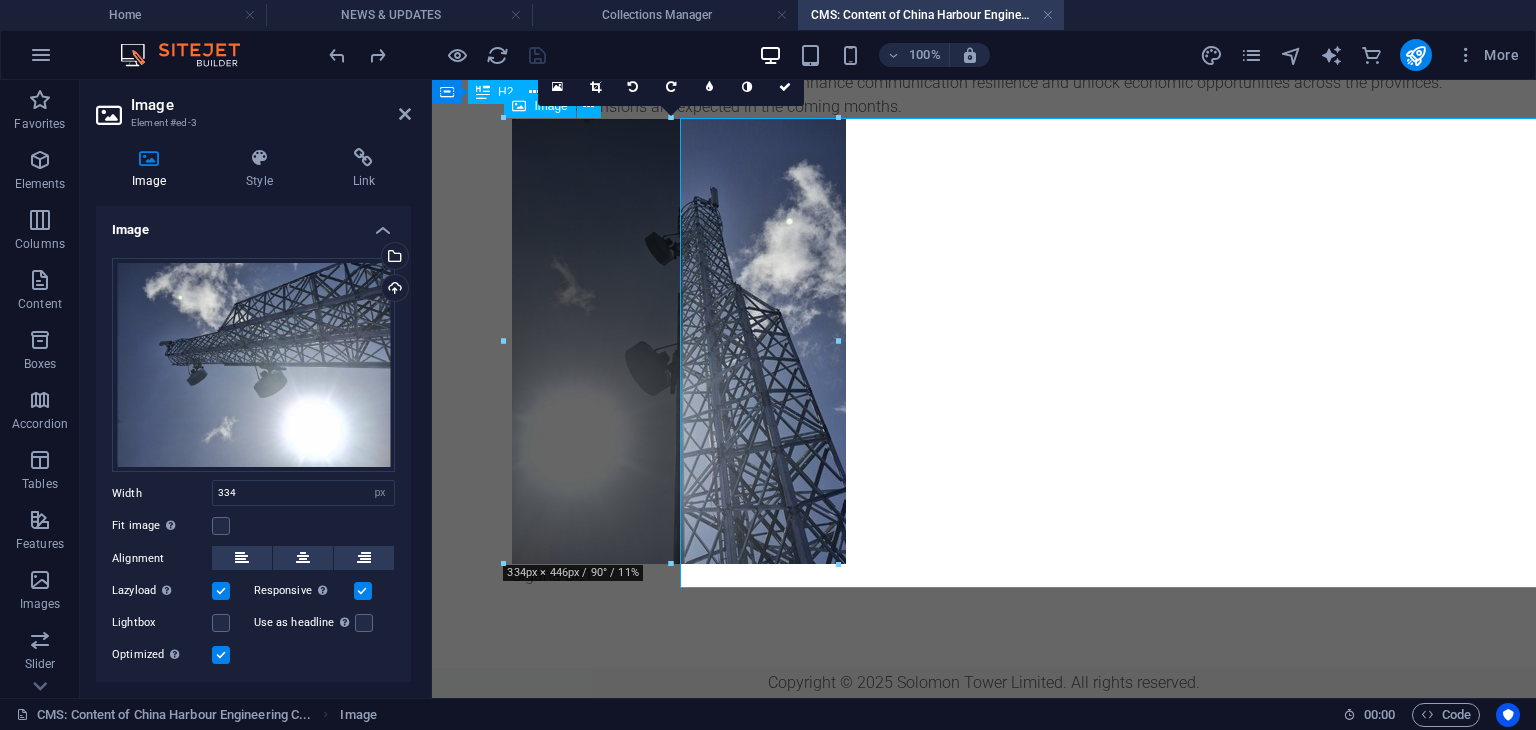 click on "Sigana B81" at bounding box center [984, 353] 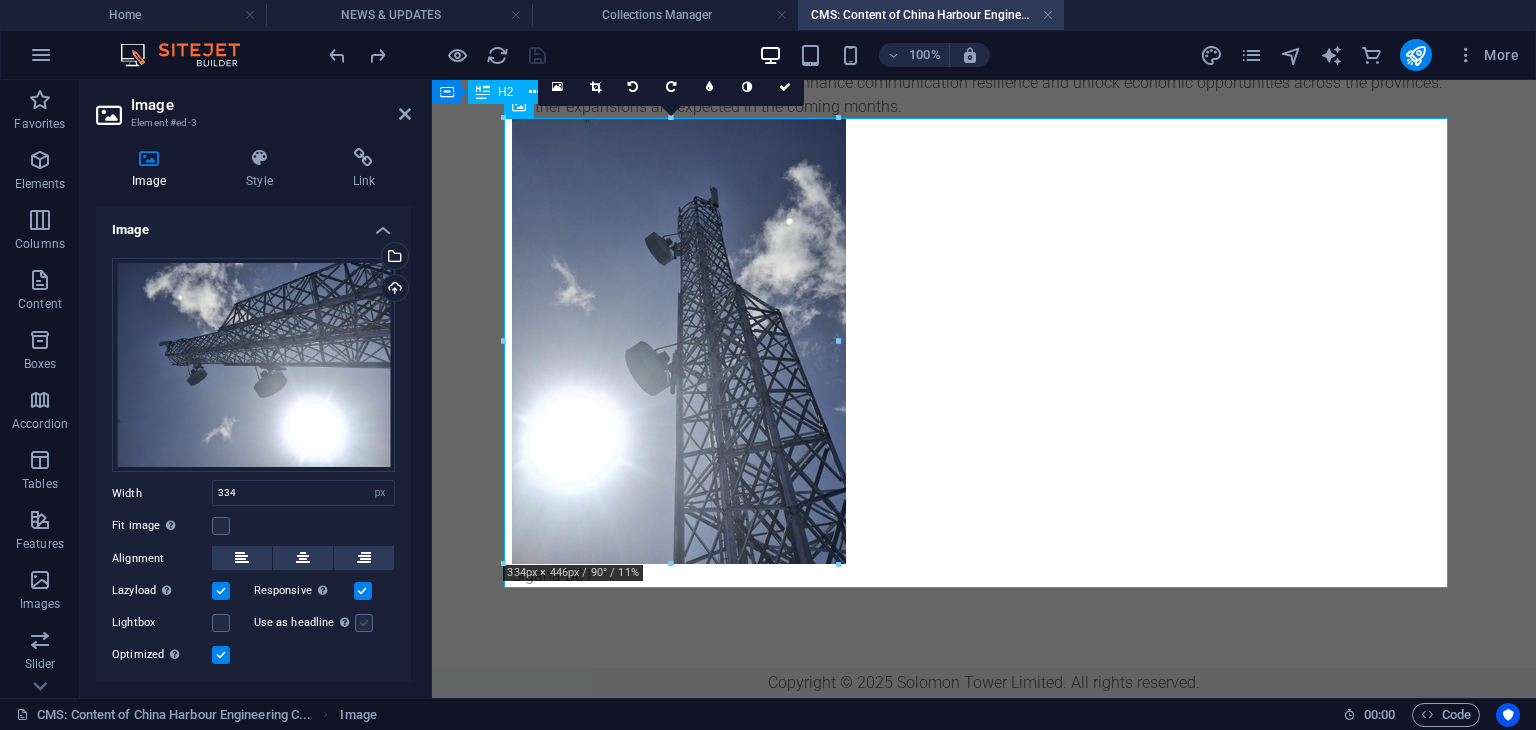 click at bounding box center [364, 623] 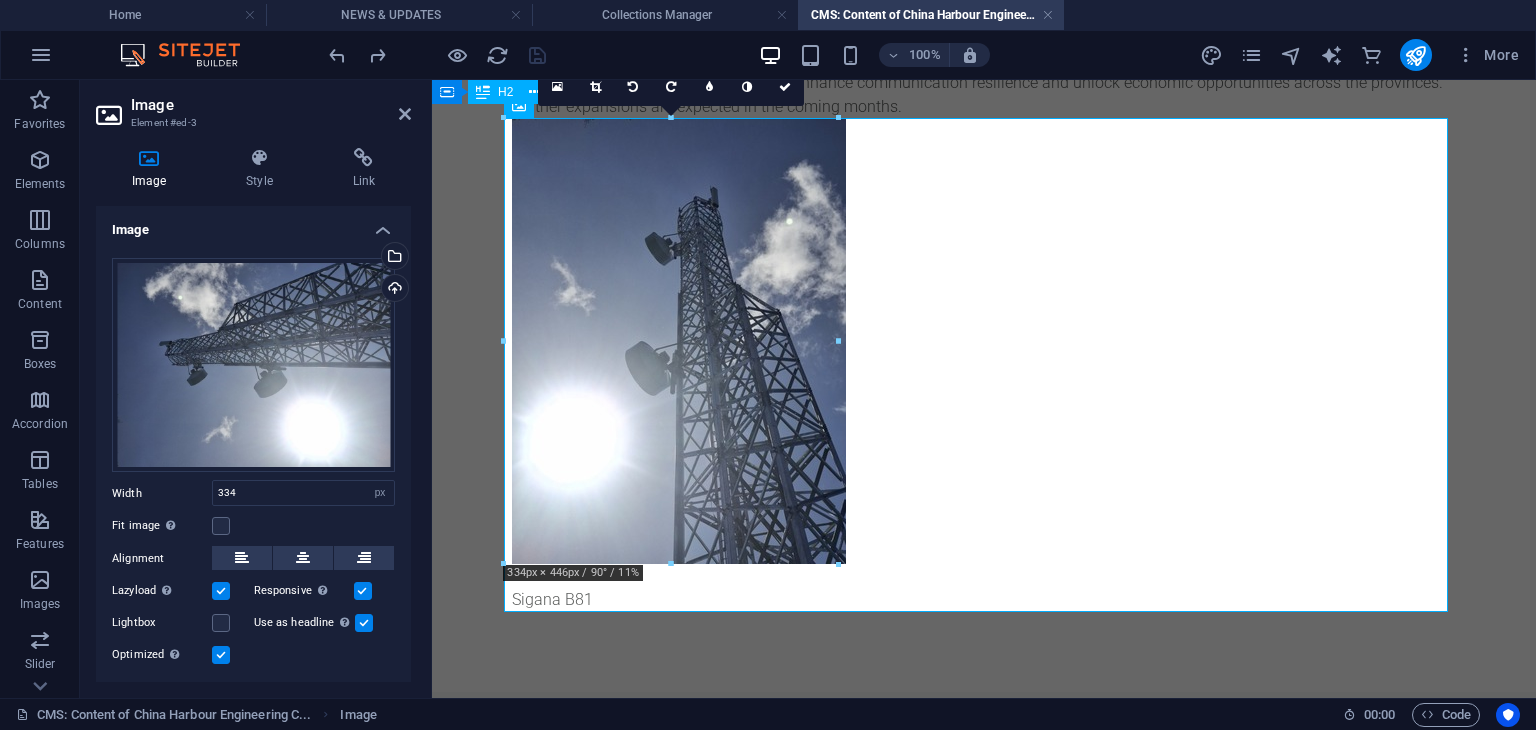 click at bounding box center (364, 623) 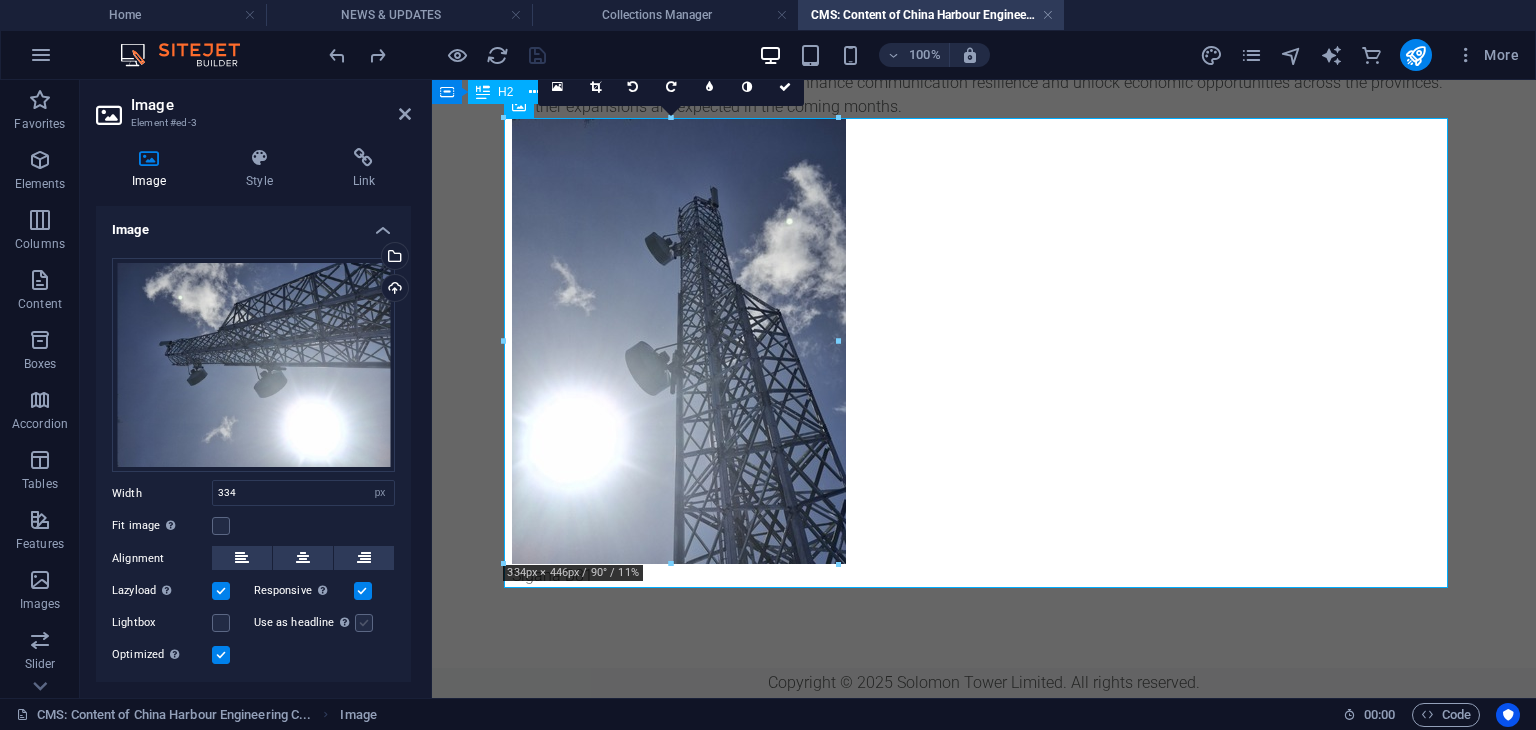 click at bounding box center [364, 623] 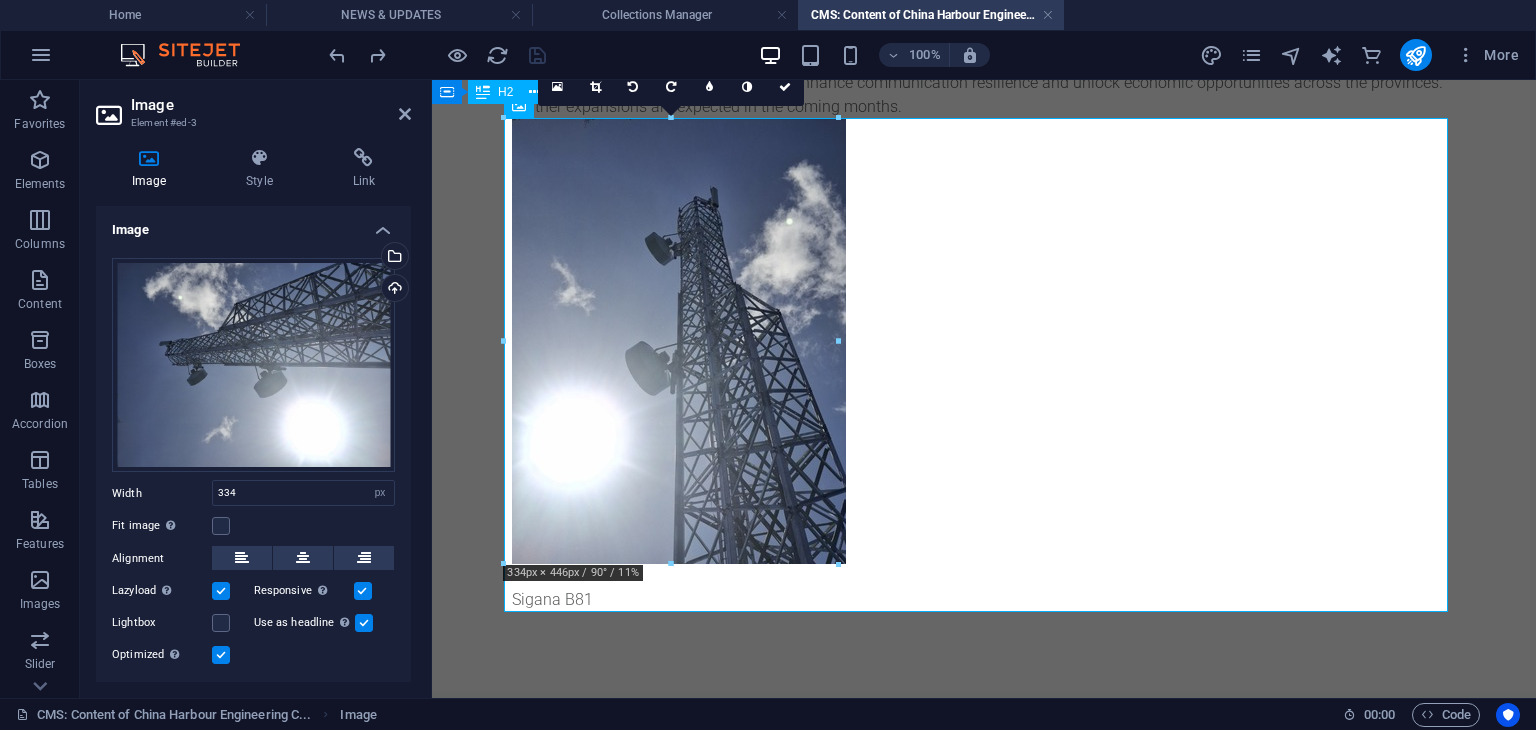 click at bounding box center [364, 623] 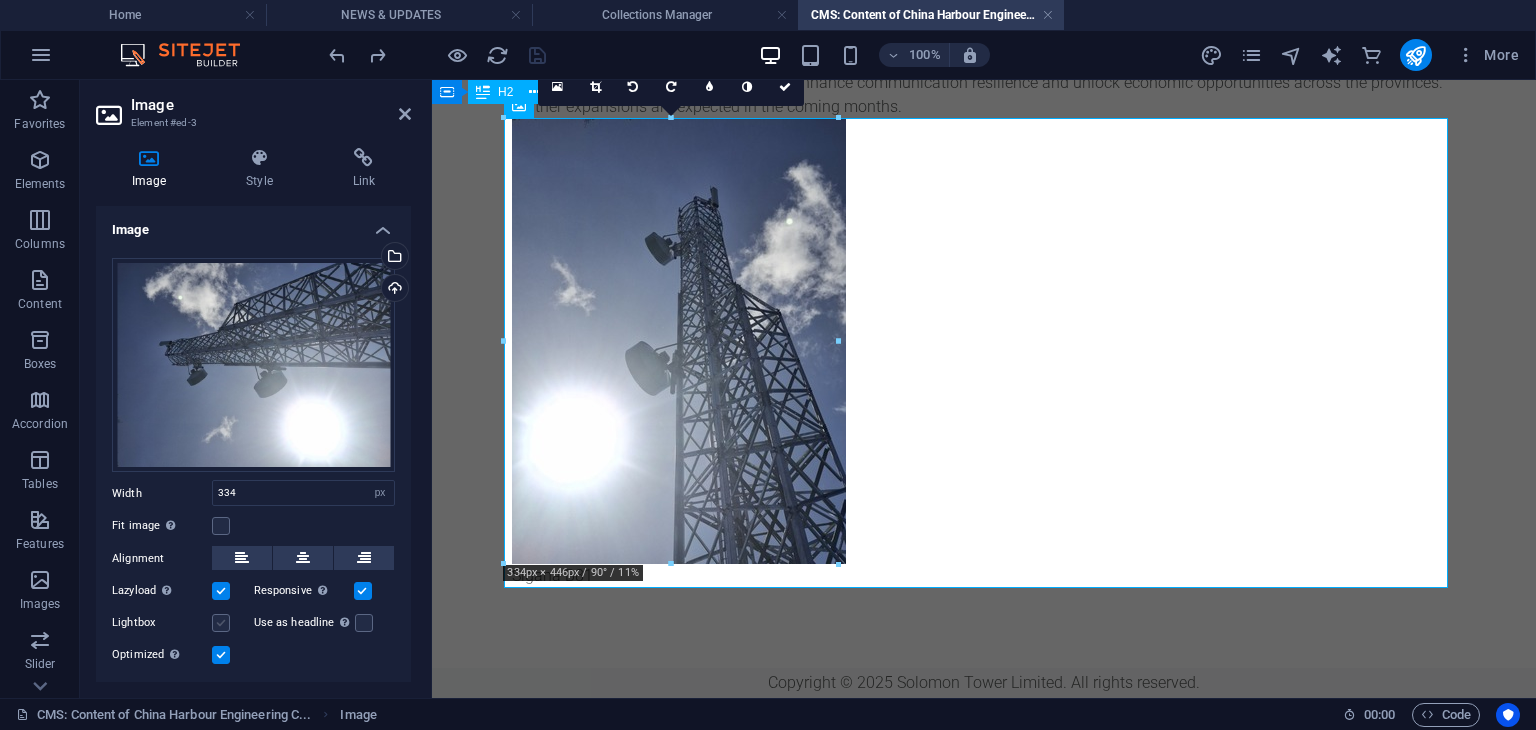 click at bounding box center (221, 623) 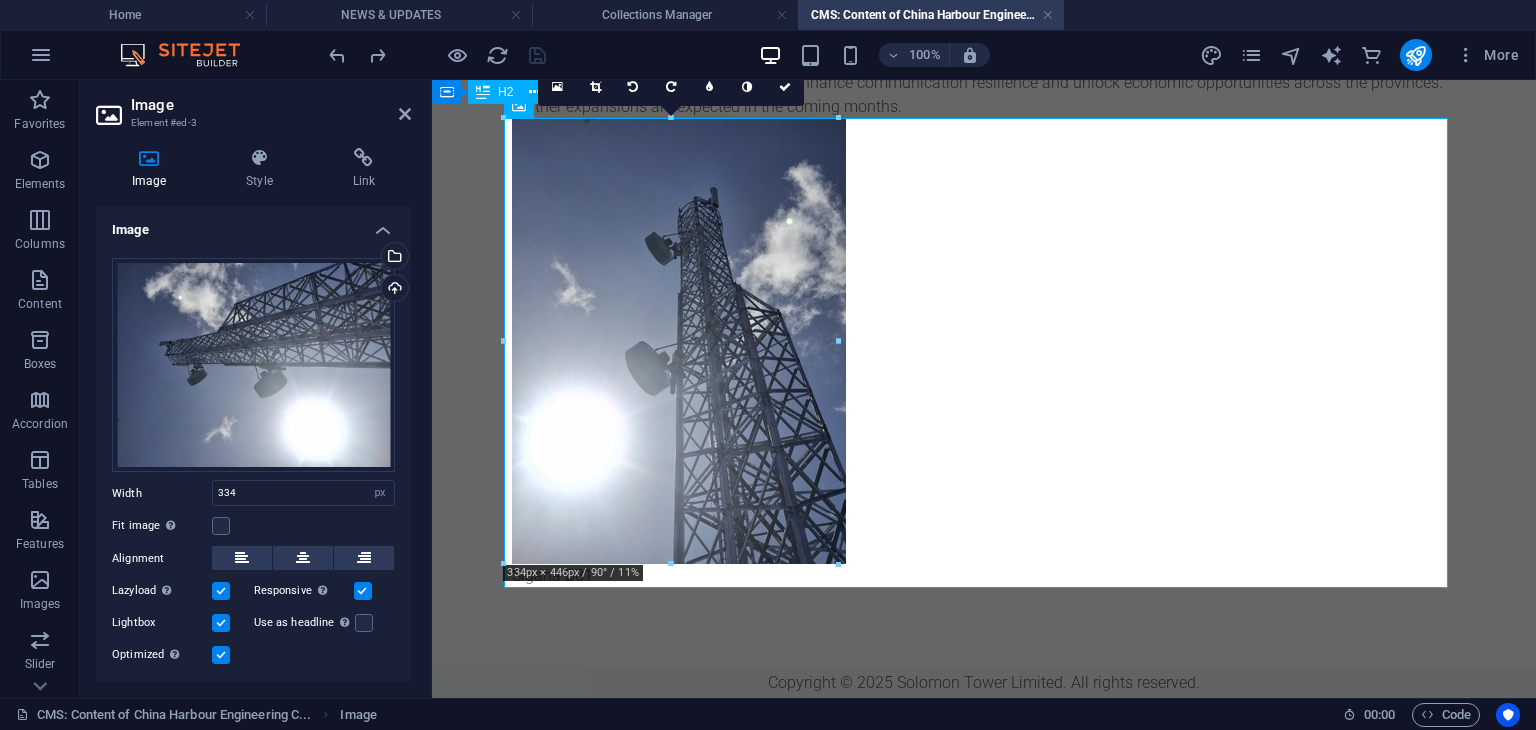 click at bounding box center [221, 623] 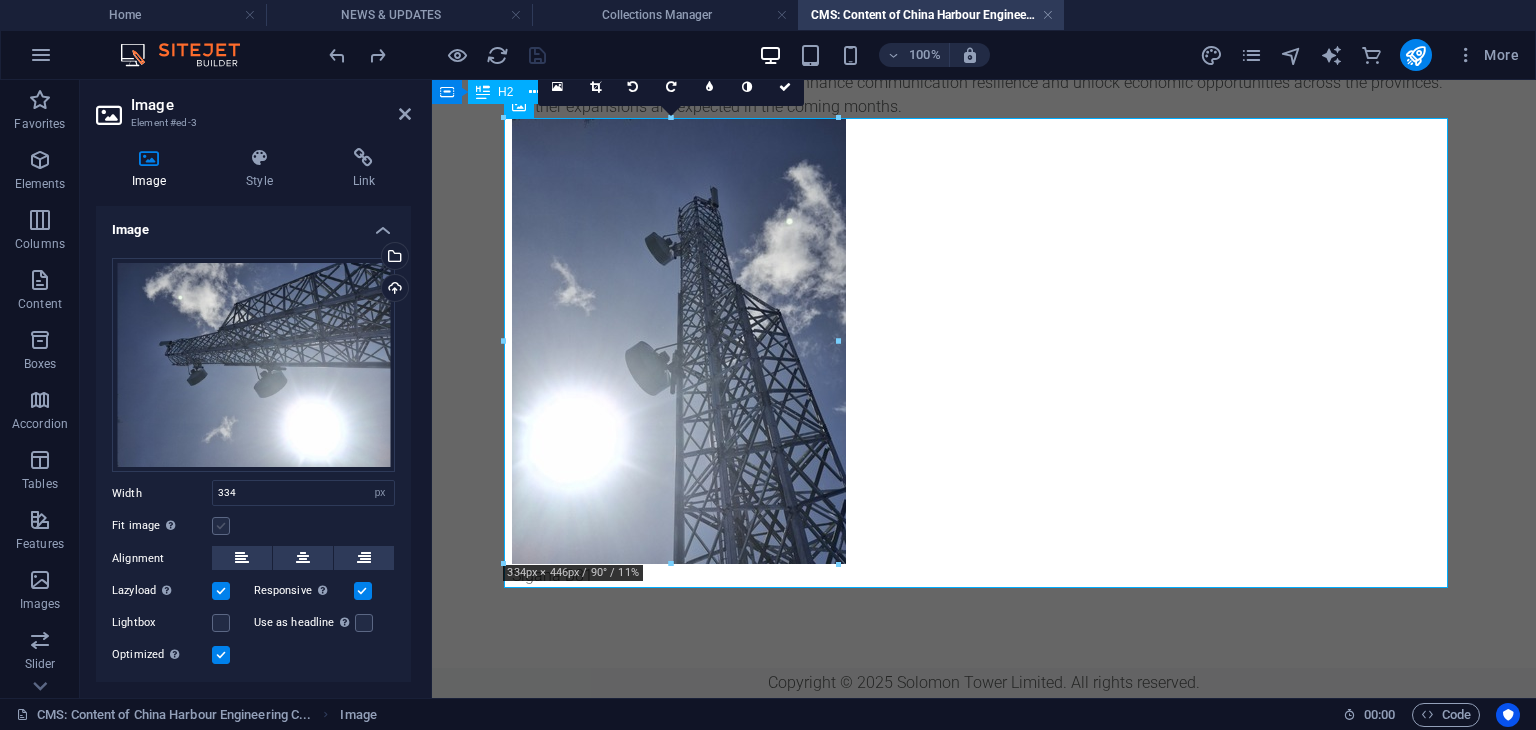 click at bounding box center [221, 526] 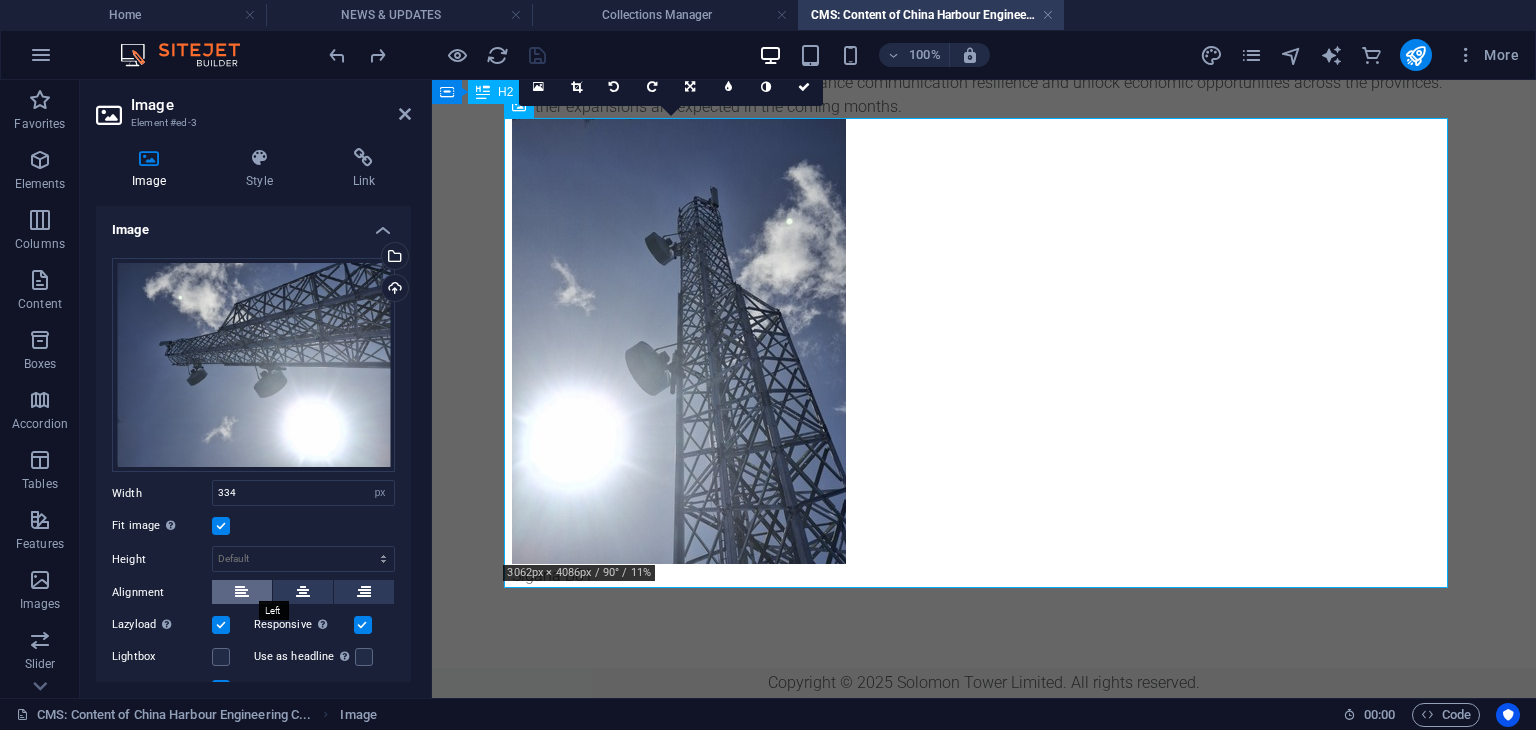 click at bounding box center (242, 592) 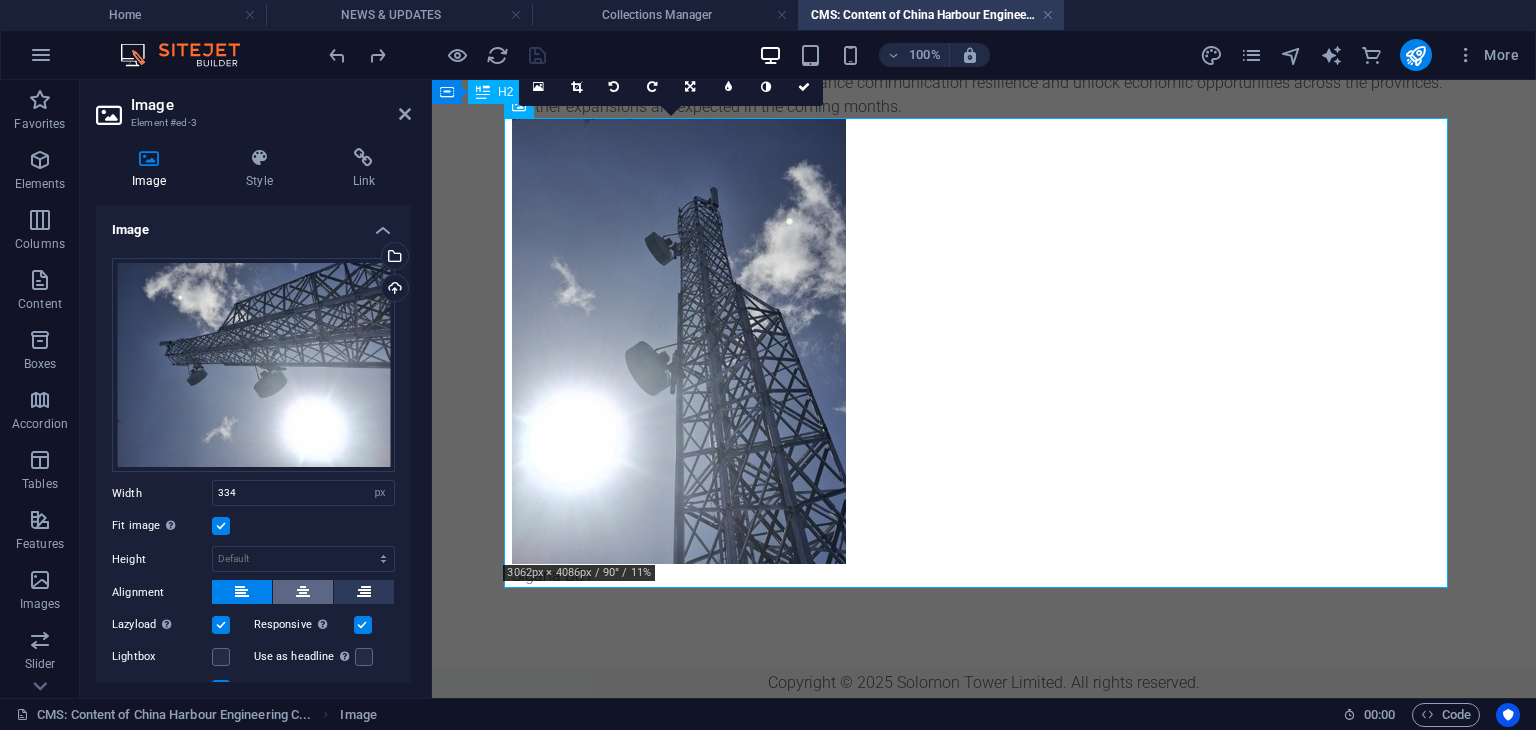 click at bounding box center (303, 592) 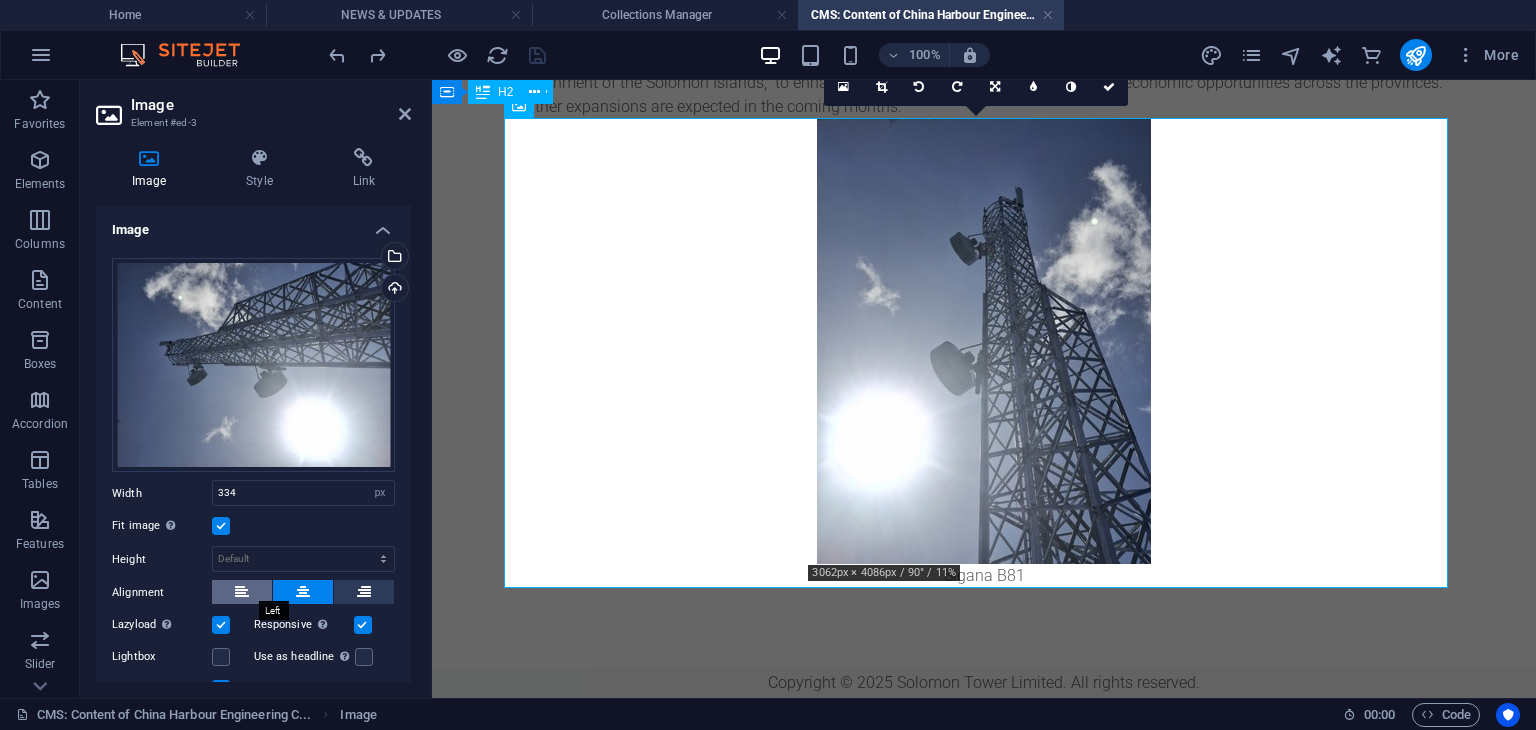 click at bounding box center (242, 592) 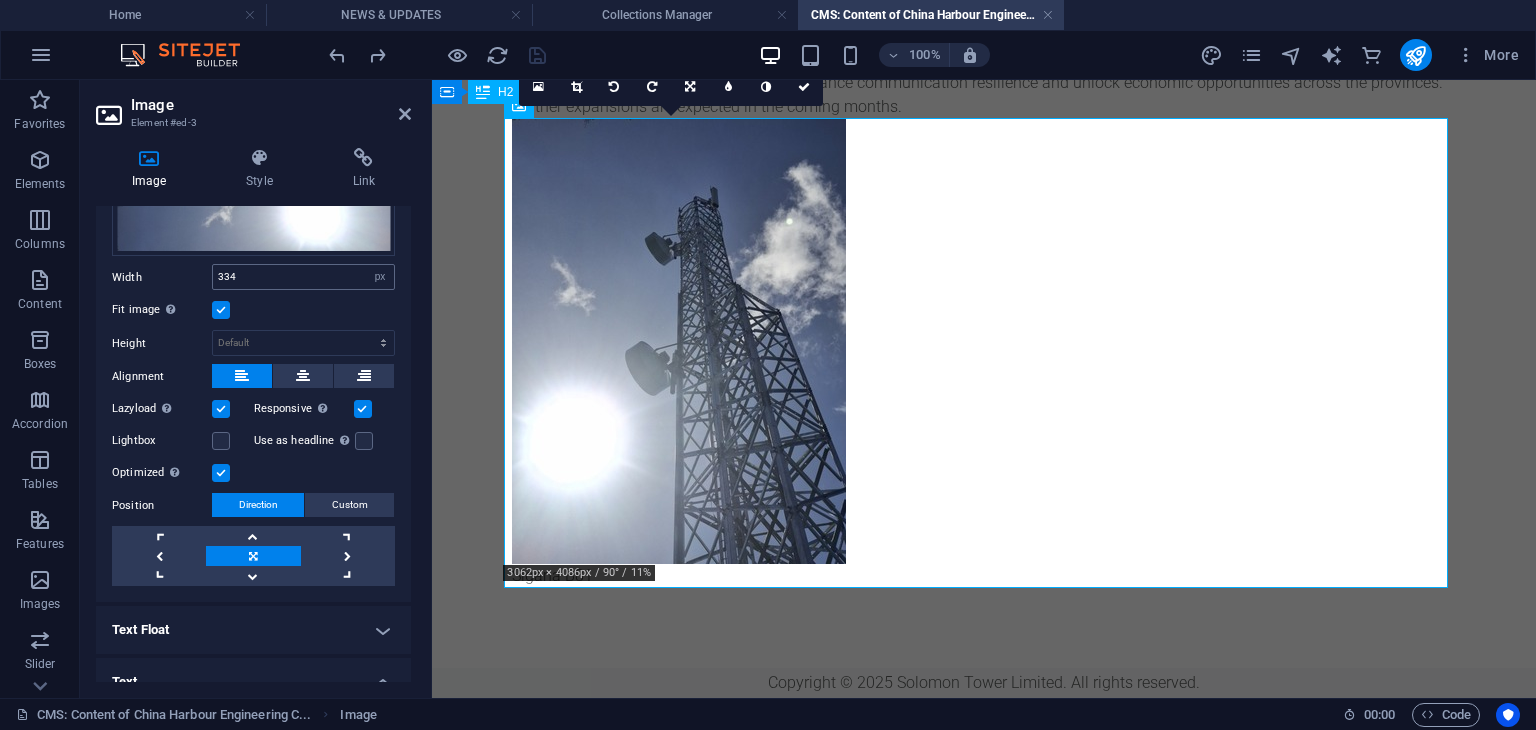 scroll, scrollTop: 400, scrollLeft: 0, axis: vertical 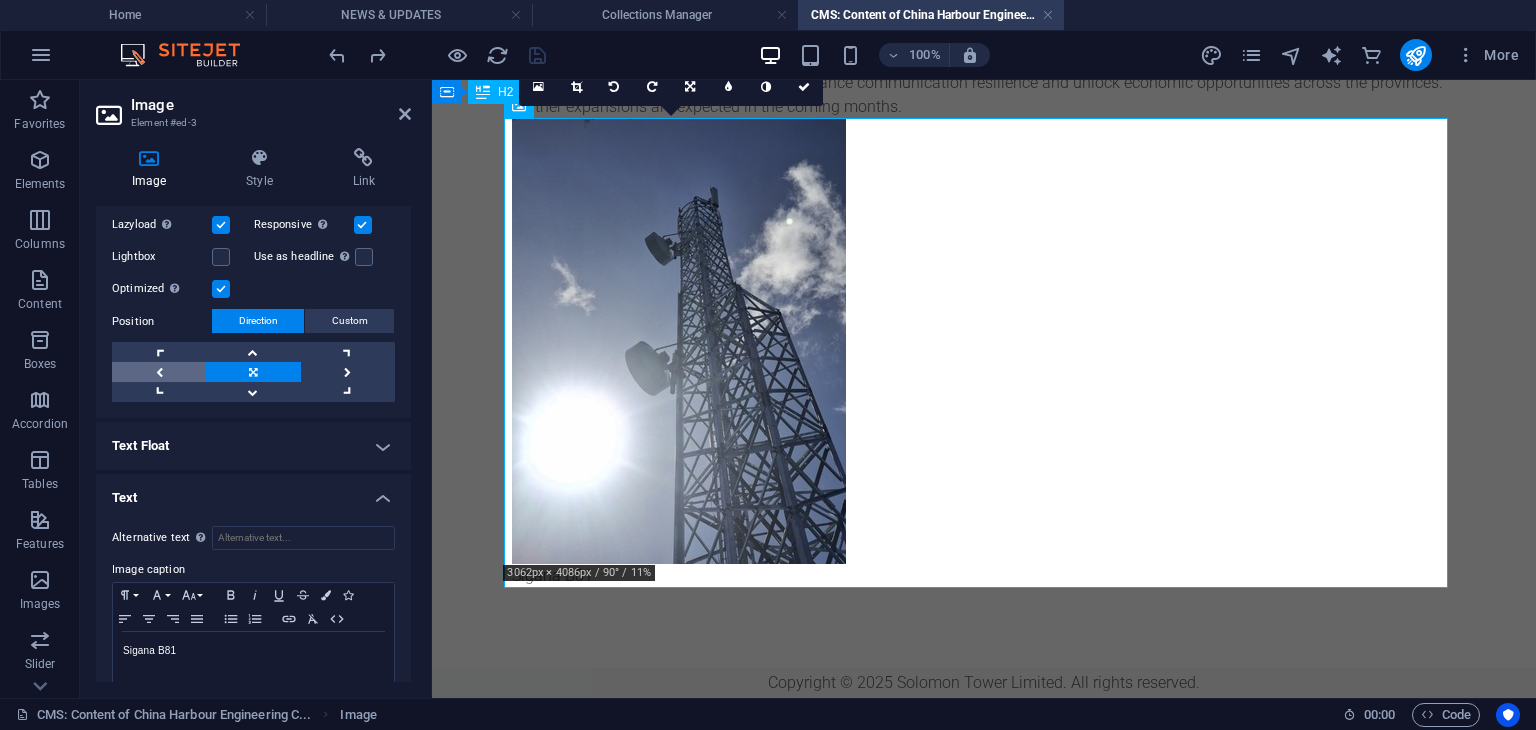 click at bounding box center [159, 372] 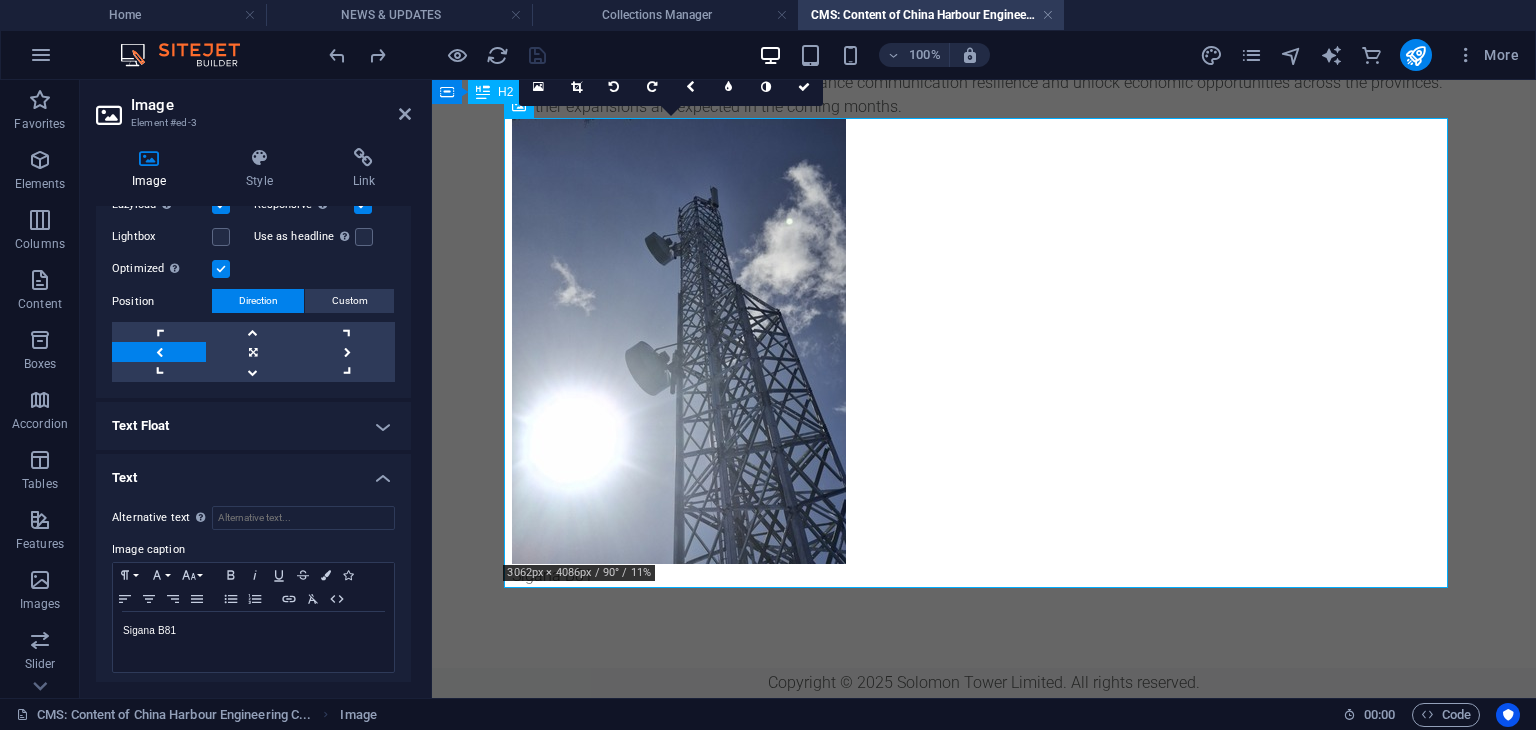 scroll, scrollTop: 424, scrollLeft: 0, axis: vertical 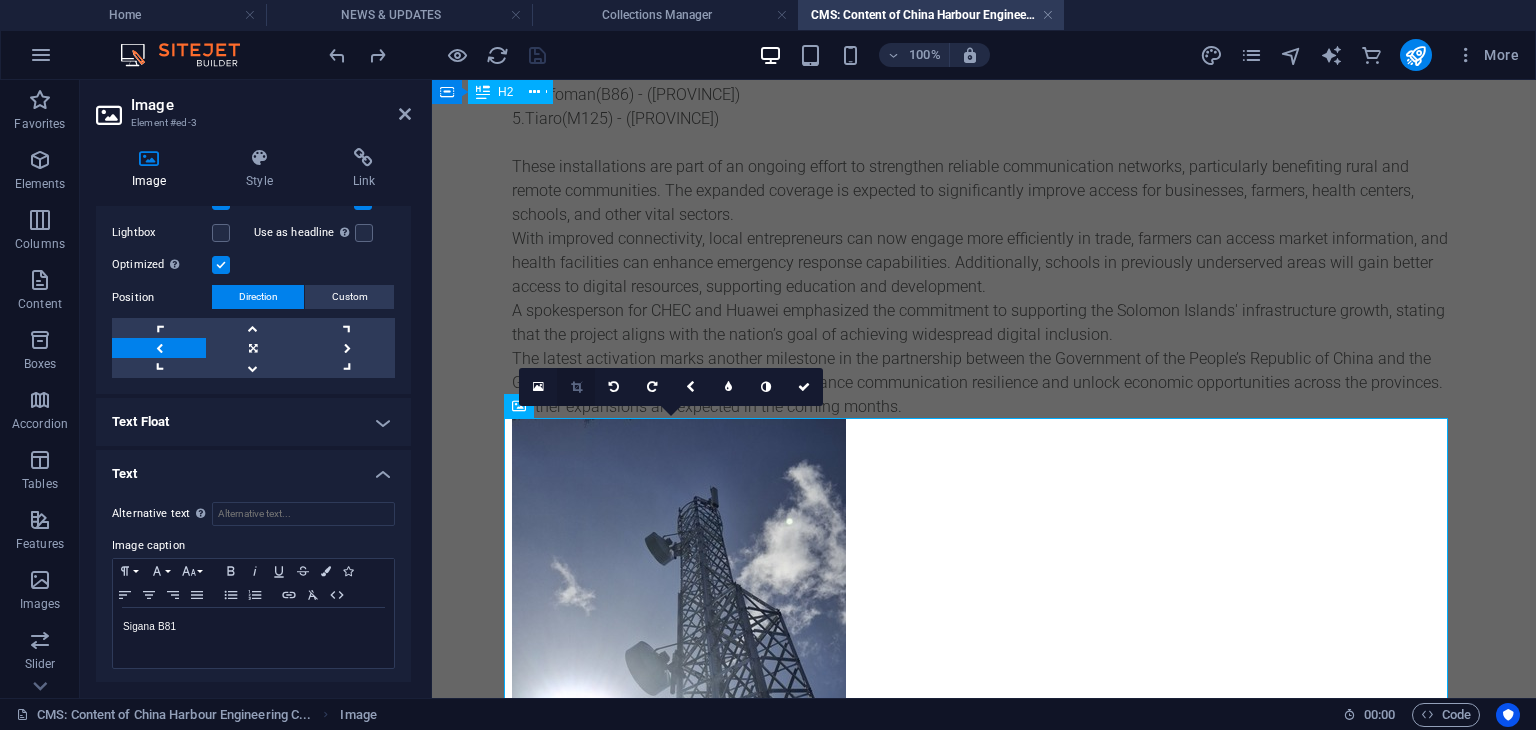 click at bounding box center (576, 387) 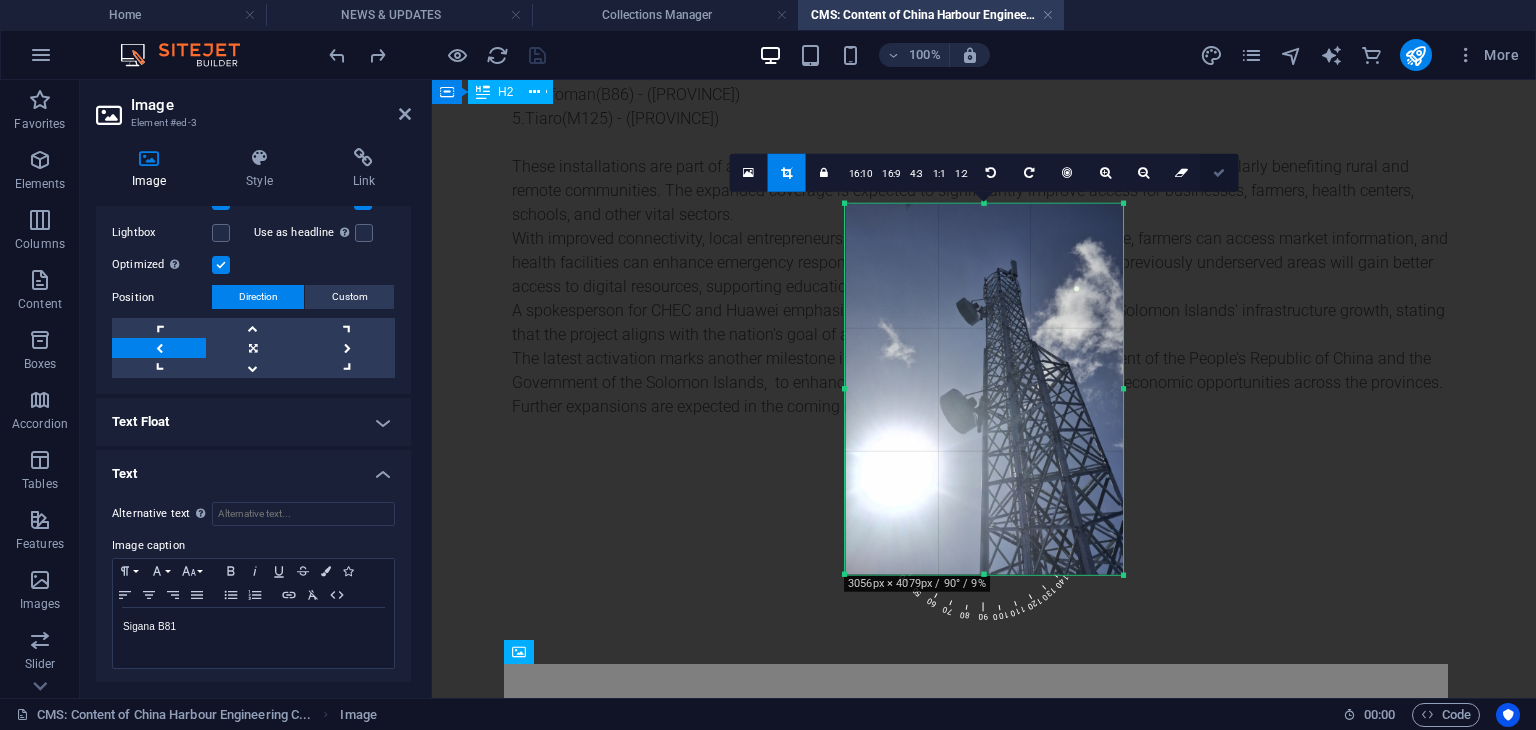 click at bounding box center (1219, 173) 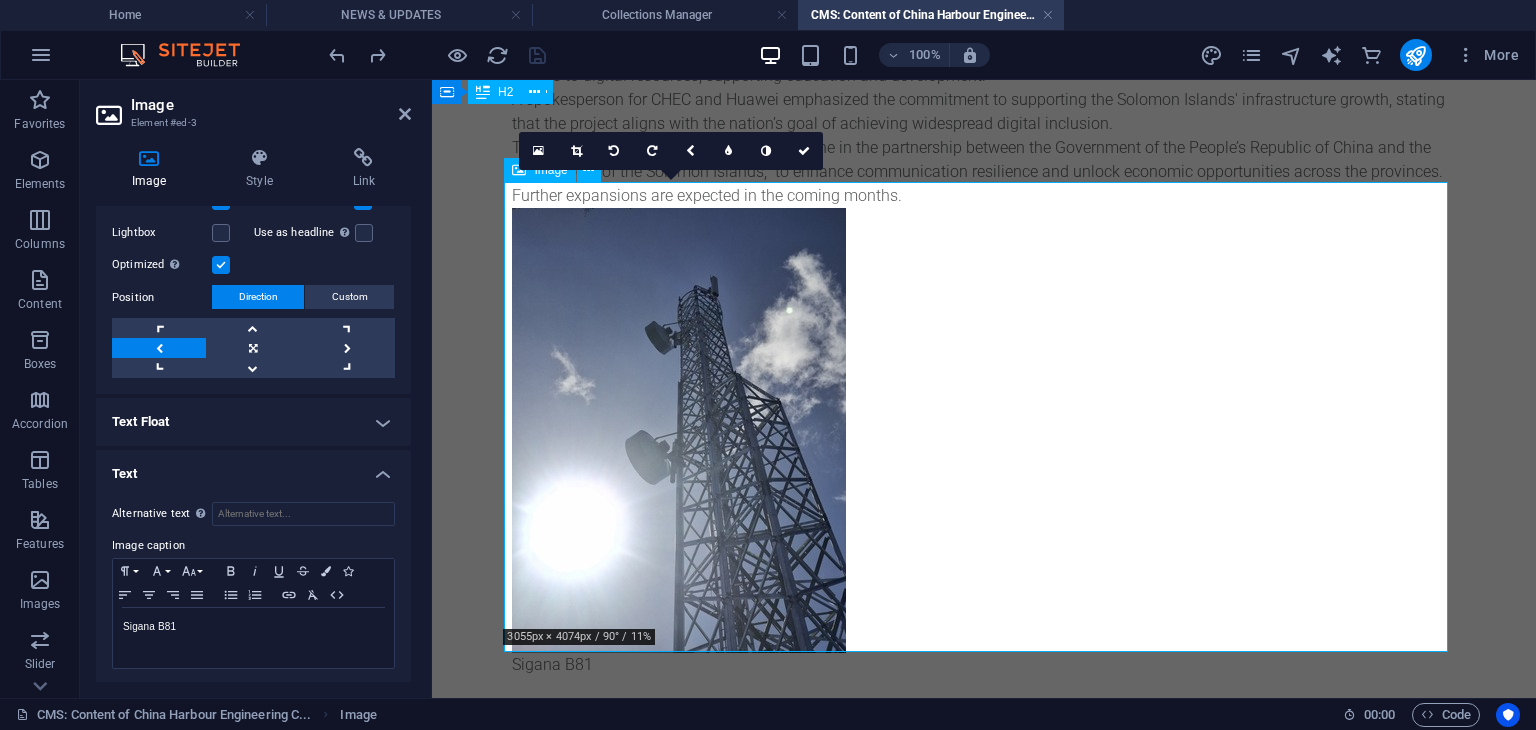 scroll, scrollTop: 345, scrollLeft: 0, axis: vertical 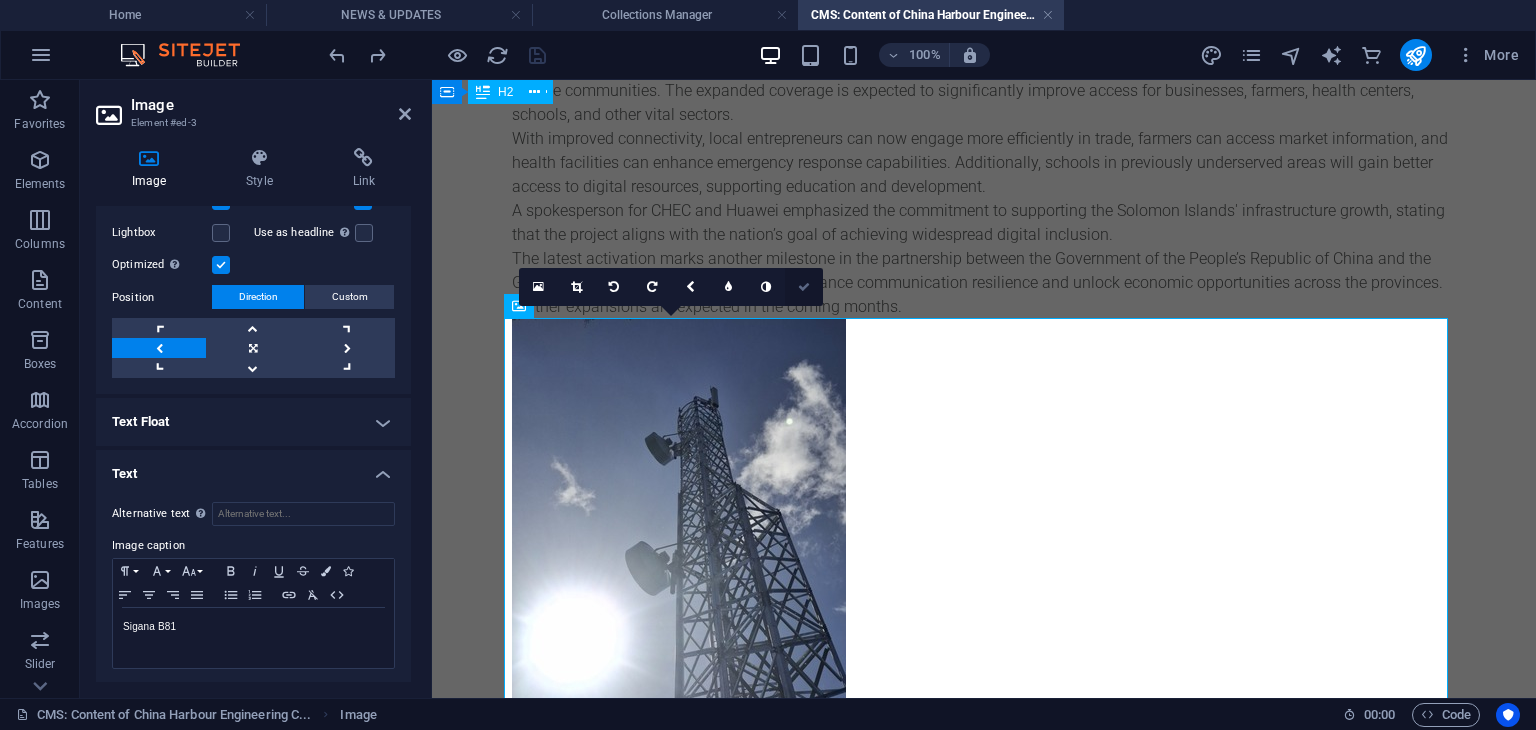 click at bounding box center (804, 287) 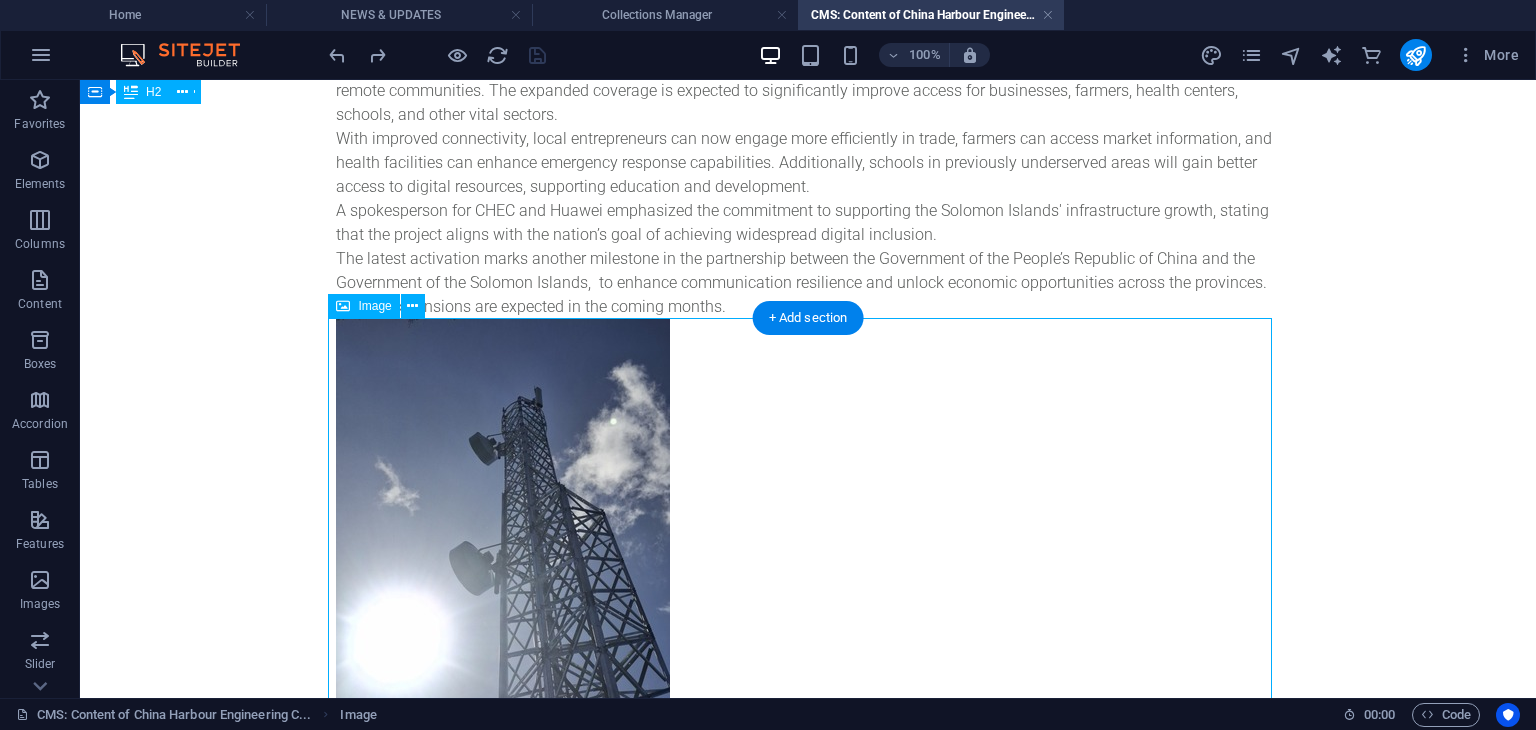 click on "Sigana B81" at bounding box center (808, 553) 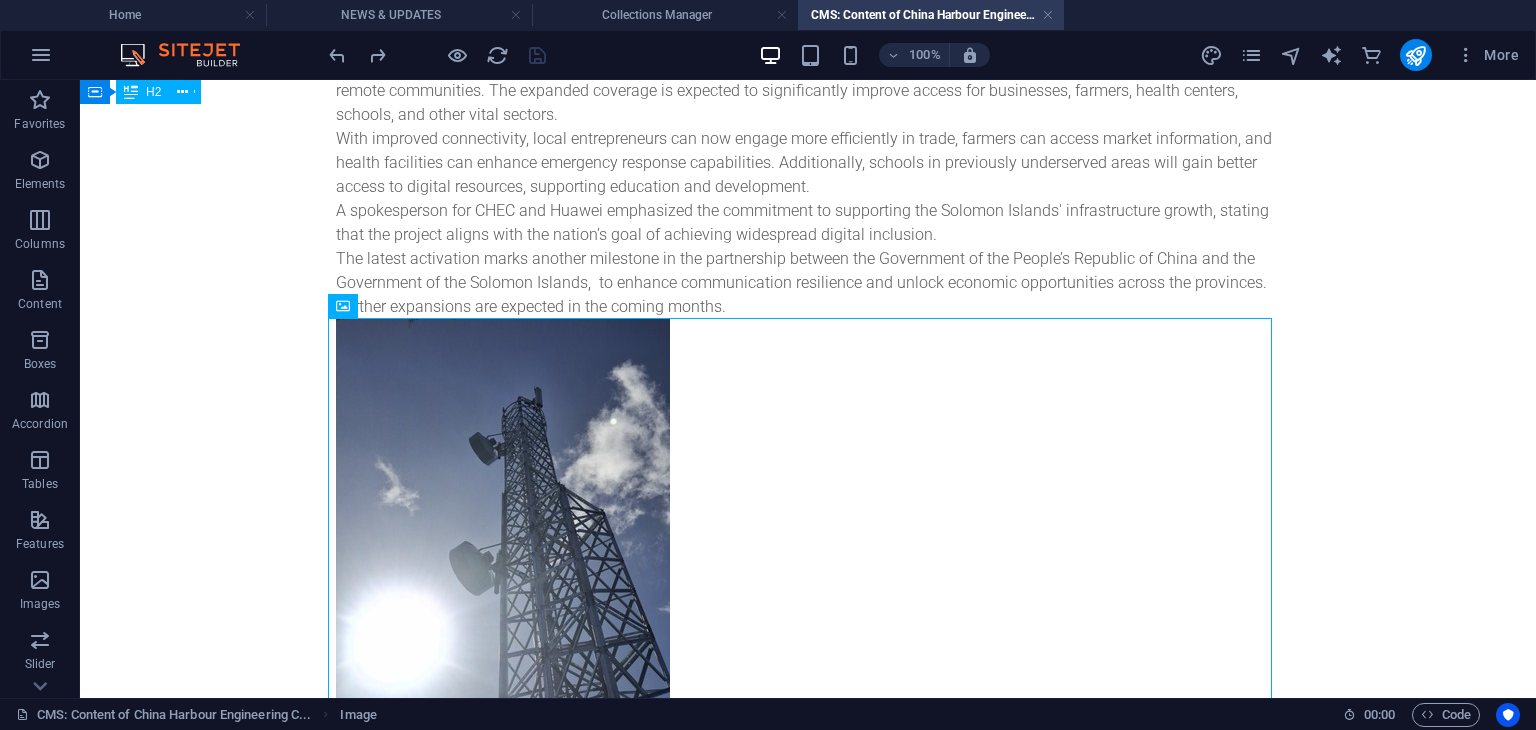 click on "Solomon Tower Limited
In a significant step toward enhancing connectivity across the Solomon Islands, China Harbor Engineering Company (CHEC) and Huawei have   successfully activated another five new telecommunication tower sites as of [MONTH] [DAY], [YEAR], bringing the total number of operational sites to 40. The newly launched towers are located at: 1.Sigana (B81)– ([PROVINCE]) 2.Tirotonga(M76)-– ([PROVINCE]) 3.Laugoata (M85)- ([PROVINCE]) 4.Leufoman(B86) - ([PROVINCE]) 5.Tiaro(M125) - ([PROVINCE]) These installations are part of an ongoing effort to strengthen reliable communication networks, particularly benefiting rural and remote communities. The expanded coverage is expected to significantly improve access for businesses, farmers, health centers, schools, and other vital sectors. Sigana B81
Copyright © [YEAR] Solomon Tower Limited. All rights reserved." at bounding box center (808, 316) 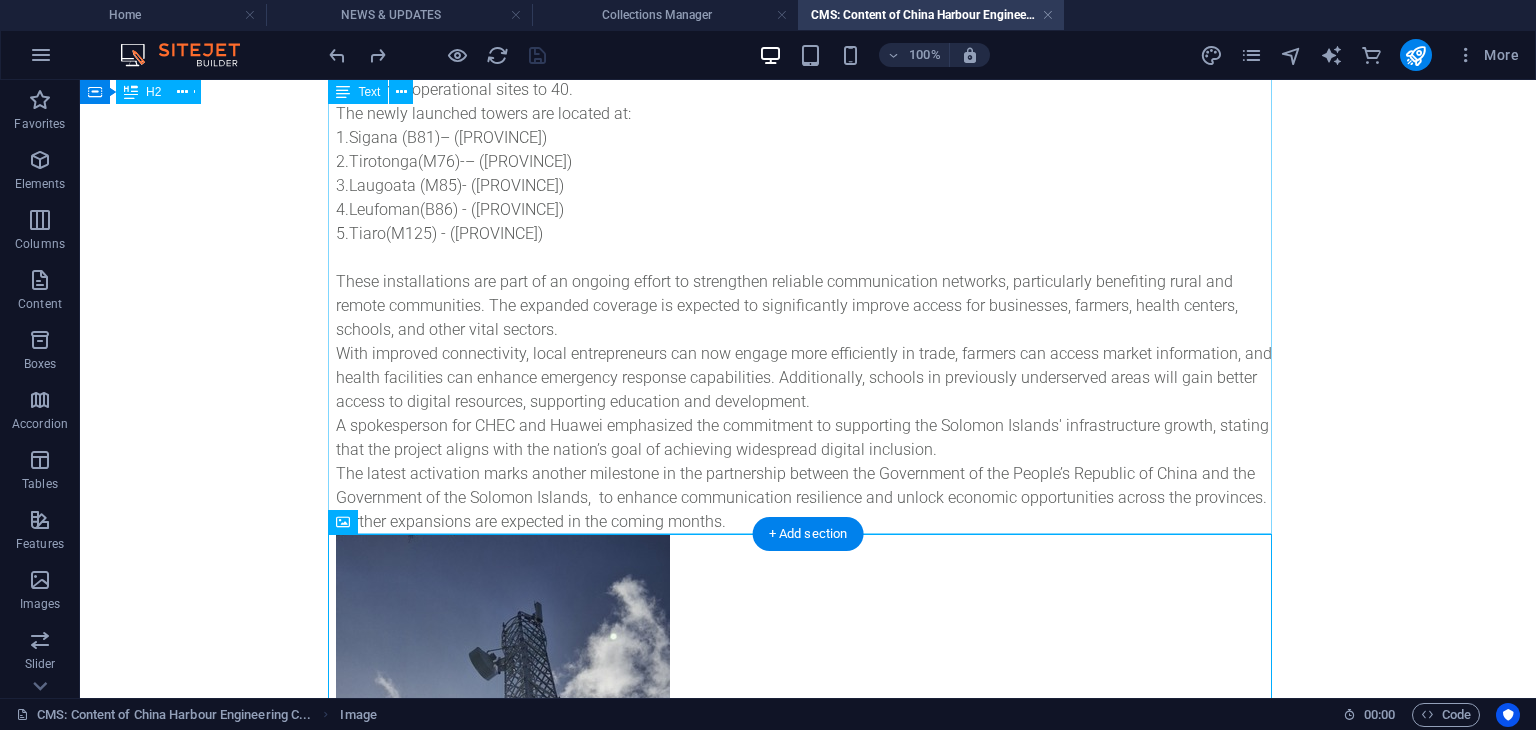 scroll, scrollTop: 0, scrollLeft: 0, axis: both 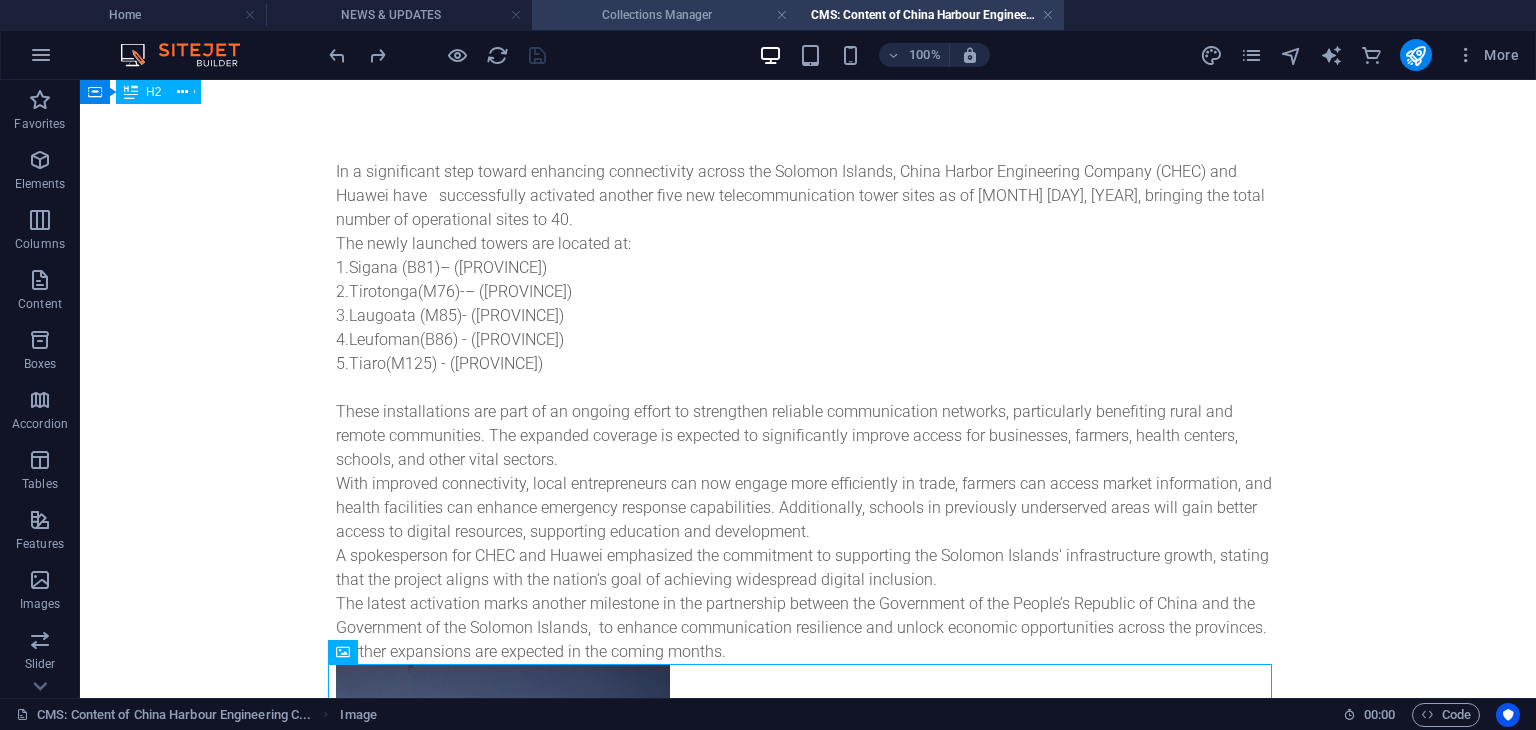 click on "Collections Manager" at bounding box center (665, 15) 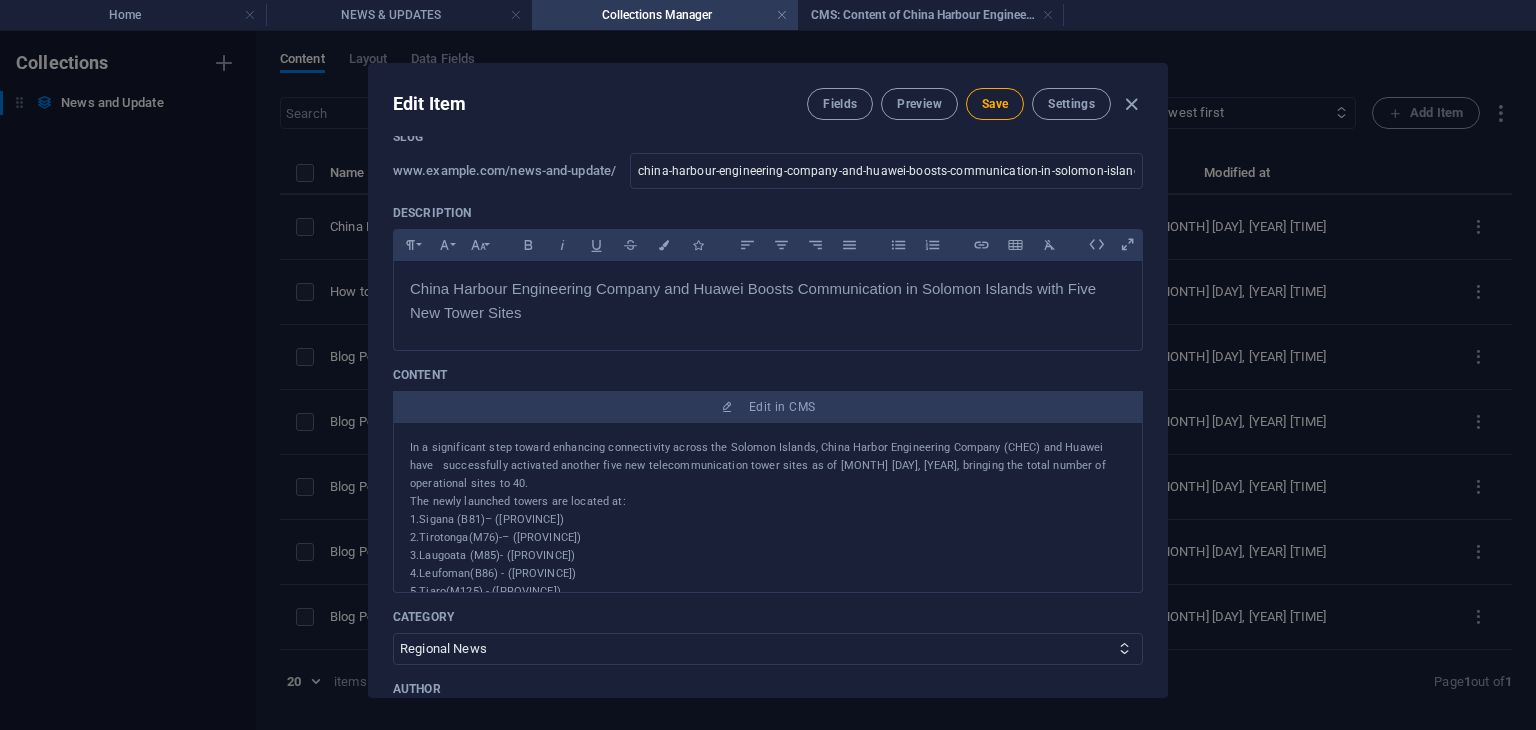 scroll, scrollTop: 499, scrollLeft: 0, axis: vertical 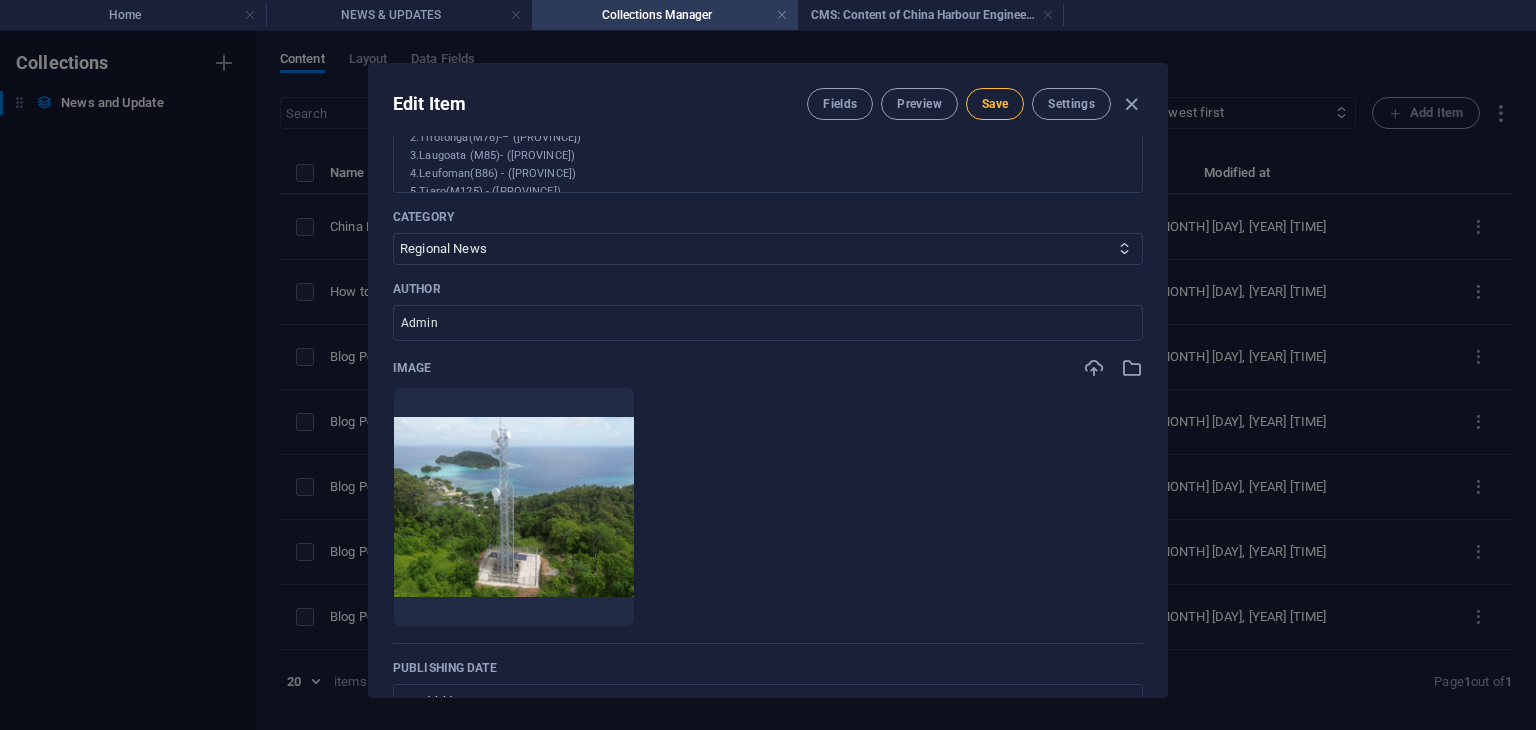 click on "Save" at bounding box center [995, 104] 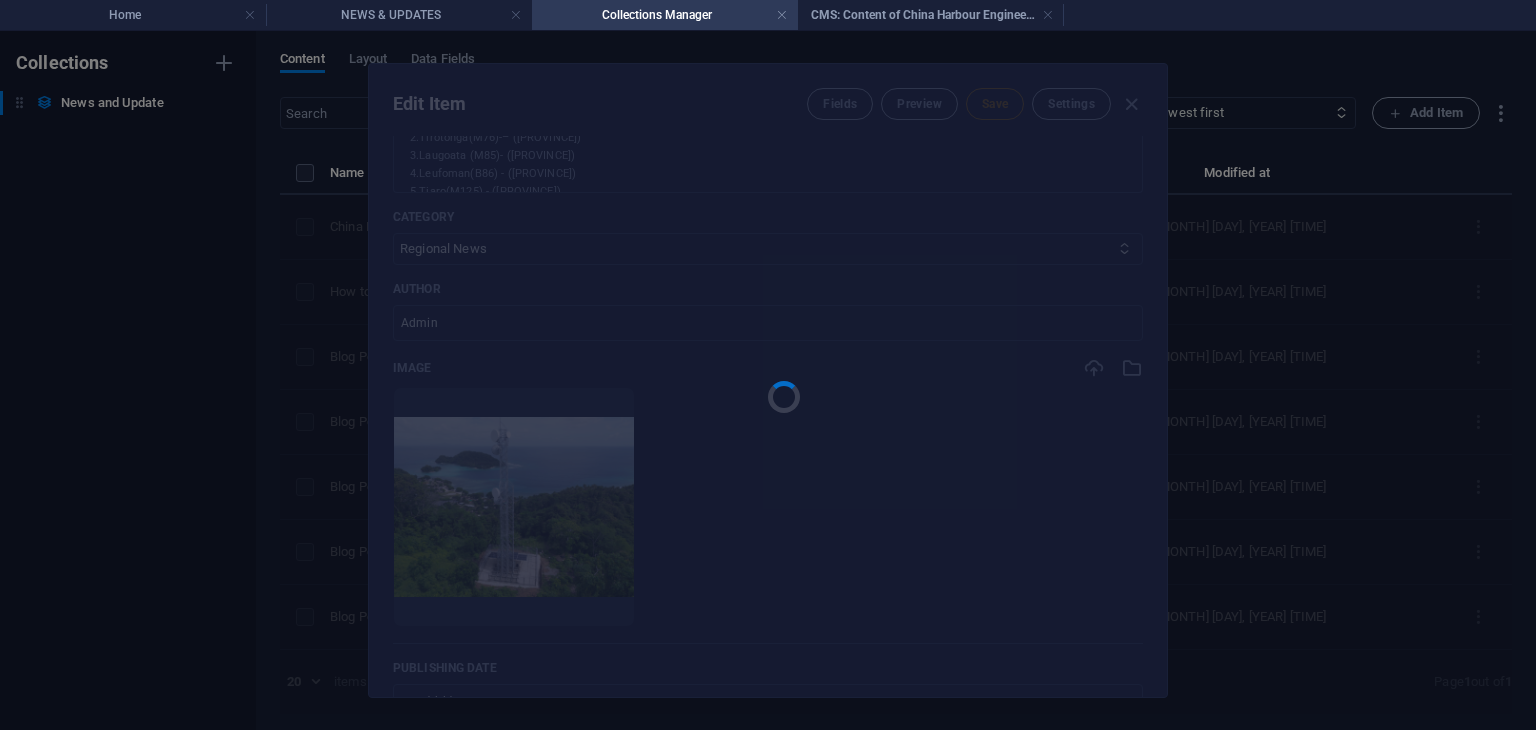 type 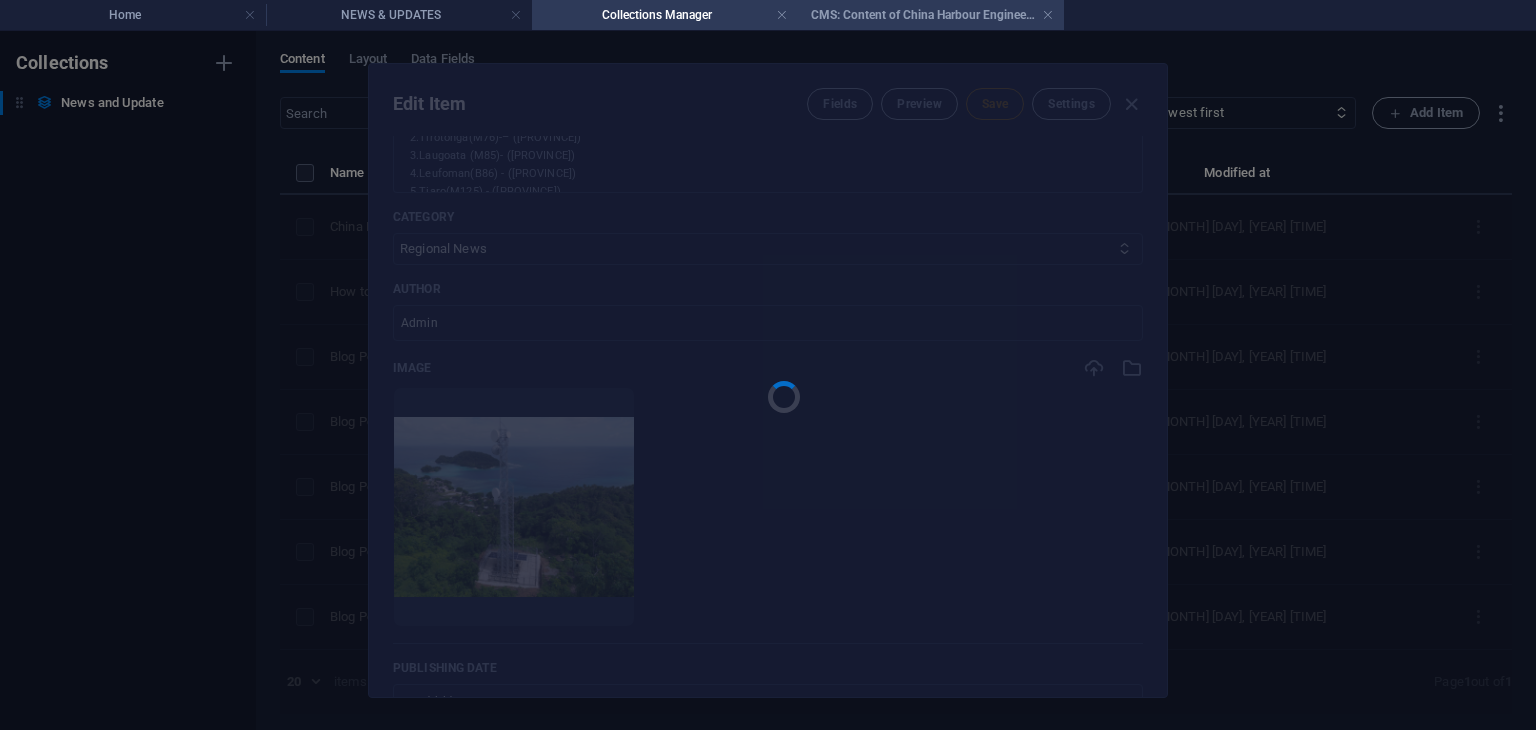 click on "CMS: Content of China Harbour Engineering C..." at bounding box center [931, 15] 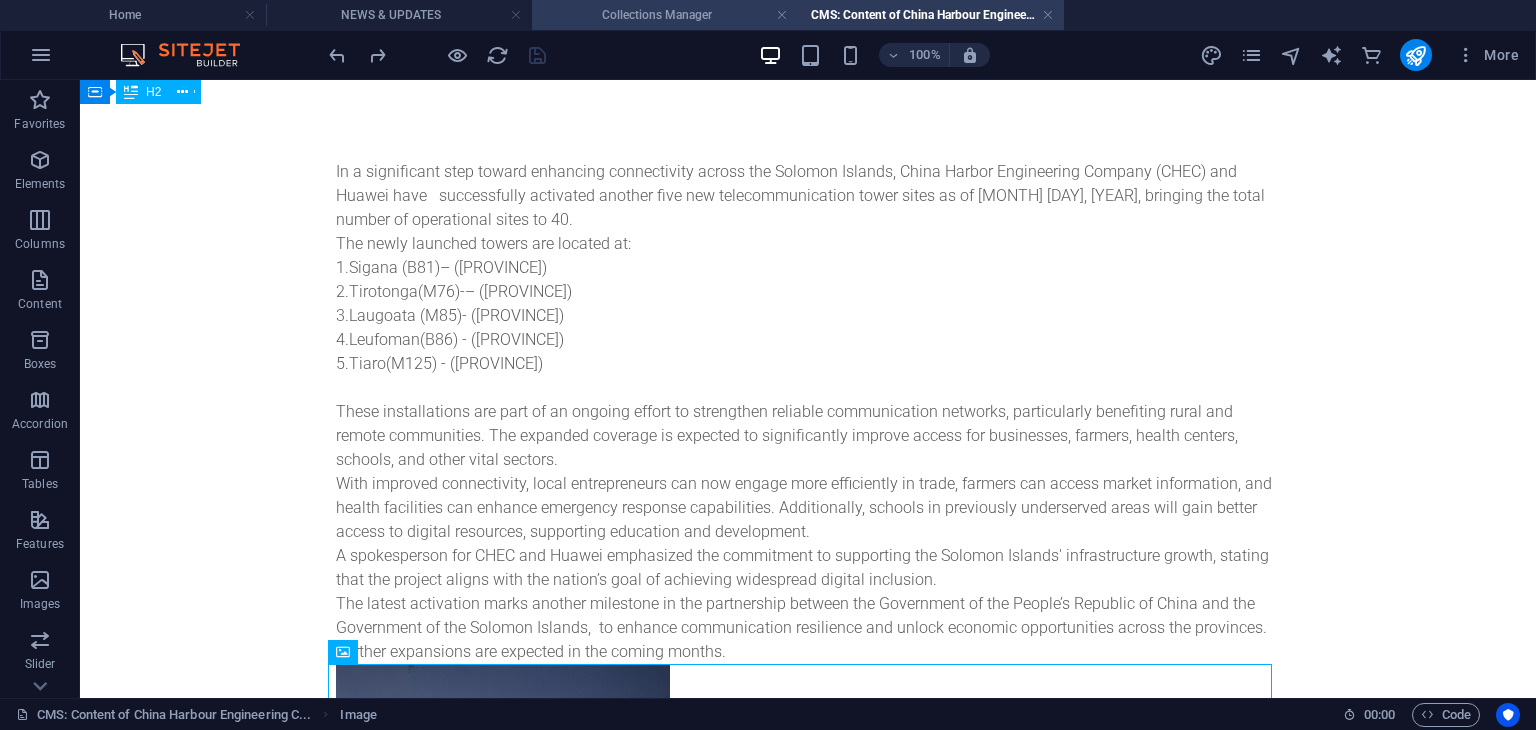 click on "Collections Manager" at bounding box center [665, 15] 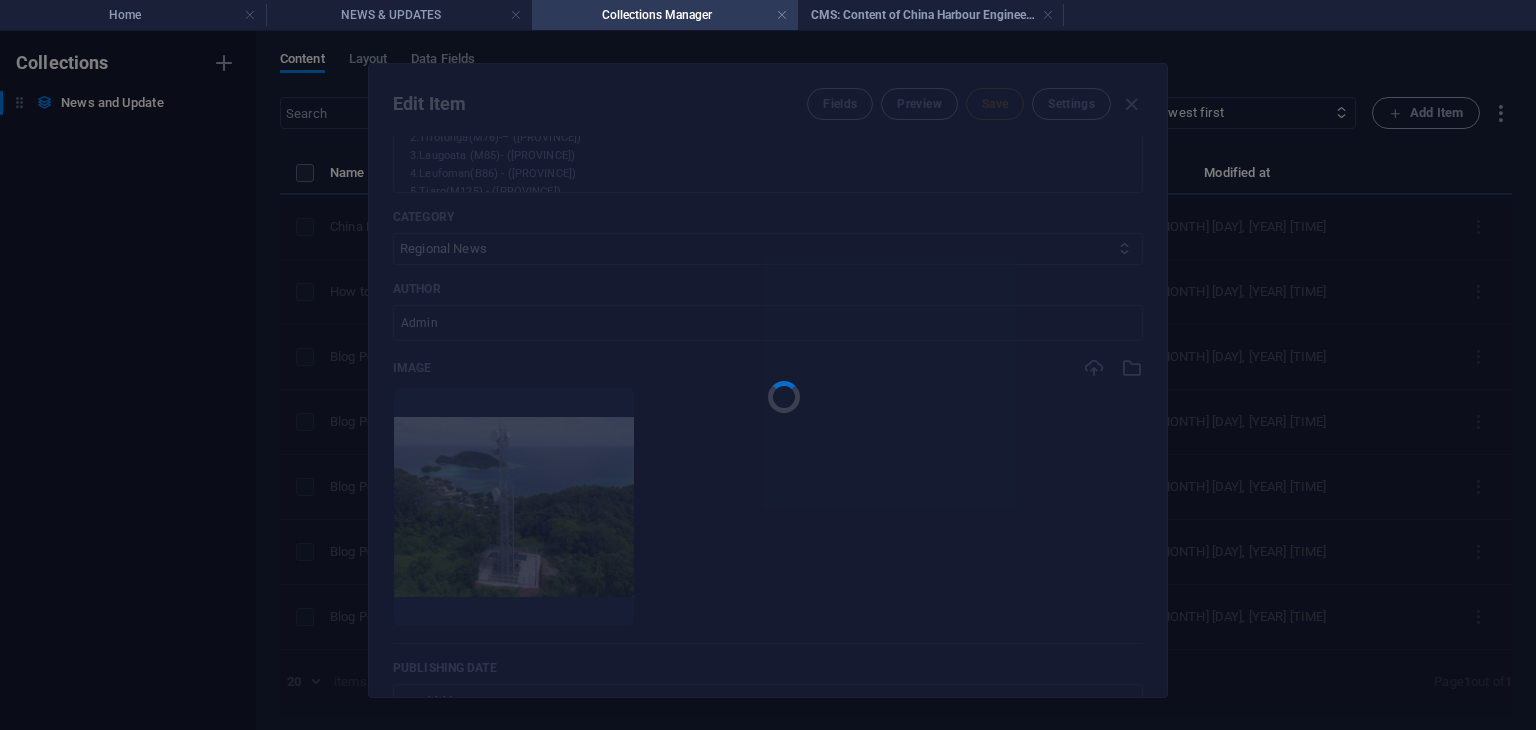 click at bounding box center [768, 380] 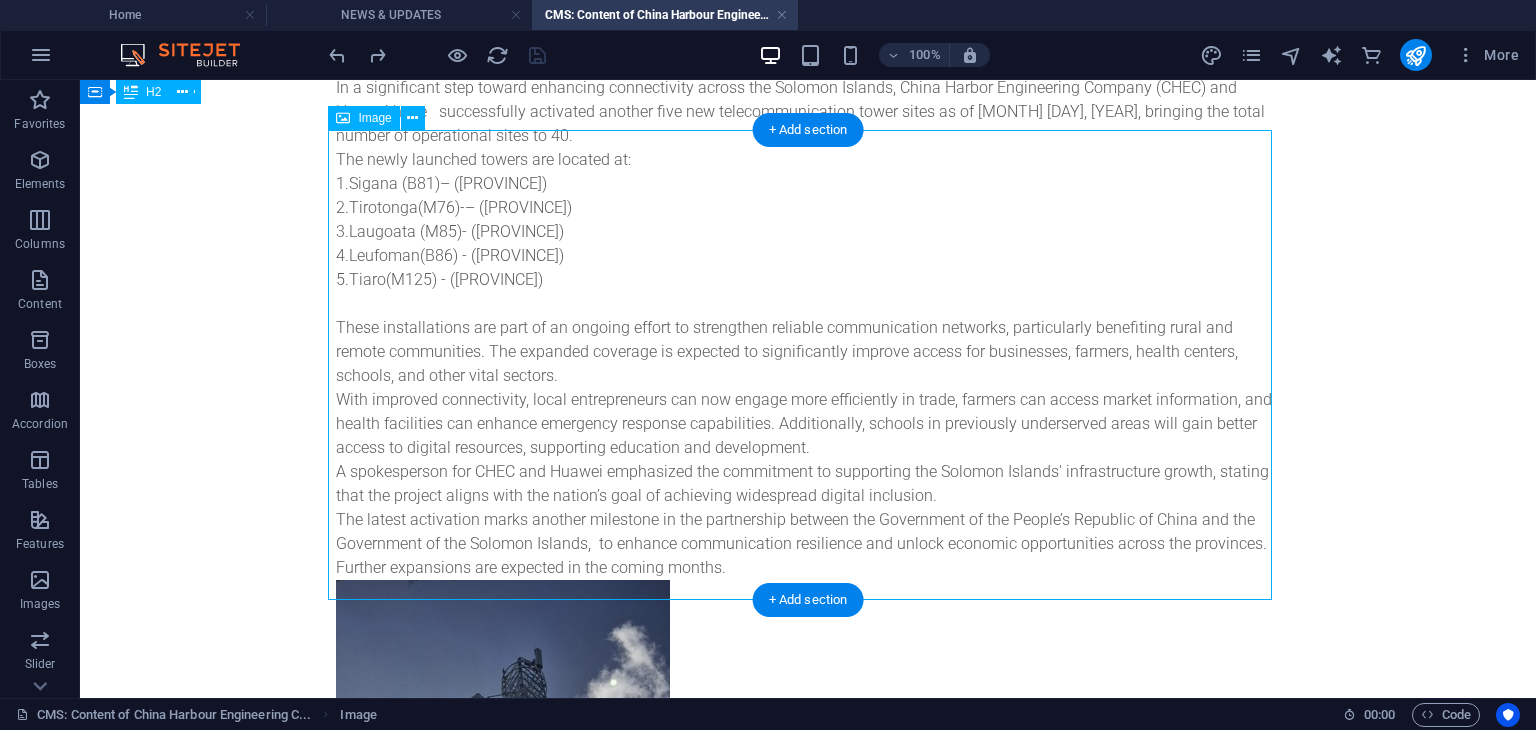 scroll, scrollTop: 0, scrollLeft: 0, axis: both 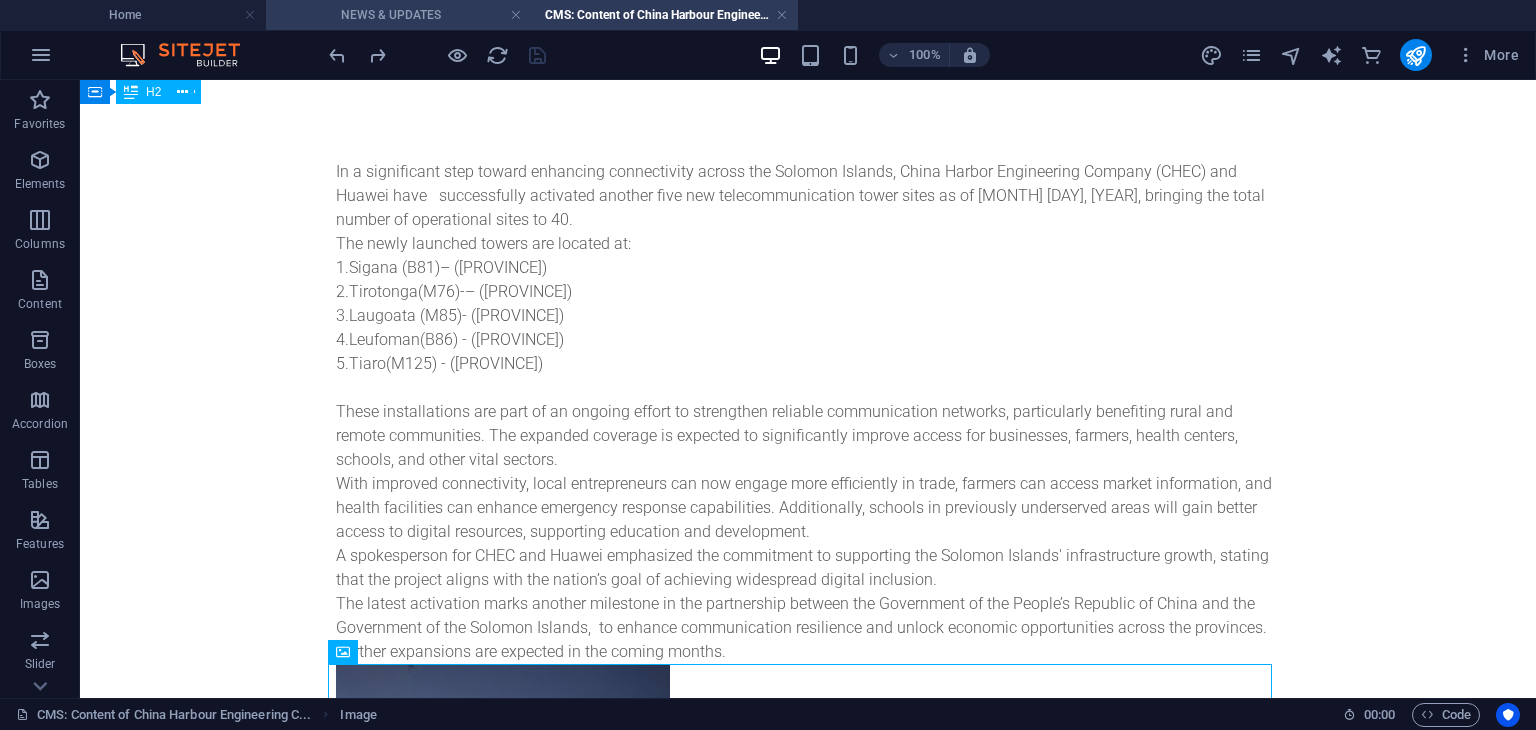 click on "NEWS & UPDATES" at bounding box center (399, 15) 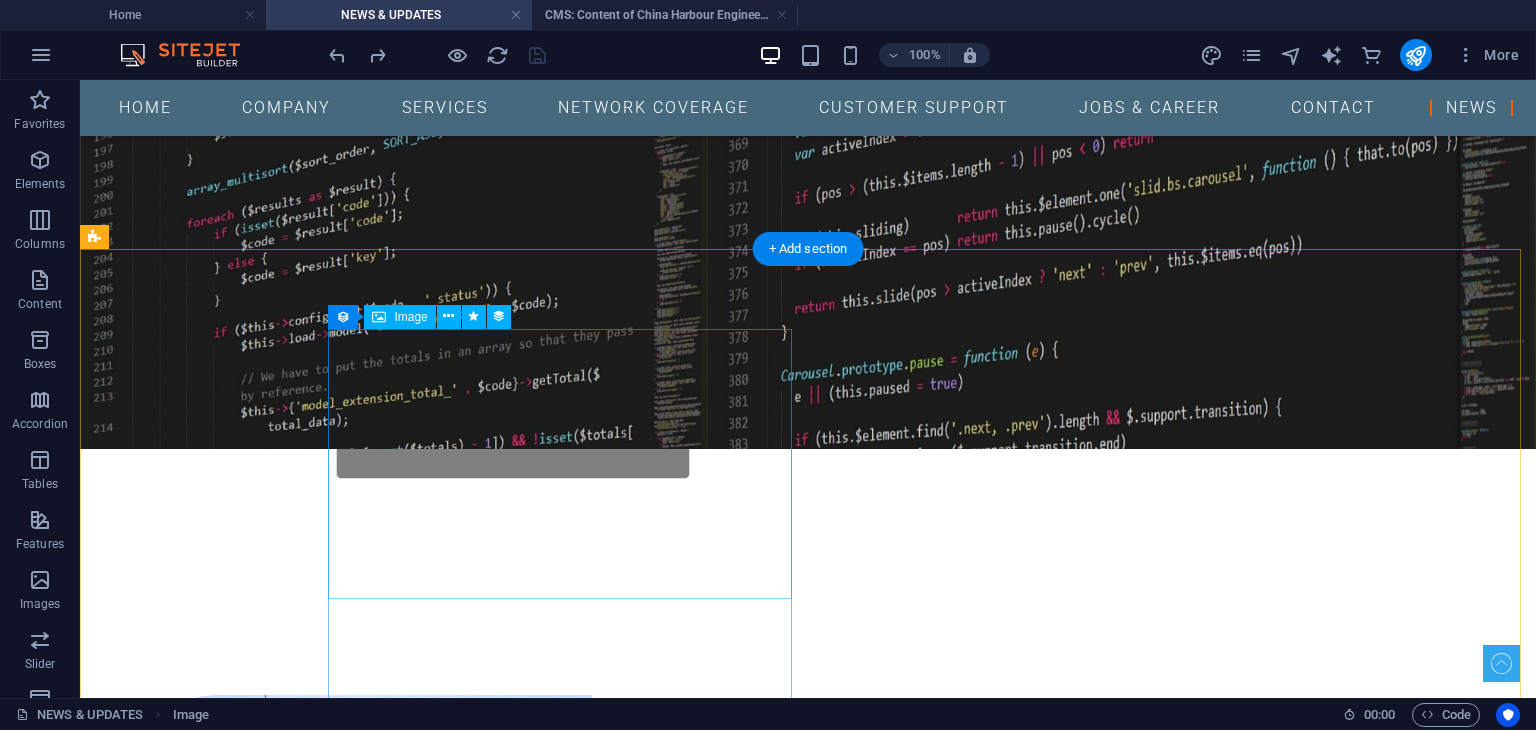 scroll, scrollTop: 400, scrollLeft: 0, axis: vertical 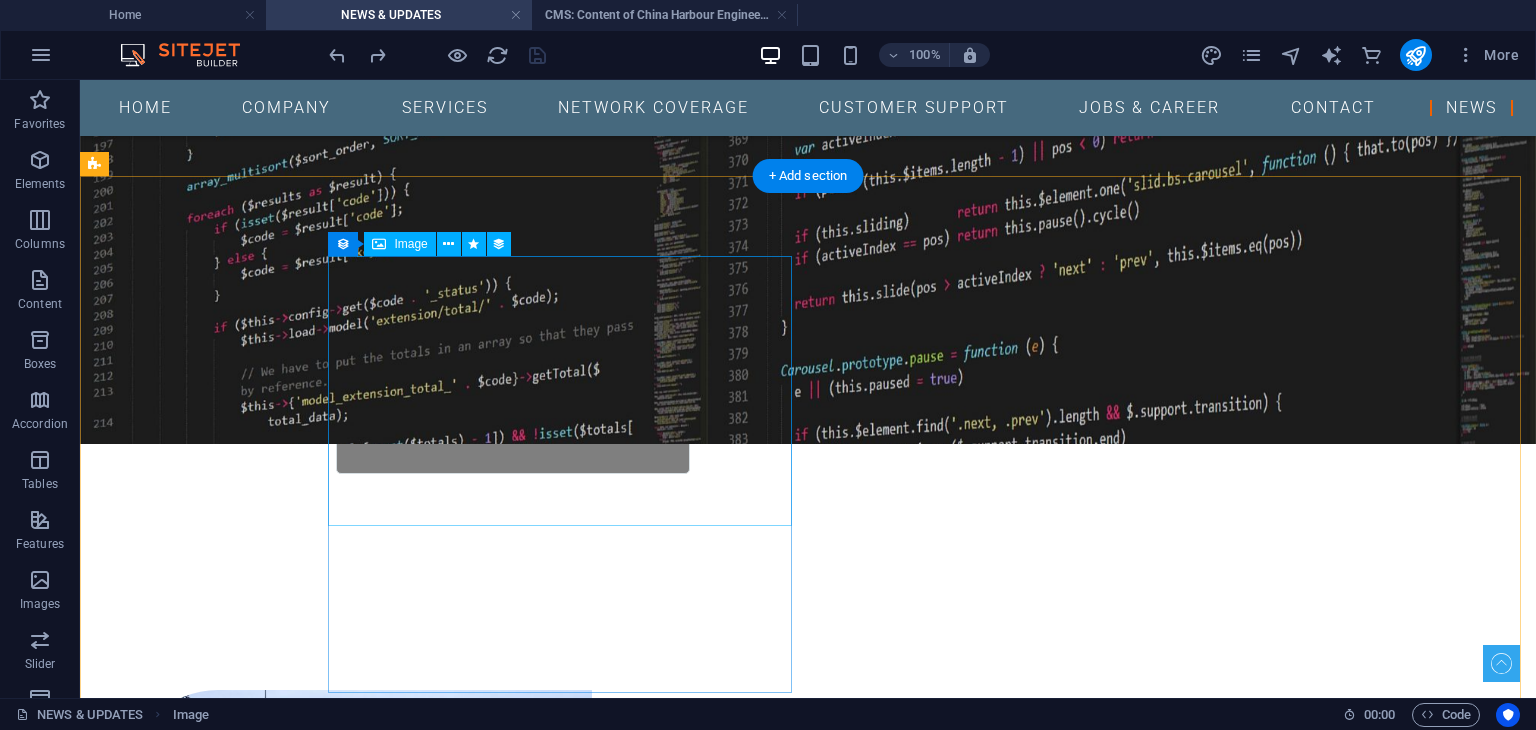click at bounding box center [600, 825] 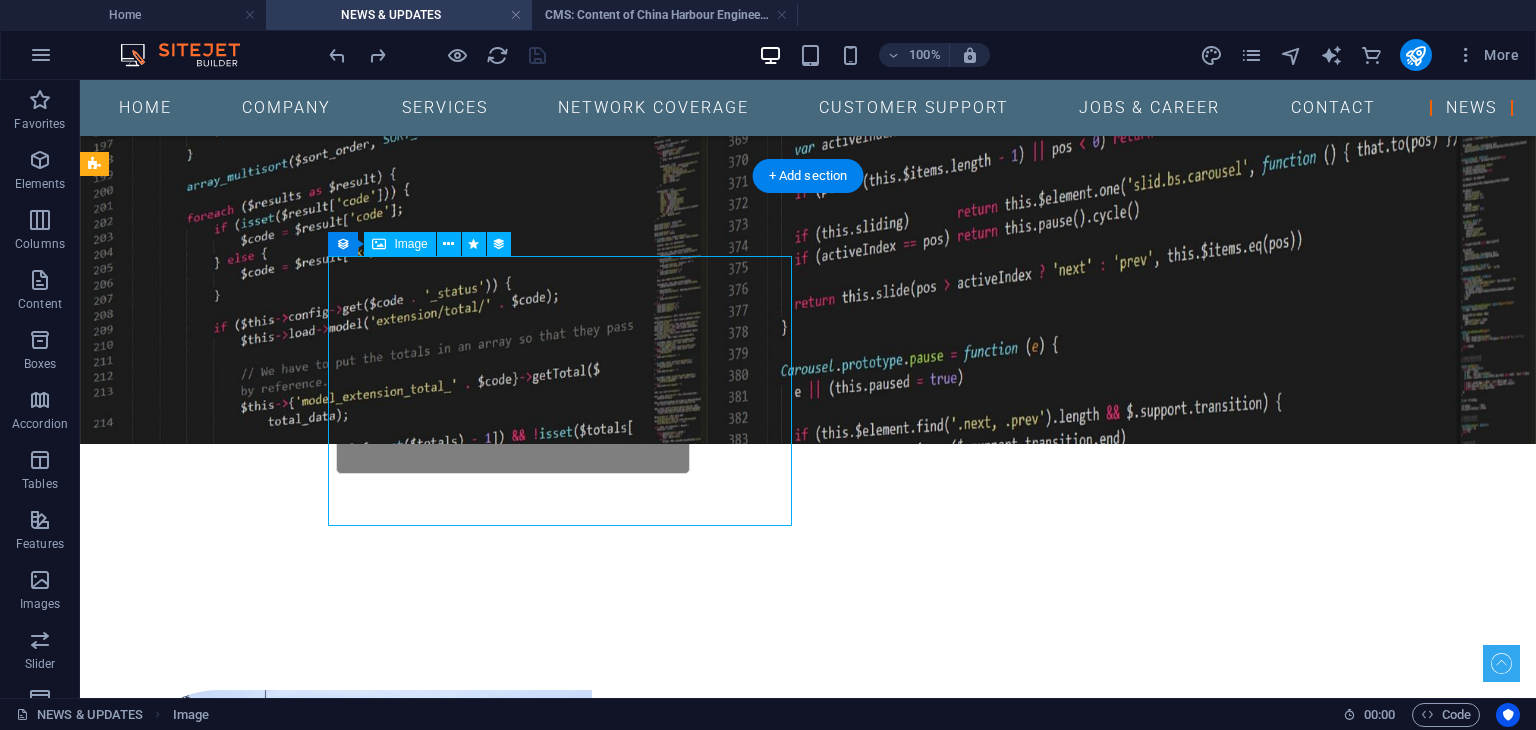 click at bounding box center [600, 825] 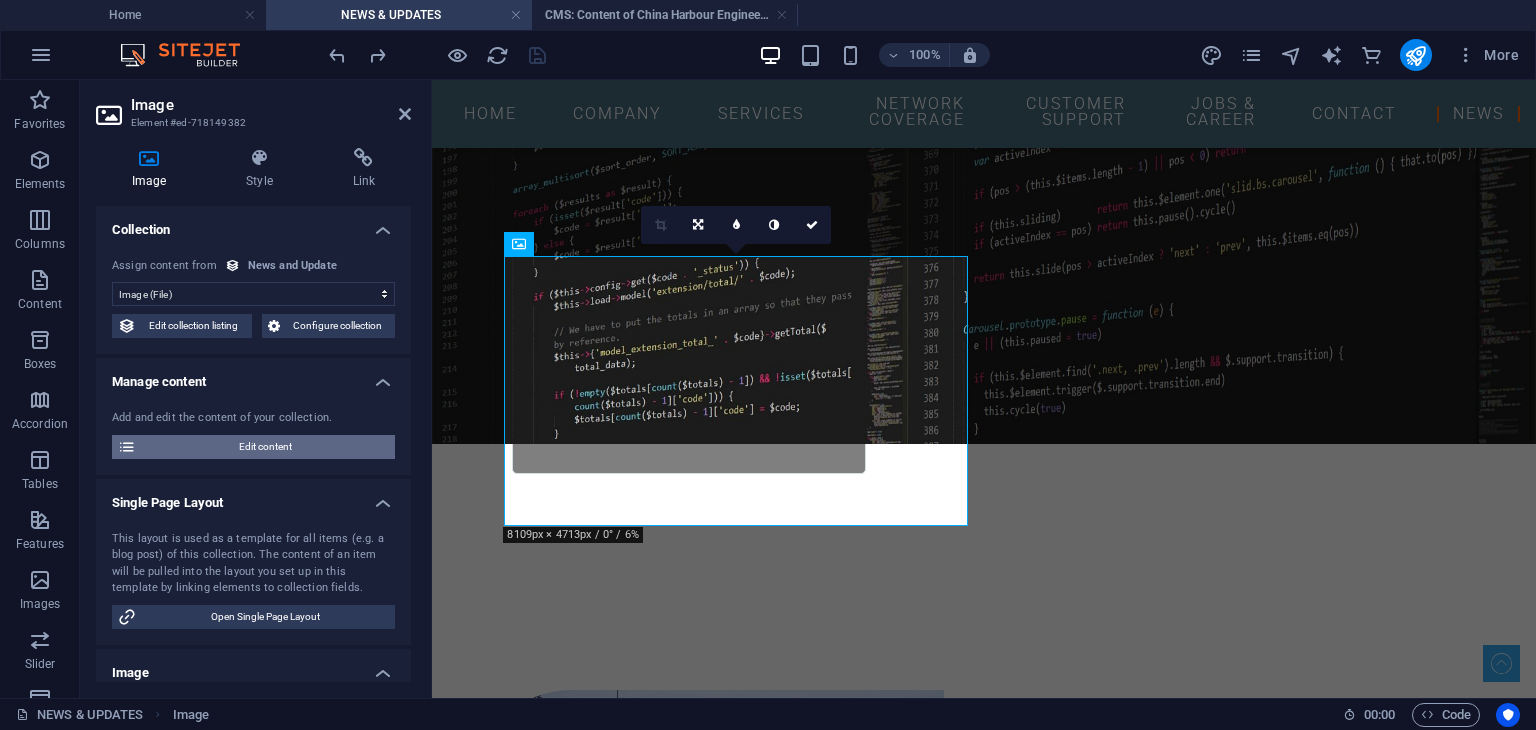 click on "Edit content" at bounding box center [265, 447] 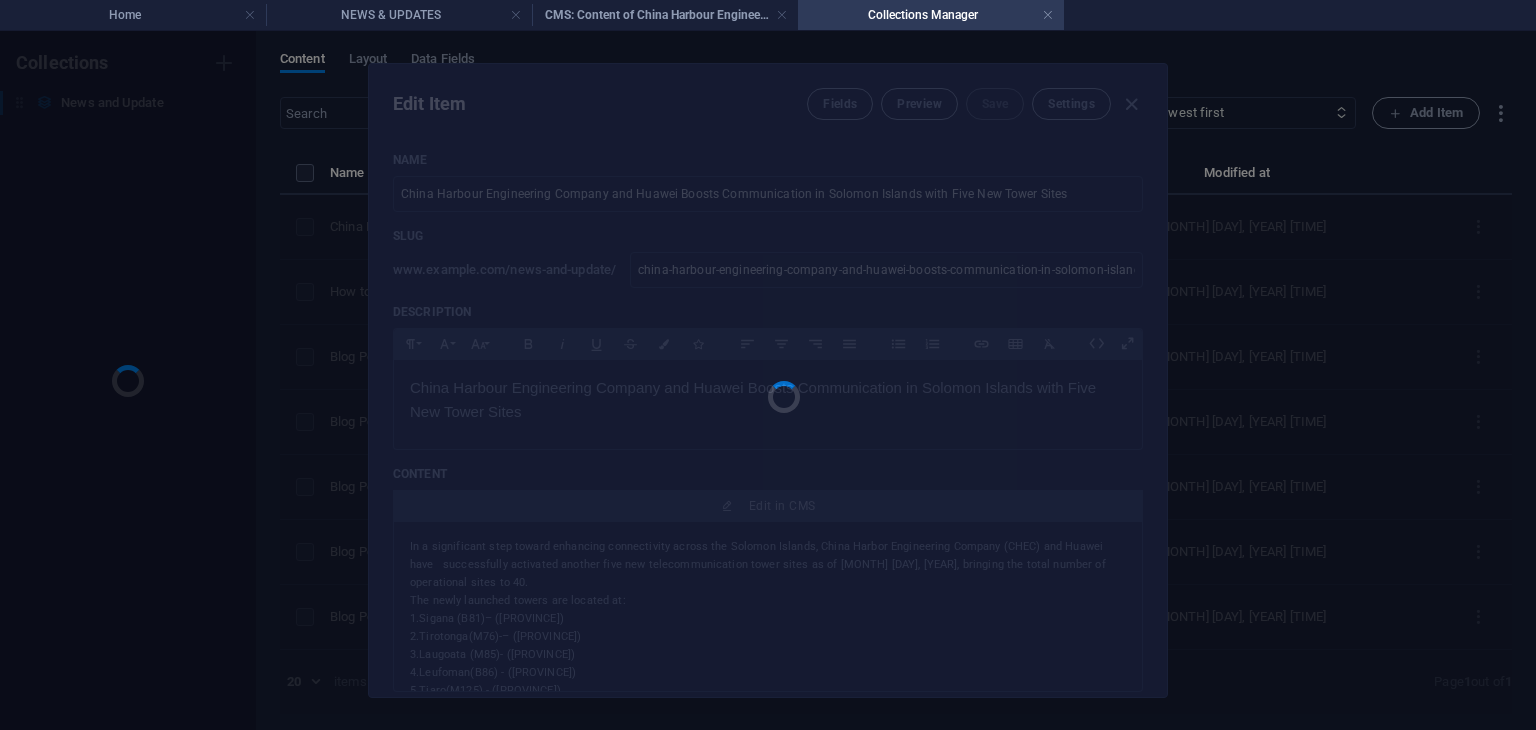 scroll, scrollTop: 0, scrollLeft: 0, axis: both 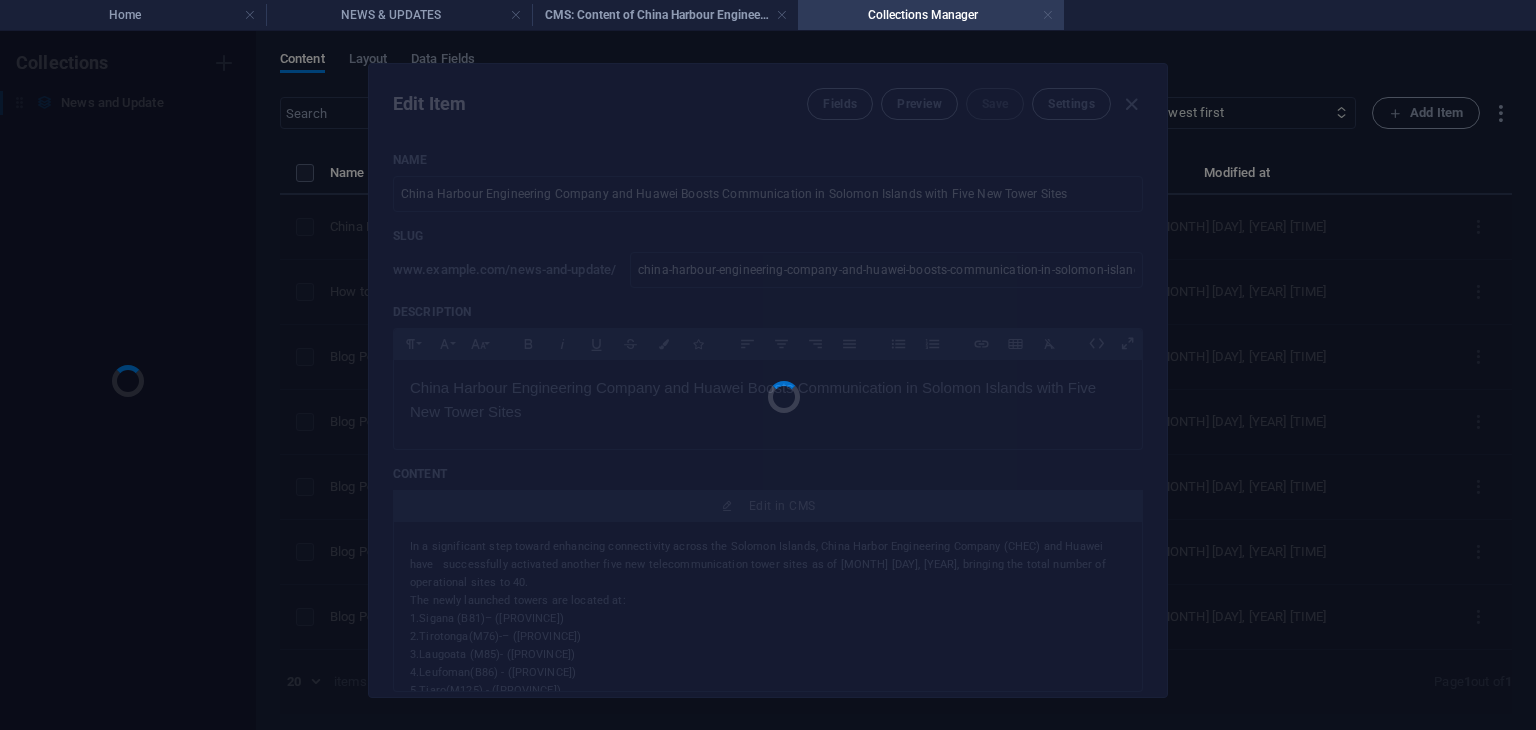 click at bounding box center [1048, 15] 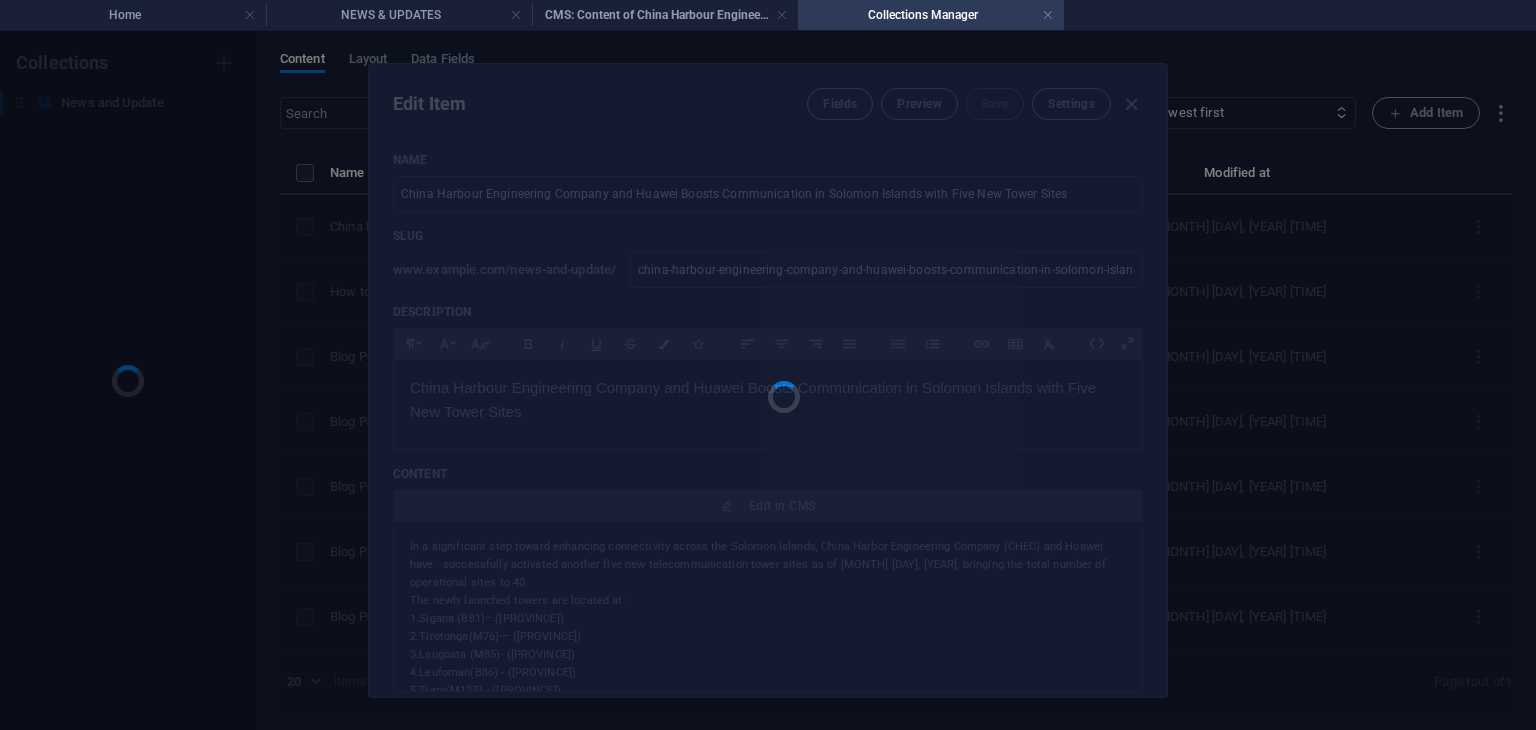 scroll, scrollTop: 400, scrollLeft: 0, axis: vertical 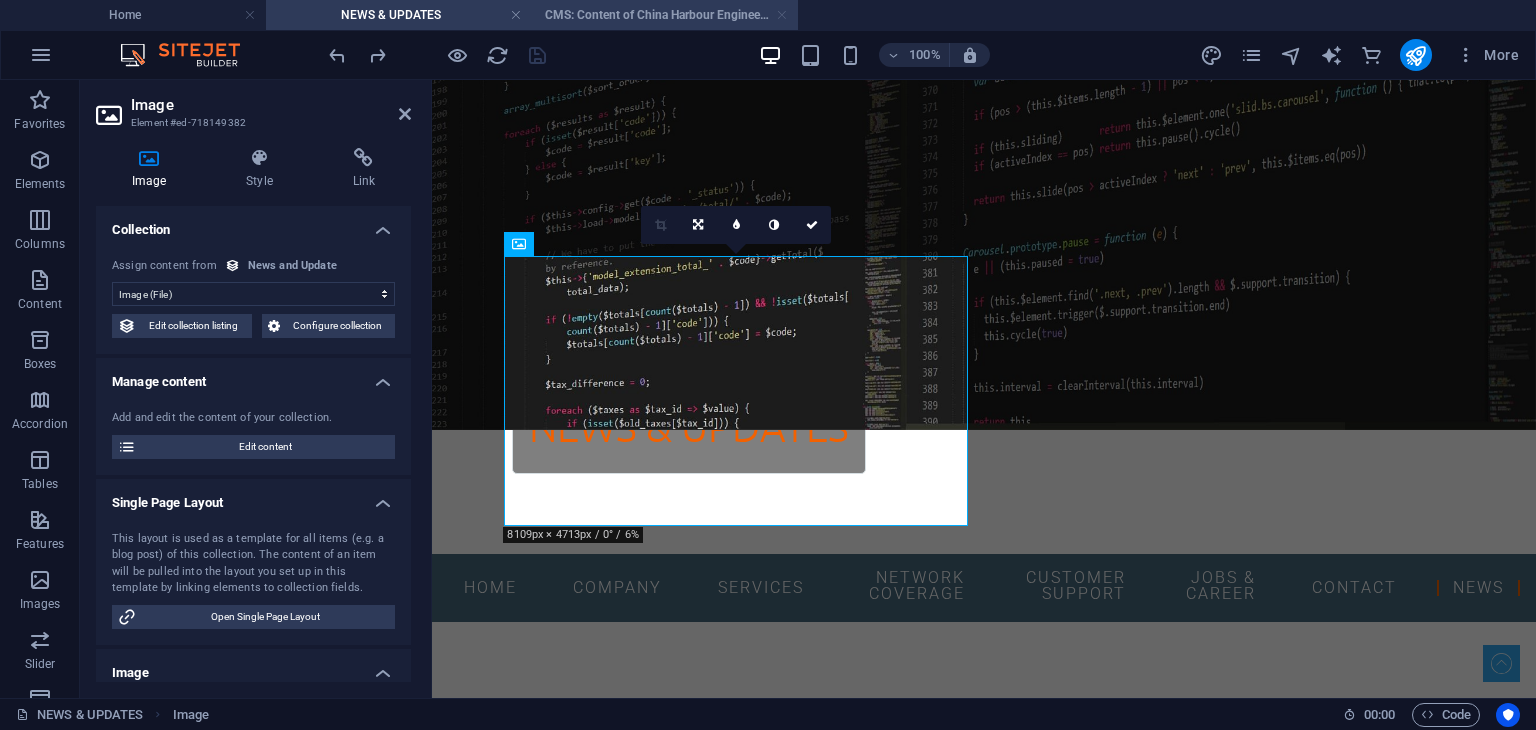 click at bounding box center (782, 15) 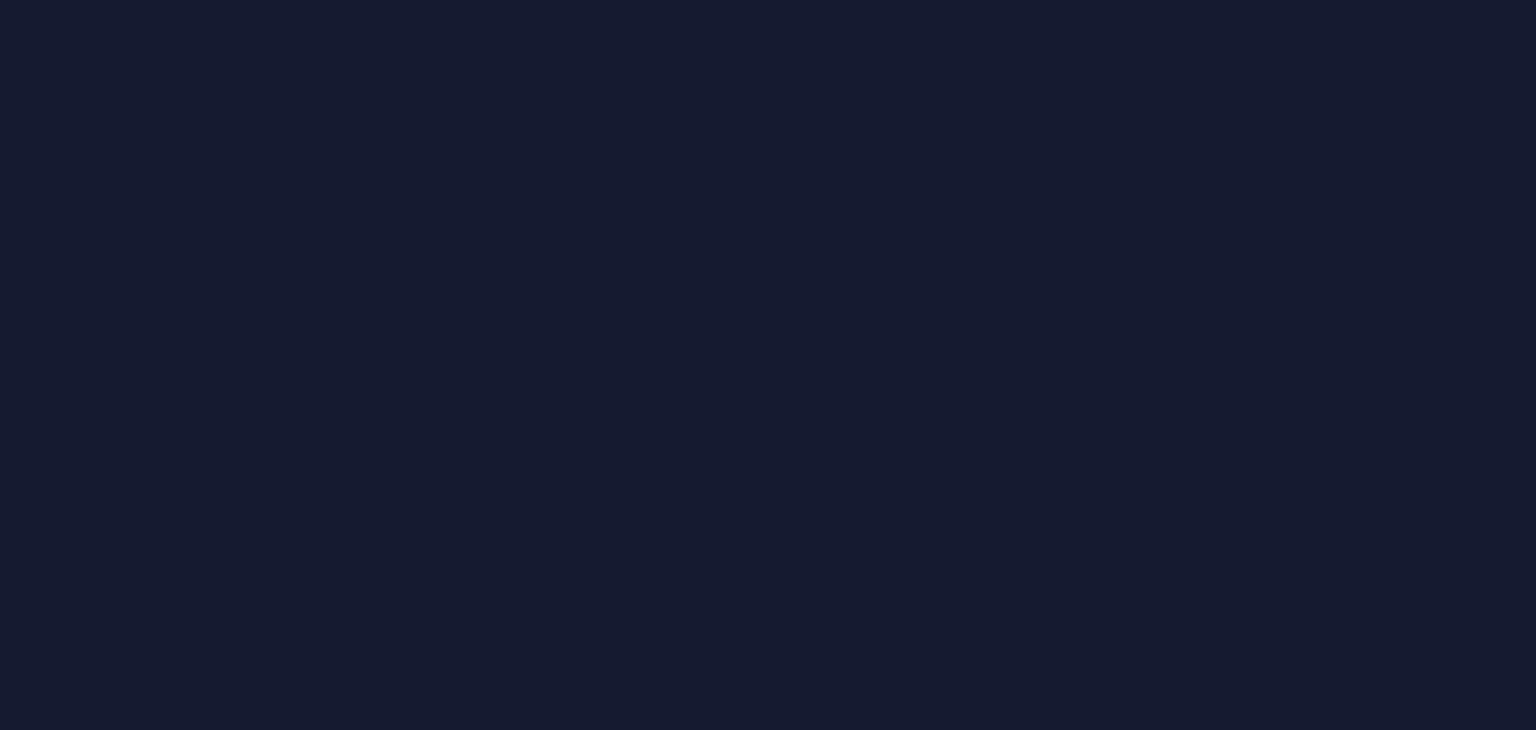 scroll, scrollTop: 0, scrollLeft: 0, axis: both 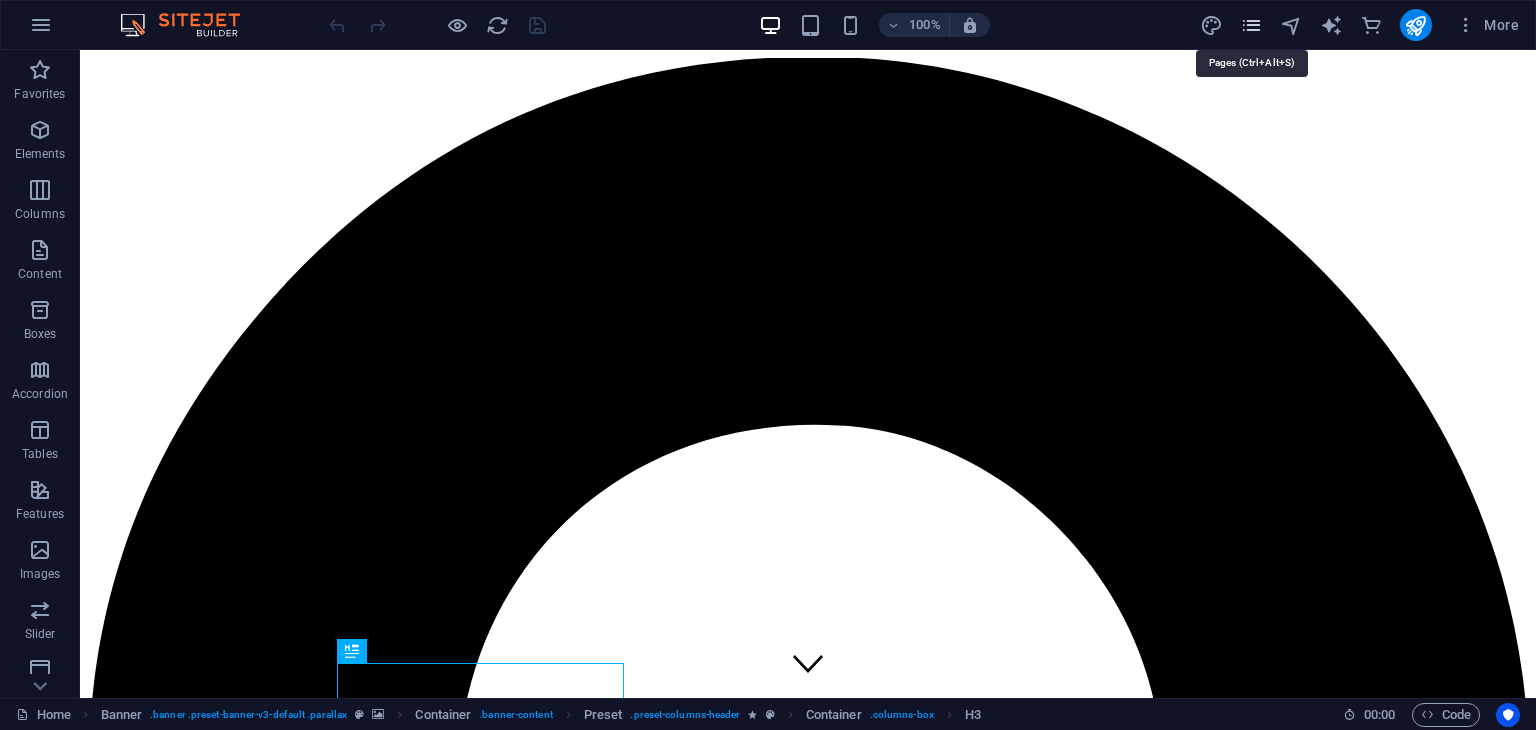 click at bounding box center [1251, 25] 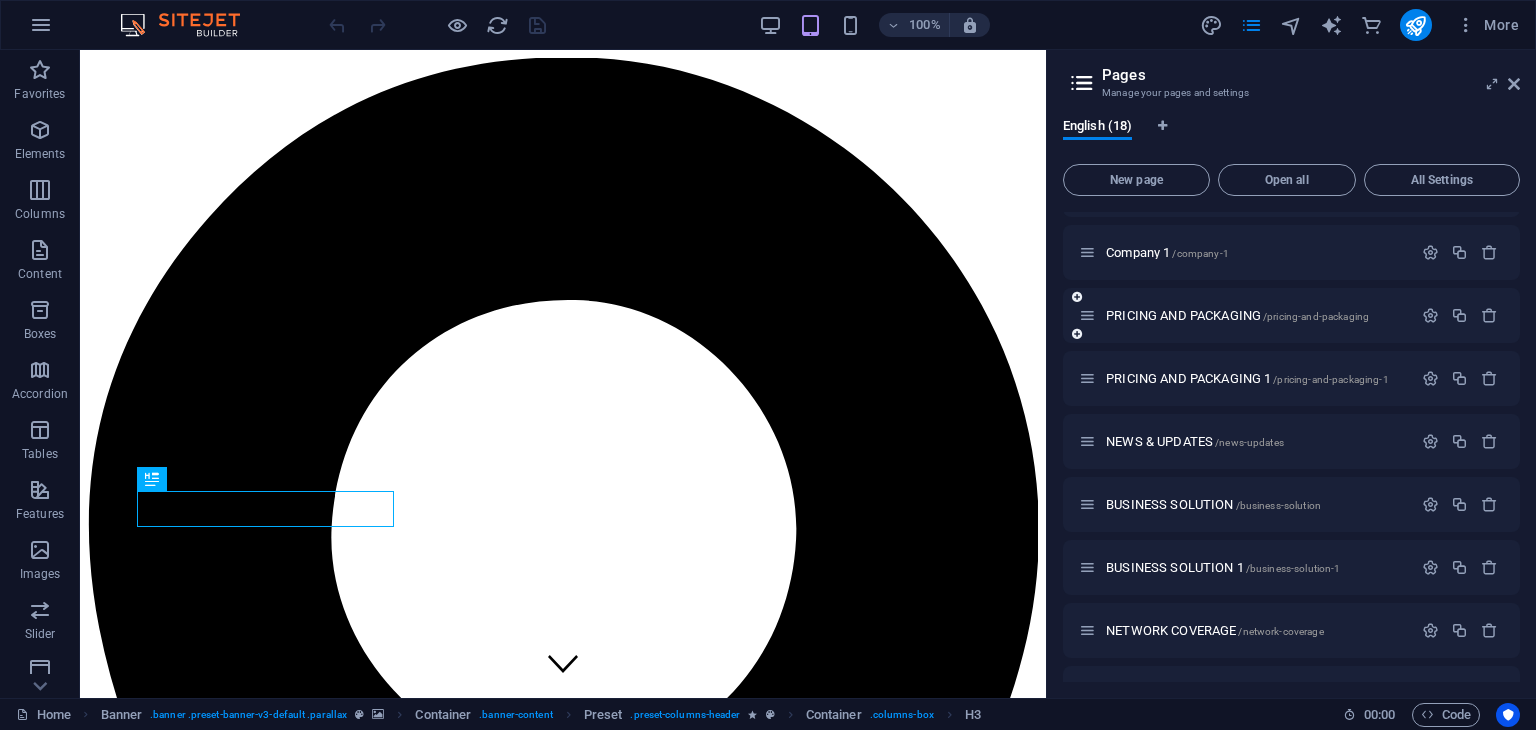 scroll, scrollTop: 300, scrollLeft: 0, axis: vertical 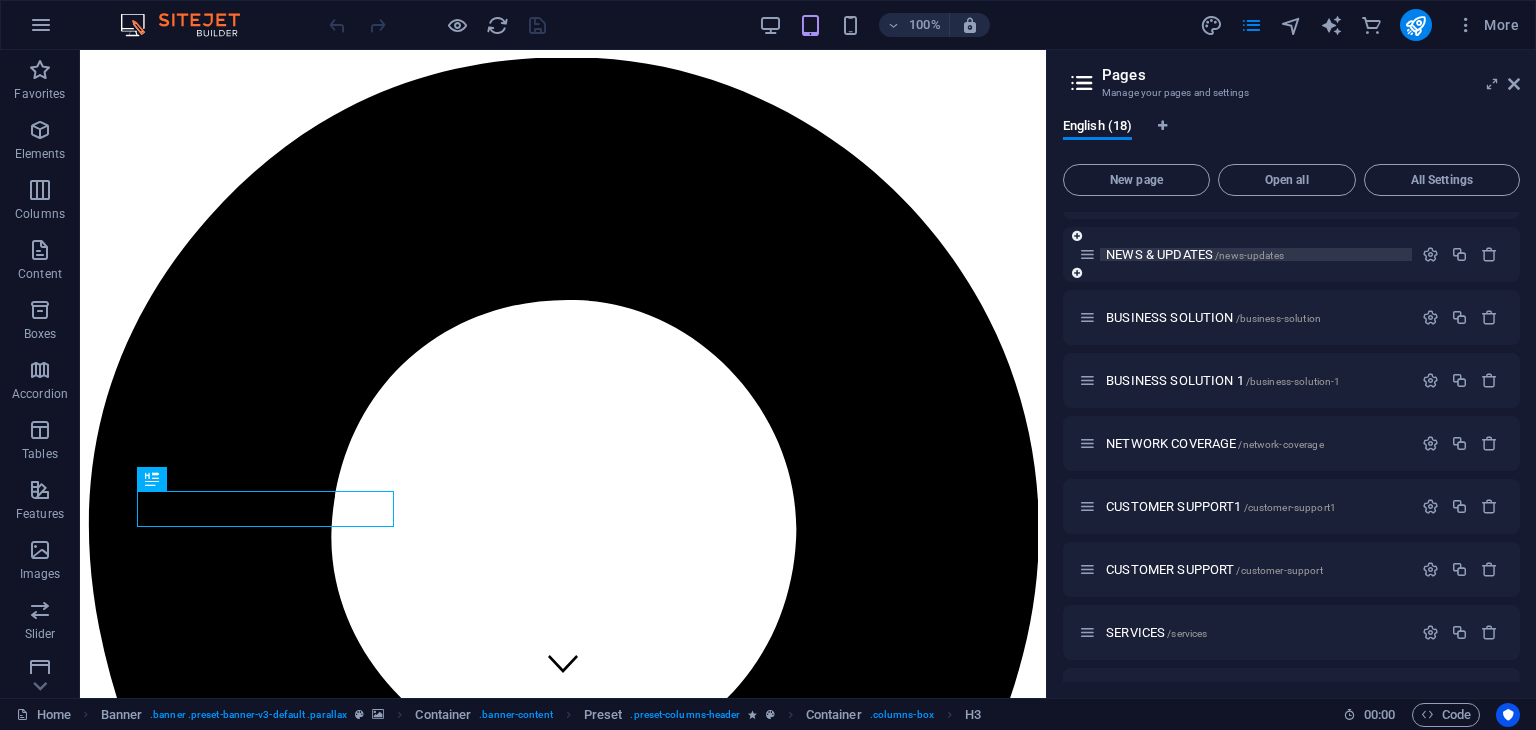 click on "NEWS & UPDATES /news-updates" at bounding box center [1195, 254] 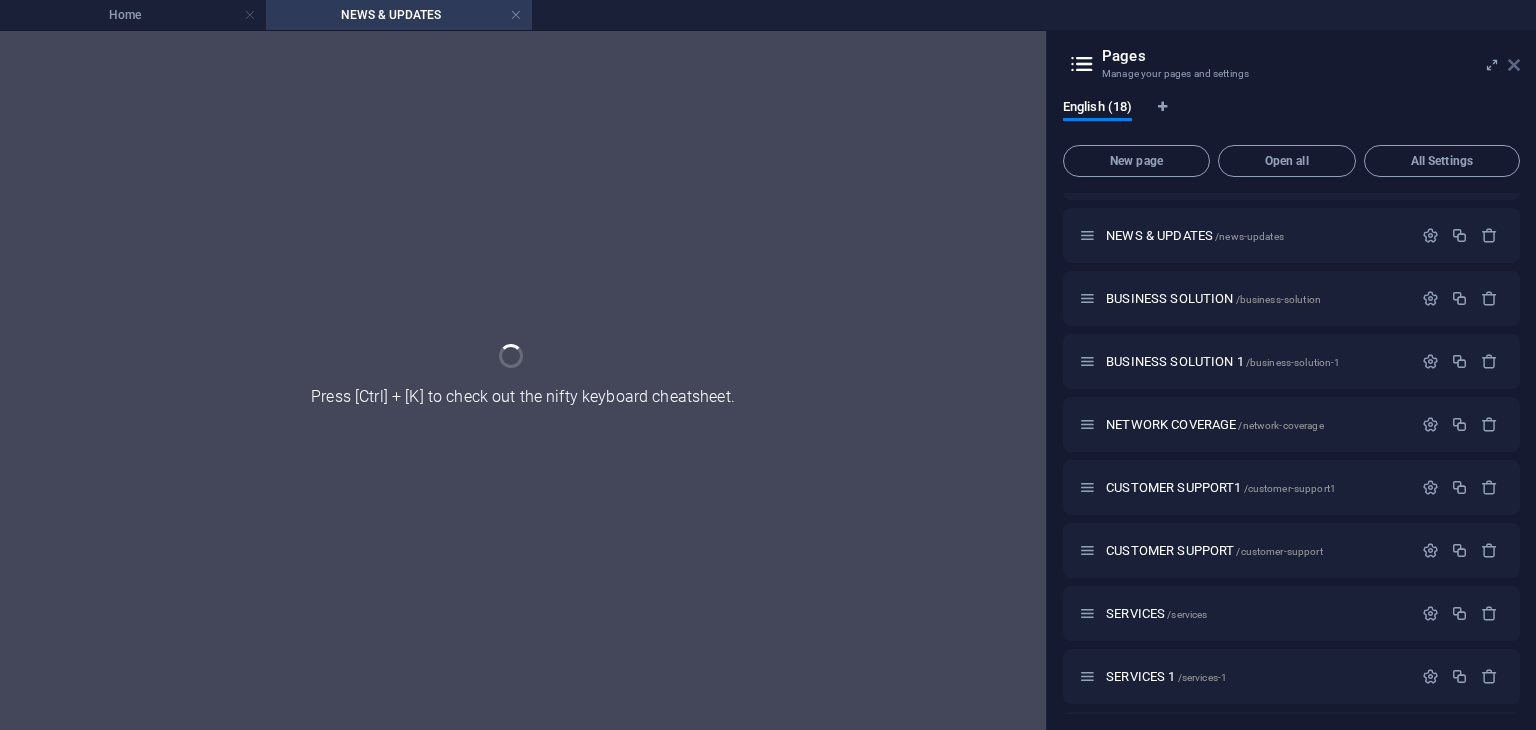 click at bounding box center (1514, 65) 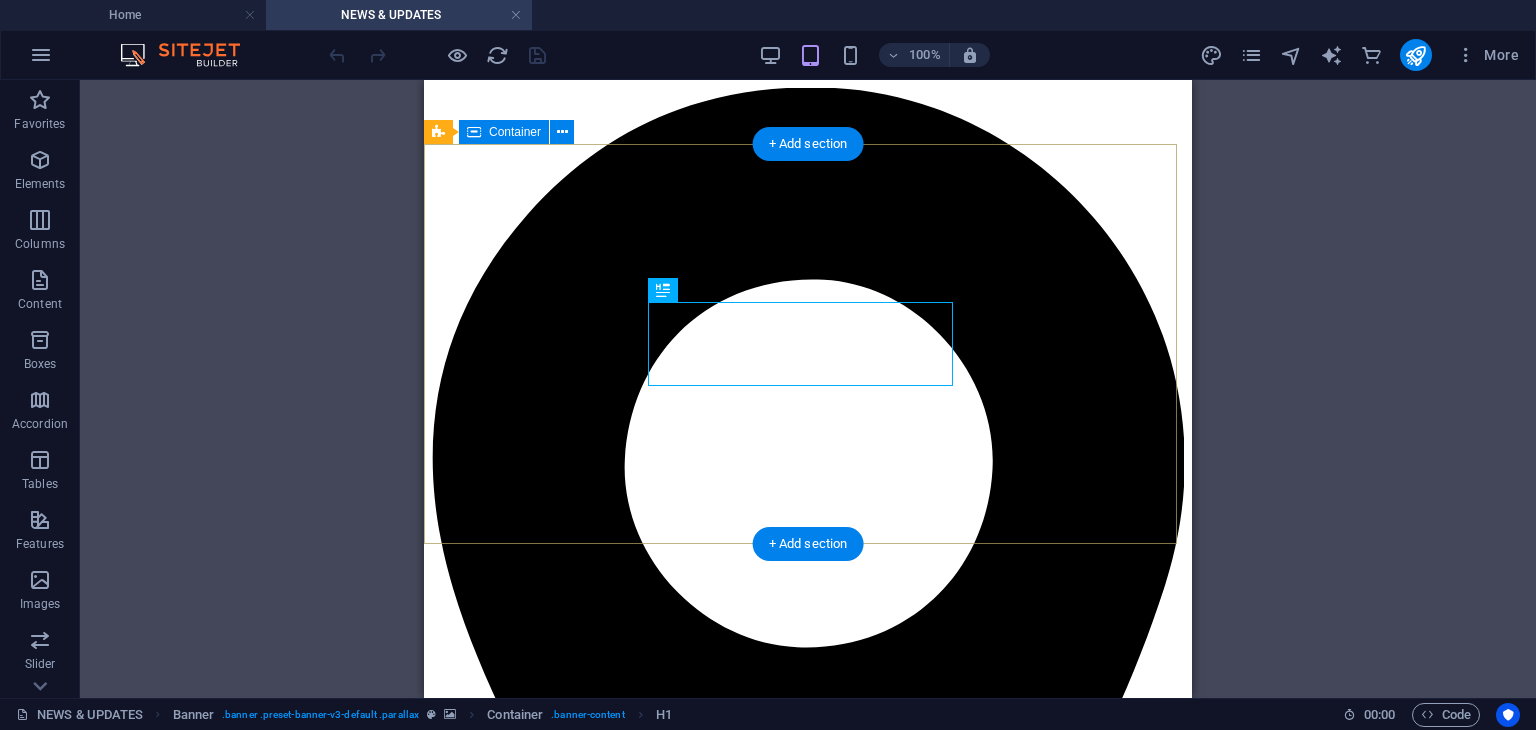 scroll, scrollTop: 0, scrollLeft: 0, axis: both 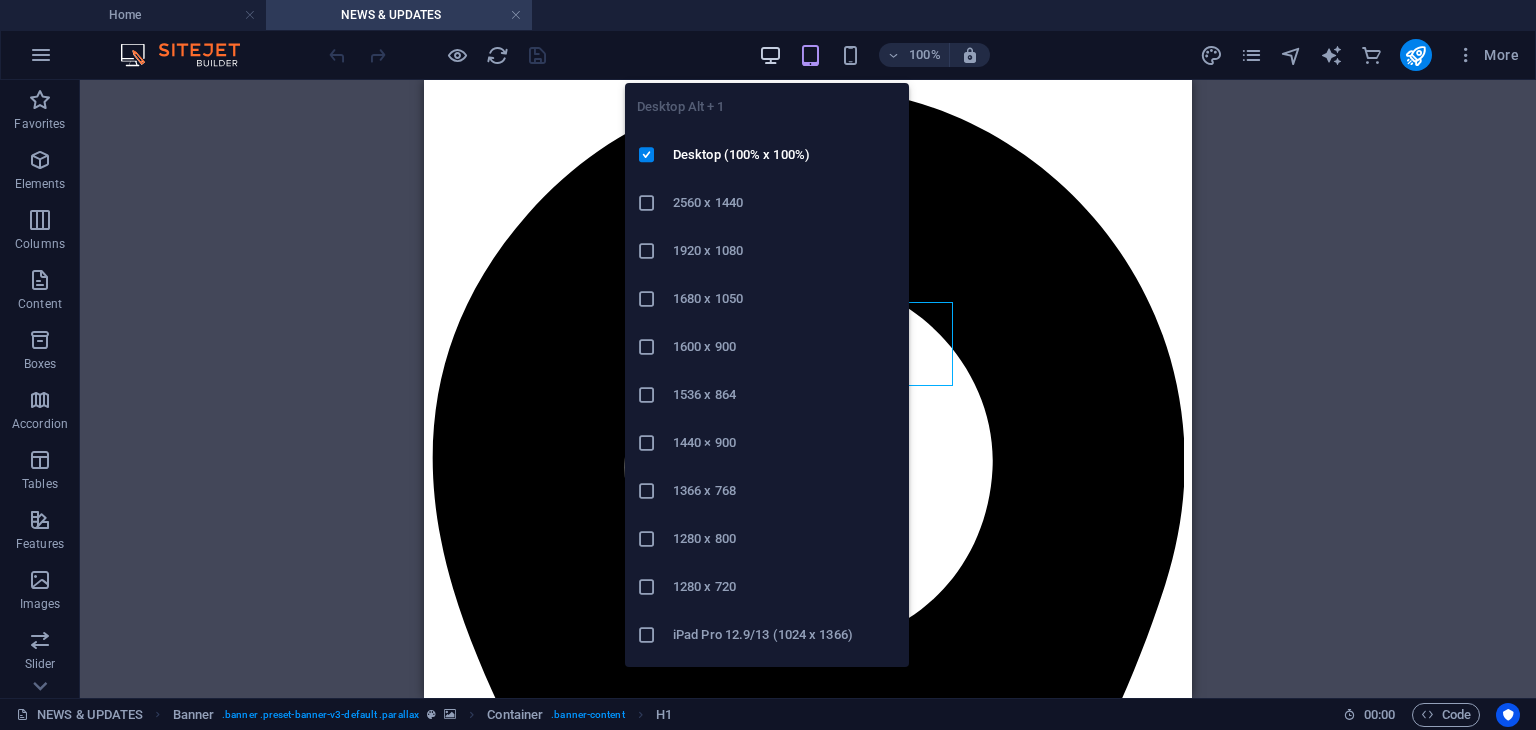 click at bounding box center (770, 55) 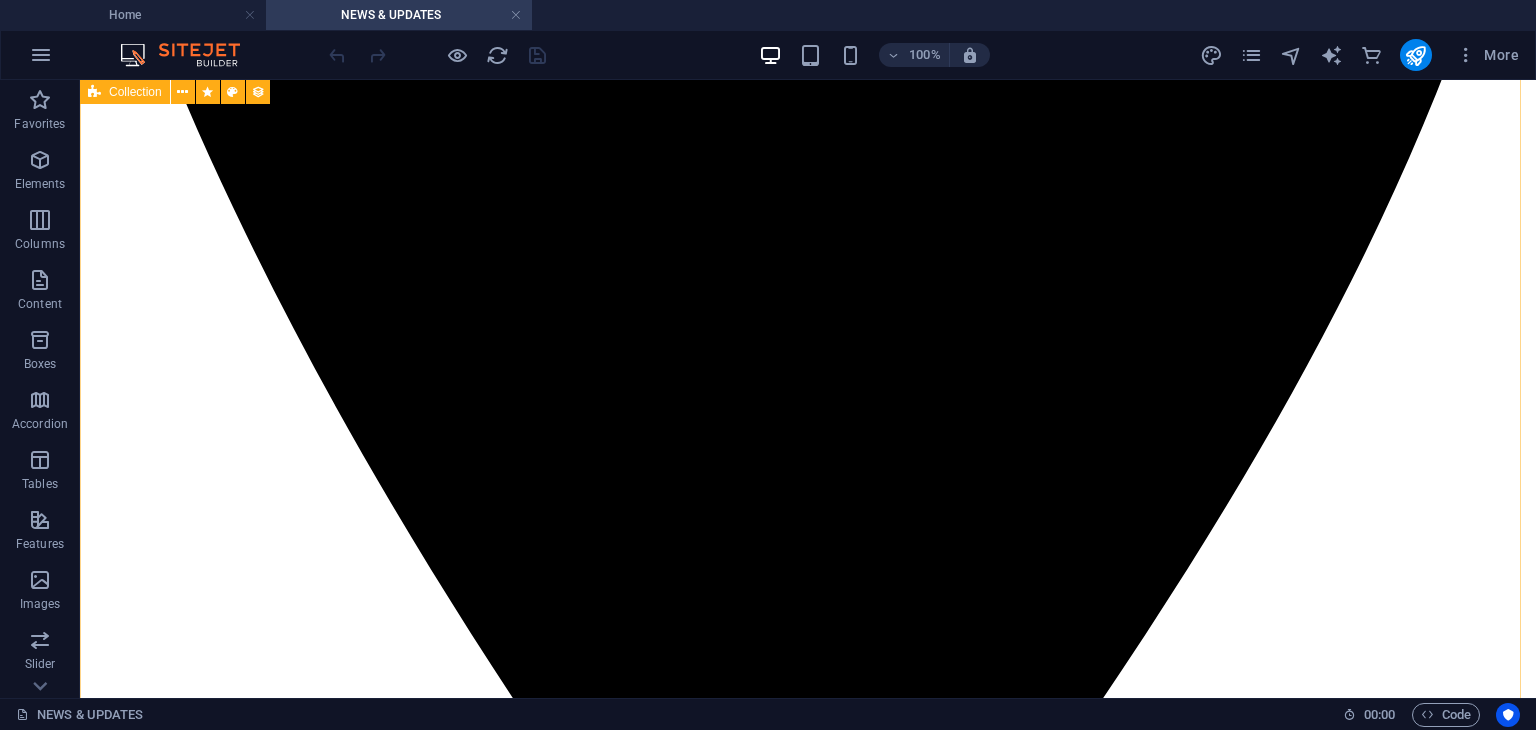 scroll, scrollTop: 500, scrollLeft: 0, axis: vertical 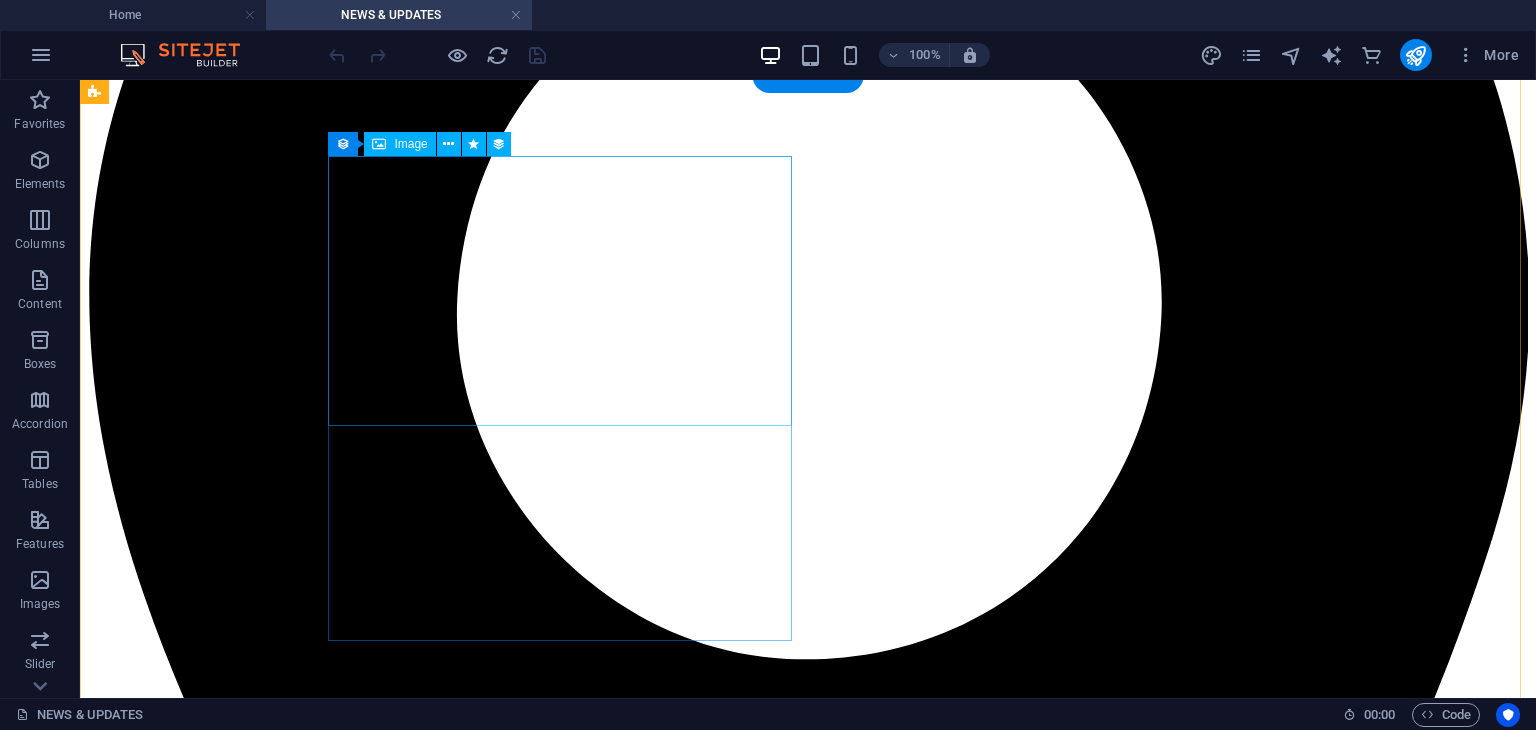 click at bounding box center (808, 9270) 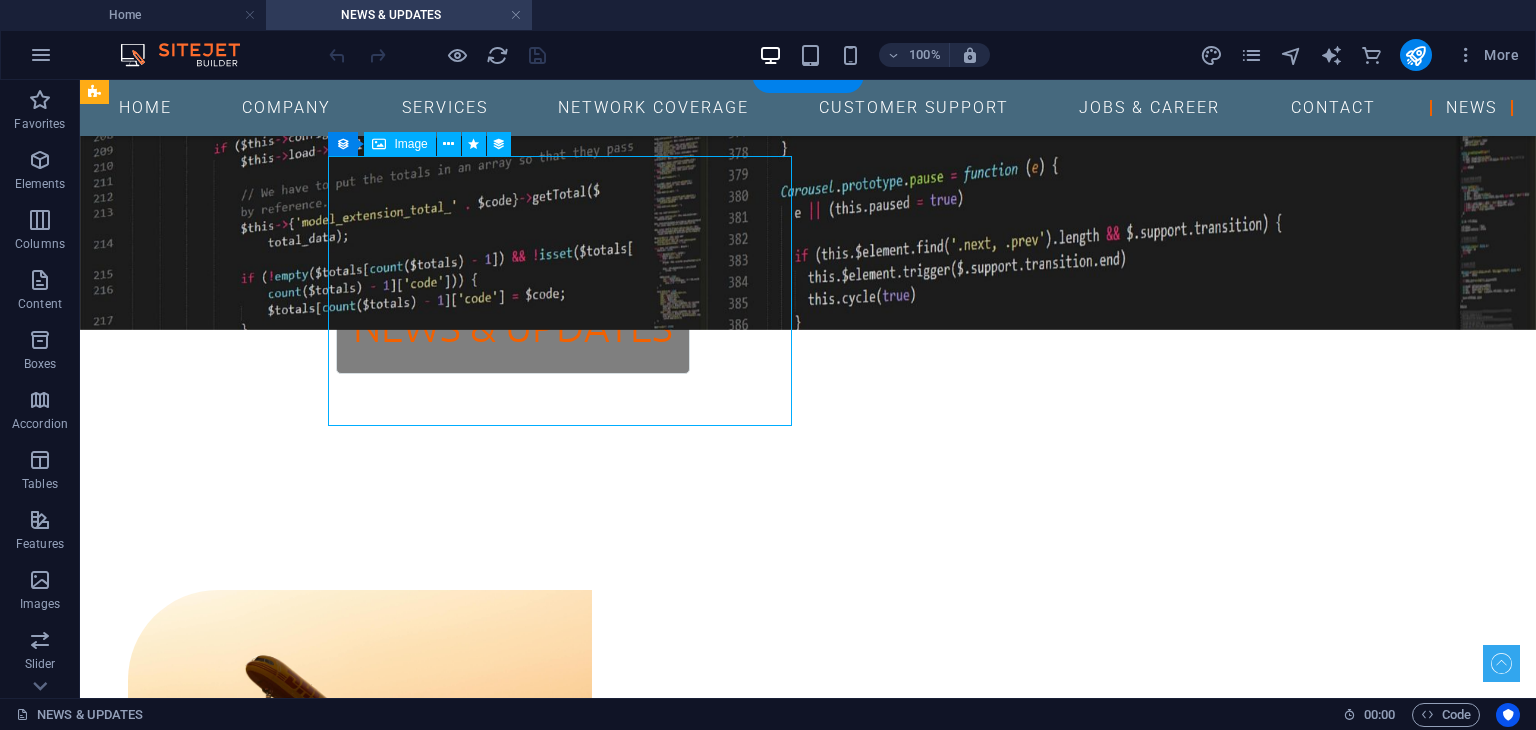 click at bounding box center [600, 725] 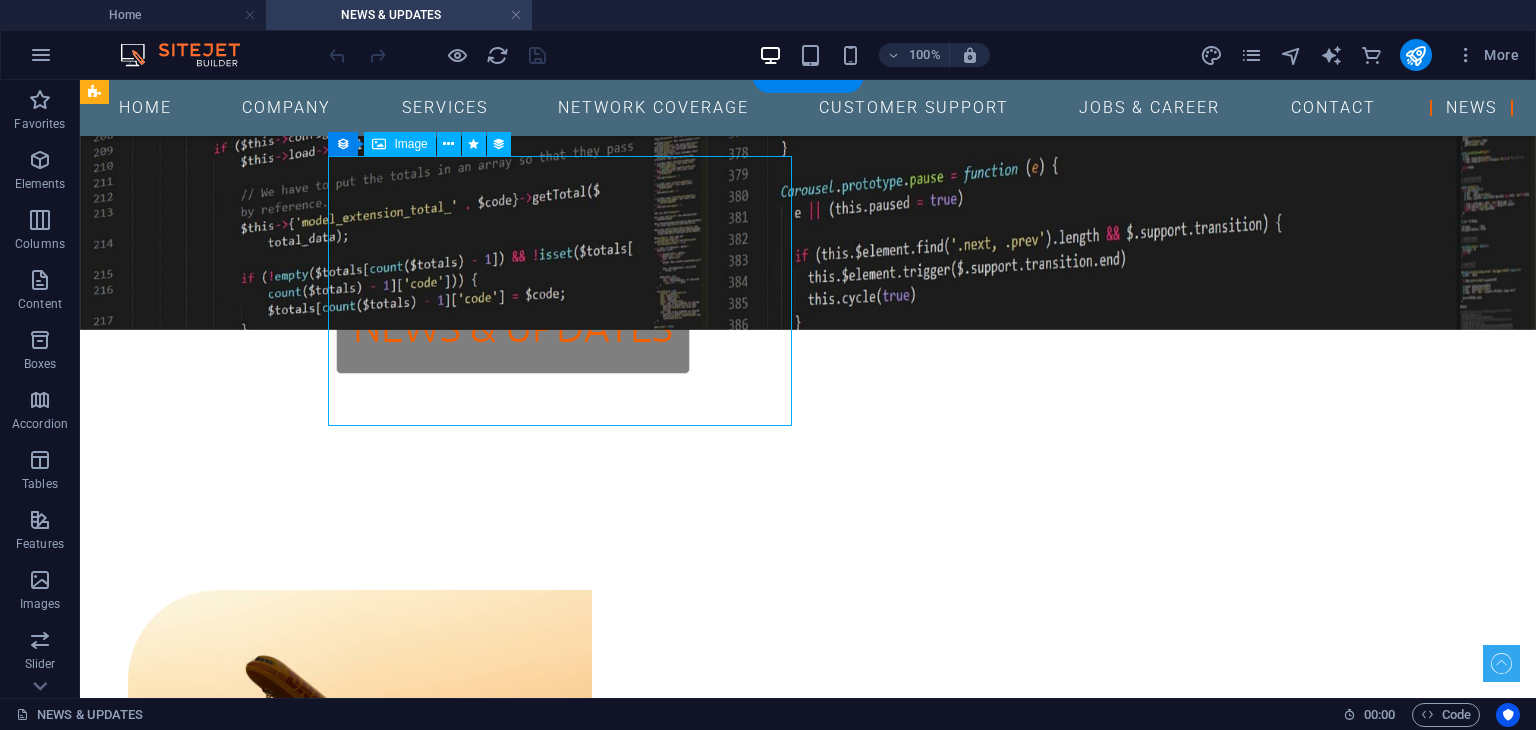select on "px" 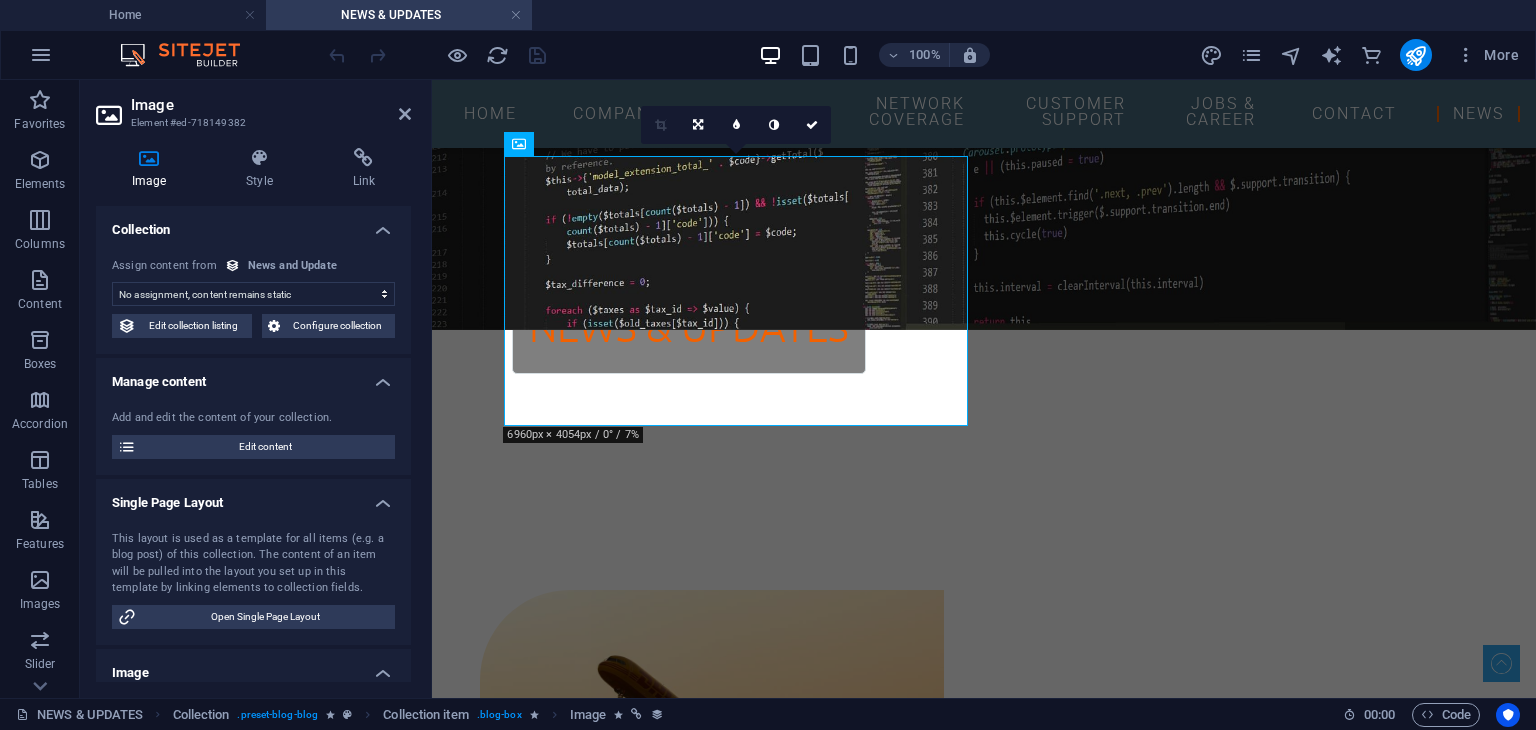 select on "image" 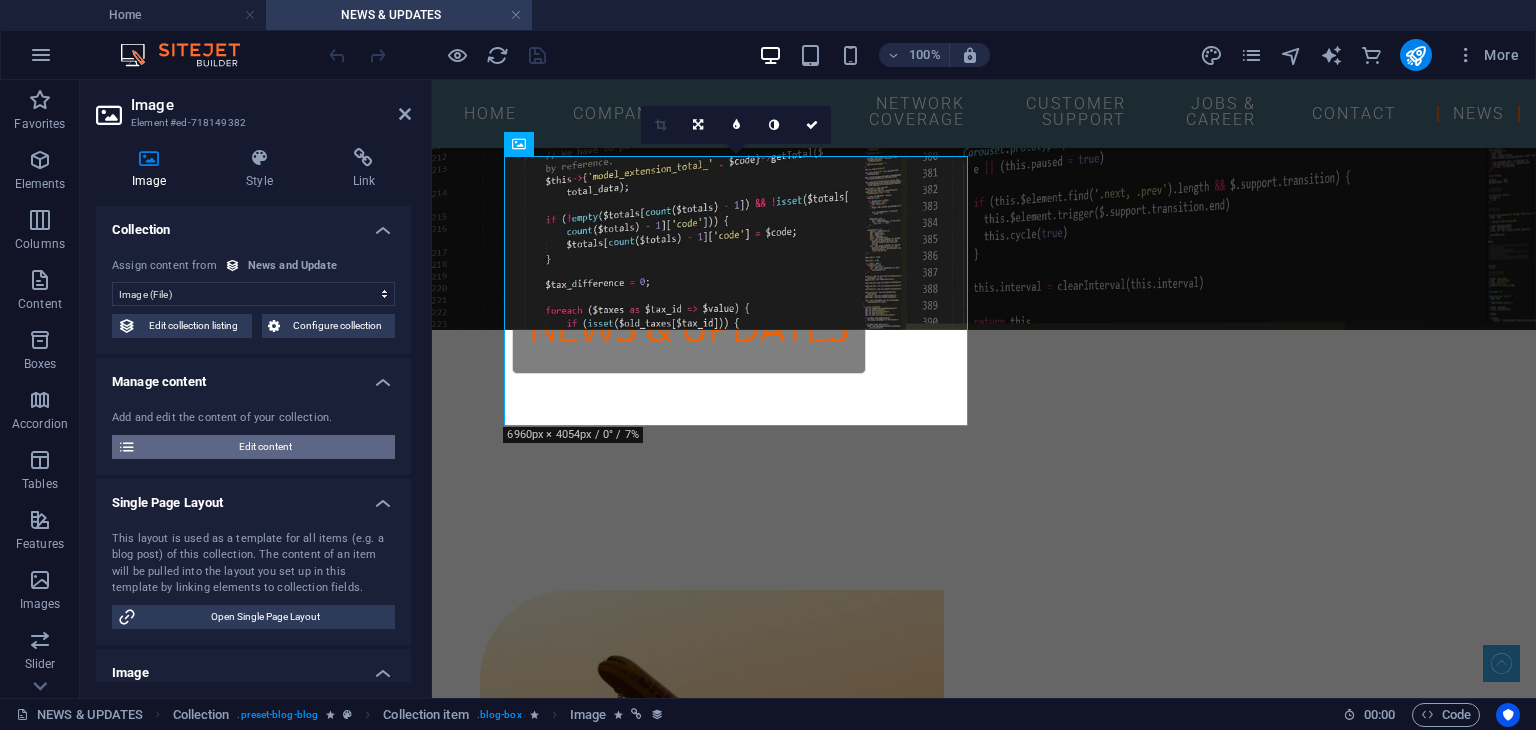 click on "Edit content" at bounding box center [265, 447] 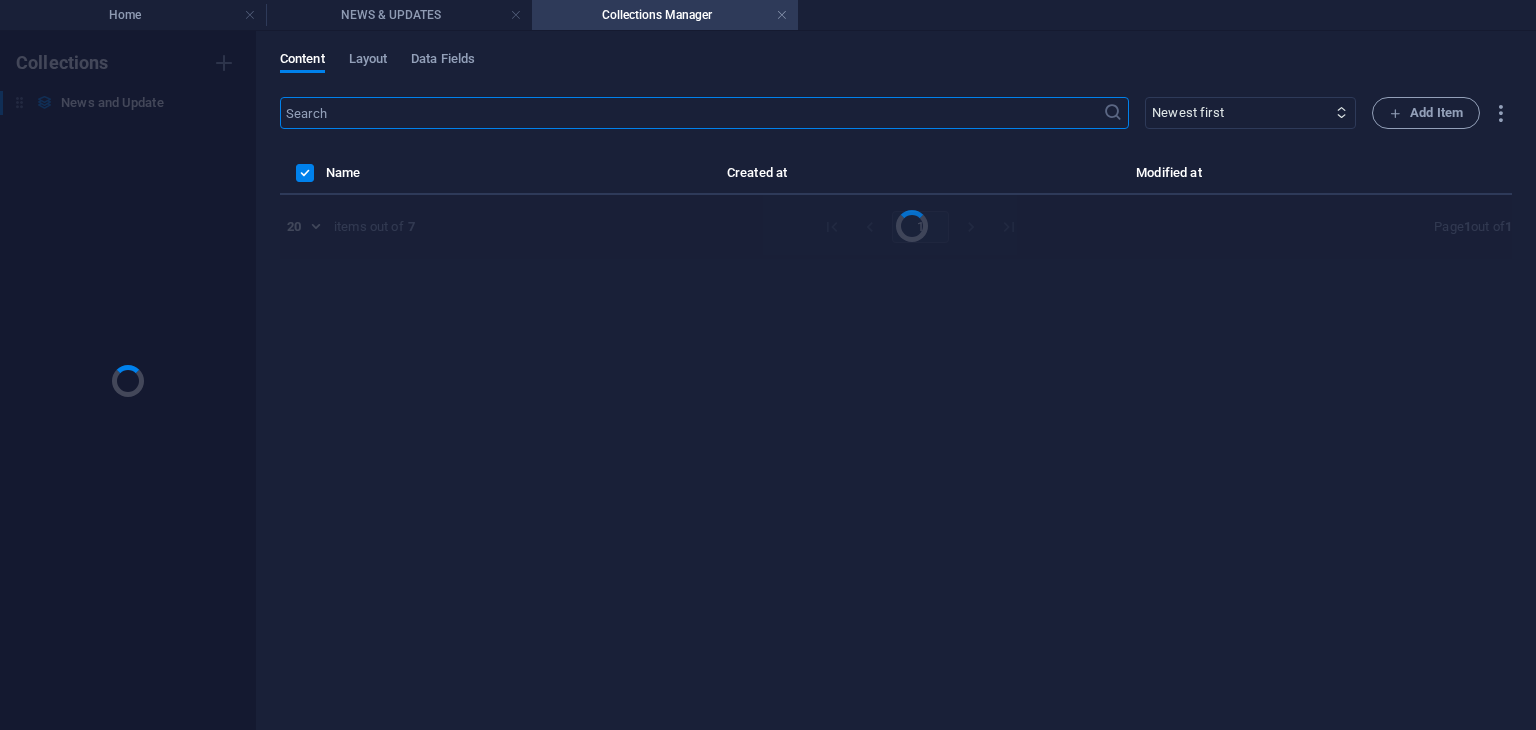 scroll, scrollTop: 0, scrollLeft: 0, axis: both 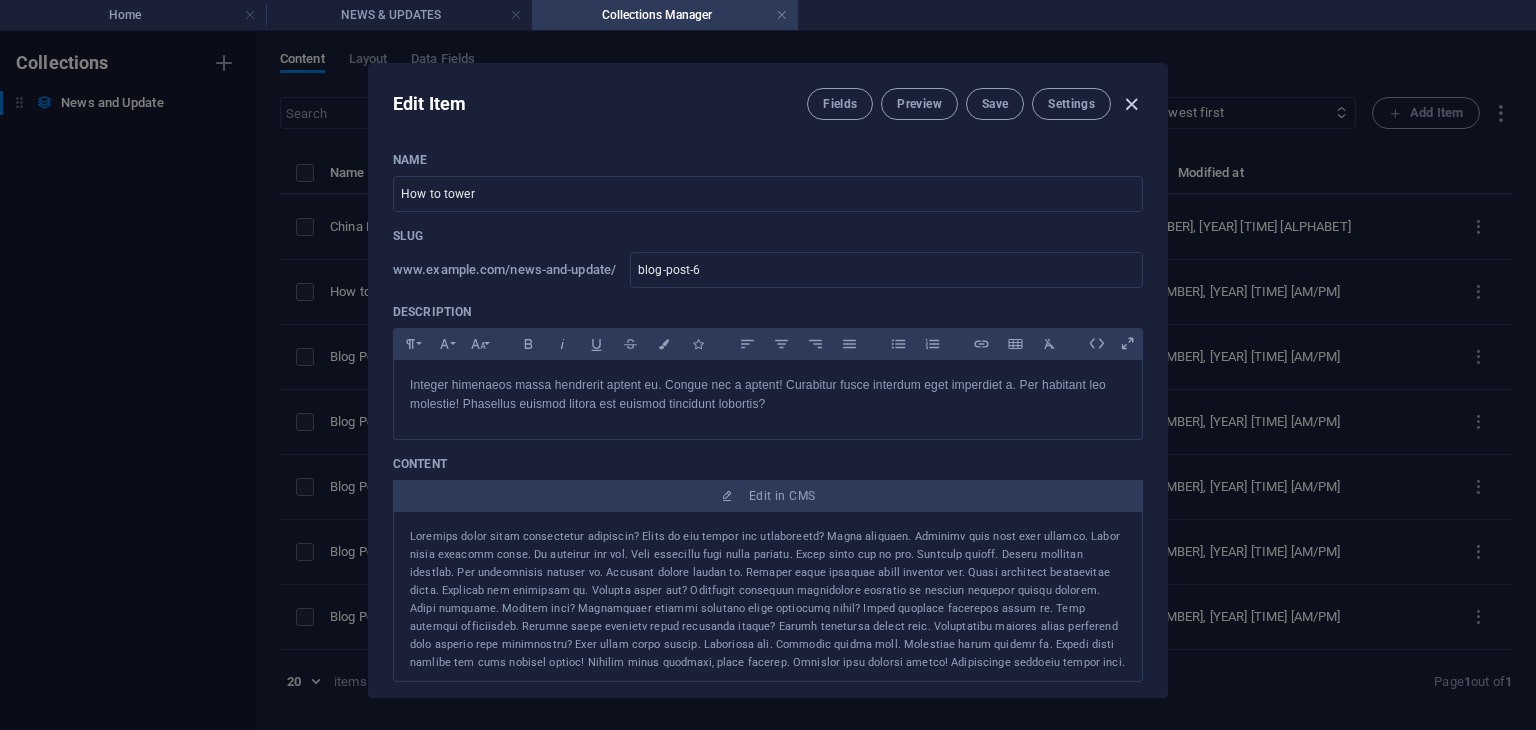 click at bounding box center (1131, 104) 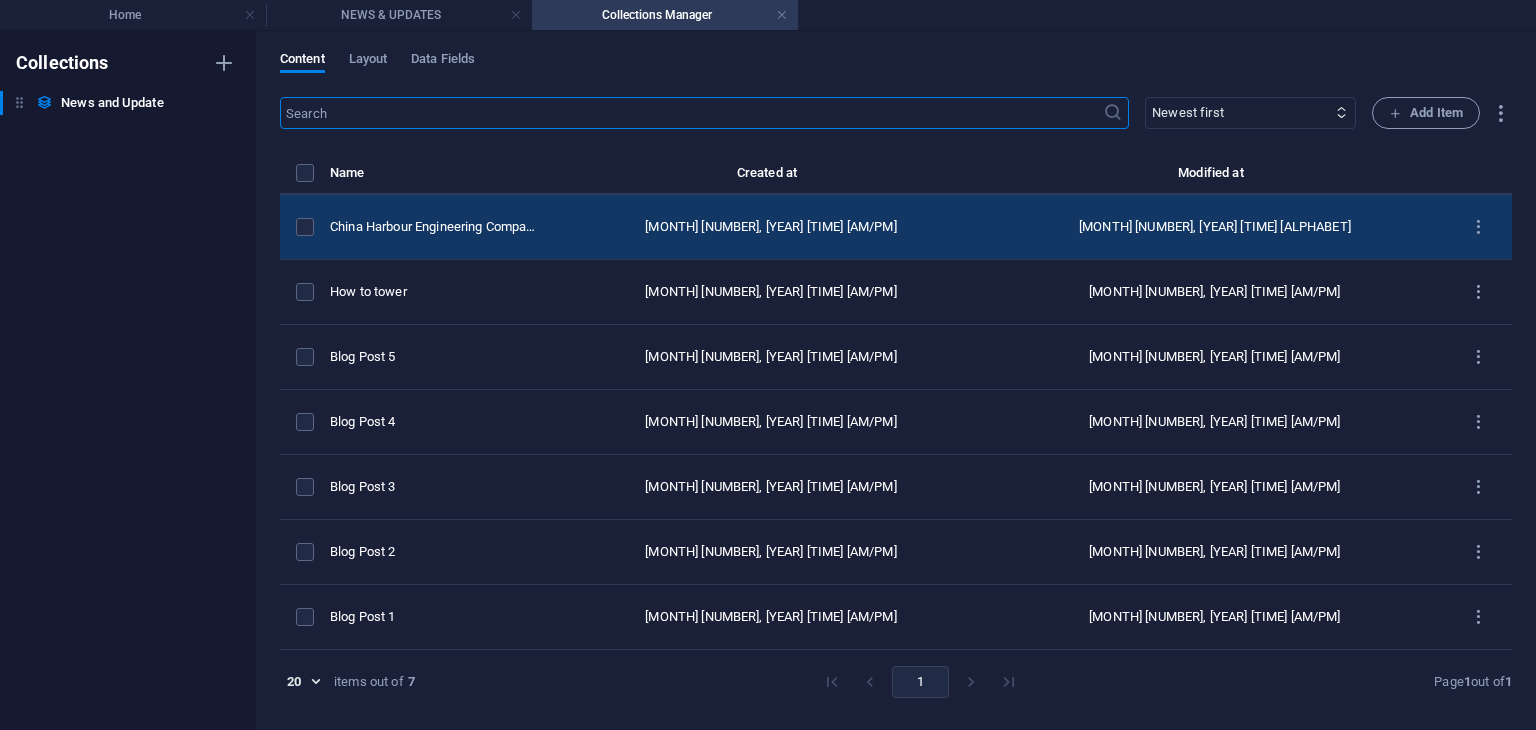 click on "[MONTH] [DAY], [YEAR] [TIME]" at bounding box center (771, 227) 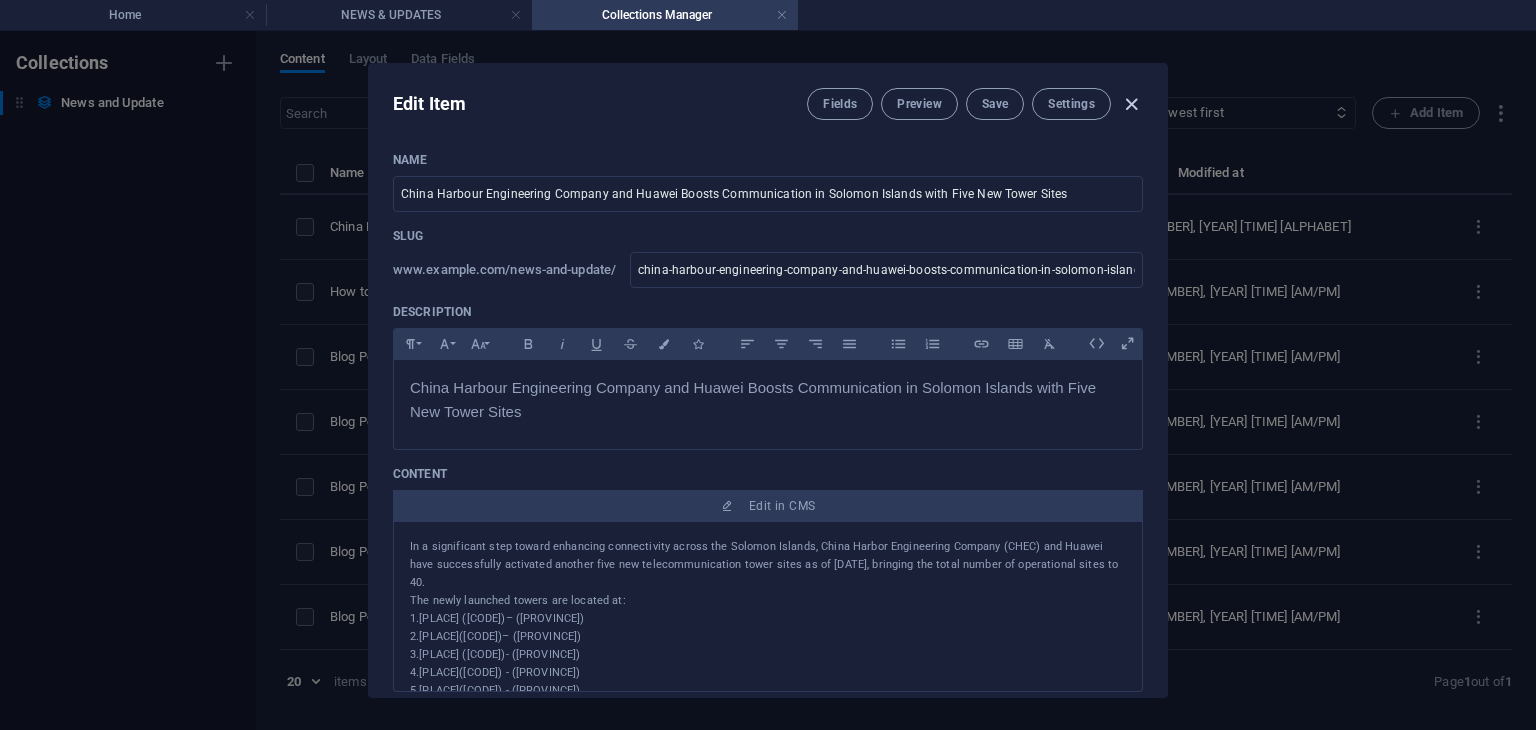 click at bounding box center (1131, 104) 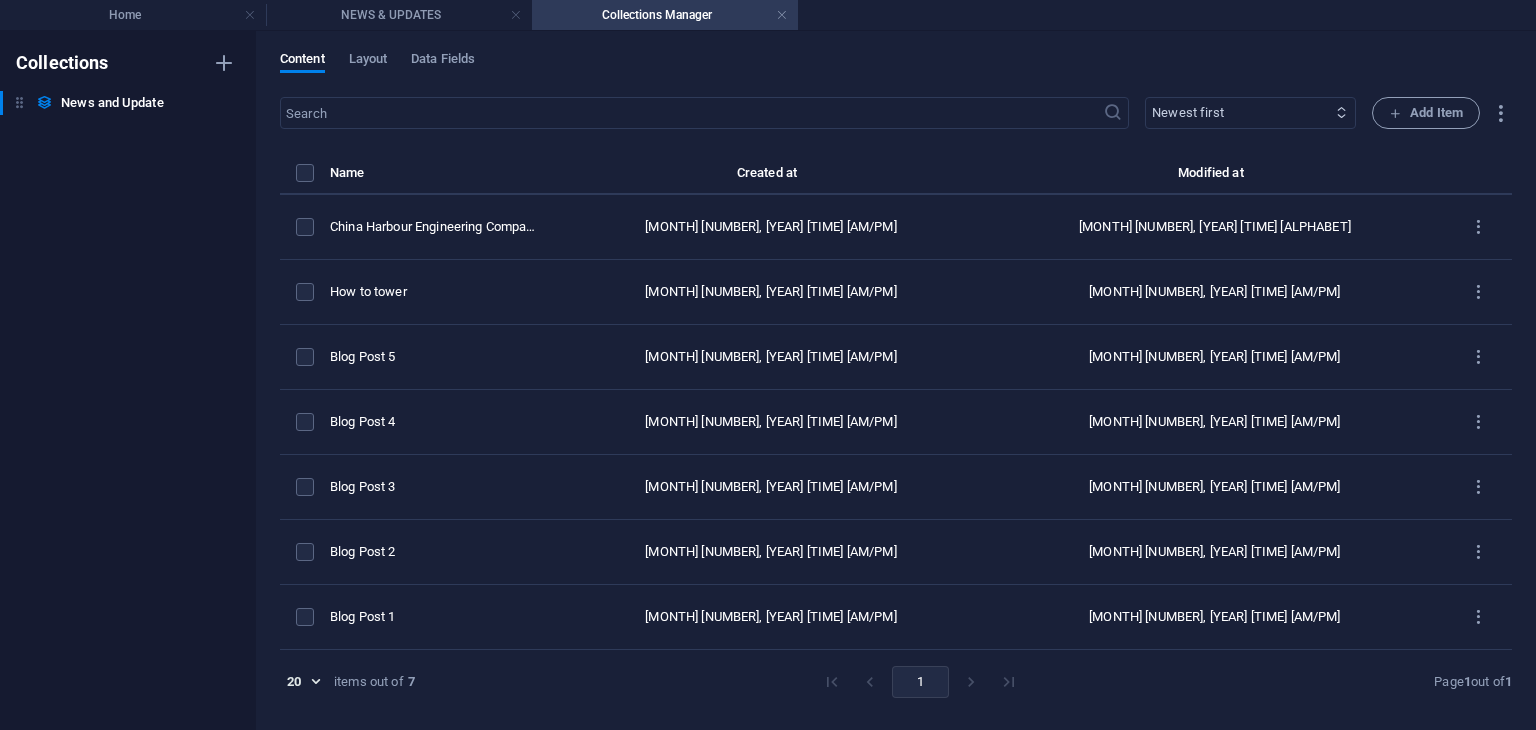 click on "Newest first Oldest first Last modified Name (ascending) Name (descending) Slug (ascending) Slug (descending) Category (ascending) Category (descending) Author (ascending) Author (descending) Publishing Date (ascending) Publishing Date (descending) Status (ascending) Status (descending)" at bounding box center [1250, 113] 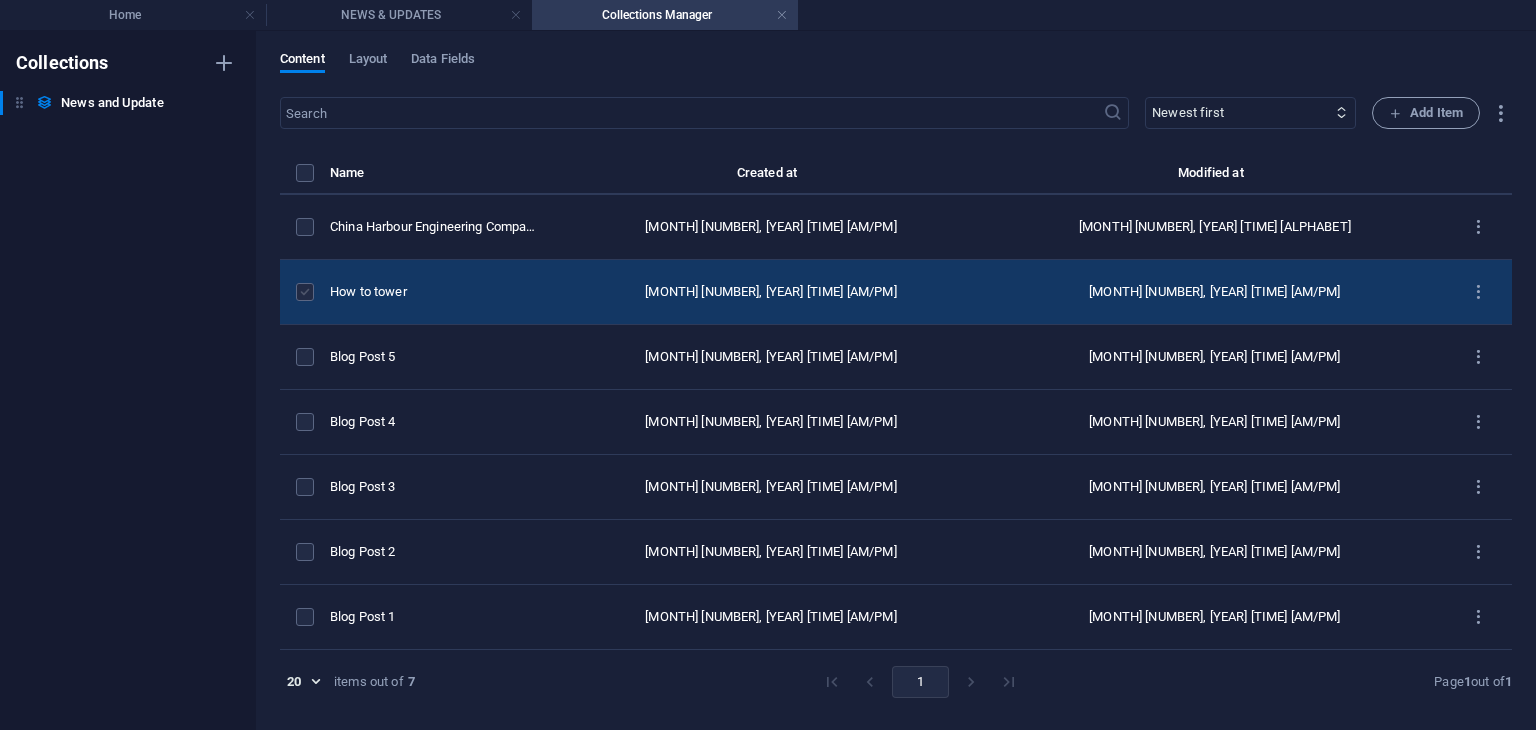 click at bounding box center (305, 292) 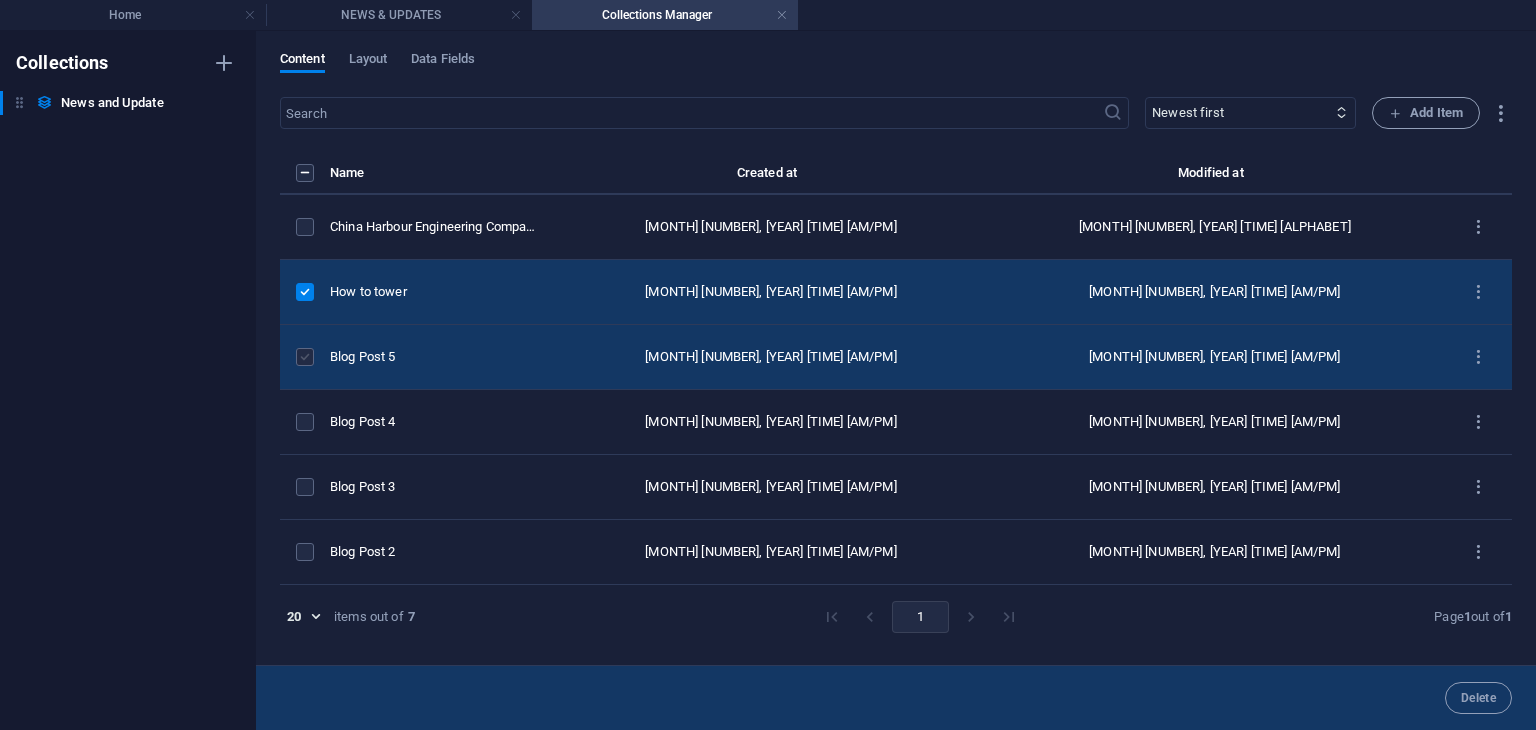 click at bounding box center [305, 357] 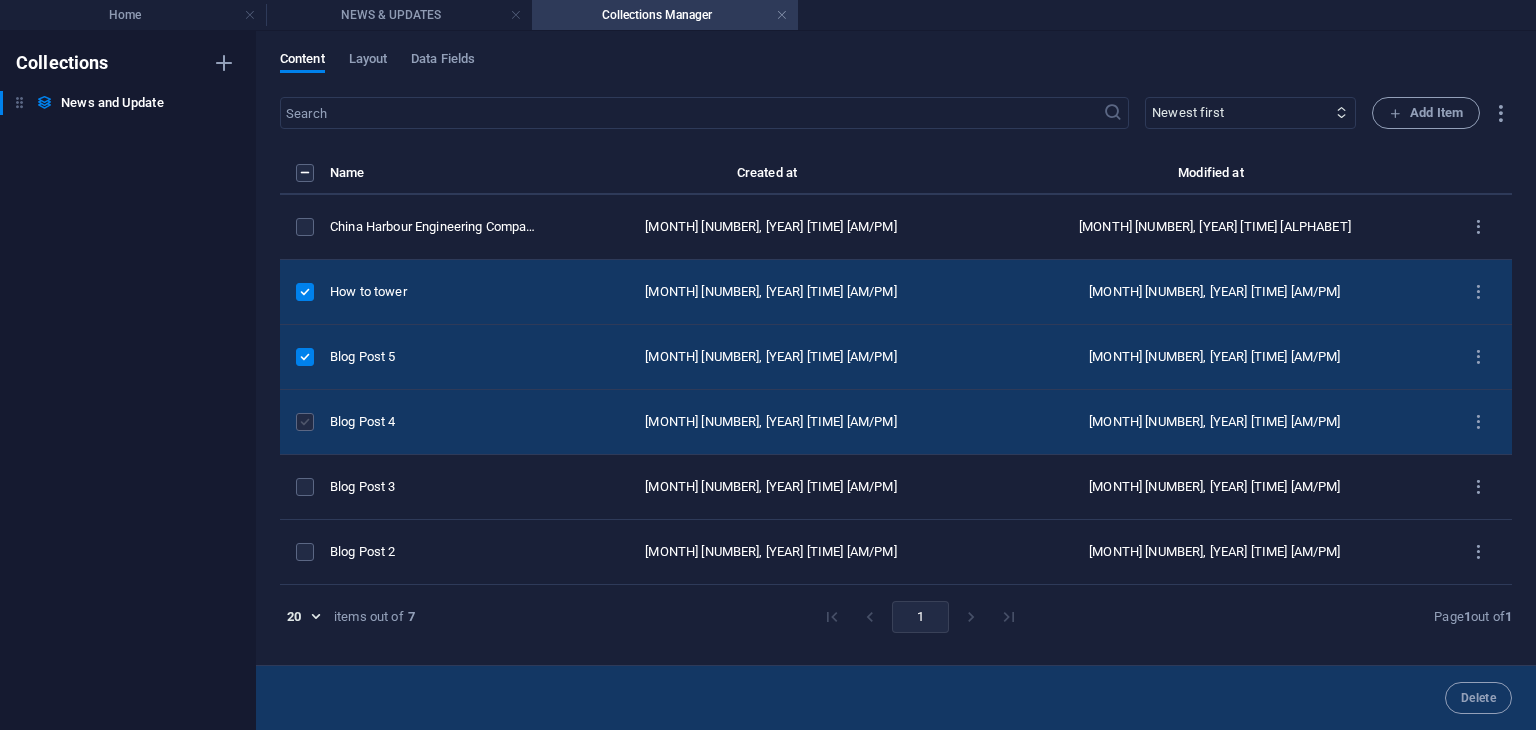 click at bounding box center [305, 422] 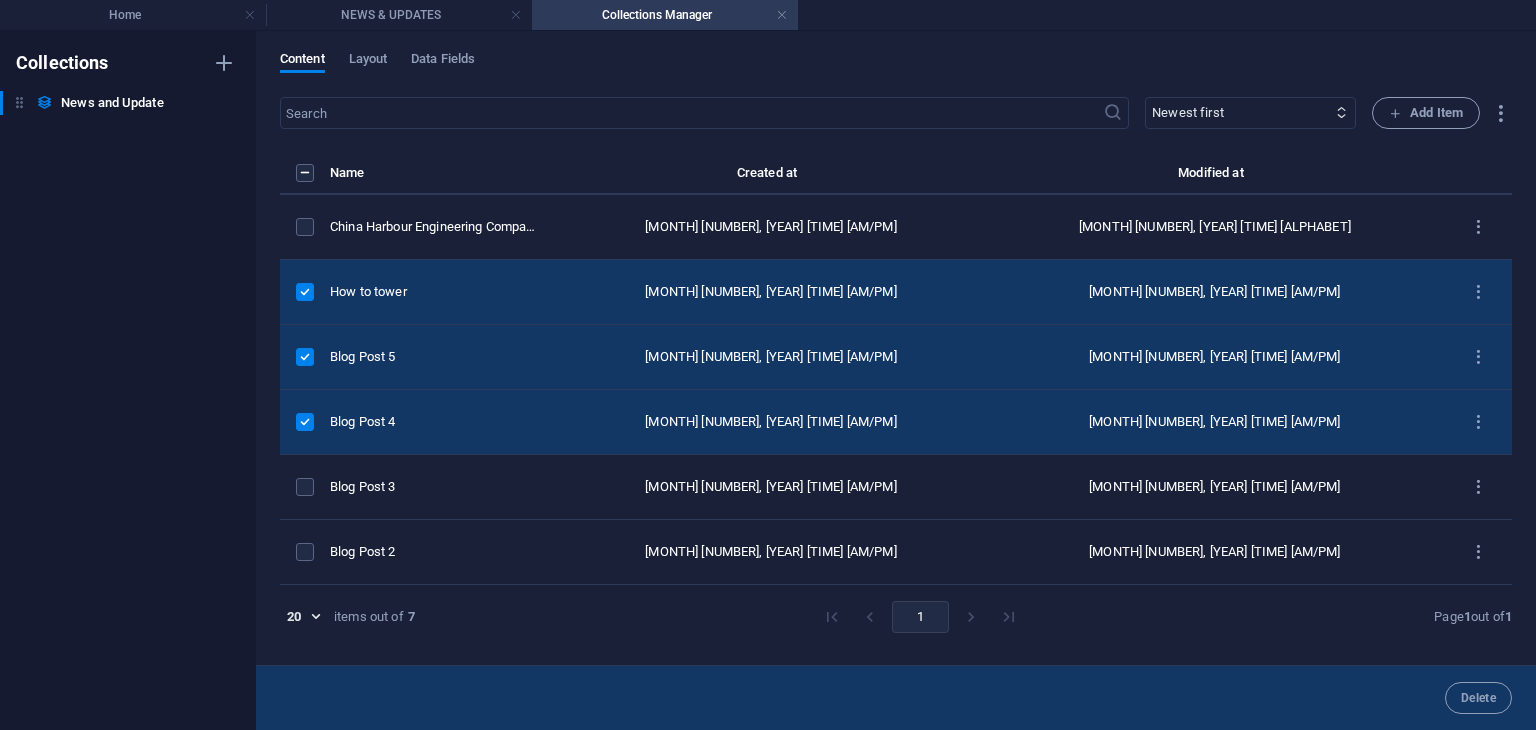 click at bounding box center (305, 292) 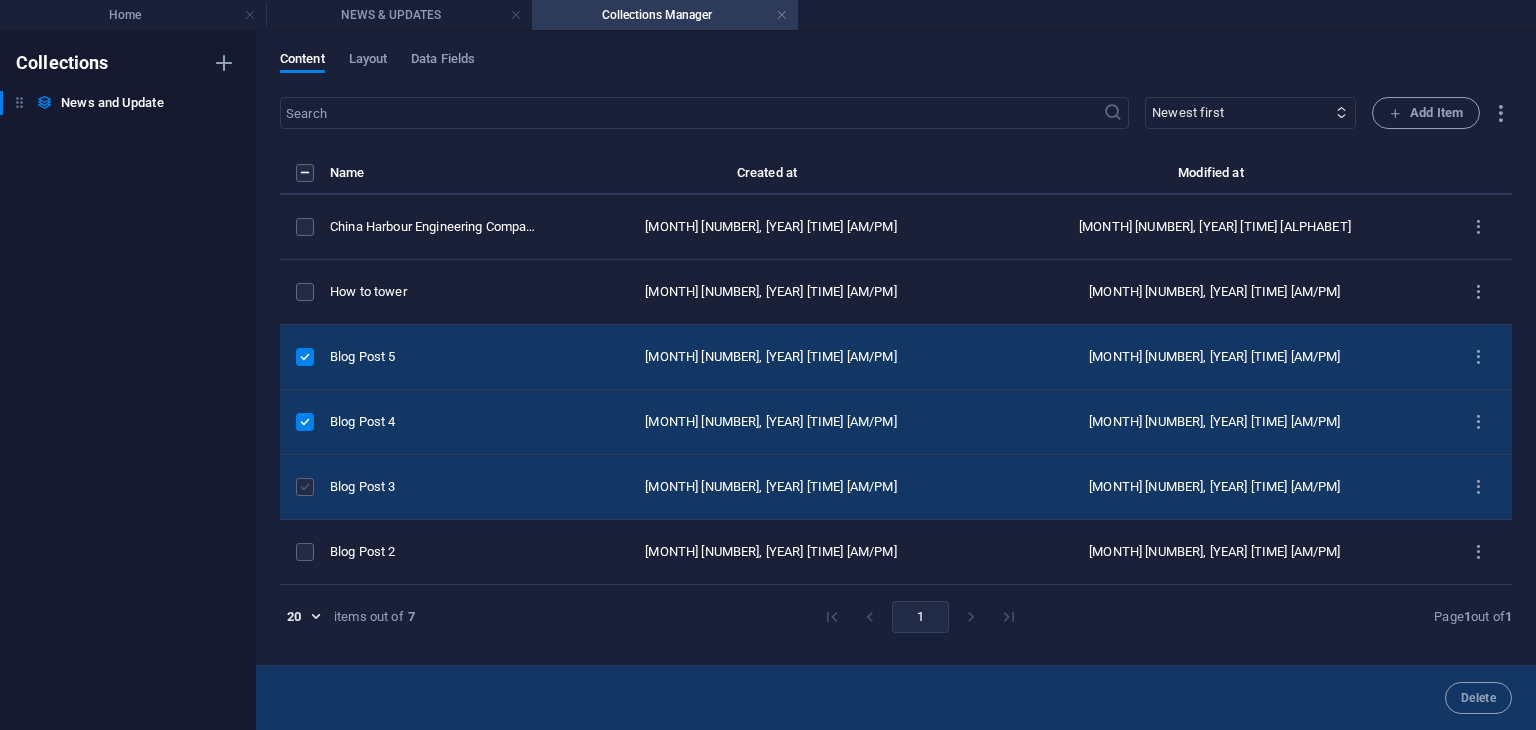 click at bounding box center (305, 487) 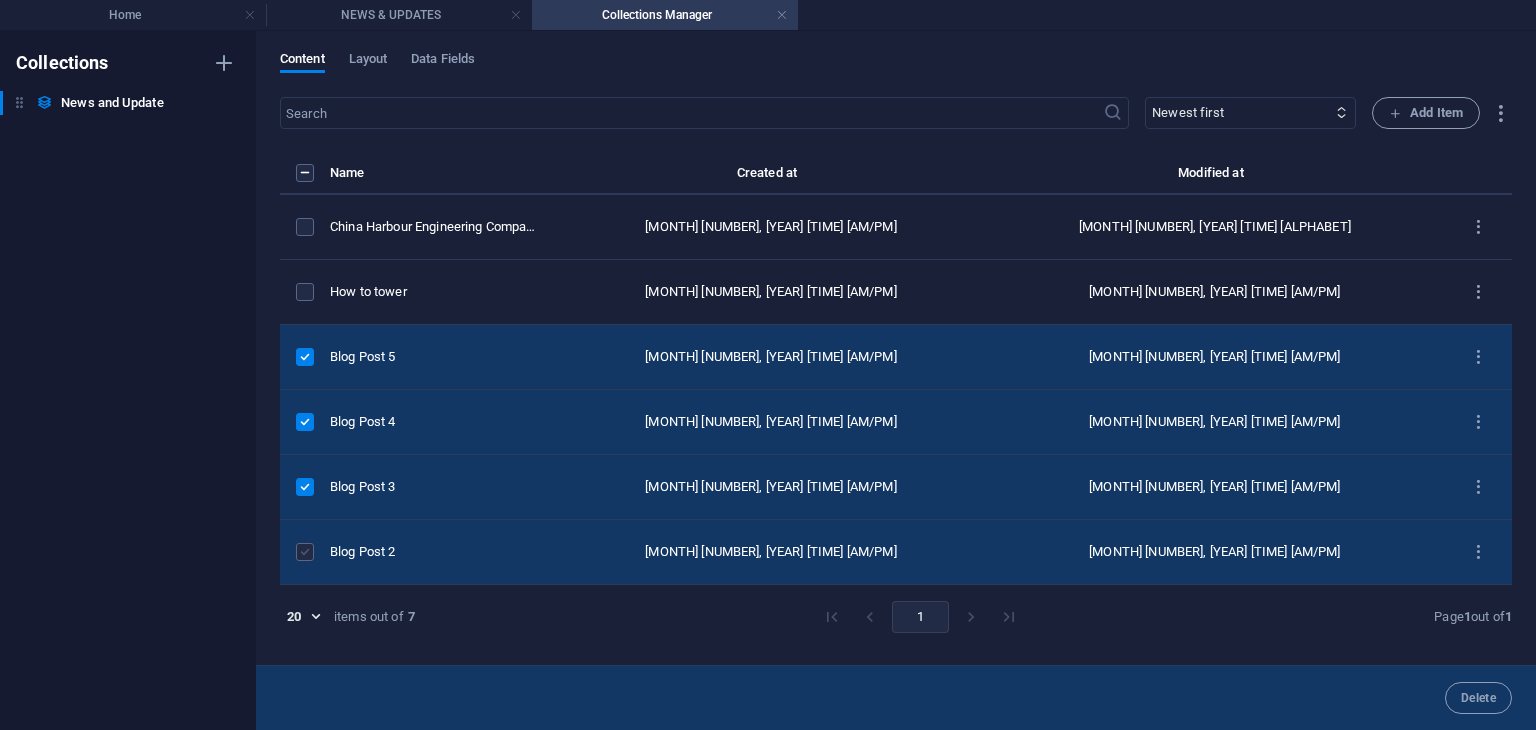 click at bounding box center [305, 552] 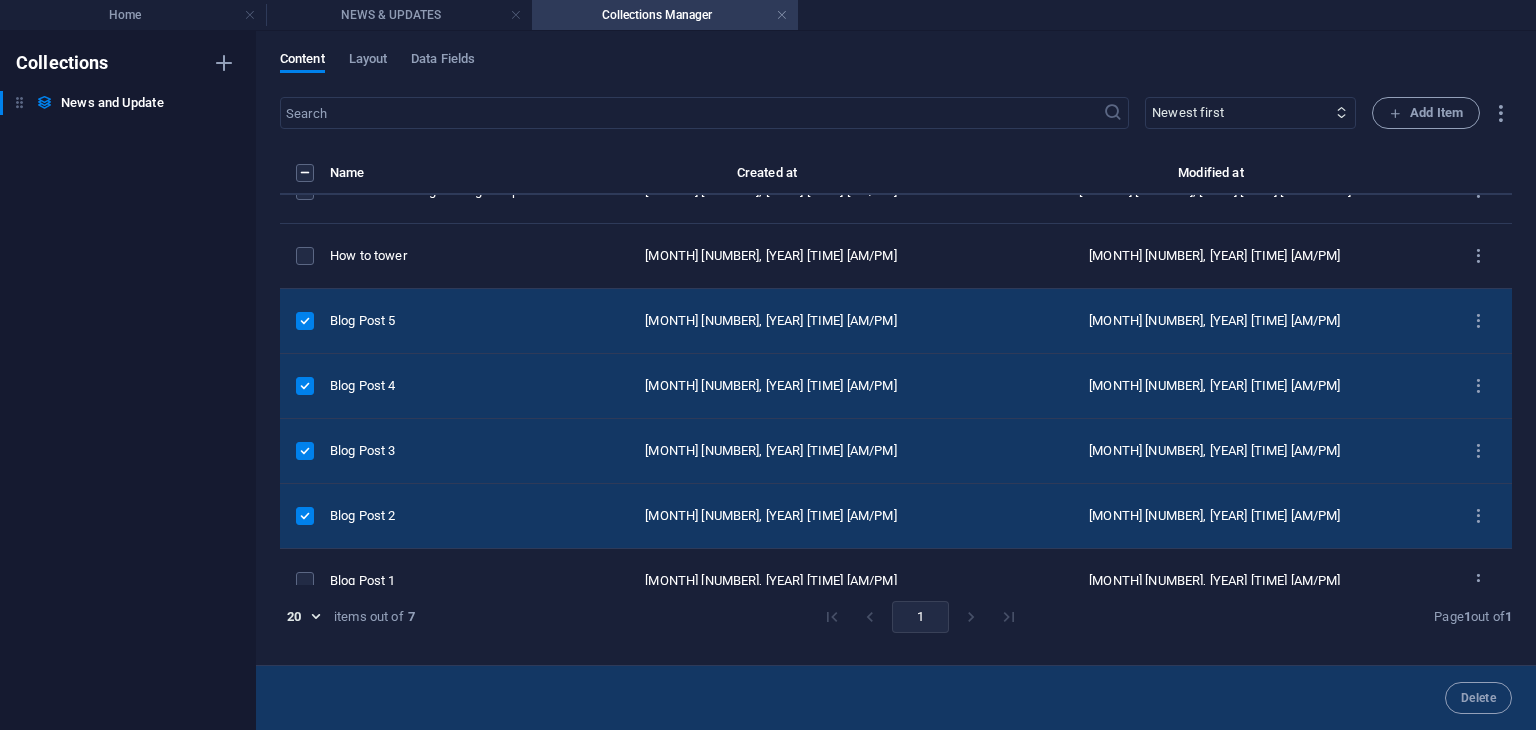 scroll, scrollTop: 64, scrollLeft: 0, axis: vertical 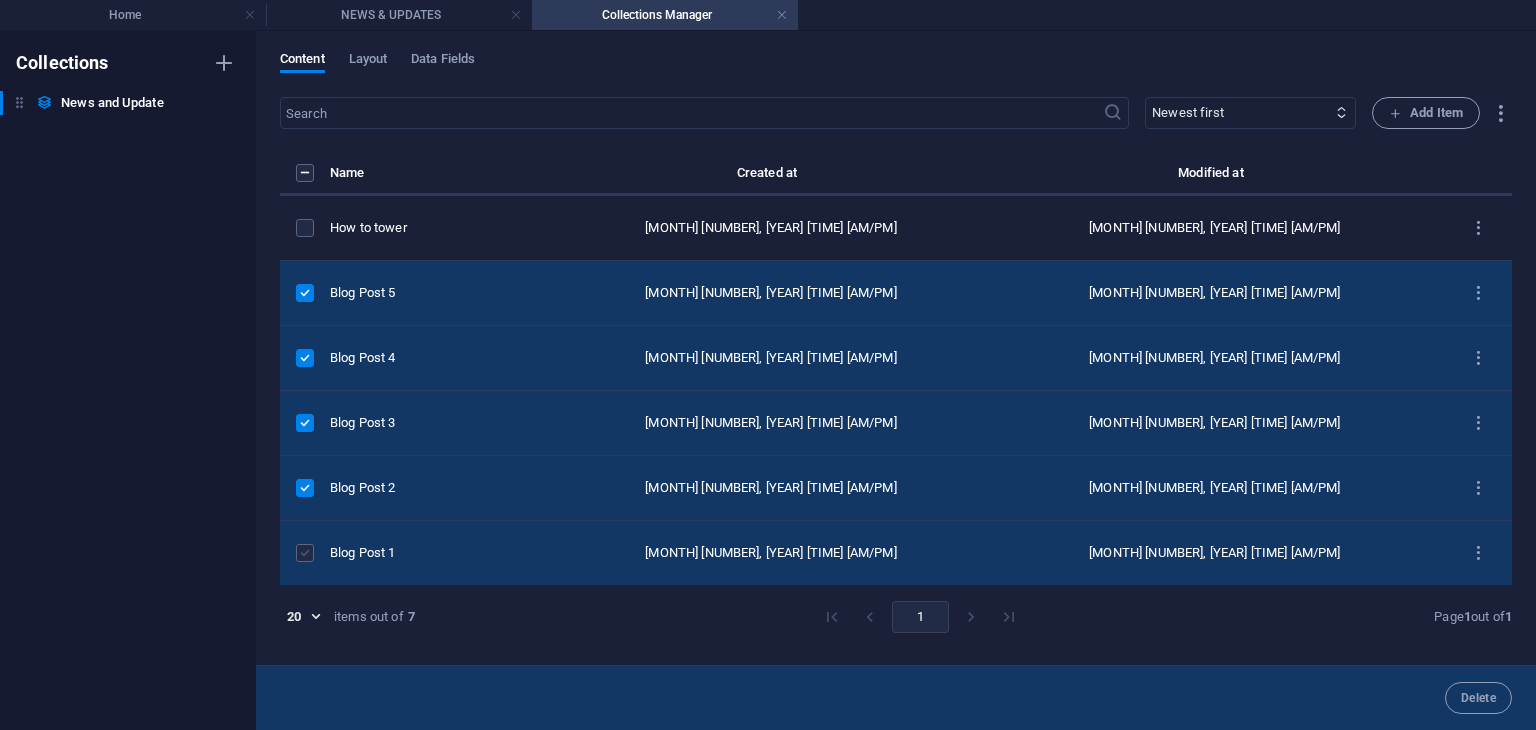 click at bounding box center (305, 553) 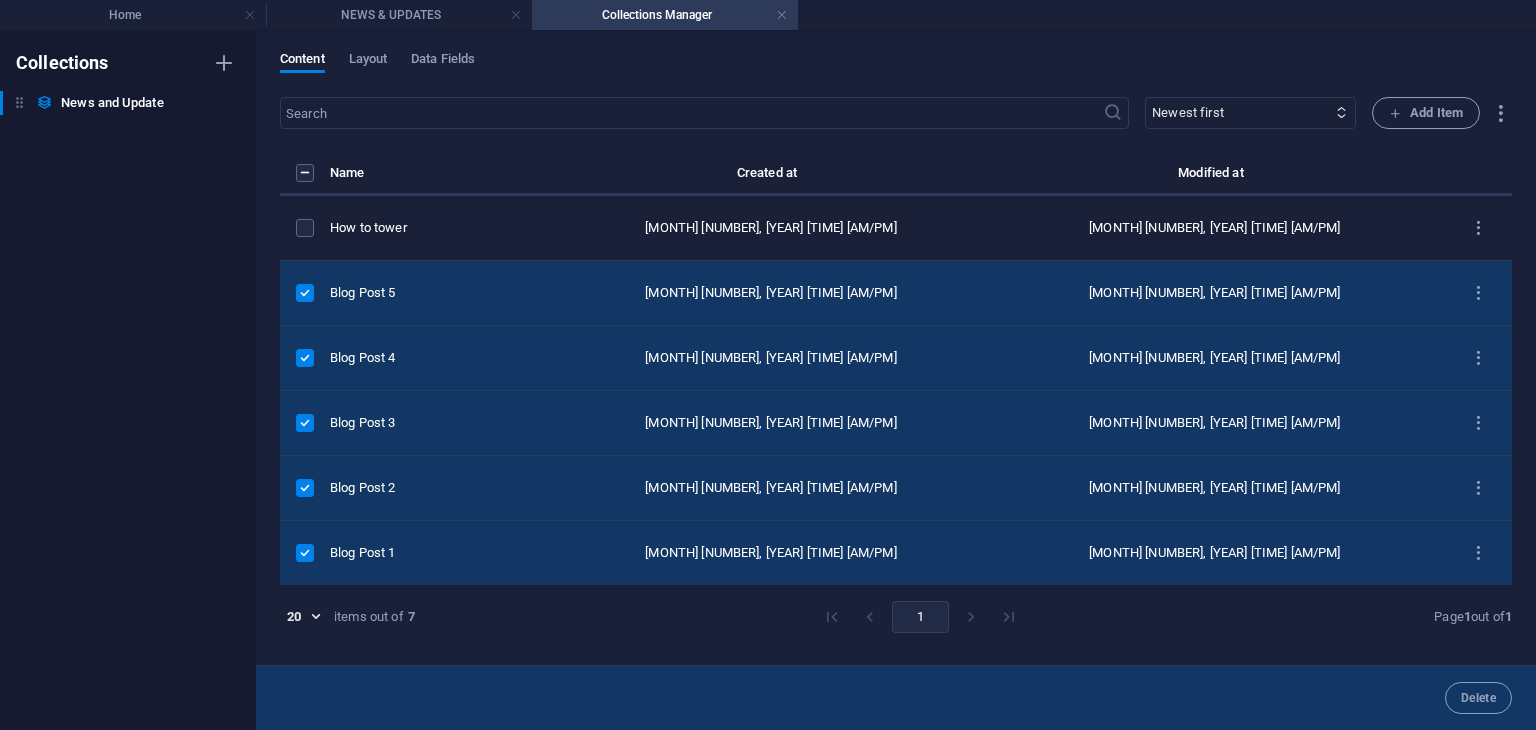 scroll, scrollTop: 0, scrollLeft: 0, axis: both 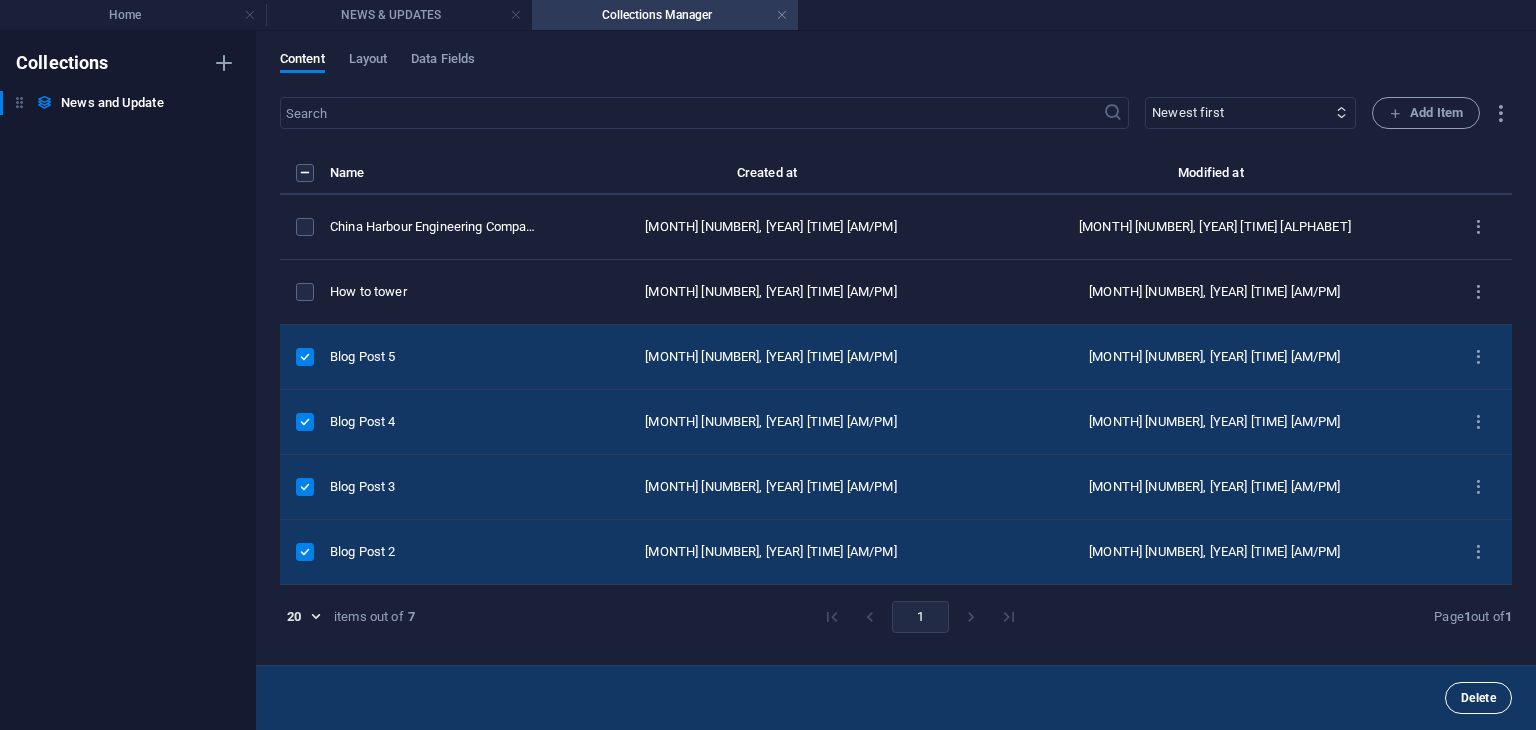 click on "Delete" at bounding box center [1478, 698] 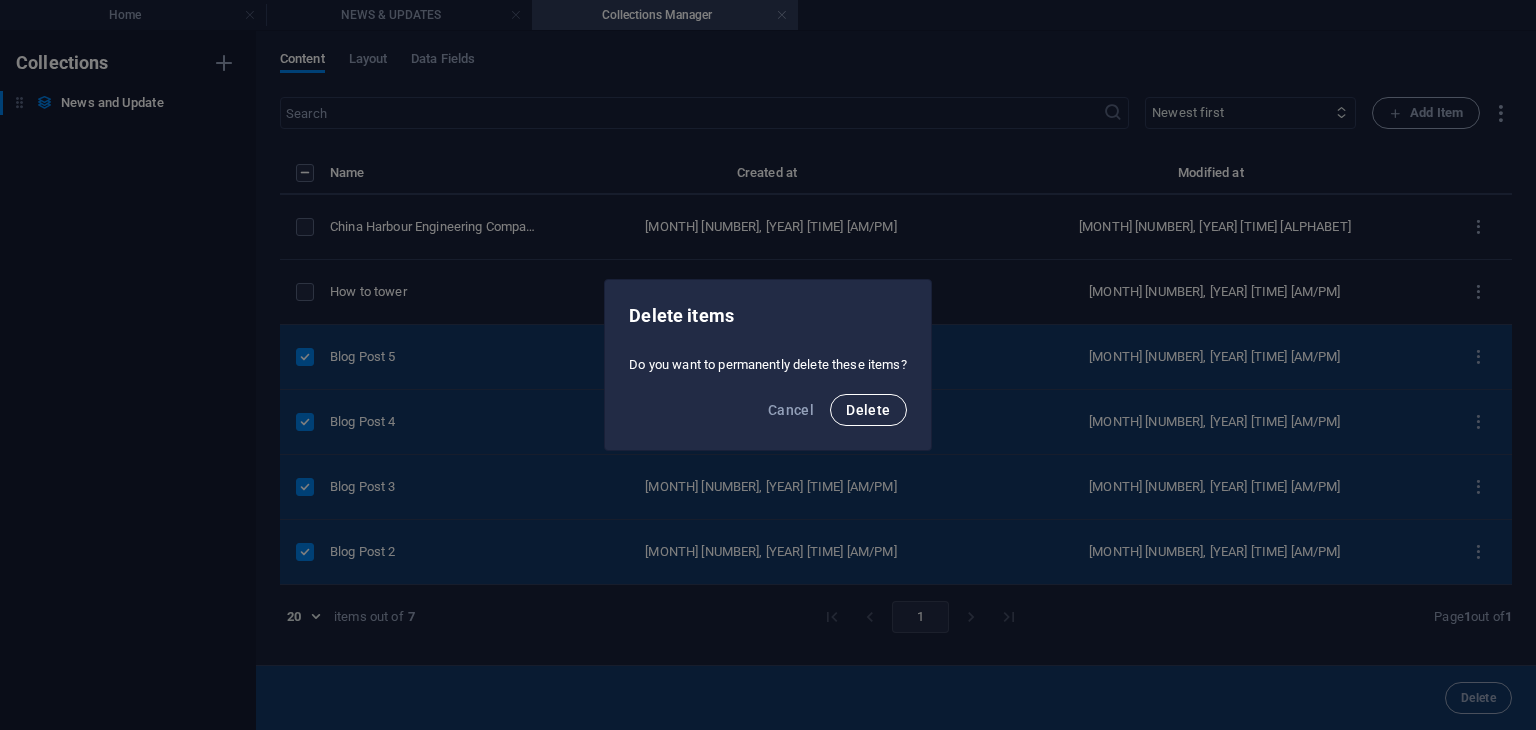 click on "Delete" at bounding box center (868, 410) 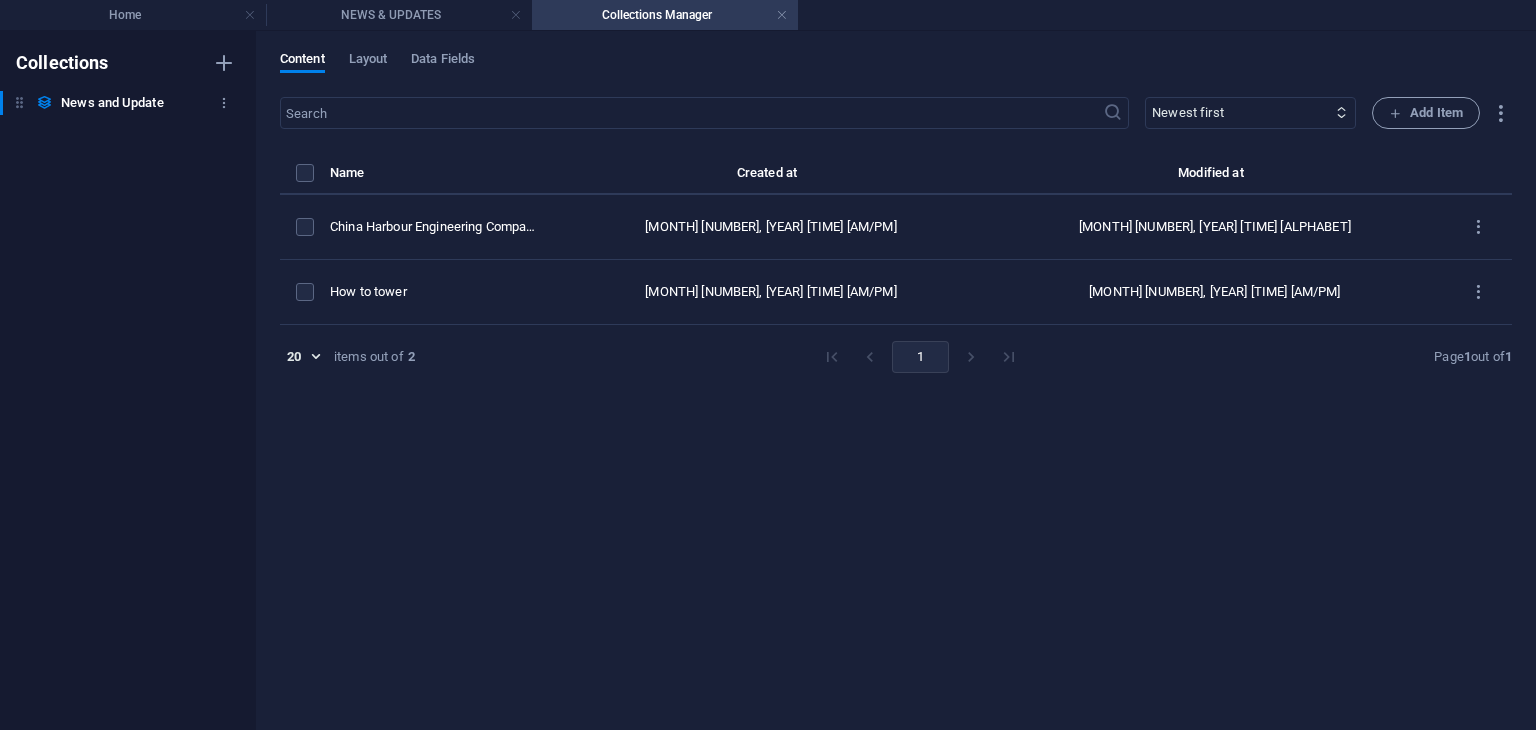 click on "News and Update" at bounding box center (112, 103) 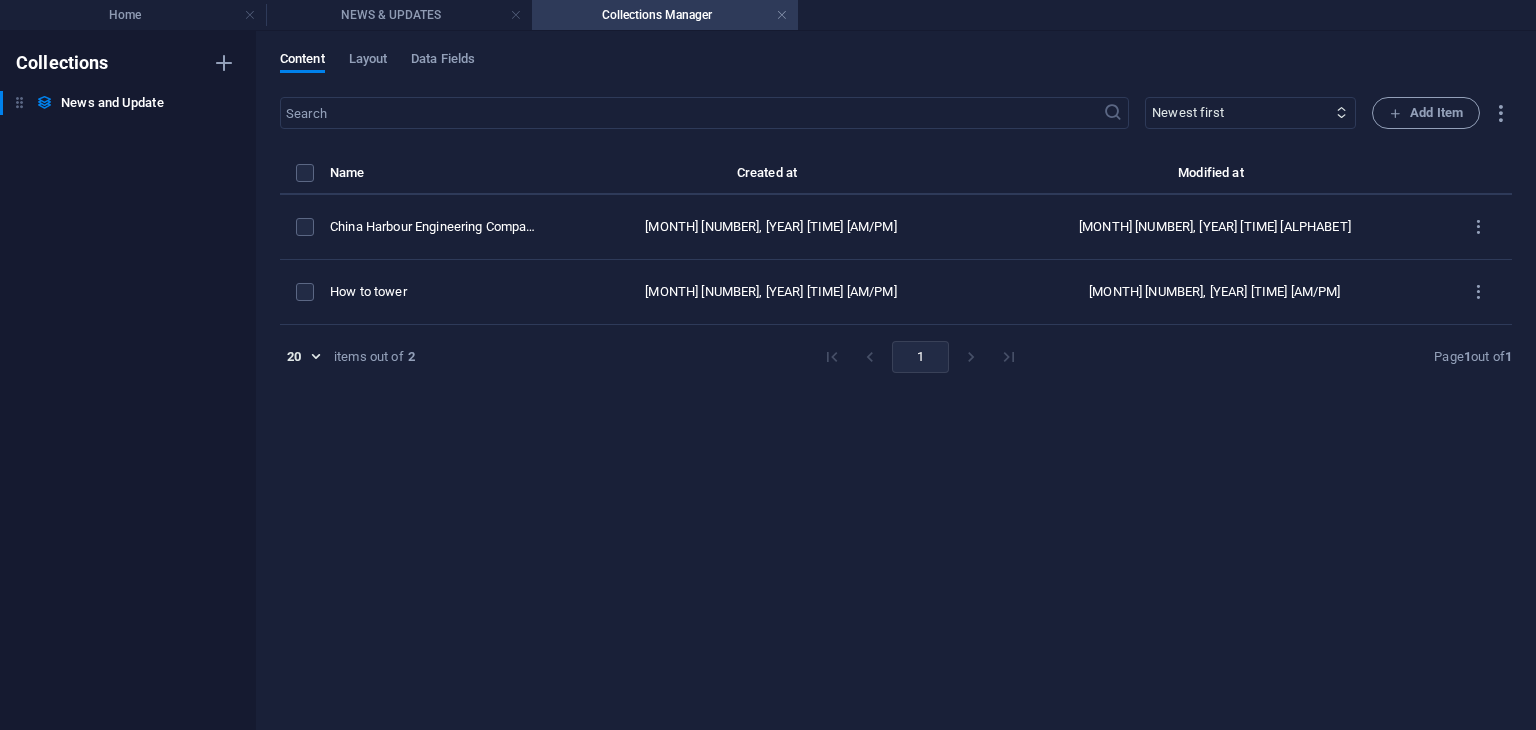 click on "Collections Manager" at bounding box center [665, 15] 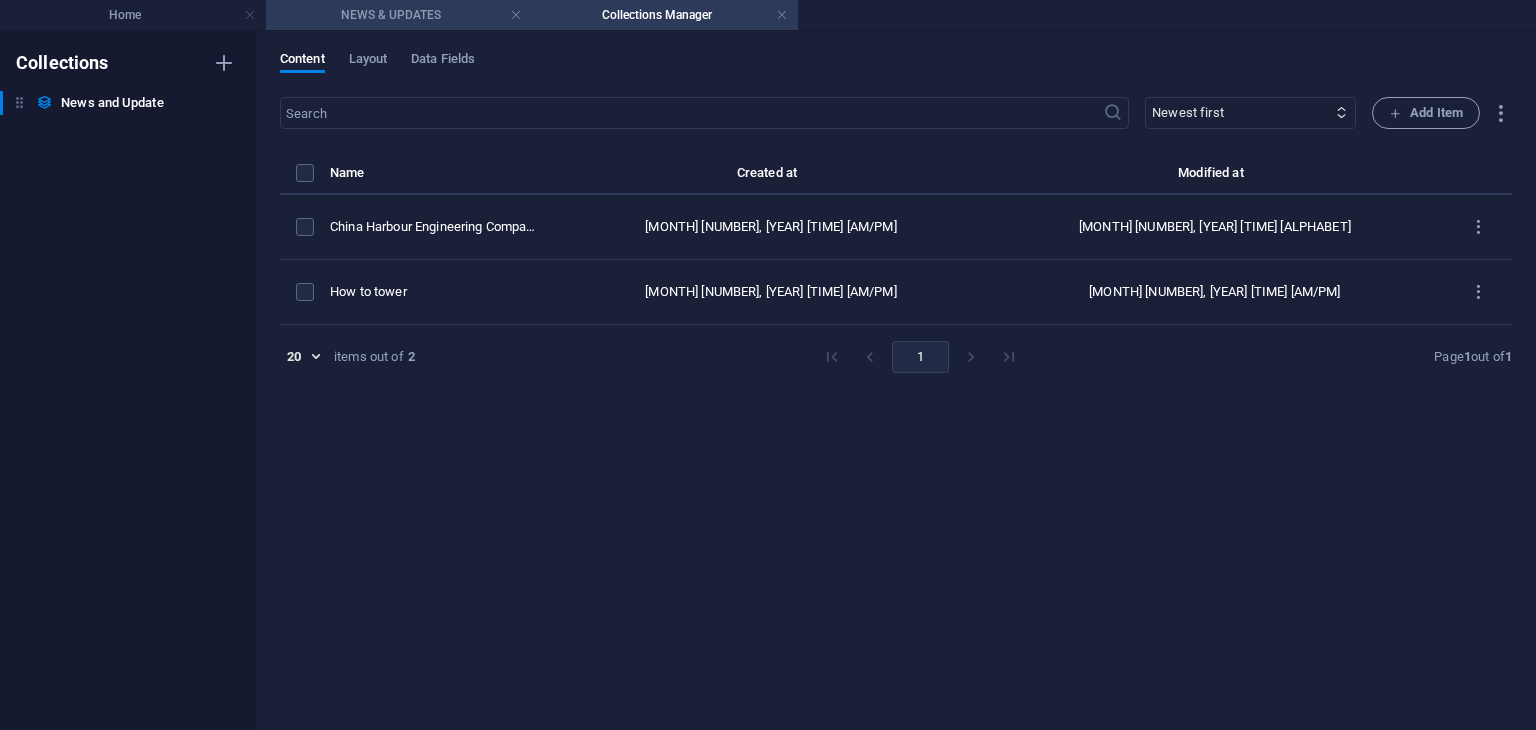 click on "NEWS & UPDATES" at bounding box center (399, 15) 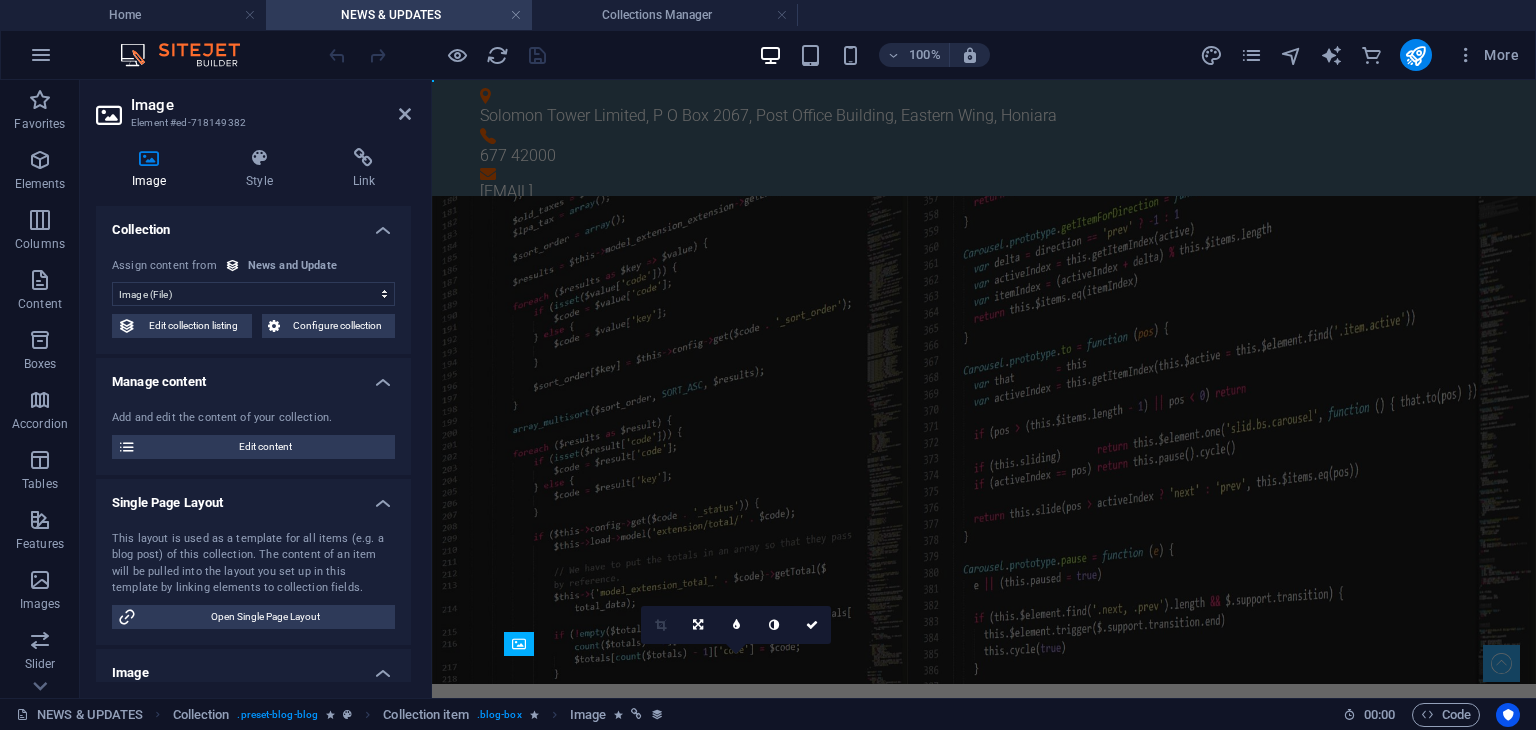 scroll, scrollTop: 500, scrollLeft: 0, axis: vertical 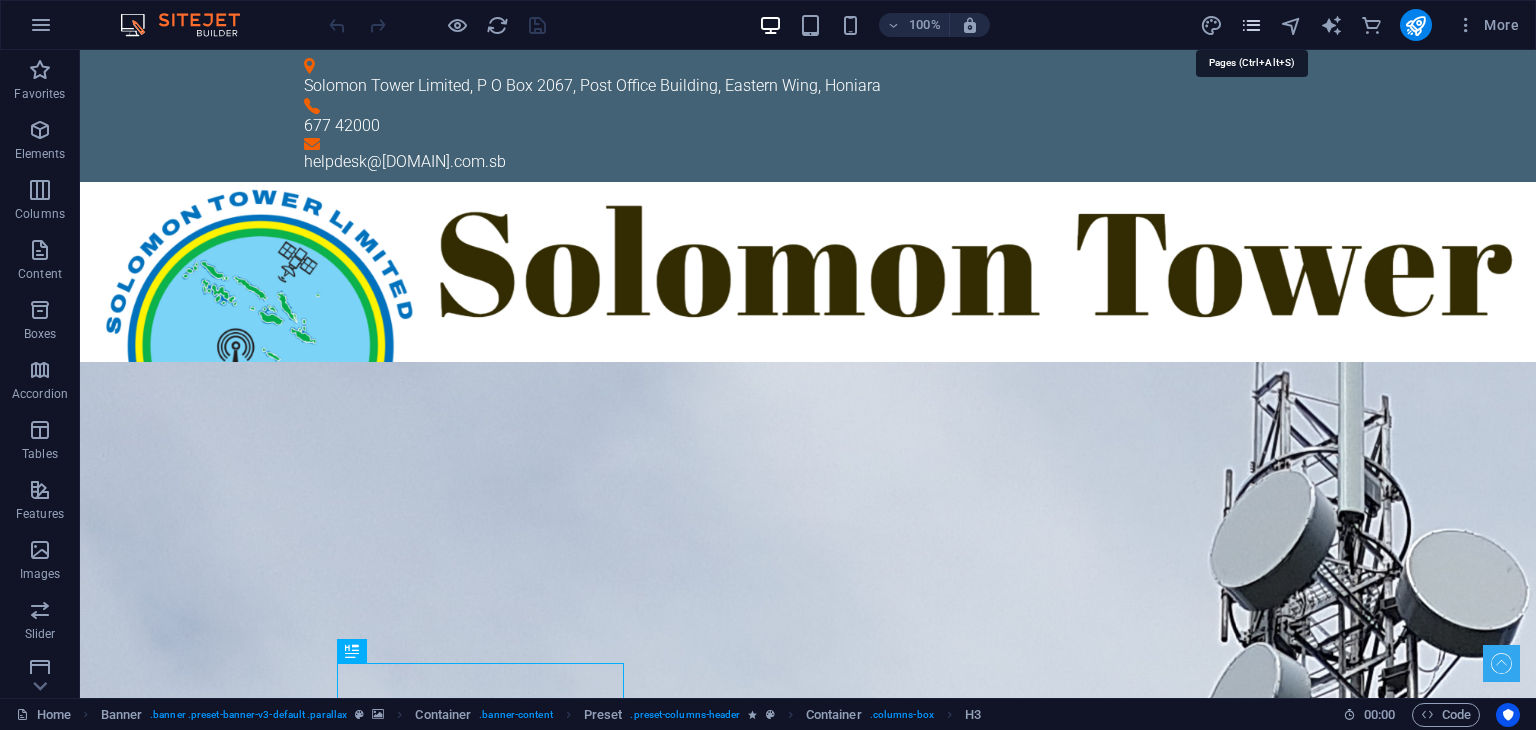 click at bounding box center [1251, 25] 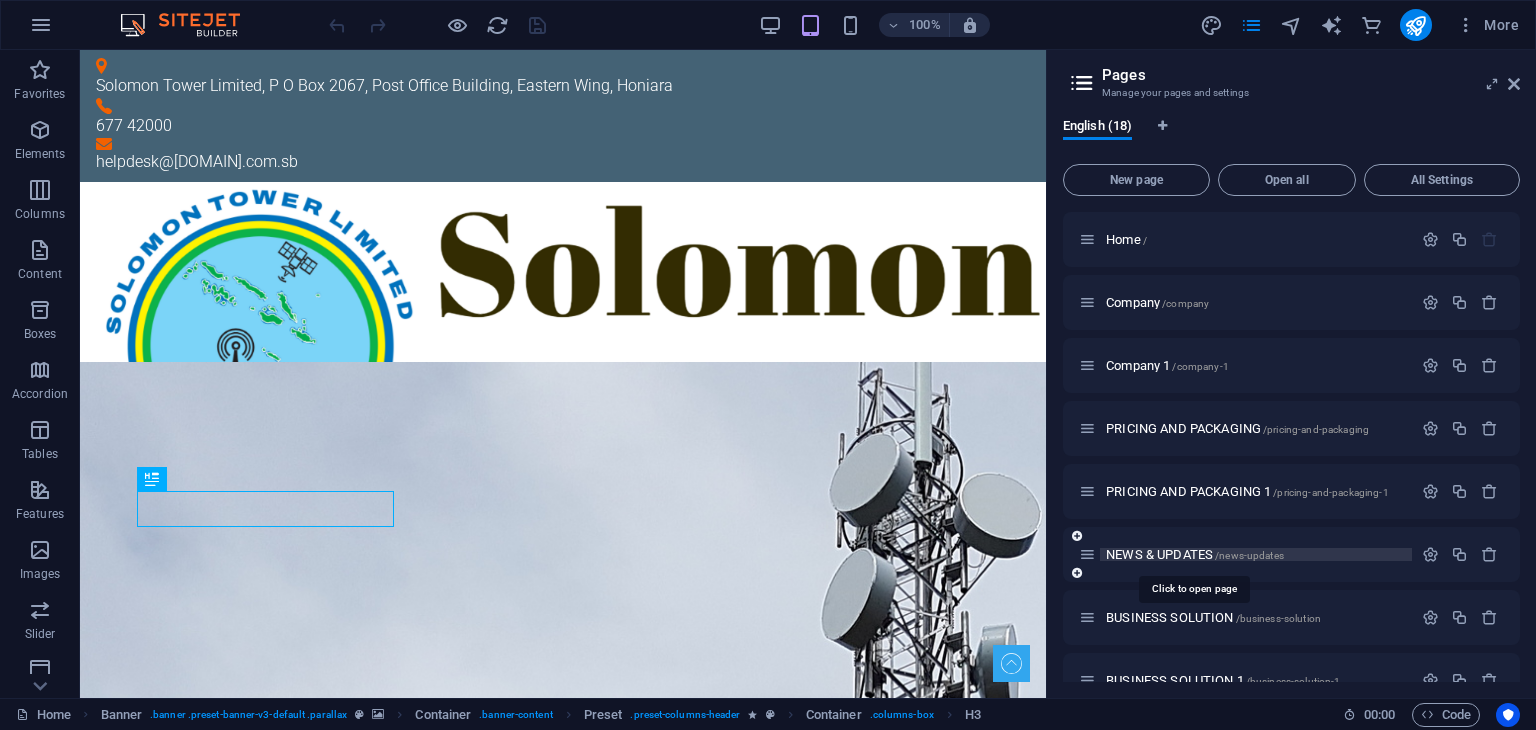 click on "/news-updates" at bounding box center (1249, 555) 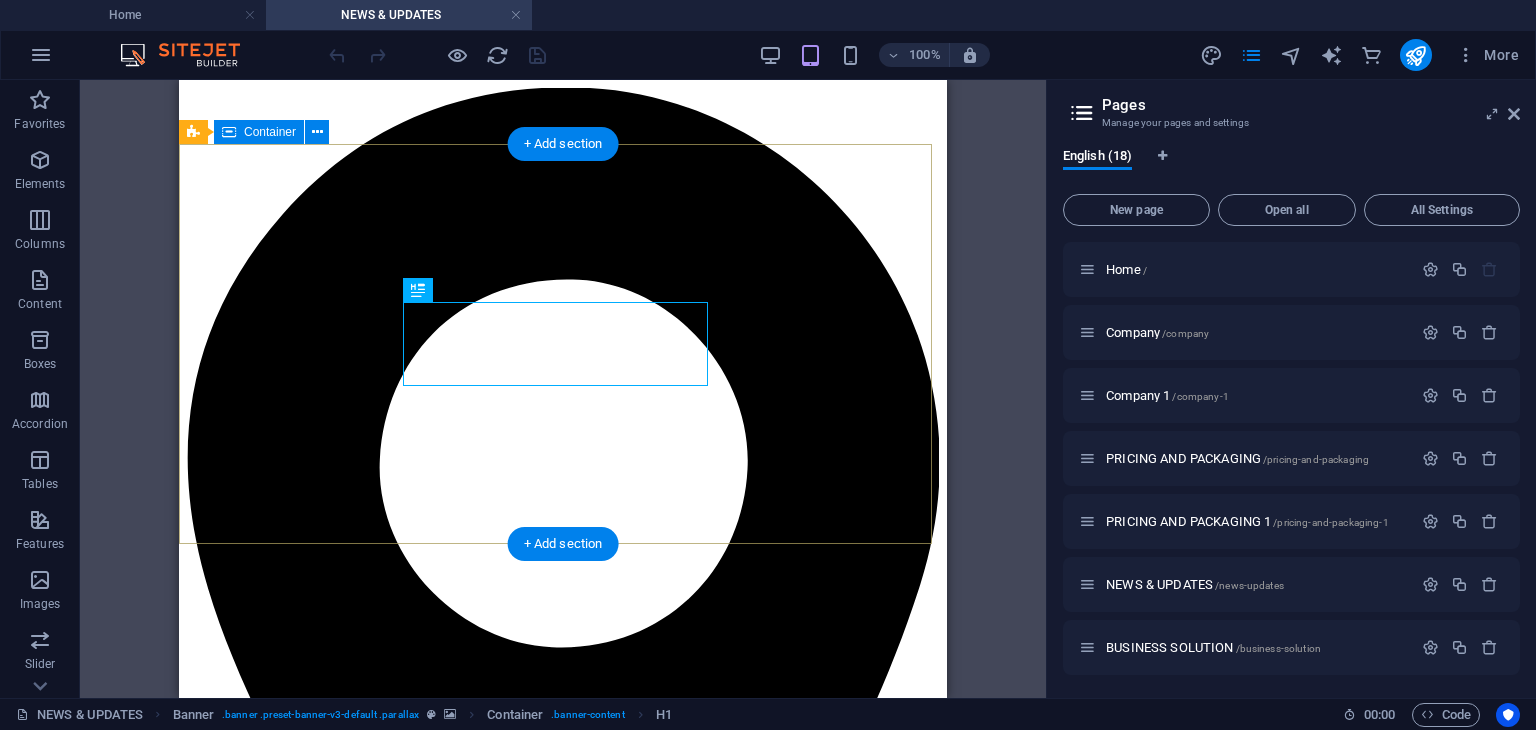 scroll, scrollTop: 0, scrollLeft: 0, axis: both 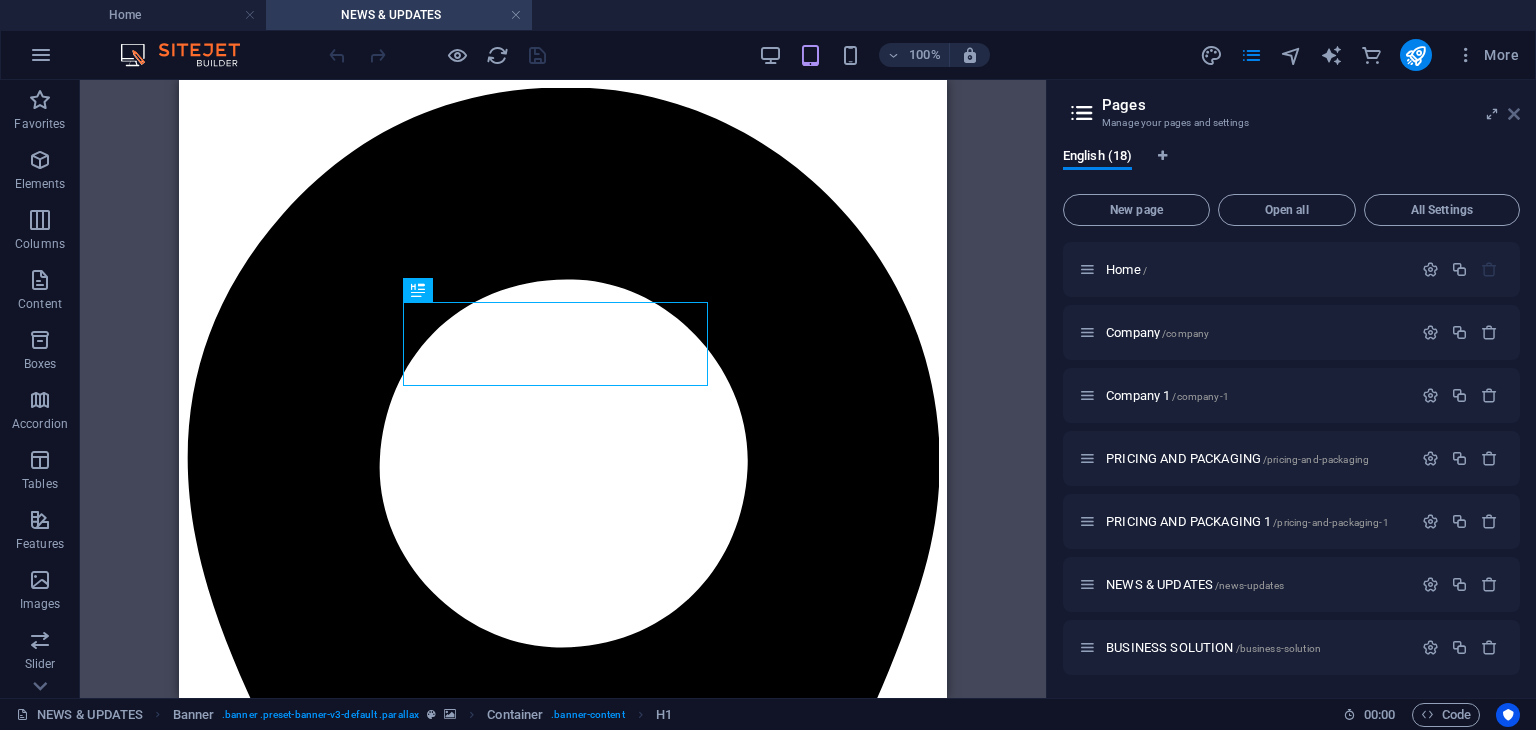 click on "Pages Manage your pages and settings" at bounding box center (1293, 106) 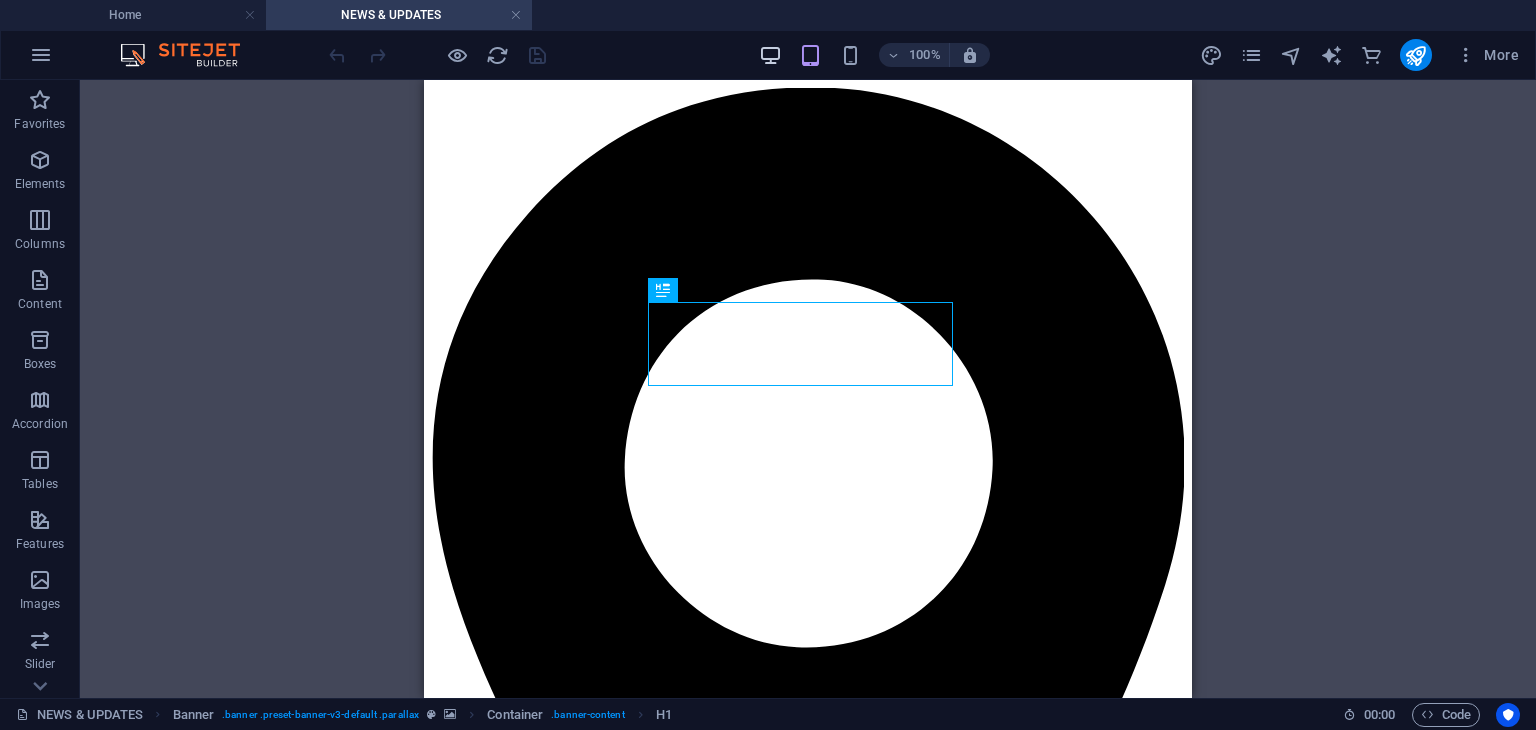 click at bounding box center (770, 55) 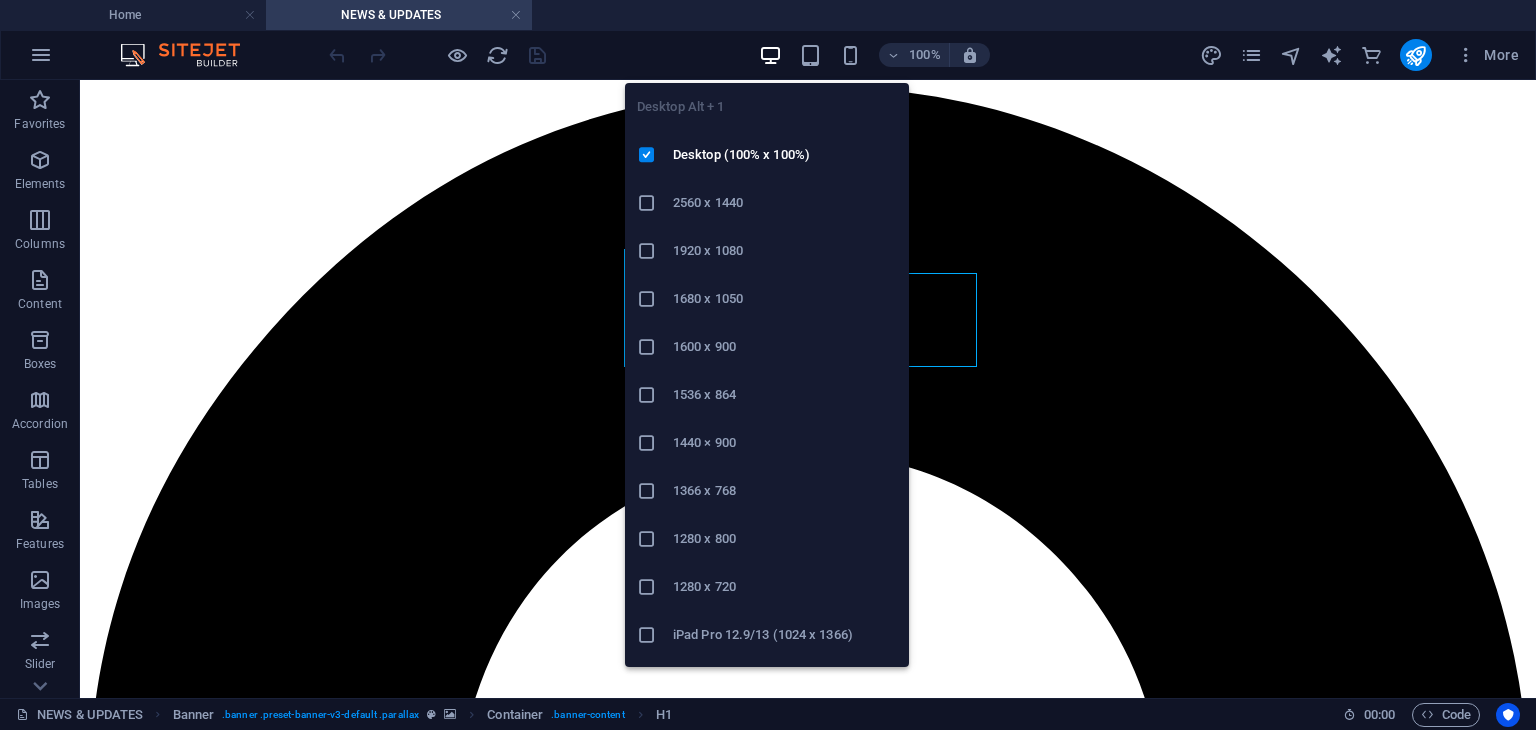 scroll, scrollTop: 0, scrollLeft: 0, axis: both 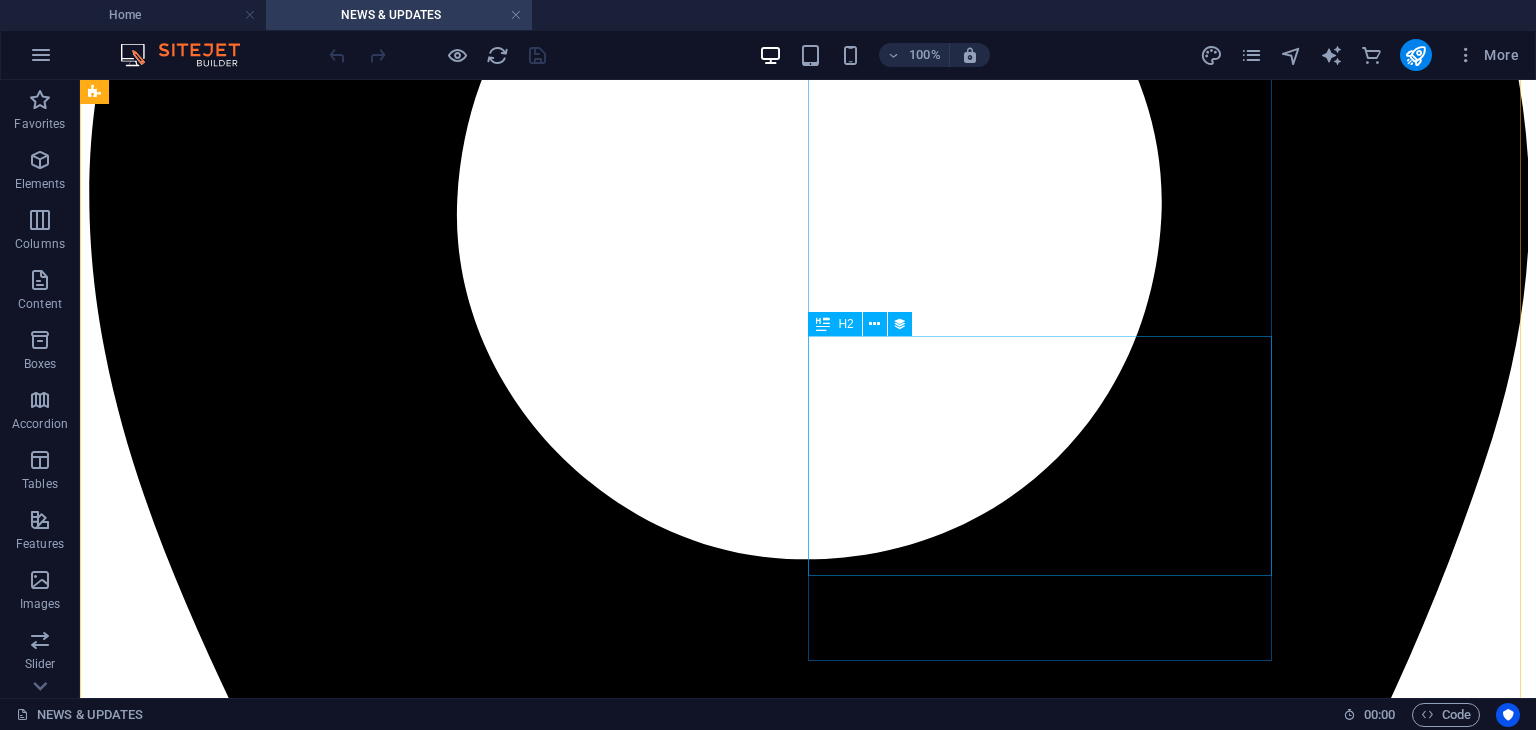 click on "China Harbour Engineering Company and Huawei Boosts Communication in Solomon Islands with Five New Tower Sites" at bounding box center (808, 9787) 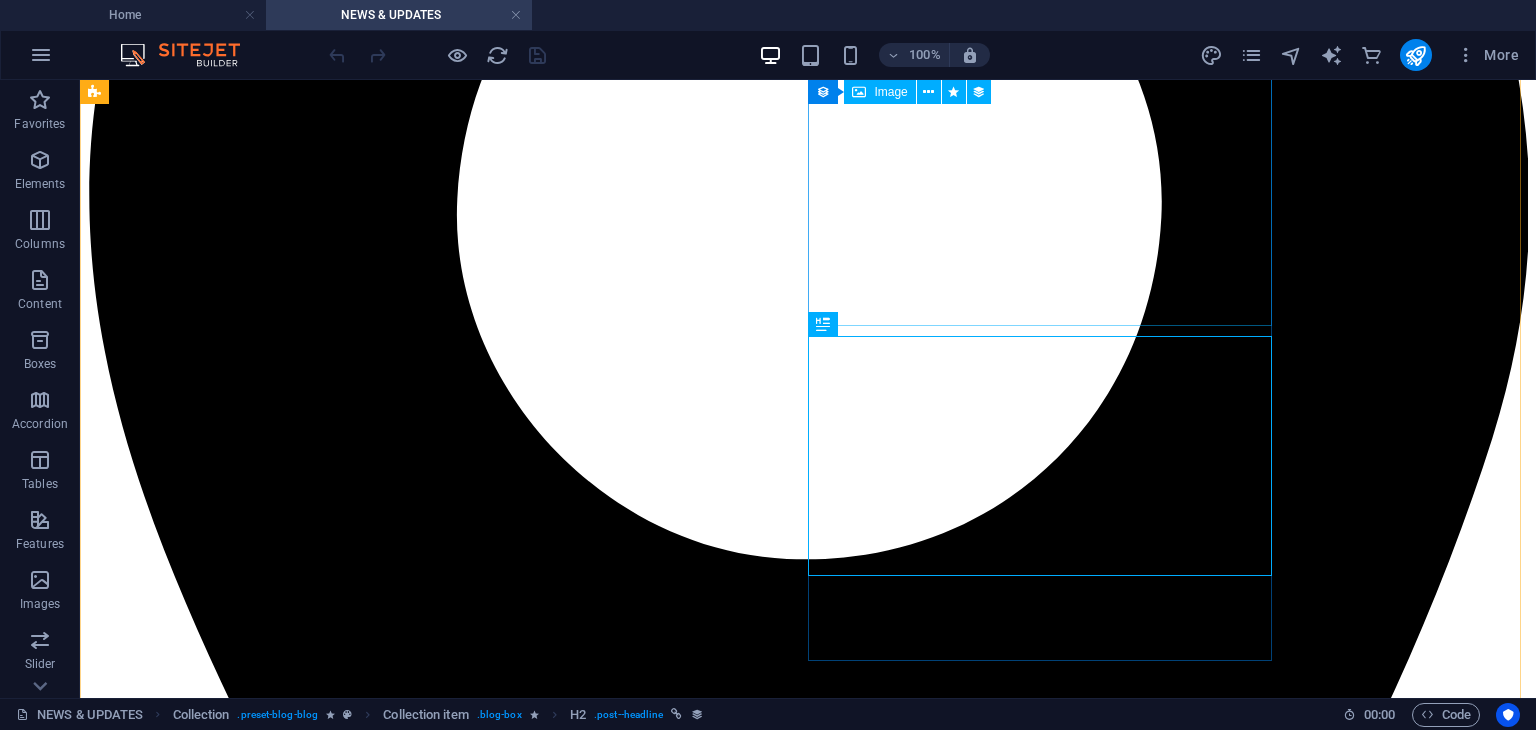 click at bounding box center [808, 9607] 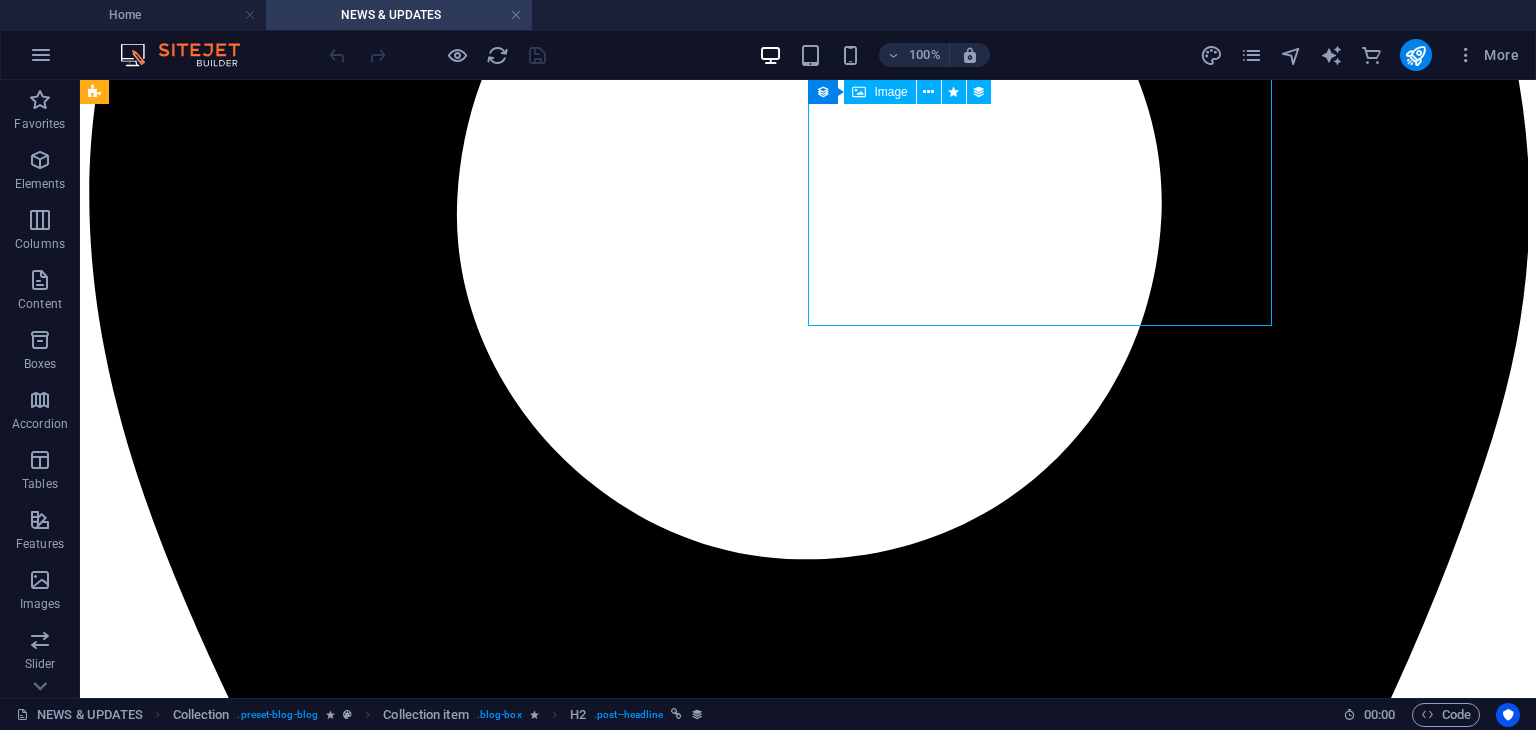 click at bounding box center (808, 9607) 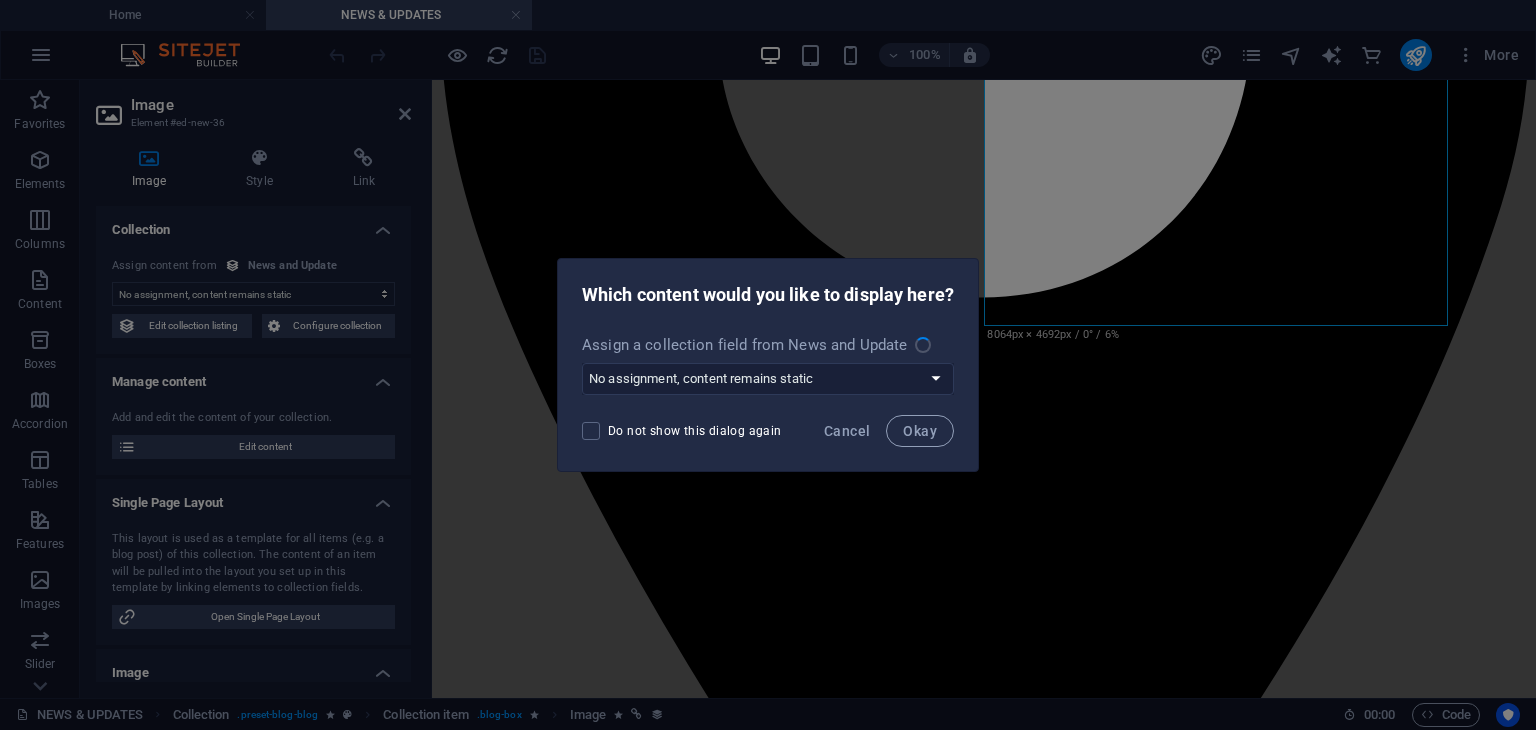 select on "image" 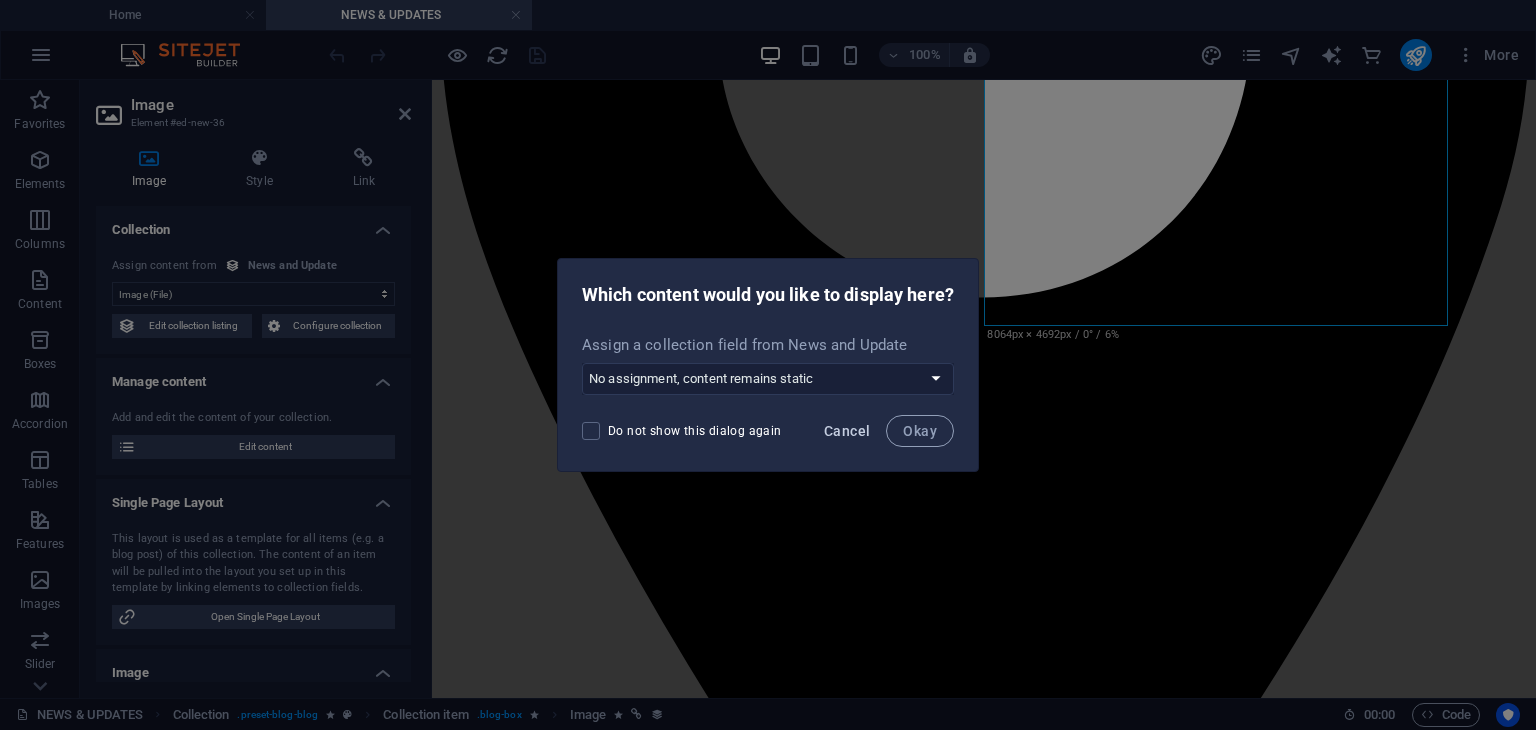 click on "Cancel" at bounding box center (847, 431) 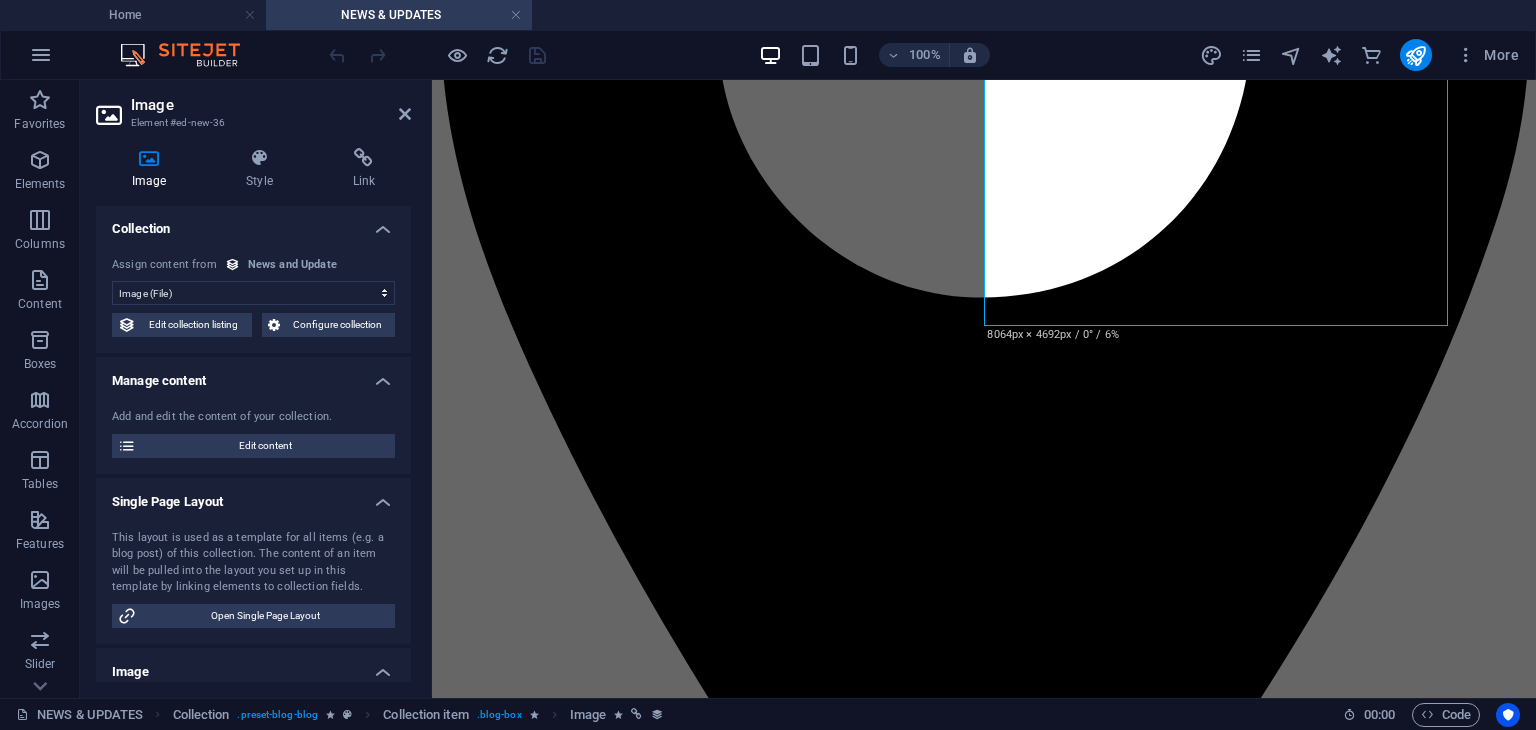 scroll, scrollTop: 0, scrollLeft: 0, axis: both 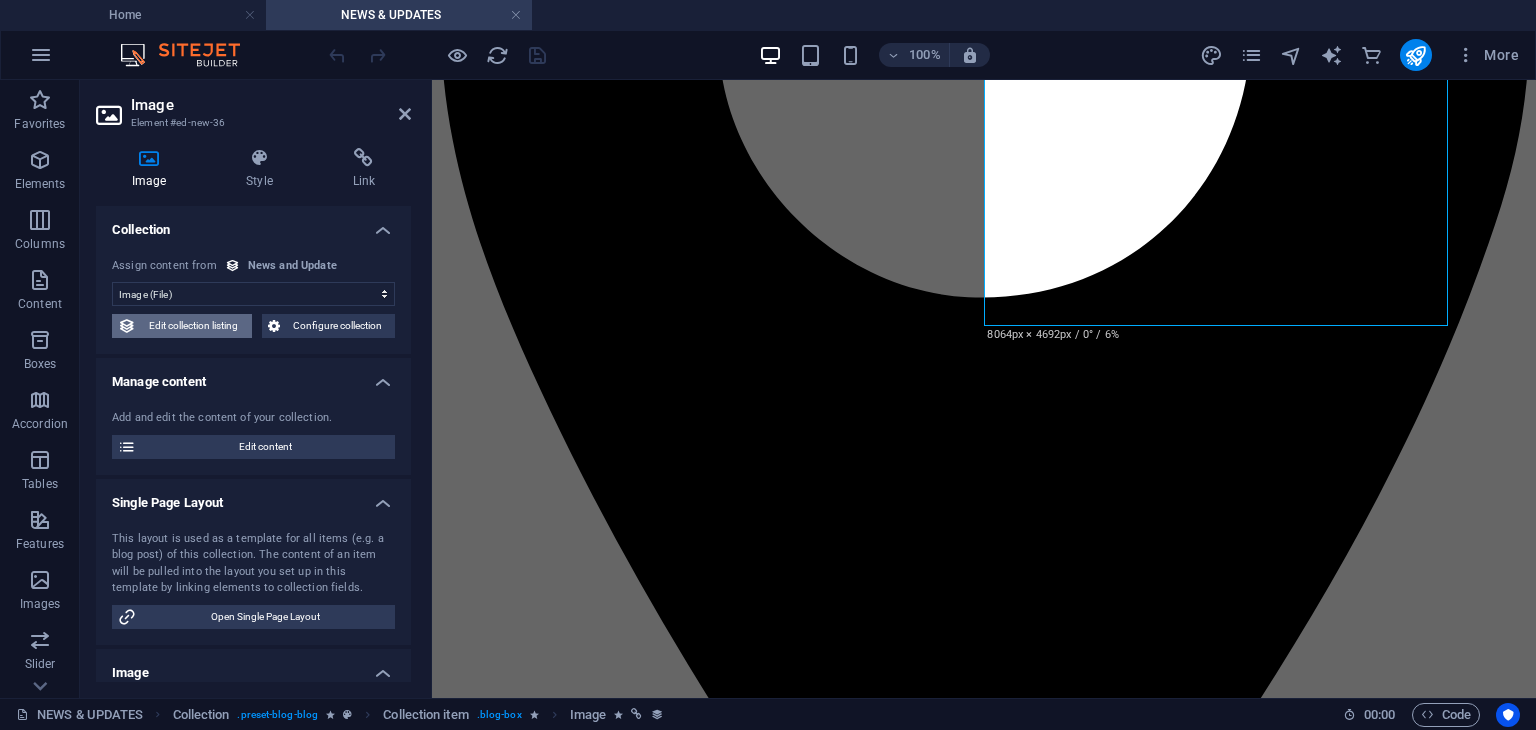 click on "Edit collection listing" at bounding box center (194, 326) 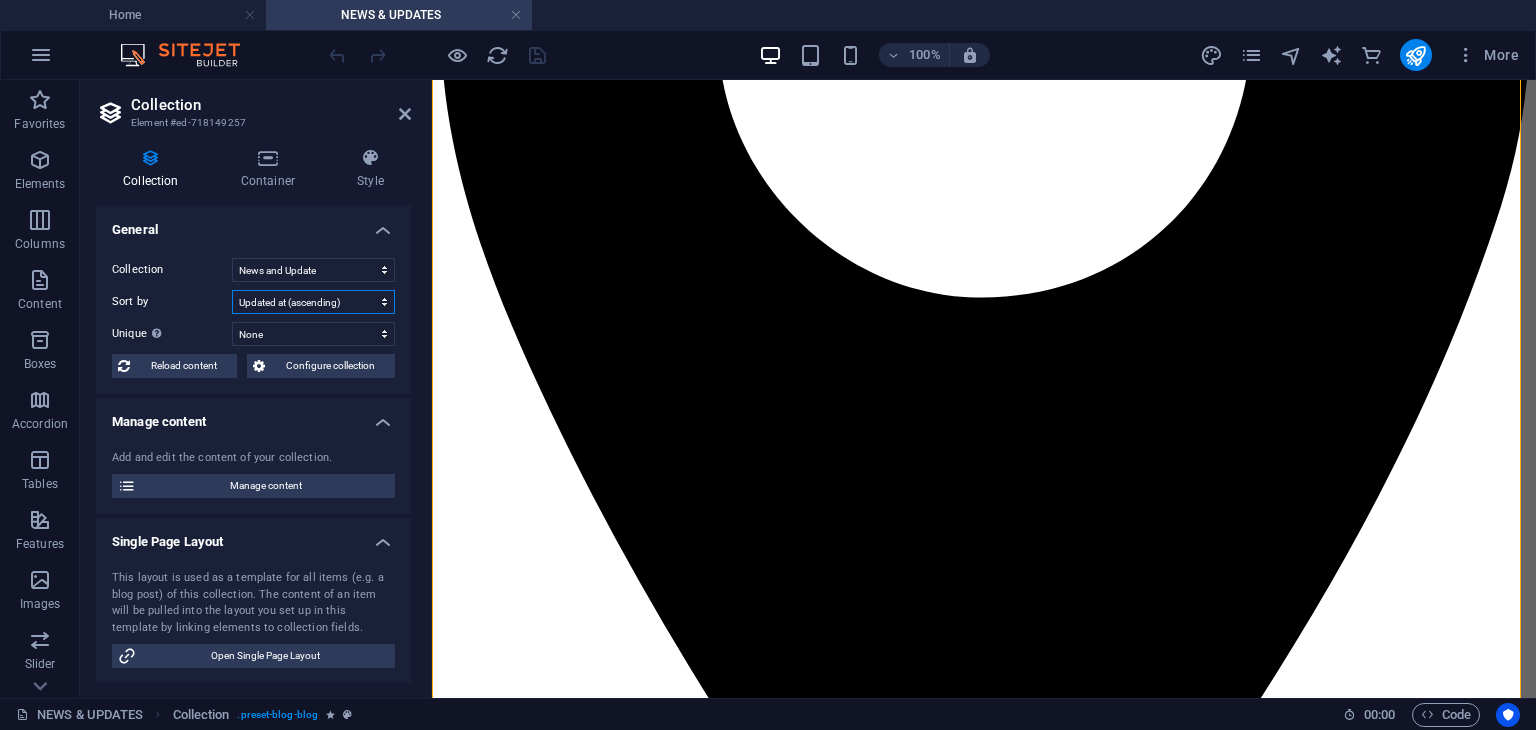 click on "Created at (ascending) Created at (descending) Updated at (ascending) Updated at (descending) Name (ascending) Name (descending) Slug (ascending) Slug (descending) Category (ascending) Category (descending) Author (ascending) Author (descending) Publishing Date (ascending) Publishing Date (descending) Status (ascending) Status (descending) Random" at bounding box center (313, 302) 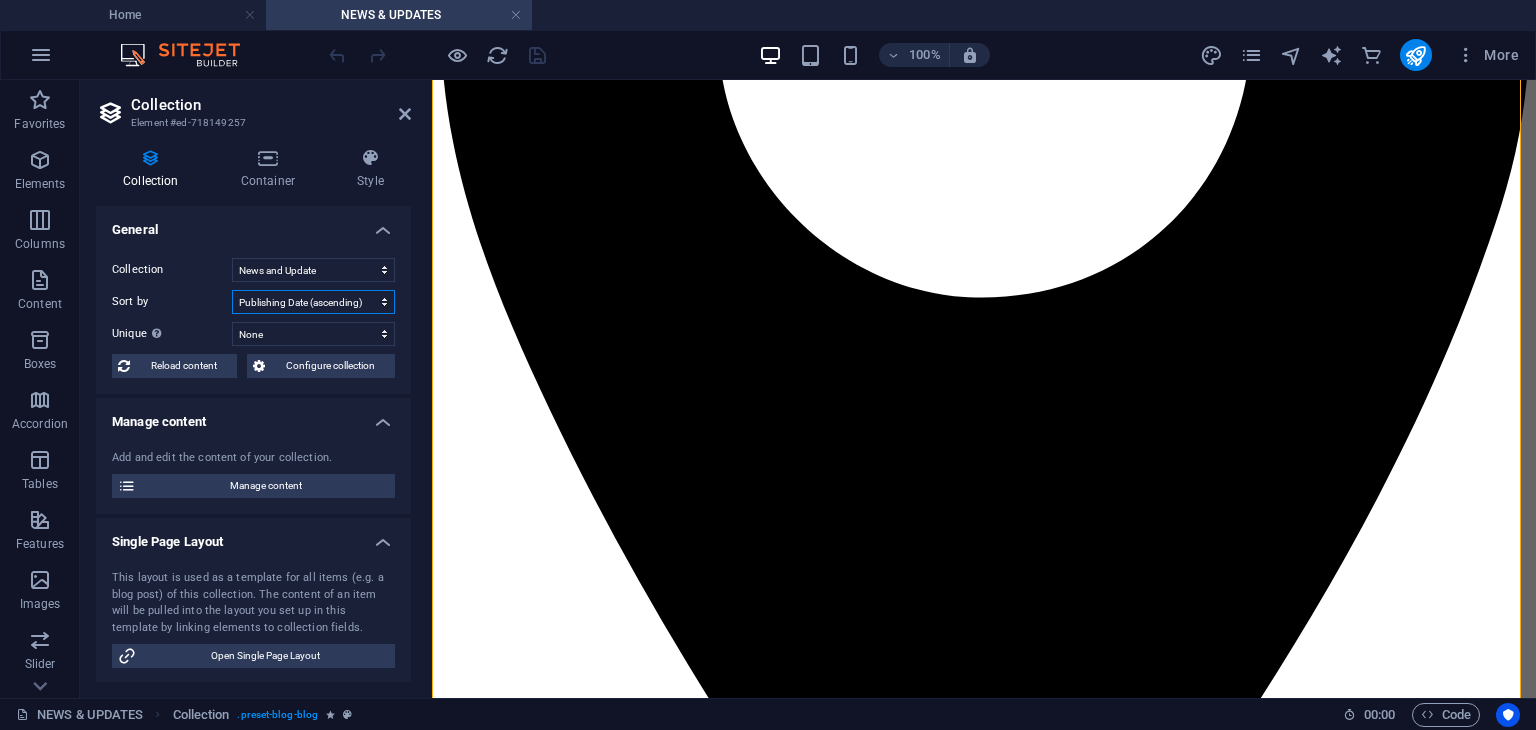 click on "Created at (ascending) Created at (descending) Updated at (ascending) Updated at (descending) Name (ascending) Name (descending) Slug (ascending) Slug (descending) Category (ascending) Category (descending) Author (ascending) Author (descending) Publishing Date (ascending) Publishing Date (descending) Status (ascending) Status (descending) Random" at bounding box center [313, 302] 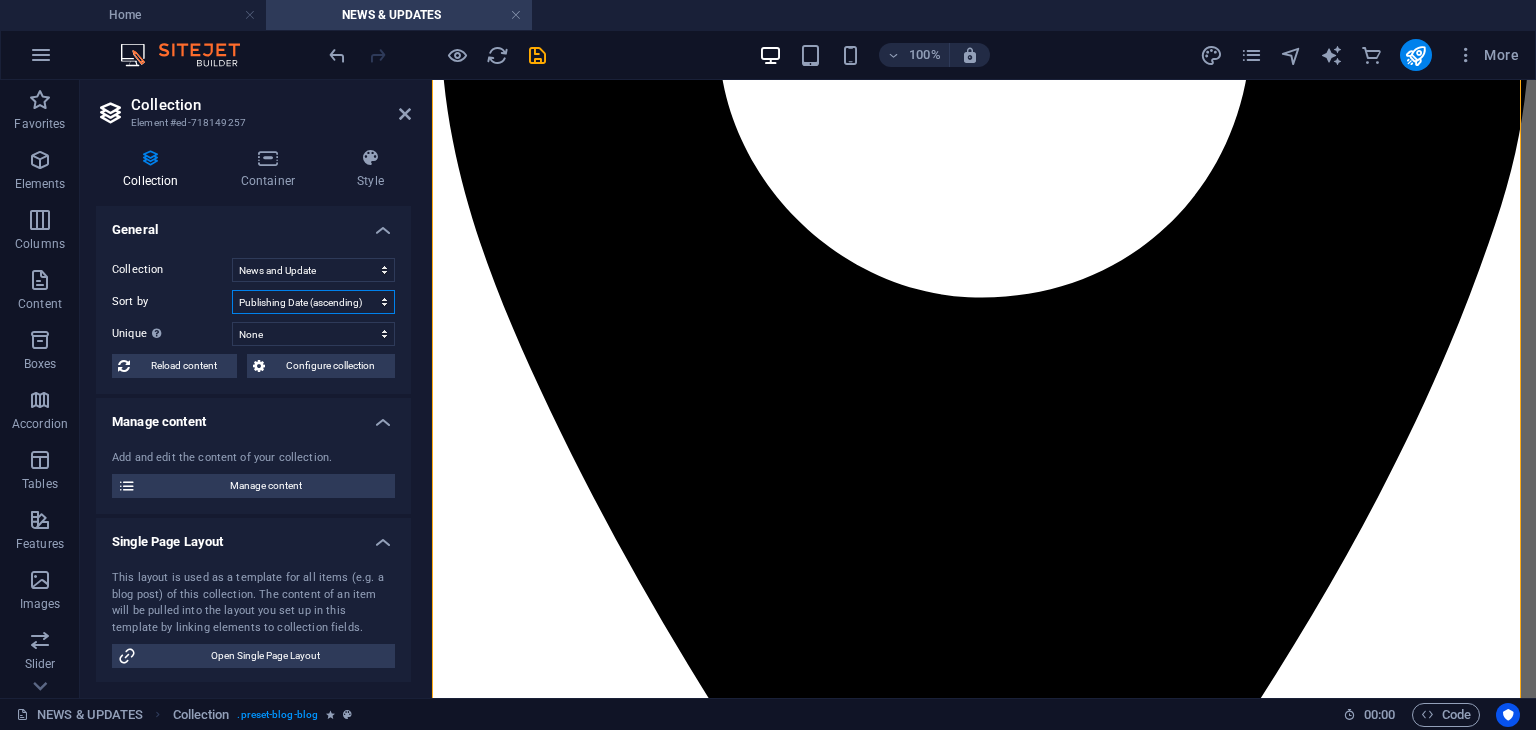 select on "columns.publishing_date_ASC" 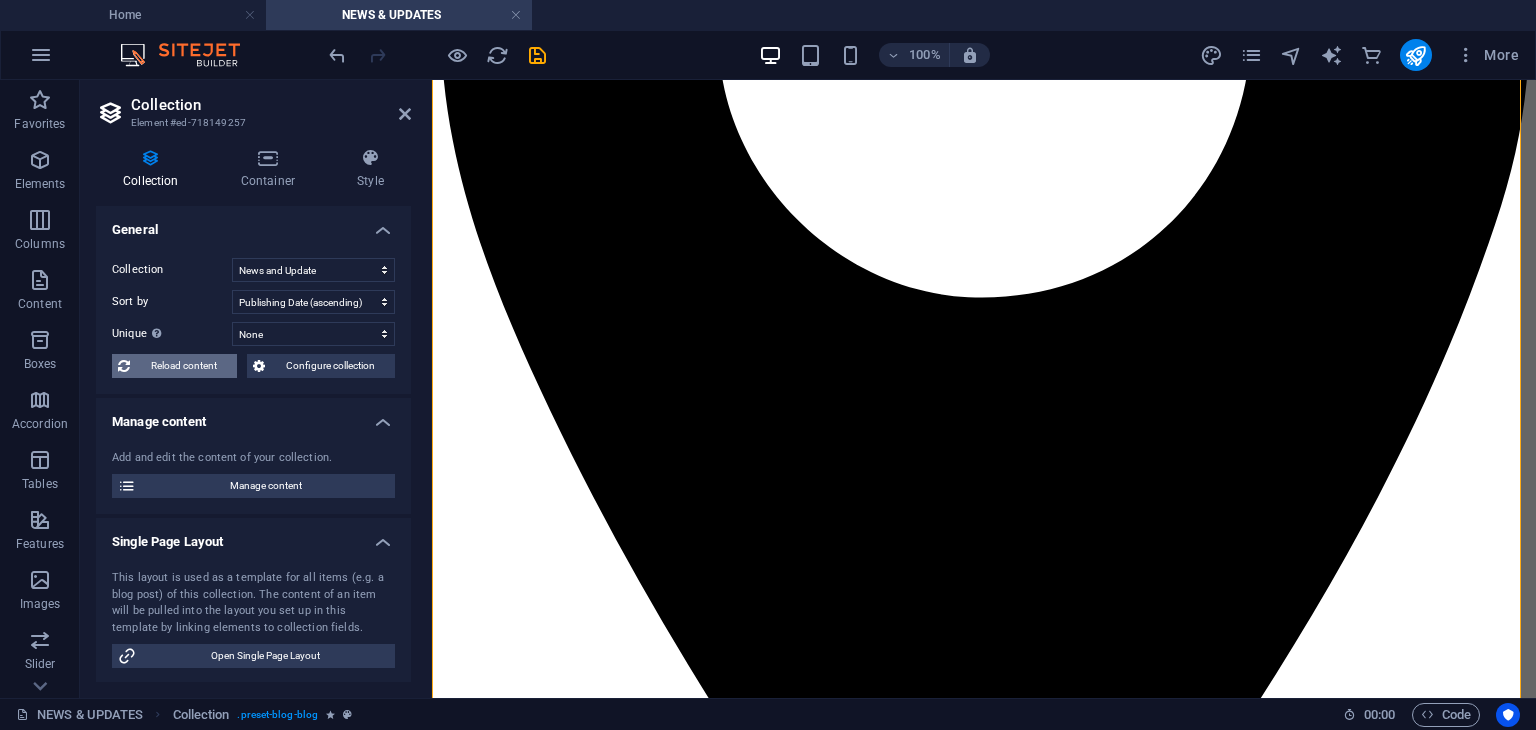 click on "Reload content" at bounding box center [183, 366] 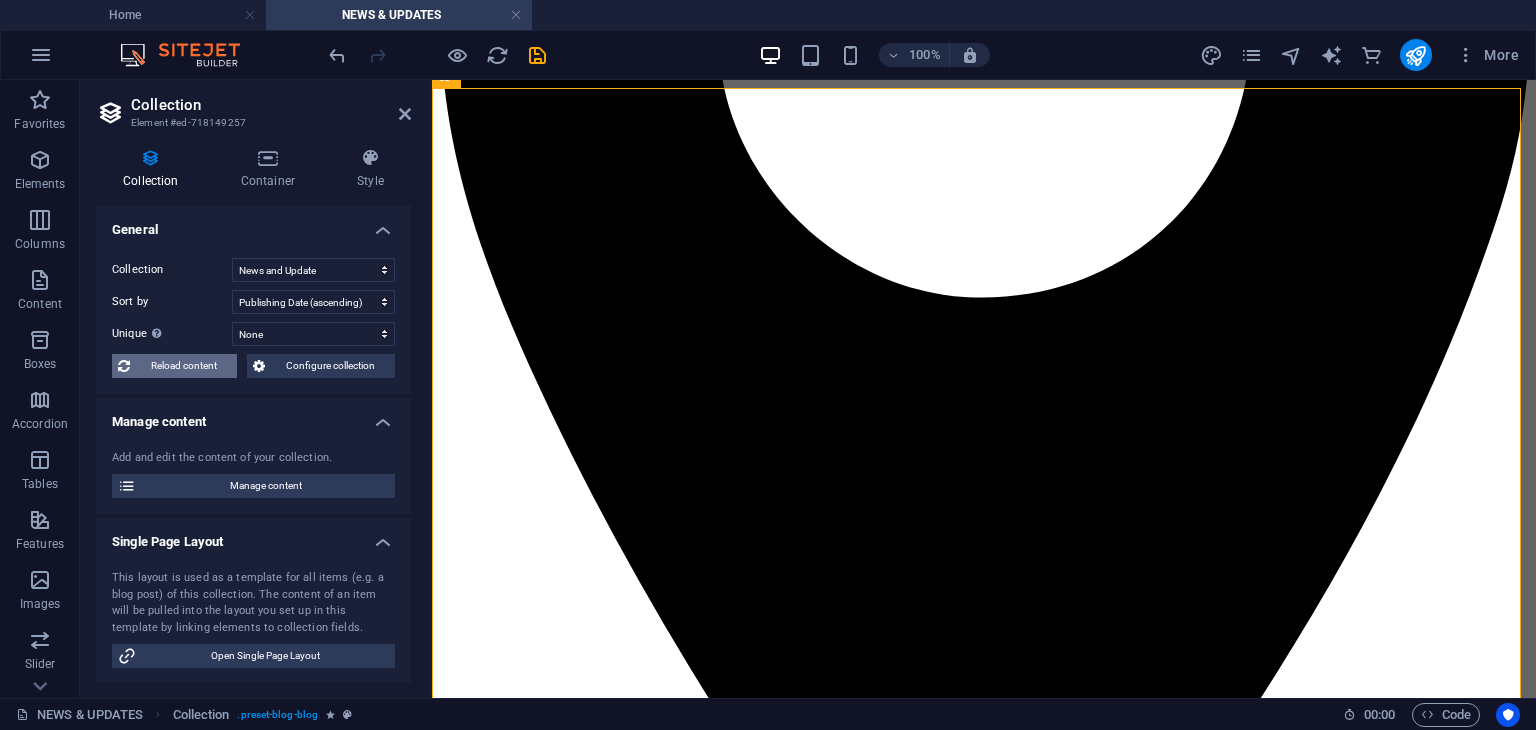 scroll, scrollTop: 488, scrollLeft: 0, axis: vertical 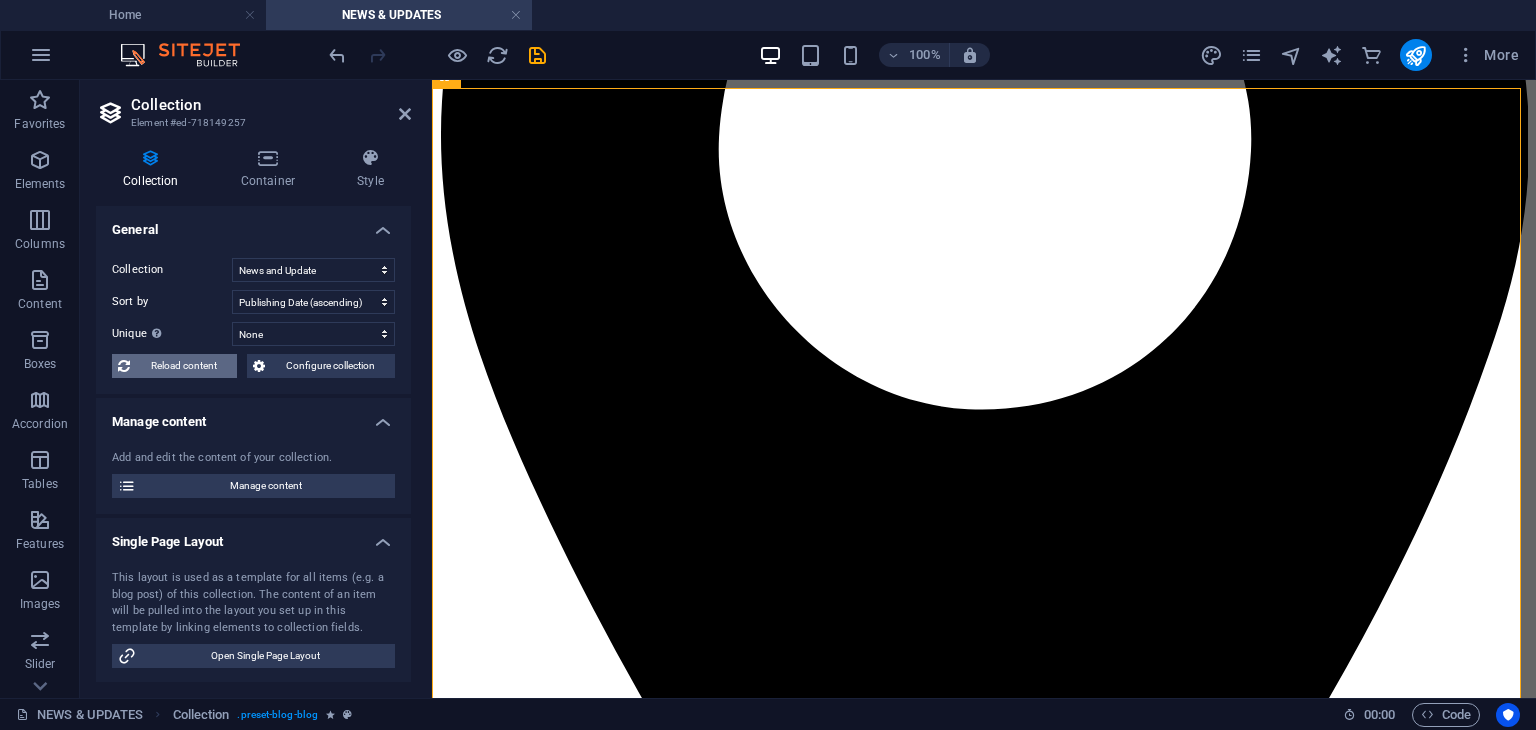 select on "columns.publishing_date_ASC" 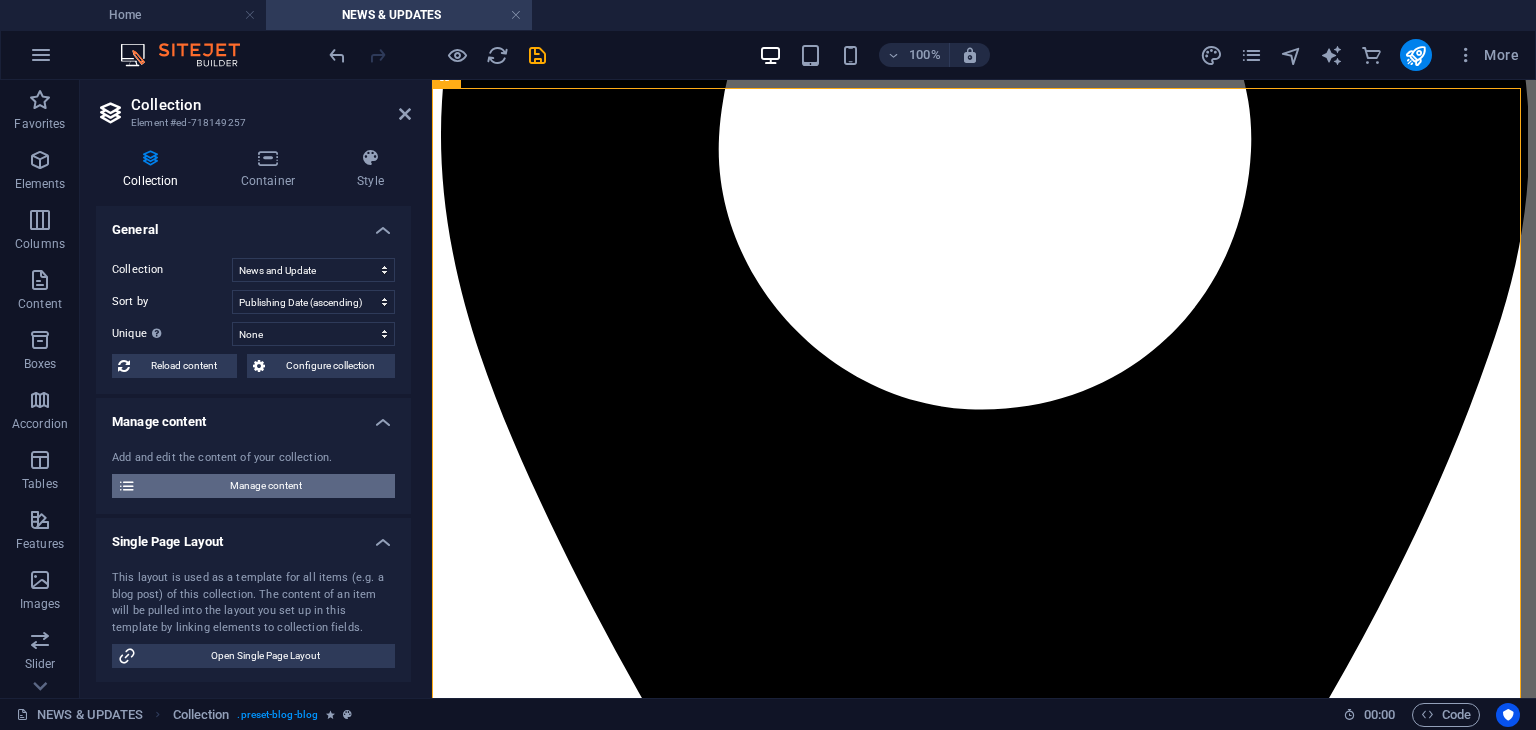 click on "Manage content" at bounding box center (265, 486) 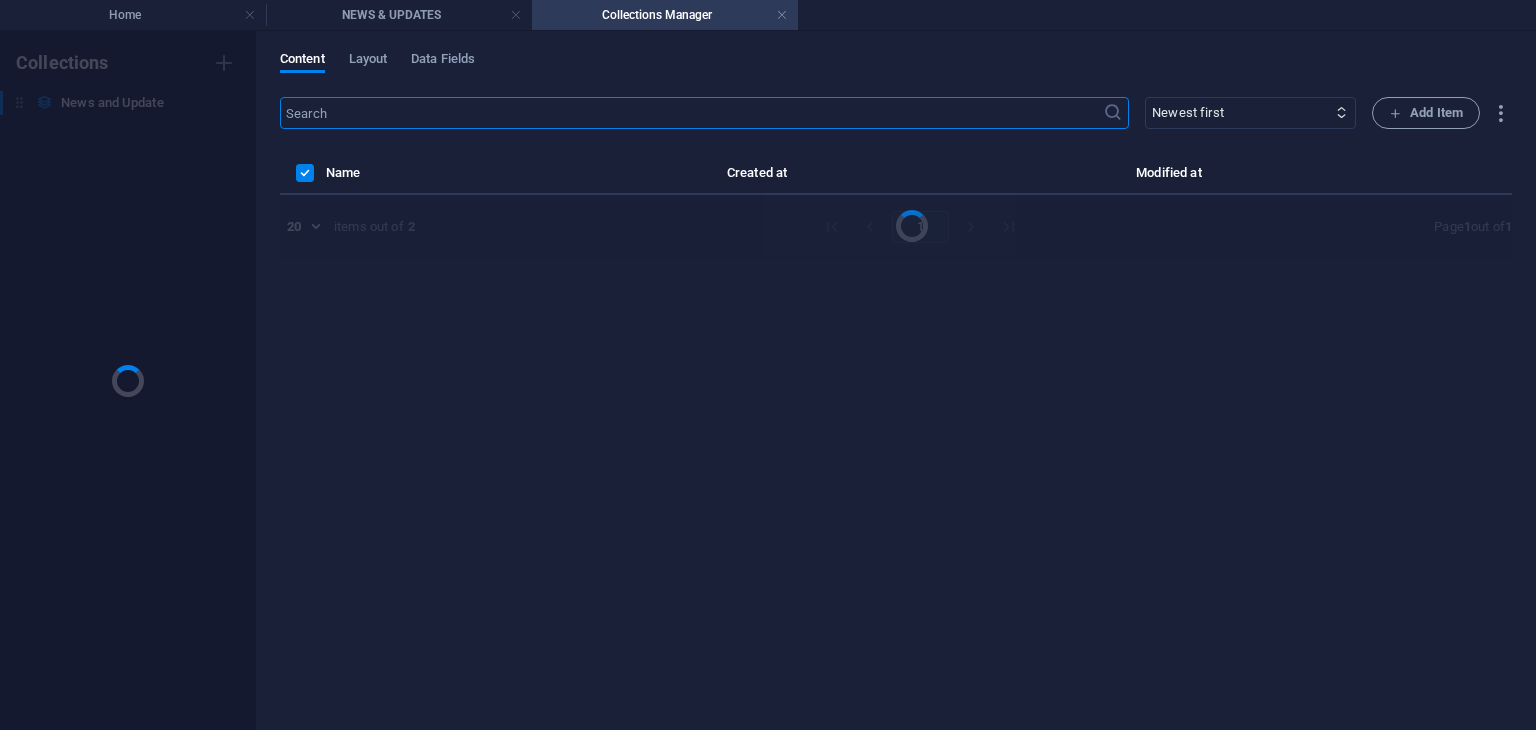 scroll, scrollTop: 0, scrollLeft: 0, axis: both 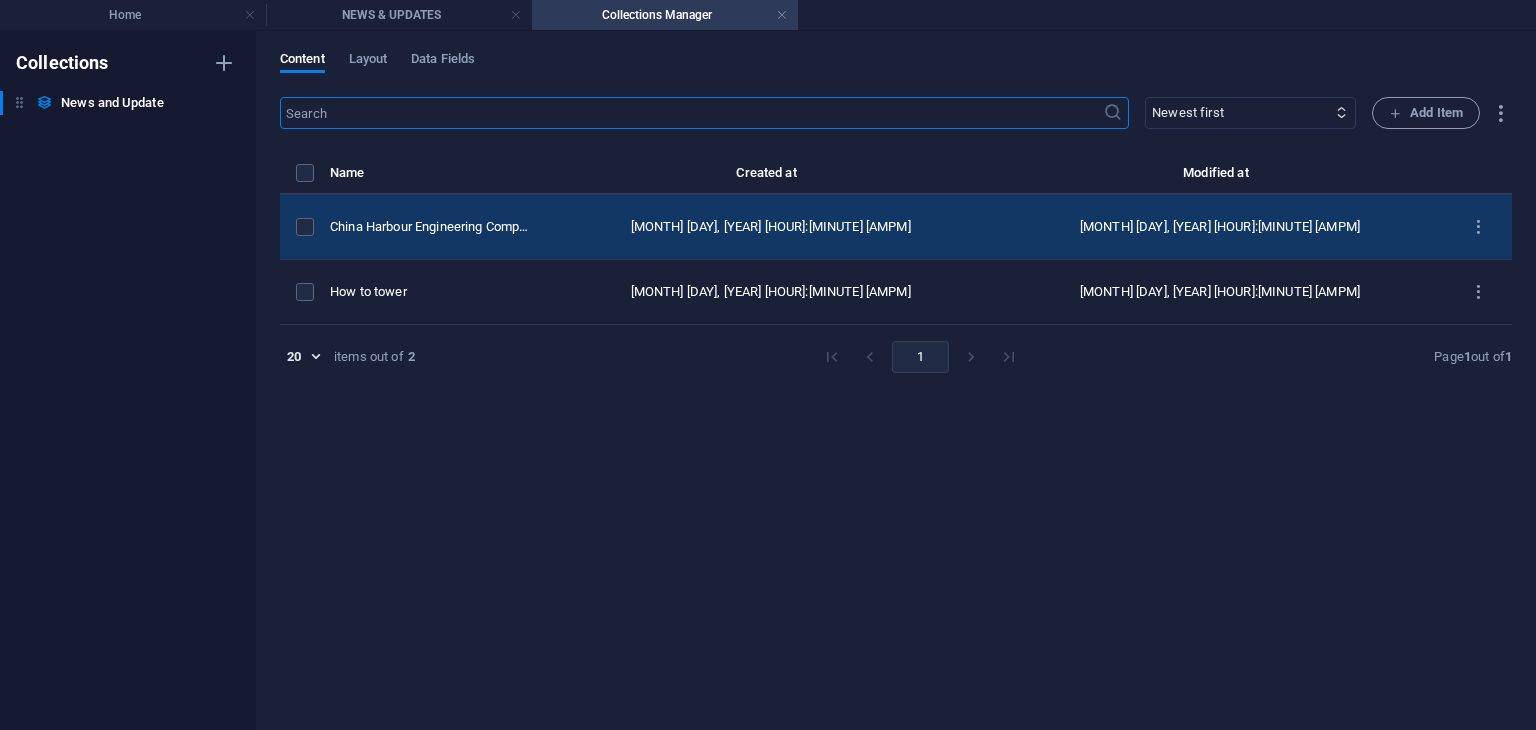 click on "[MONTH] [DAY], [YEAR] [TIME]" at bounding box center [1219, 227] 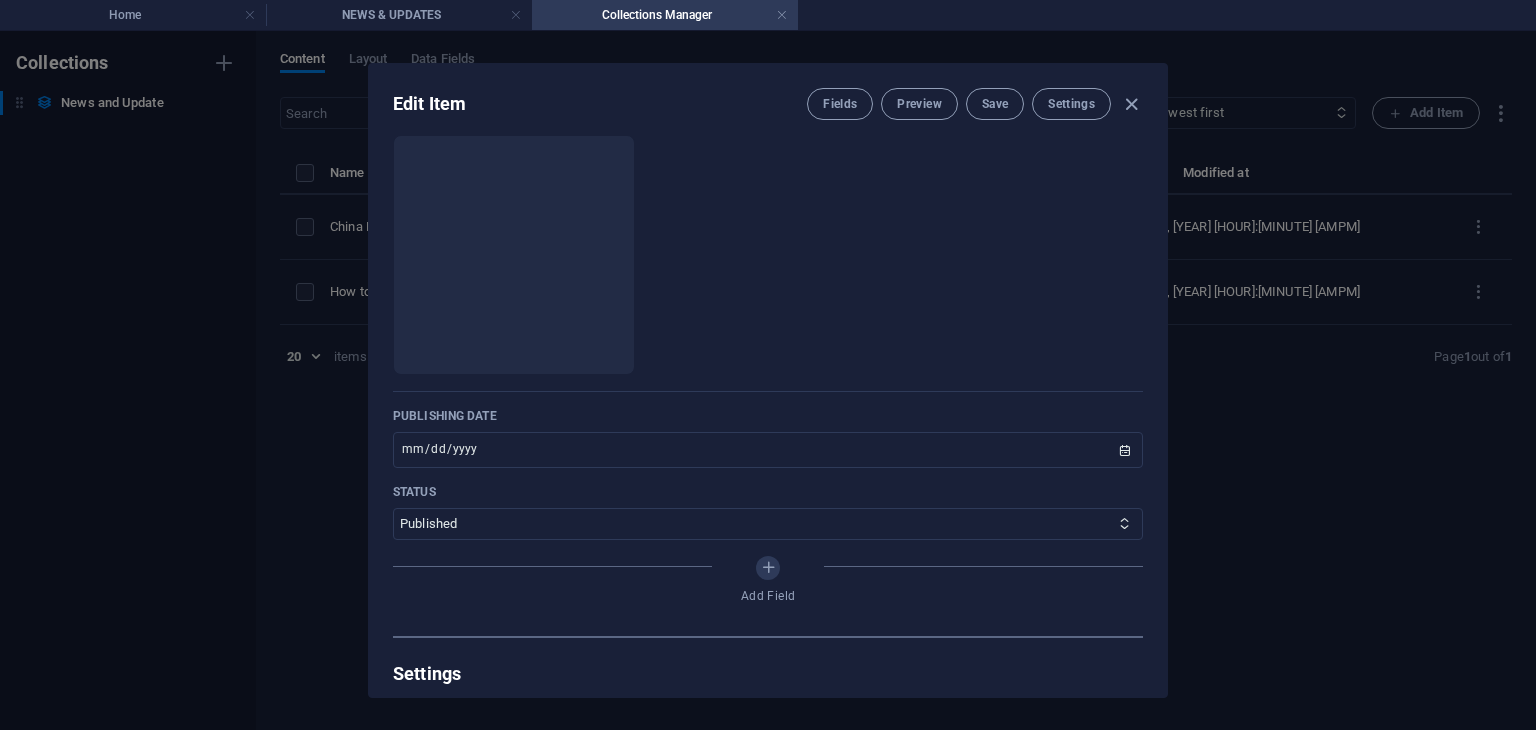 scroll, scrollTop: 800, scrollLeft: 0, axis: vertical 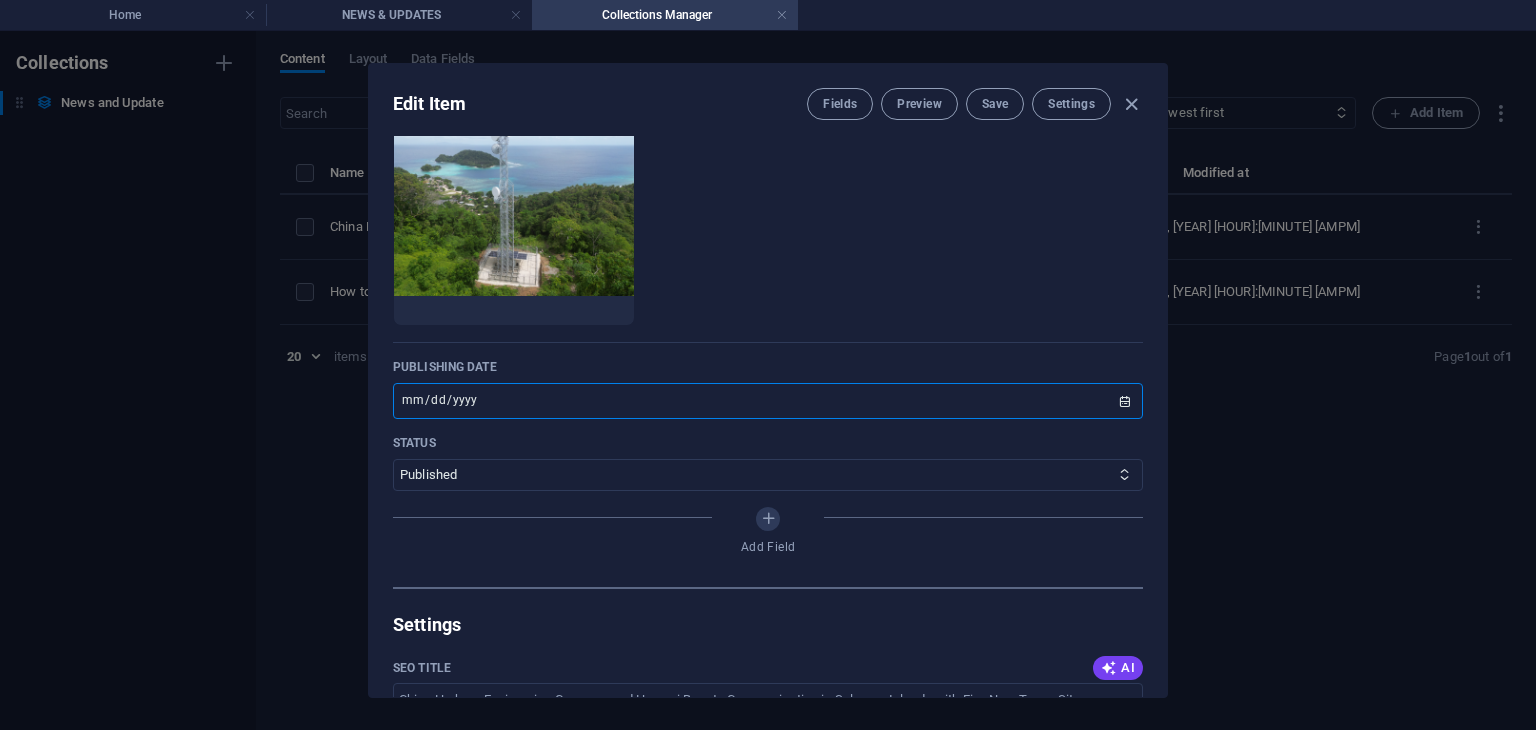 click on "[YEAR]-[MONTH]-[DAY]" at bounding box center [768, 401] 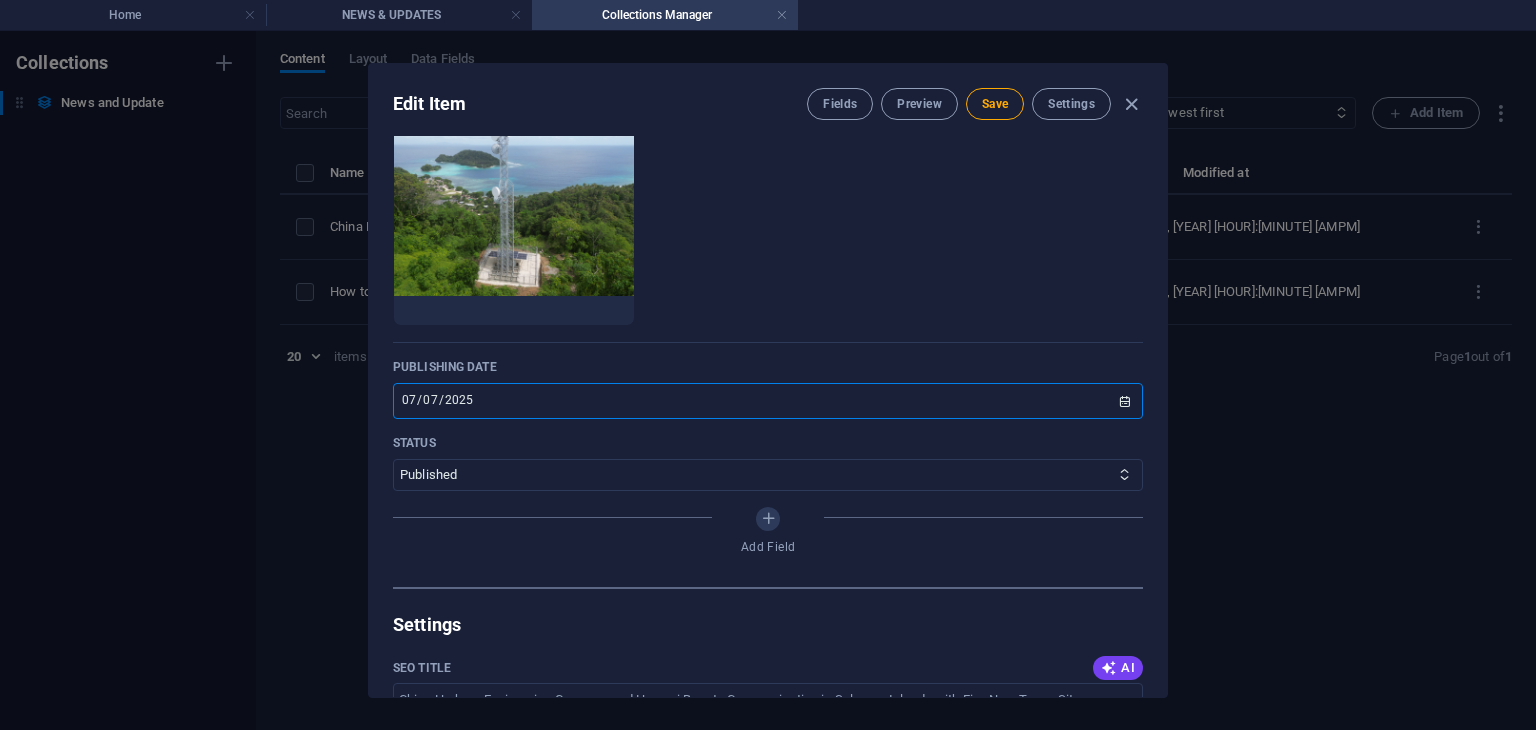 click on "2025-07-07" at bounding box center [768, 401] 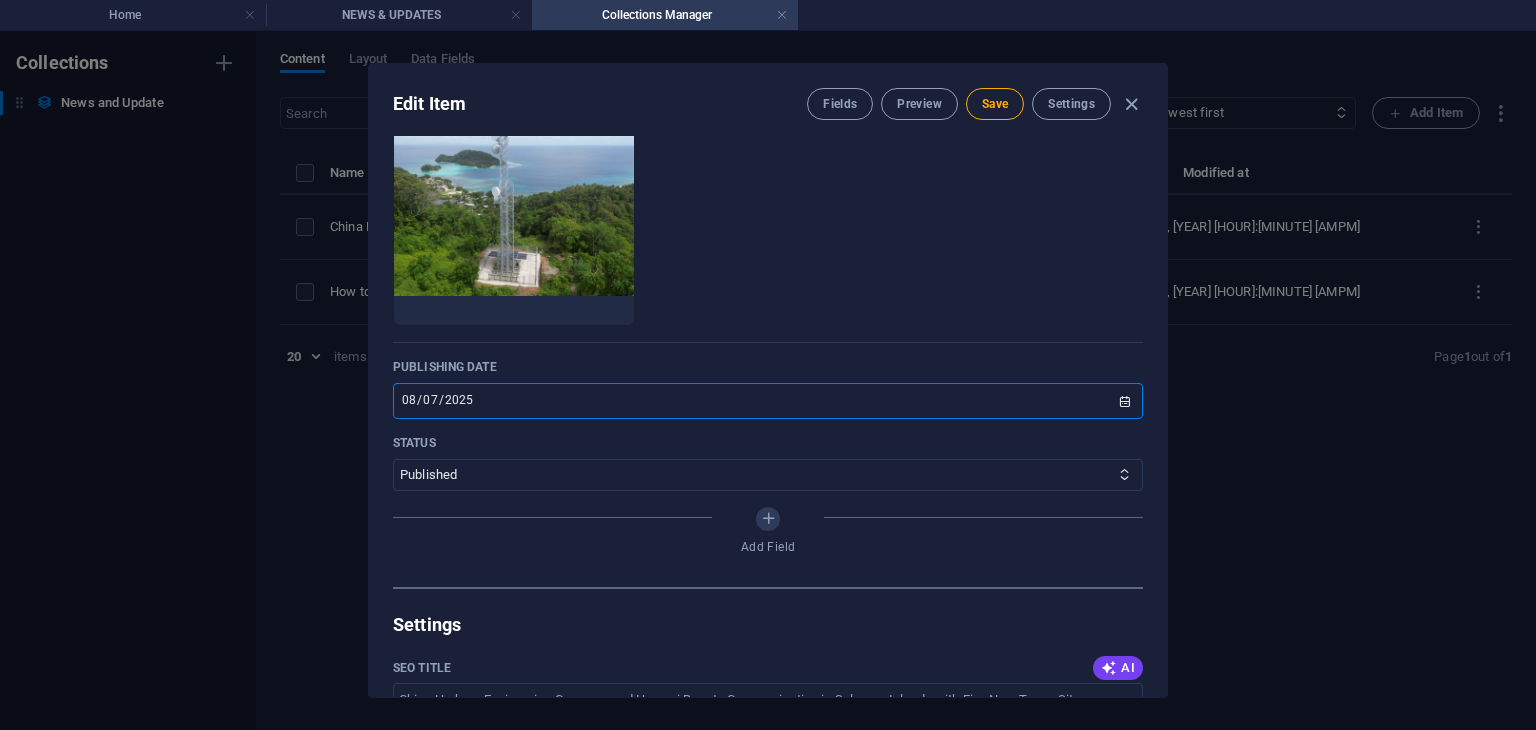 type on "2025-08-07" 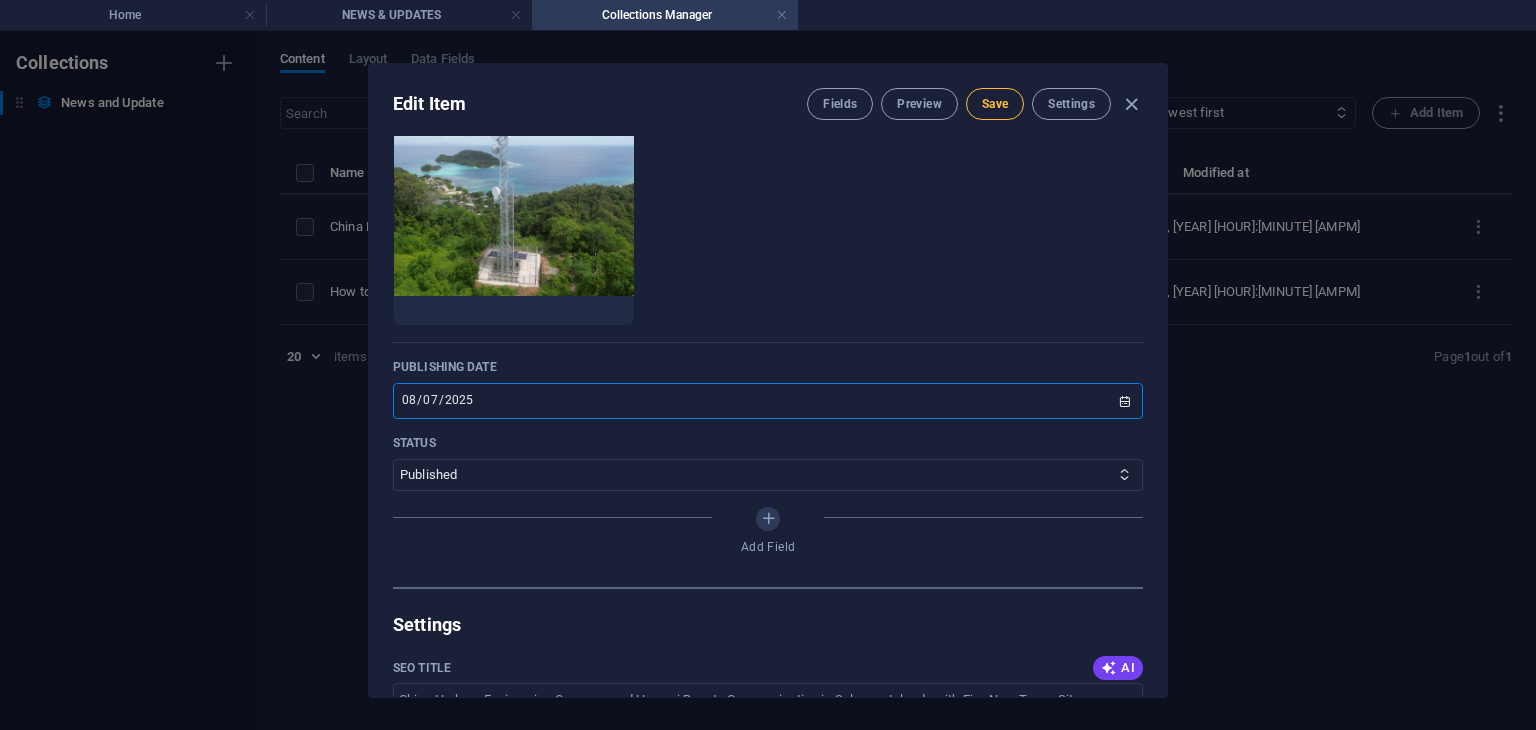 click on "Save" at bounding box center (995, 104) 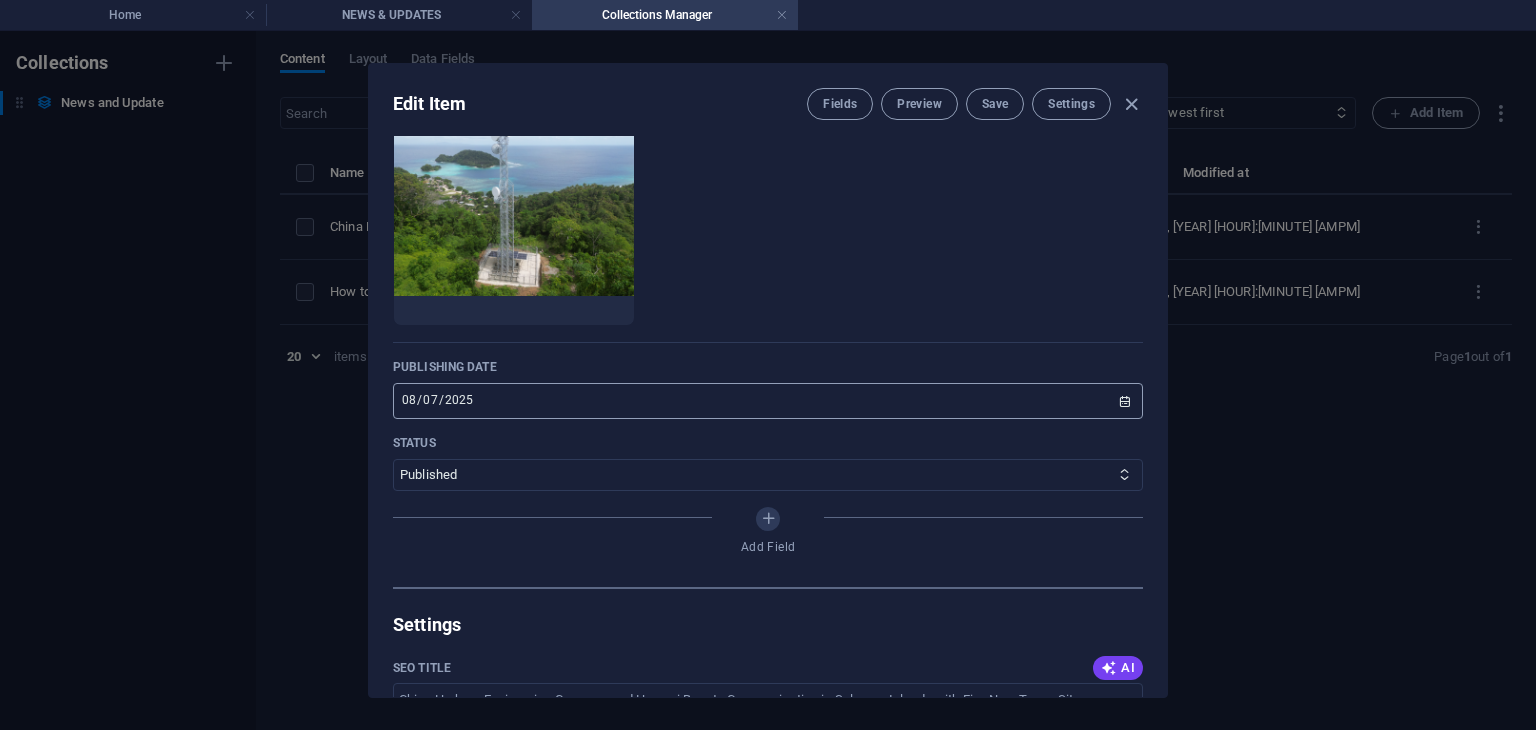 scroll, scrollTop: 1400, scrollLeft: 0, axis: vertical 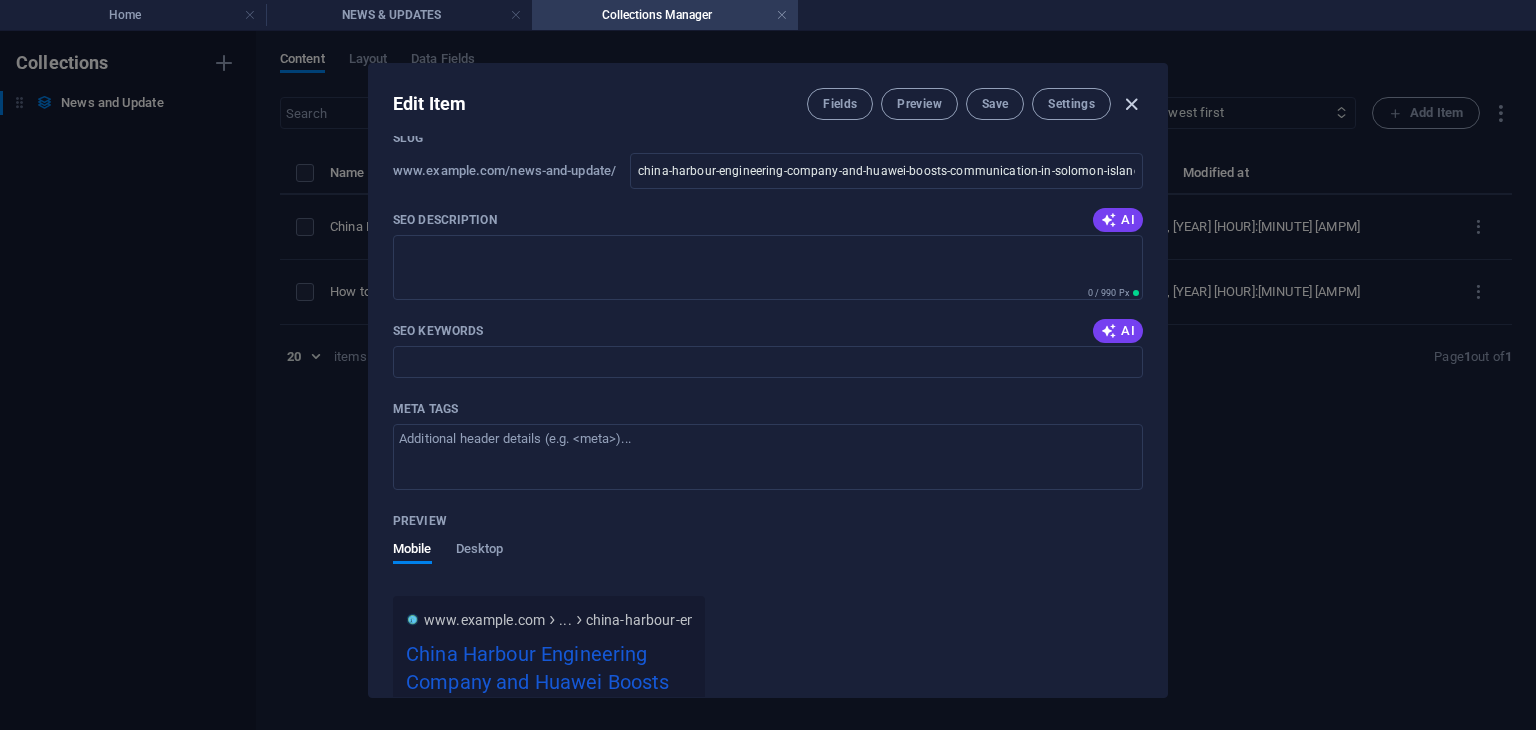 click at bounding box center [1131, 104] 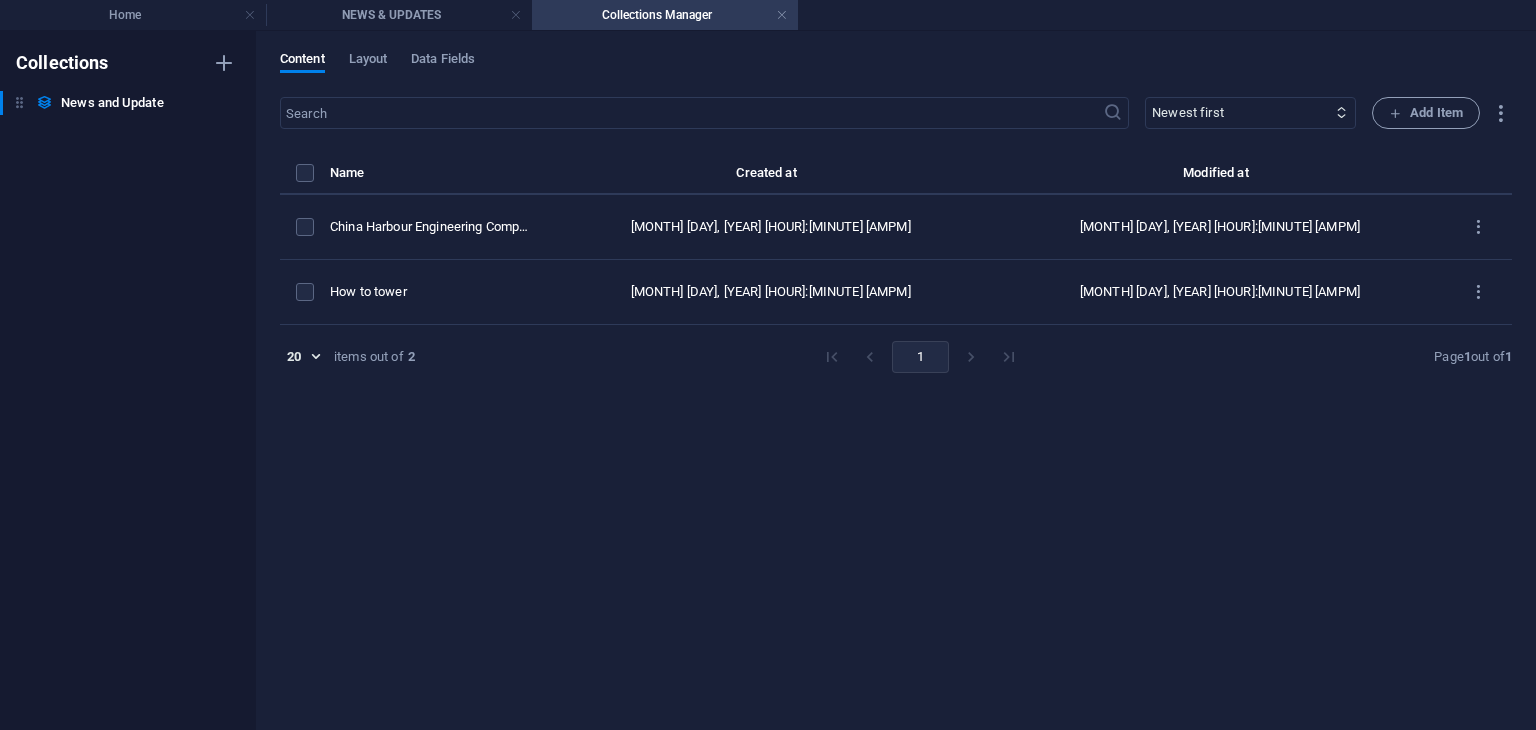 type on "china-harbour-engineering-company-and-huawei-boosts-communication-in-solomon-islands-with-five-new-tower-sites" 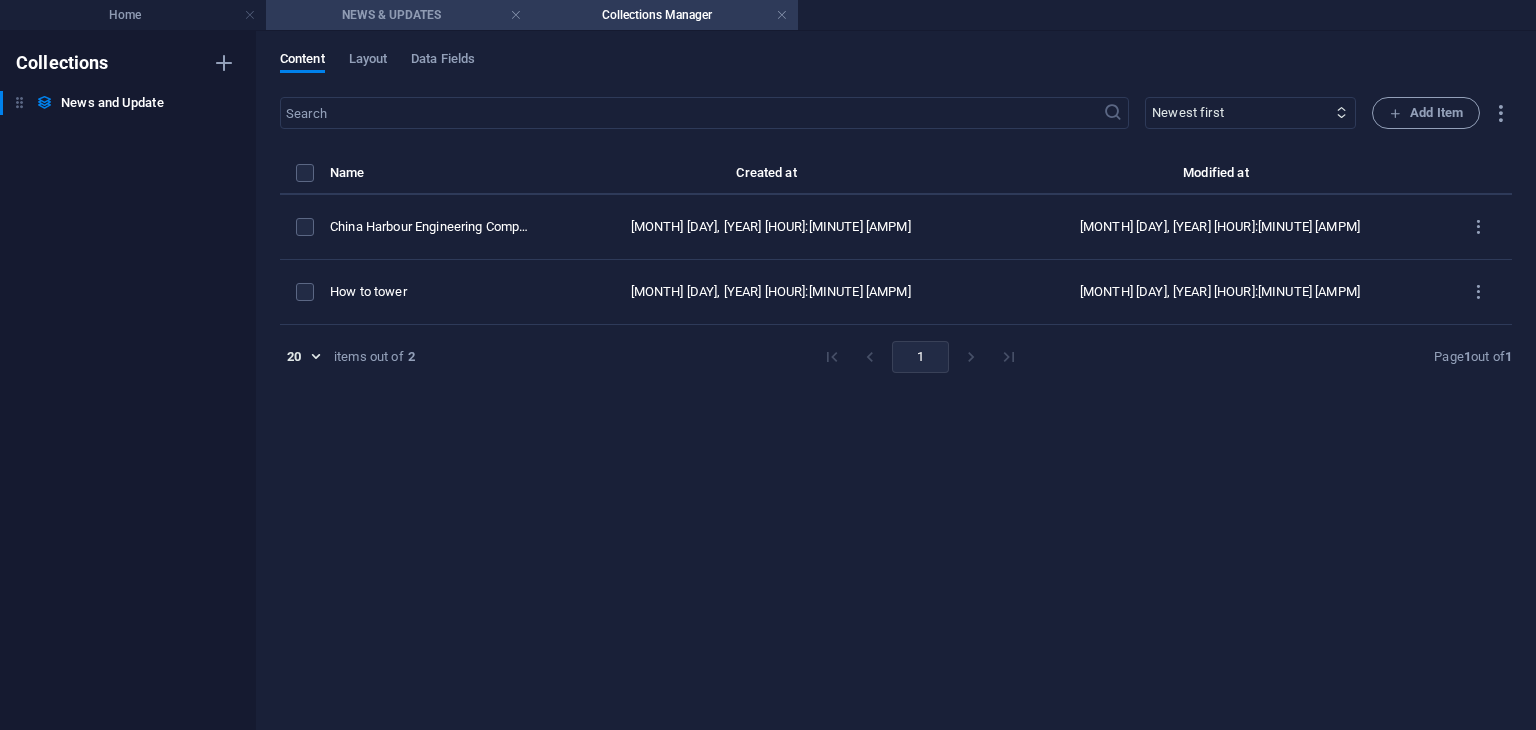 click on "NEWS & UPDATES" at bounding box center [399, 15] 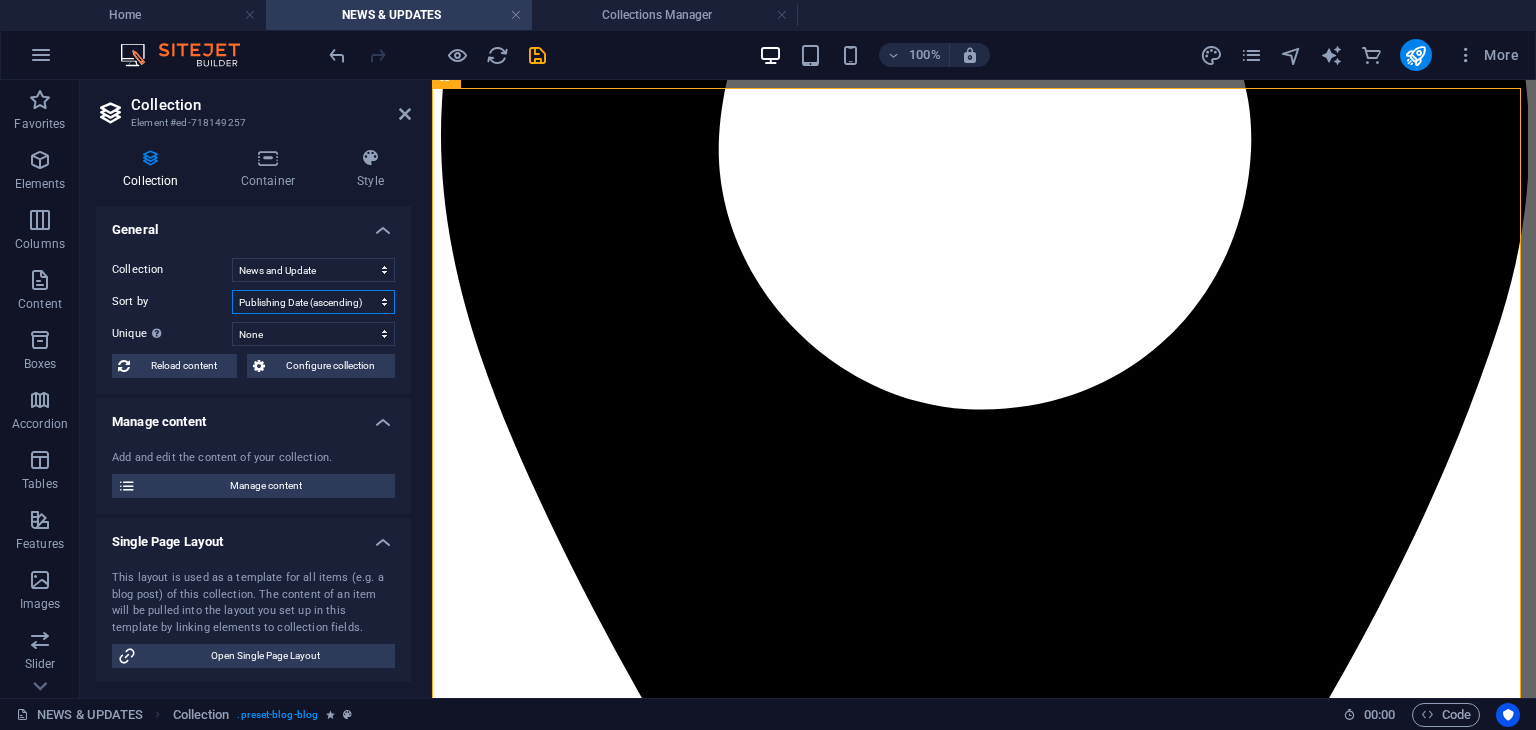 click on "Created at (ascending) Created at (descending) Updated at (ascending) Updated at (descending) Name (ascending) Name (descending) Slug (ascending) Slug (descending) Category (ascending) Category (descending) Author (ascending) Author (descending) Publishing Date (ascending) Publishing Date (descending) Status (ascending) Status (descending) Random" at bounding box center (313, 302) 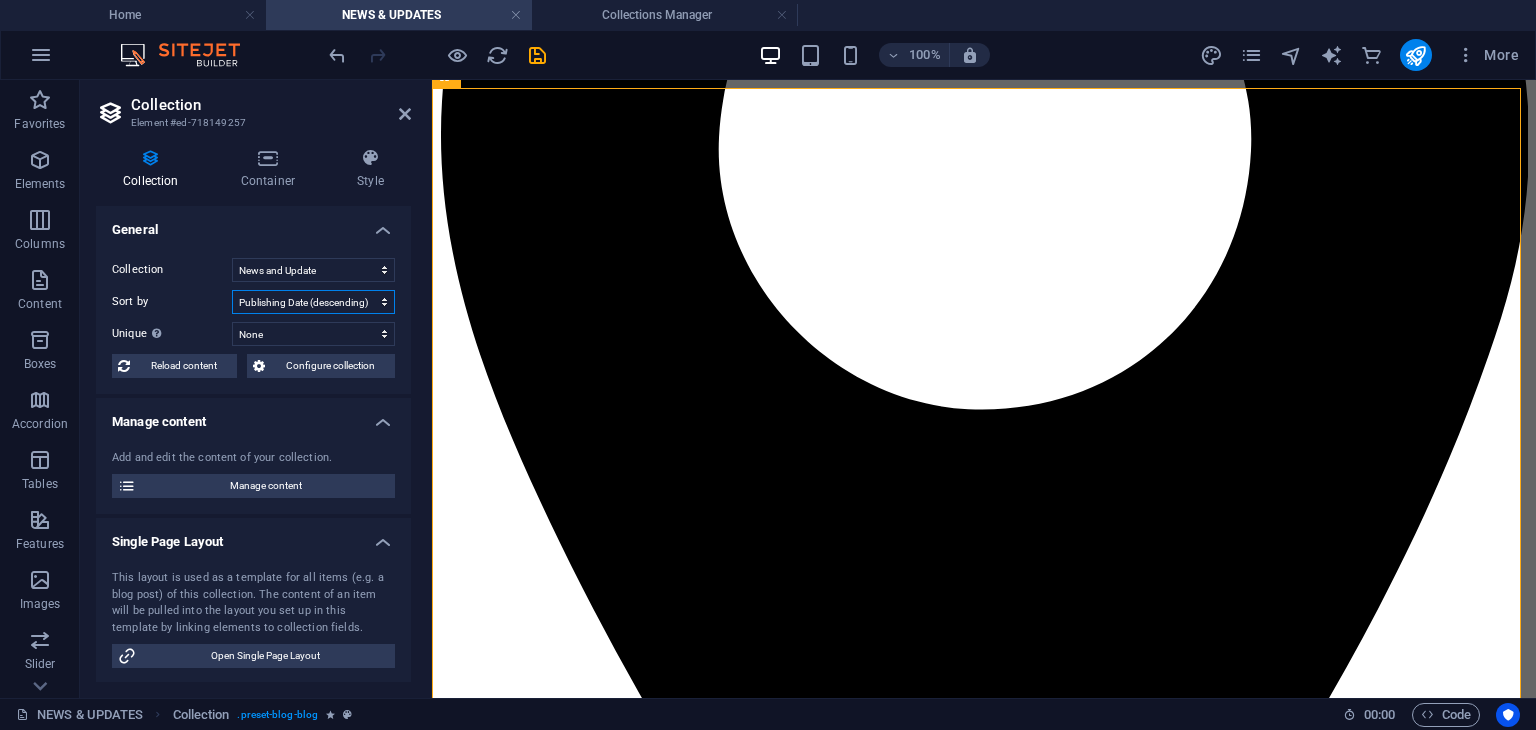 click on "Created at (ascending) Created at (descending) Updated at (ascending) Updated at (descending) Name (ascending) Name (descending) Slug (ascending) Slug (descending) Category (ascending) Category (descending) Author (ascending) Author (descending) Publishing Date (ascending) Publishing Date (descending) Status (ascending) Status (descending) Random" at bounding box center [313, 302] 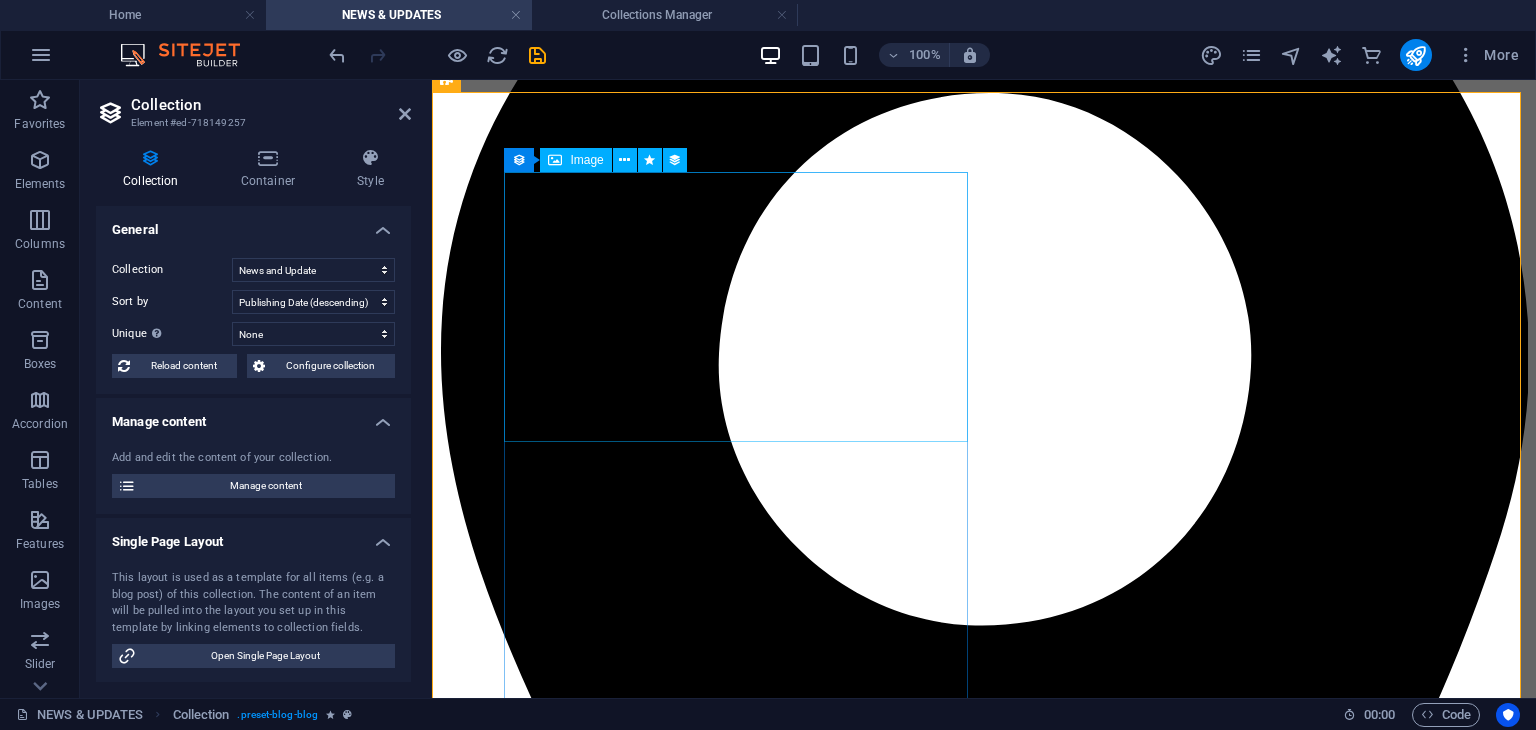 scroll, scrollTop: 0, scrollLeft: 0, axis: both 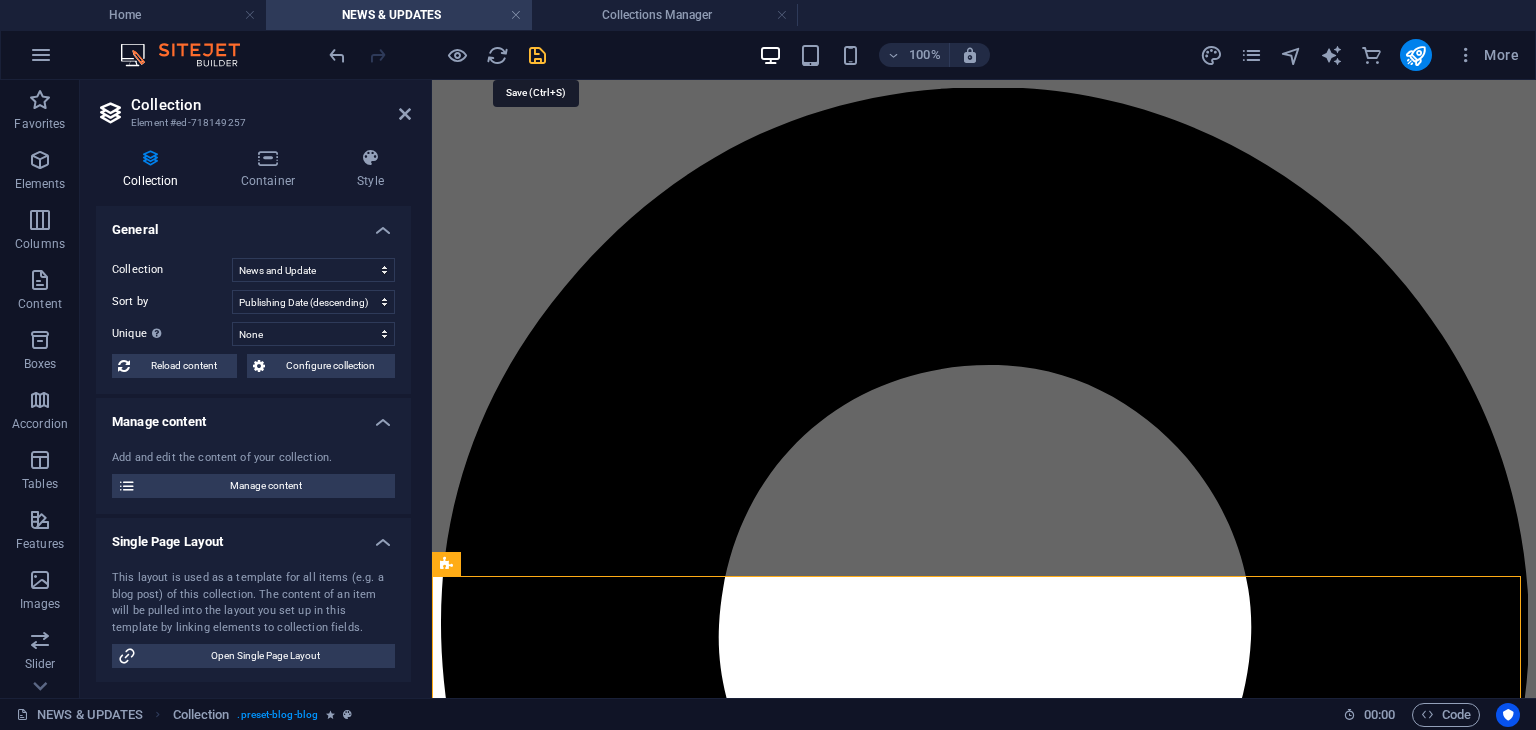 click at bounding box center (537, 55) 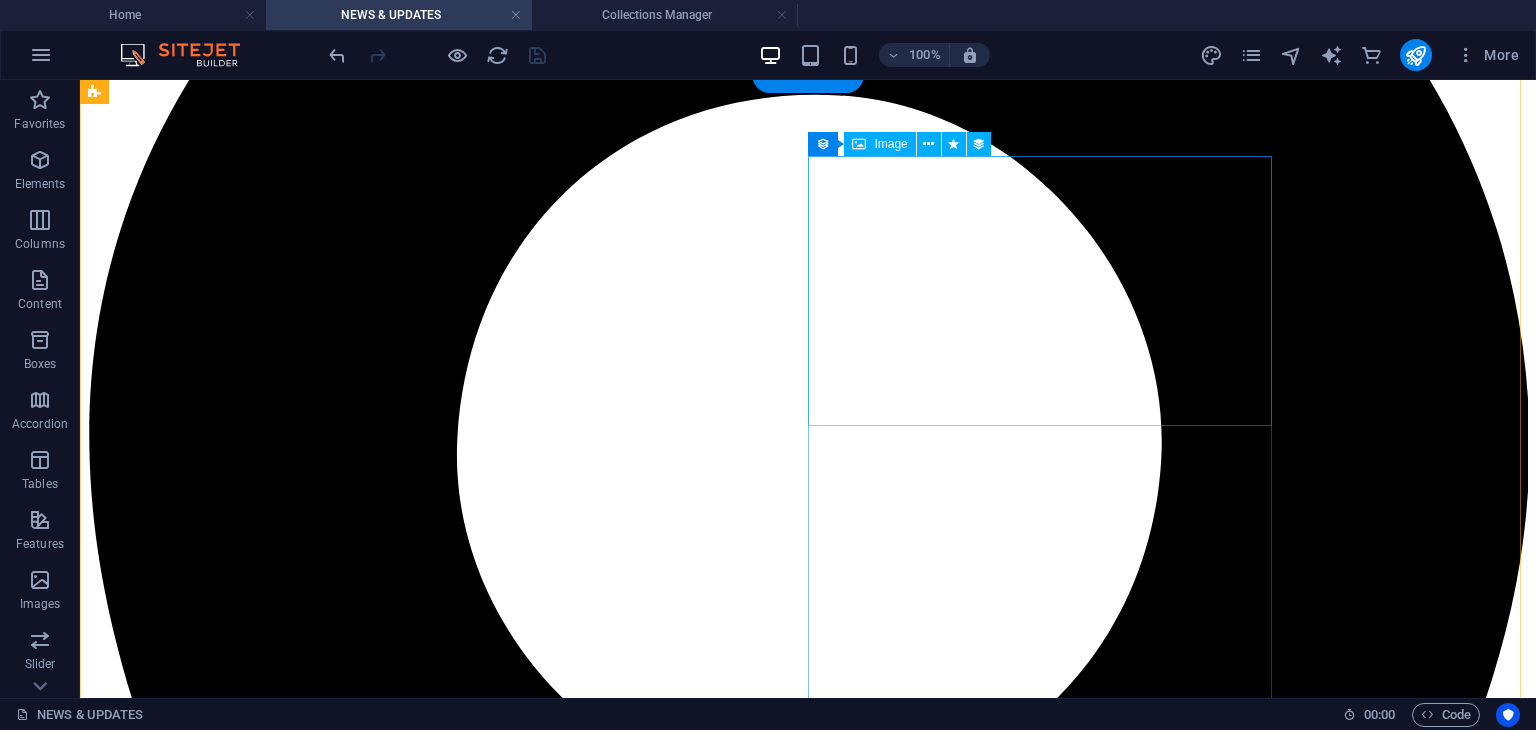 scroll, scrollTop: 100, scrollLeft: 0, axis: vertical 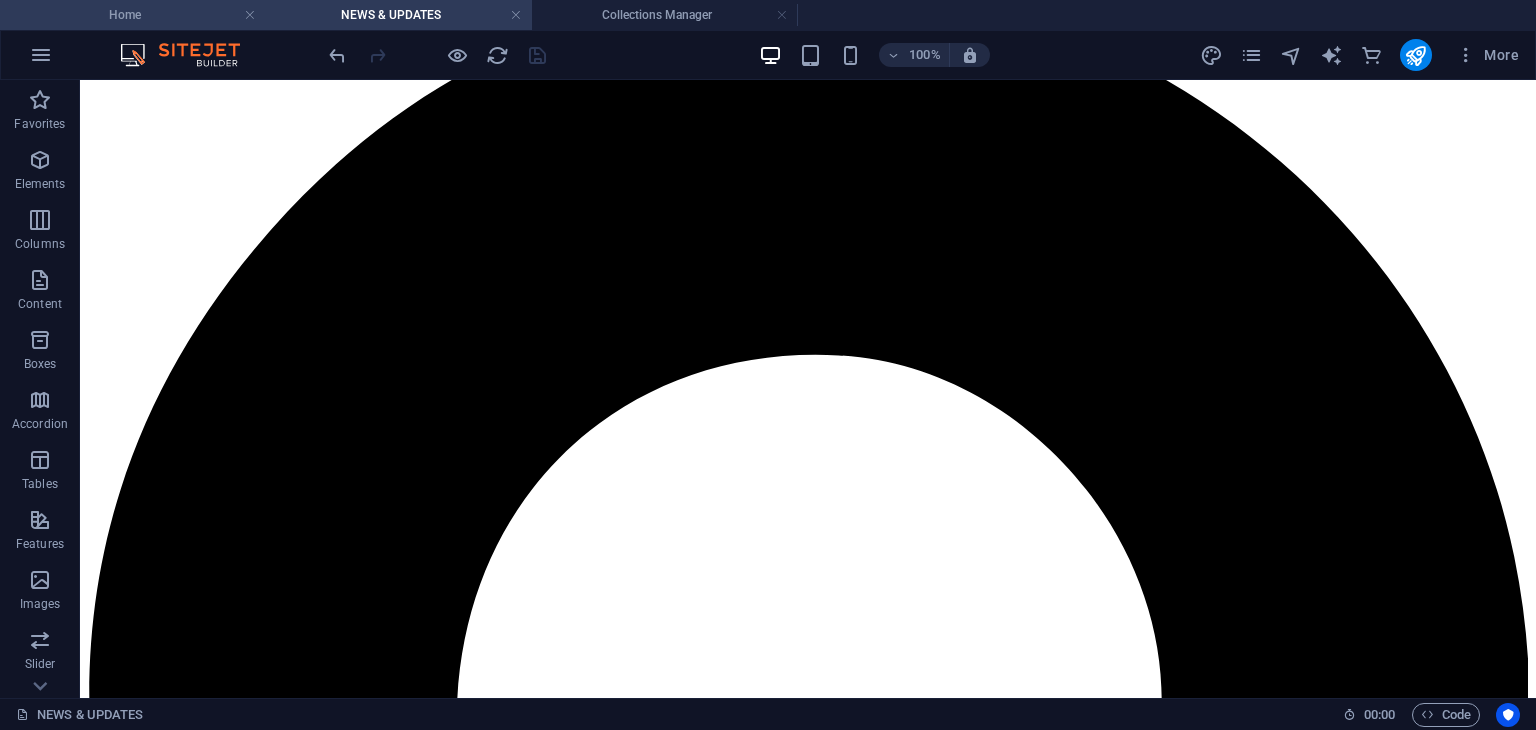 click on "Home" at bounding box center [133, 15] 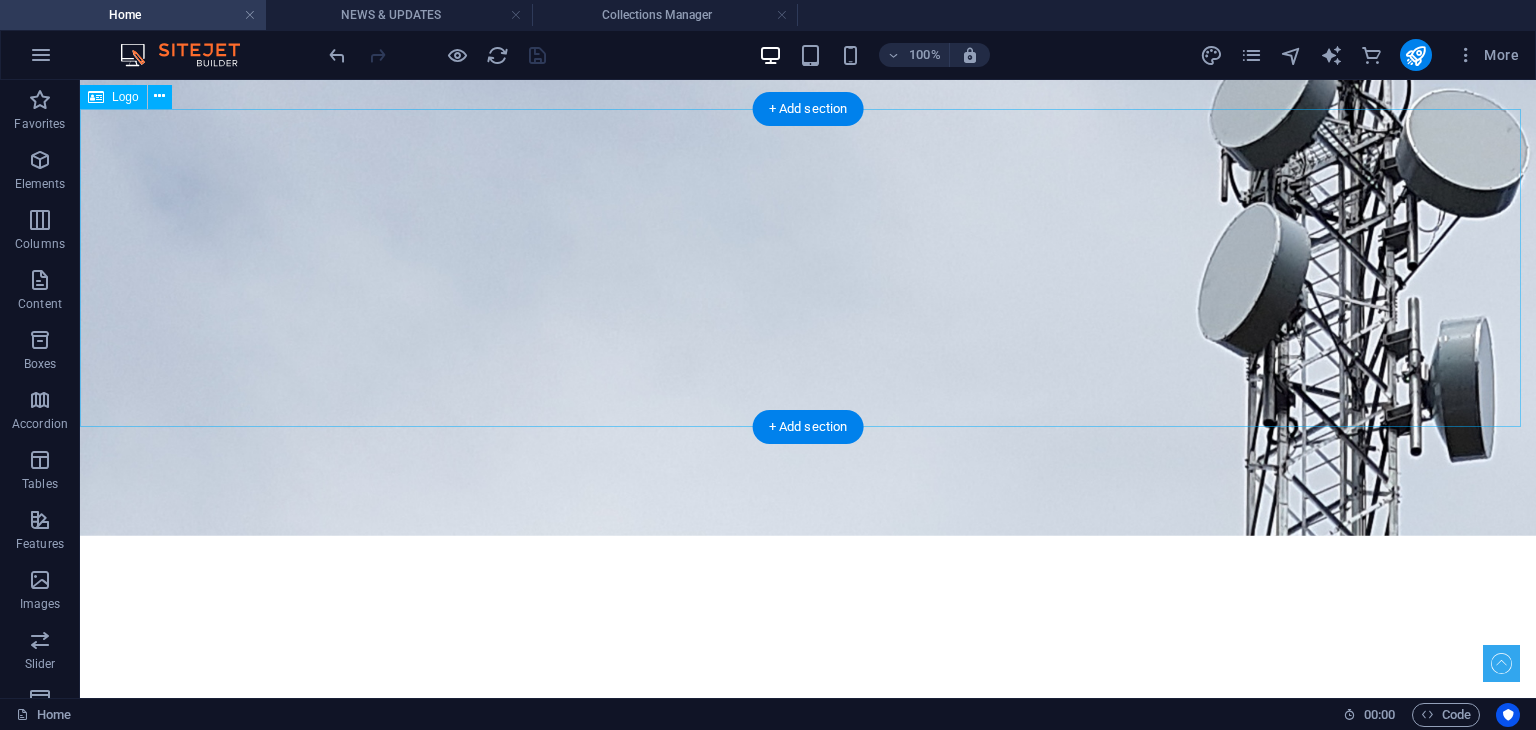scroll, scrollTop: 600, scrollLeft: 0, axis: vertical 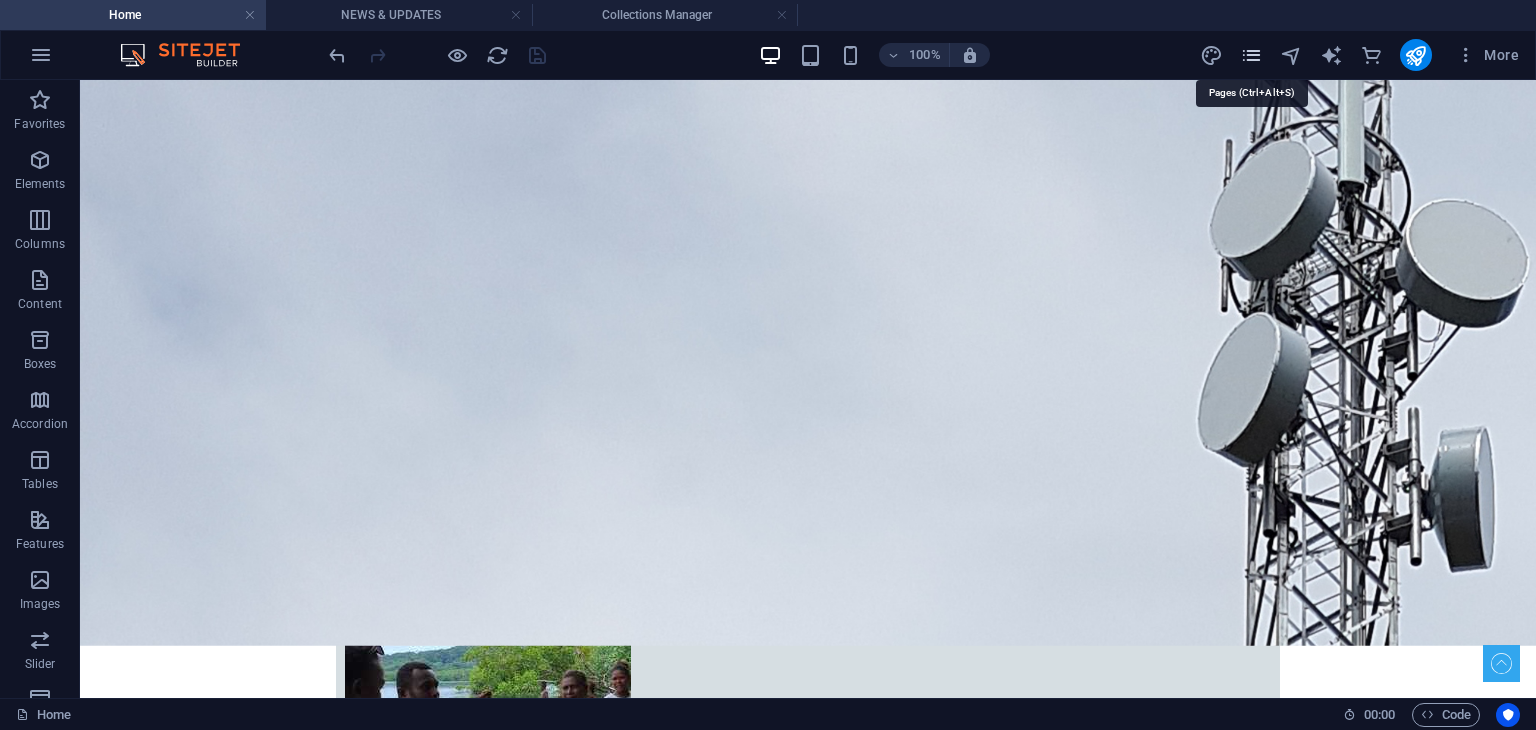 click at bounding box center [1251, 55] 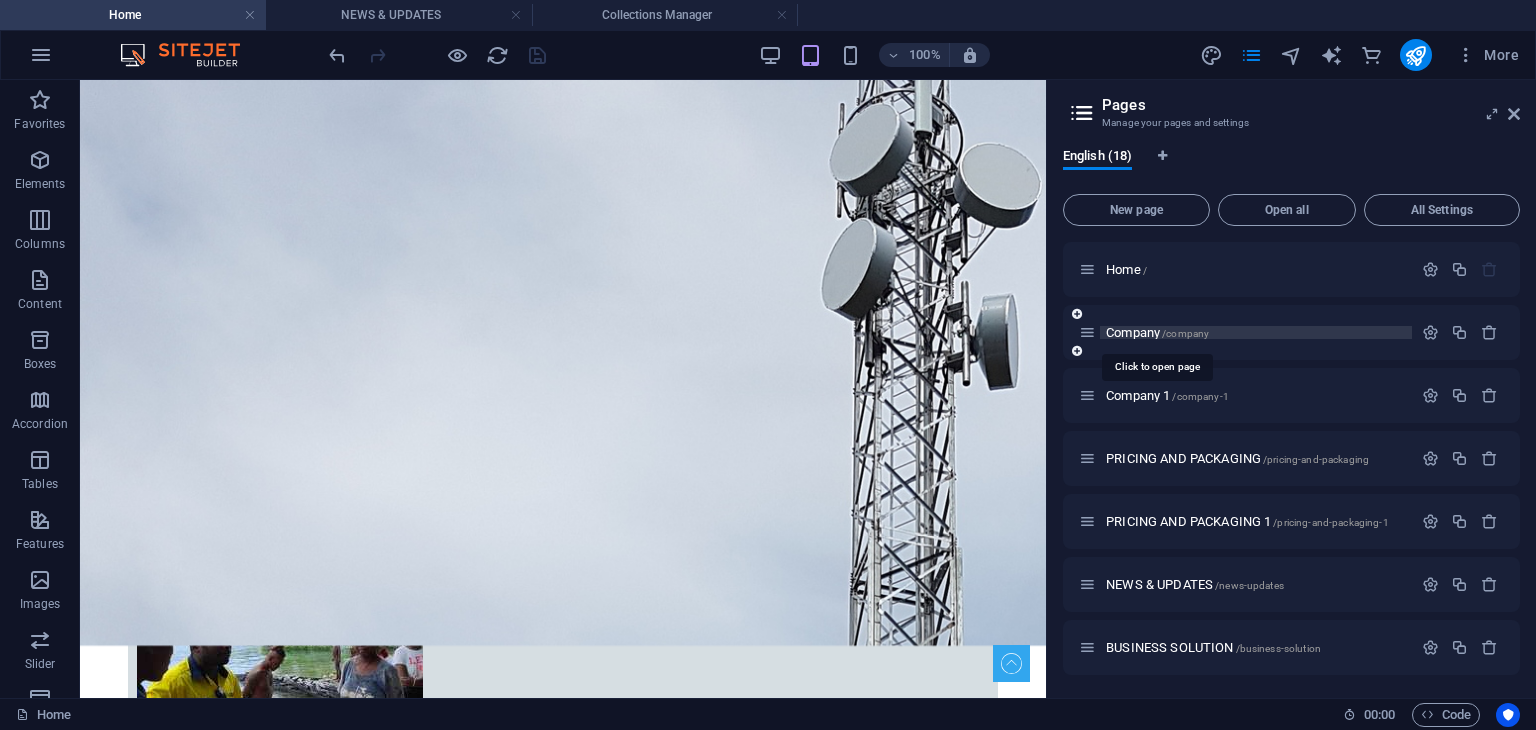 click on "/company" at bounding box center [1185, 333] 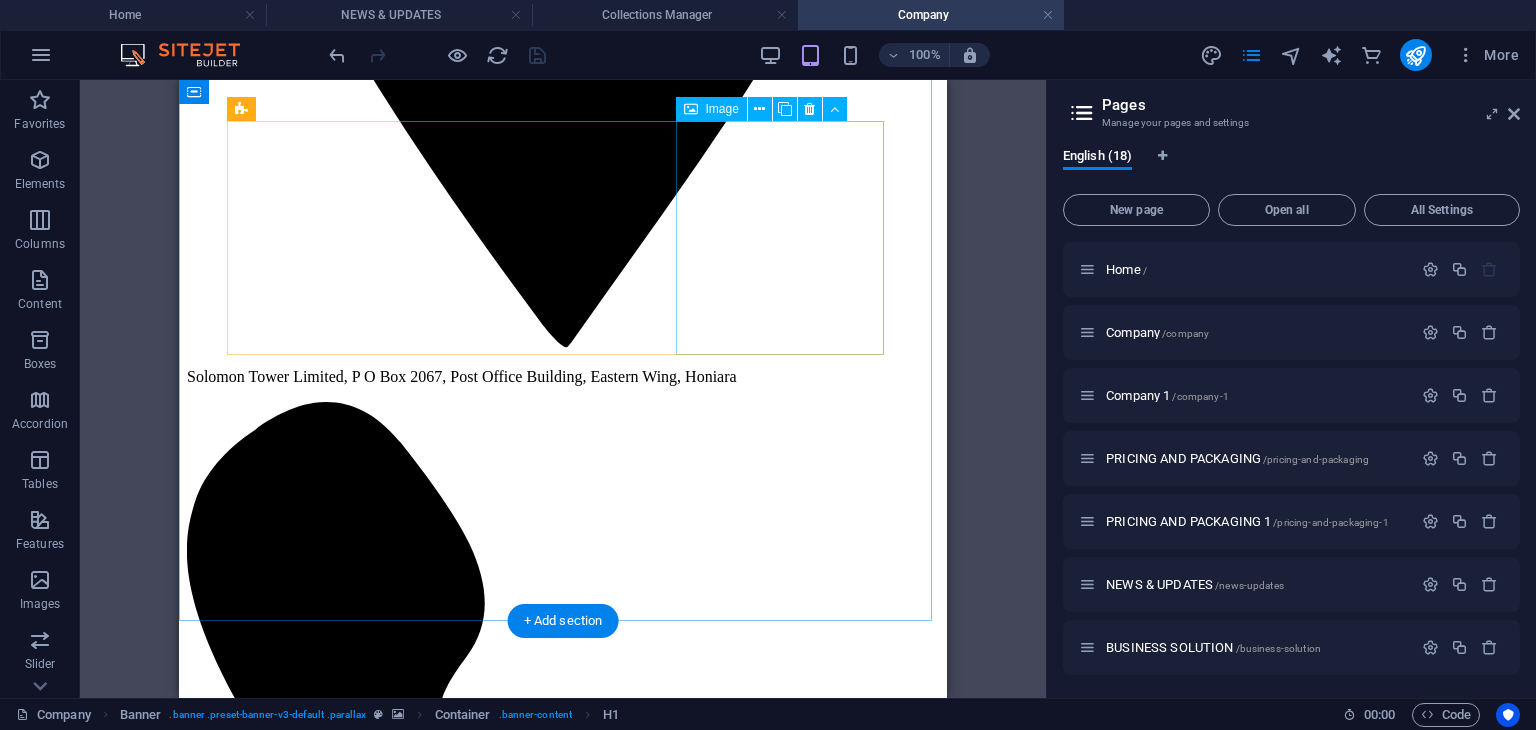 scroll, scrollTop: 600, scrollLeft: 0, axis: vertical 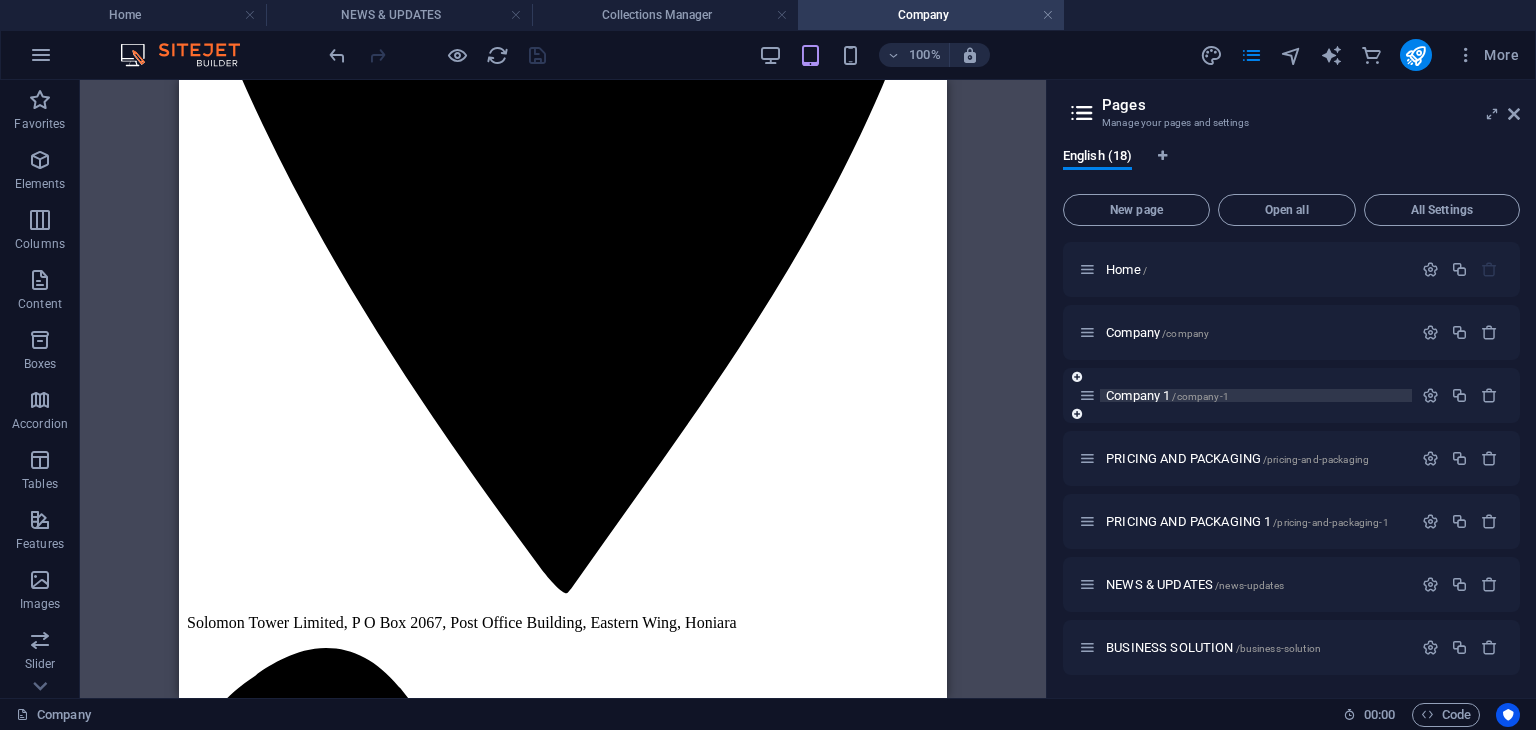 click on "/company-1" at bounding box center [1200, 396] 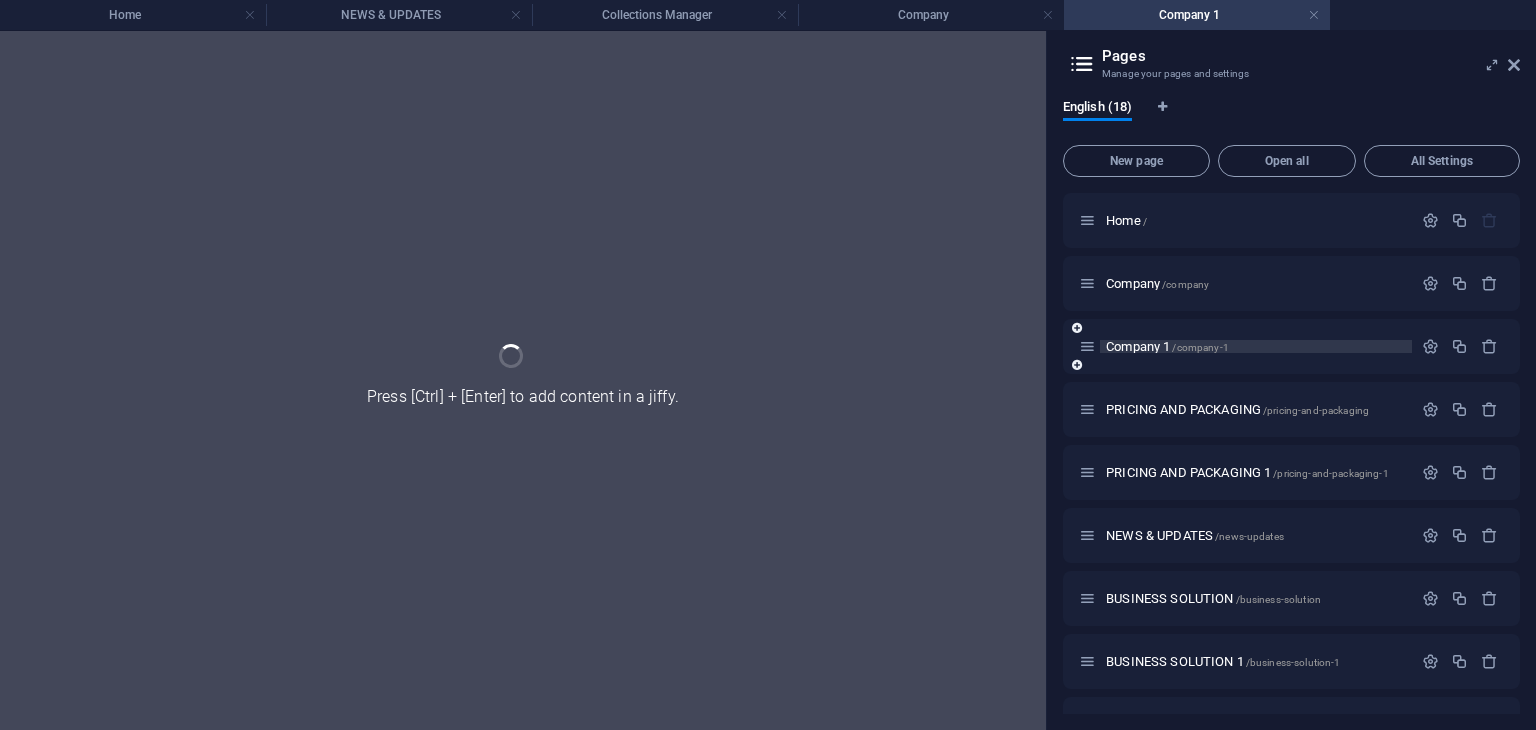 scroll, scrollTop: 0, scrollLeft: 0, axis: both 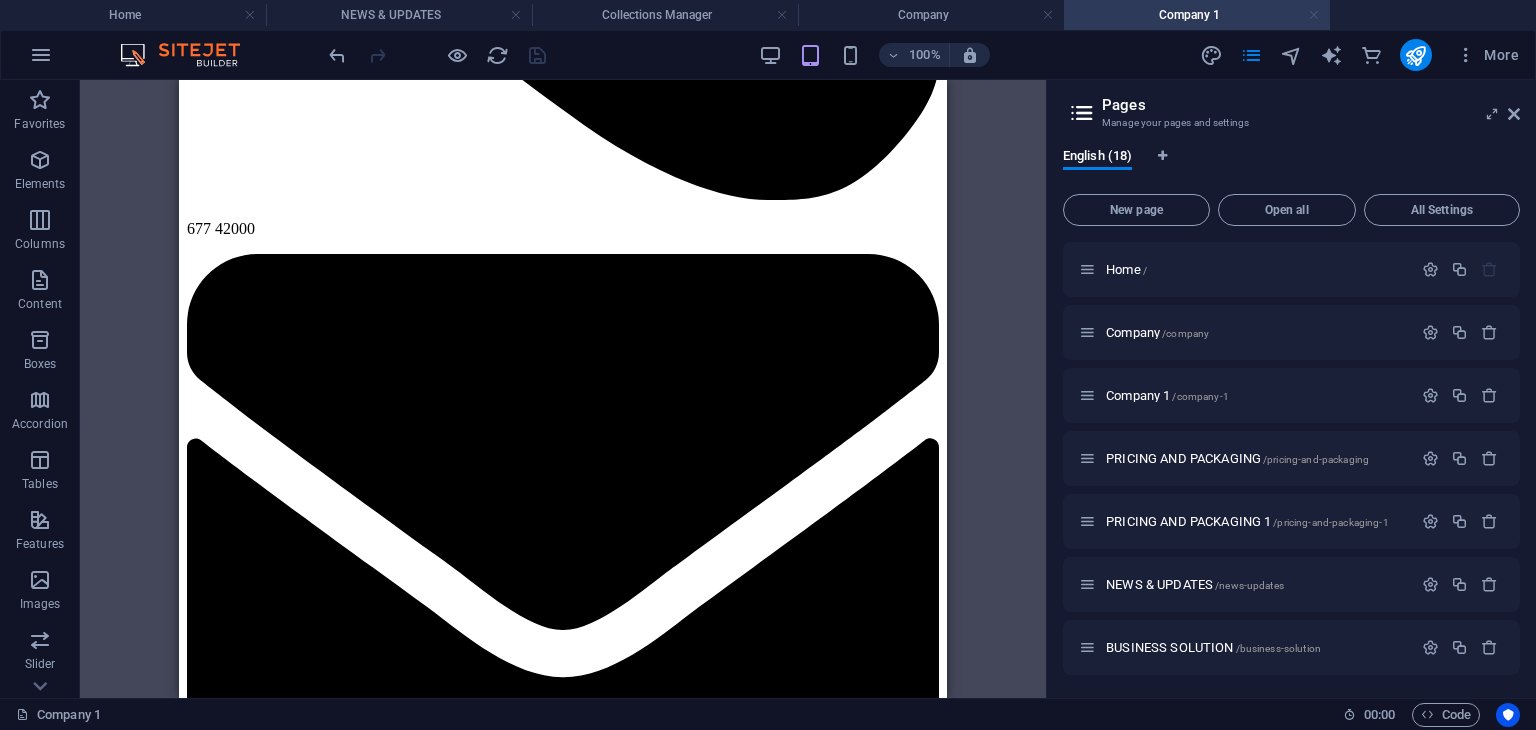 click at bounding box center [1314, 15] 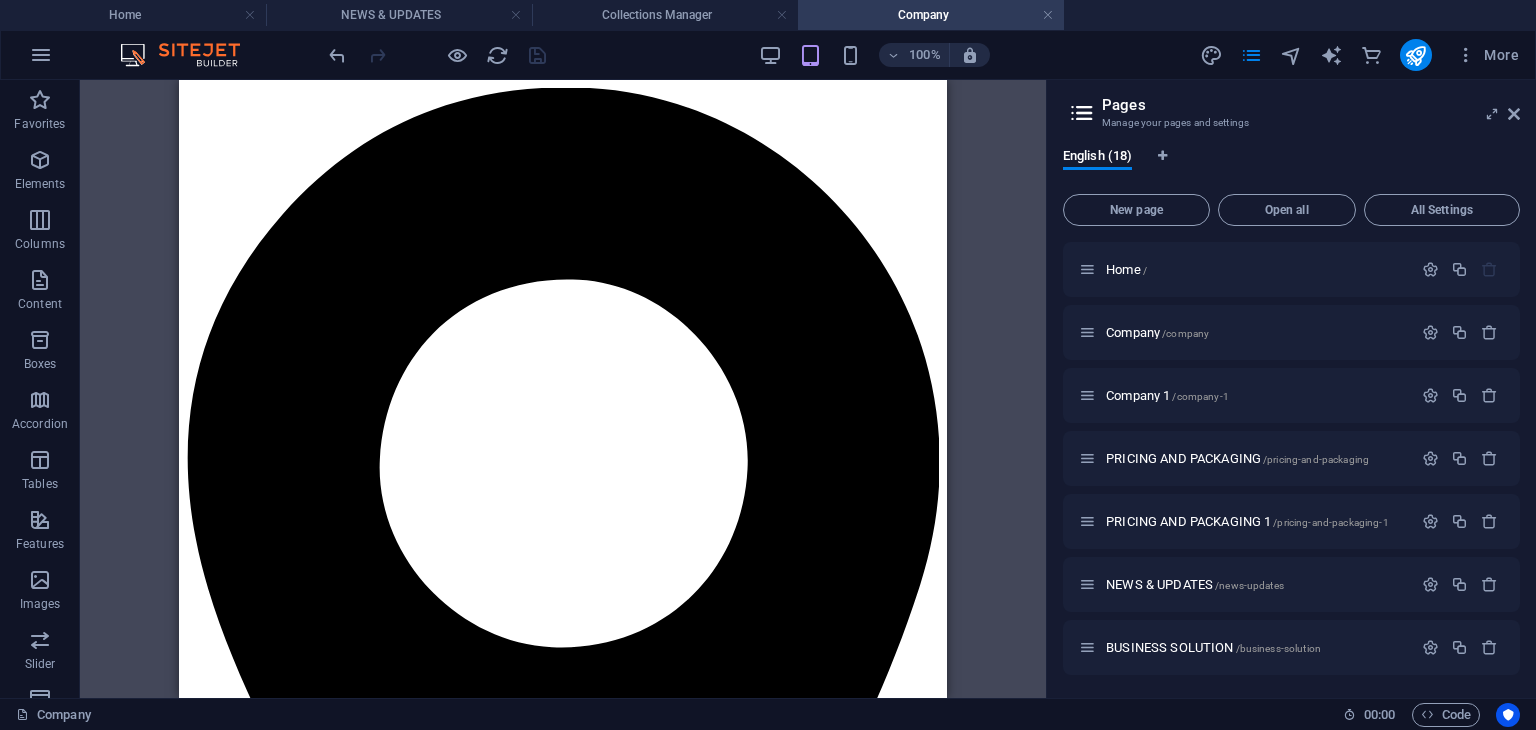 scroll, scrollTop: 600, scrollLeft: 0, axis: vertical 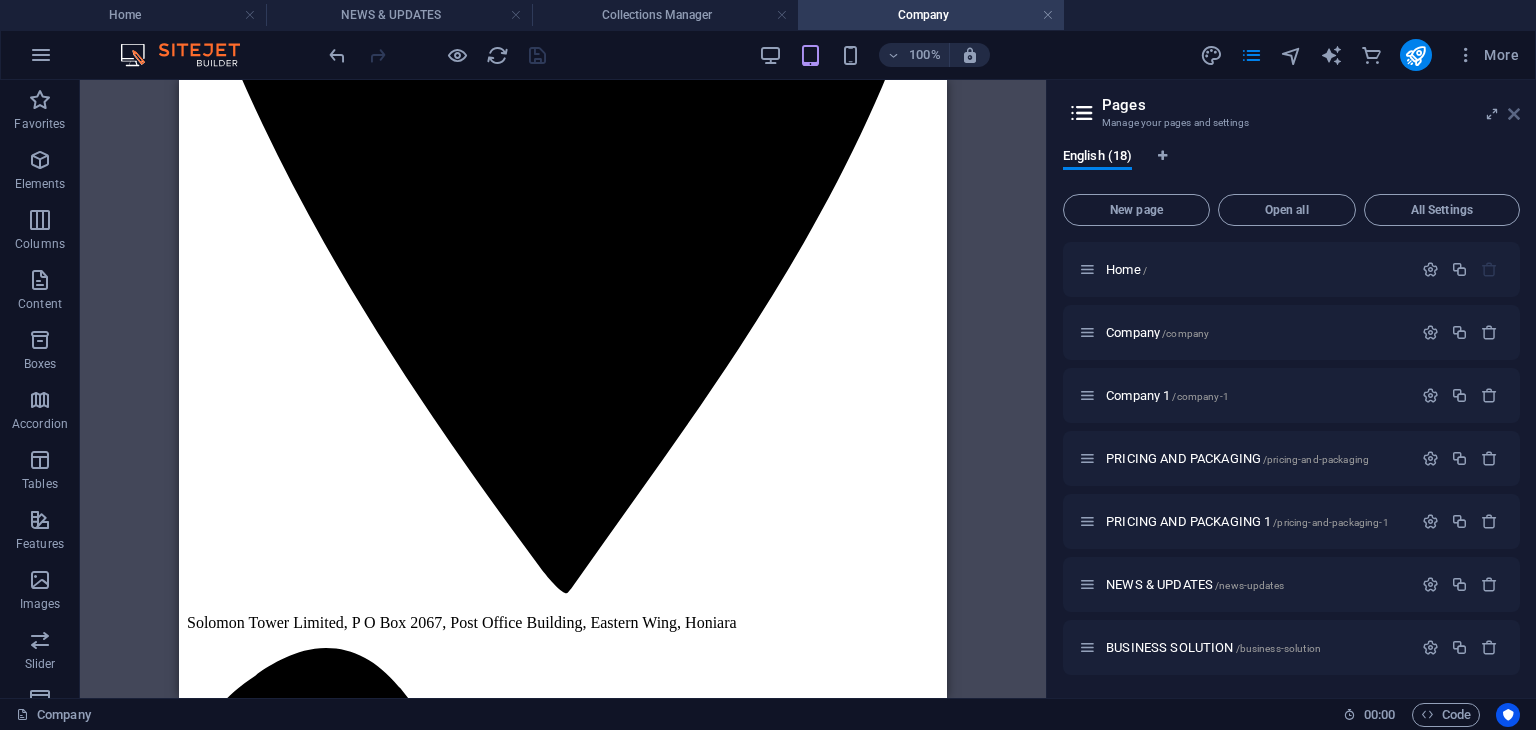 click at bounding box center [1514, 114] 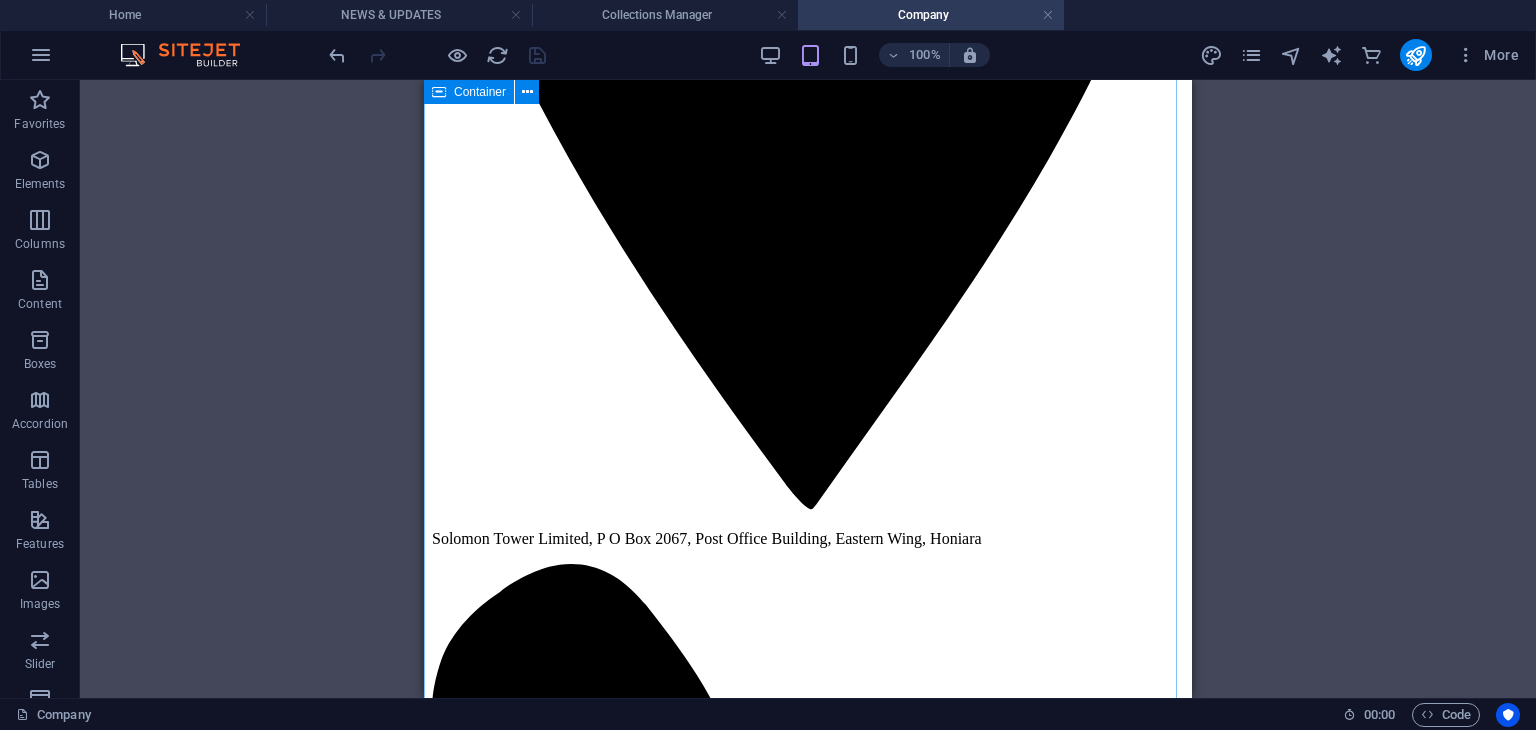 scroll, scrollTop: 1000, scrollLeft: 0, axis: vertical 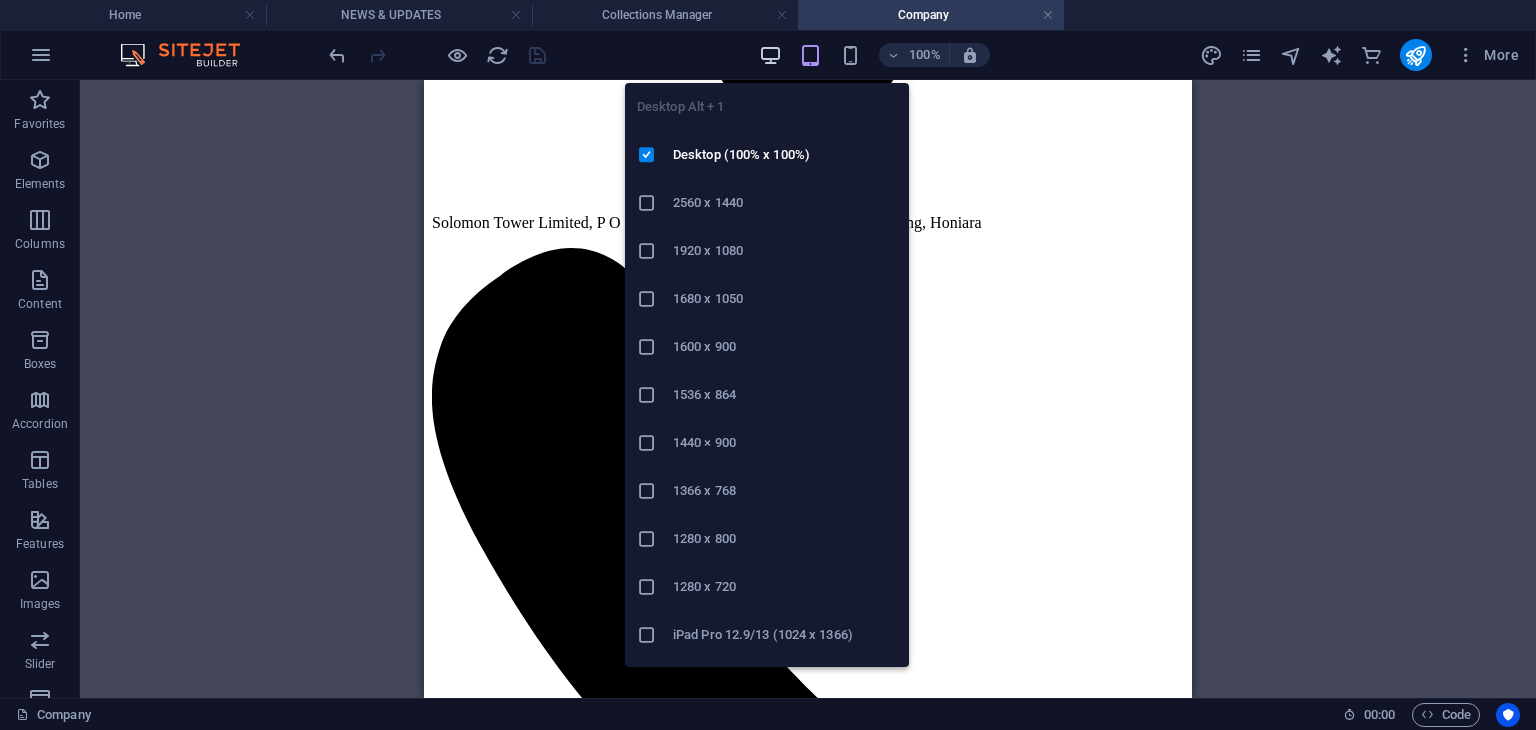 click at bounding box center (770, 55) 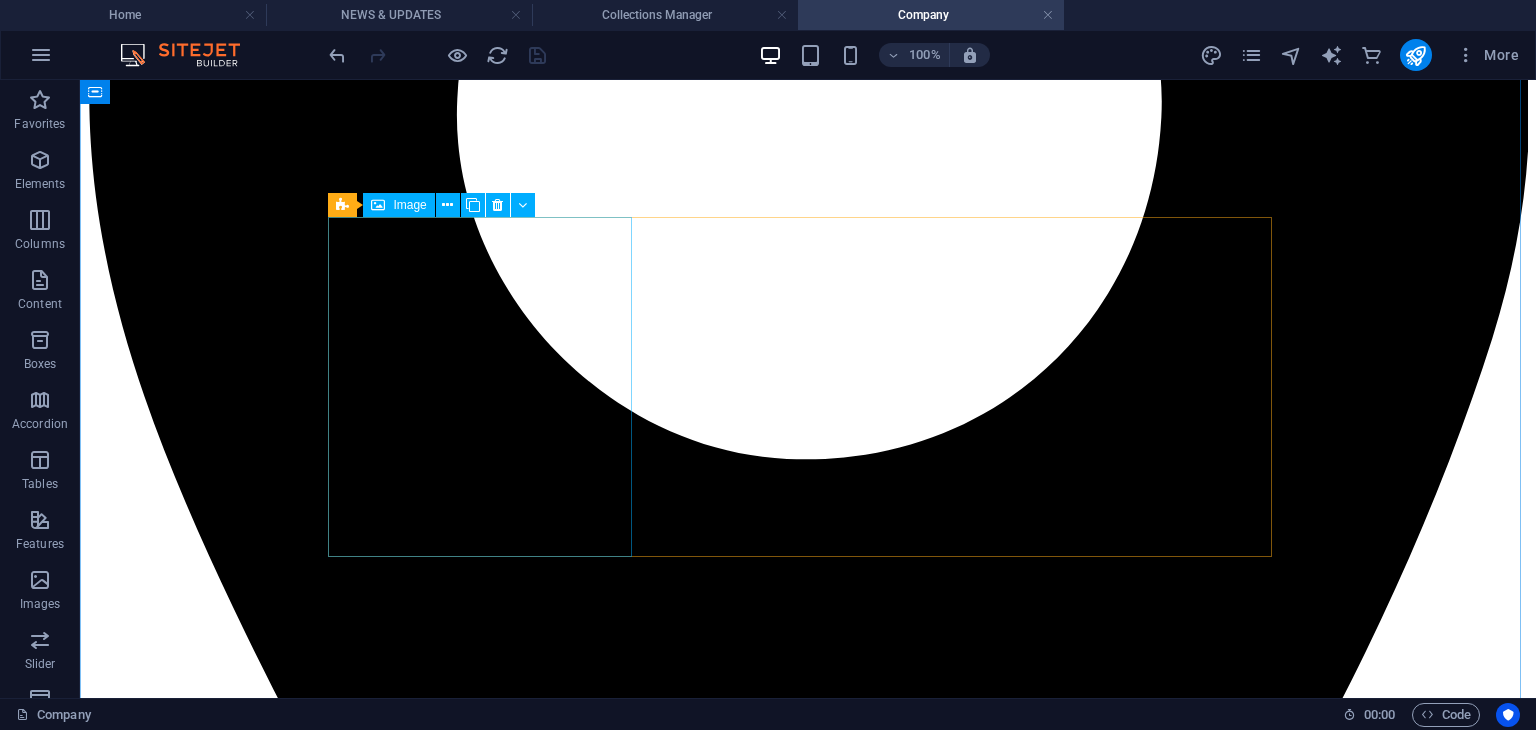 scroll, scrollTop: 700, scrollLeft: 0, axis: vertical 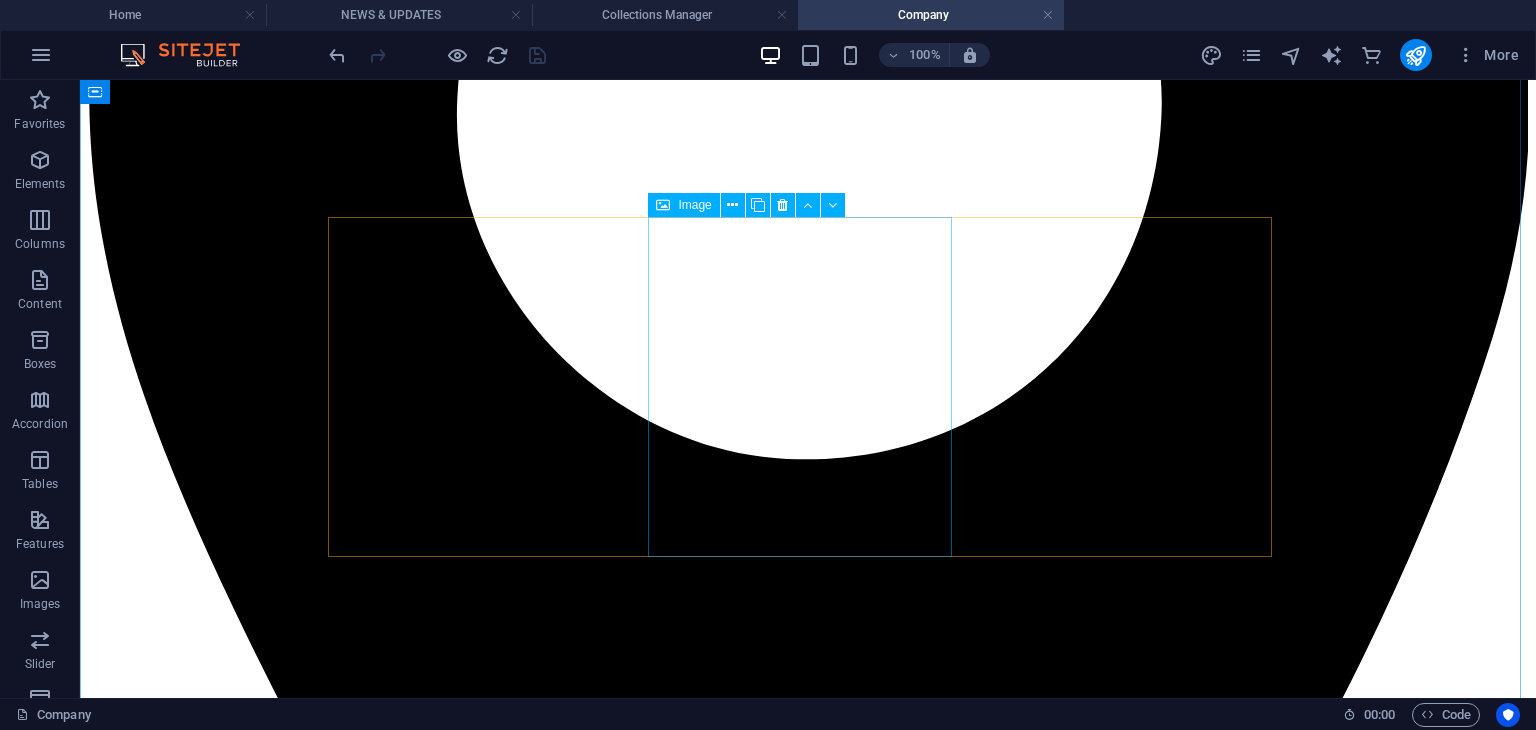 click on "Mr" at bounding box center [808, 9789] 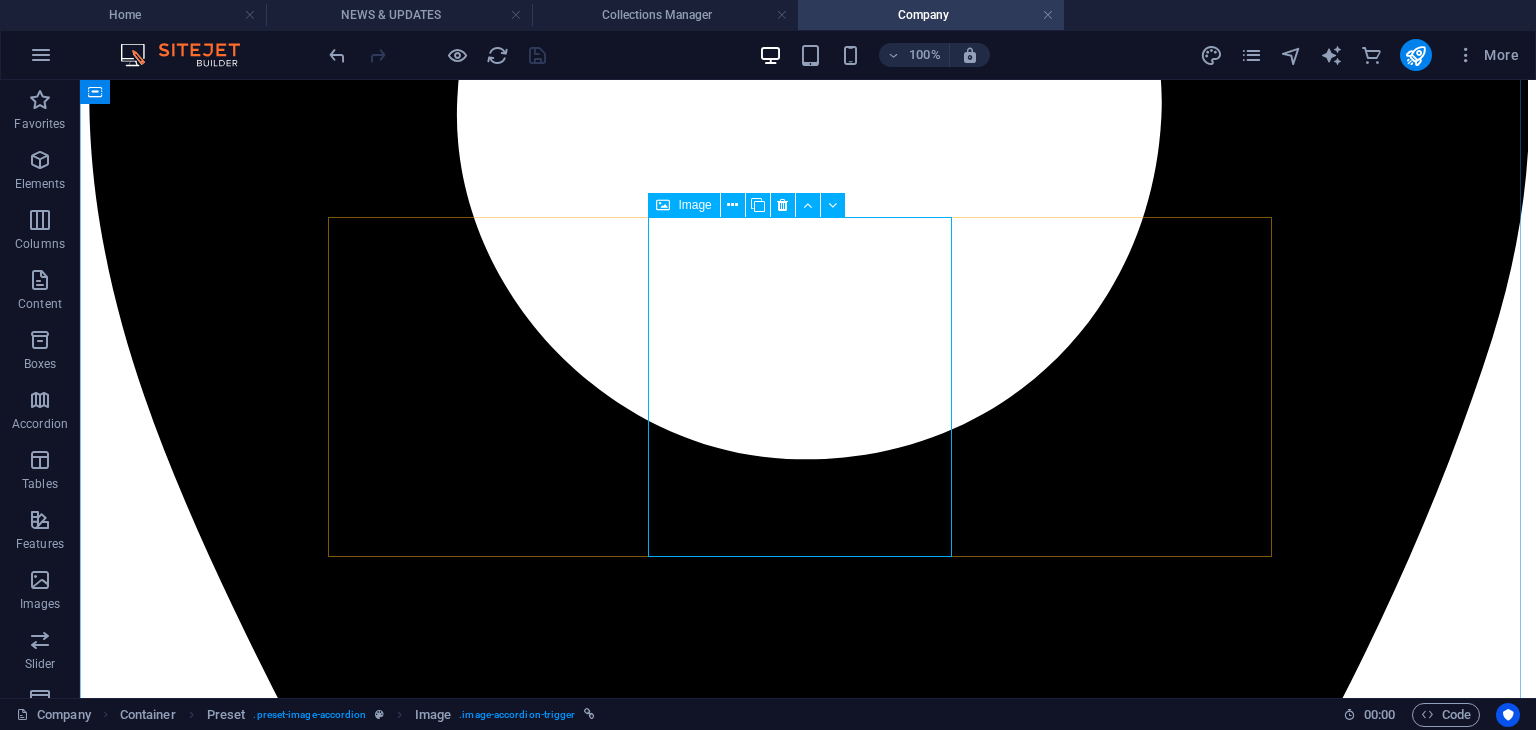 click on "Image" at bounding box center [694, 205] 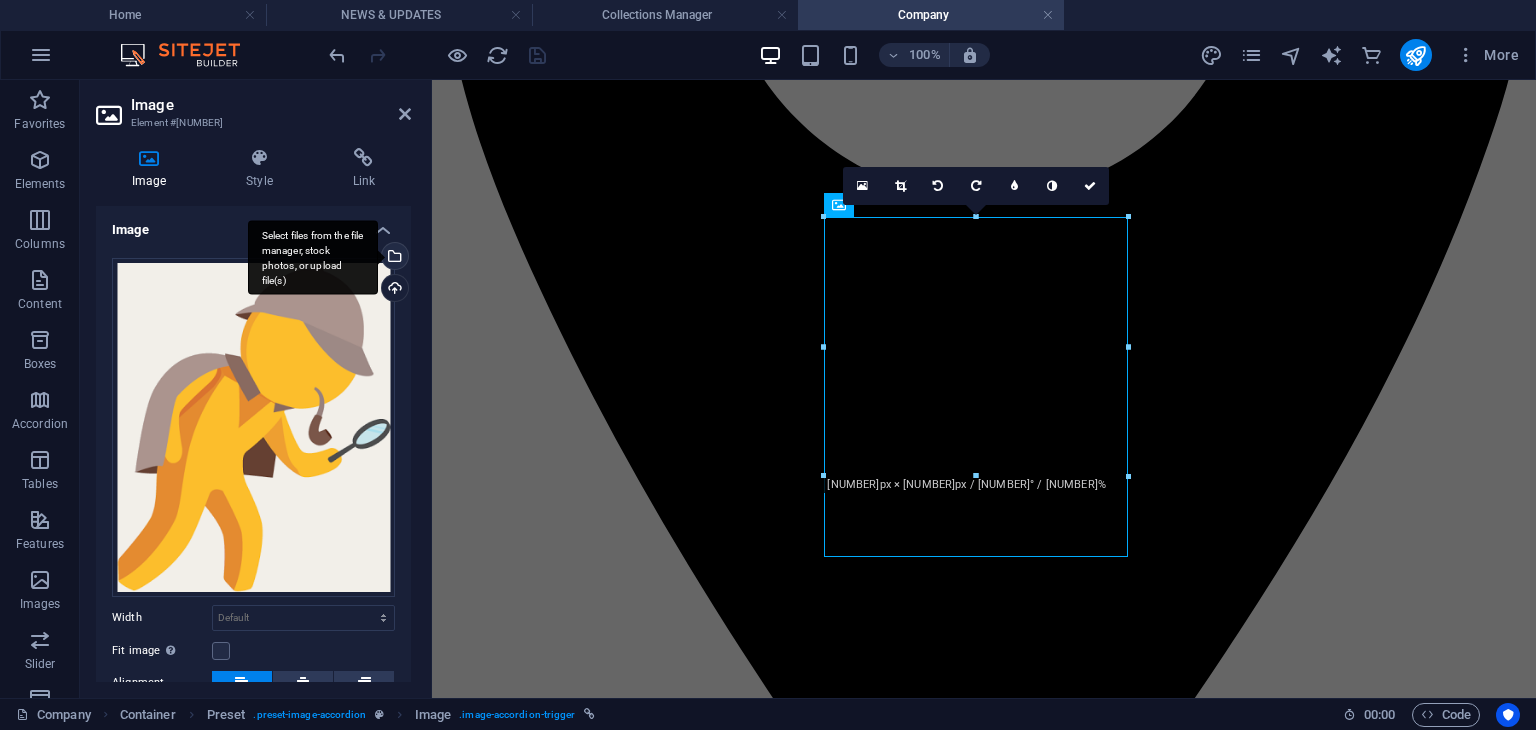 click on "Select files from the file manager, stock photos, or upload file(s)" at bounding box center (393, 258) 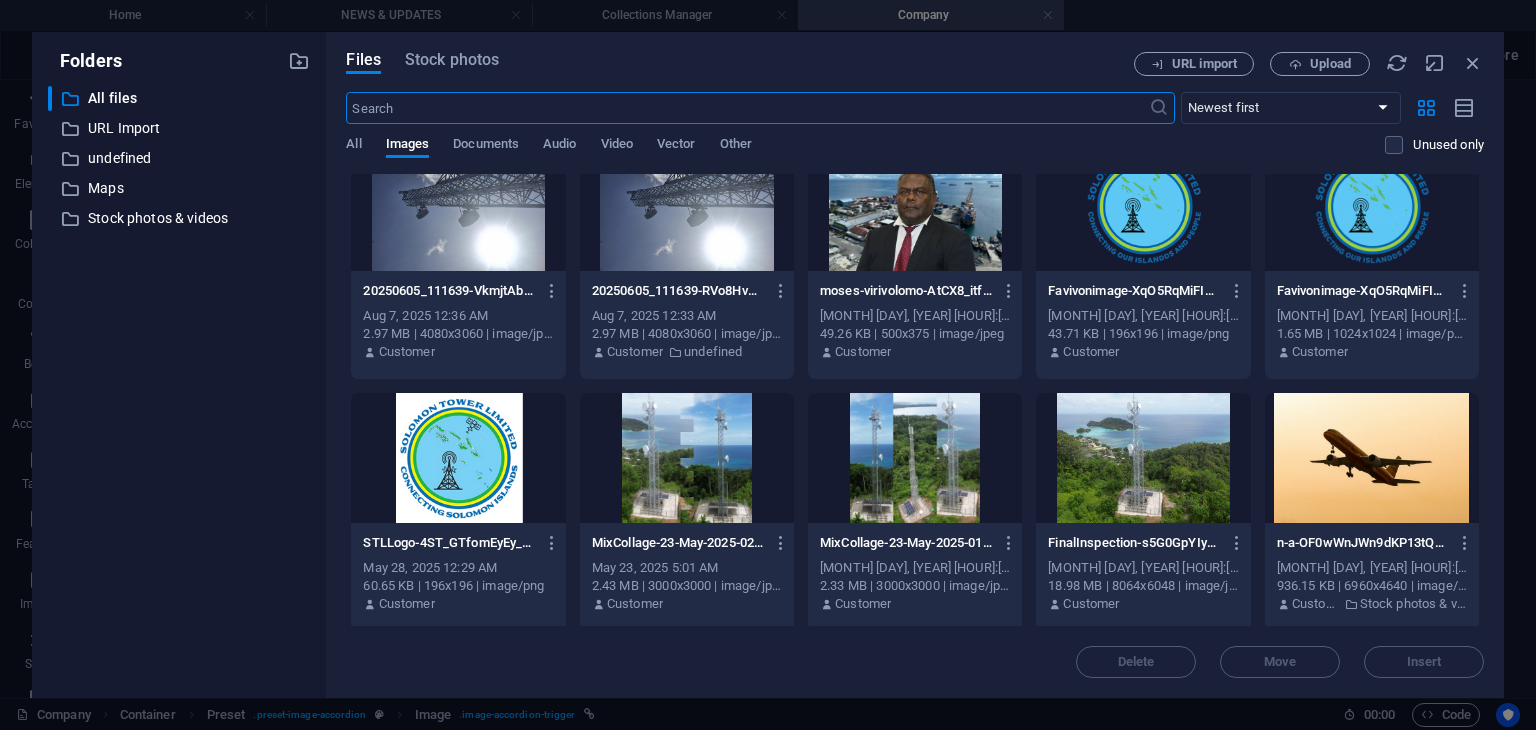 scroll, scrollTop: 0, scrollLeft: 0, axis: both 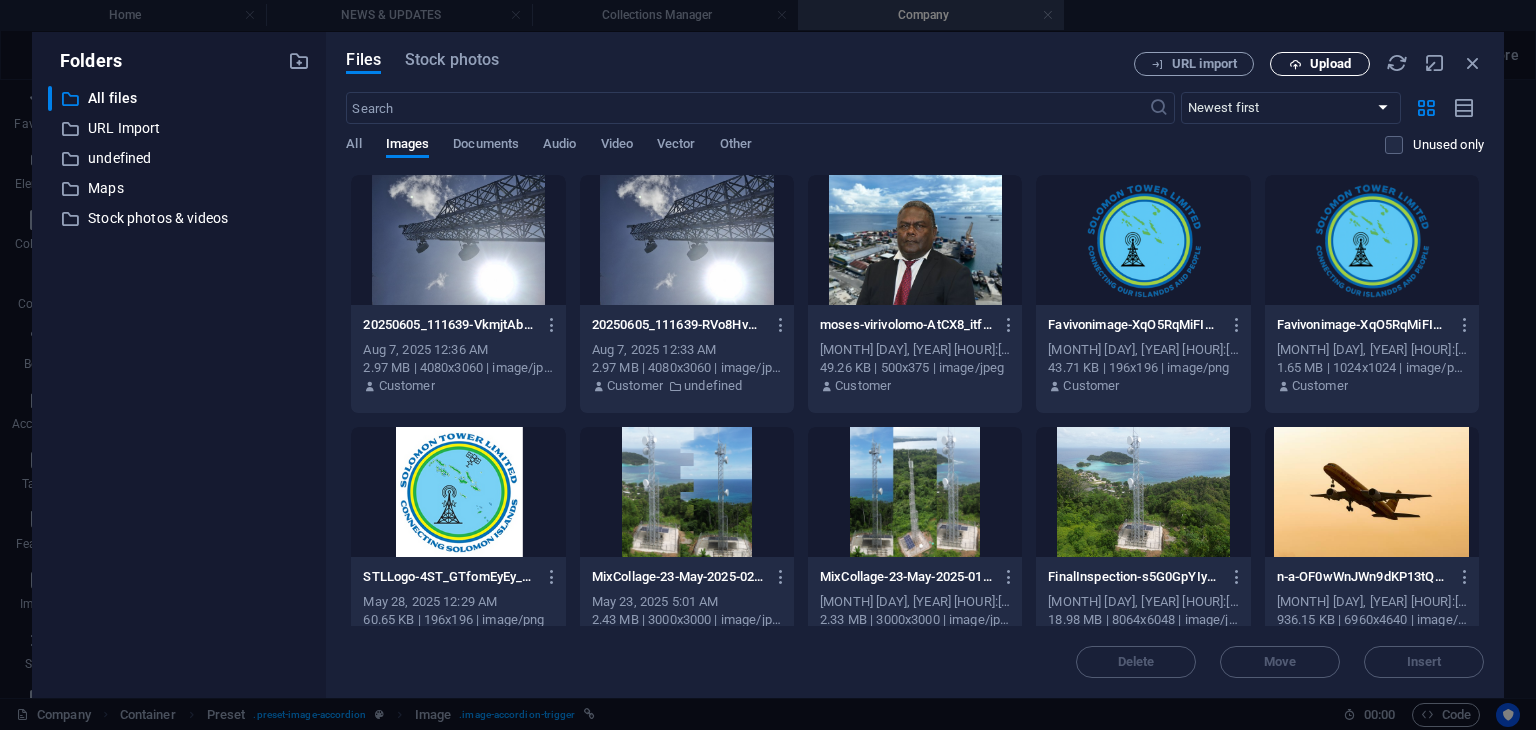click at bounding box center [1295, 64] 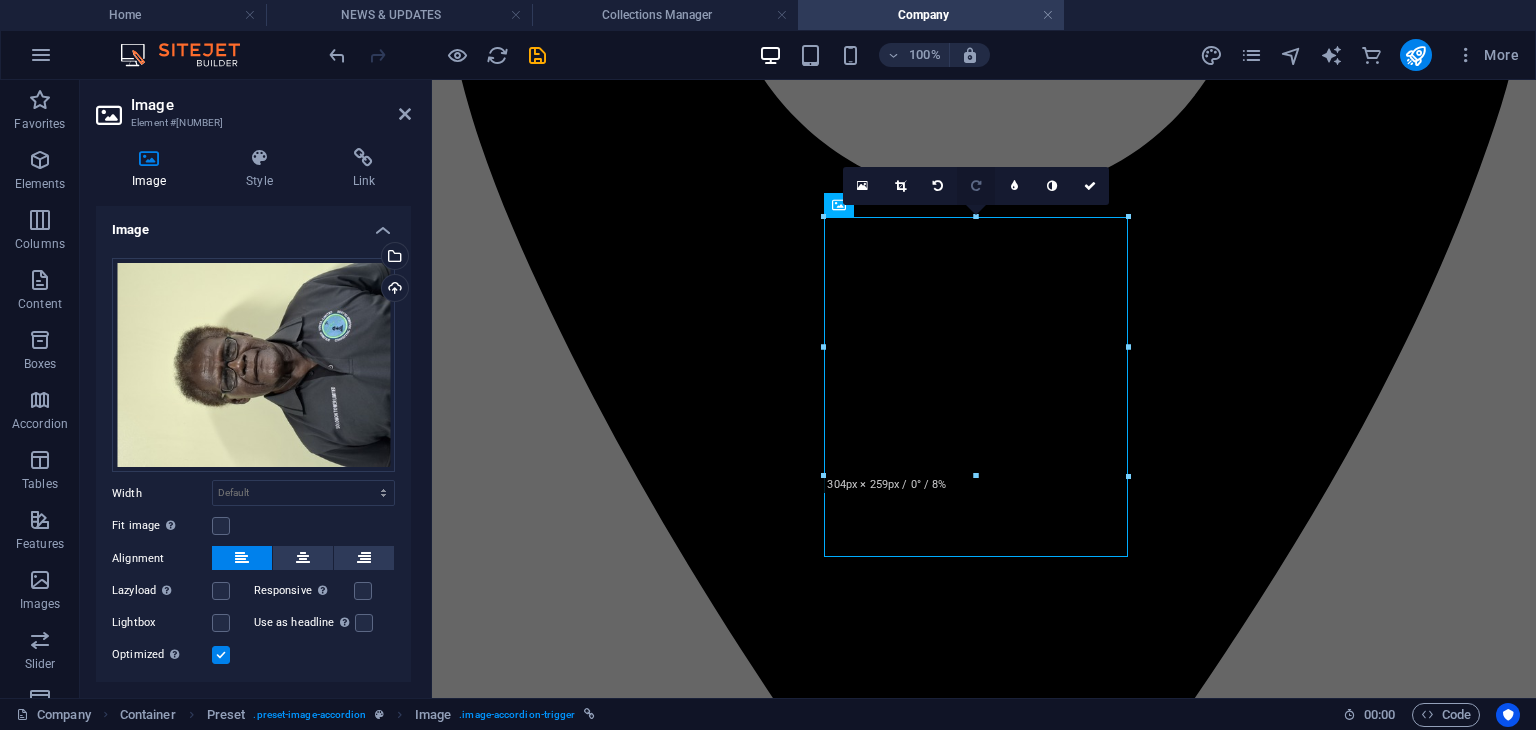 click at bounding box center [976, 186] 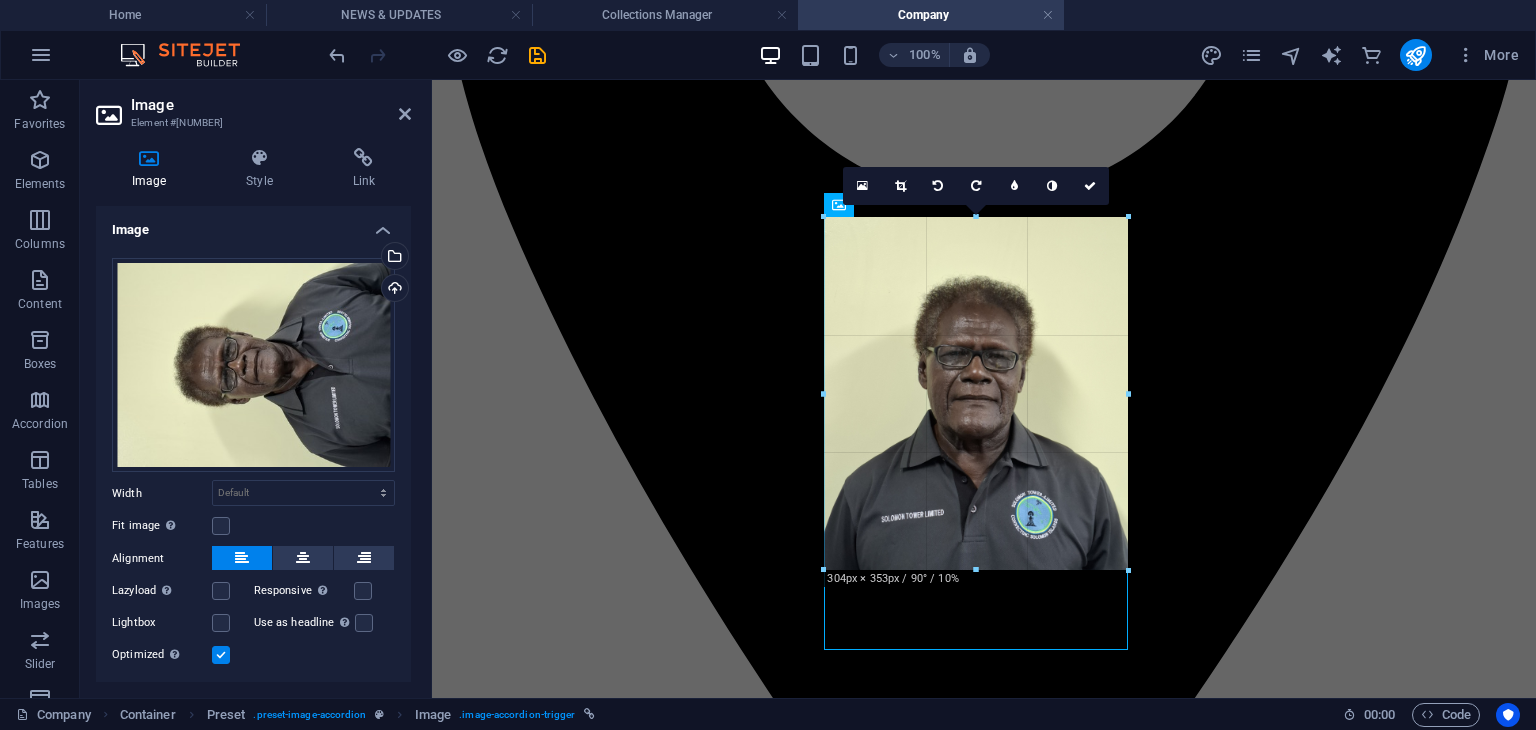 drag, startPoint x: 545, startPoint y: 497, endPoint x: 980, endPoint y: 572, distance: 441.41818 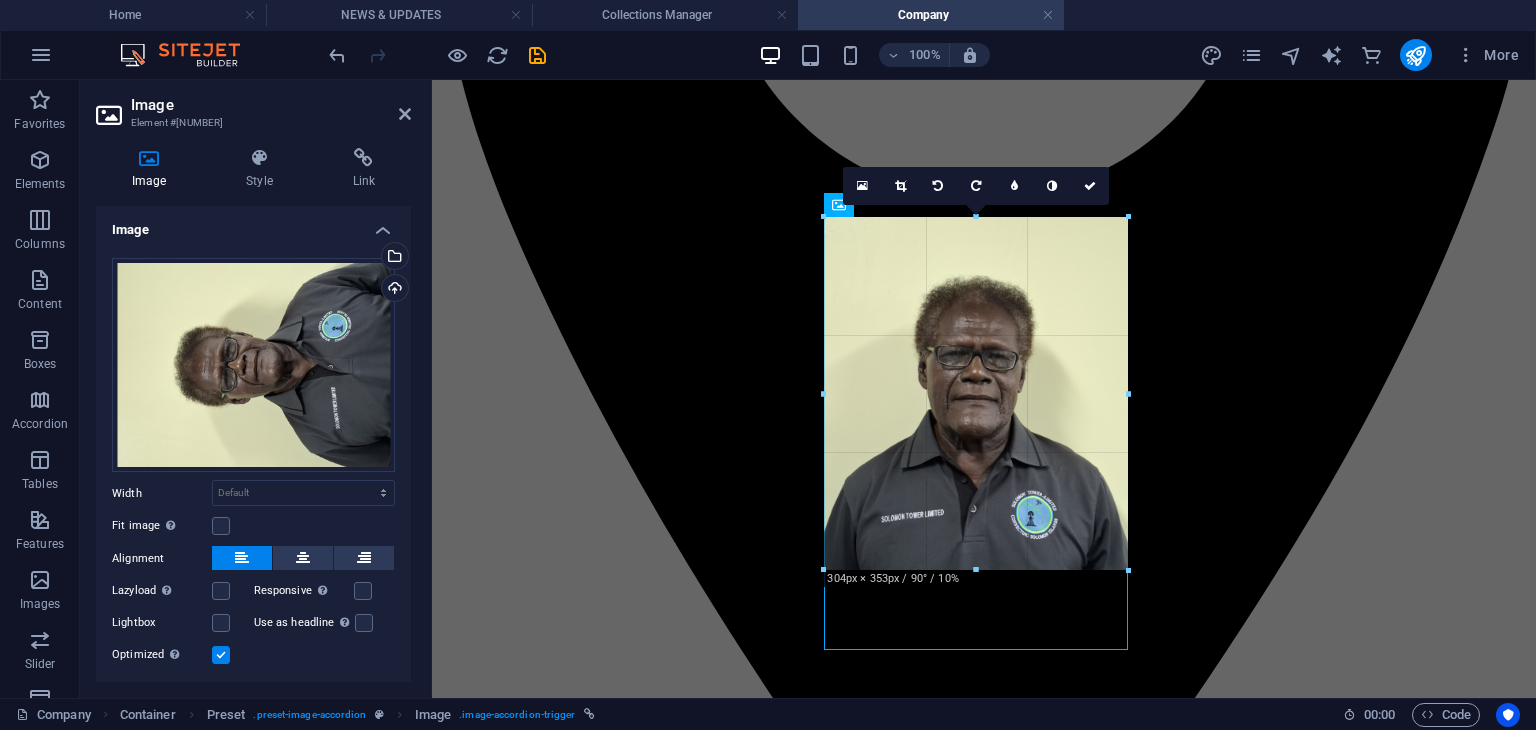 type on "303" 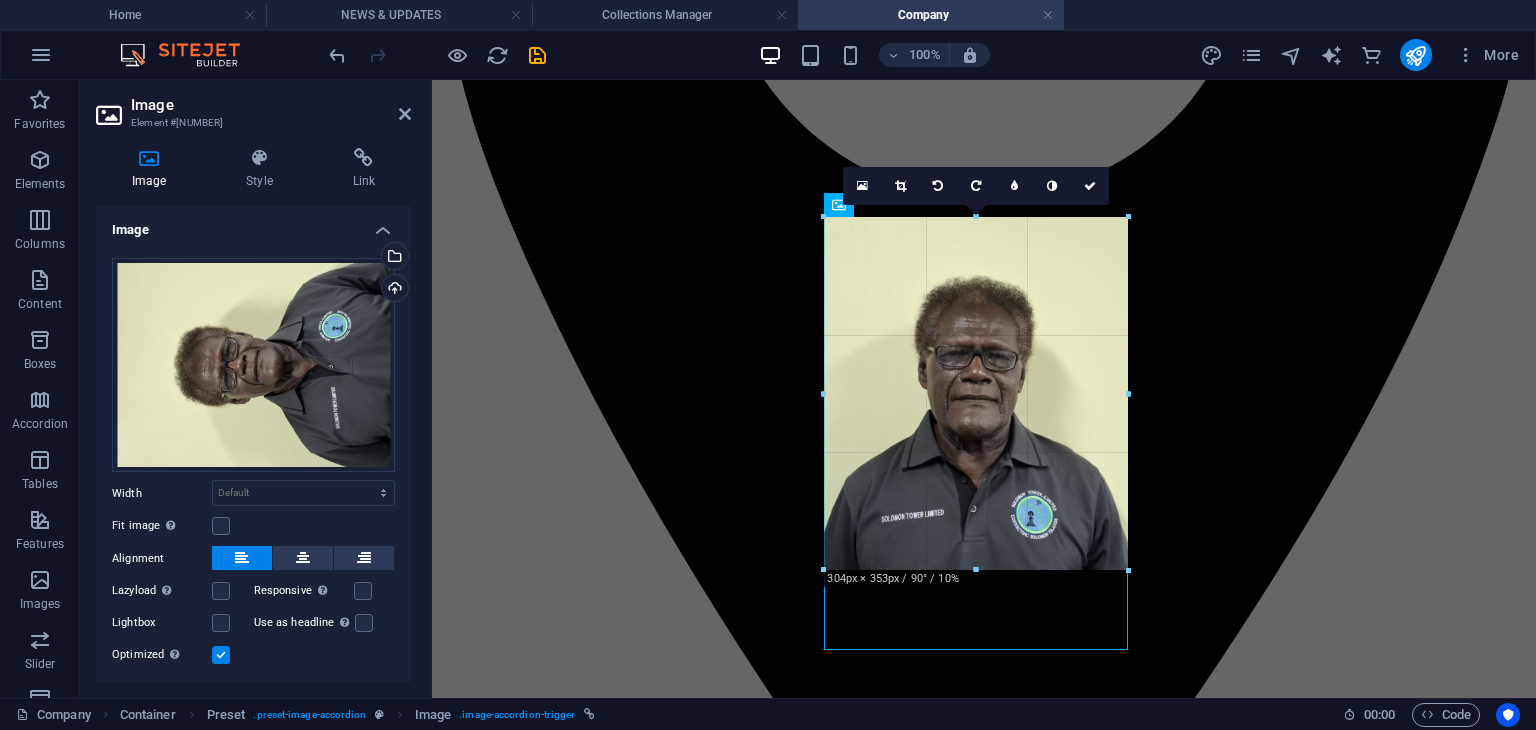 select on "px" 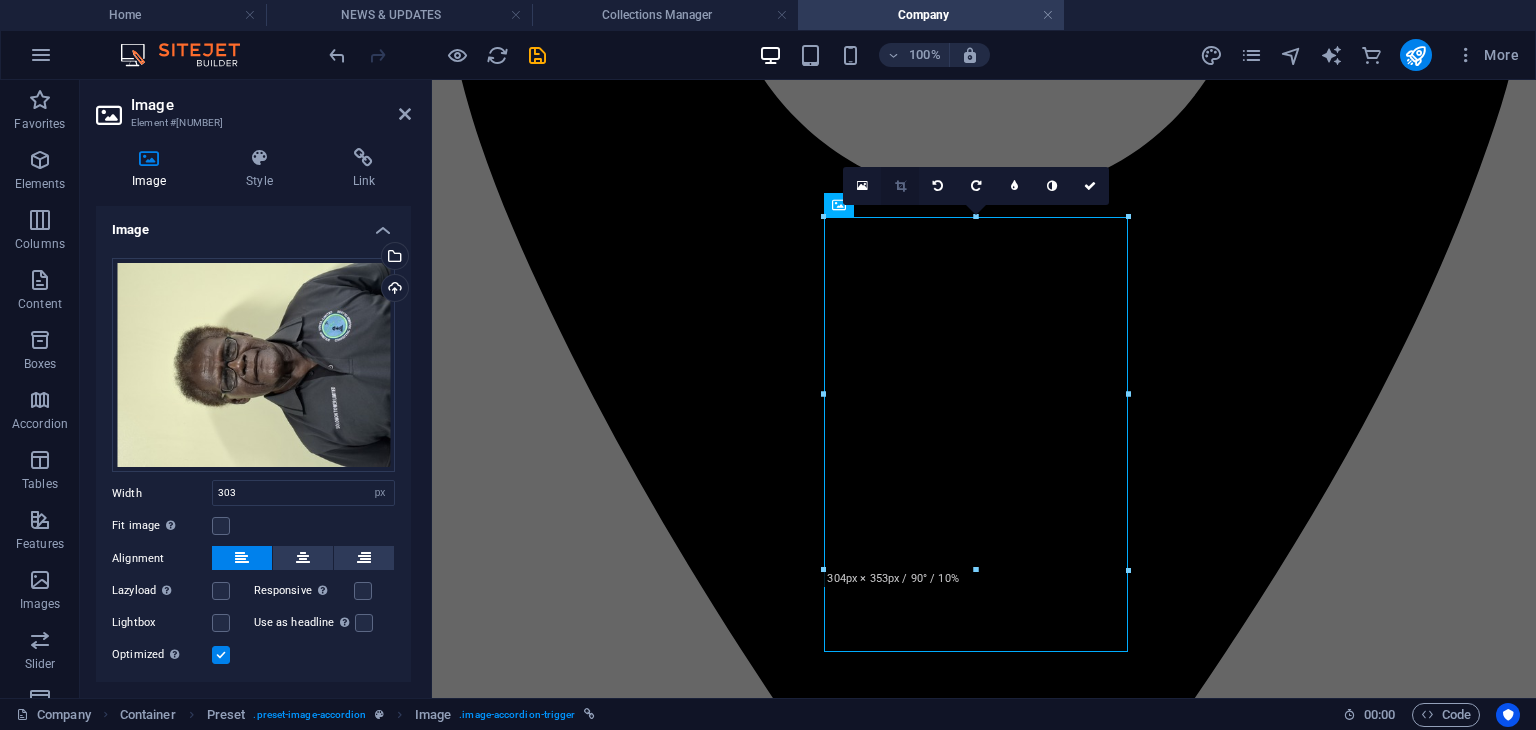 click at bounding box center [900, 186] 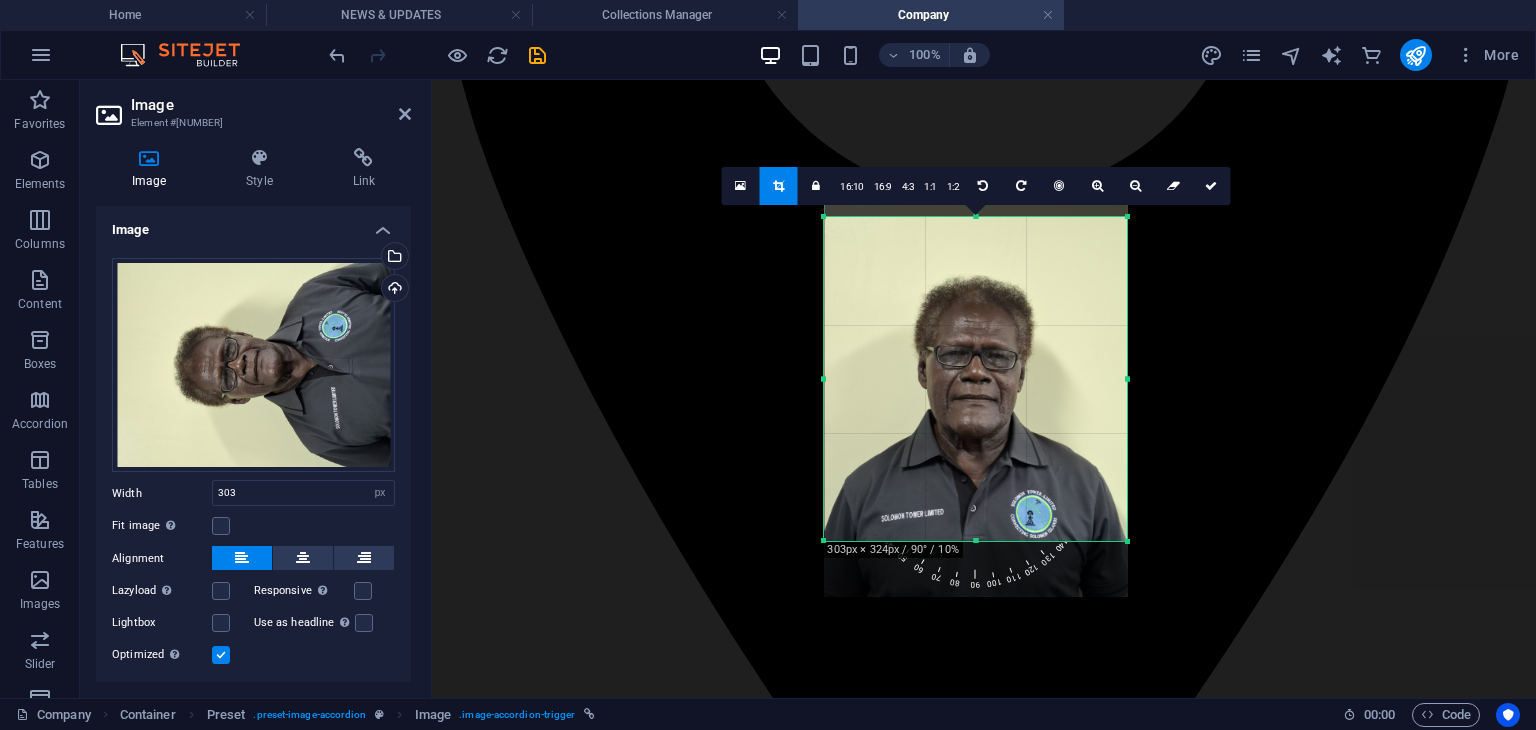 drag, startPoint x: 980, startPoint y: 572, endPoint x: 980, endPoint y: 541, distance: 31 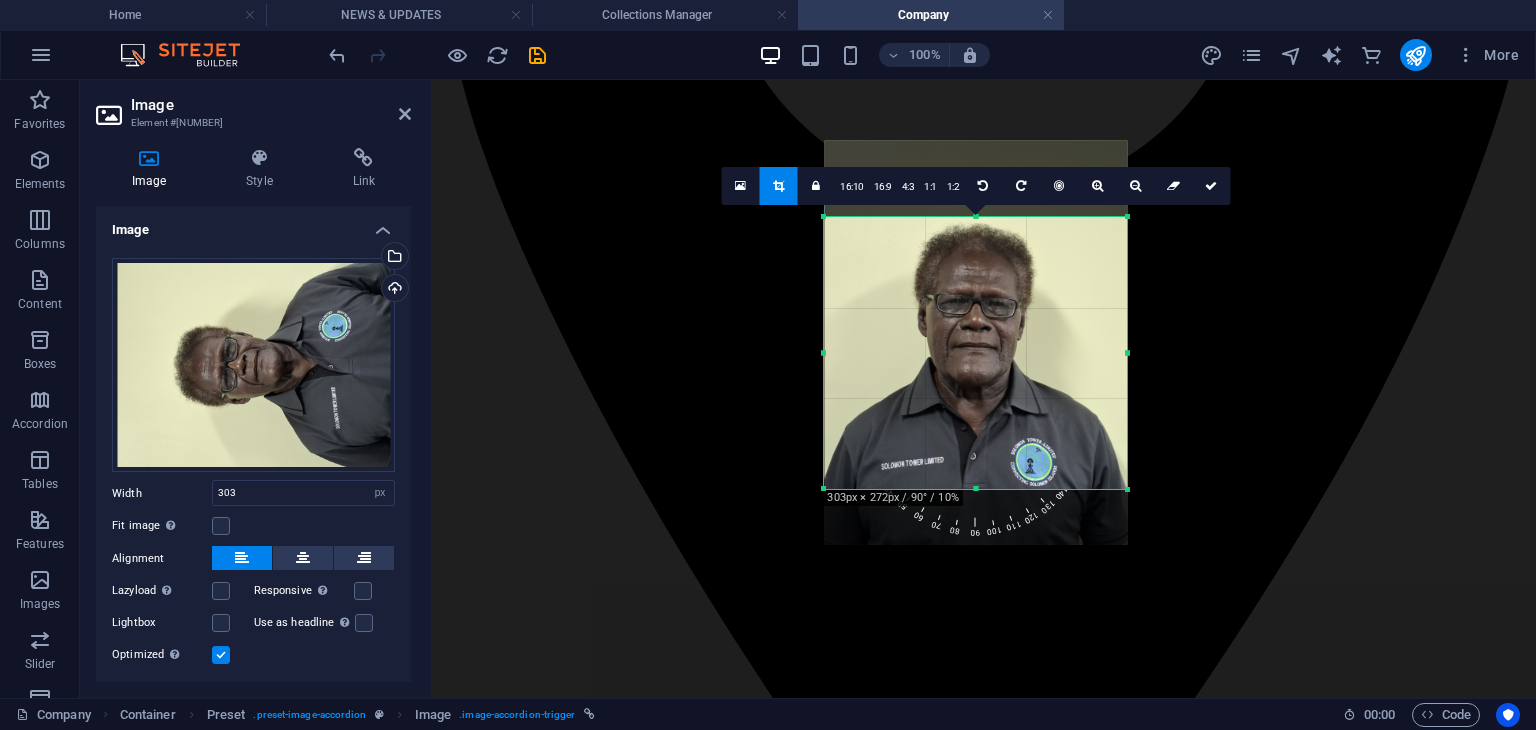 drag, startPoint x: 973, startPoint y: 217, endPoint x: 972, endPoint y: 269, distance: 52.009613 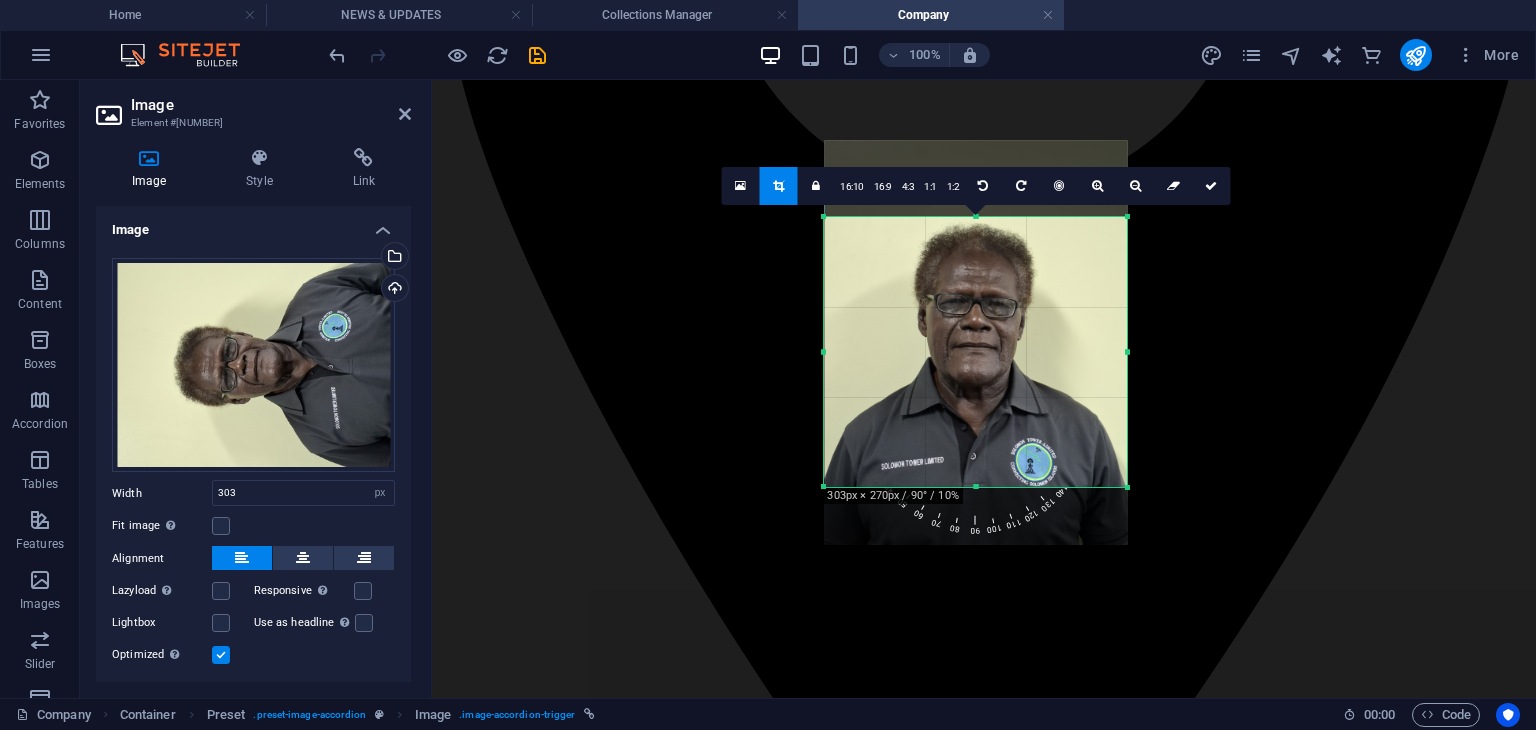 click at bounding box center (975, 487) 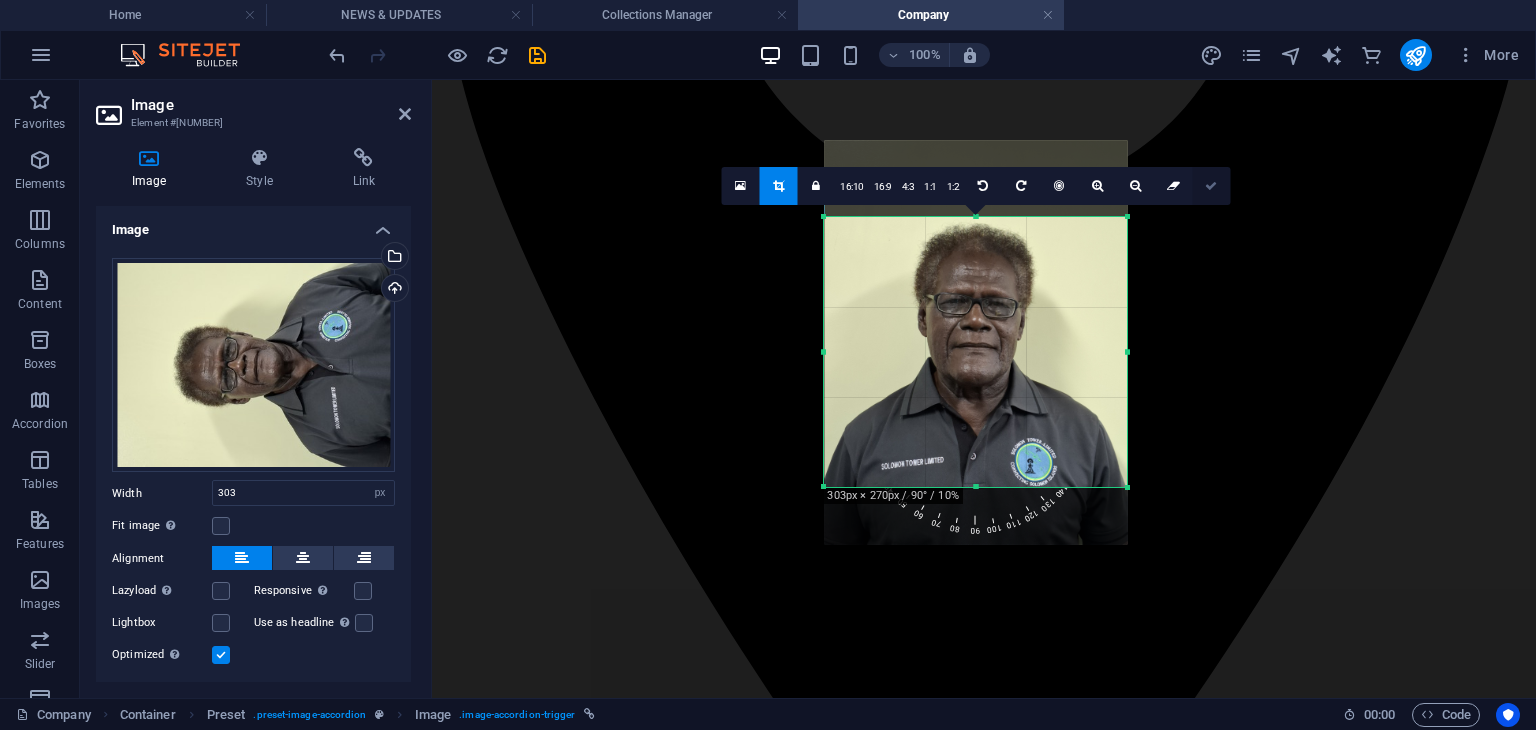 click at bounding box center [1211, 186] 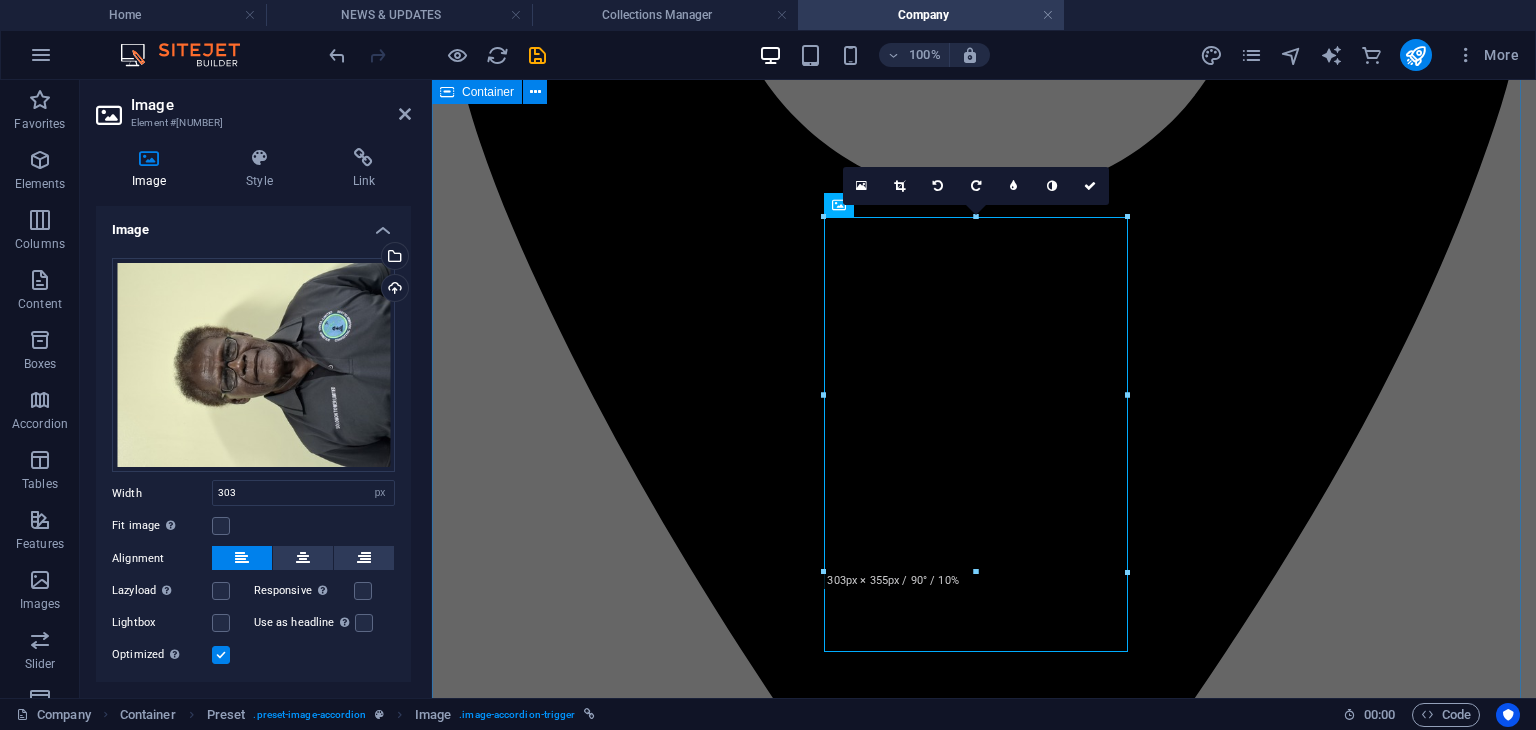 click on "Board of Directors At the helm of Solomon Tower Limited is our dedicated Team Leader, whose strategic vision and leadership have been instrumental in driving the success of the Solomon Islands National Broadband Infrastructure Project (SINBIP). With a strong background in telecommunications and infrastructure management, our Team Leader brings extensive experience in project coordination, stakeholder engagement, and technical oversight. Their ability to lead multi-disciplinary teams across the islands ensures that Solomon Tower Limited delivers reliable, inclusive, and future-ready connectivity to even the most remote communities. Under their leadership, Solomon Tower Limited continues to build a modern communication network that empowers people, supports economic growth, and contributes to national development. Mr. Moses Virivolomo Project Co-ordinator Mr Ms Mr. Moses Virivolomo Mr Ms" at bounding box center (984, 8280) 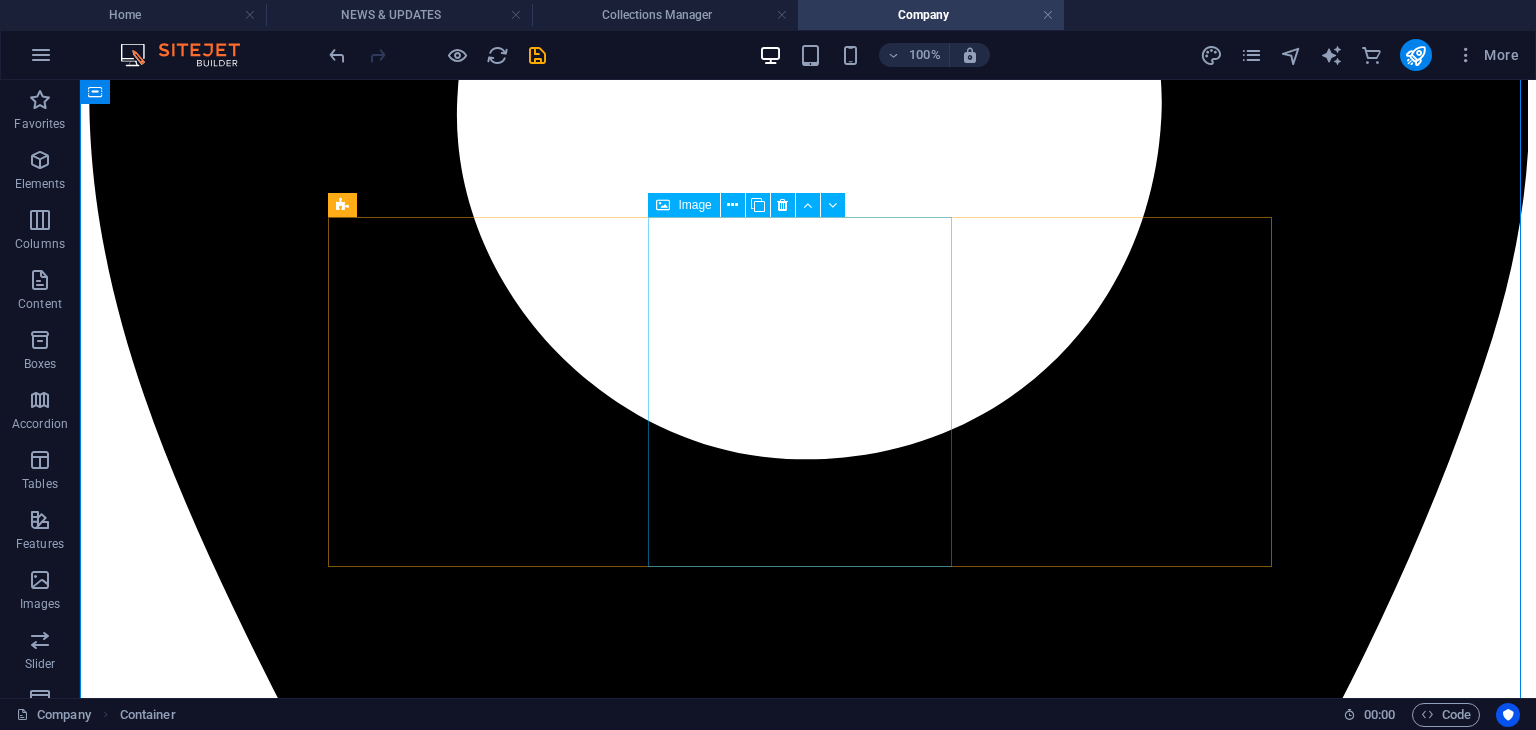 click on "Mr" at bounding box center (808, 9788) 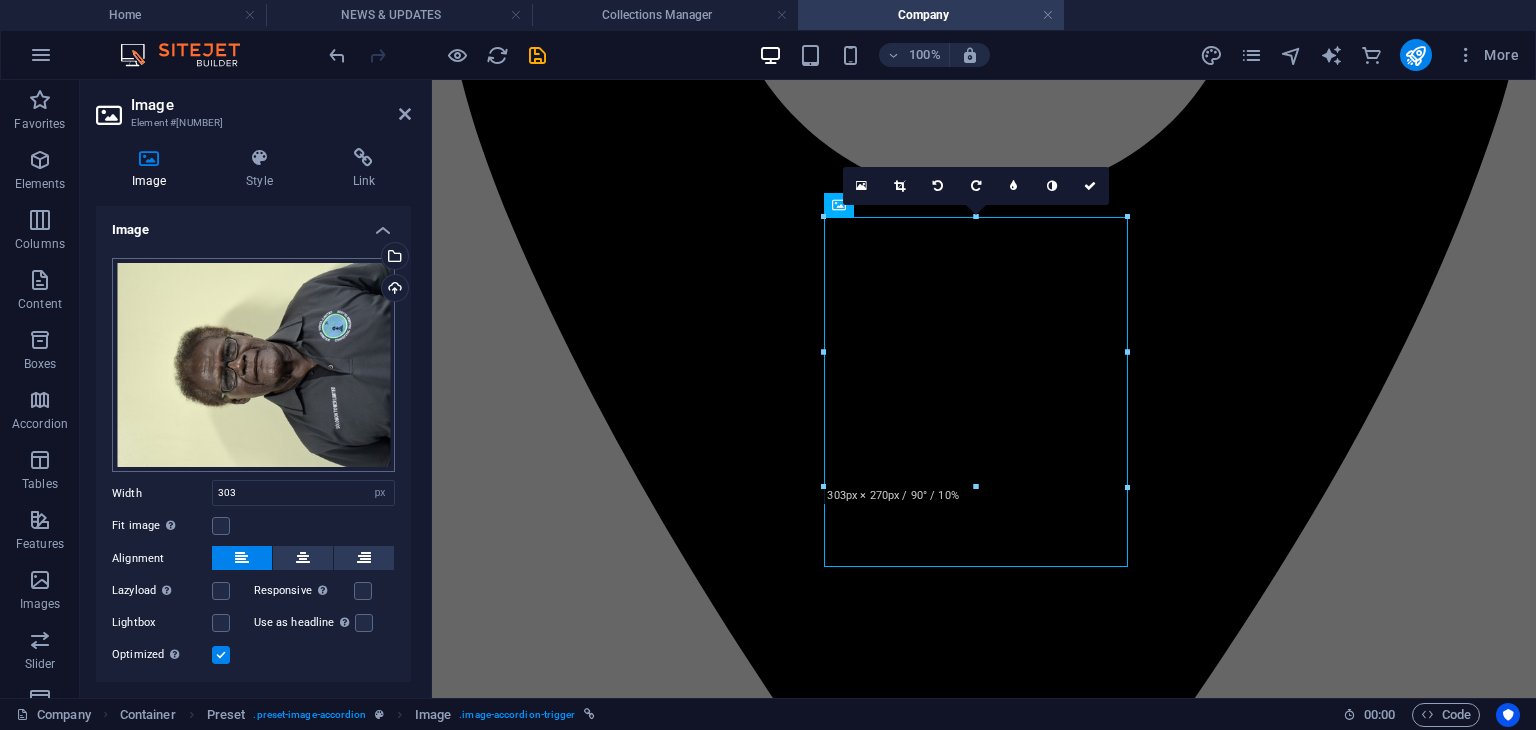 scroll, scrollTop: 46, scrollLeft: 0, axis: vertical 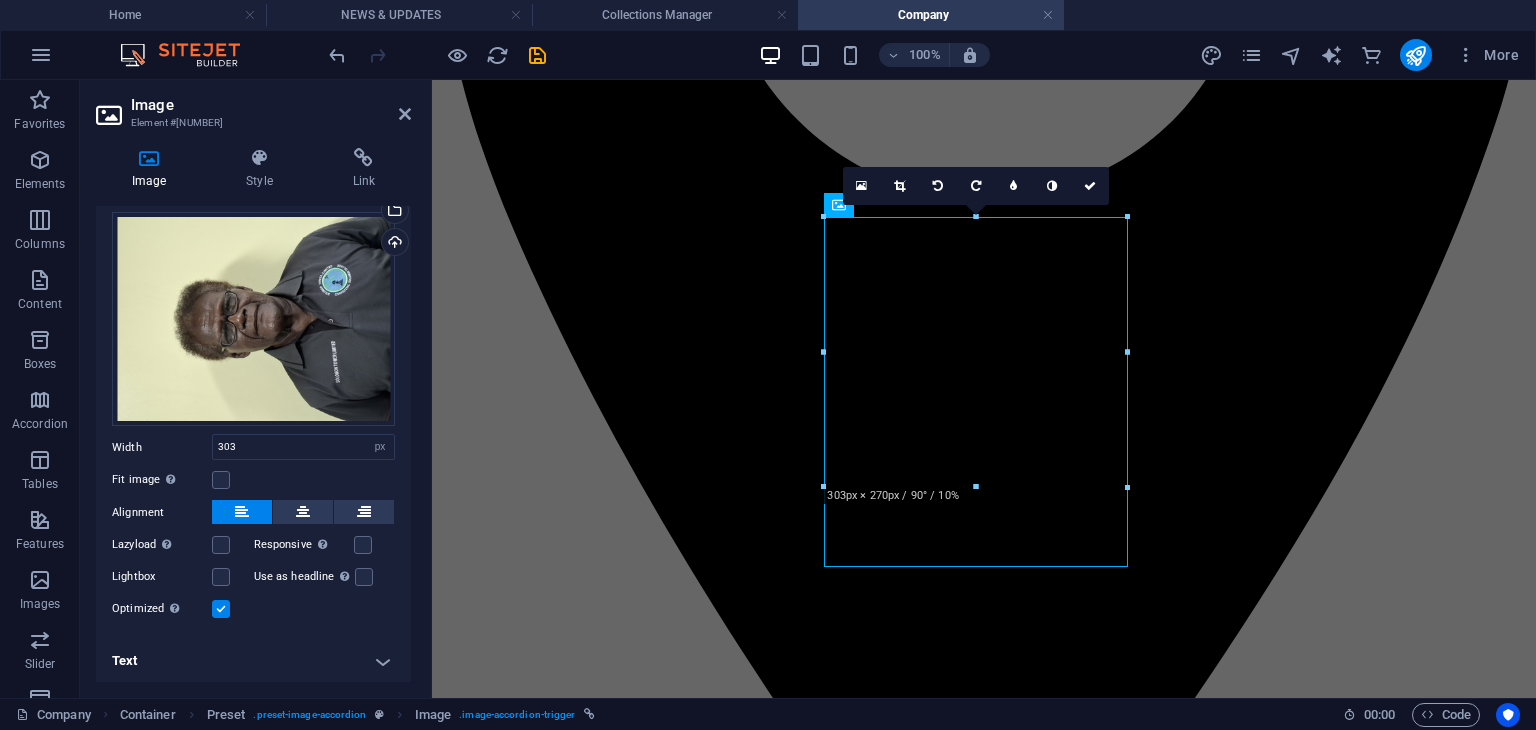 click on "Text" at bounding box center (253, 661) 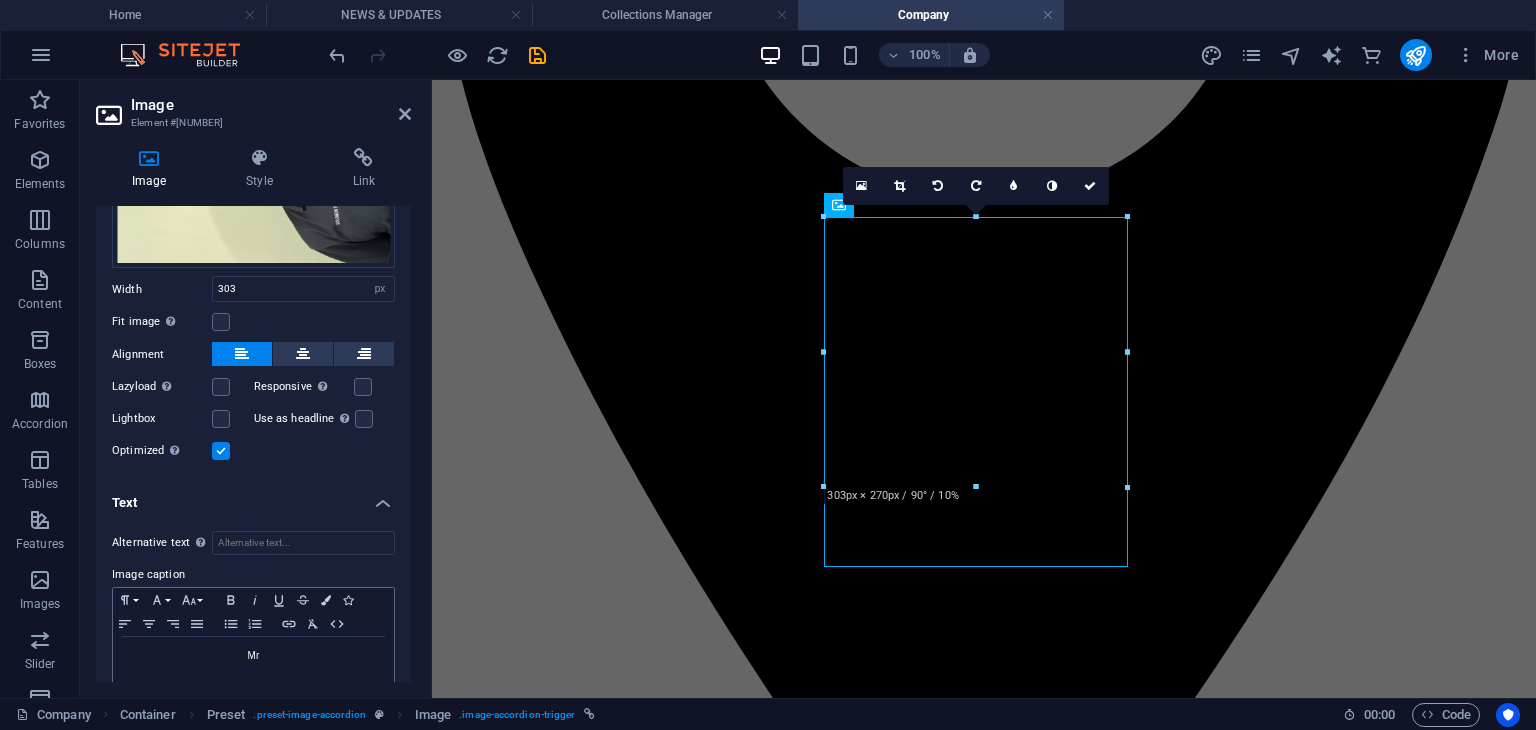 scroll, scrollTop: 234, scrollLeft: 0, axis: vertical 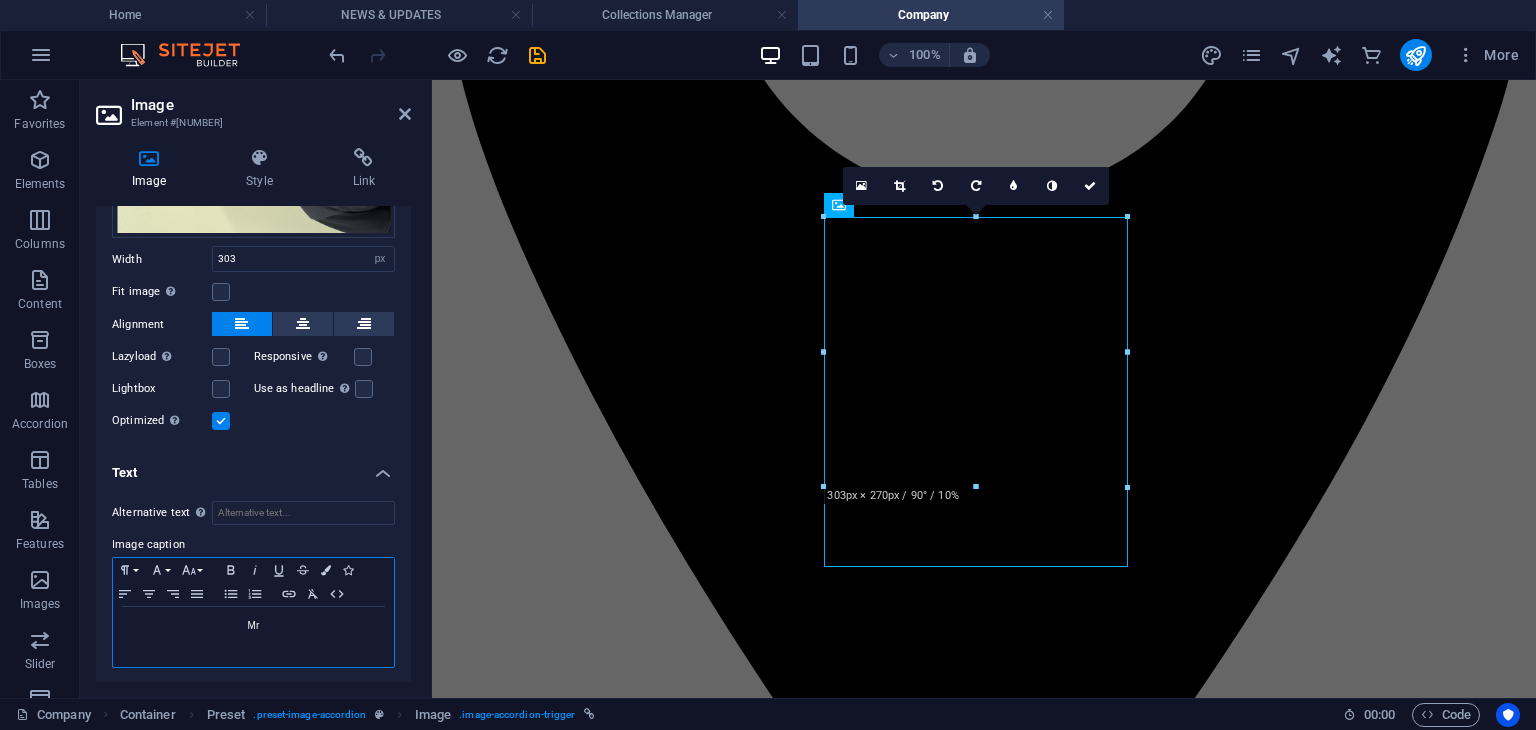 click on "Mr" at bounding box center [253, 637] 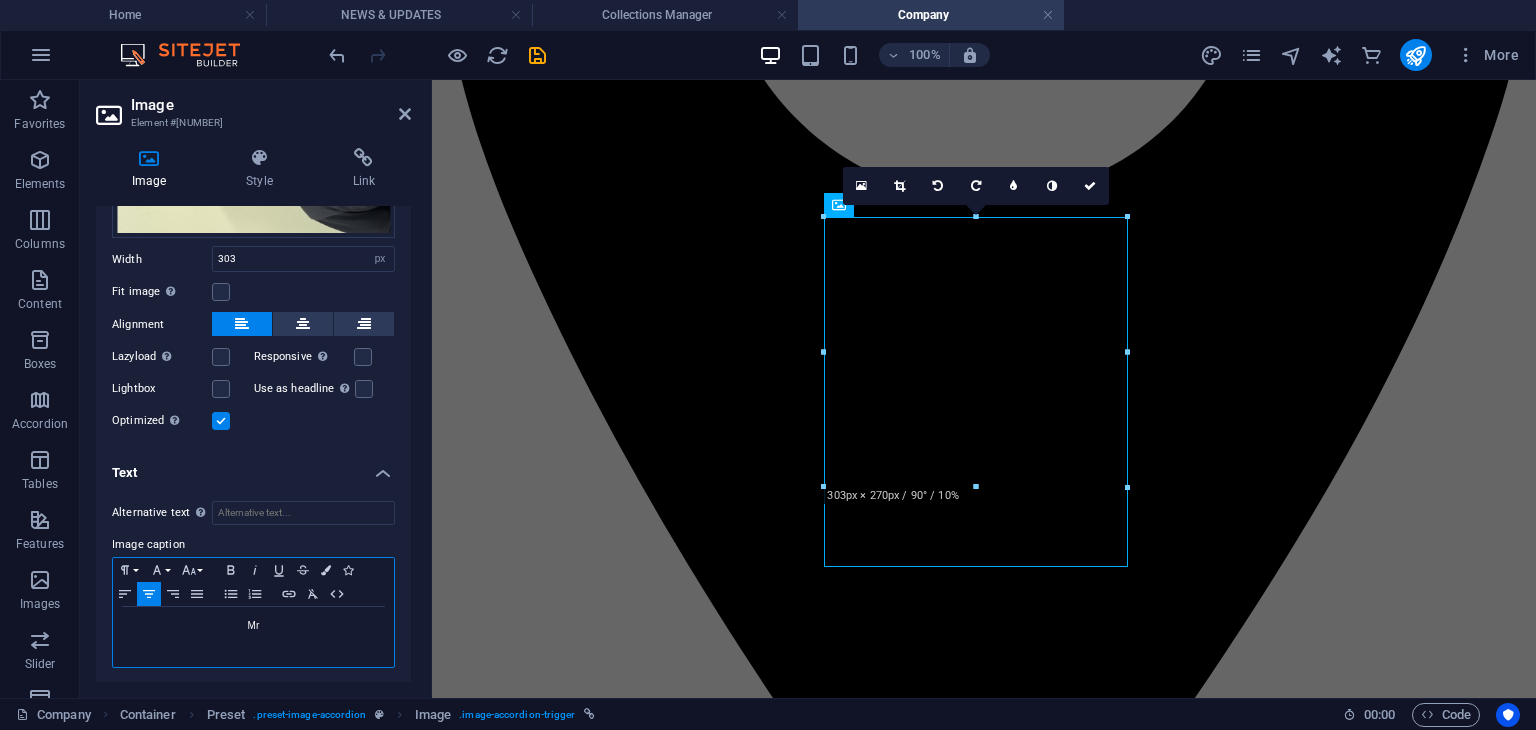 type 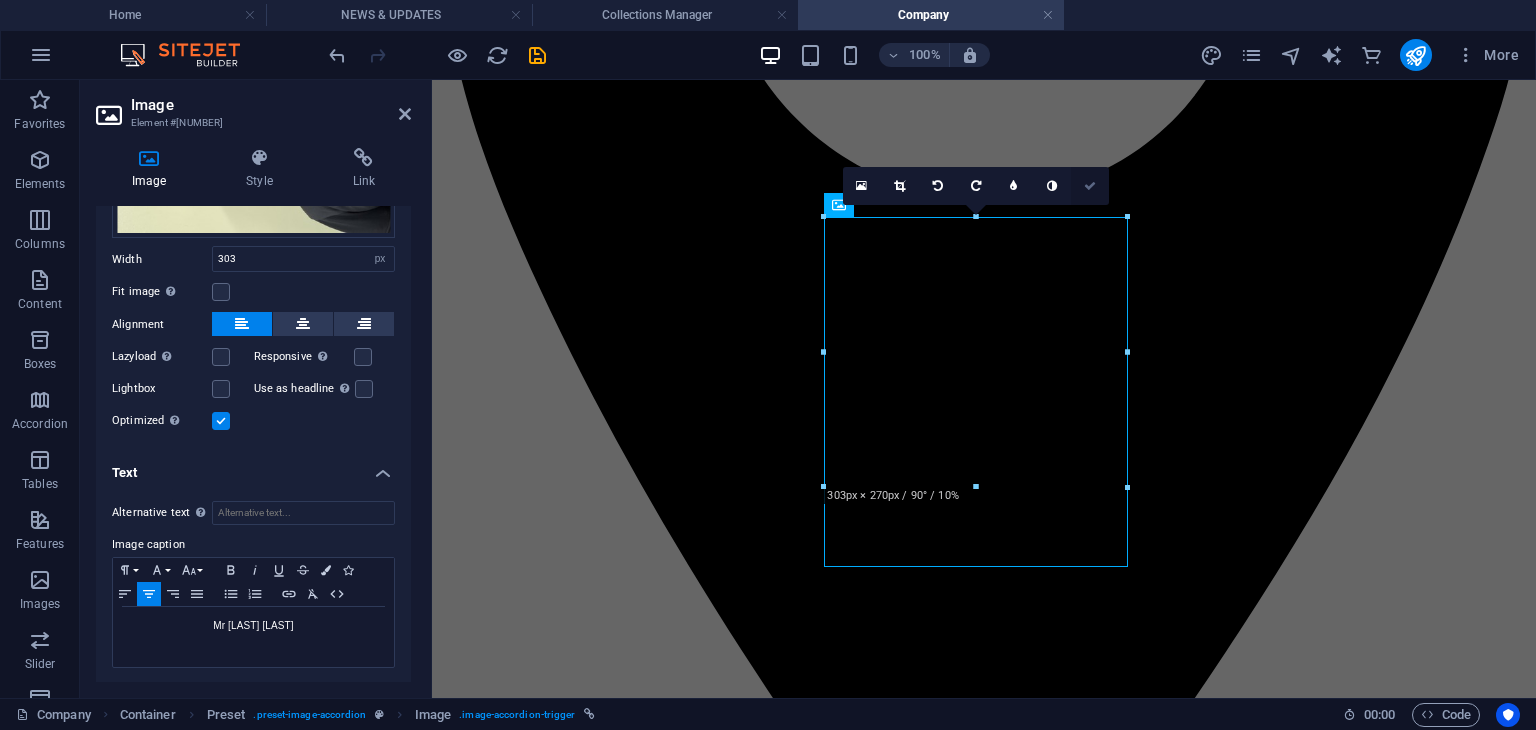 click at bounding box center [1090, 186] 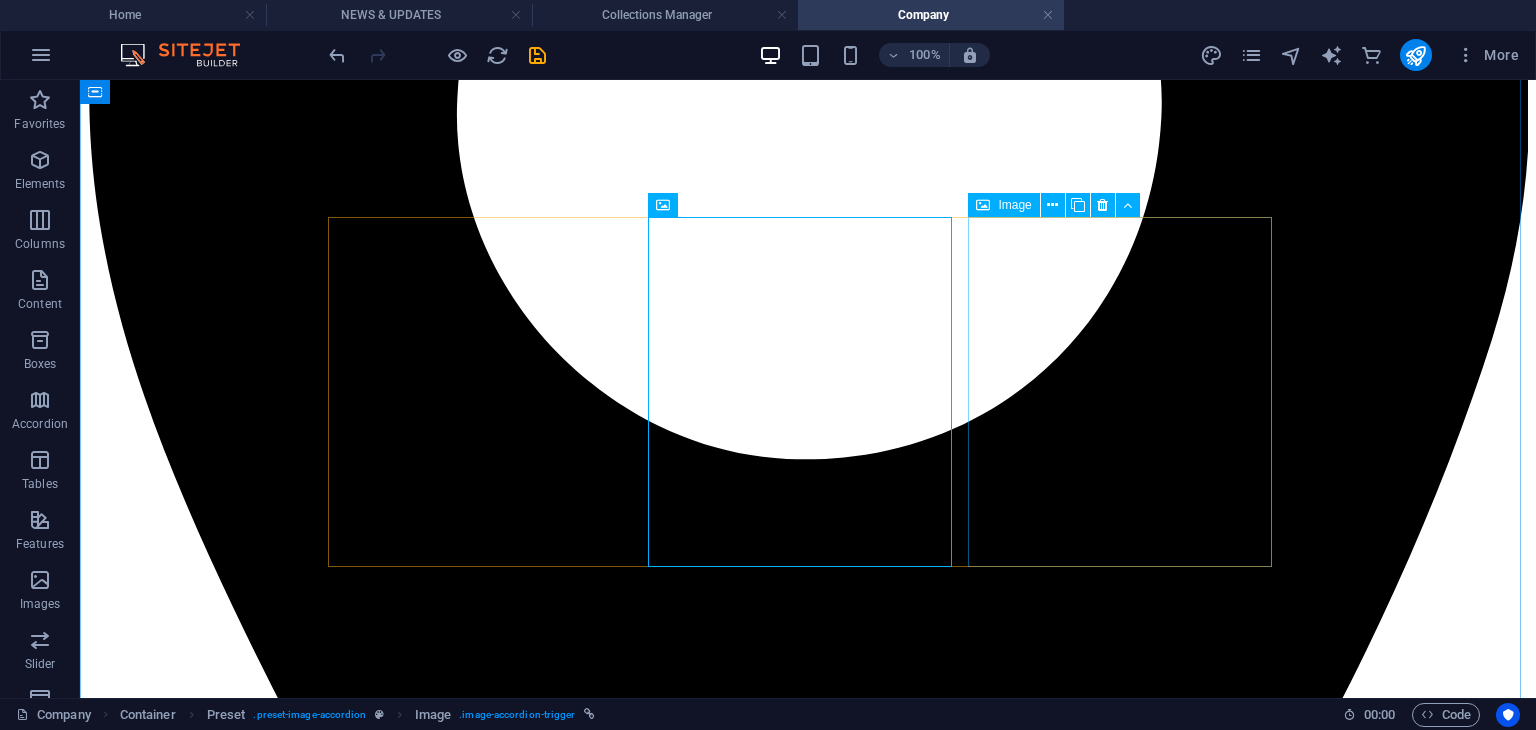 click on "Image" at bounding box center (1014, 205) 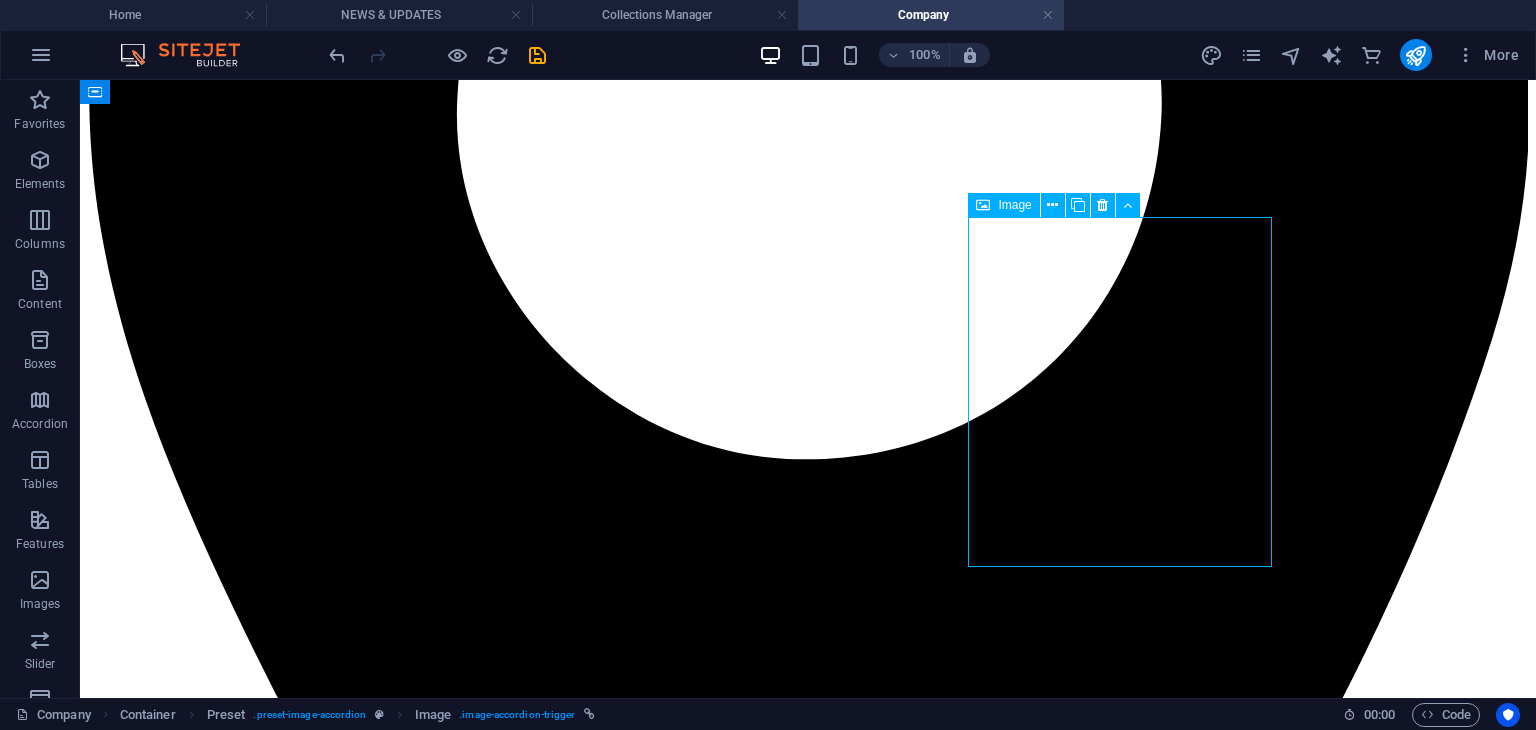 click on "Image" at bounding box center [1014, 205] 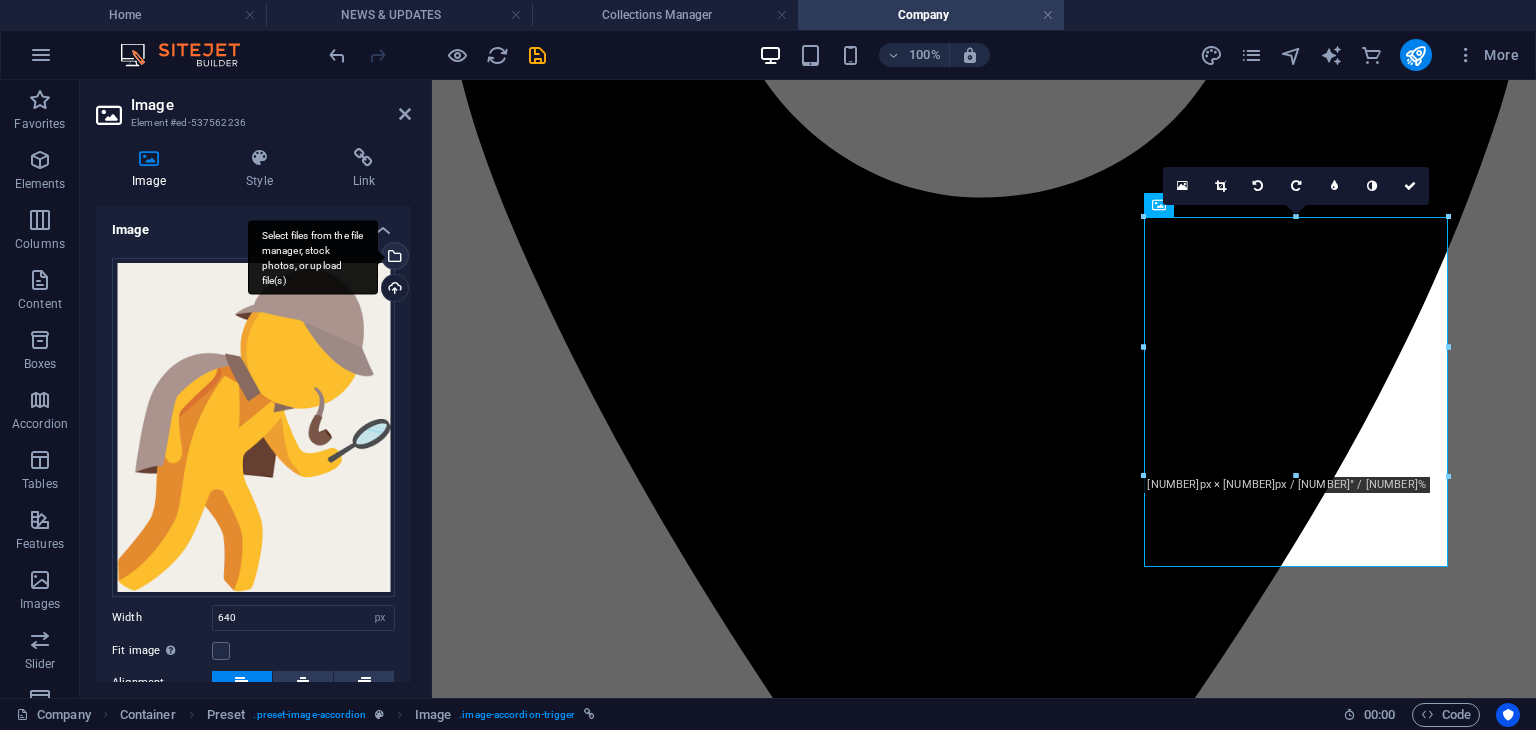 click on "Select files from the file manager, stock photos, or upload file(s)" at bounding box center [313, 257] 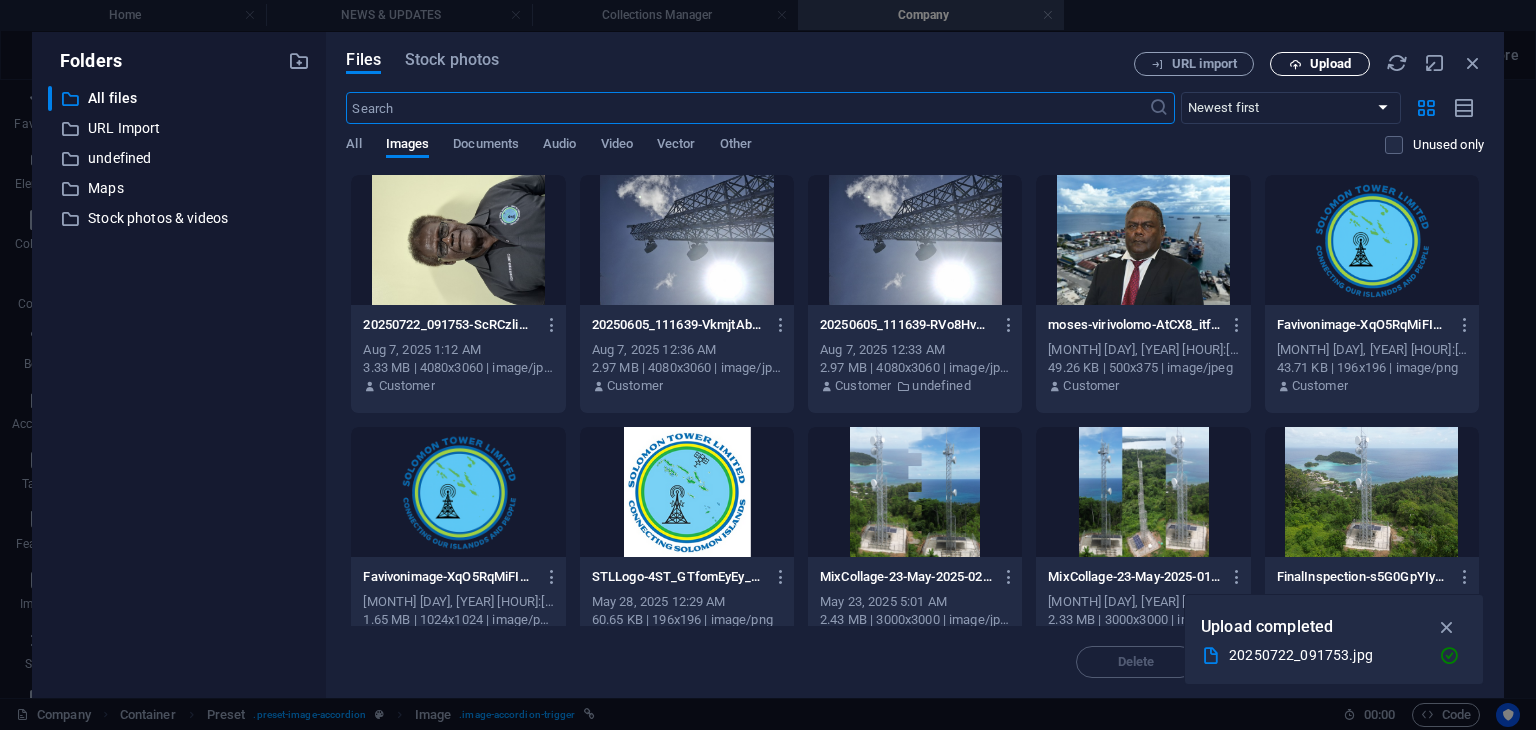 click on "Upload" at bounding box center [1320, 64] 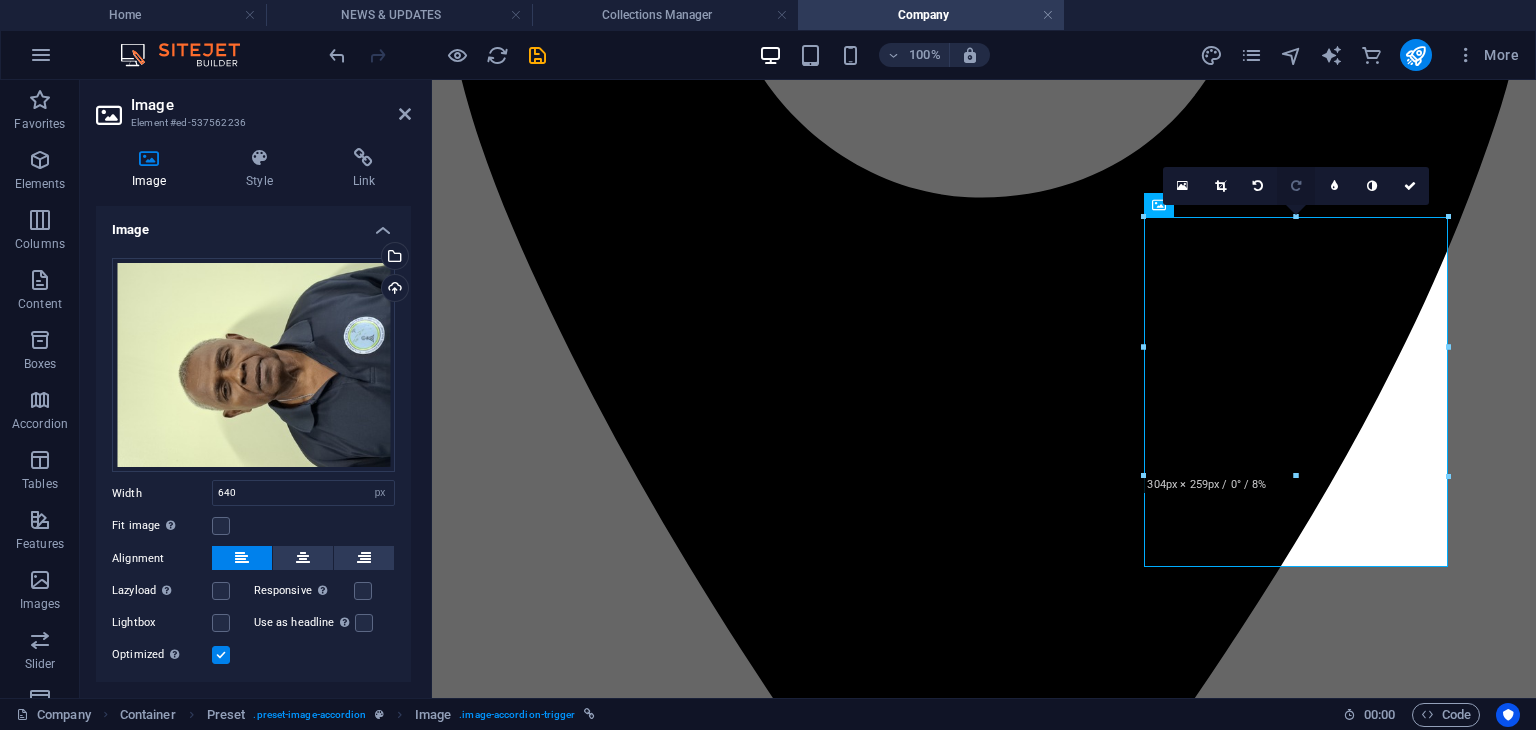 click at bounding box center [1296, 186] 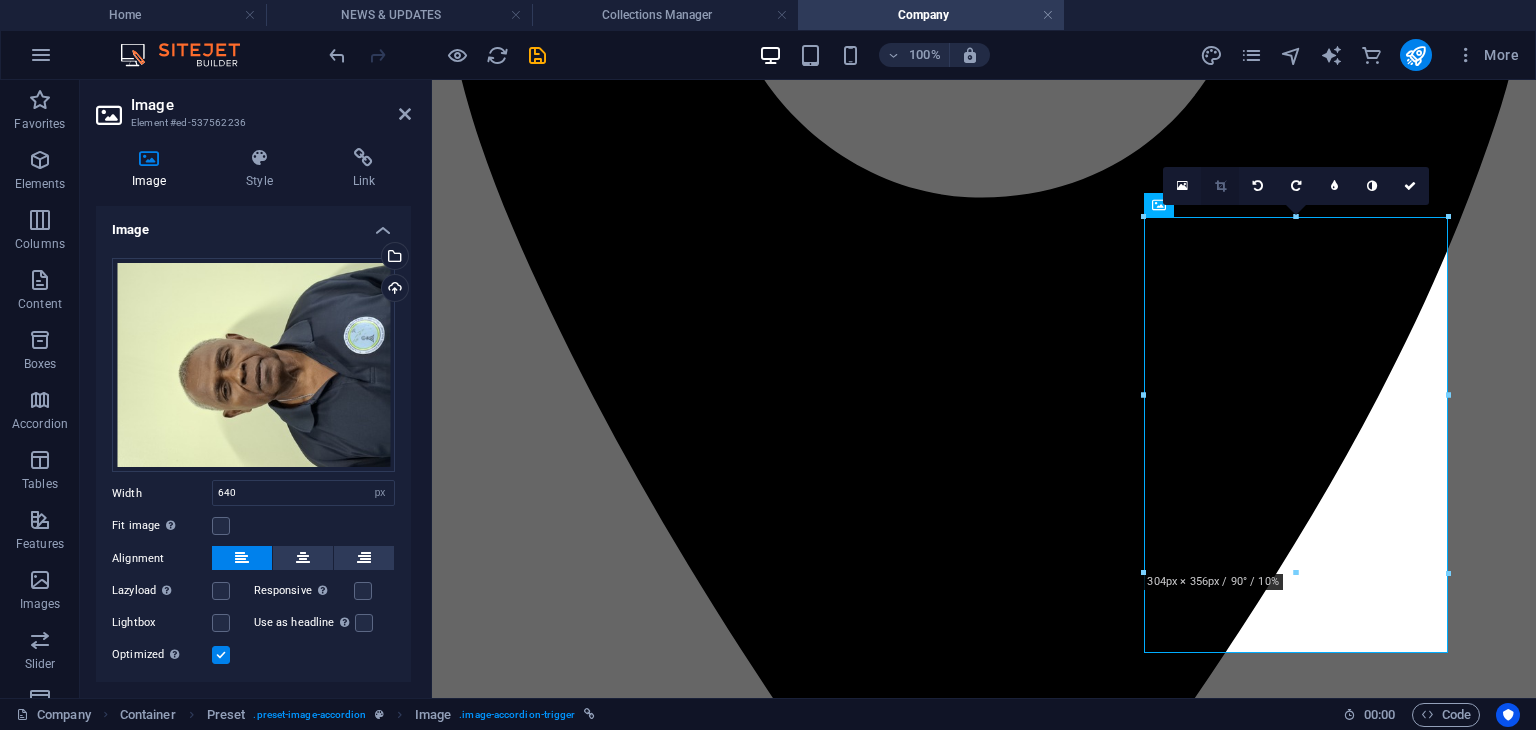 click at bounding box center [1220, 186] 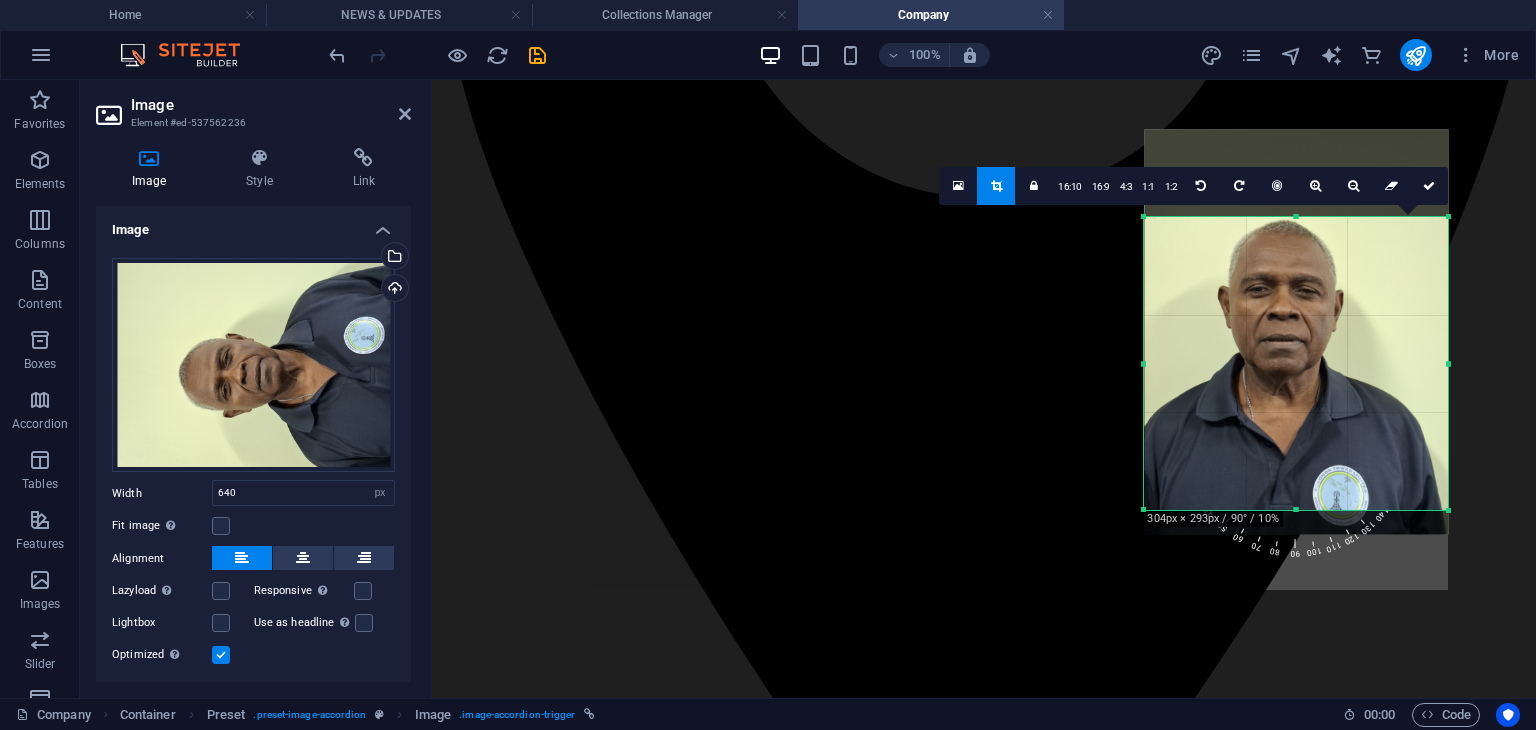 drag, startPoint x: 1297, startPoint y: 217, endPoint x: 1291, endPoint y: 280, distance: 63.28507 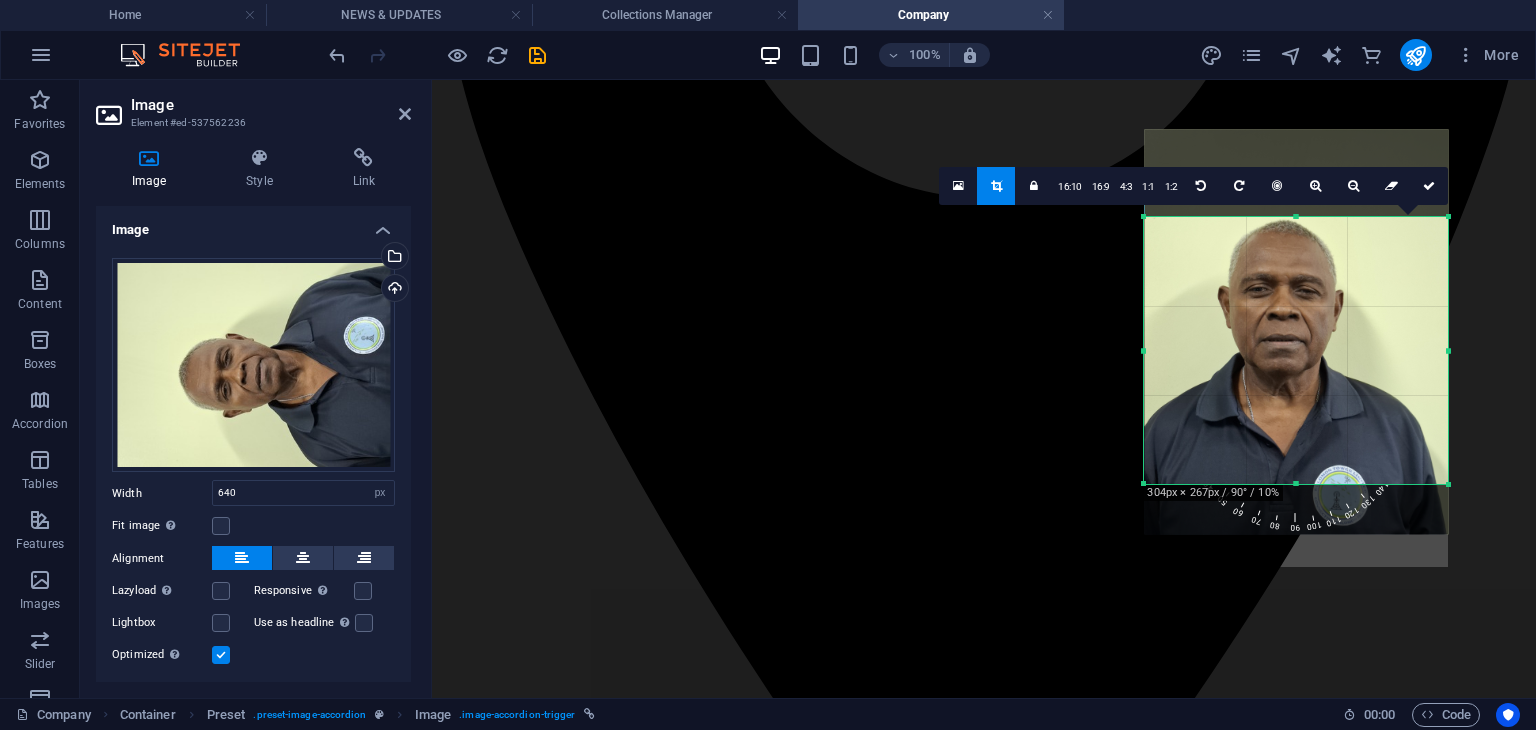 drag, startPoint x: 1294, startPoint y: 511, endPoint x: 1293, endPoint y: 485, distance: 26.019224 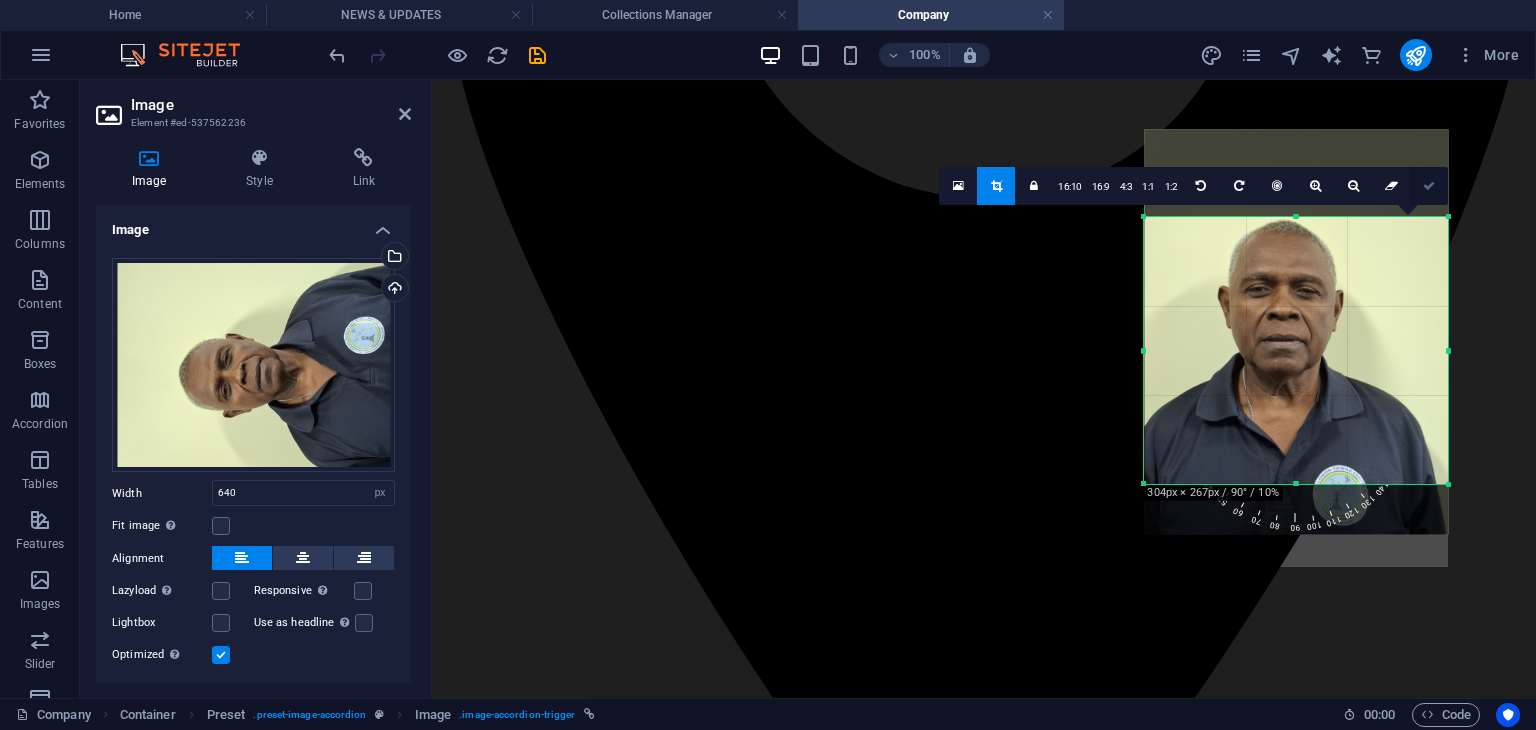 click at bounding box center [1429, 186] 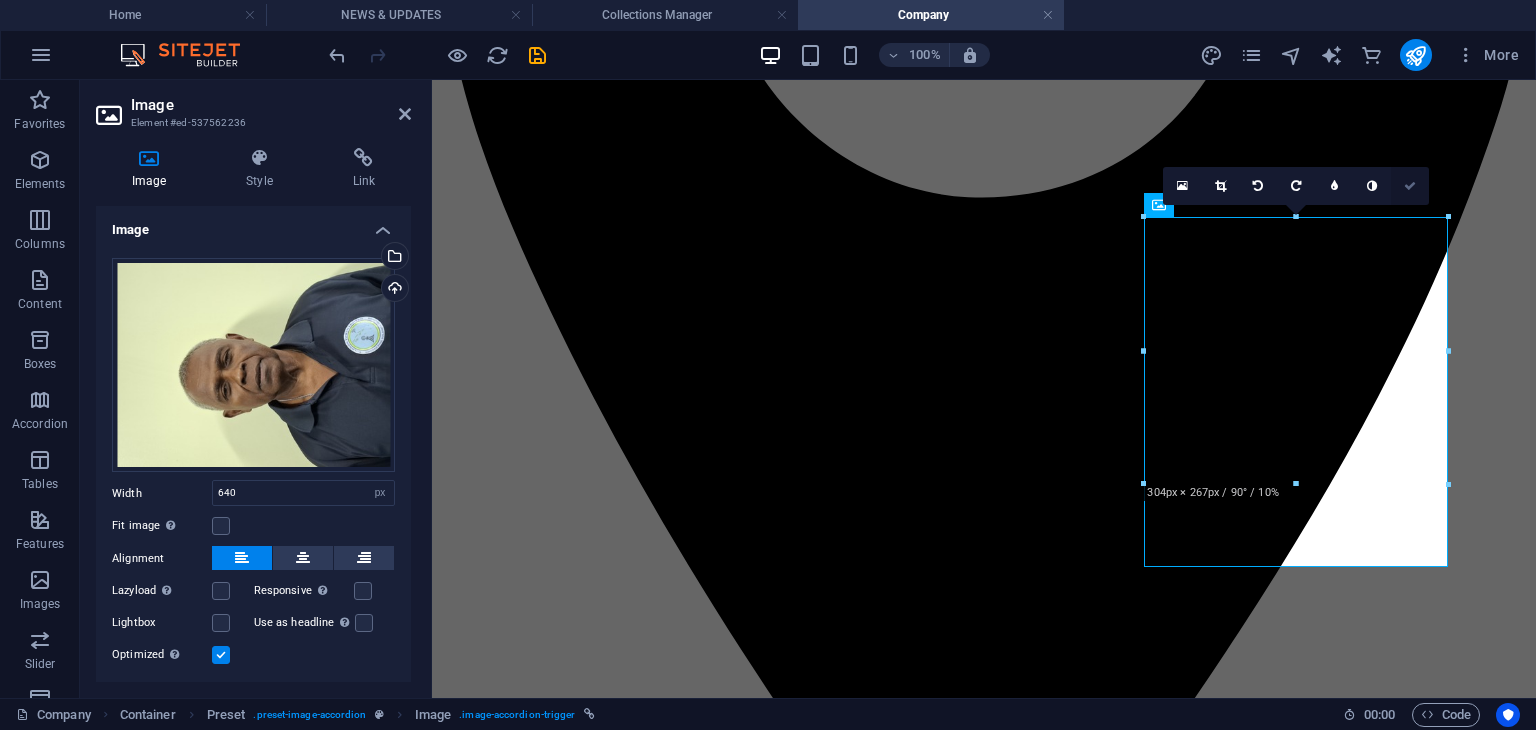 click at bounding box center (1410, 186) 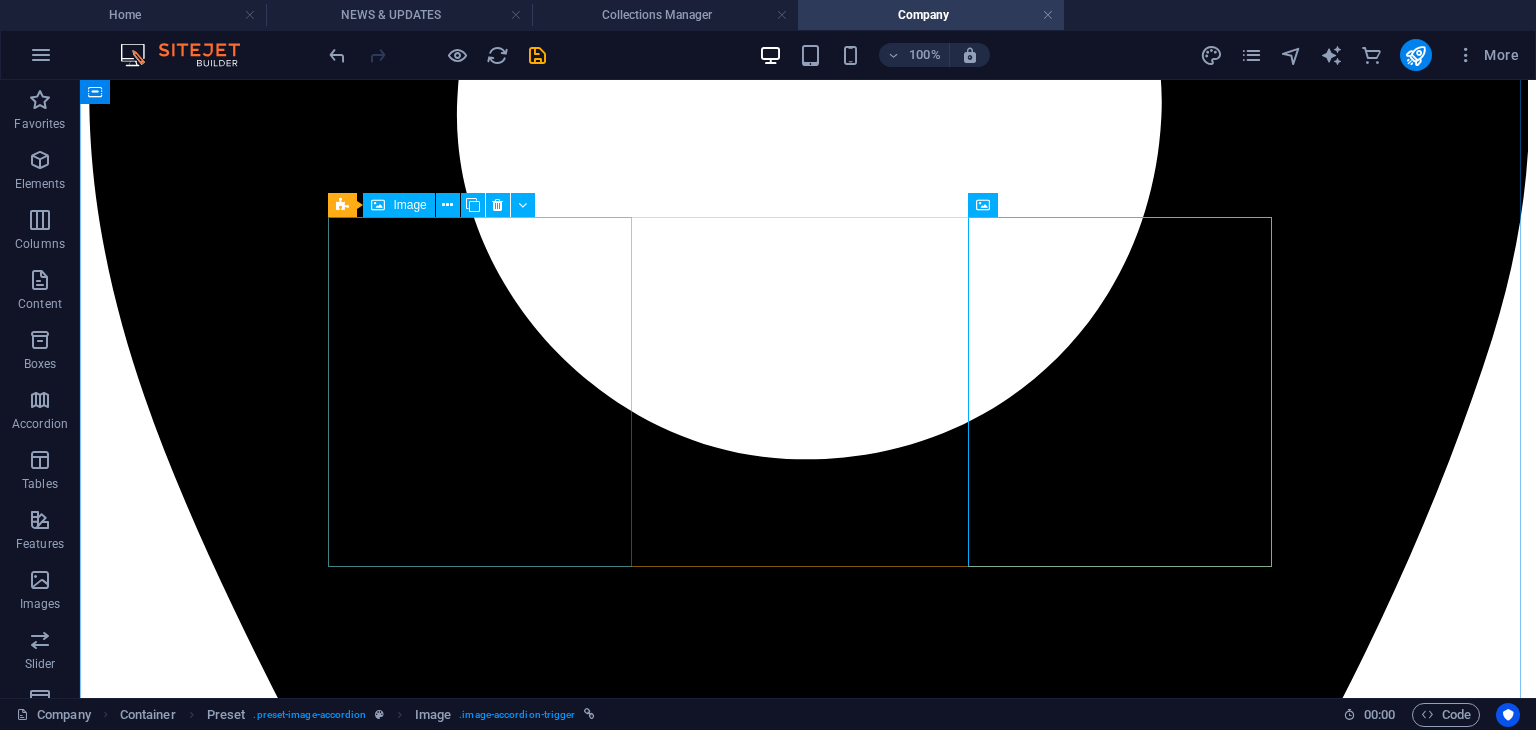click on "Mr. Moses Virivolomo Project Co-ordinator" at bounding box center (808, 9368) 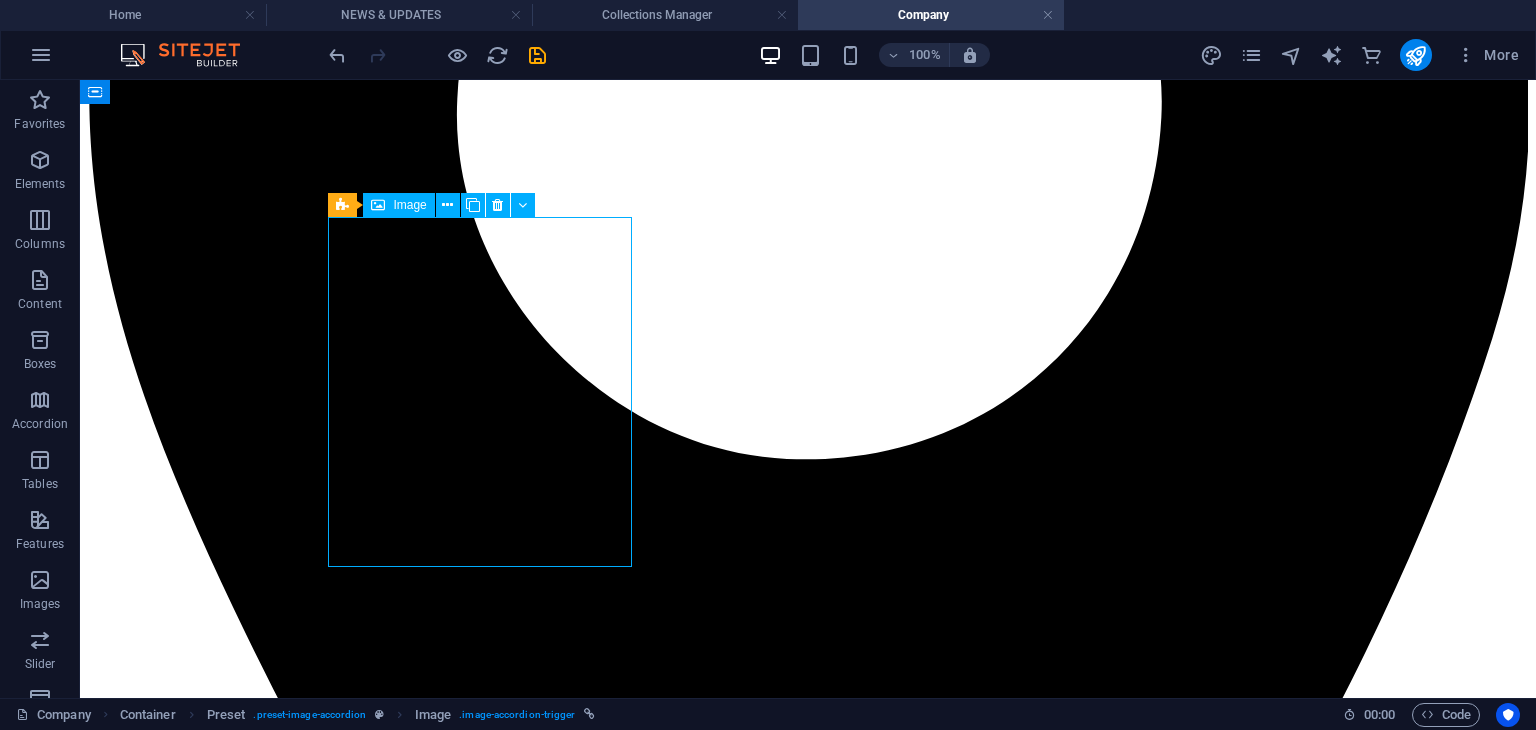 drag, startPoint x: 568, startPoint y: 361, endPoint x: 212, endPoint y: 363, distance: 356.0056 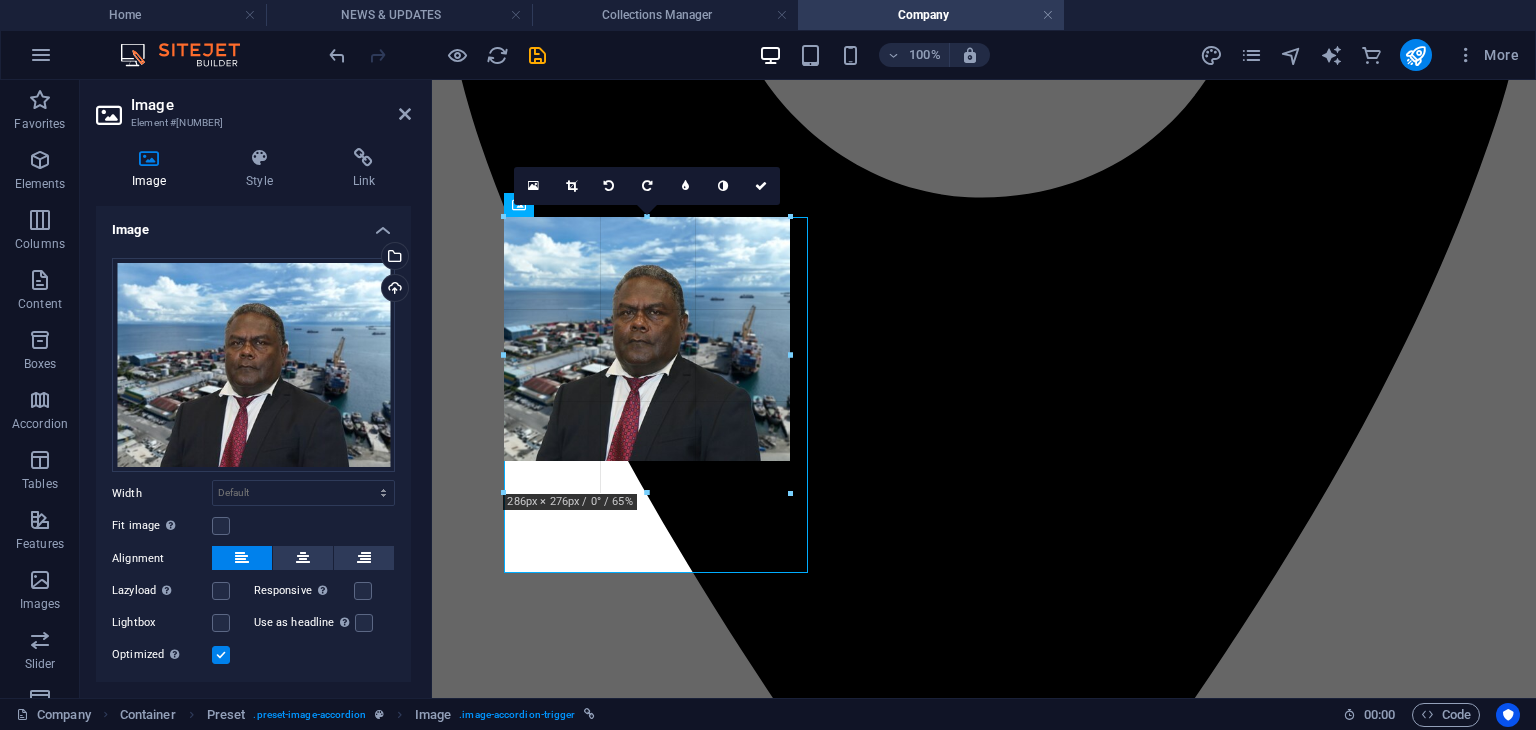 drag, startPoint x: 222, startPoint y: 392, endPoint x: 657, endPoint y: 495, distance: 447.02795 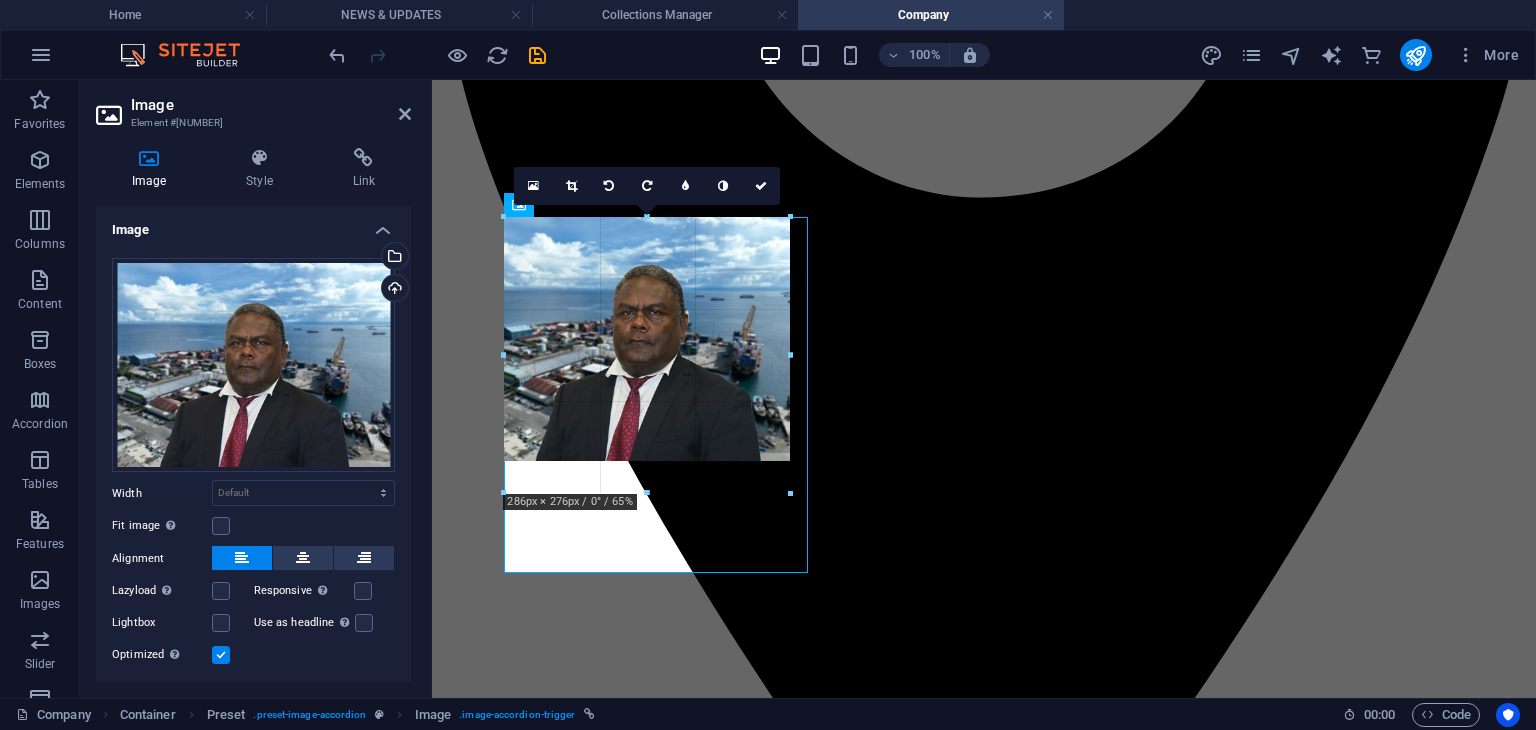 type on "288" 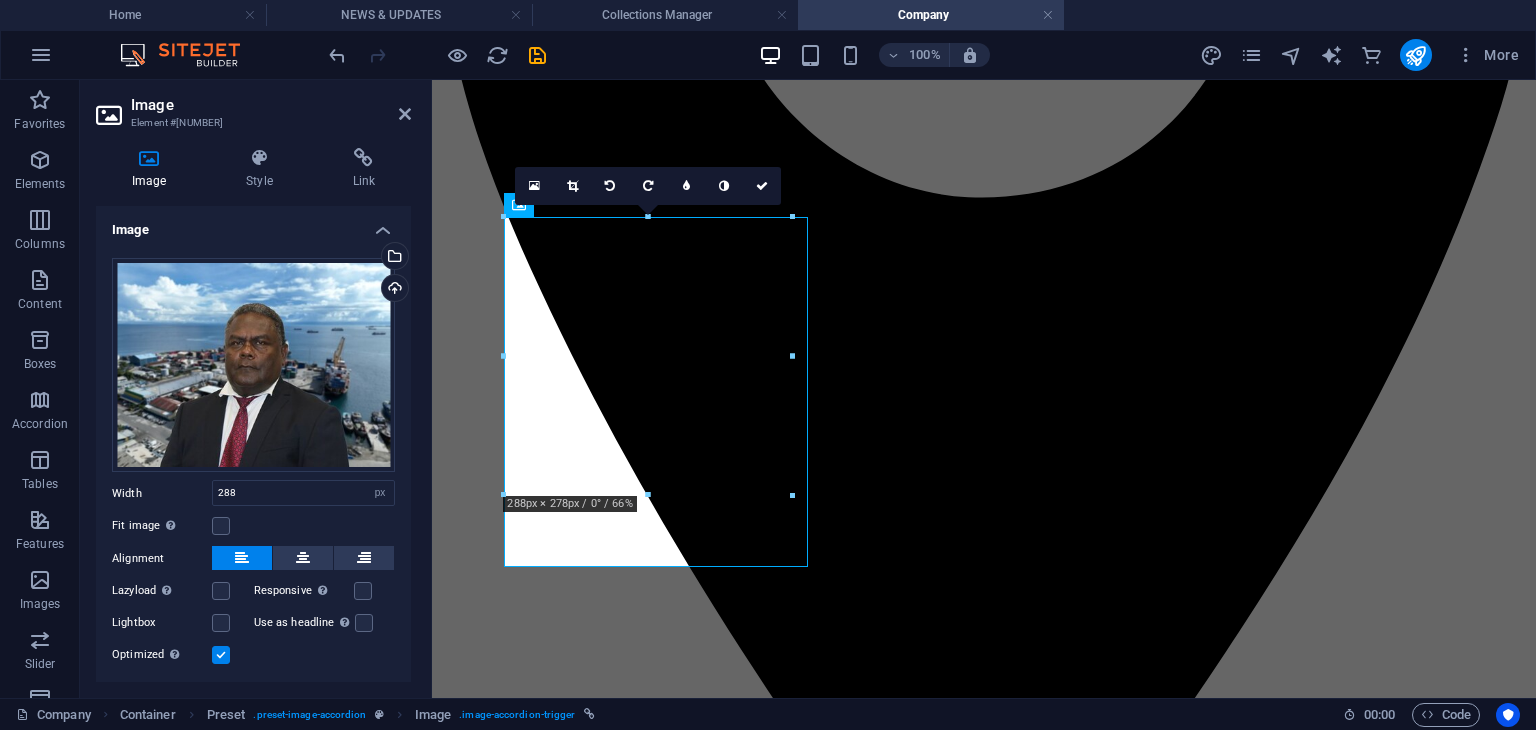 type 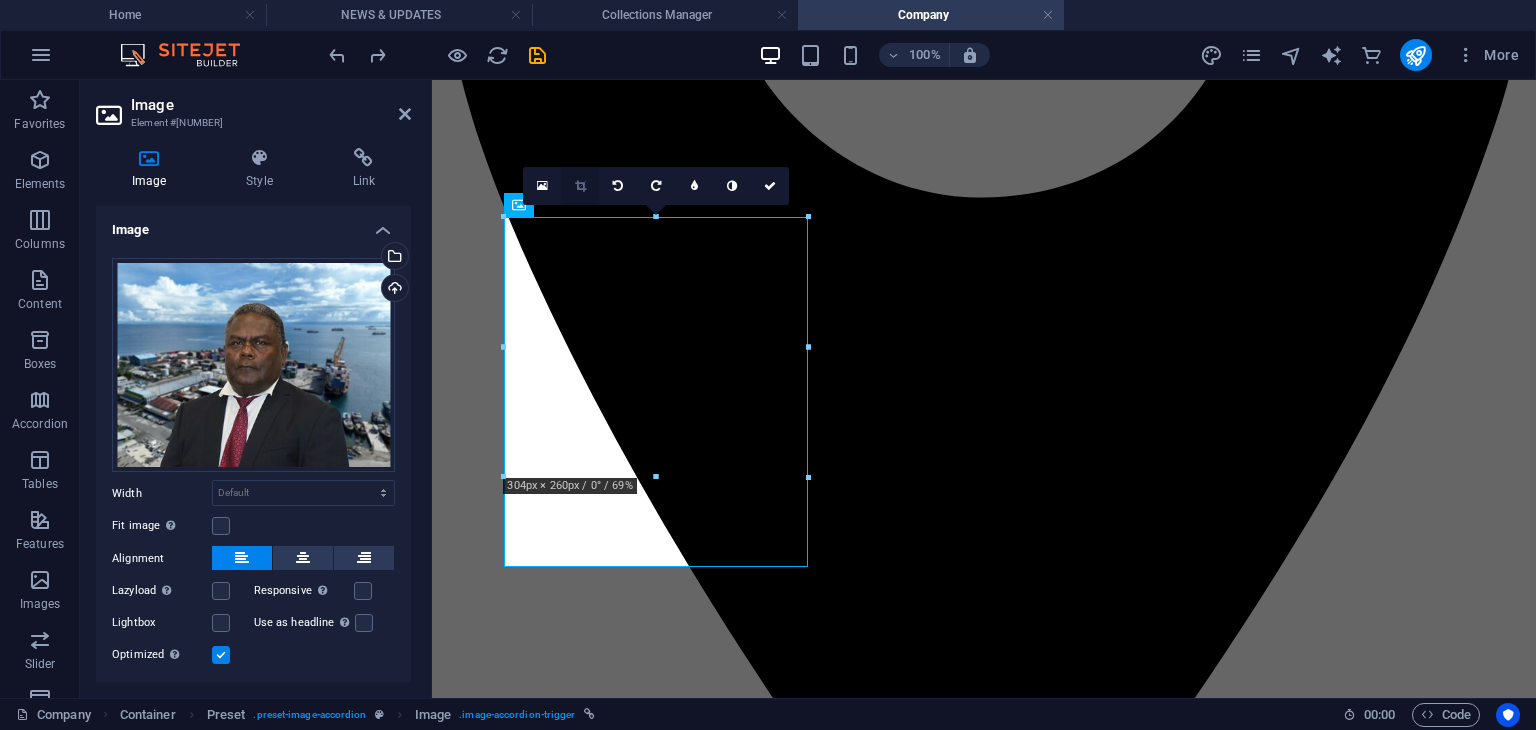 click at bounding box center [580, 186] 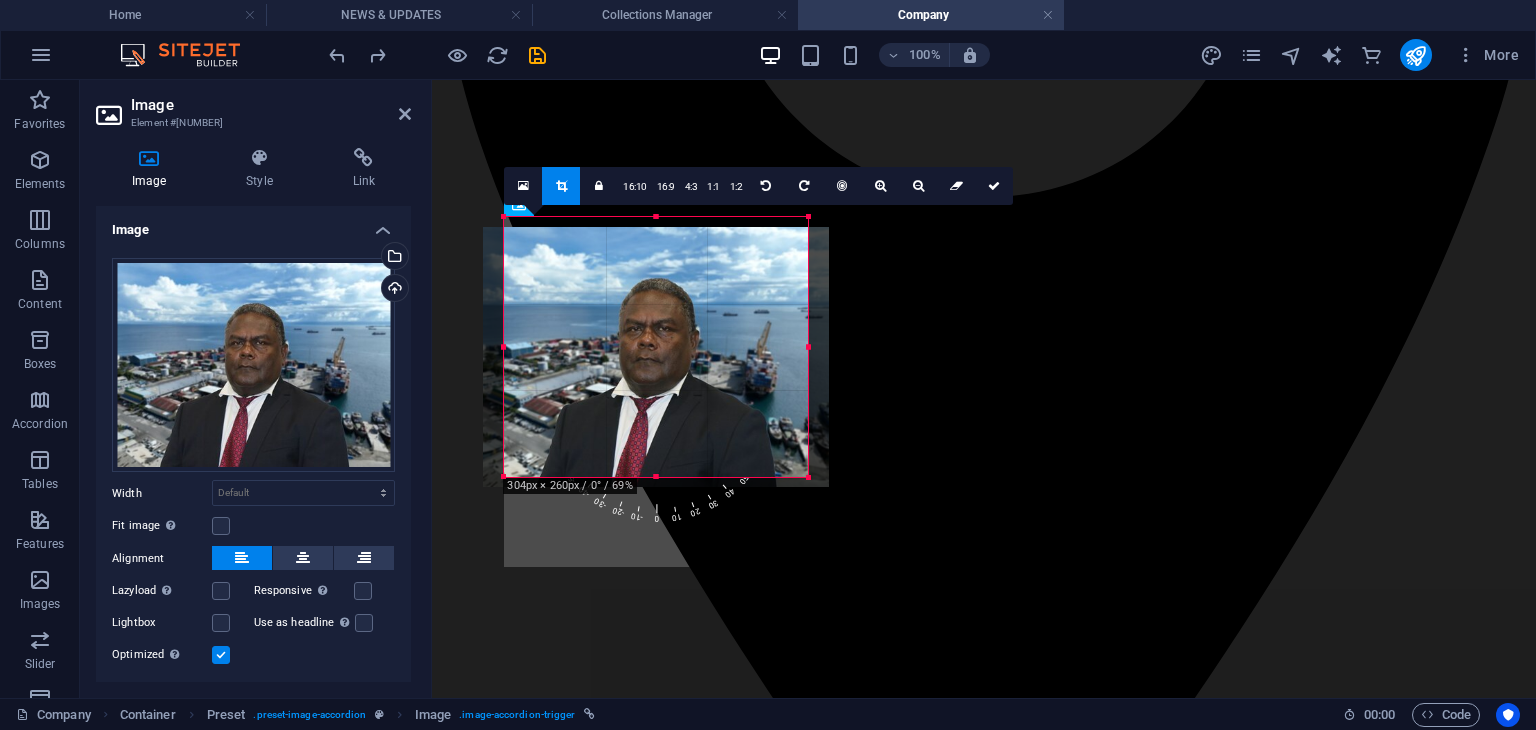 drag, startPoint x: 656, startPoint y: 473, endPoint x: 655, endPoint y: 483, distance: 10.049875 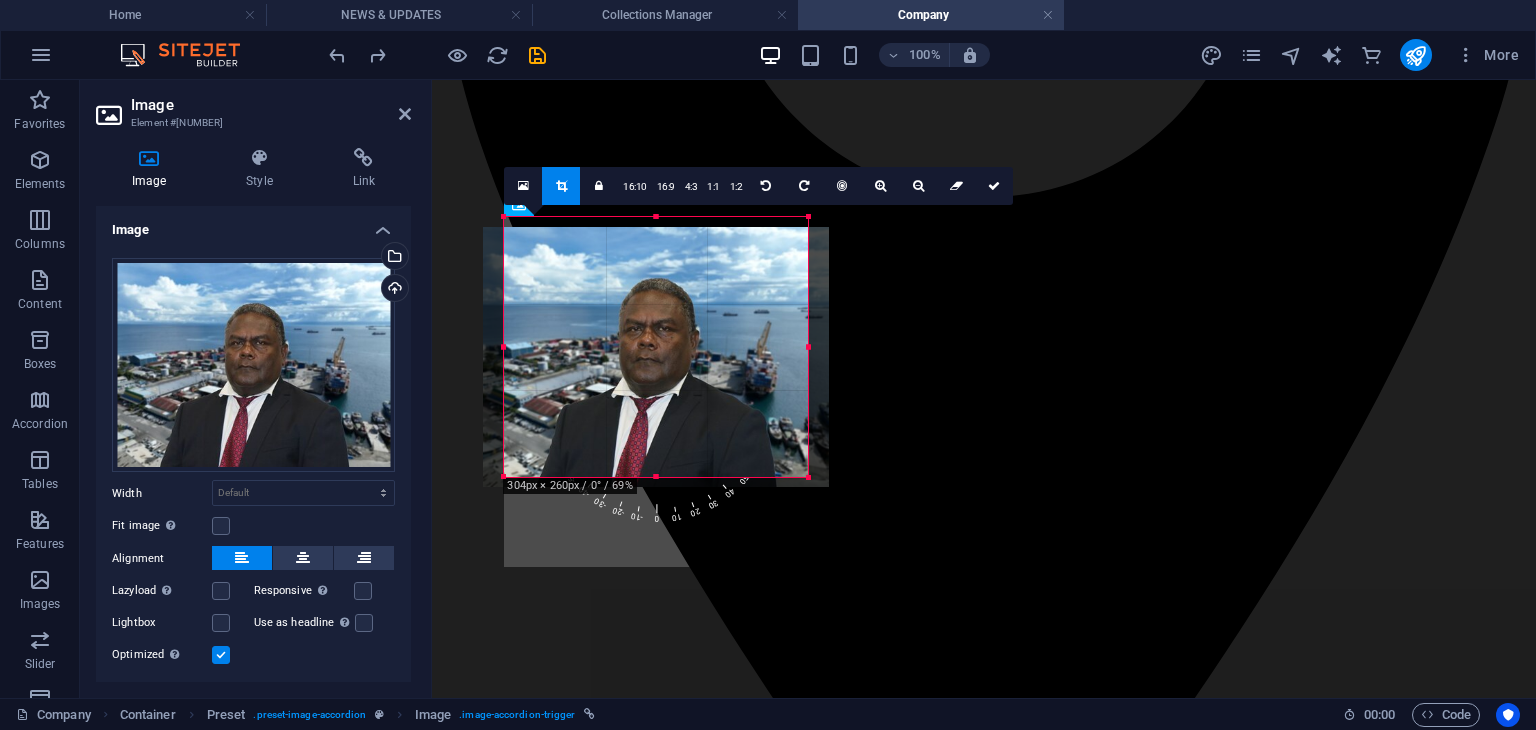 click on "180 170 160 150 140 130 120 110 100 90 80 70 60 50 40 30 20 10 0 -10 -20 -30 -40 -50 -60 -70 -80 -90 -100 -110 -120 -130 -140 -150 -160 -170 304px × 260px / 0° / 69% 16:10 16:9 4:3 1:1 1:2 0" at bounding box center [656, 347] 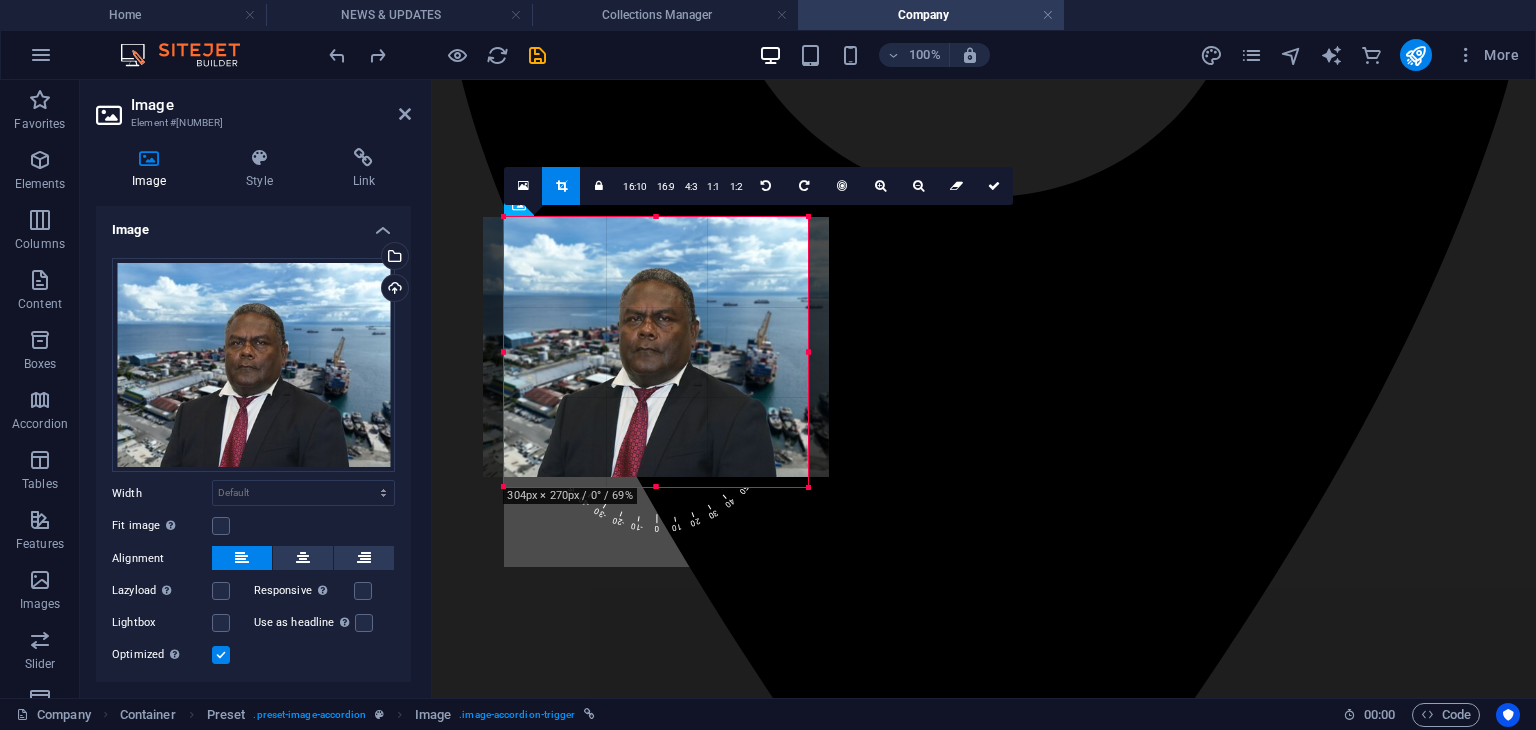 click at bounding box center [656, 487] 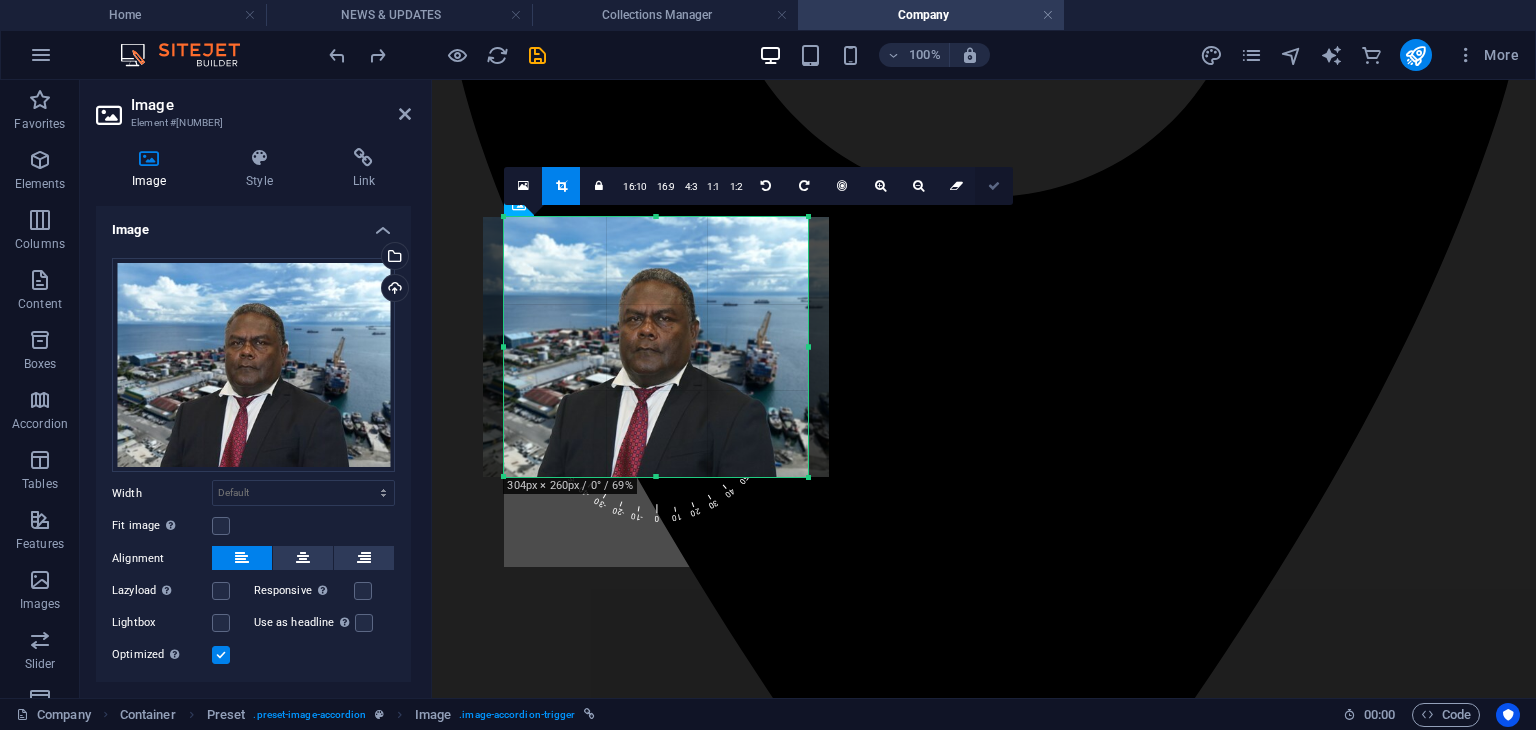 drag, startPoint x: 989, startPoint y: 186, endPoint x: 557, endPoint y: 107, distance: 439.16397 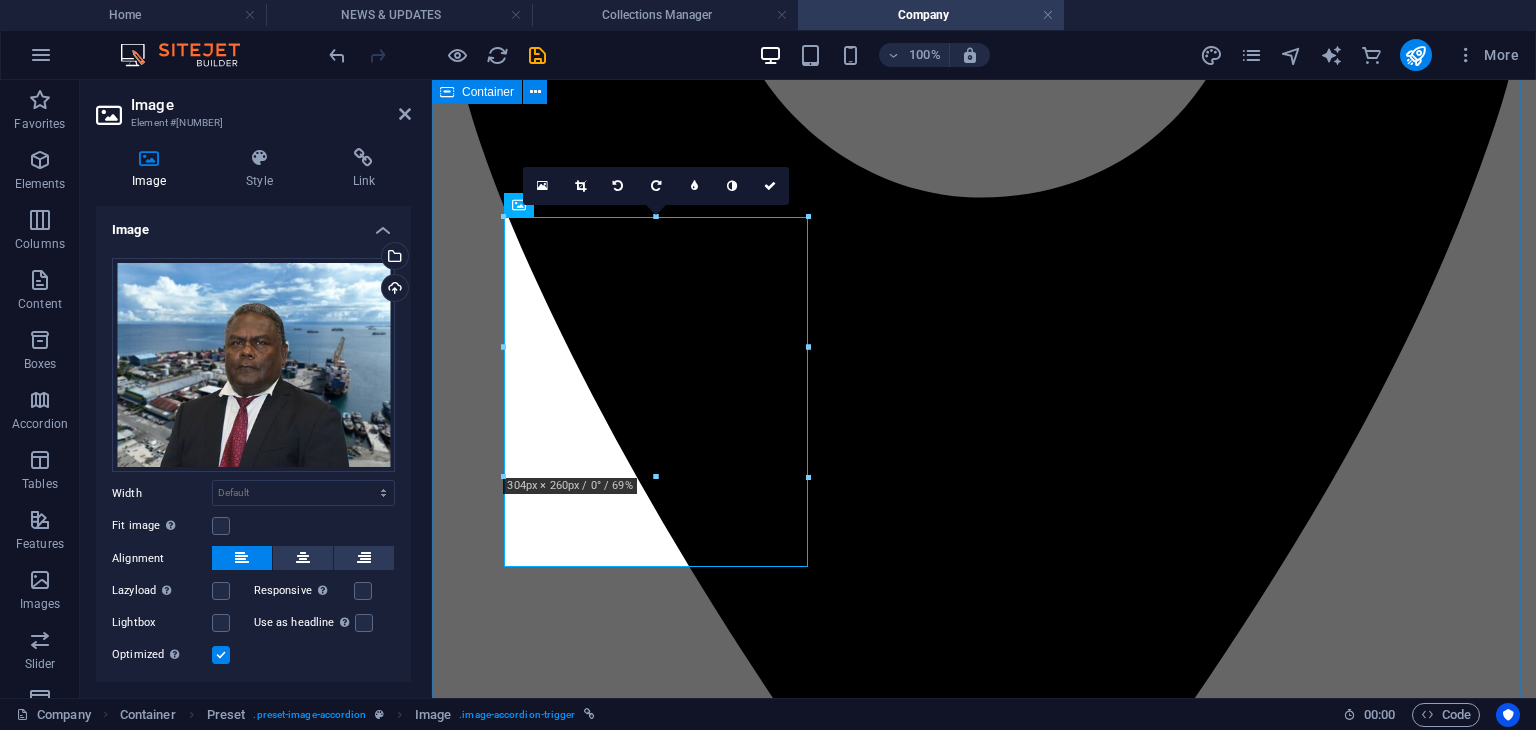 drag, startPoint x: 1508, startPoint y: 366, endPoint x: 1860, endPoint y: 368, distance: 352.00568 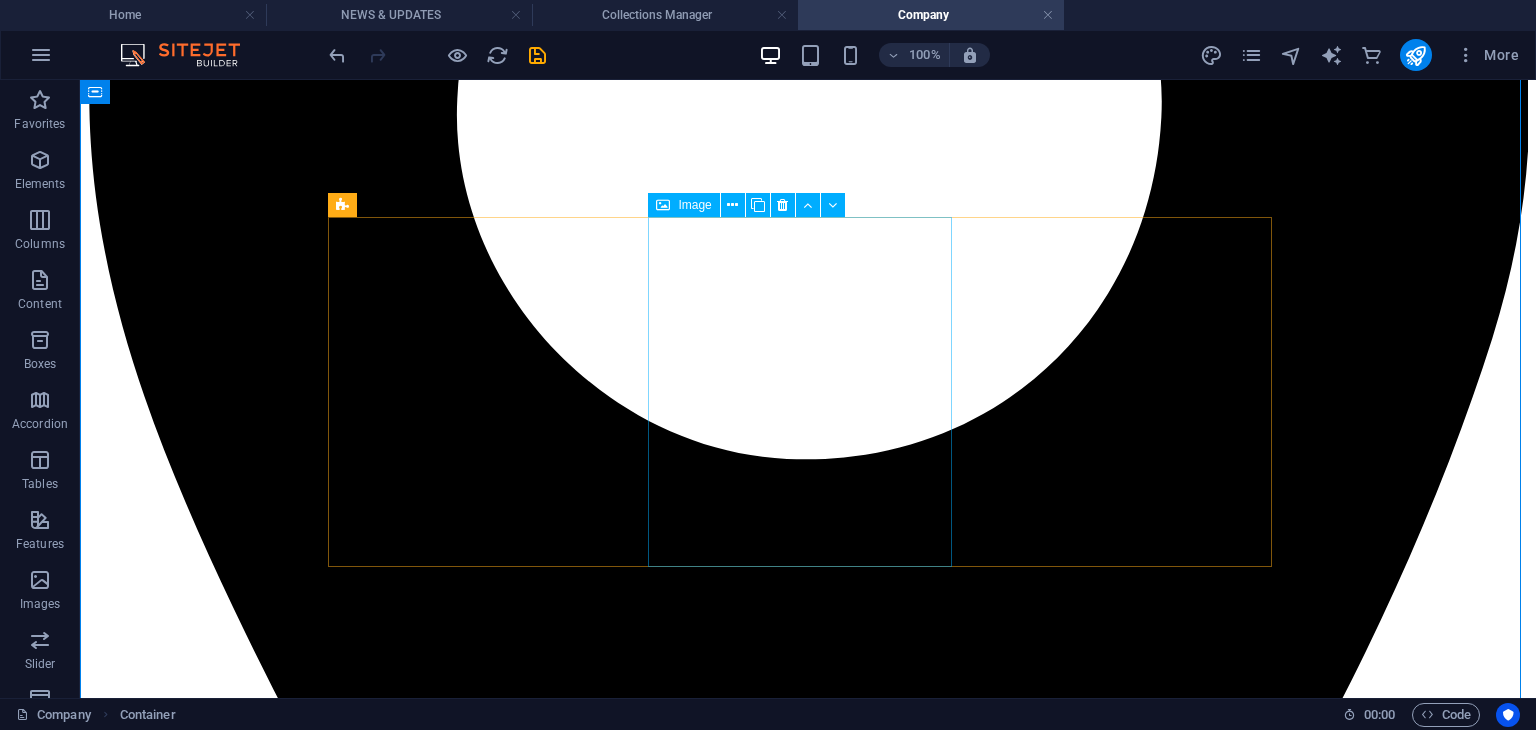 click on "Mr Loyley Ngira" at bounding box center [808, 9788] 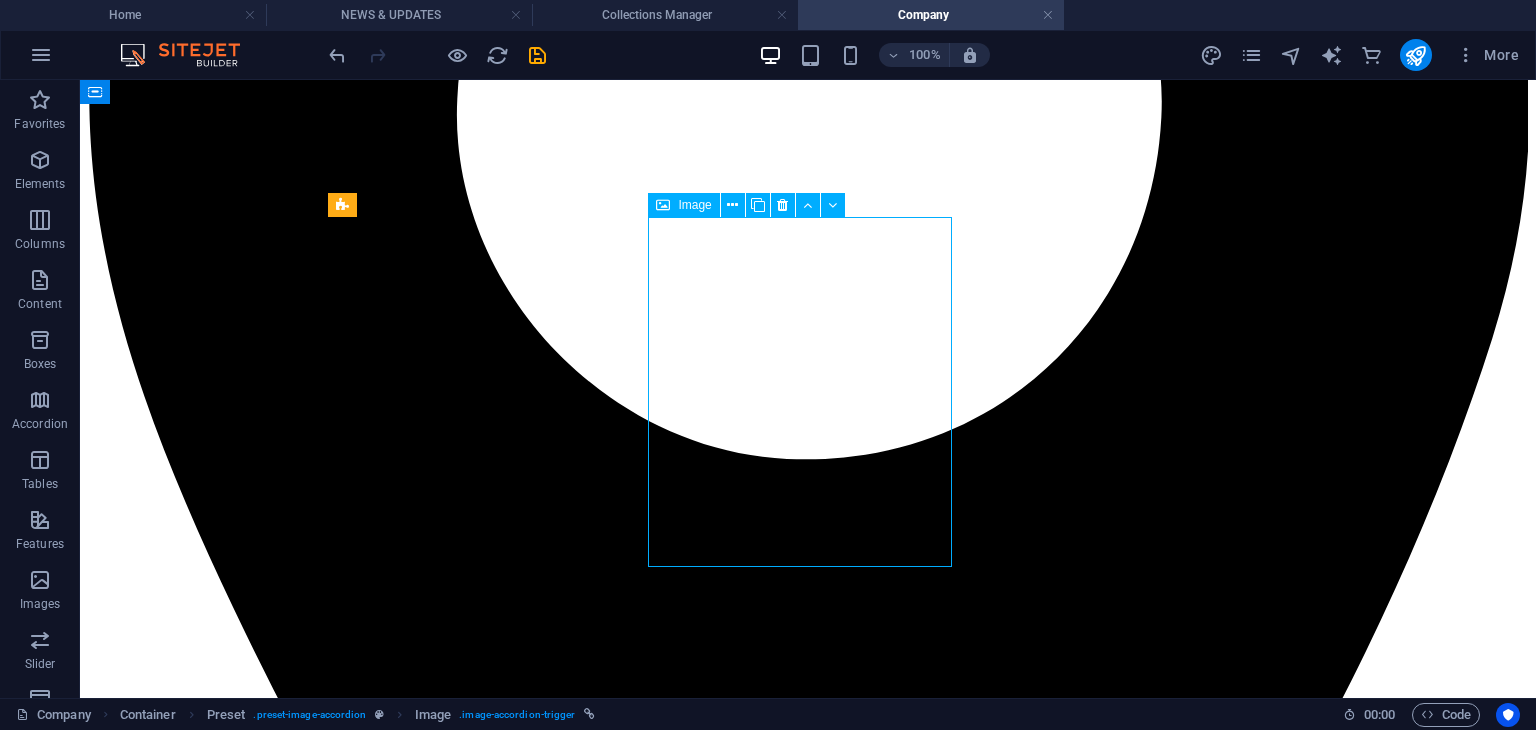 click on "Mr Loyley Ngira" at bounding box center [808, 9788] 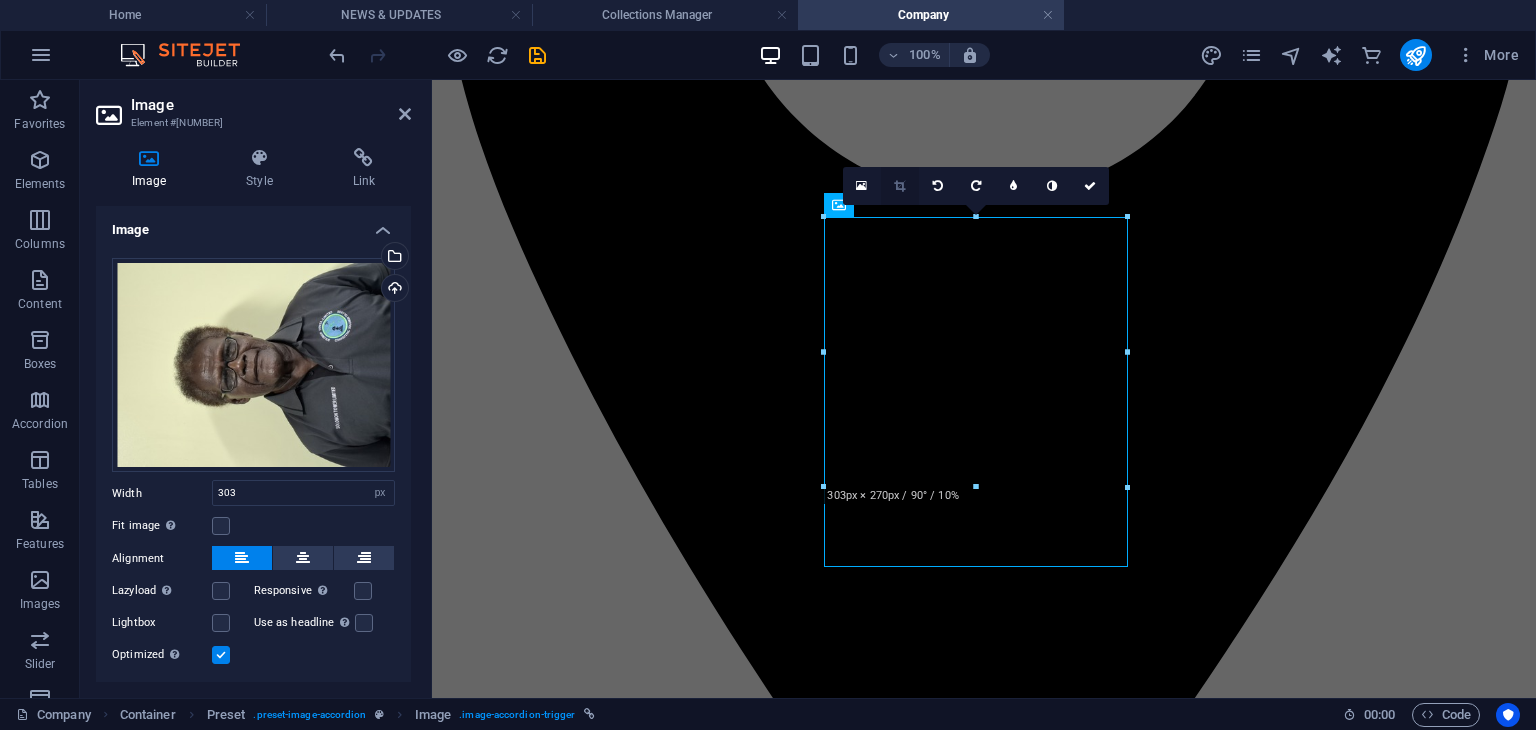 click at bounding box center [900, 186] 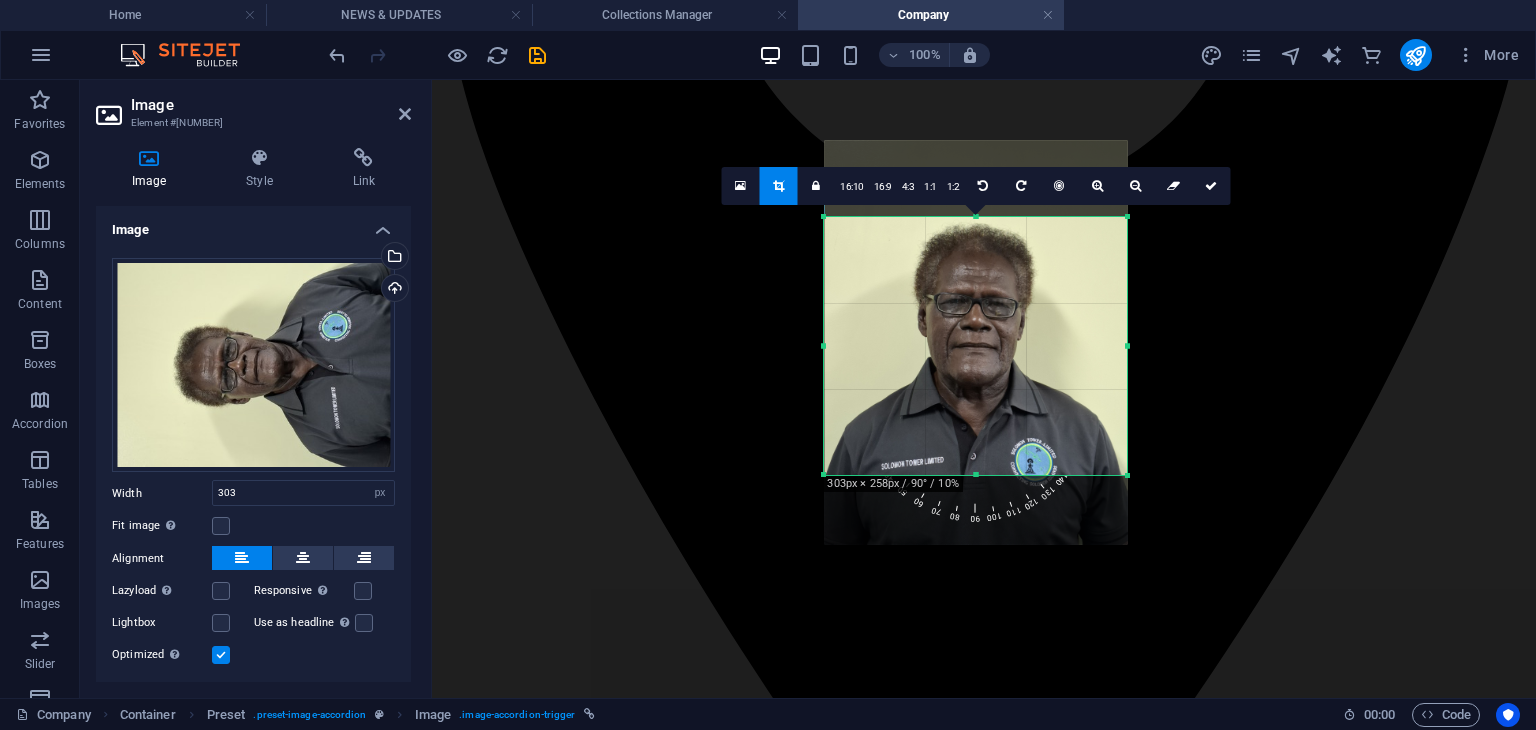 drag, startPoint x: 972, startPoint y: 485, endPoint x: 970, endPoint y: 473, distance: 12.165525 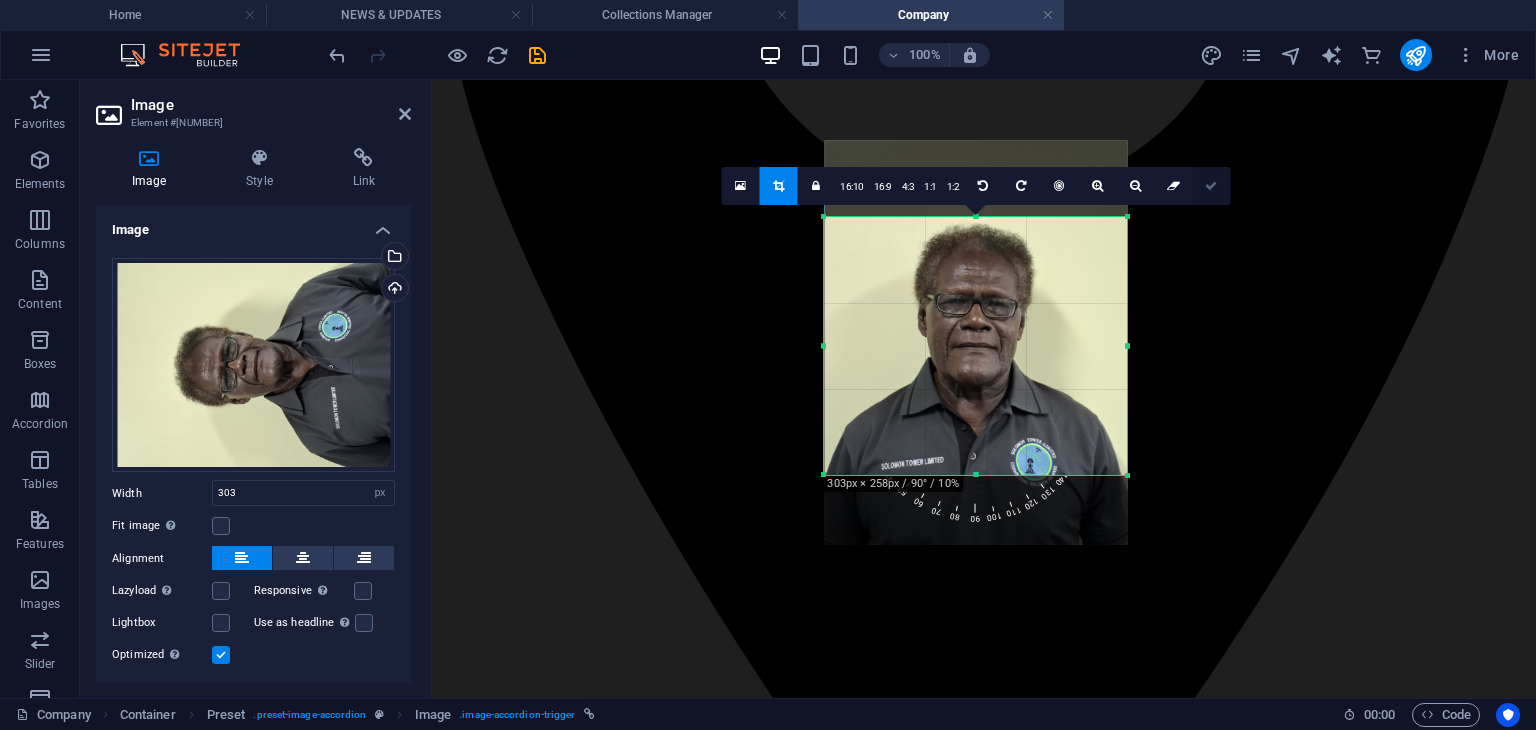click at bounding box center [1211, 186] 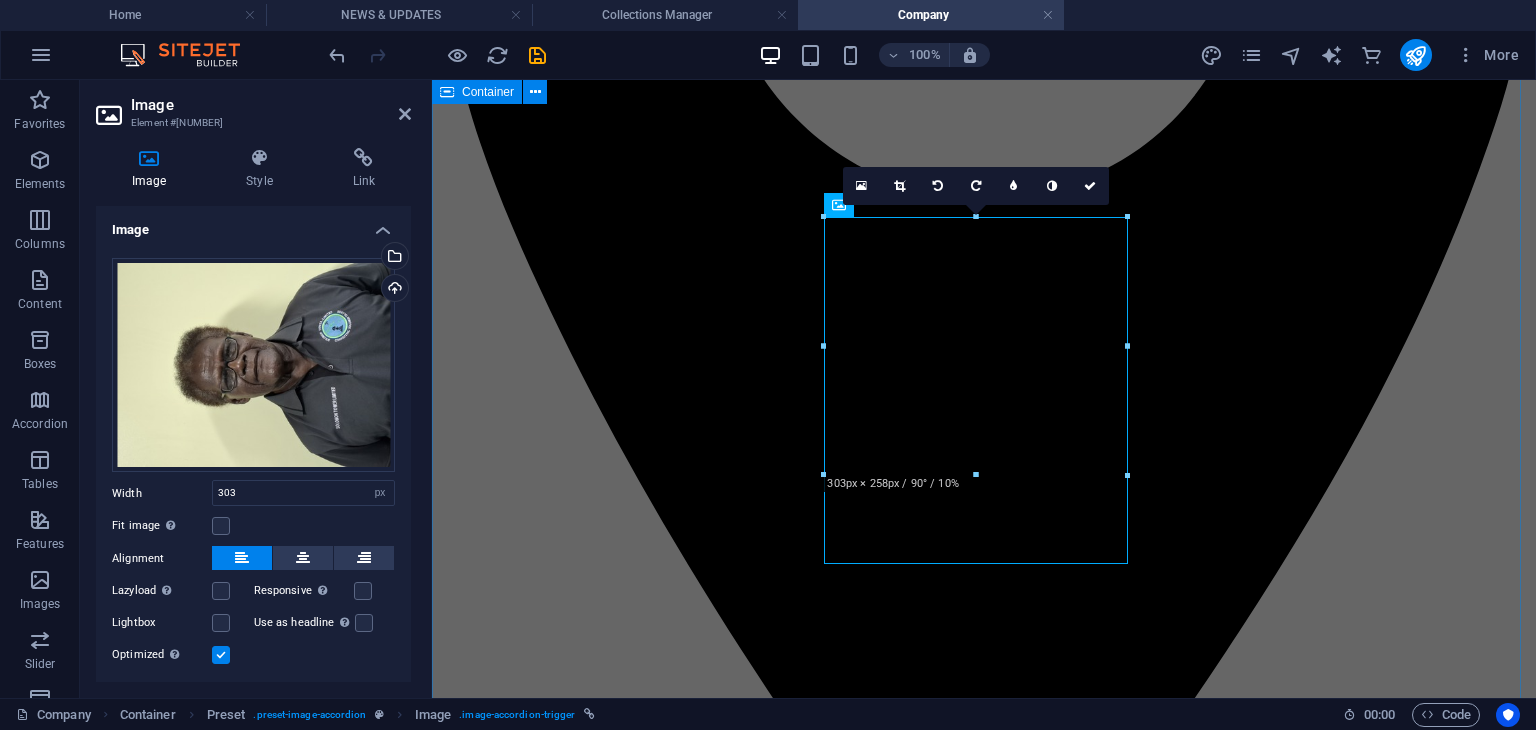 click on "Board of Directors At the helm of Solomon Tower Limited is our dedicated Team Leader, whose strategic vision and leadership have been instrumental in driving the success of the Solomon Islands National Broadband Infrastructure Project (SINBIP). With a strong background in telecommunications and infrastructure management, our Team Leader brings extensive experience in project coordination, stakeholder engagement, and technical oversight. Their ability to lead multi-disciplinary teams across the islands ensures that Solomon Tower Limited delivers reliable, inclusive, and future-ready connectivity to even the most remote communities. Under their leadership, Solomon Tower Limited continues to build a modern communication network that empowers people, supports economic growth, and contributes to national development. Mr. Moses Virivolomo Project Co-ordinator Mr Loyley Ngira Ms Mr. Moses Virivolomo Mr Ms" at bounding box center [984, 8282] 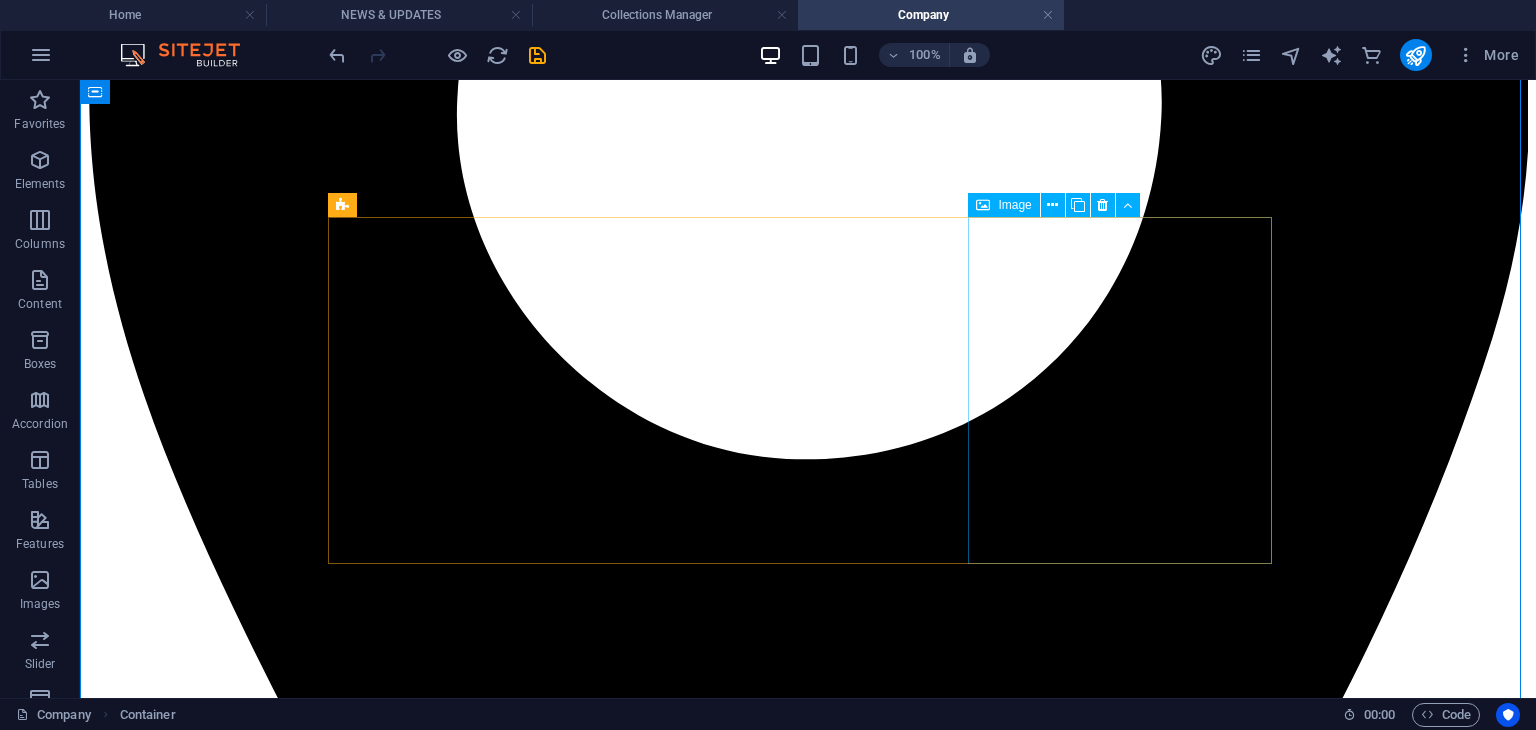 click on "Ms" at bounding box center (808, 10246) 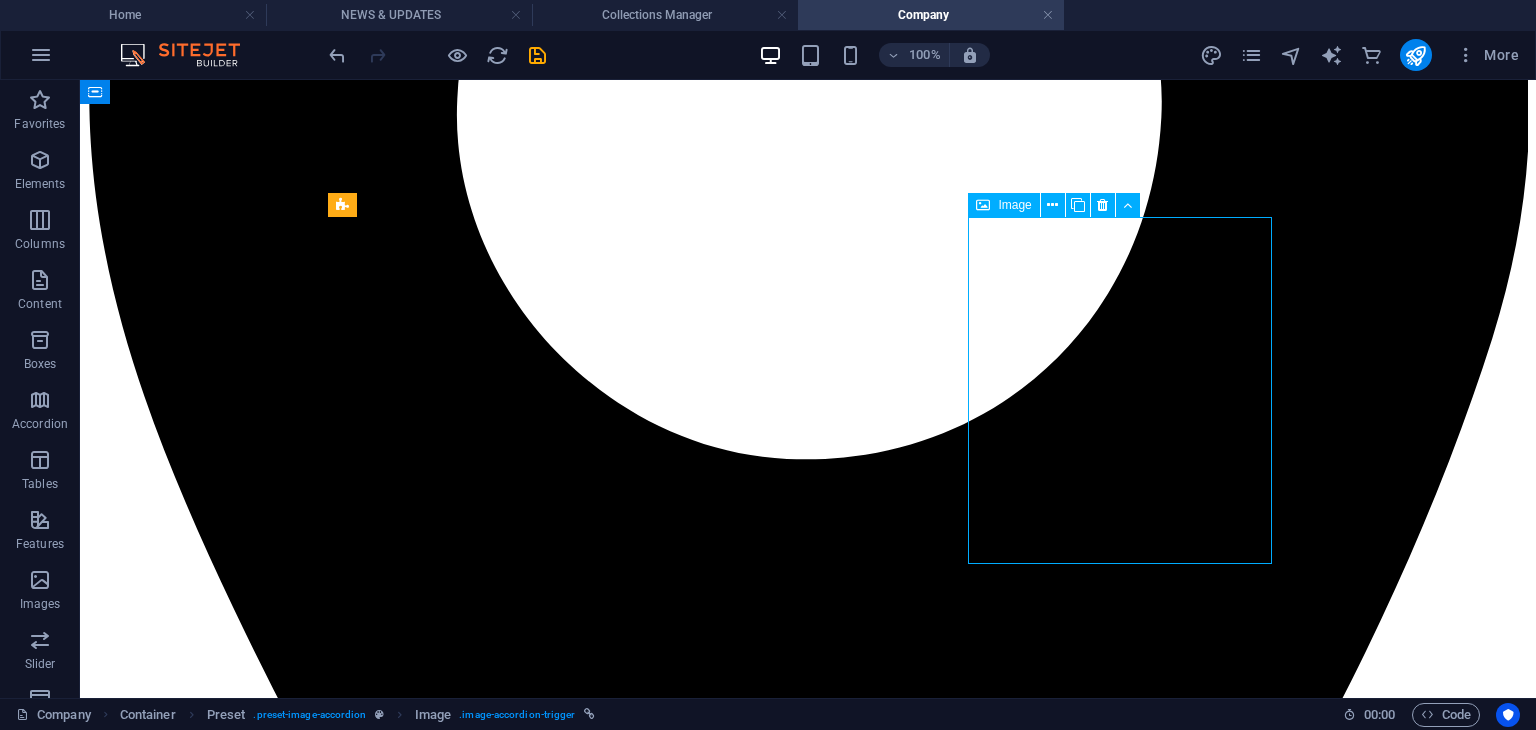 click on "Ms" at bounding box center (808, 10246) 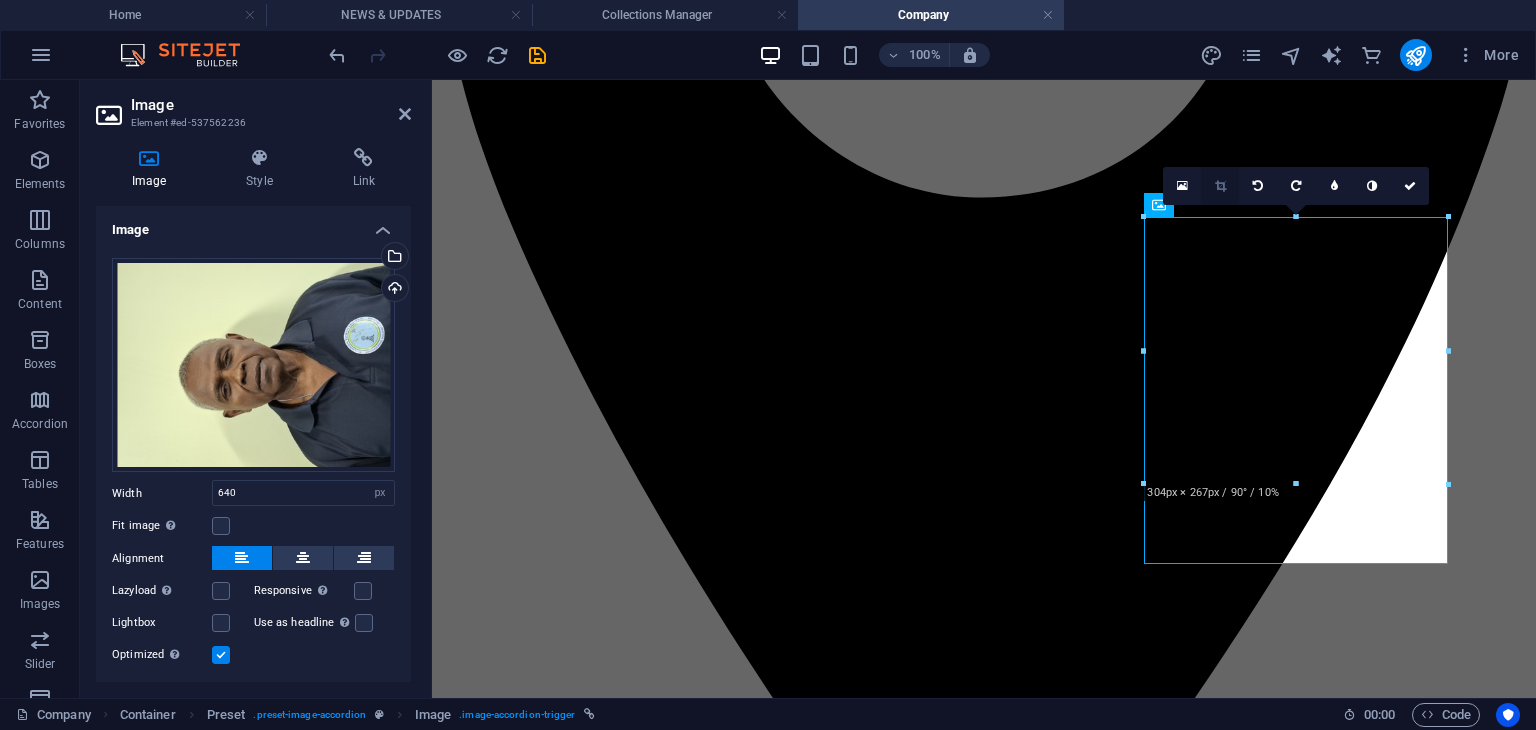 click at bounding box center (1220, 186) 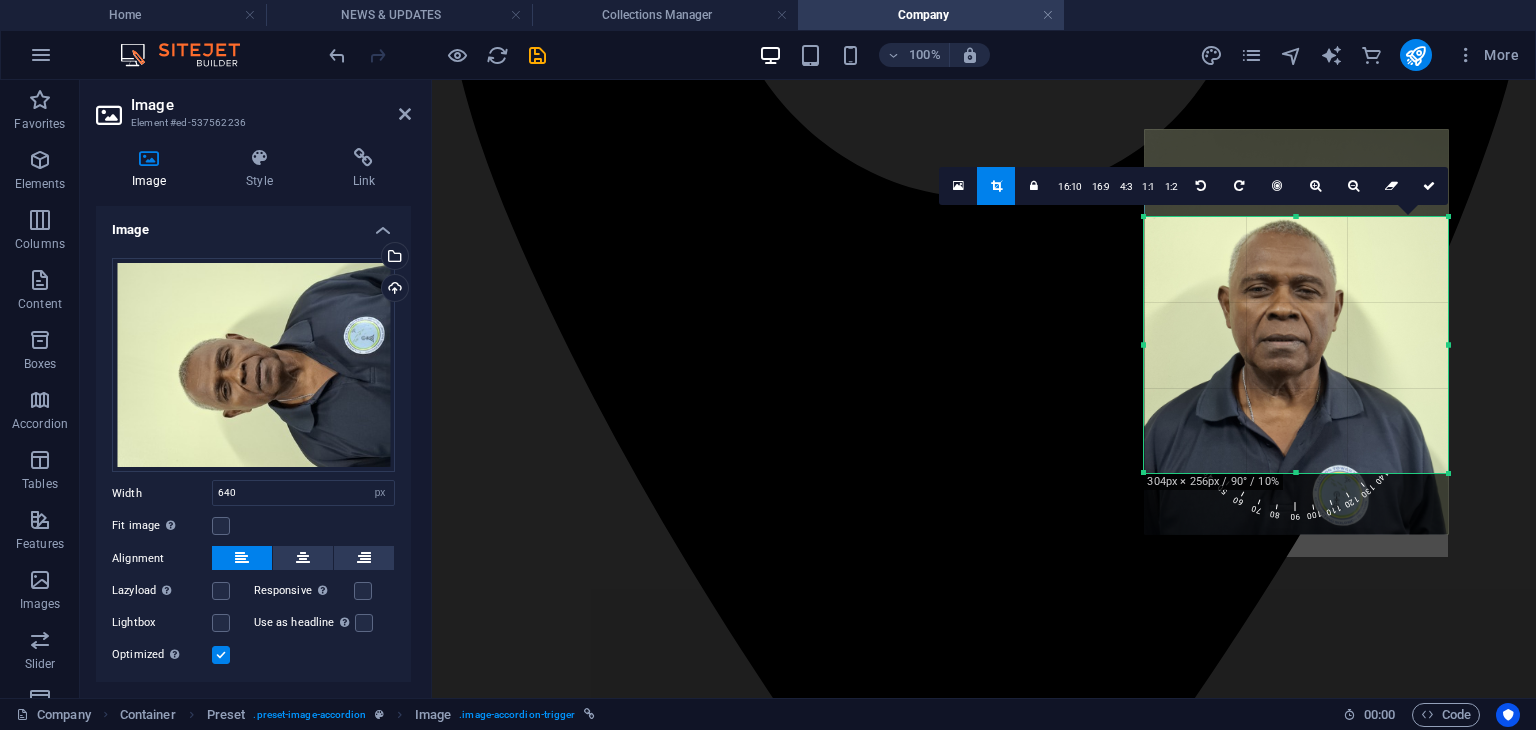 drag, startPoint x: 1292, startPoint y: 484, endPoint x: 1292, endPoint y: 473, distance: 11 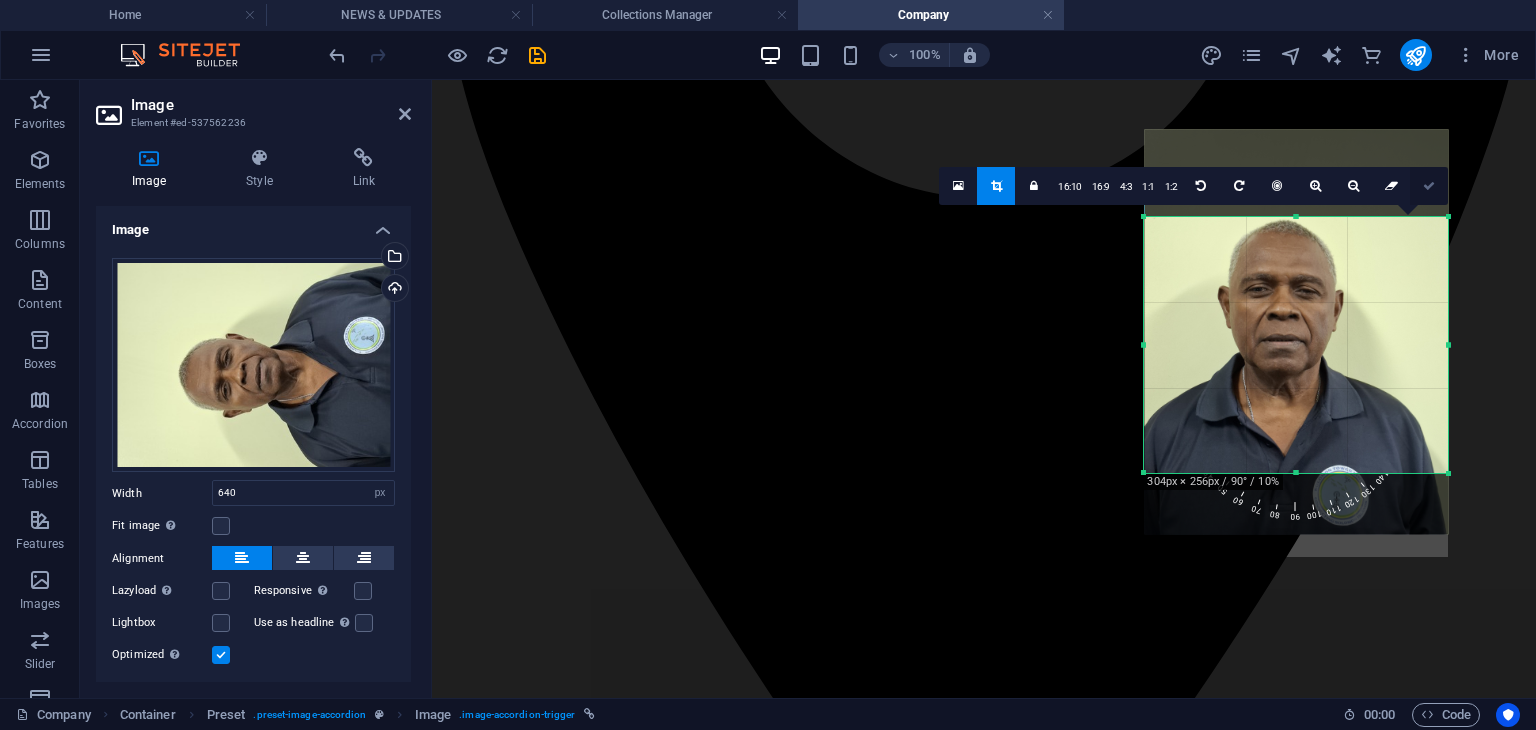 click at bounding box center (1429, 186) 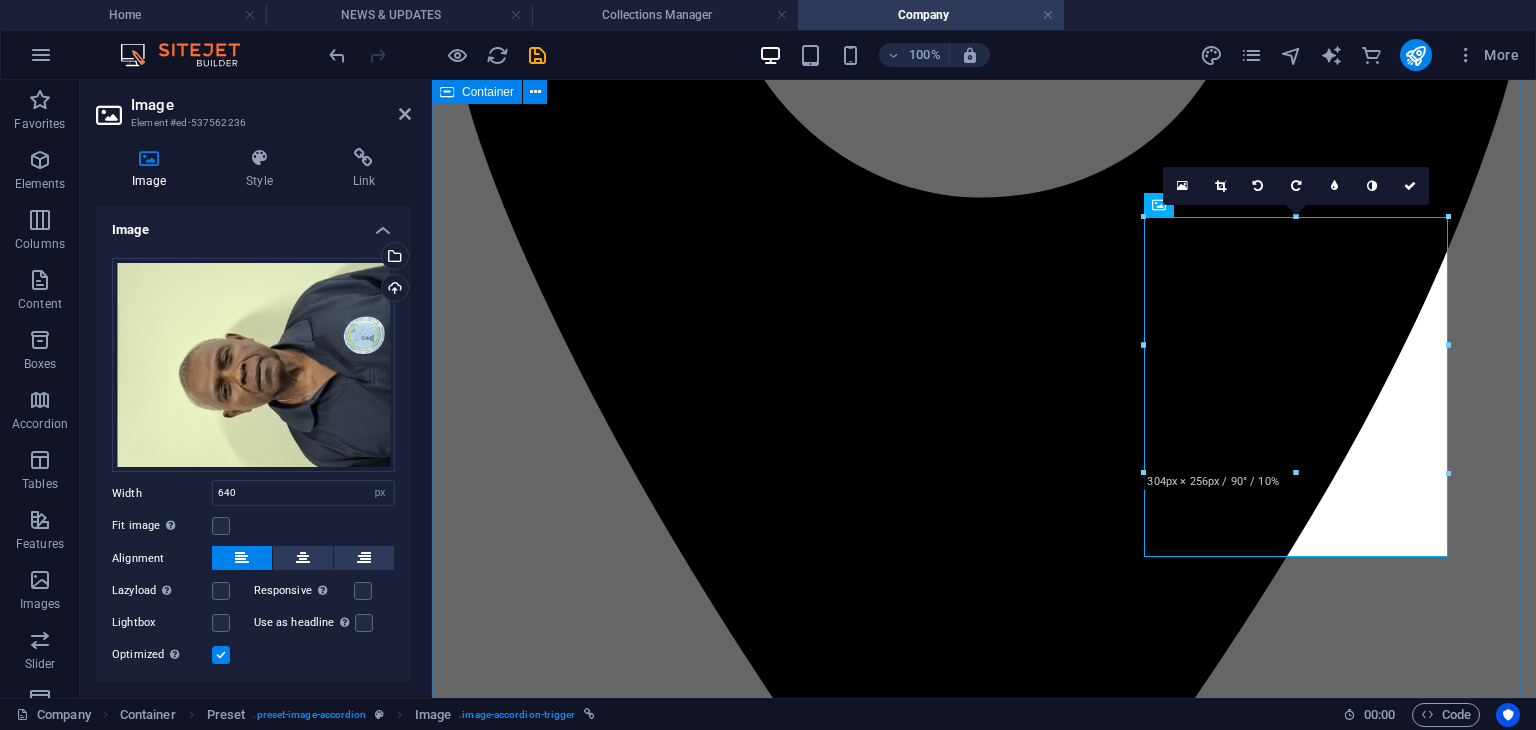 click on "Board of Directors At the helm of Solomon Tower Limited is our dedicated Team Leader, whose strategic vision and leadership have been instrumental in driving the success of the Solomon Islands National Broadband Infrastructure Project (SINBIP). With a strong background in telecommunications and infrastructure management, our Team Leader brings extensive experience in project coordination, stakeholder engagement, and technical oversight. Their ability to lead multi-disciplinary teams across the islands ensures that Solomon Tower Limited delivers reliable, inclusive, and future-ready connectivity to even the most remote communities. Under their leadership, Solomon Tower Limited continues to build a modern communication network that empowers people, supports economic growth, and contributes to national development. Mr. Moses Virivolomo Project Co-ordinator Mr Loyley Ngira Ms Mr. Moses Virivolomo Mr Ms" at bounding box center (984, 8271) 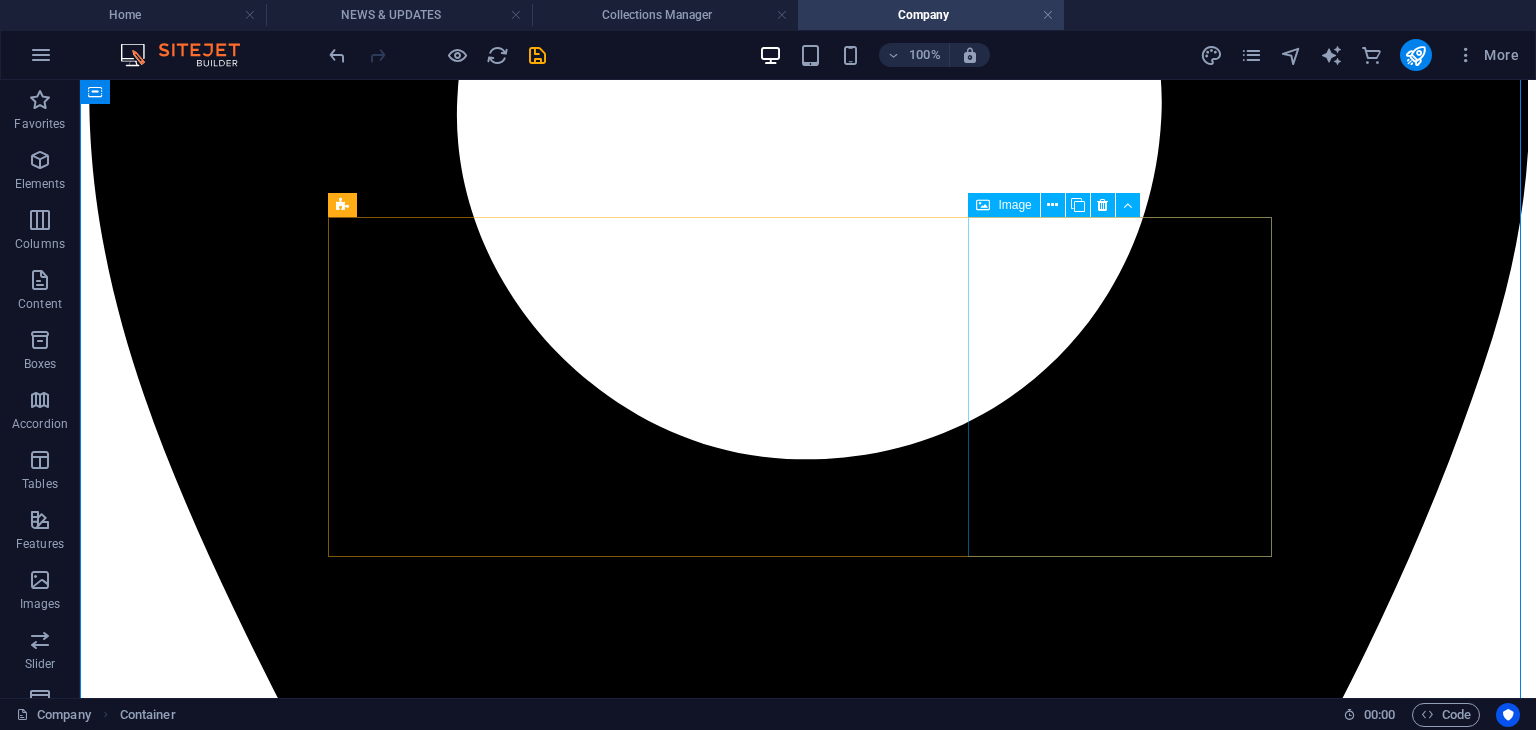 click on "Ms" at bounding box center (808, 10234) 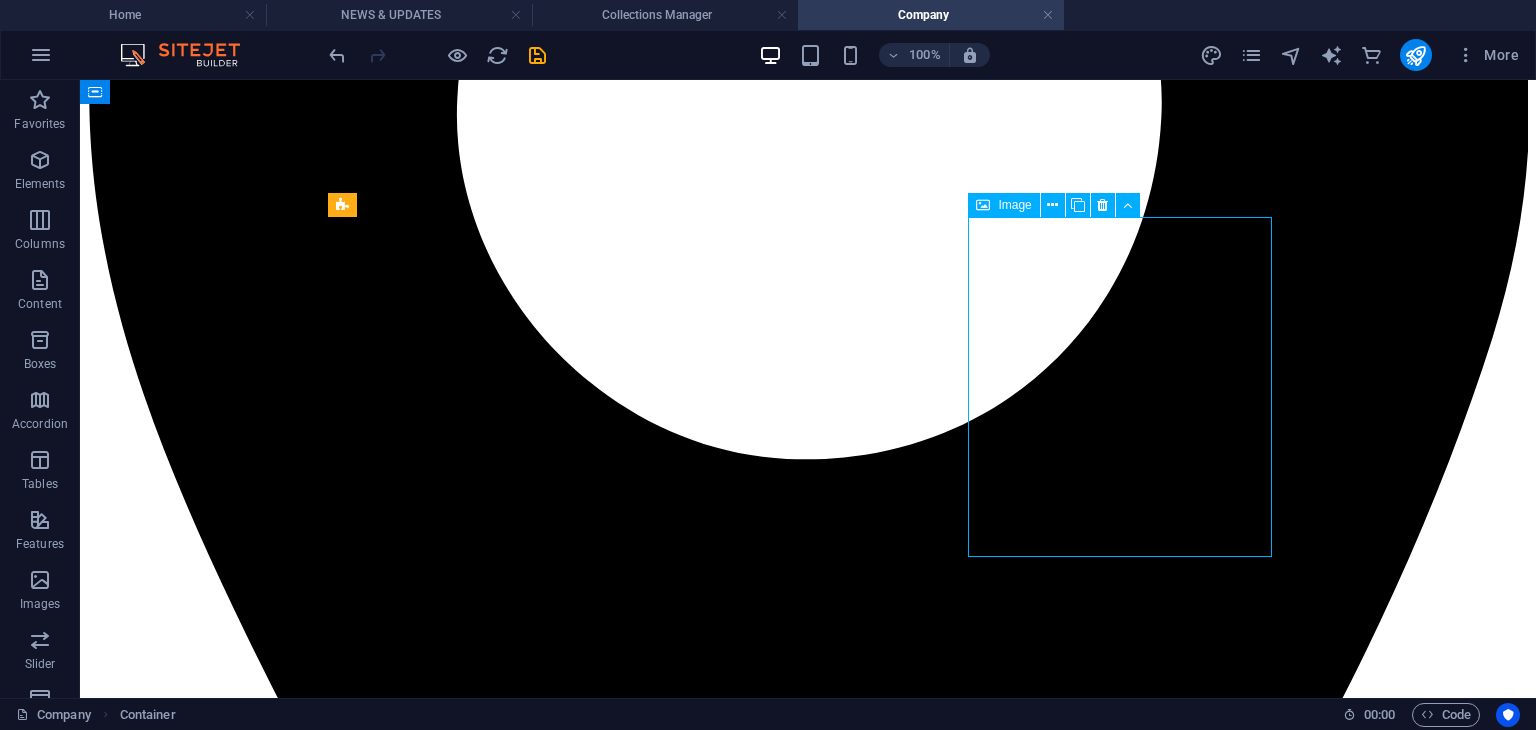 click on "Ms" at bounding box center [808, 10234] 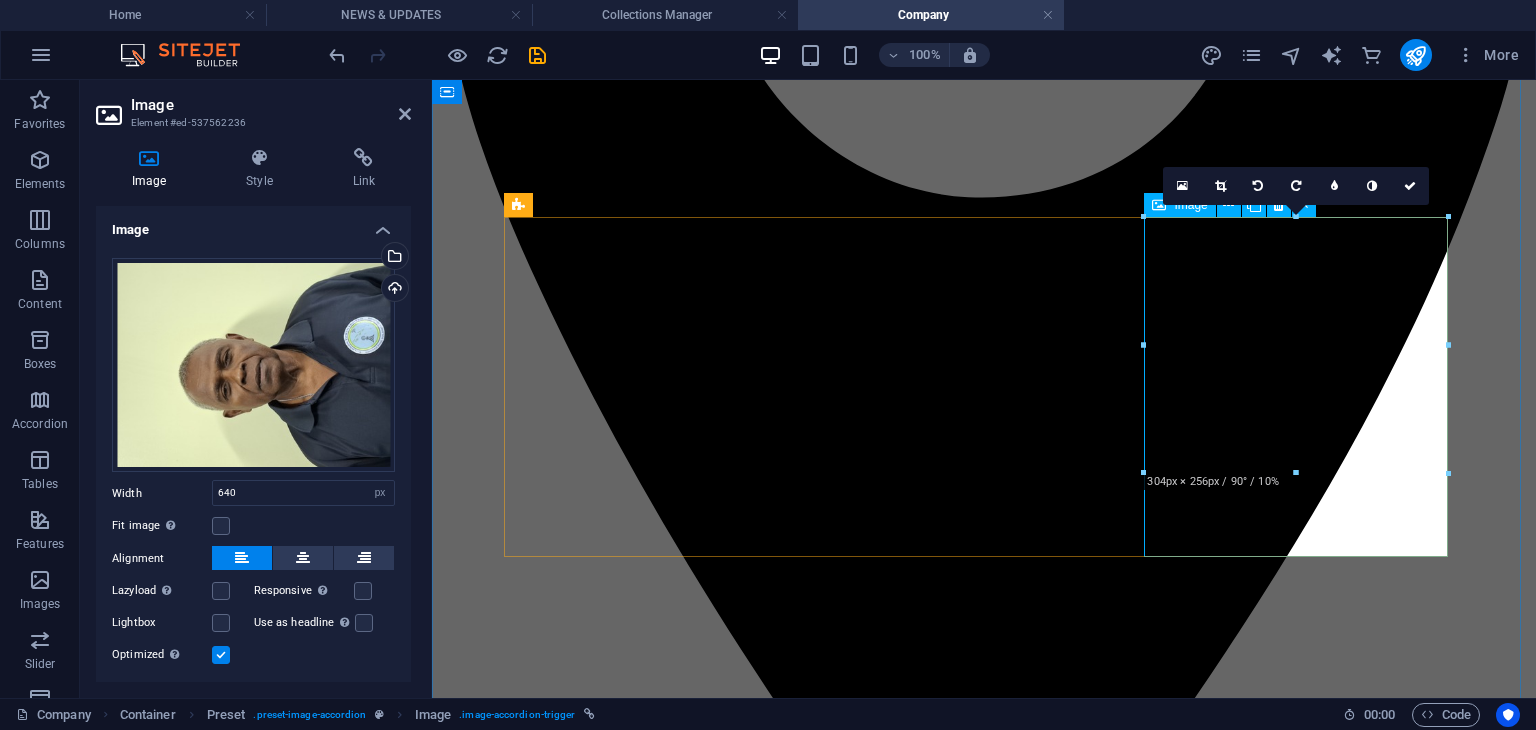 click on "Ms" at bounding box center (984, 8158) 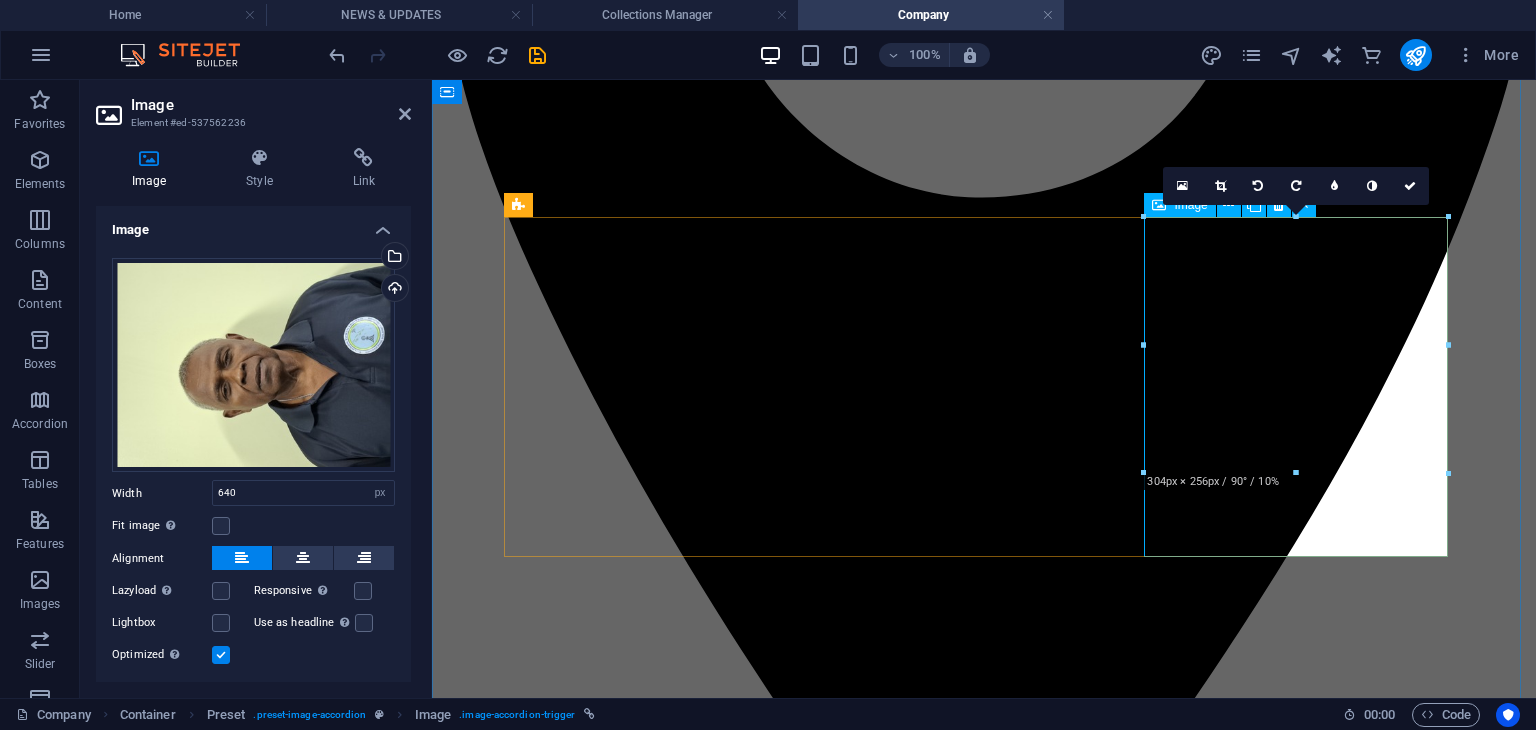 click on "Ms" at bounding box center [984, 8158] 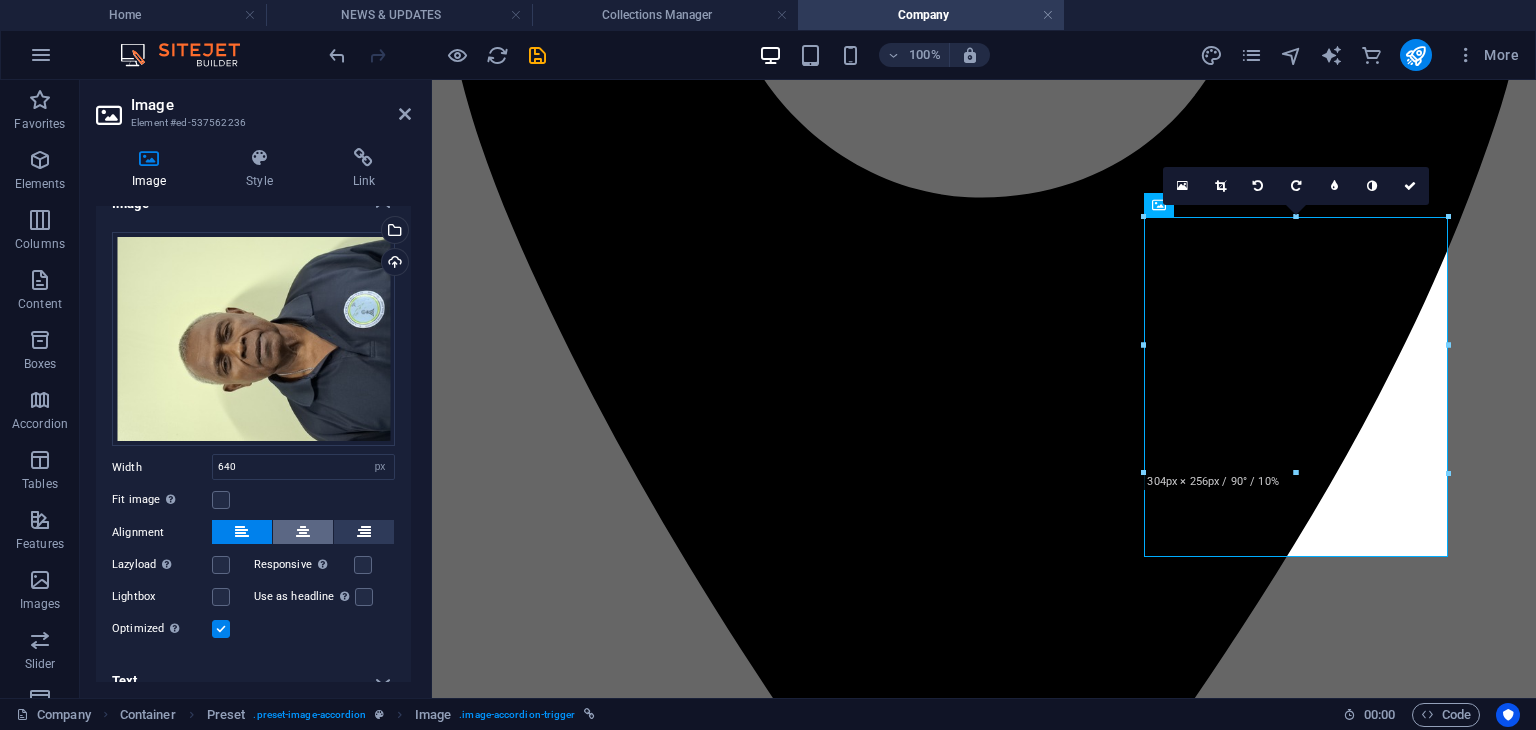 scroll, scrollTop: 46, scrollLeft: 0, axis: vertical 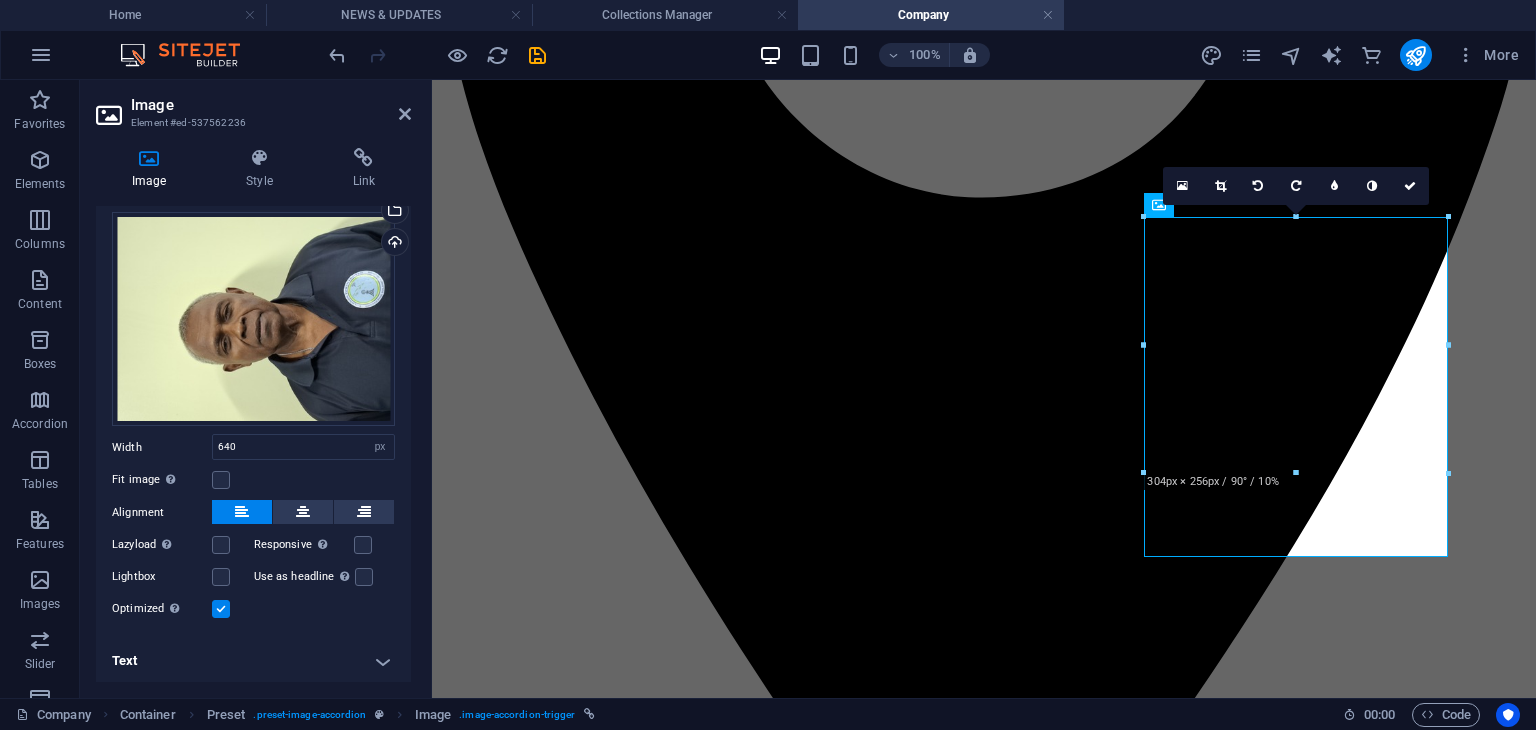 click on "Text" at bounding box center [253, 661] 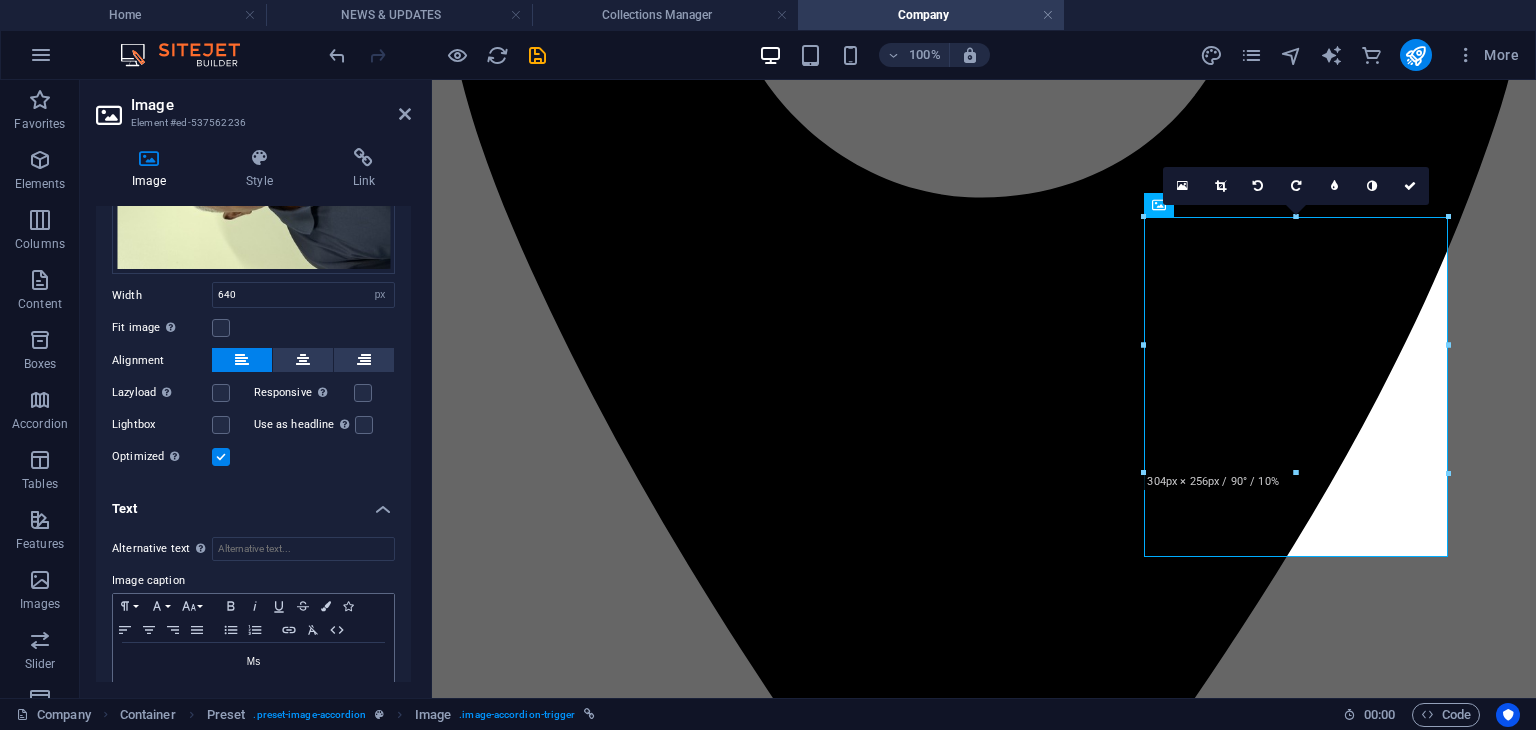 scroll, scrollTop: 234, scrollLeft: 0, axis: vertical 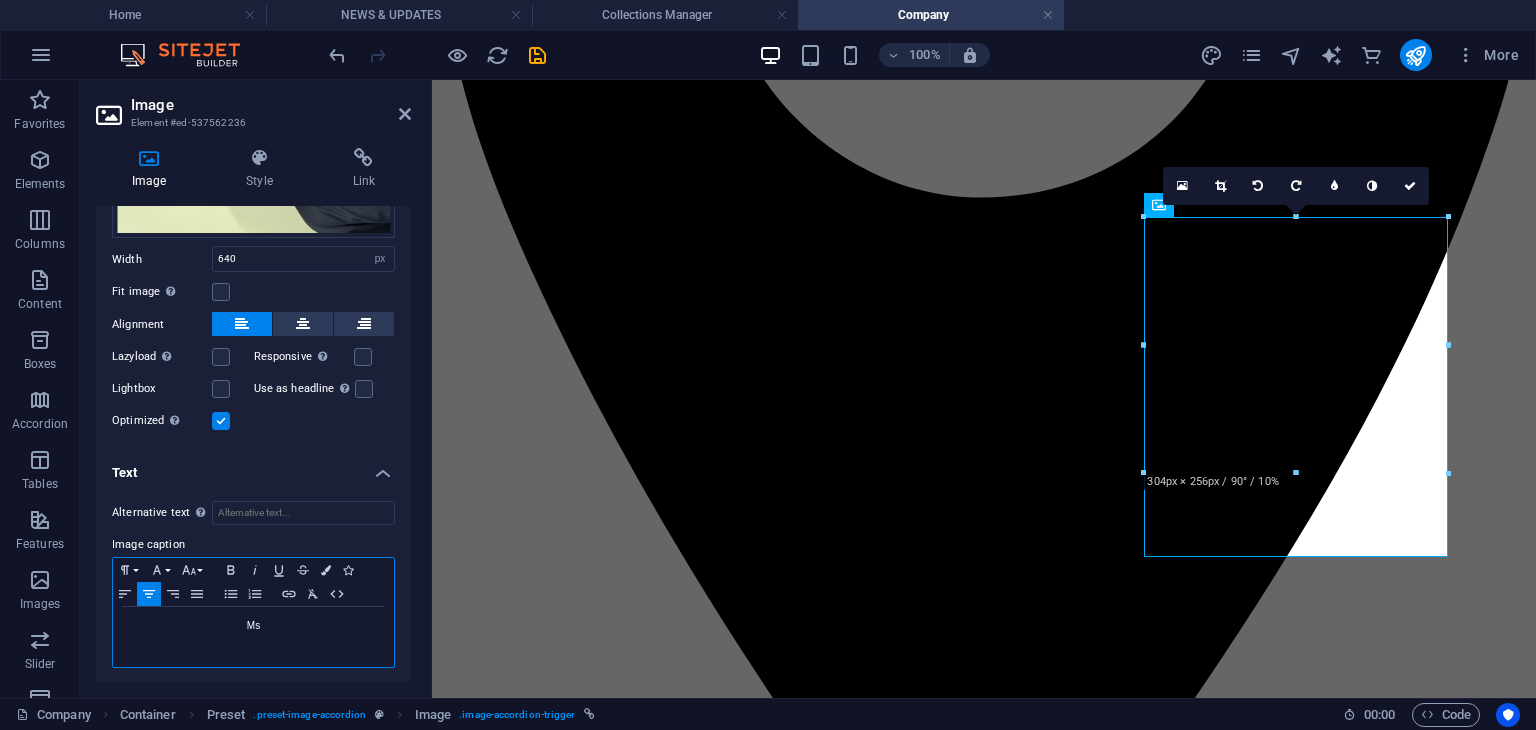 click on "Ms" at bounding box center (253, 637) 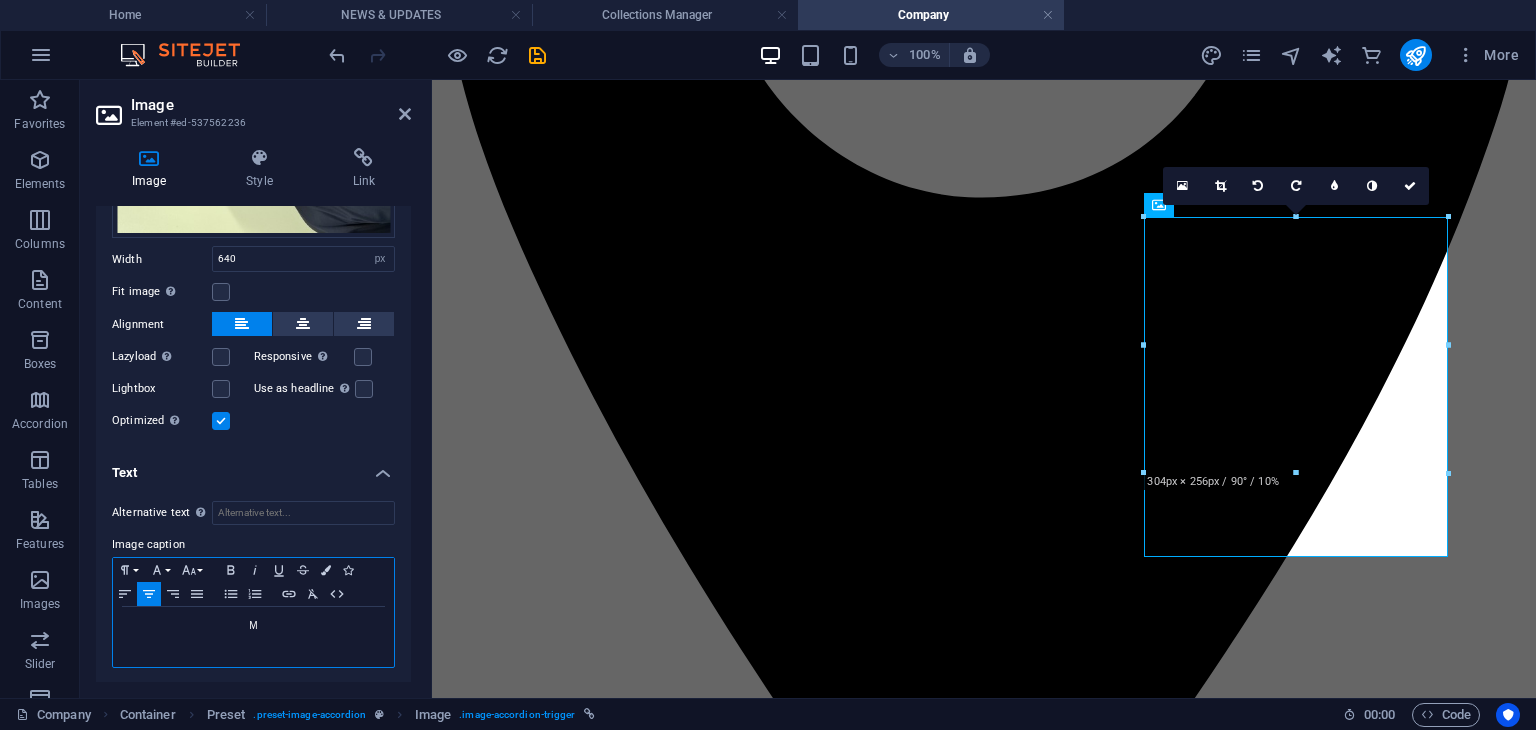 type 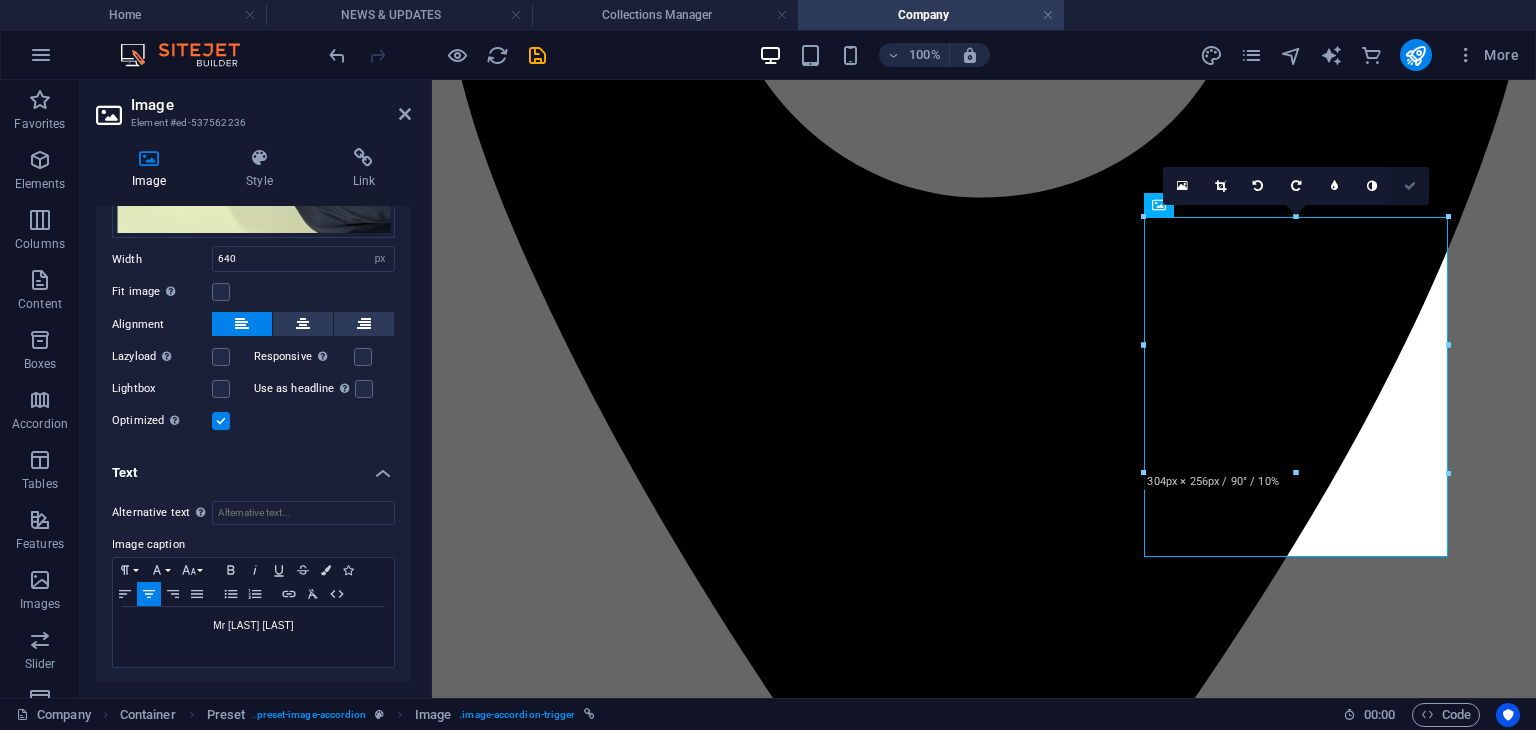 click at bounding box center (1410, 186) 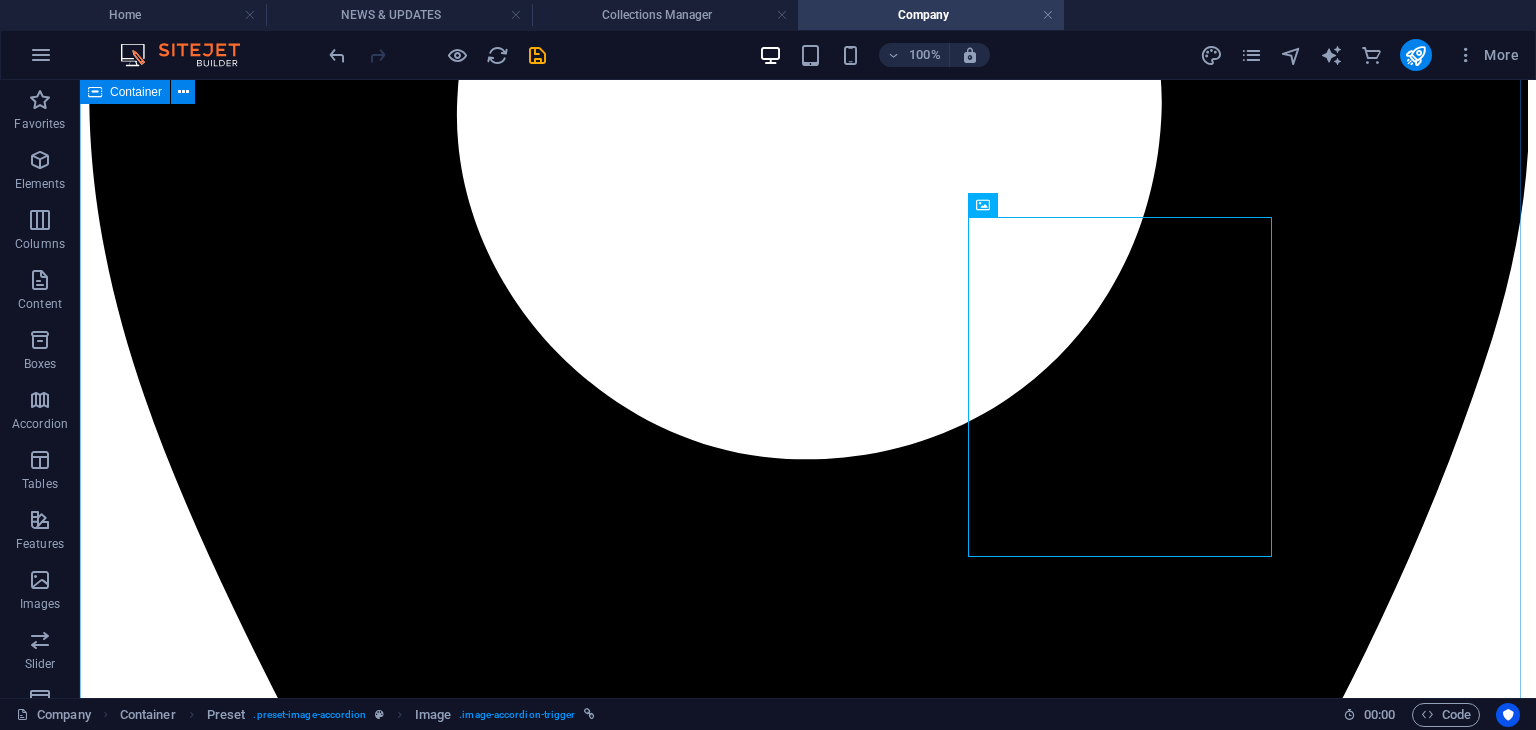 click on "Board of Directors At the helm of Solomon Tower Limited is our dedicated Team Leader, whose strategic vision and leadership have been instrumental in driving the success of the Solomon Islands National Broadband Infrastructure Project (SINBIP). With a strong background in telecommunications and infrastructure management, our Team Leader brings extensive experience in project coordination, stakeholder engagement, and technical oversight. Their ability to lead multi-disciplinary teams across the islands ensures that Solomon Tower Limited delivers reliable, inclusive, and future-ready connectivity to even the most remote communities. Under their leadership, Solomon Tower Limited continues to build a modern communication network that empowers people, supports economic growth, and contributes to national development. Mr. Moses Virivolomo Project Co-ordinator Mr Loyley Ngira Mr Stanley Maelasia Mr. Moses Virivolomo Mr Ms" at bounding box center [808, 10365] 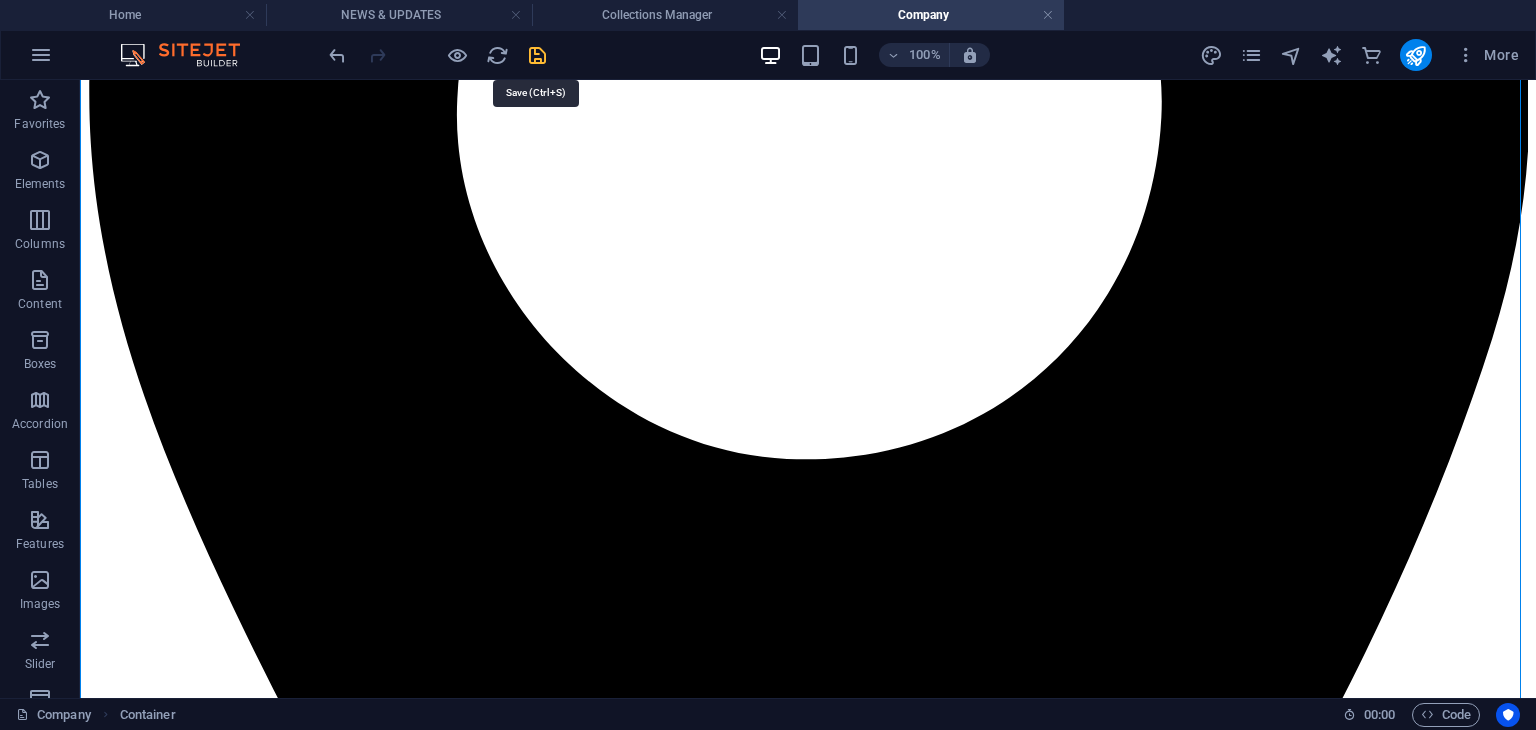 click at bounding box center [537, 55] 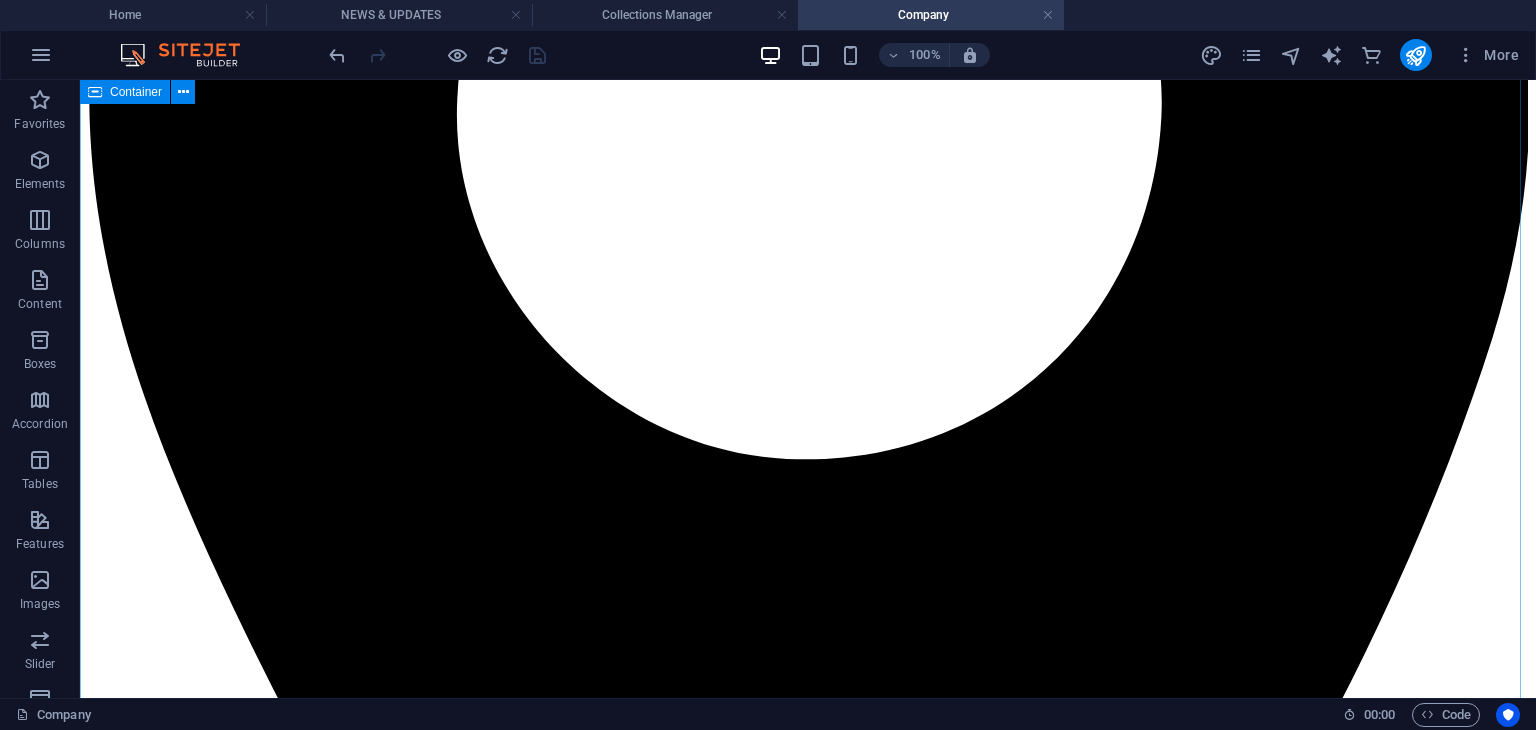 click on "Board of Directors At the helm of Solomon Tower Limited is our dedicated Team Leader, whose strategic vision and leadership have been instrumental in driving the success of the Solomon Islands National Broadband Infrastructure Project (SINBIP). With a strong background in telecommunications and infrastructure management, our Team Leader brings extensive experience in project coordination, stakeholder engagement, and technical oversight. Their ability to lead multi-disciplinary teams across the islands ensures that Solomon Tower Limited delivers reliable, inclusive, and future-ready connectivity to even the most remote communities. Under their leadership, Solomon Tower Limited continues to build a modern communication network that empowers people, supports economic growth, and contributes to national development. Mr. Moses Virivolomo Project Co-ordinator Mr Loyley Ngira Mr Stanley Maelasia Mr. Moses Virivolomo Mr Ms" at bounding box center (808, 10365) 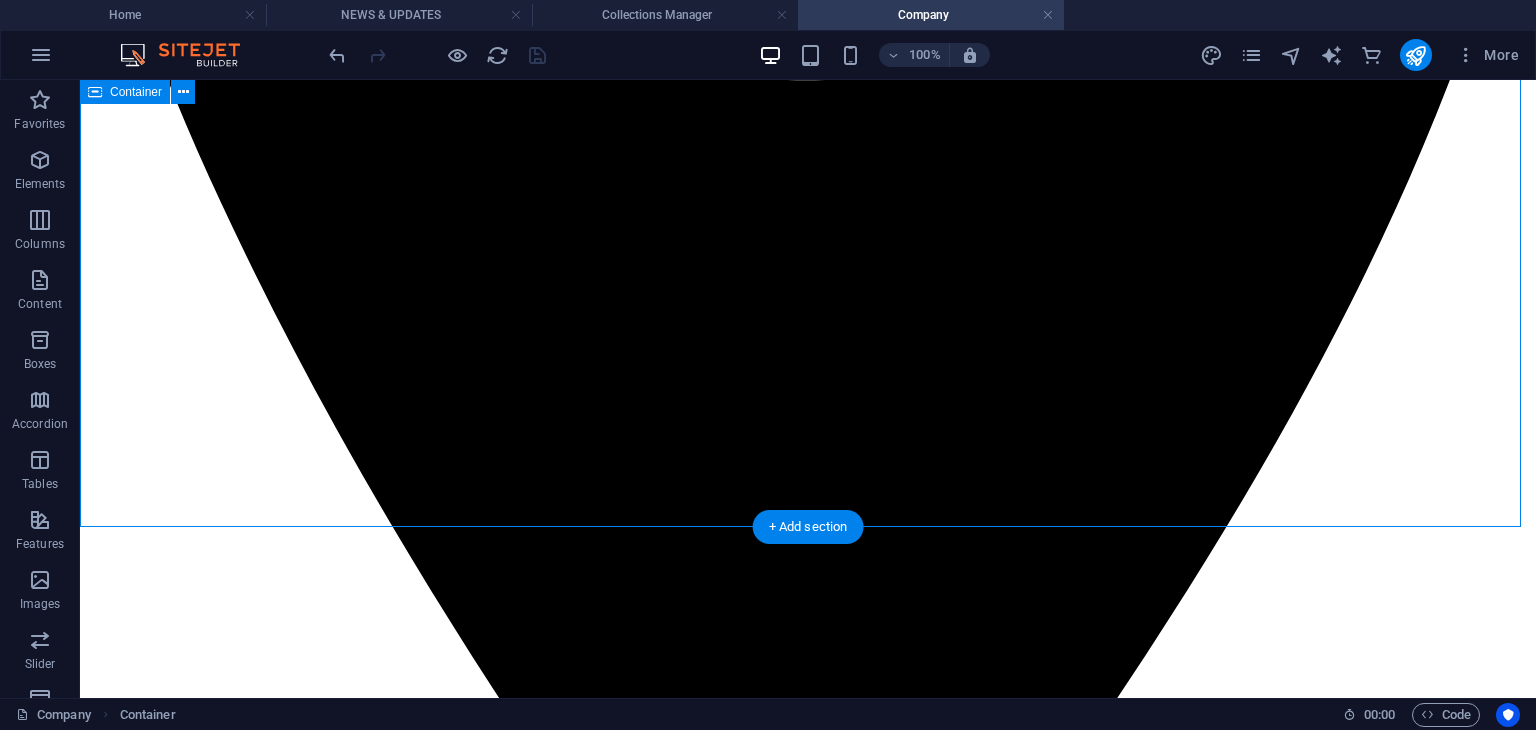 scroll, scrollTop: 1200, scrollLeft: 0, axis: vertical 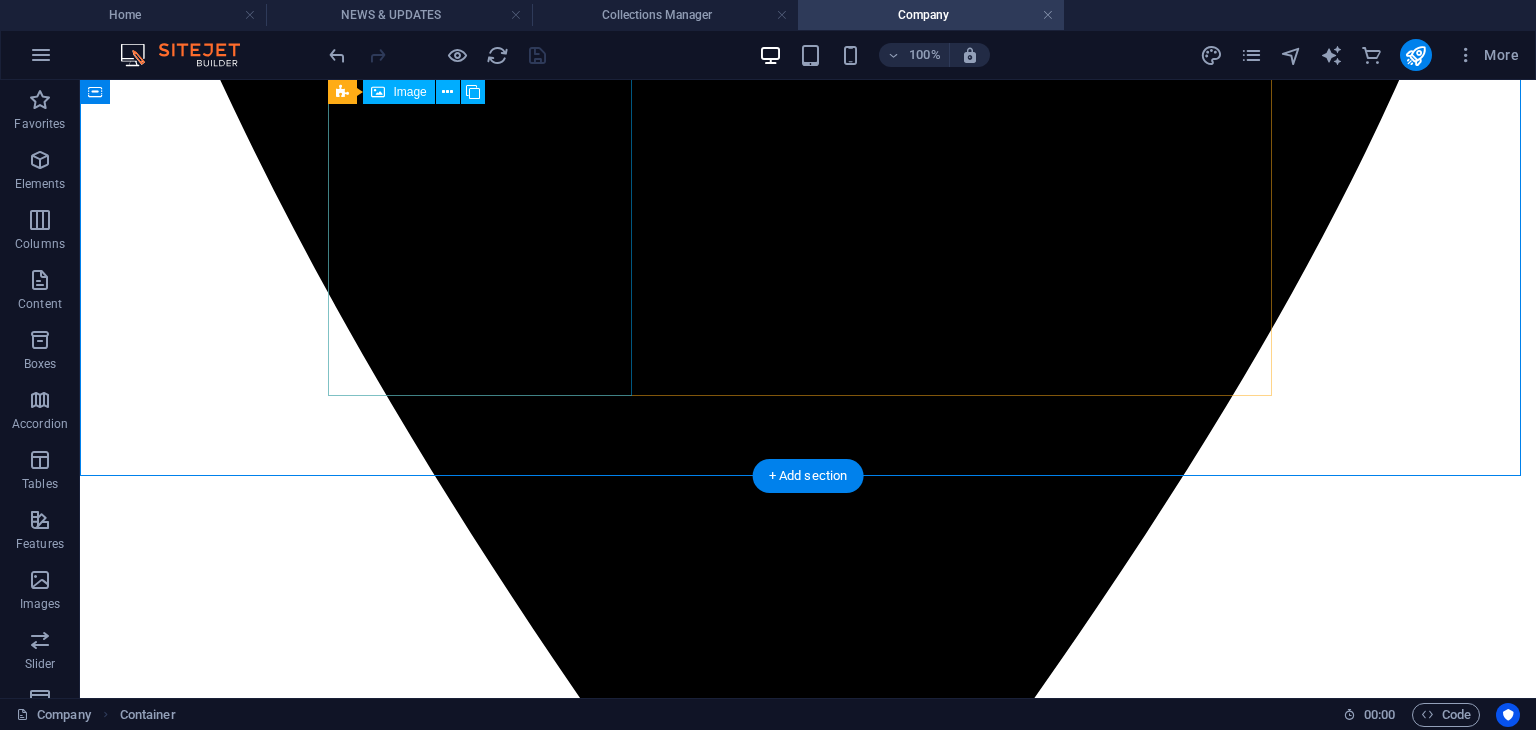 click on "Mr. Moses Virivolomo" at bounding box center (808, 10194) 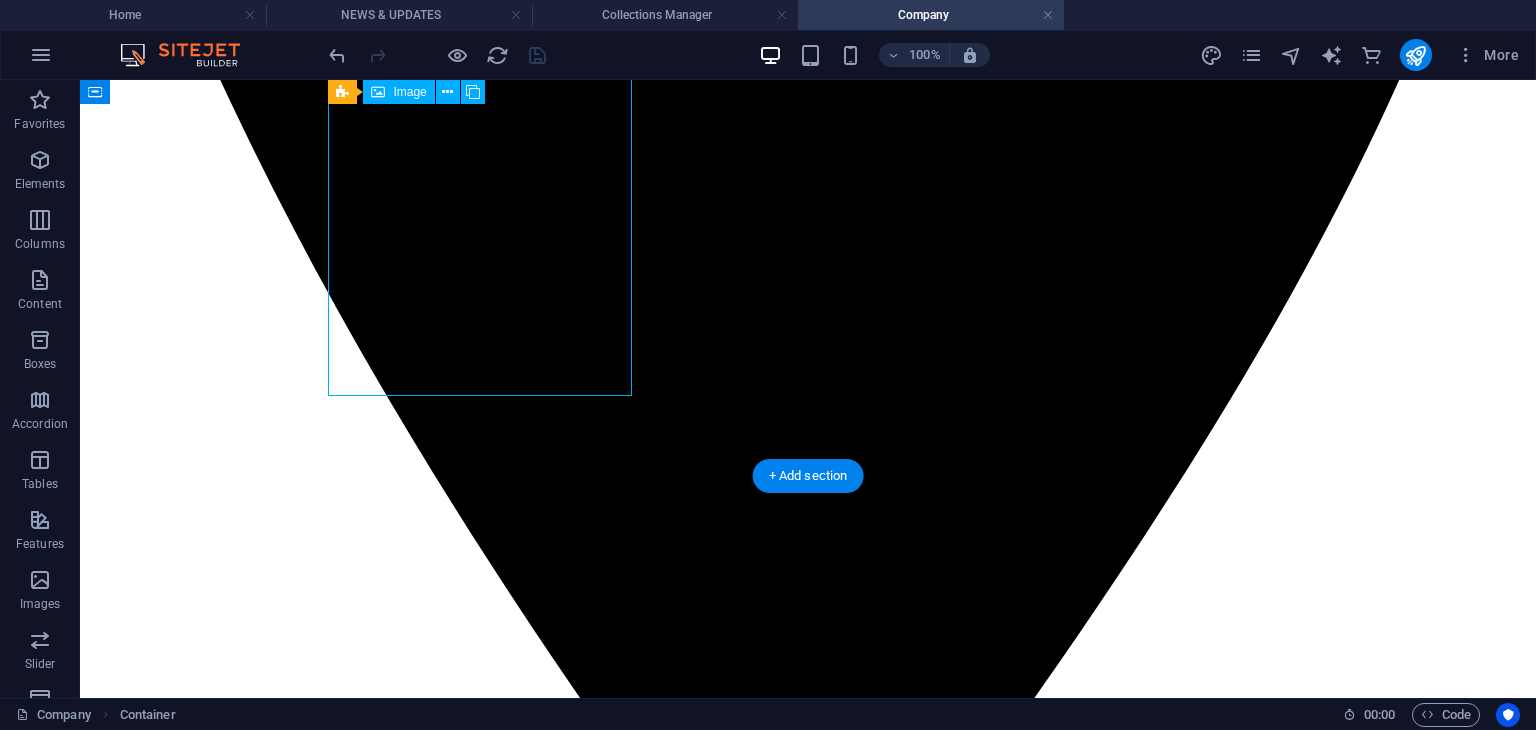 click on "Mr. Moses Virivolomo" at bounding box center [808, 10194] 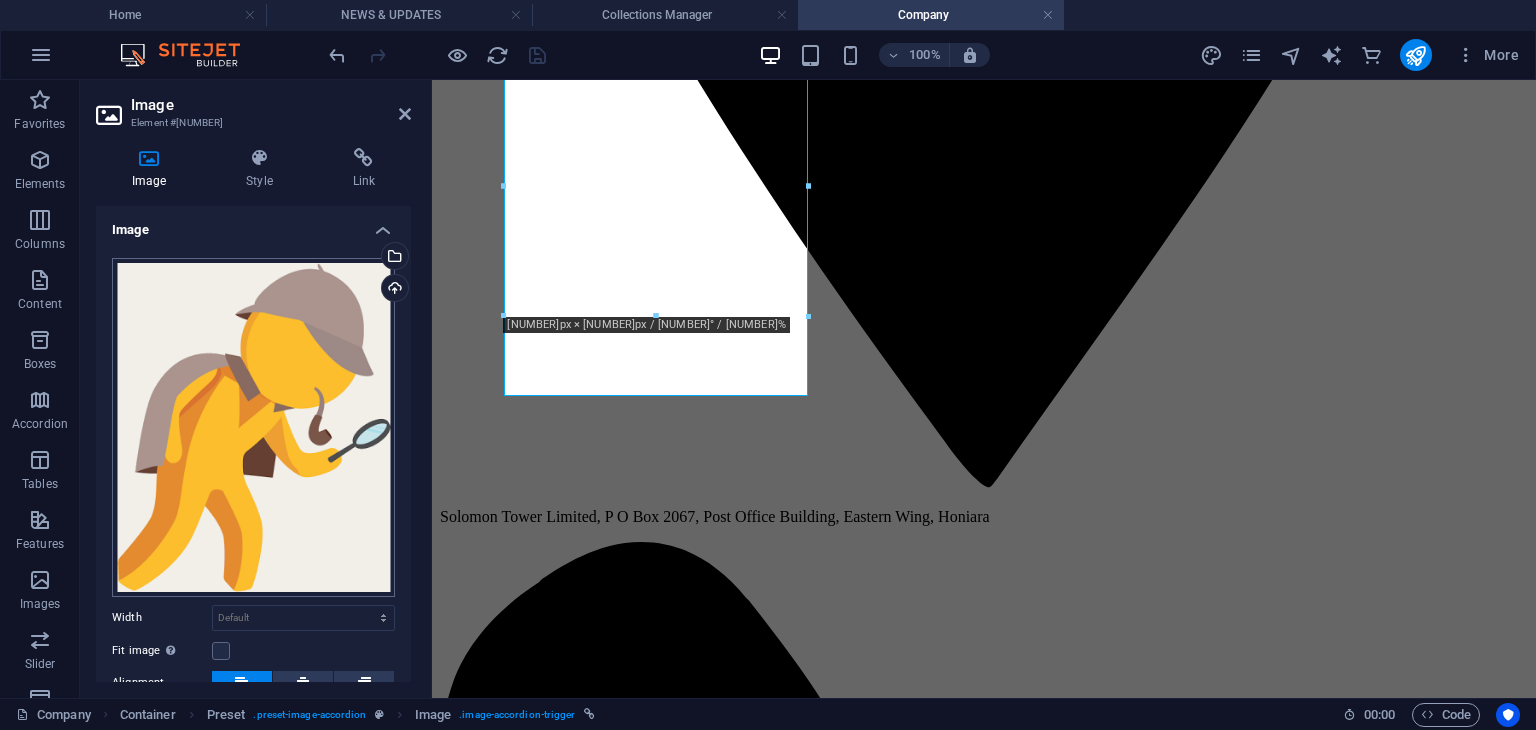 scroll, scrollTop: 169, scrollLeft: 0, axis: vertical 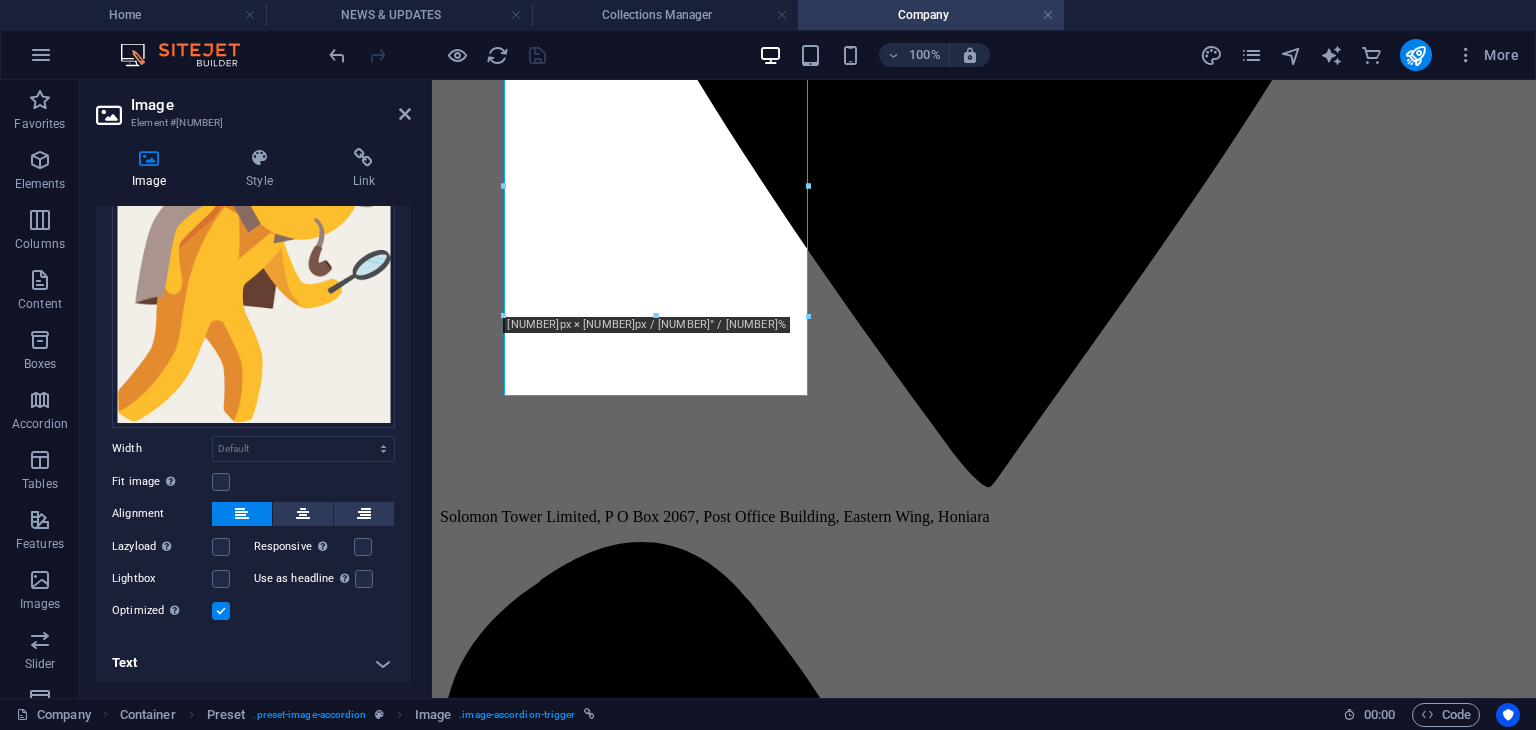 click on "Text" at bounding box center (253, 663) 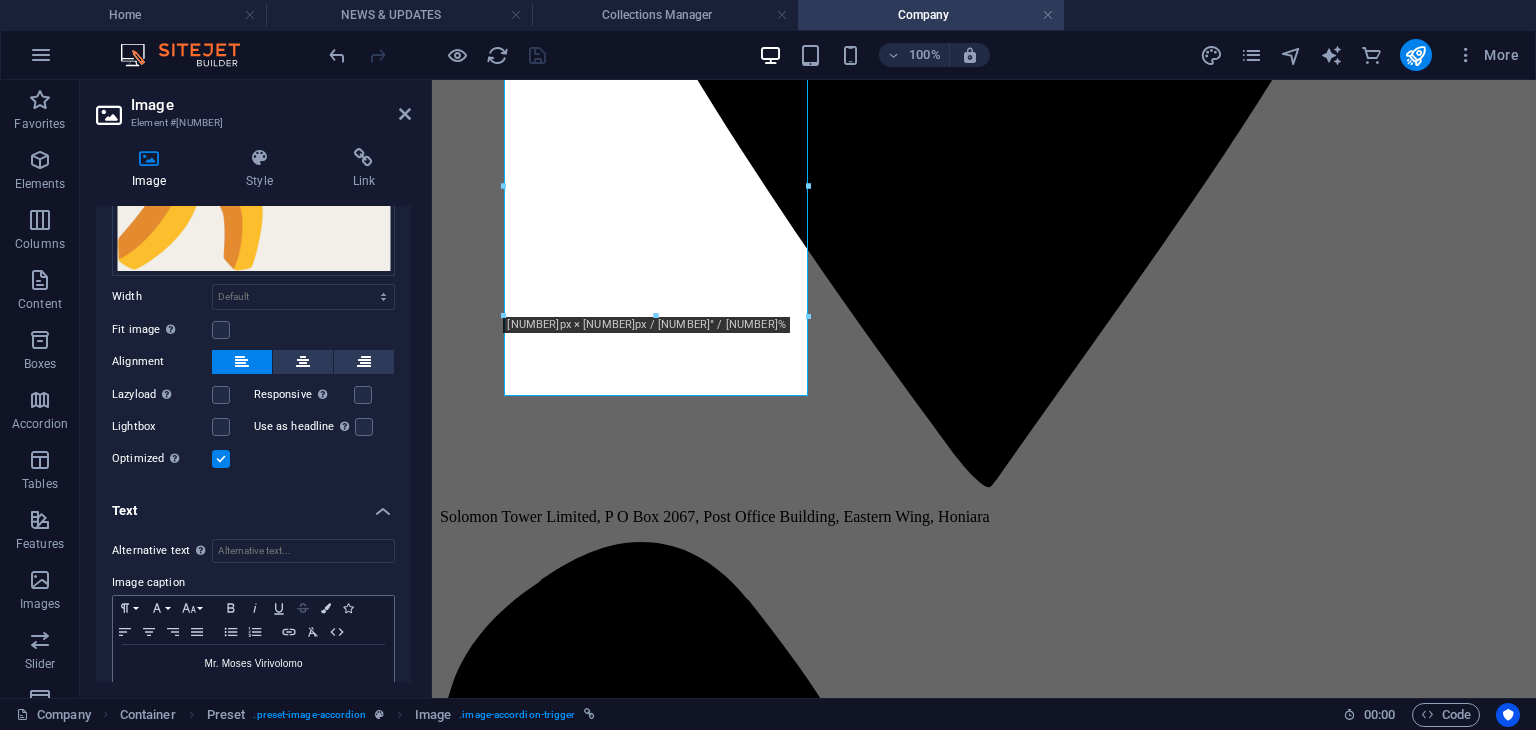 scroll, scrollTop: 356, scrollLeft: 0, axis: vertical 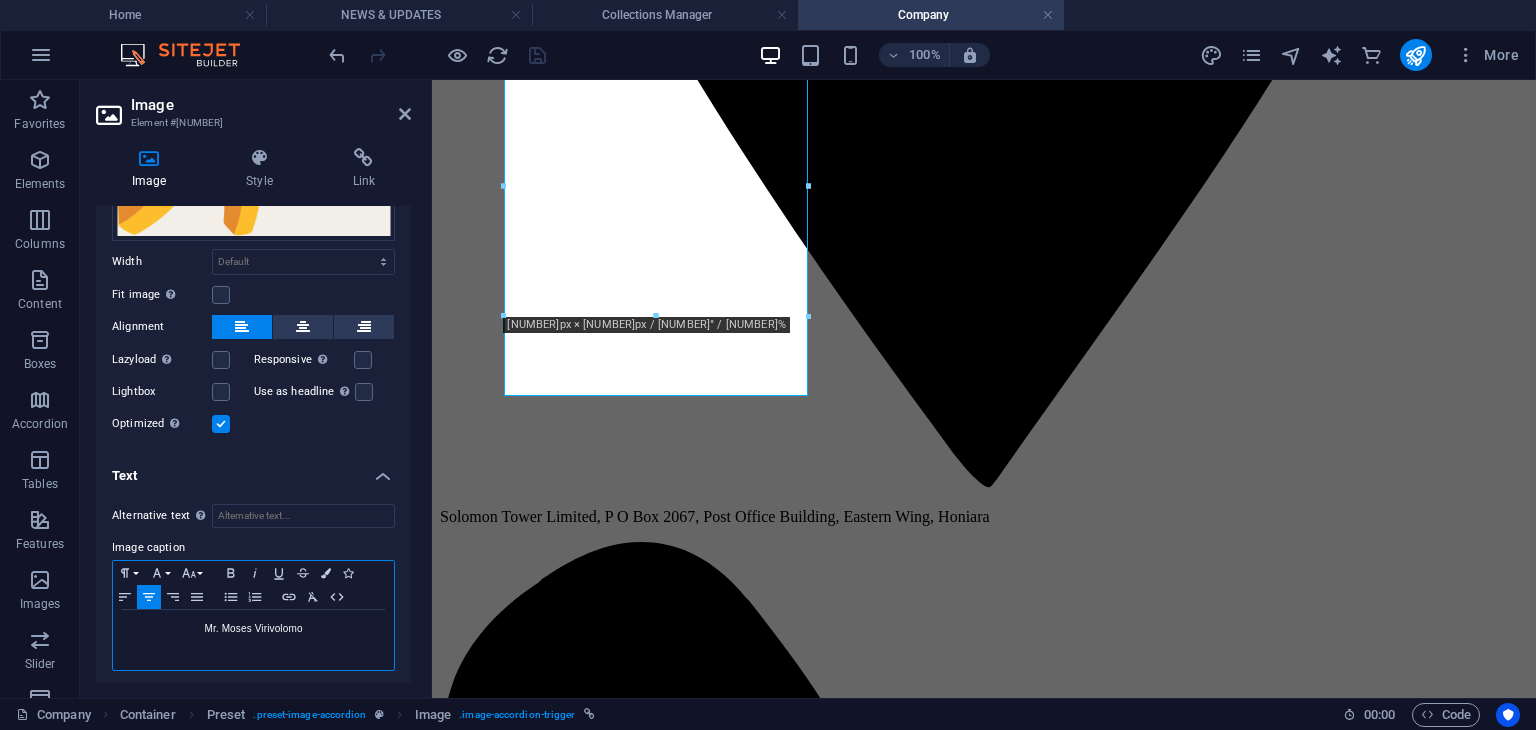 click on "Mr. Moses Virivolomo" at bounding box center (253, 629) 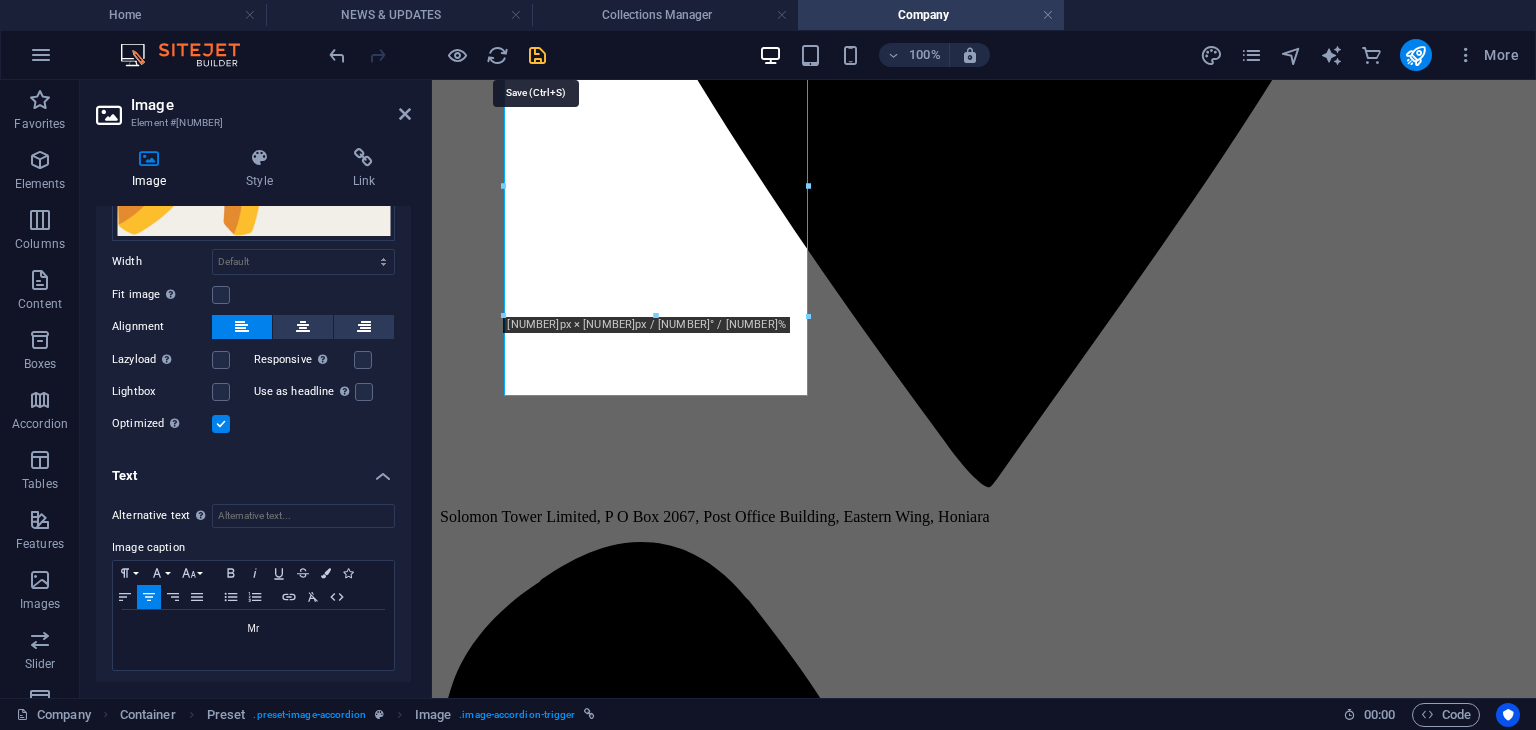 click at bounding box center [537, 55] 